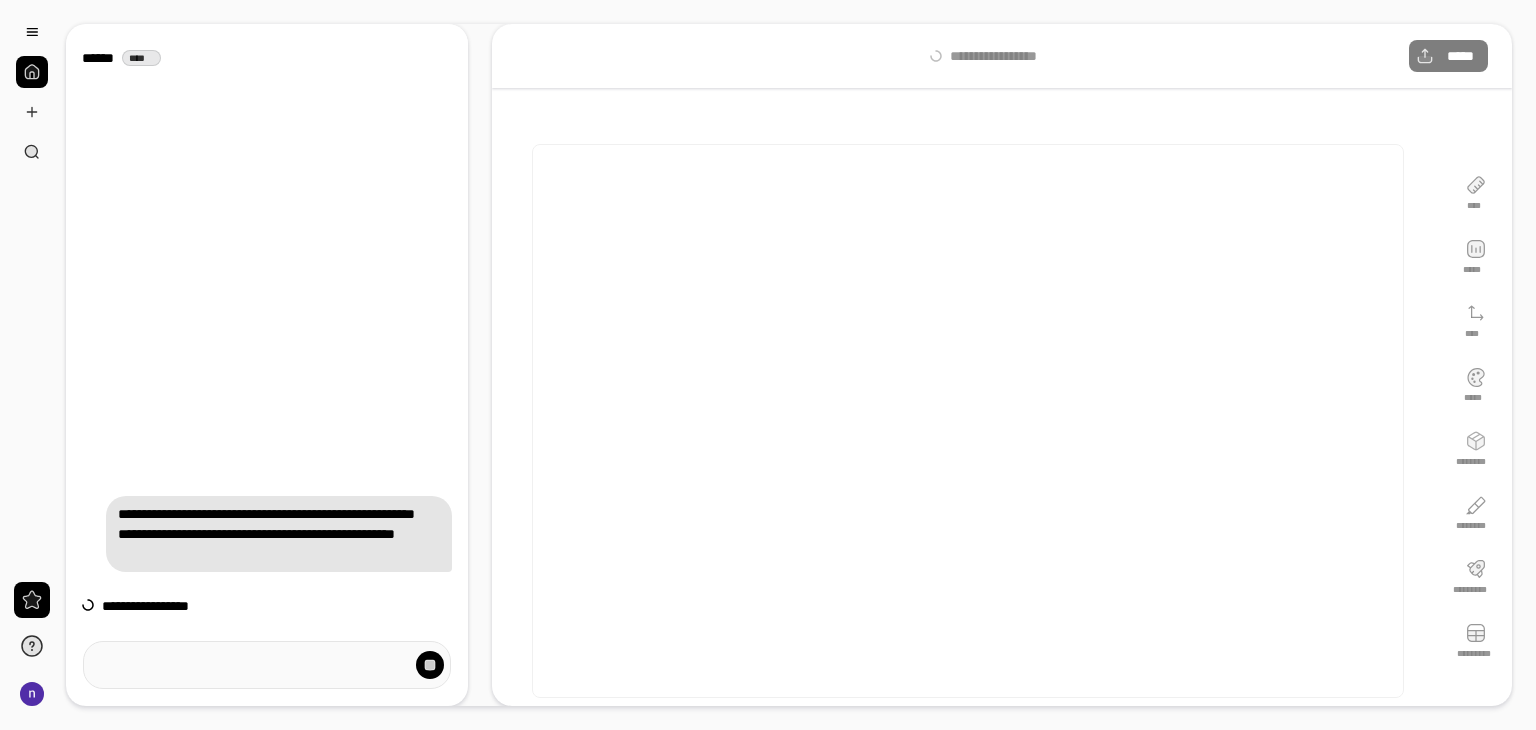 scroll, scrollTop: 0, scrollLeft: 0, axis: both 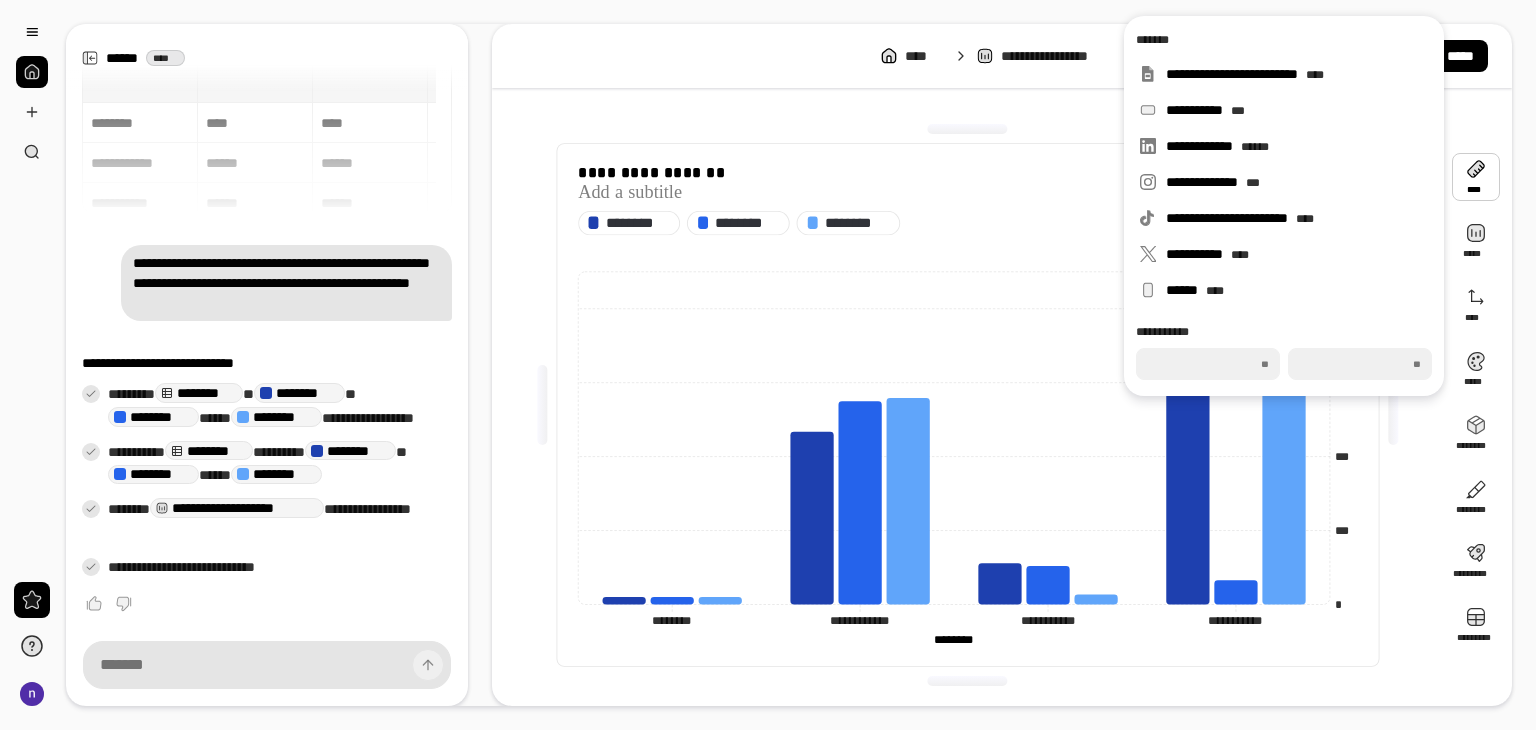 click at bounding box center (1476, 177) 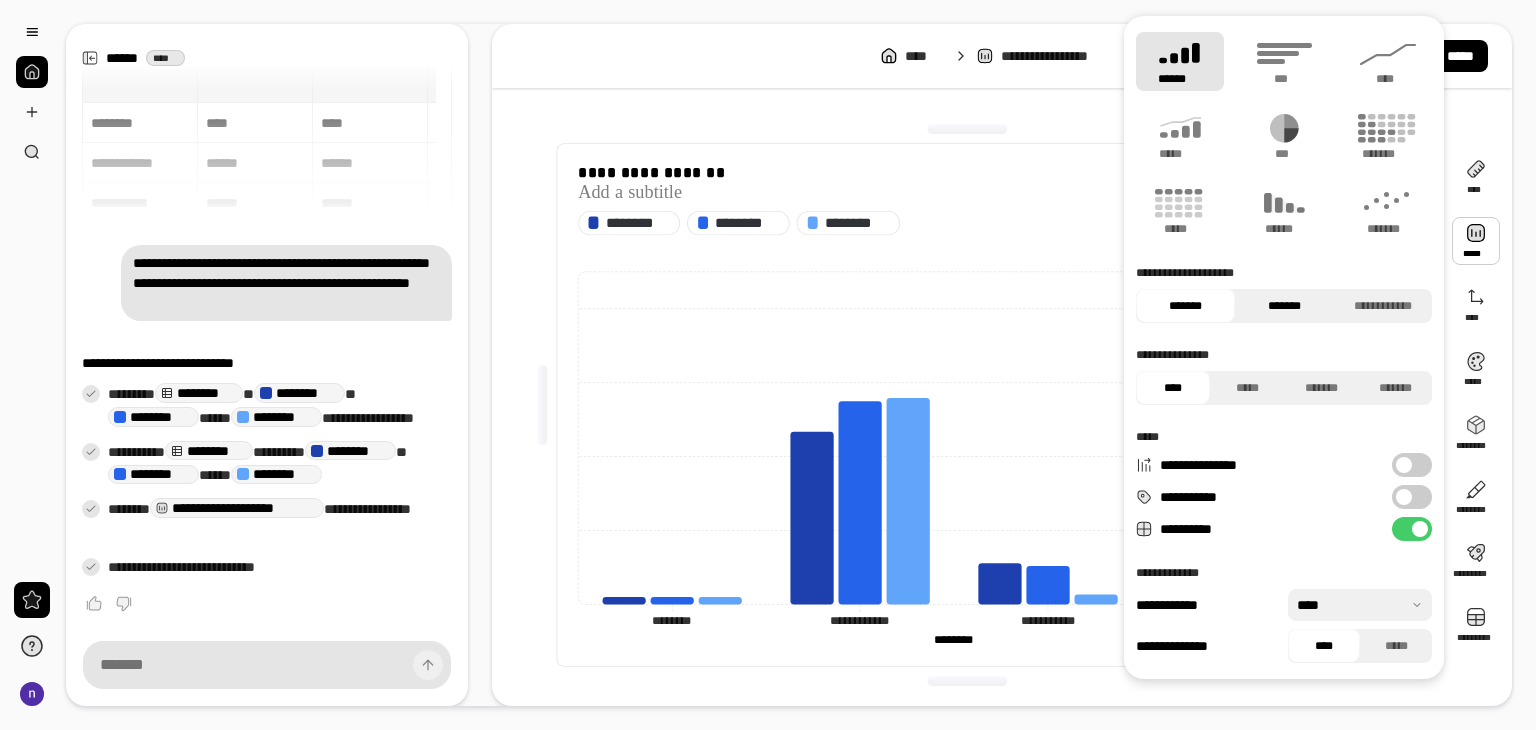 click on "*******" at bounding box center (1284, 306) 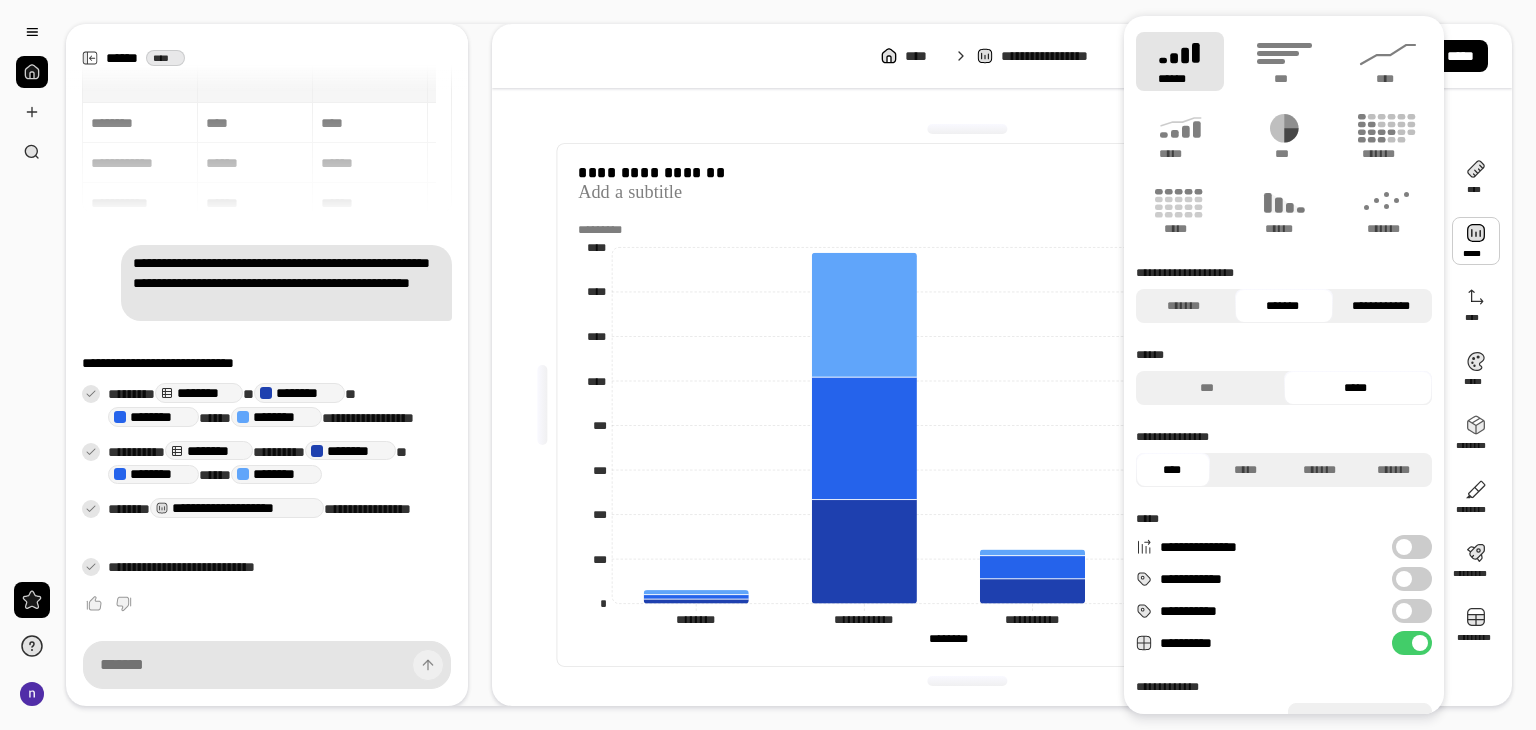 click on "**********" at bounding box center (1380, 306) 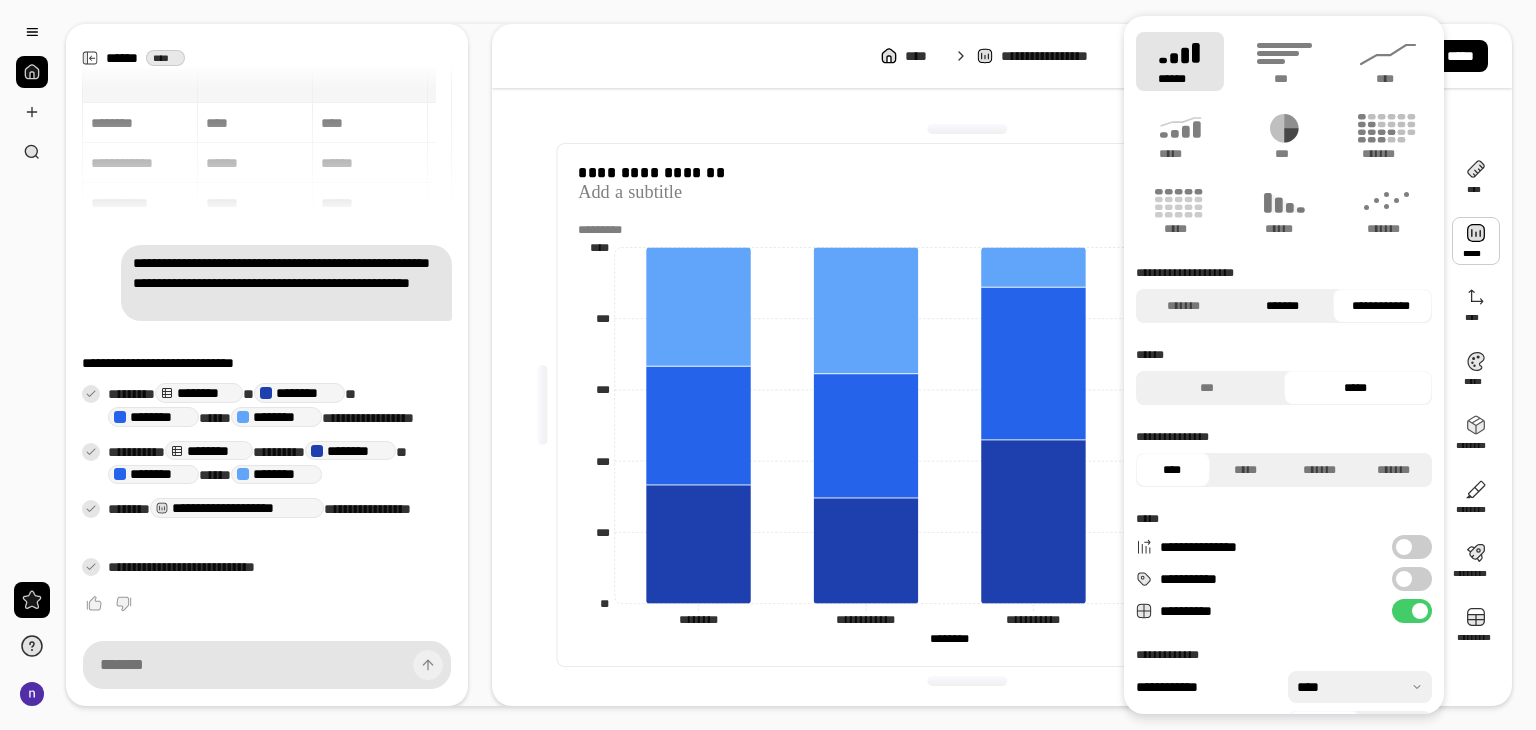 click on "*******" at bounding box center [1282, 306] 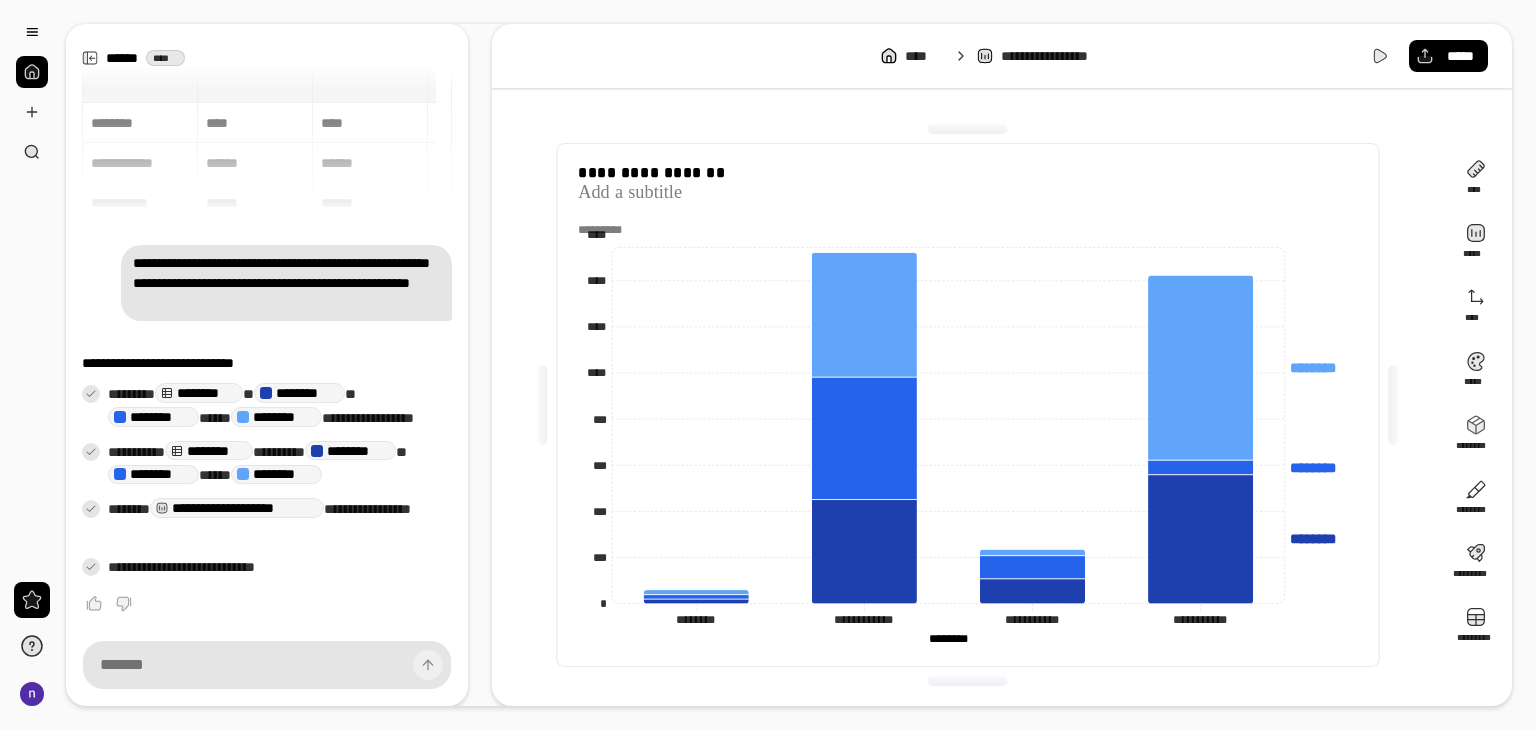click on "**********" at bounding box center [768, 365] 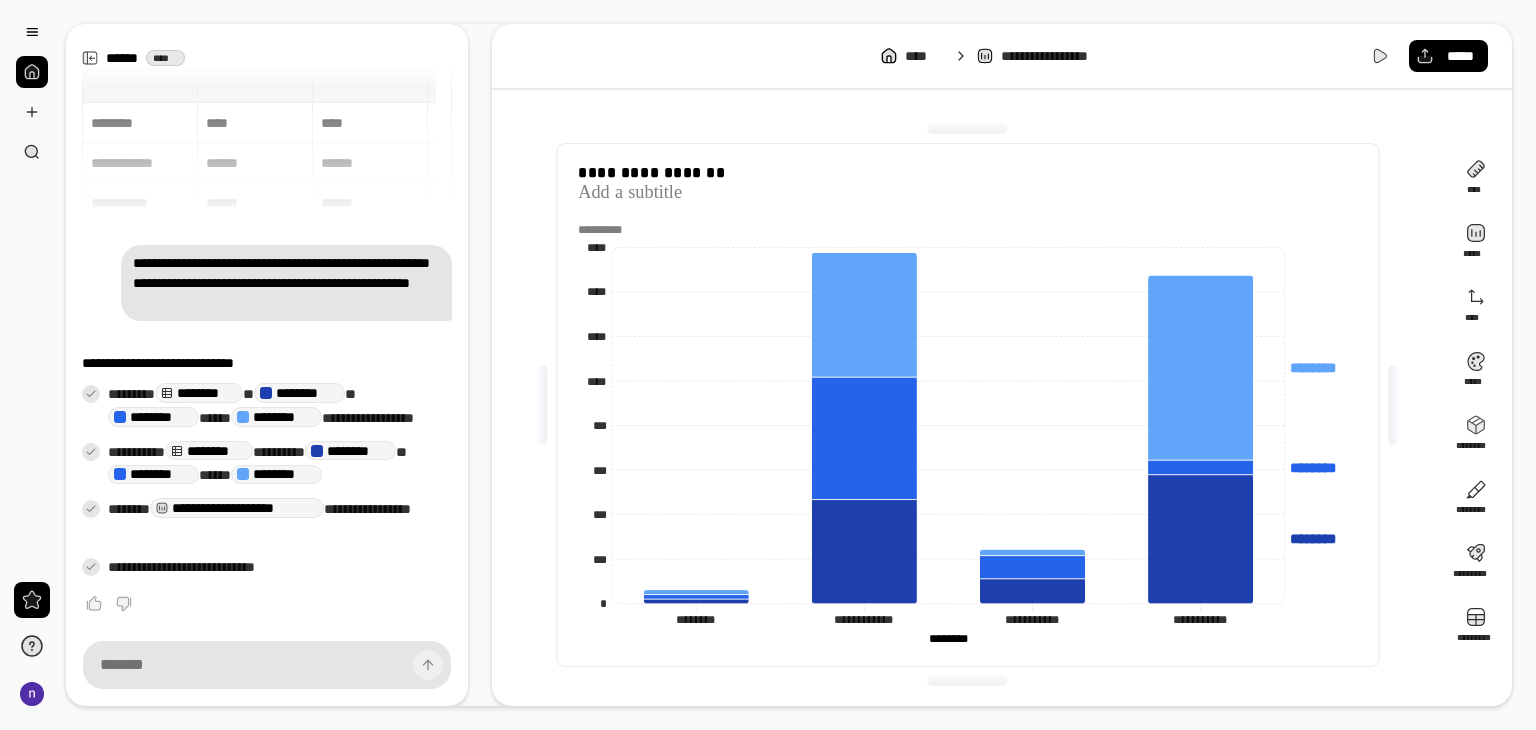 click at bounding box center [32, 72] 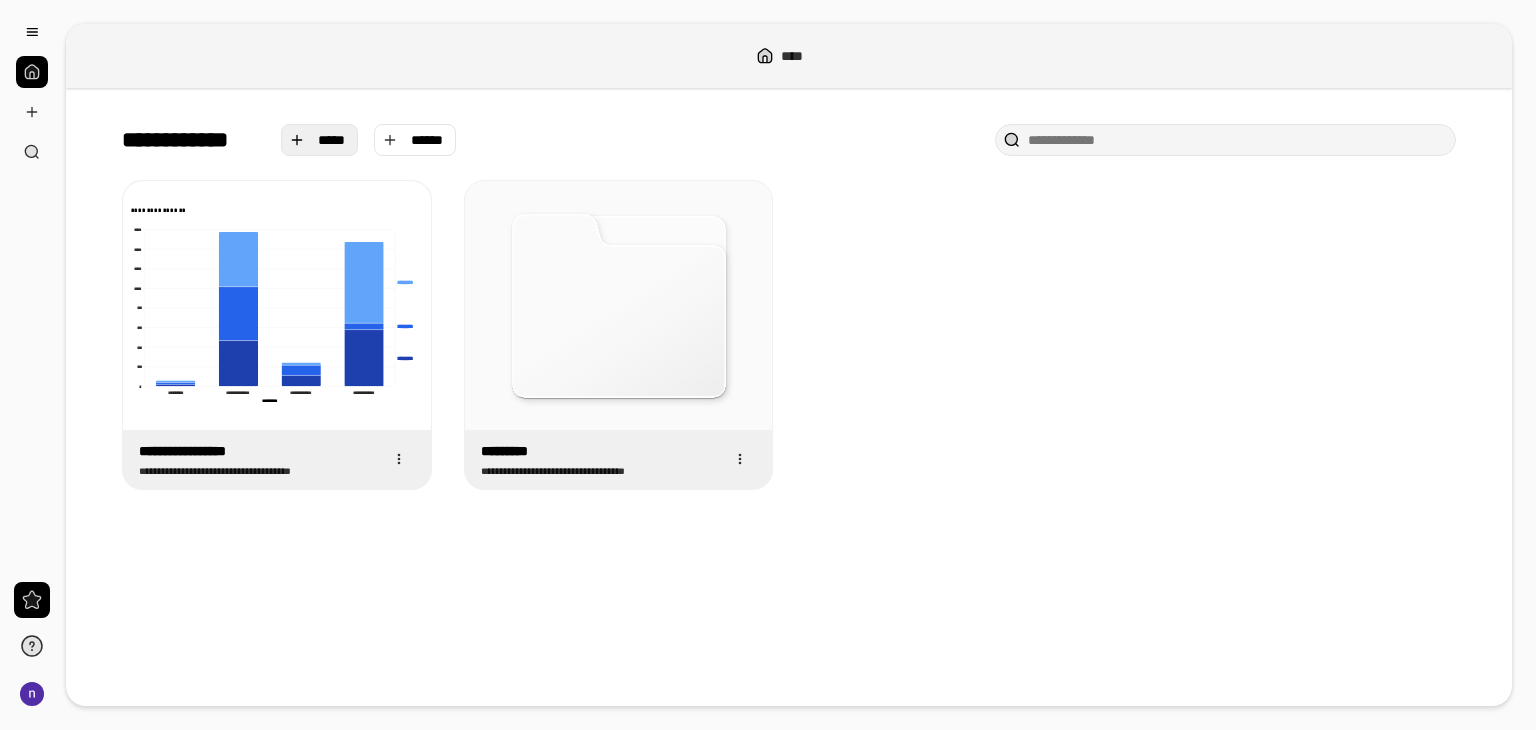 click on "*****" at bounding box center (332, 140) 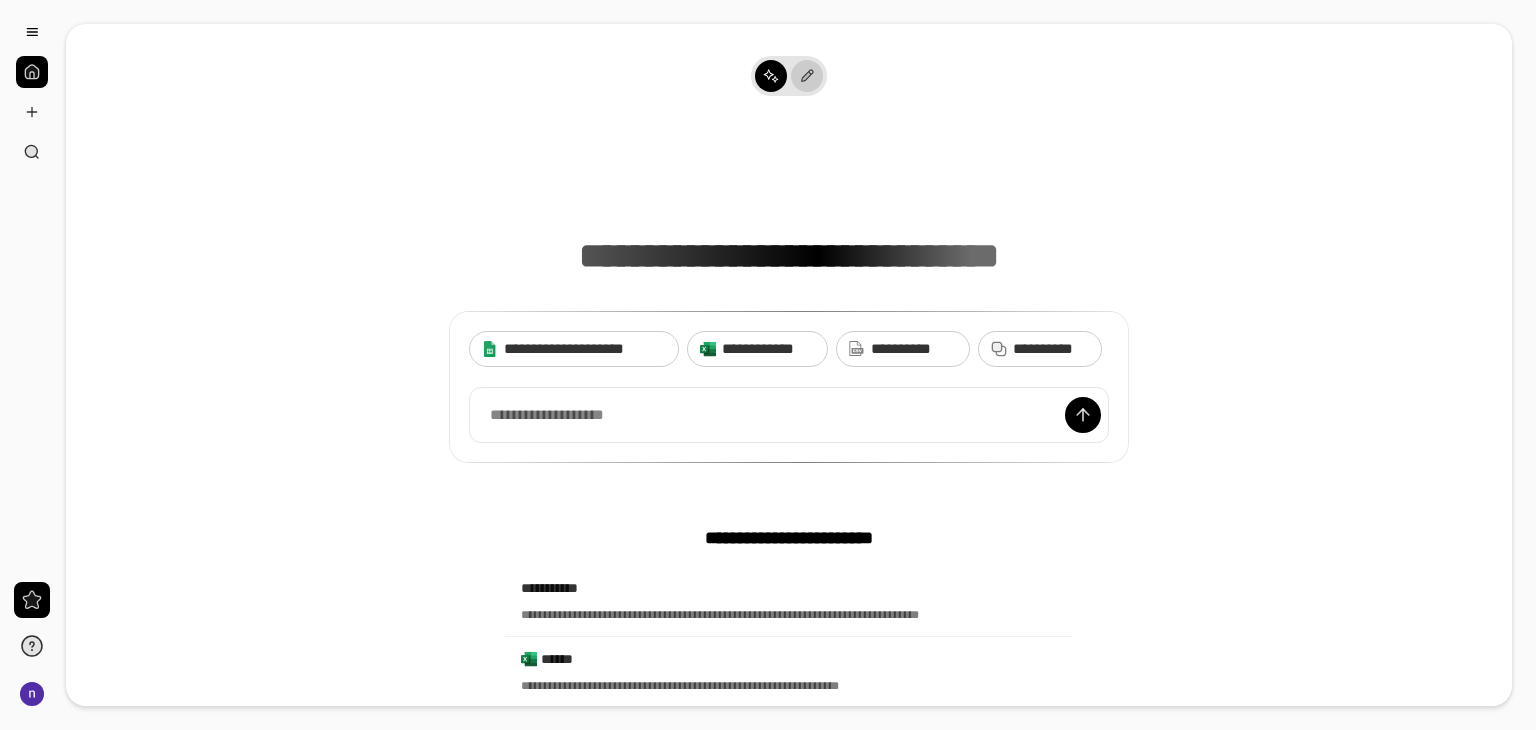 click 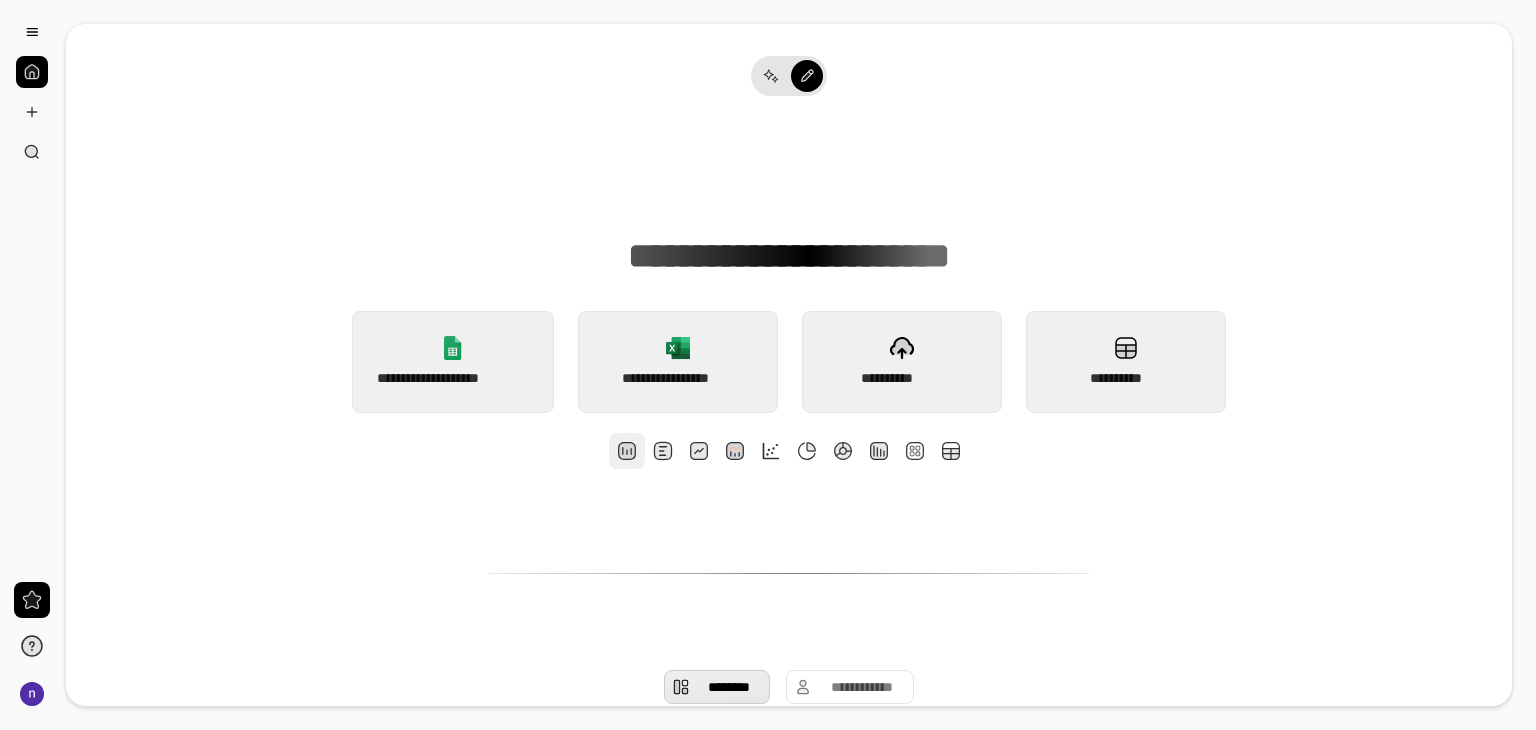 scroll, scrollTop: 200, scrollLeft: 0, axis: vertical 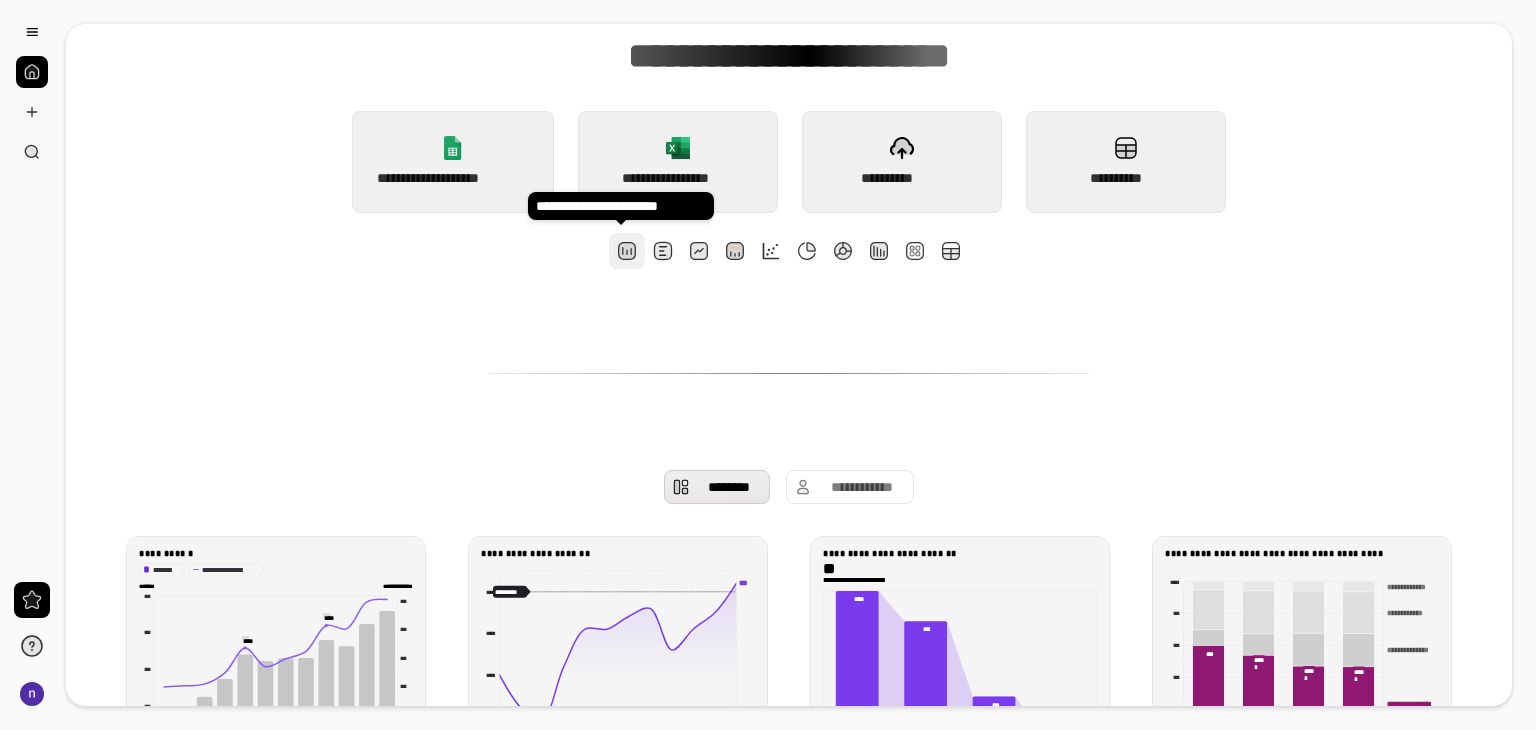 click at bounding box center [627, 251] 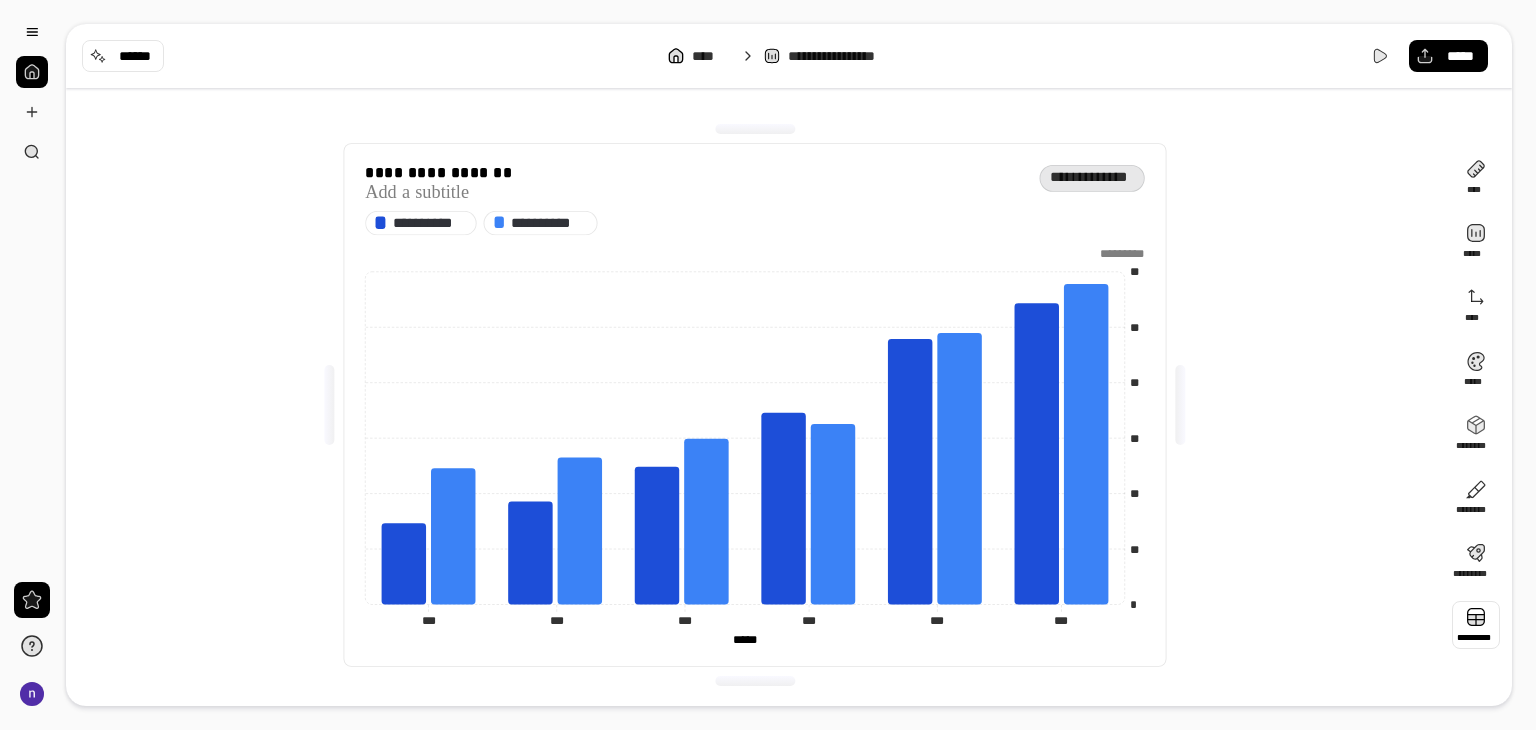 click at bounding box center (1476, 625) 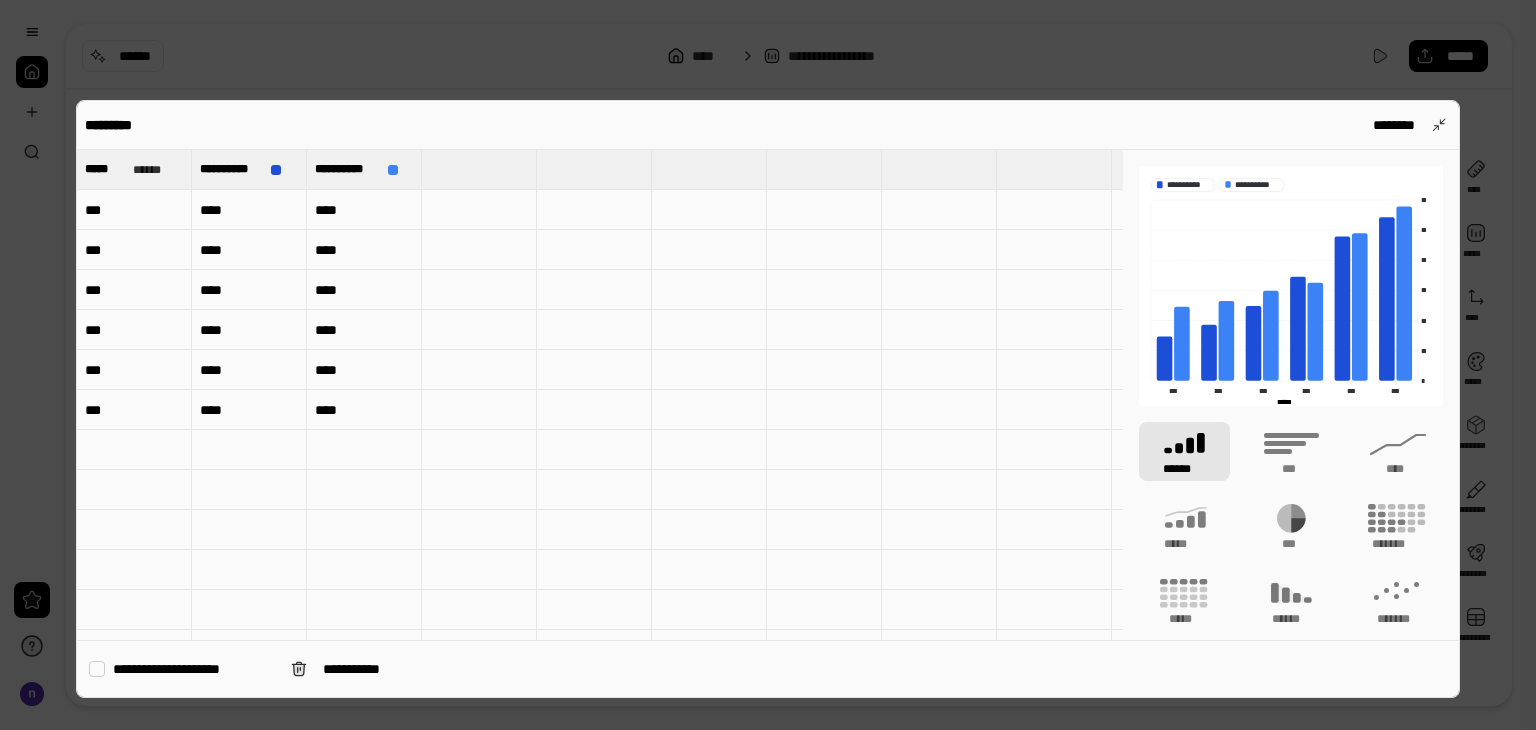 type 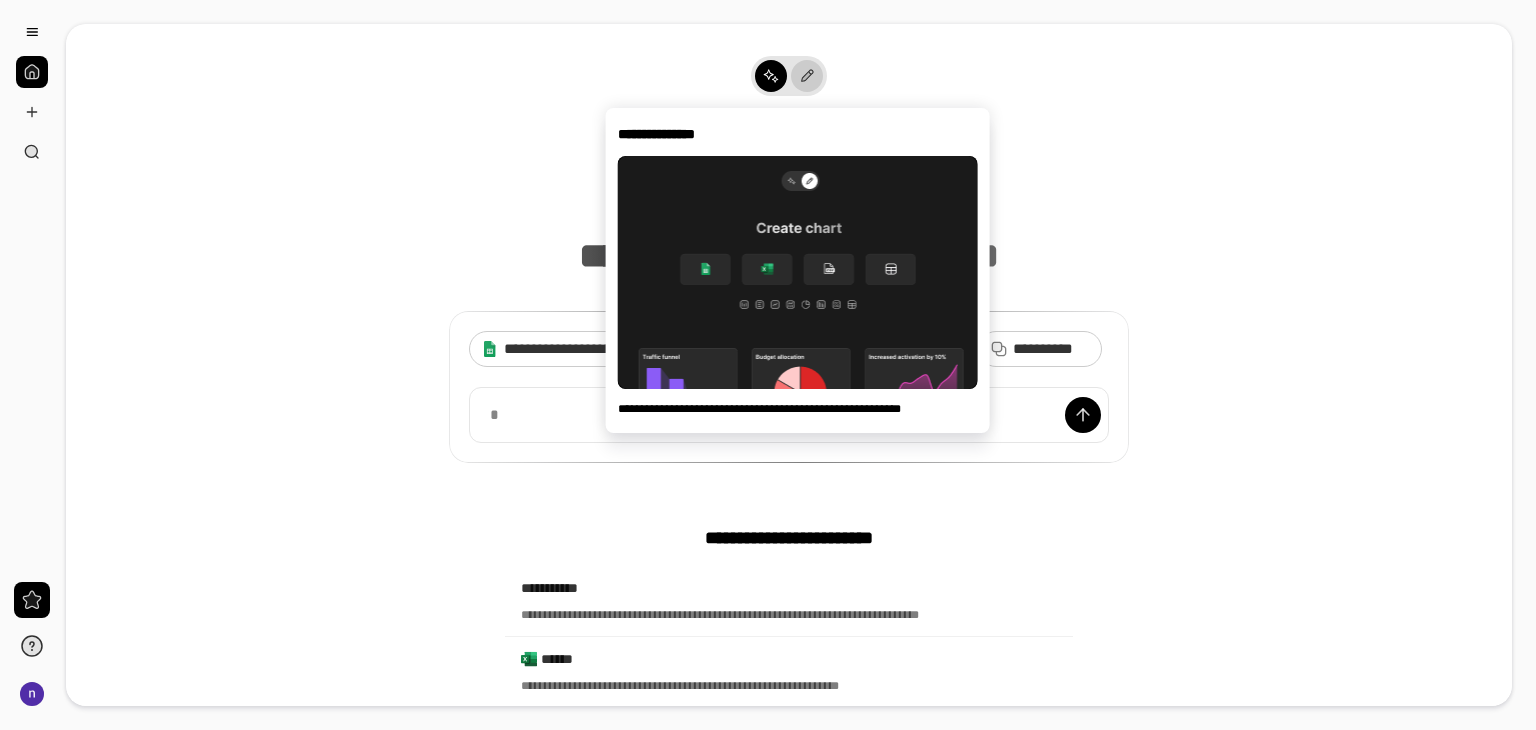 click at bounding box center (807, 76) 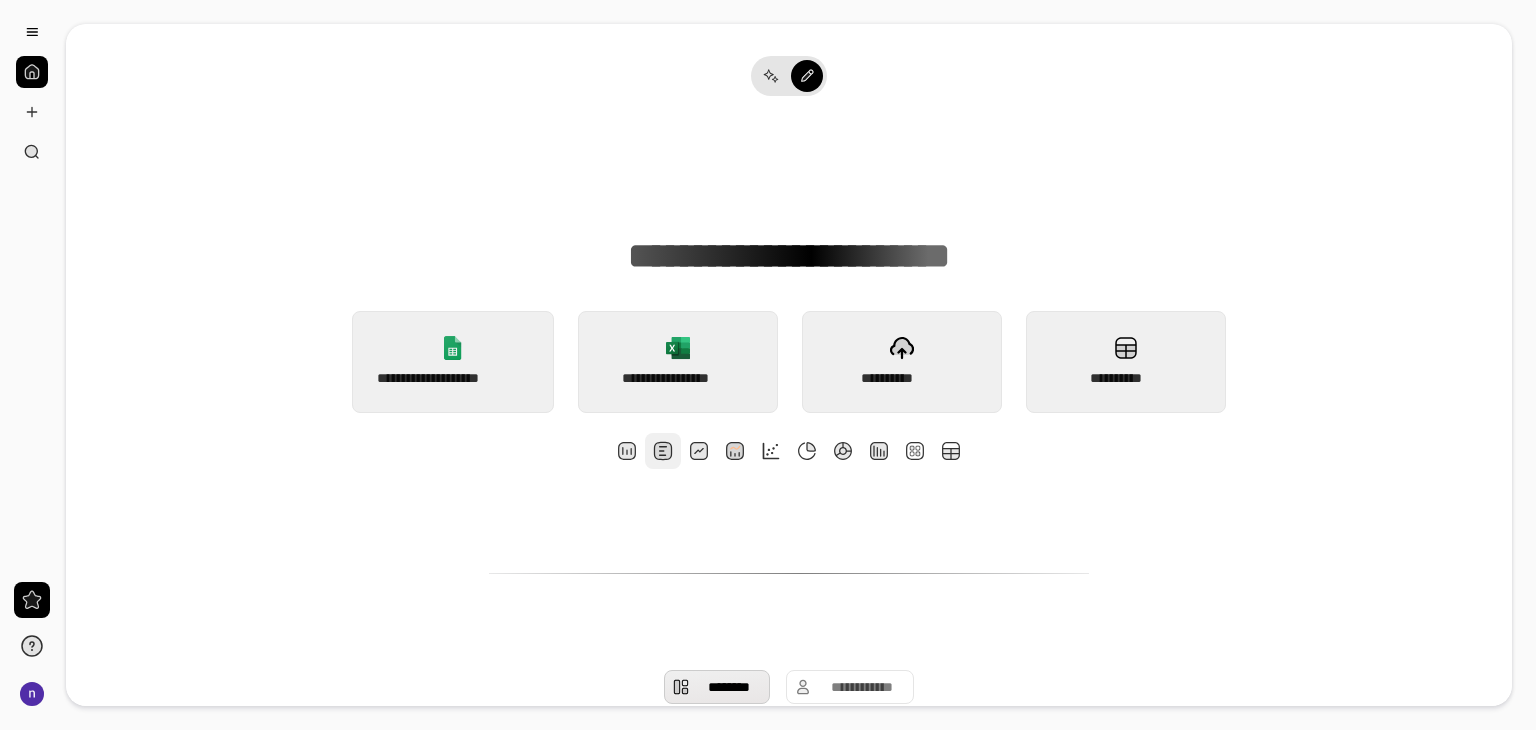 click at bounding box center (663, 451) 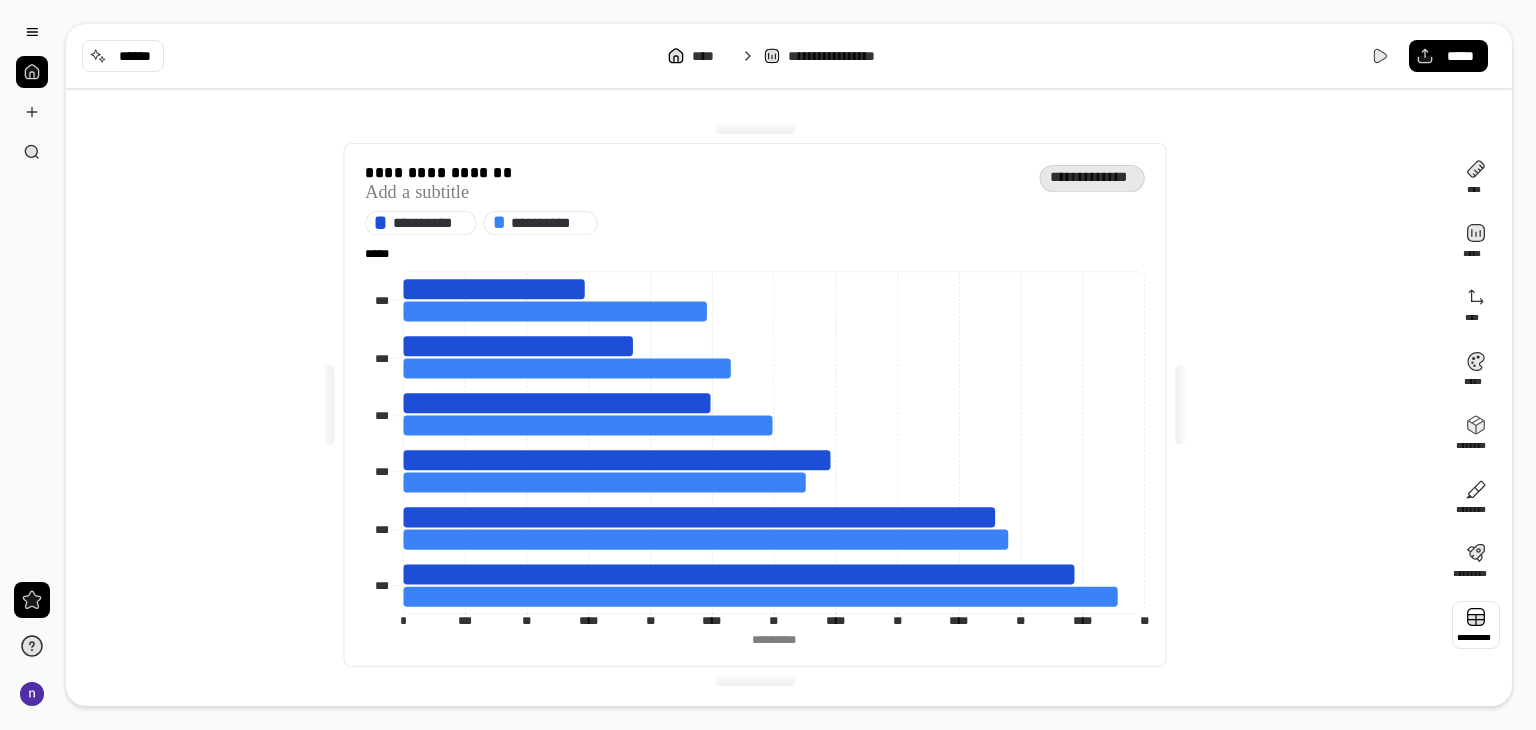 click at bounding box center [1476, 625] 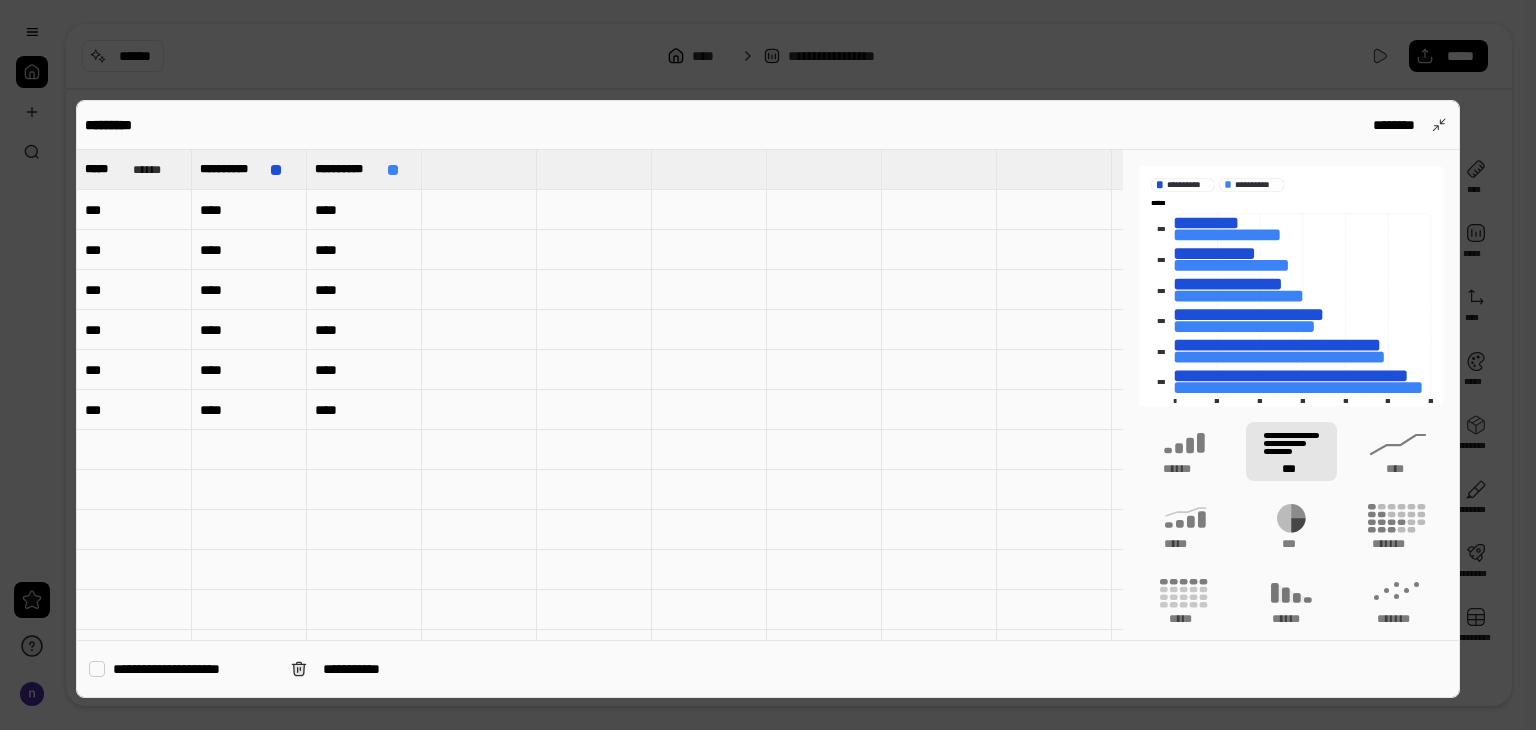 type 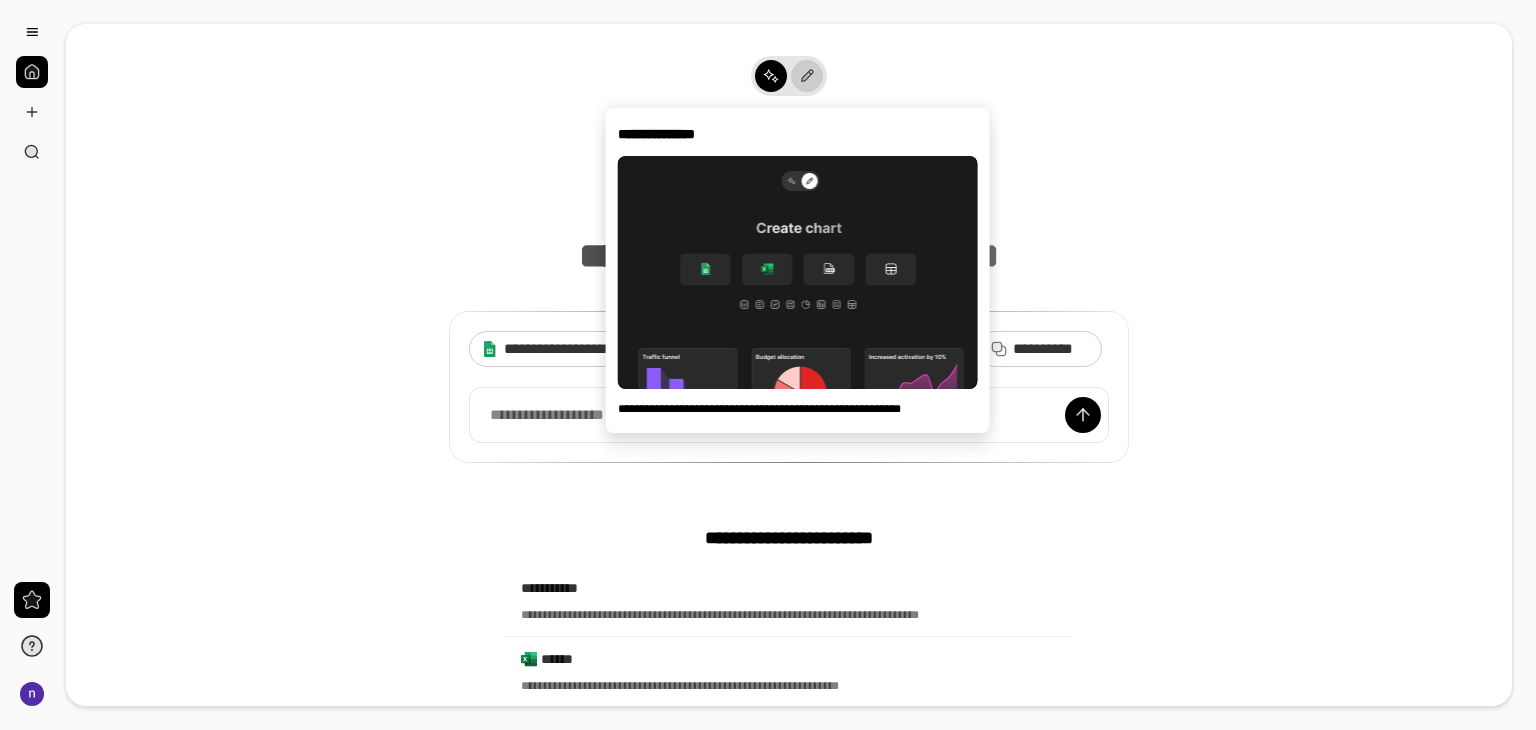 click 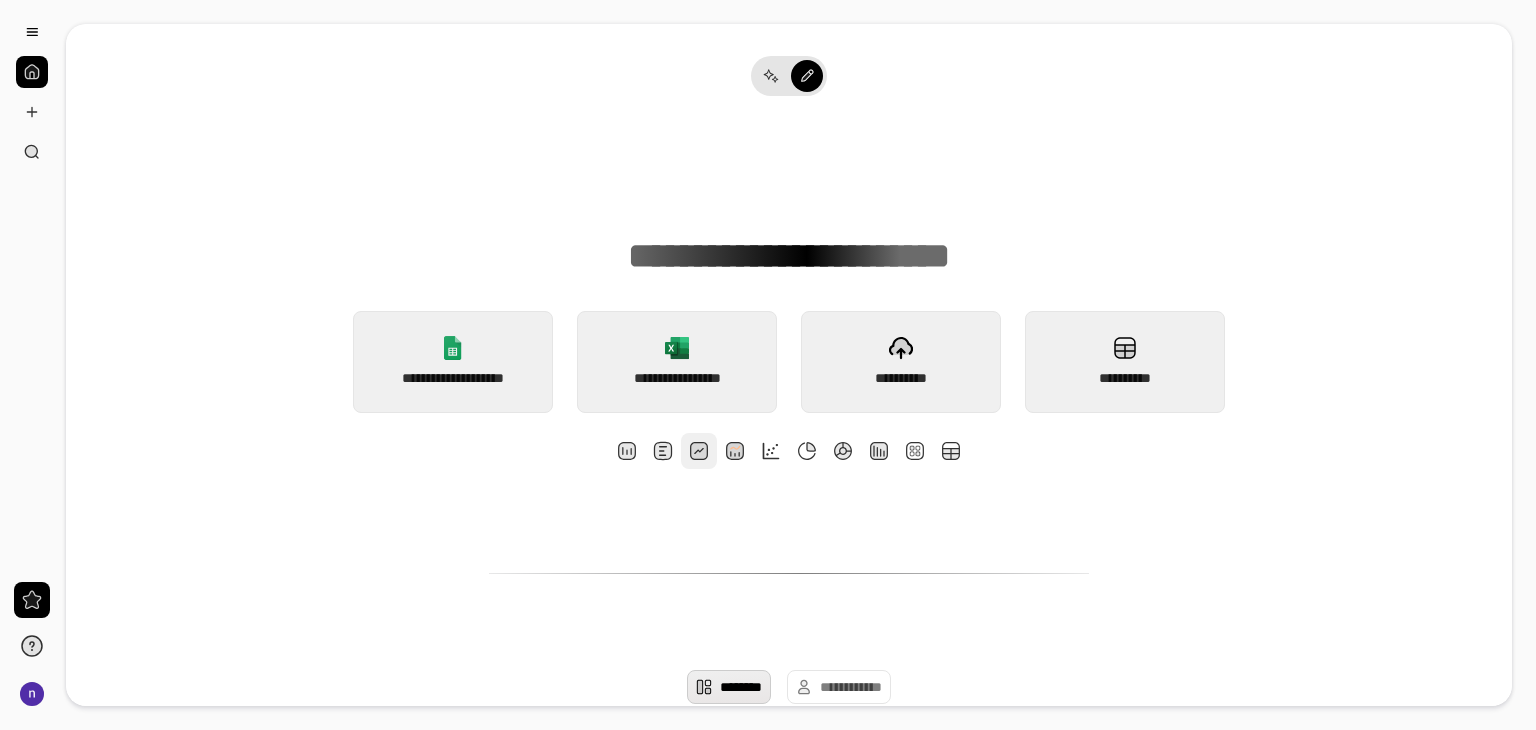 click at bounding box center [699, 451] 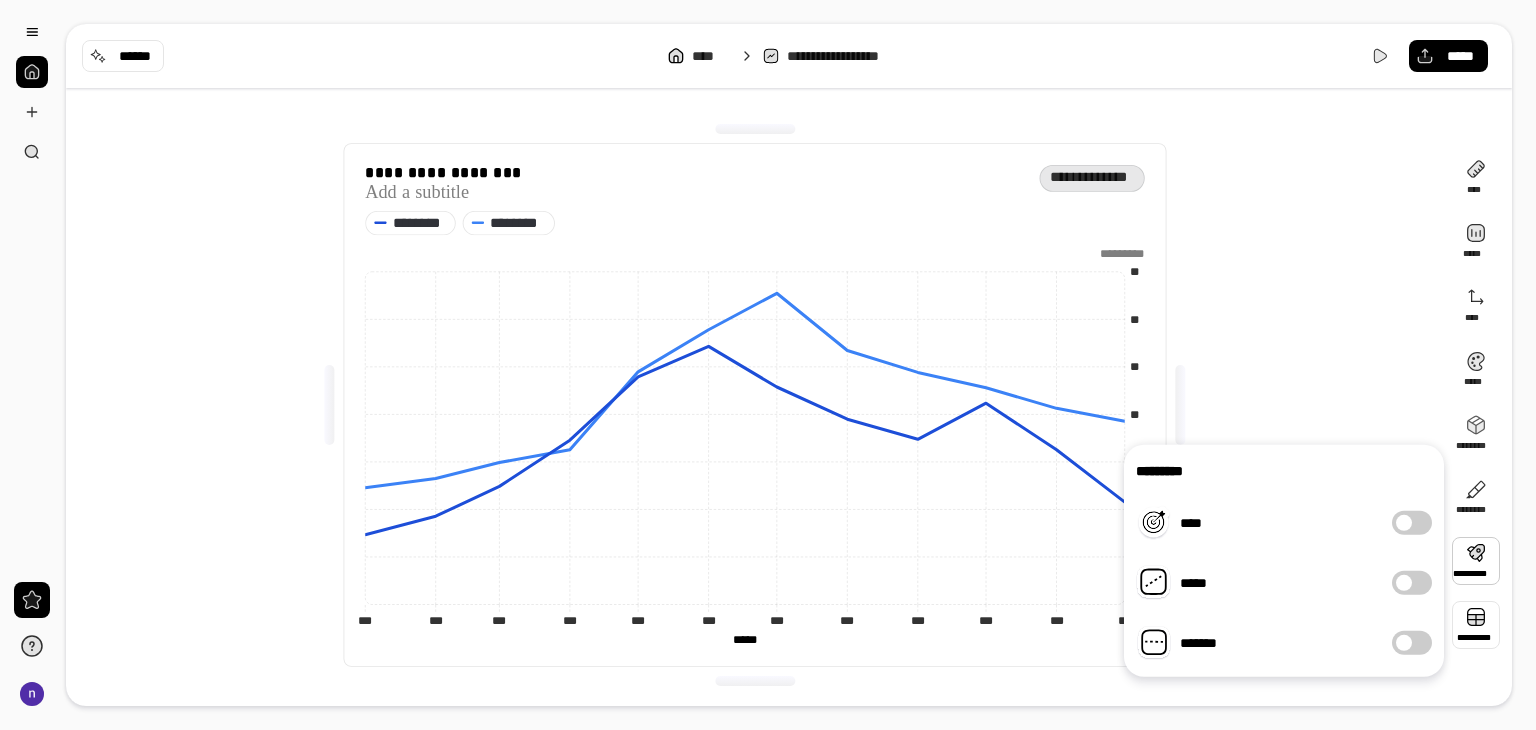 click at bounding box center (1476, 625) 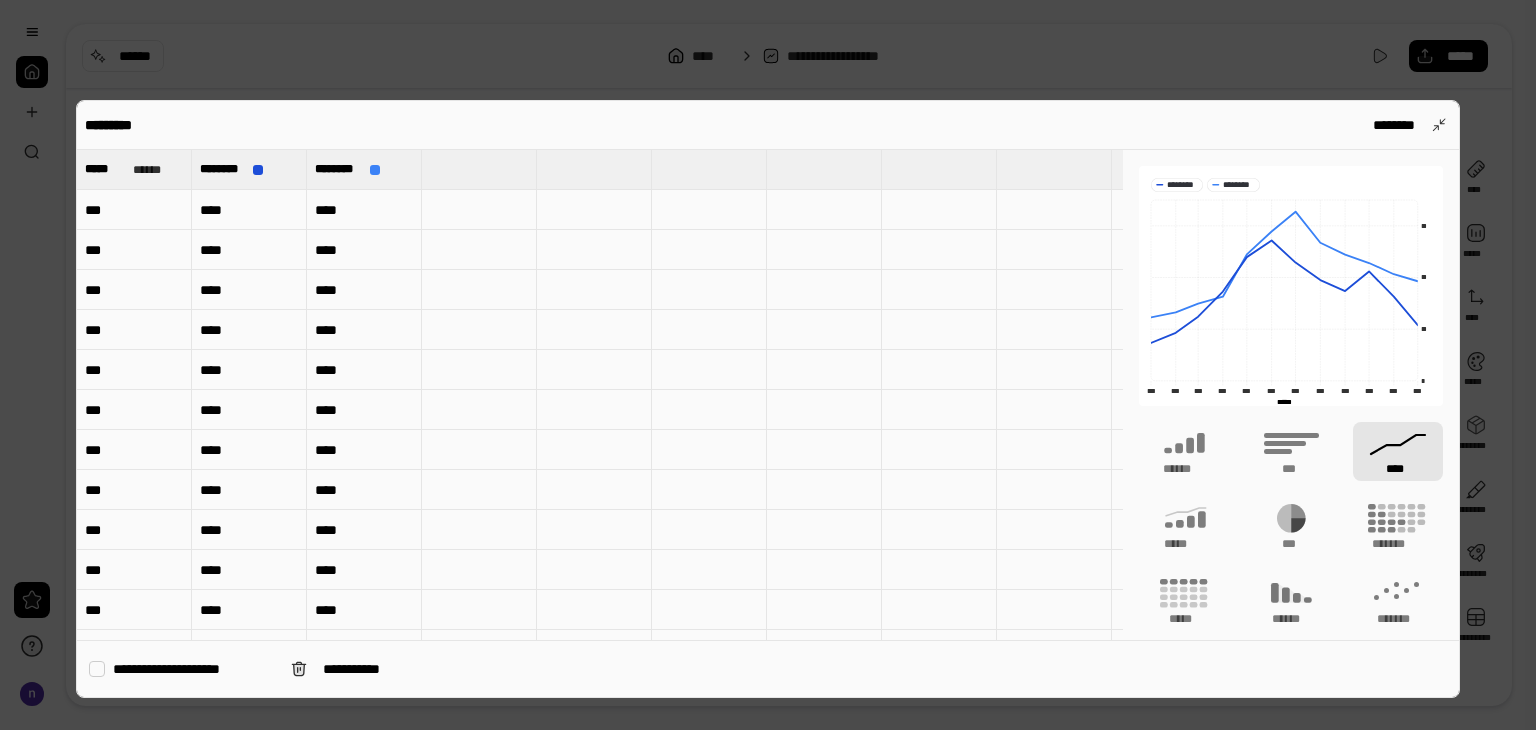 click at bounding box center [768, 365] 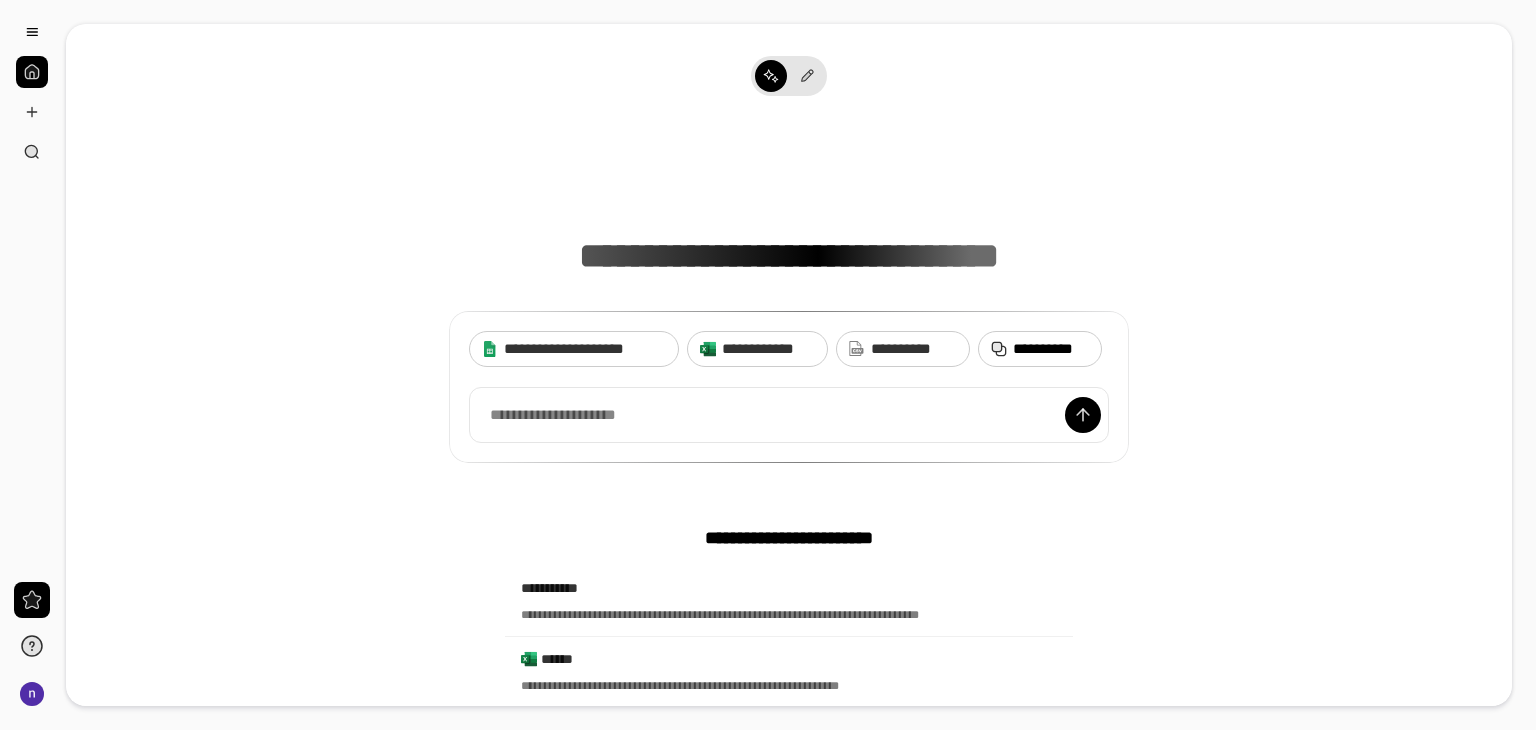 click on "**********" at bounding box center [1051, 349] 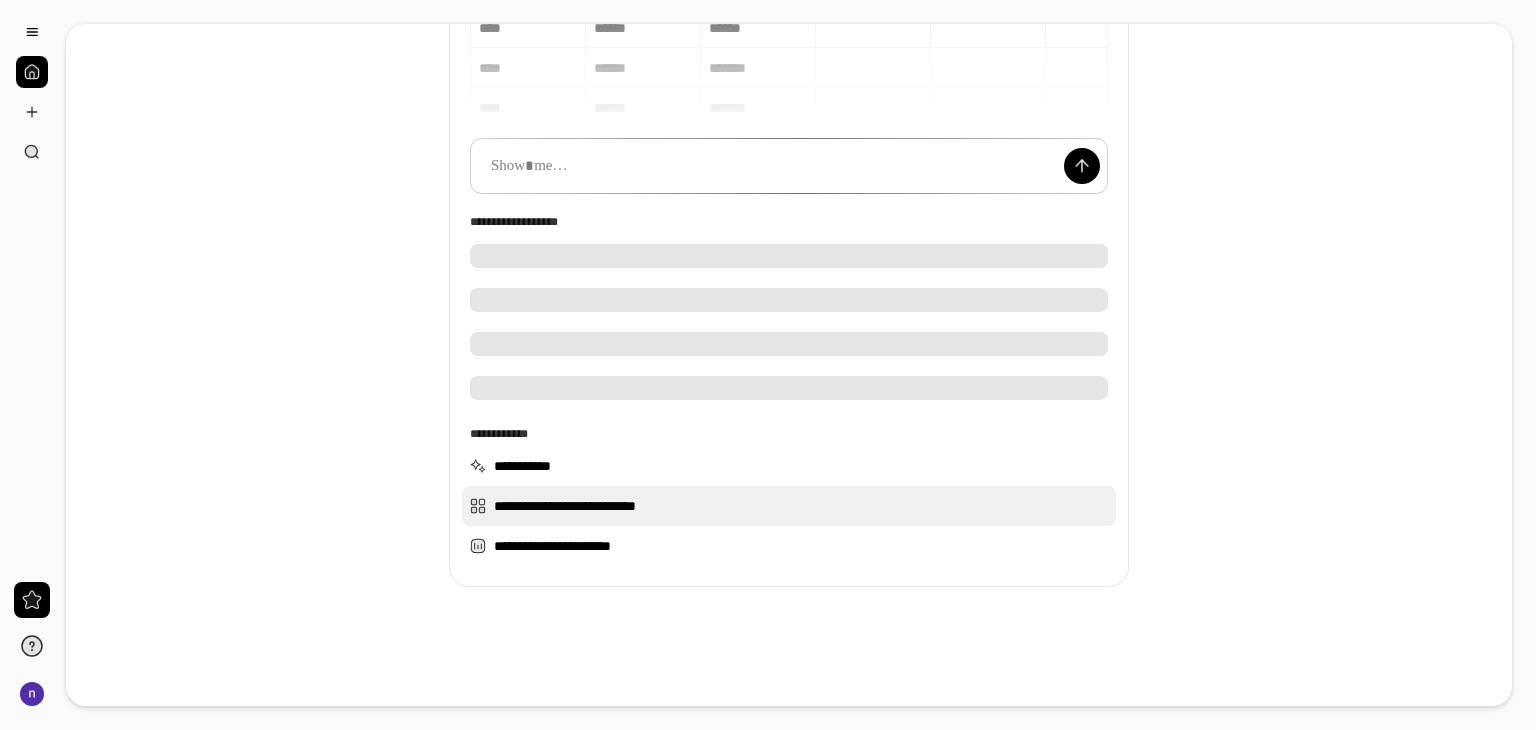 scroll, scrollTop: 125, scrollLeft: 0, axis: vertical 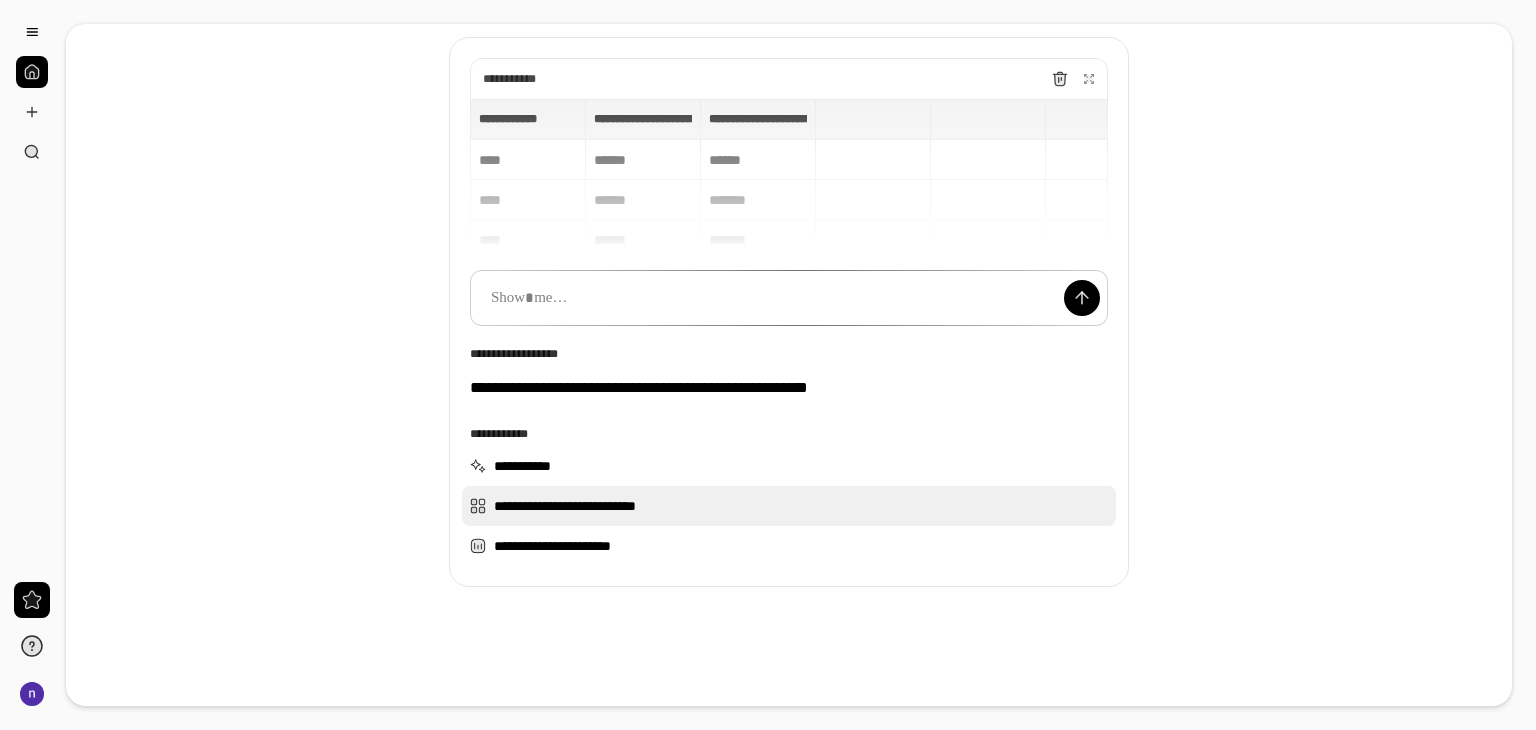 click on "**********" at bounding box center (789, 506) 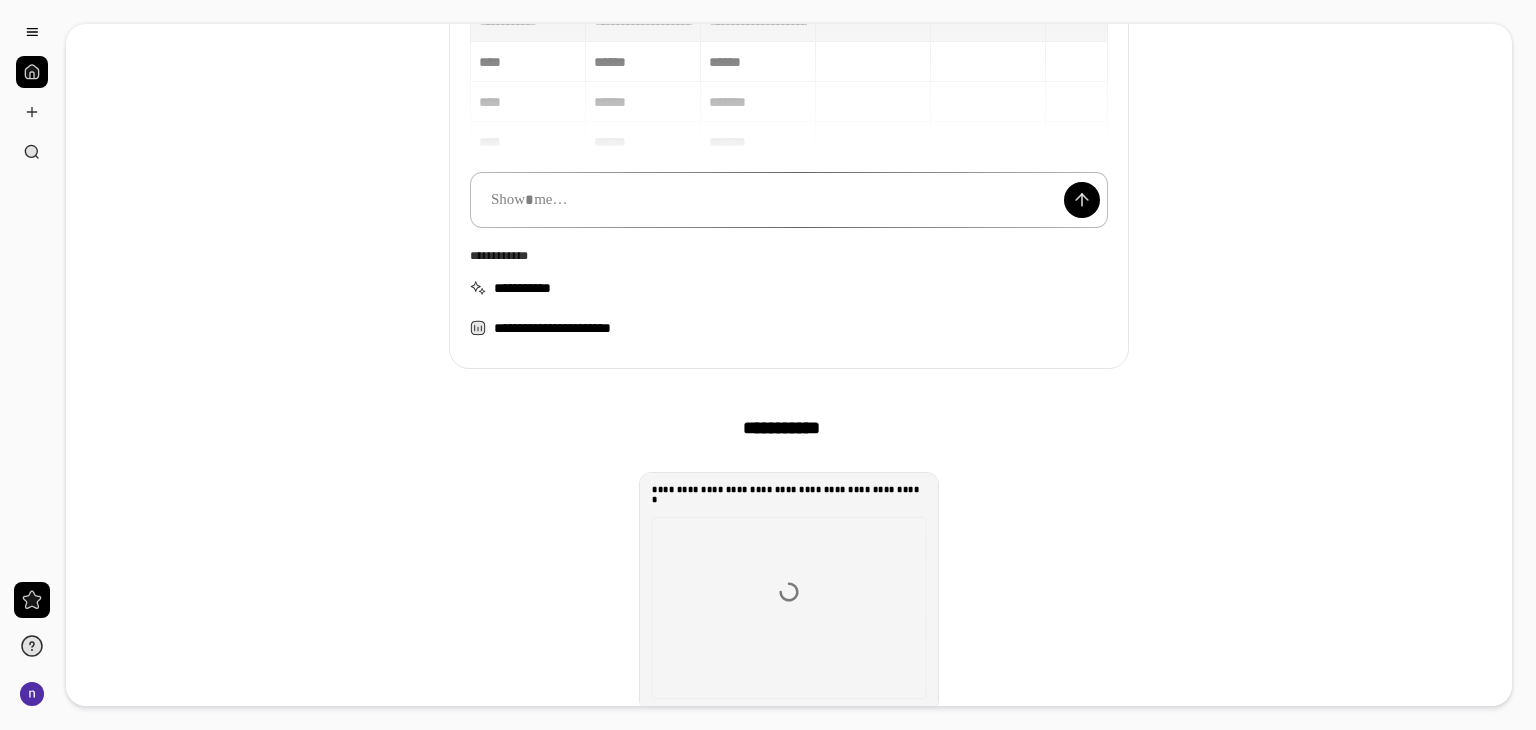 scroll, scrollTop: 225, scrollLeft: 0, axis: vertical 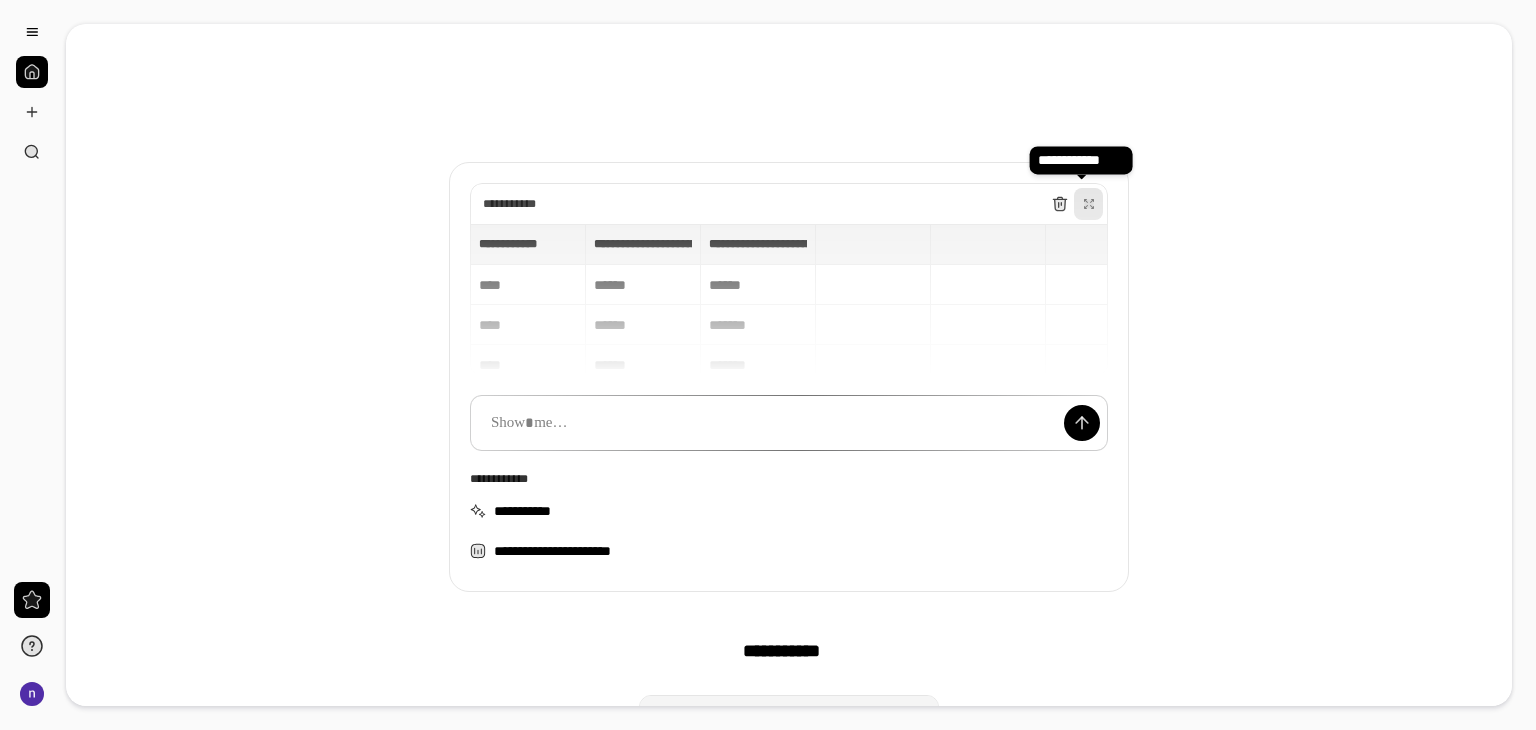 click at bounding box center (1089, 204) 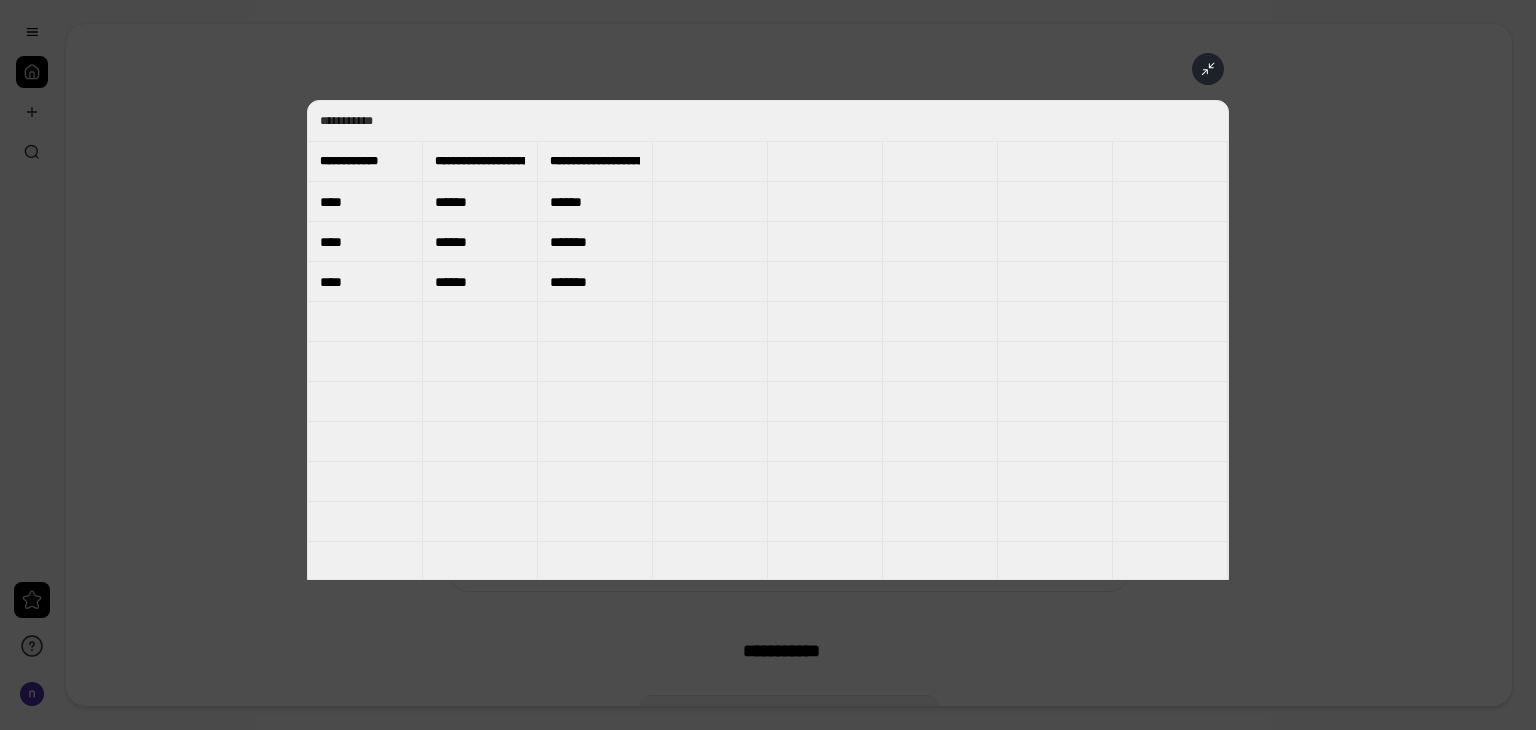 drag, startPoint x: 336, startPoint y: 149, endPoint x: 577, endPoint y: 269, distance: 269.22296 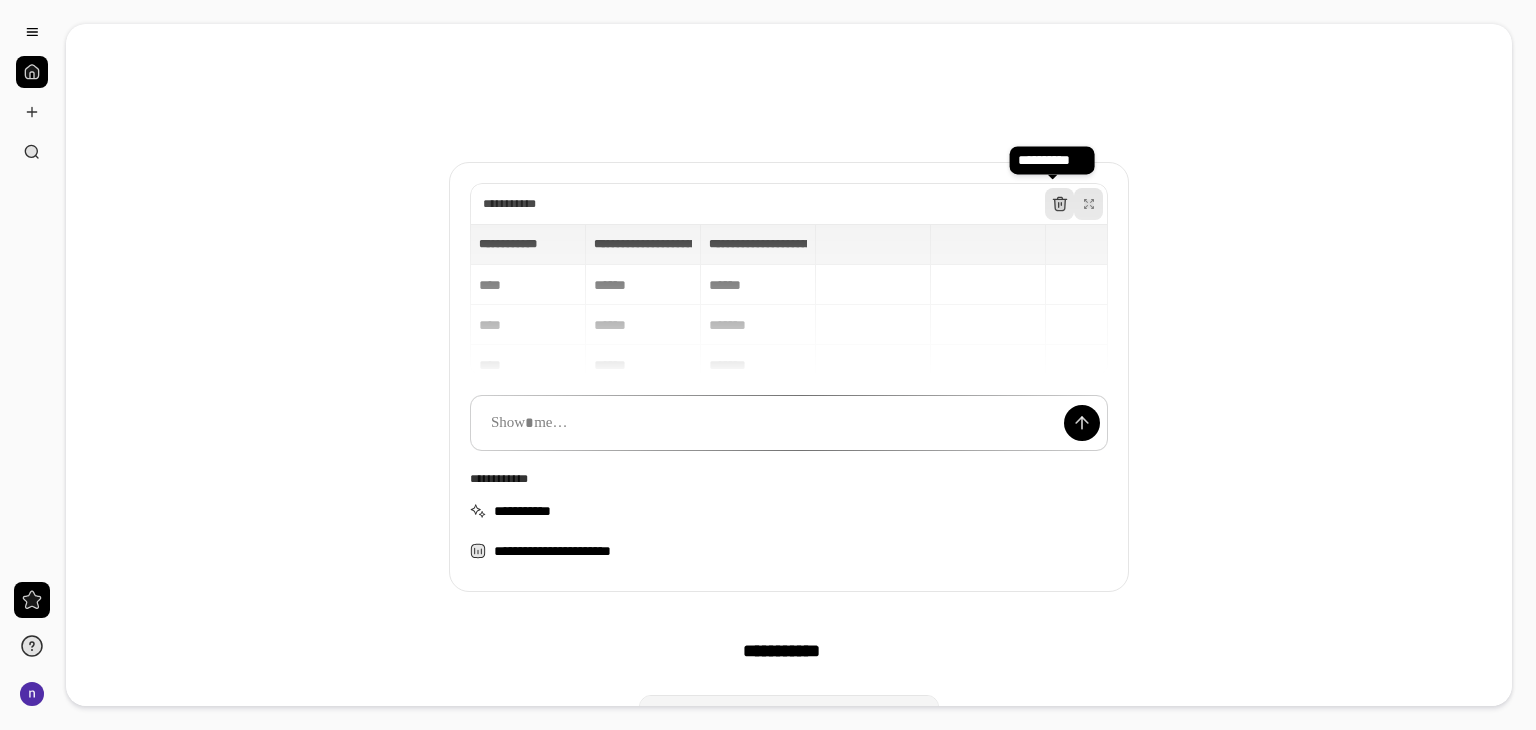 click 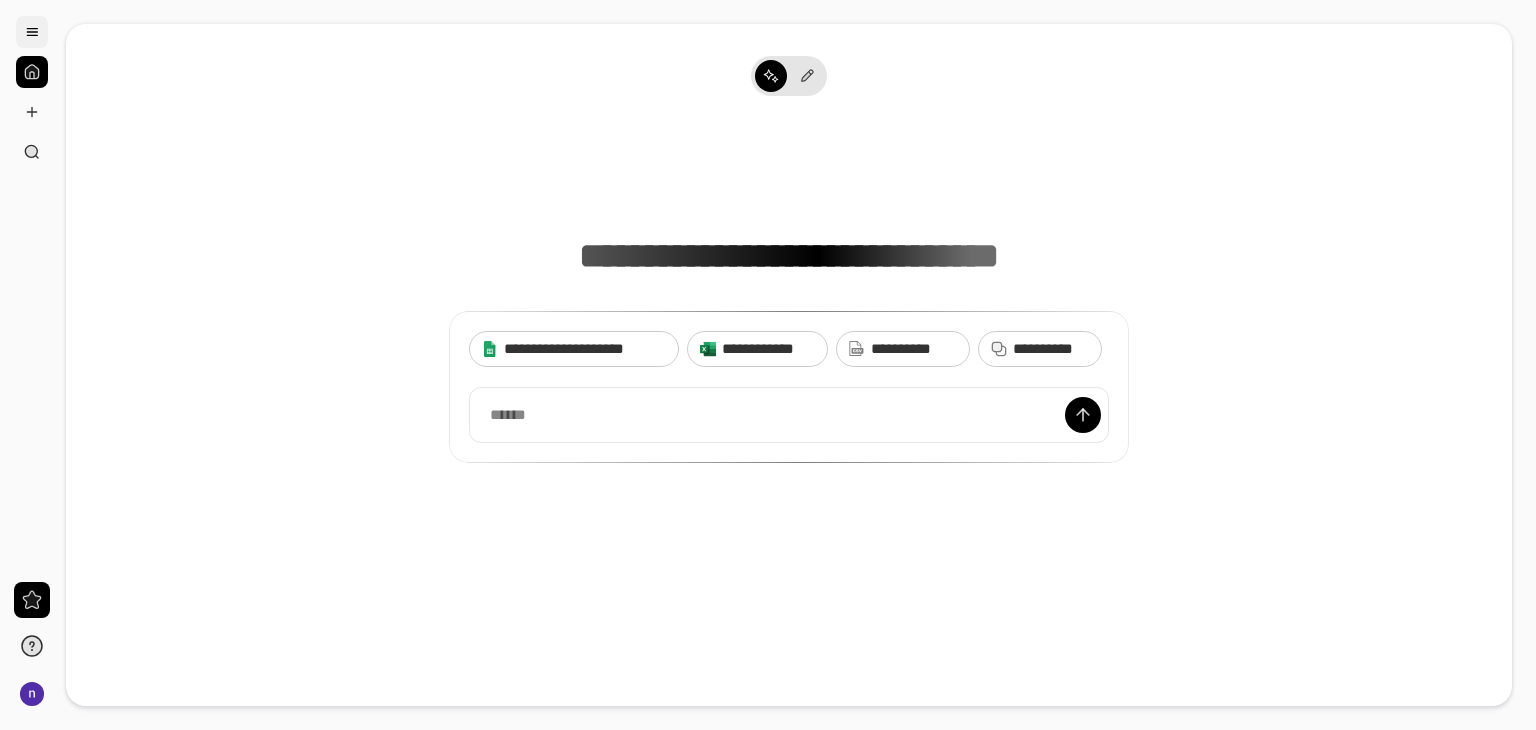 click at bounding box center [32, 32] 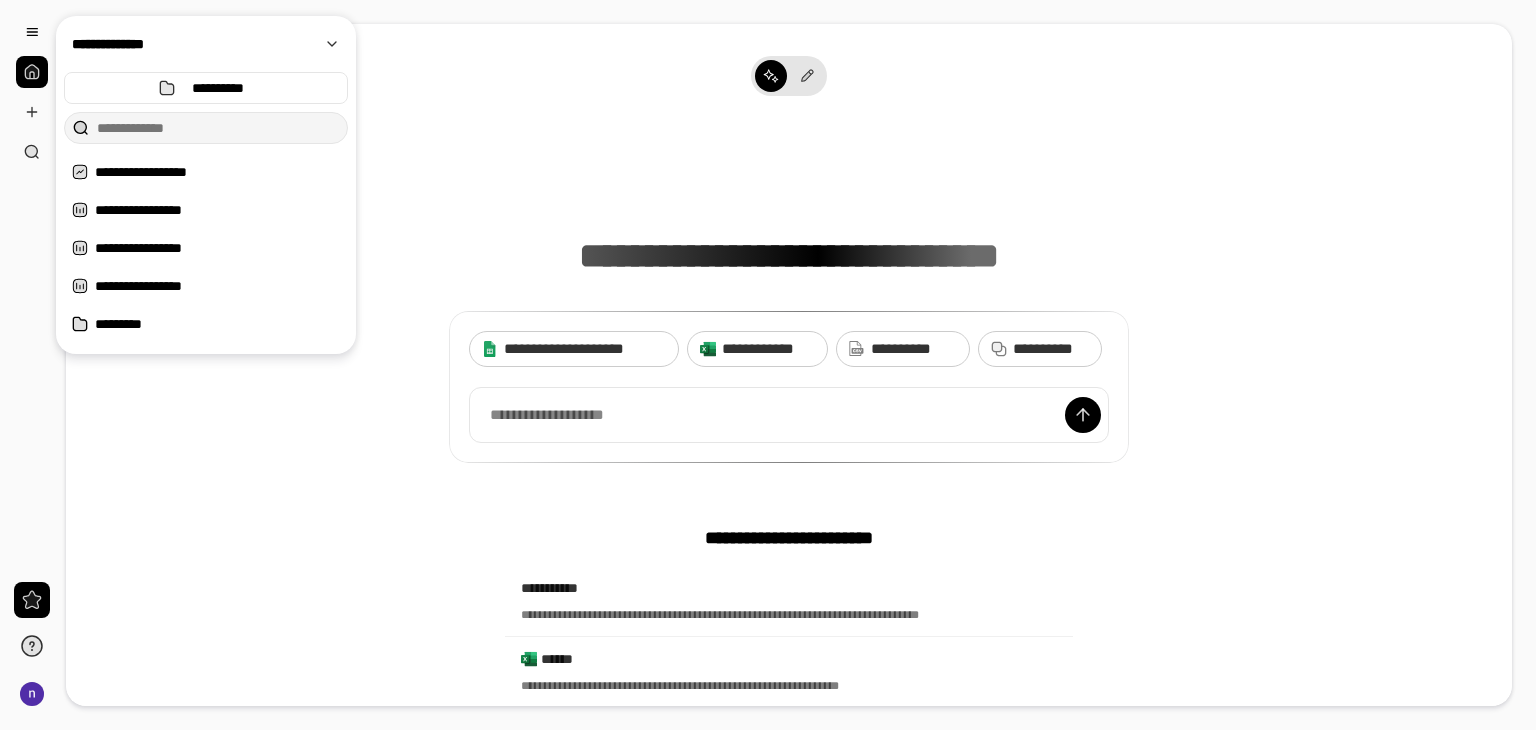 click on "**********" at bounding box center [789, 859] 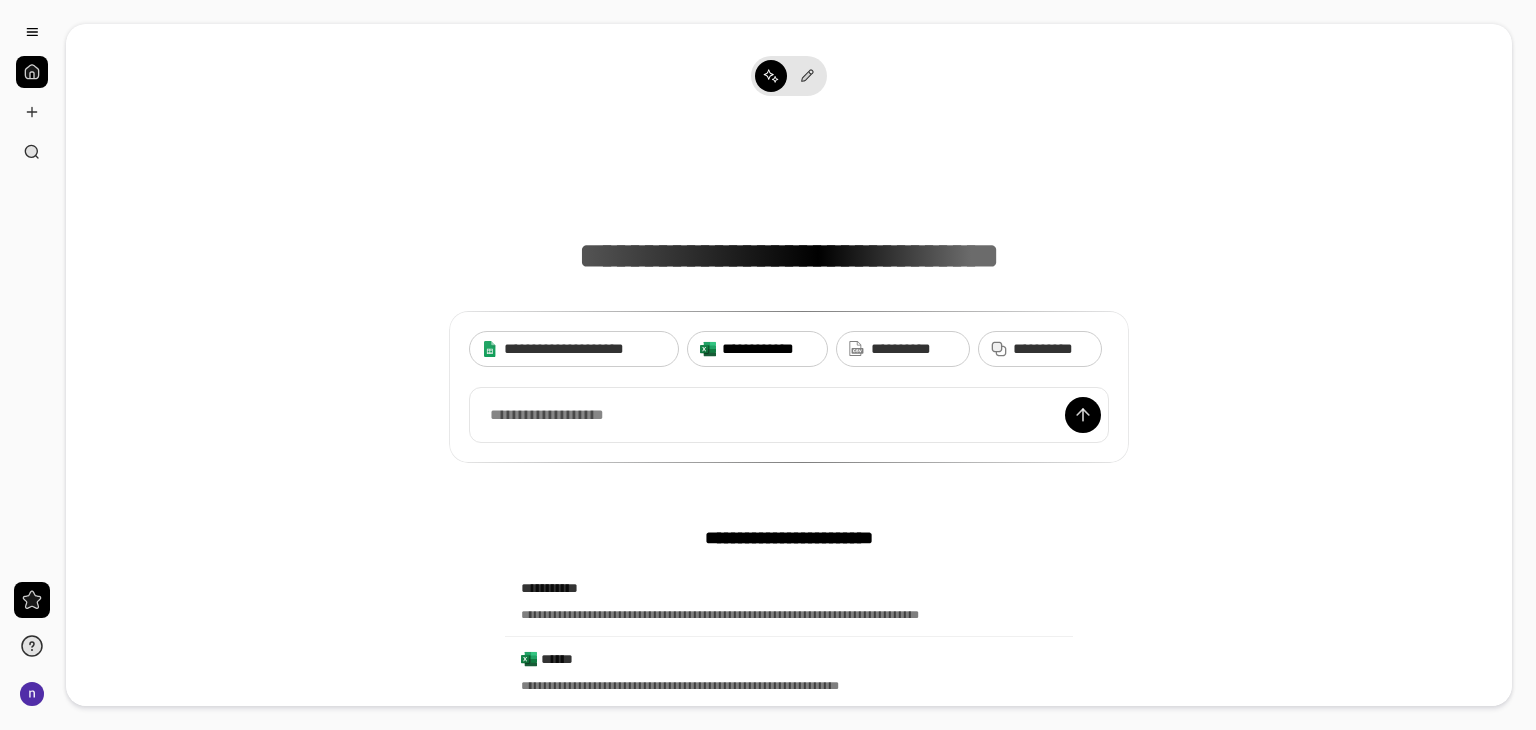 click on "**********" at bounding box center (768, 349) 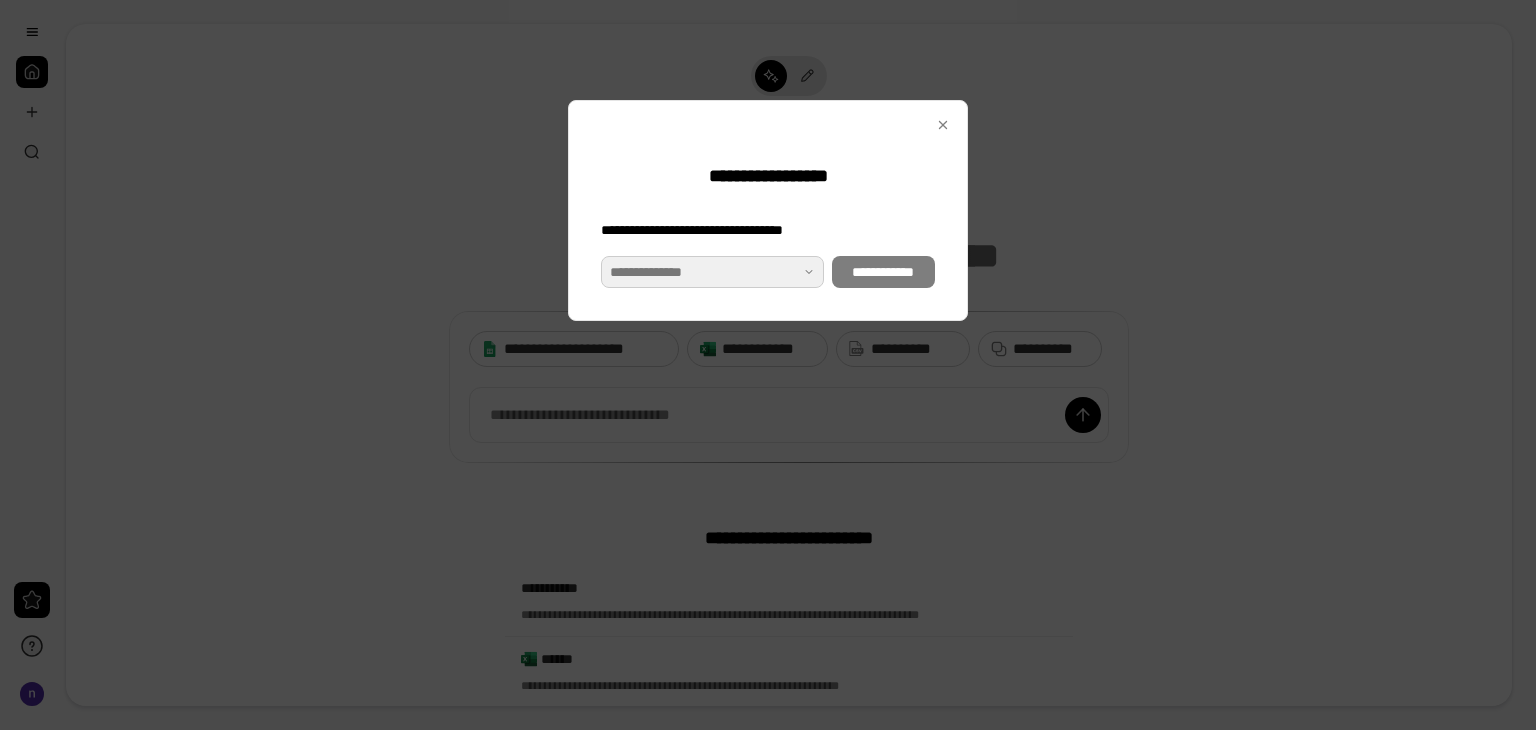 click at bounding box center [712, 272] 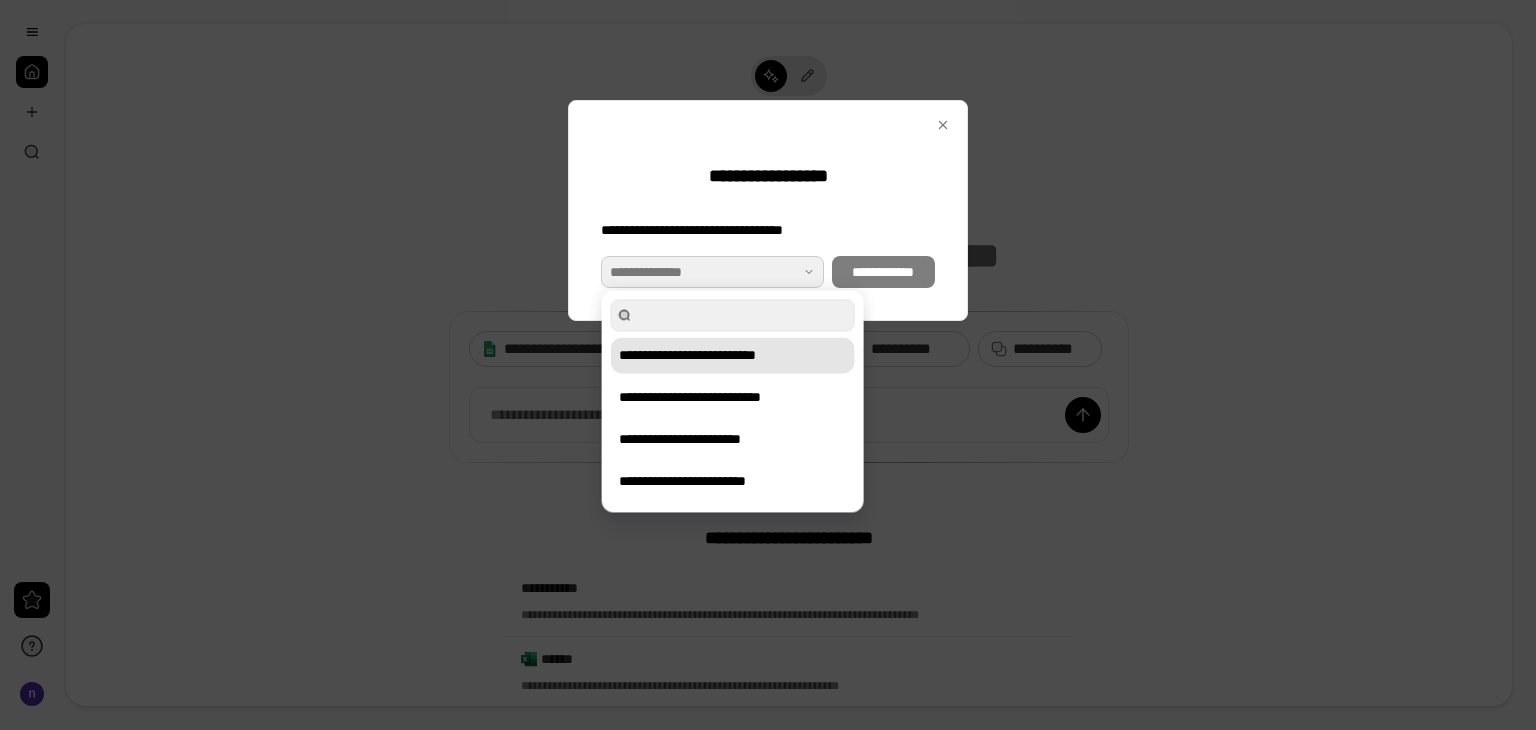 click on "**********" at bounding box center (733, 355) 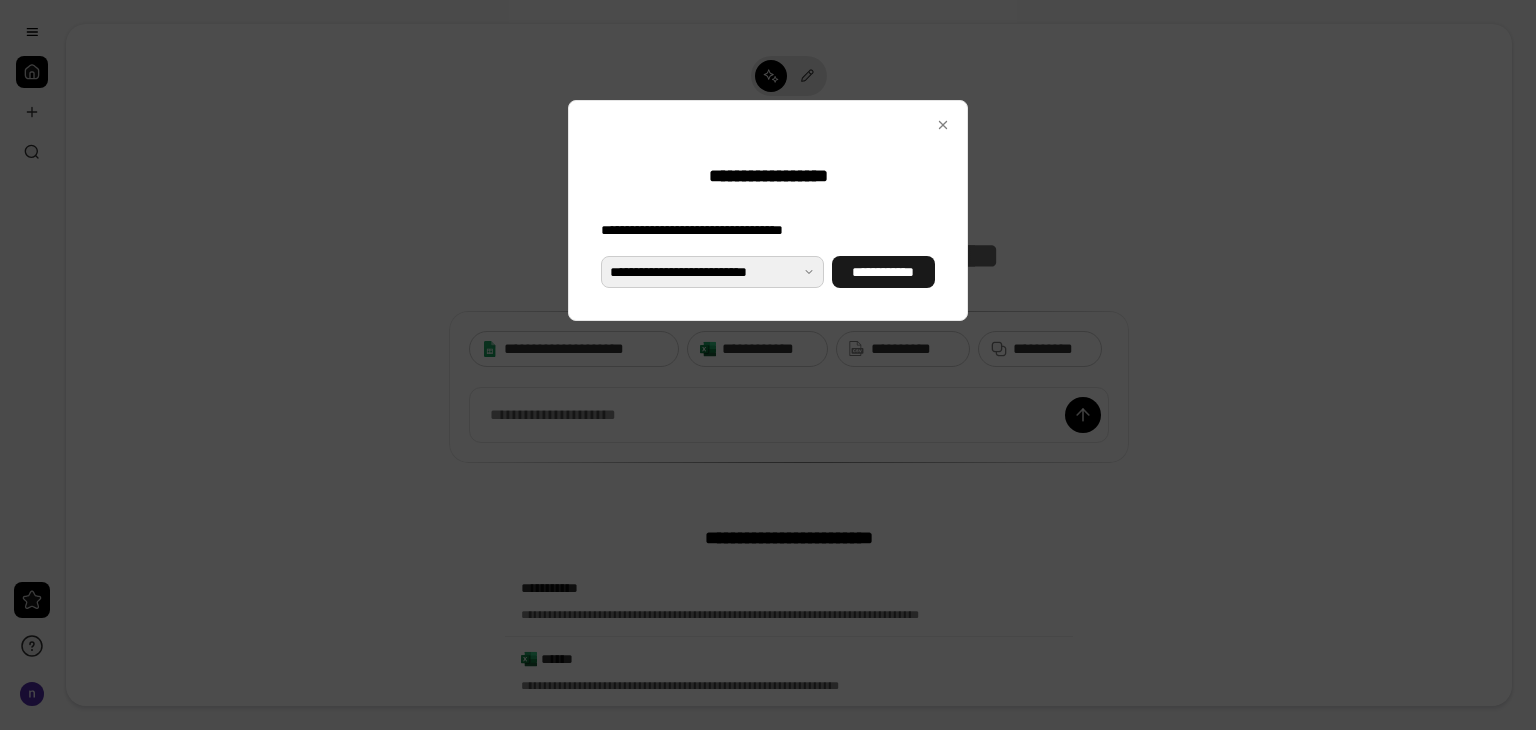click on "**********" at bounding box center [883, 272] 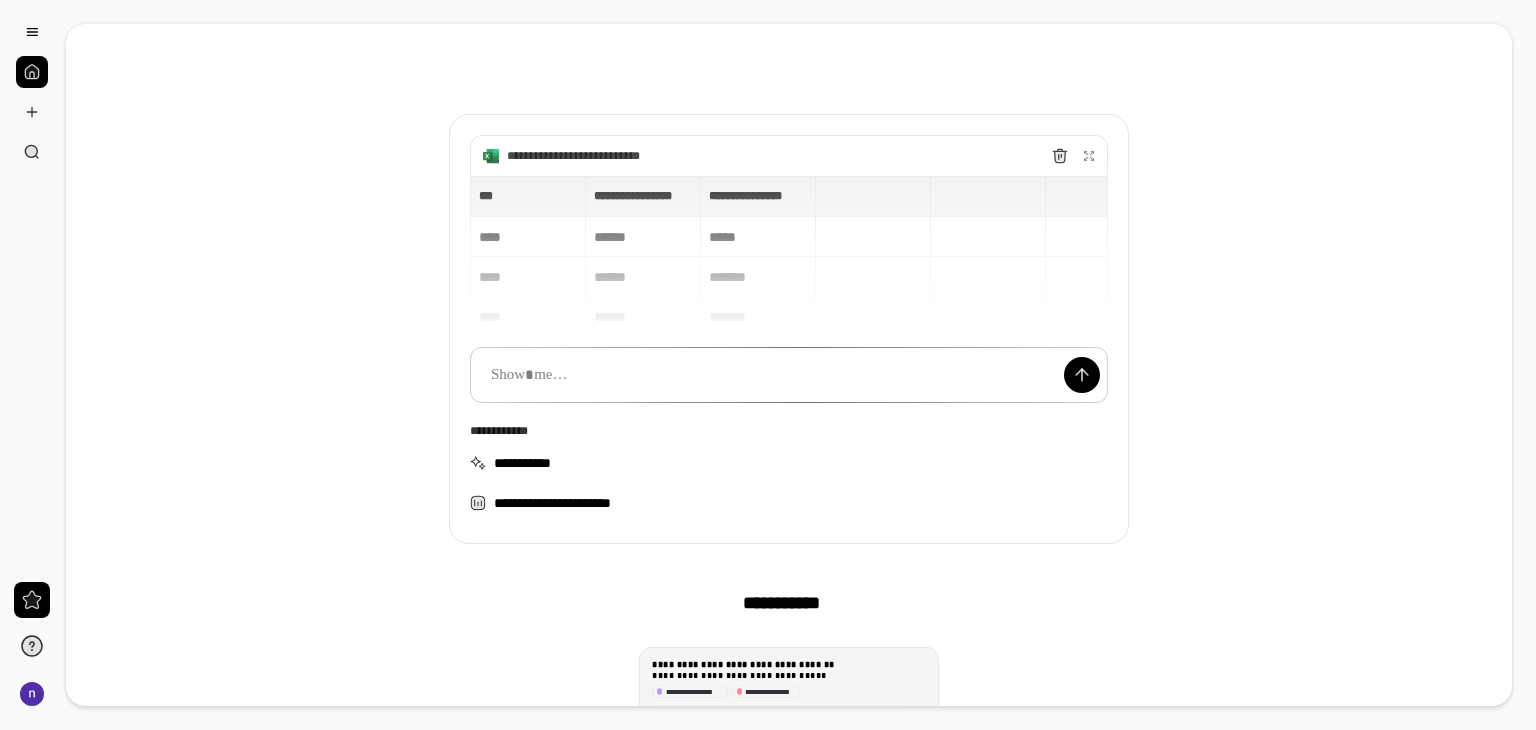 scroll, scrollTop: 0, scrollLeft: 0, axis: both 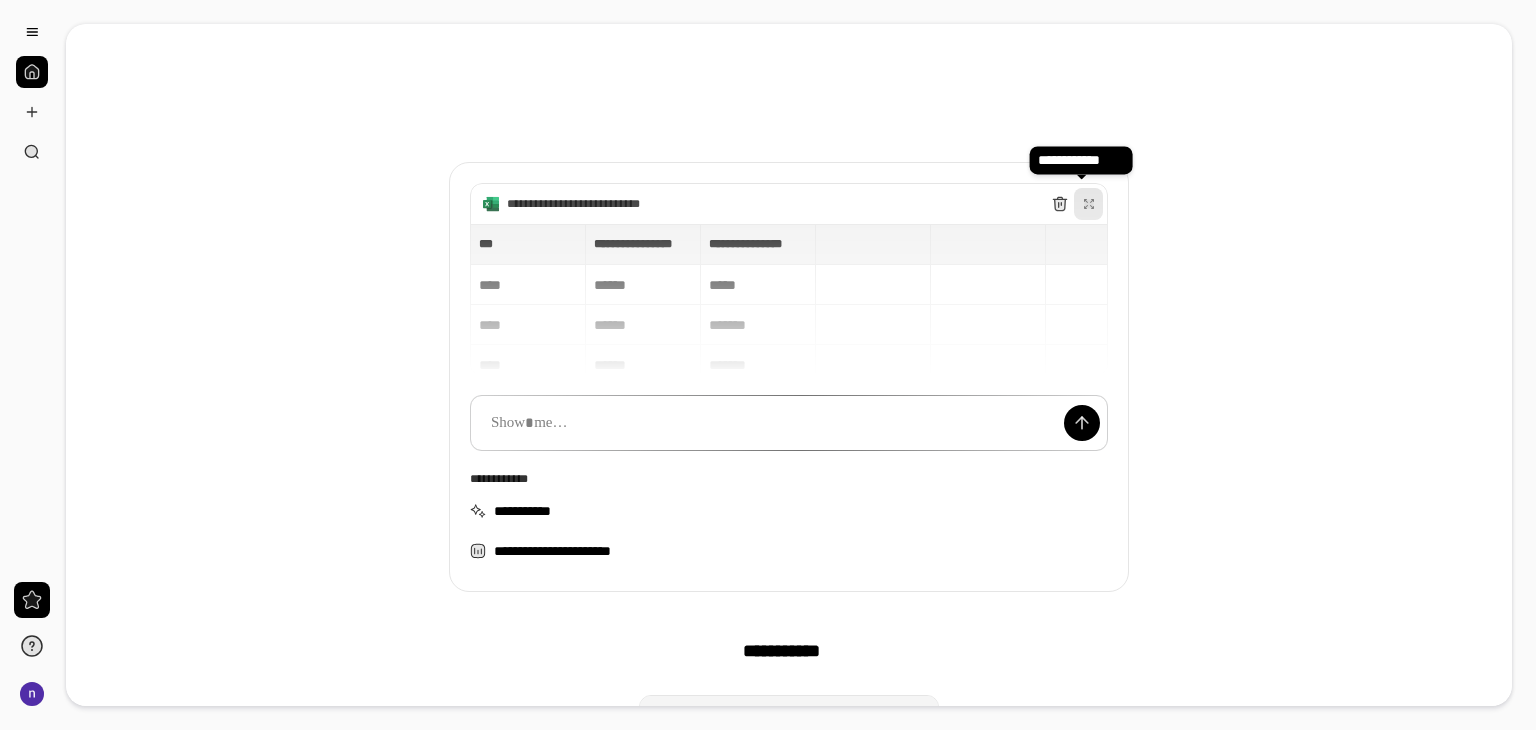 click 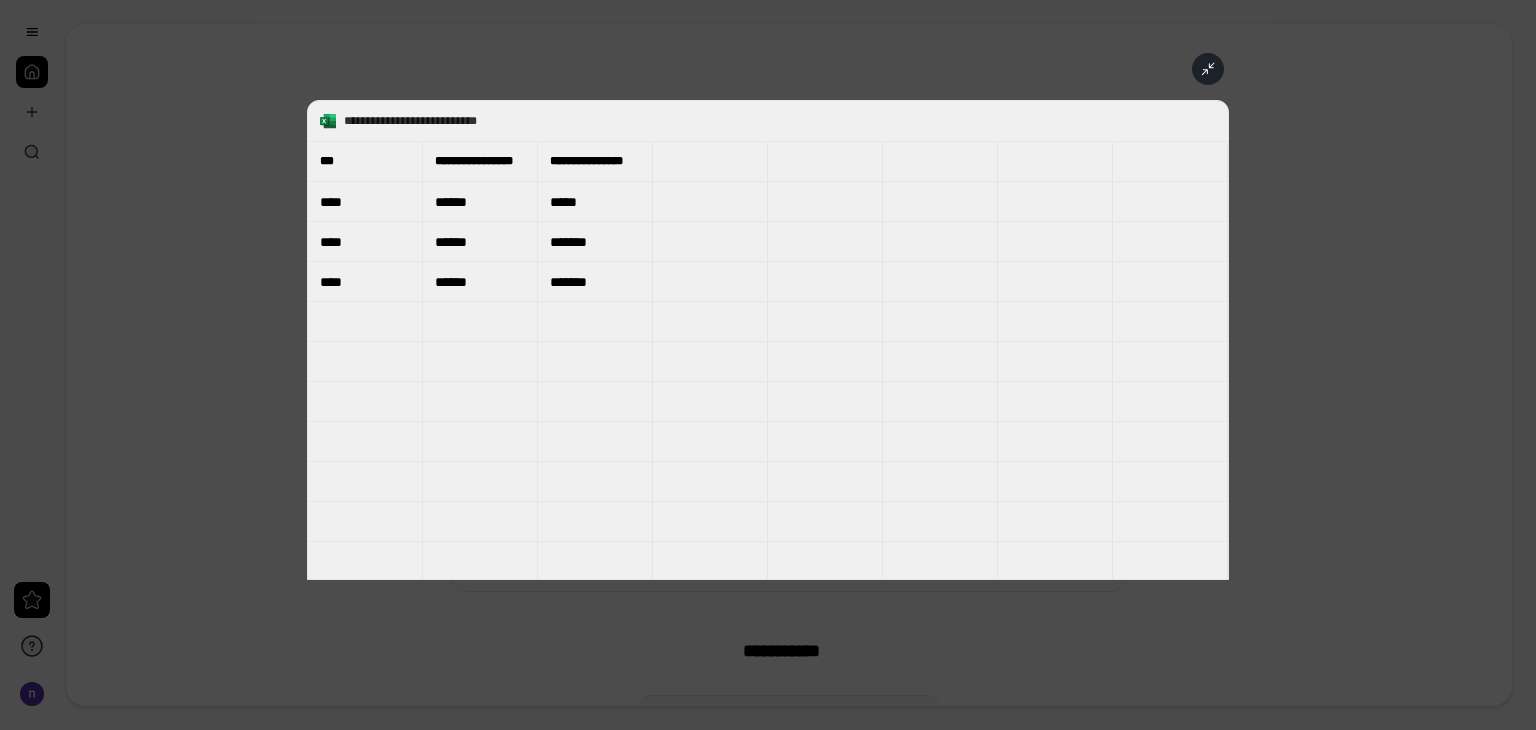 click on "**********" at bounding box center (768, 340) 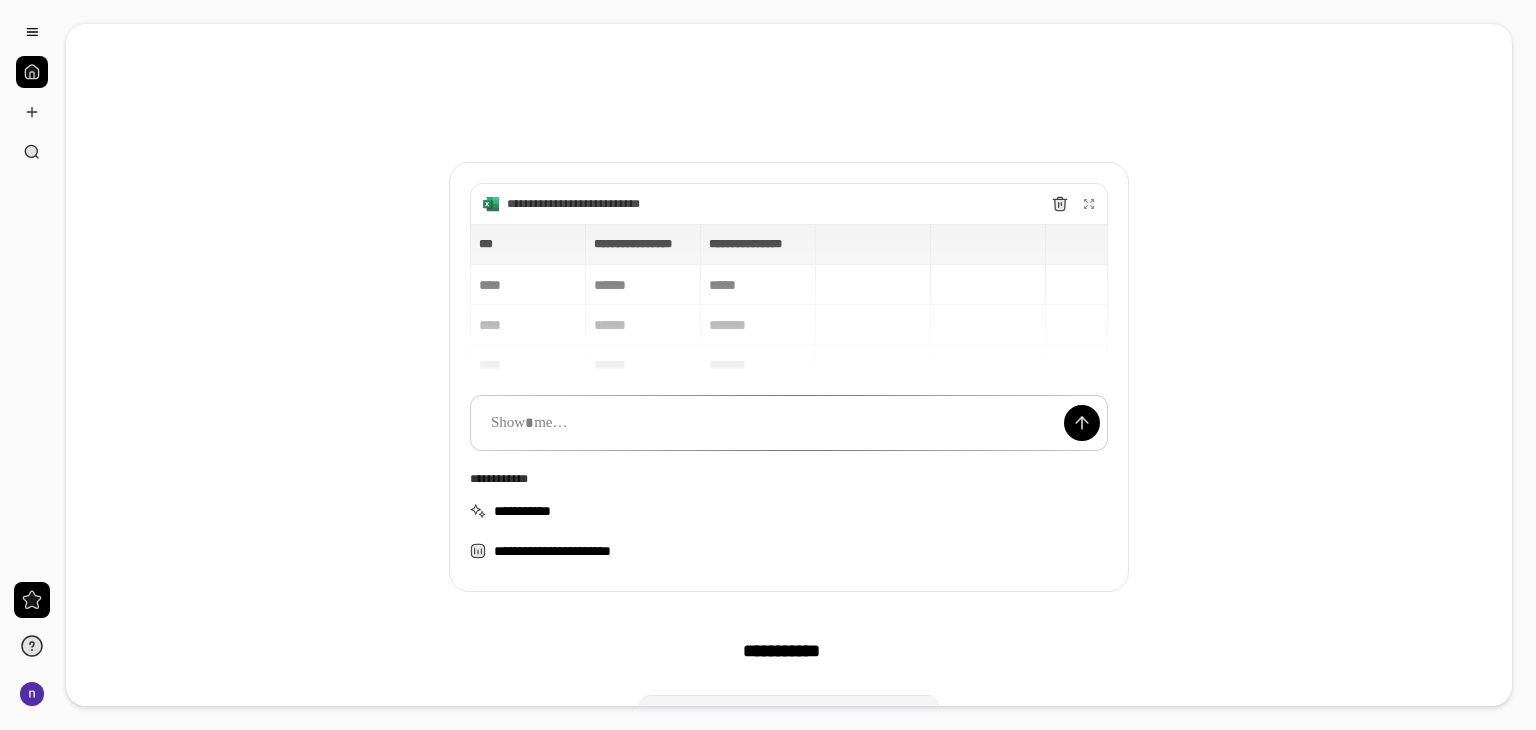click on "**********" at bounding box center (789, 324) 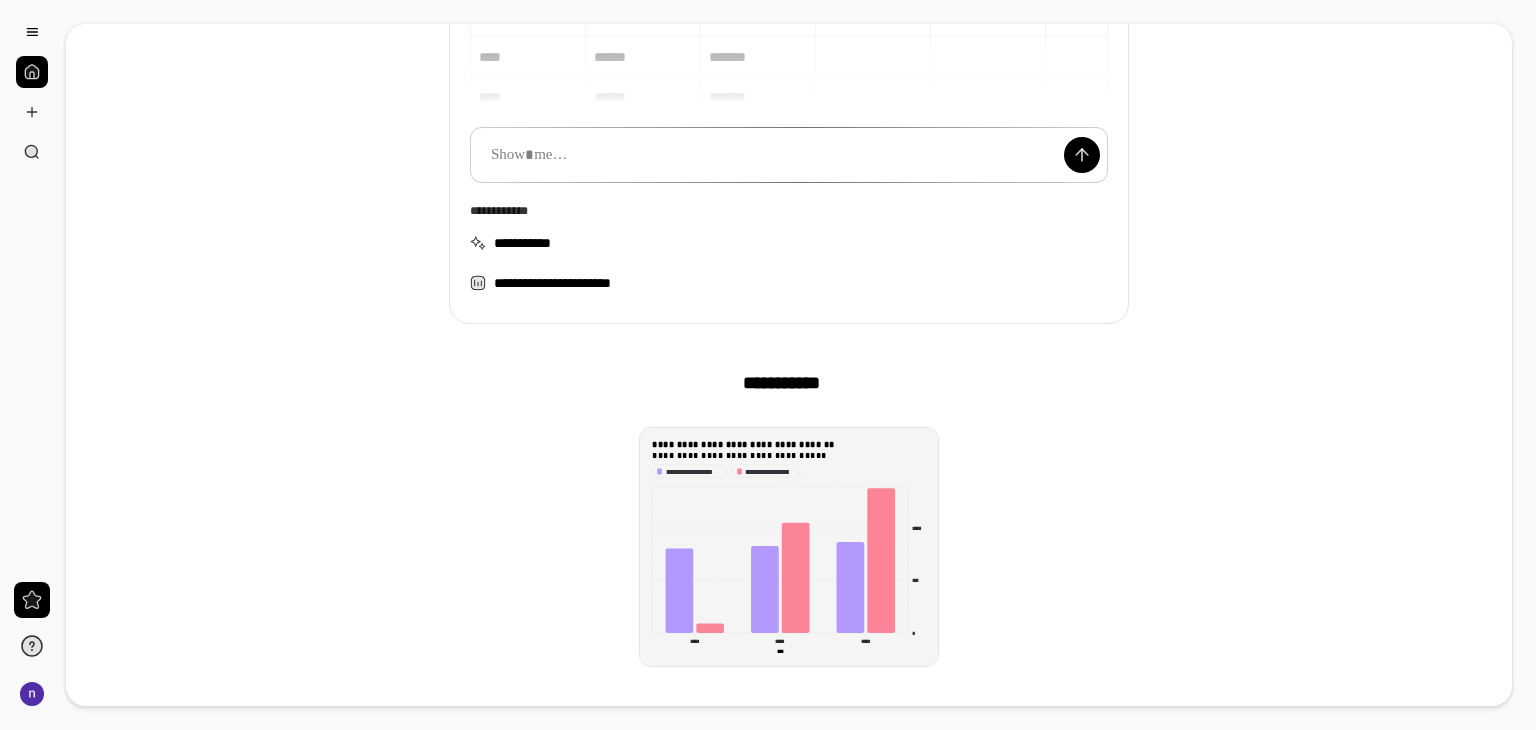 scroll, scrollTop: 400, scrollLeft: 0, axis: vertical 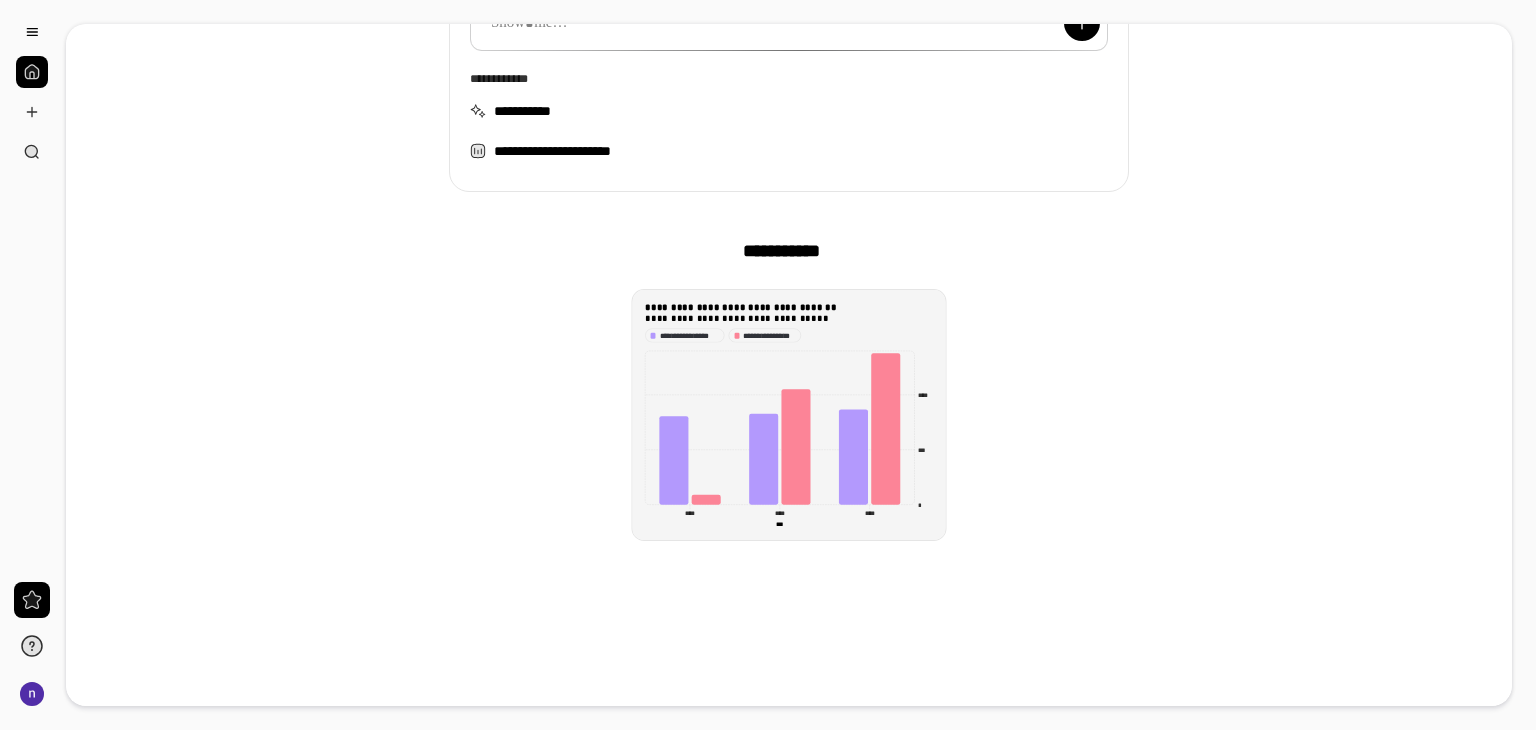 click on "**********" at bounding box center [789, 307] 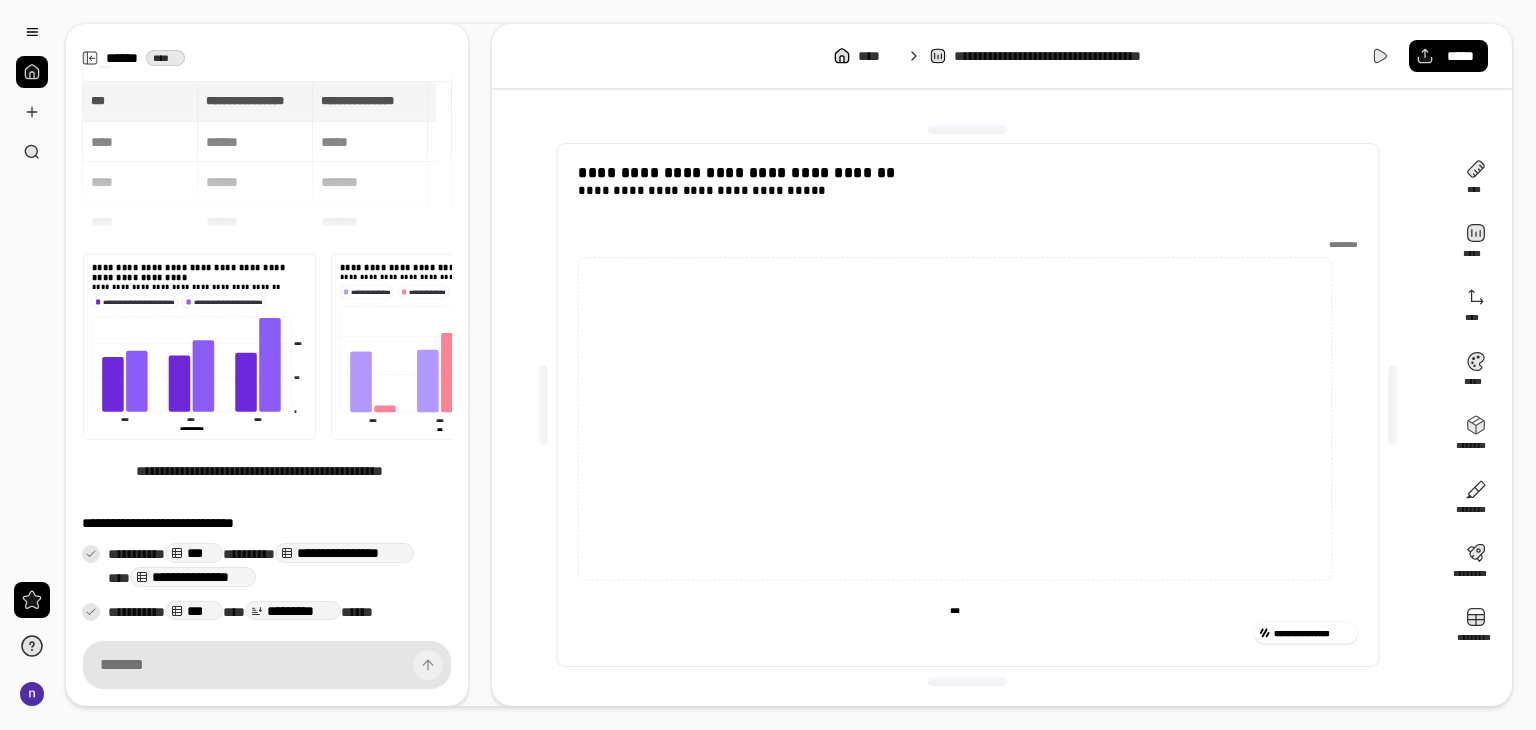 scroll, scrollTop: 79, scrollLeft: 0, axis: vertical 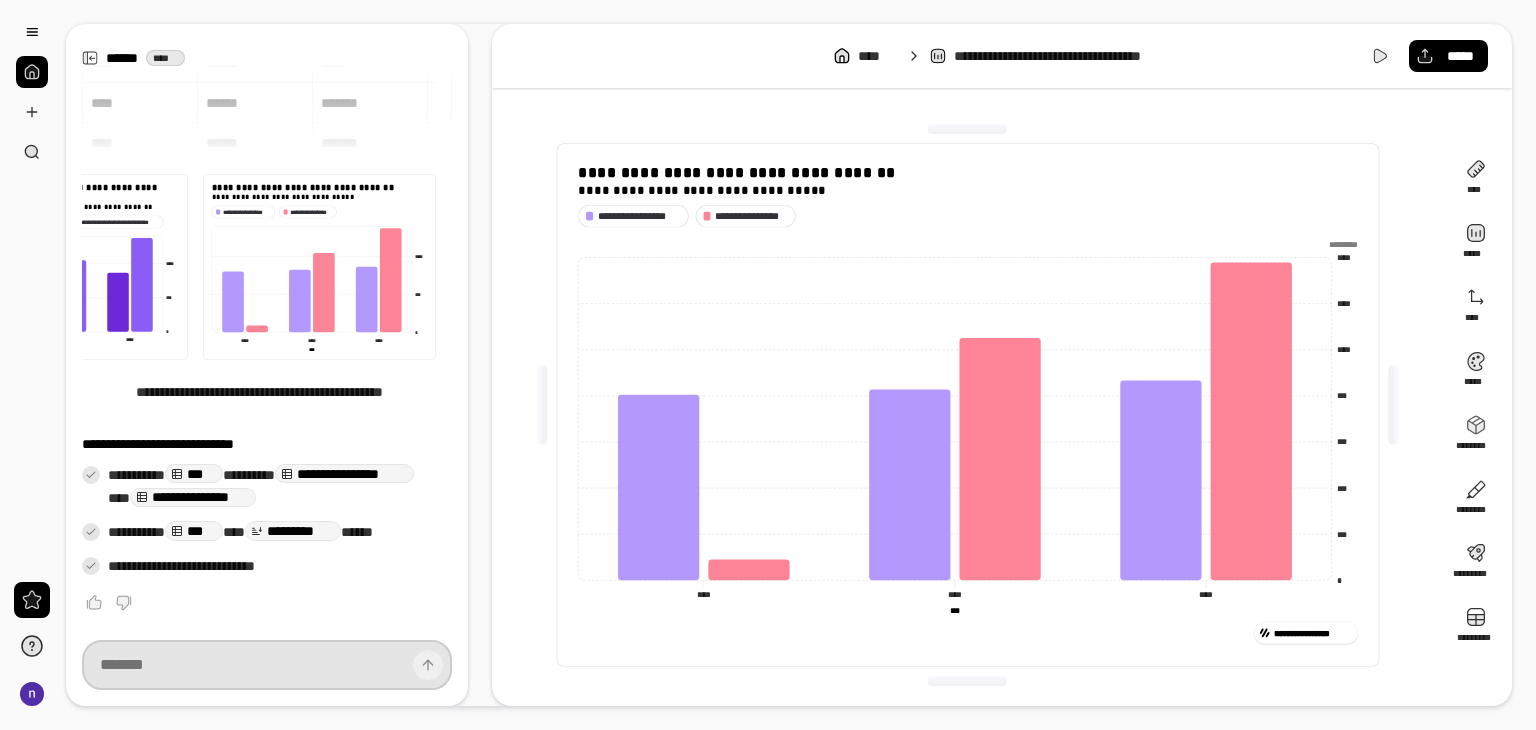 click at bounding box center (267, 665) 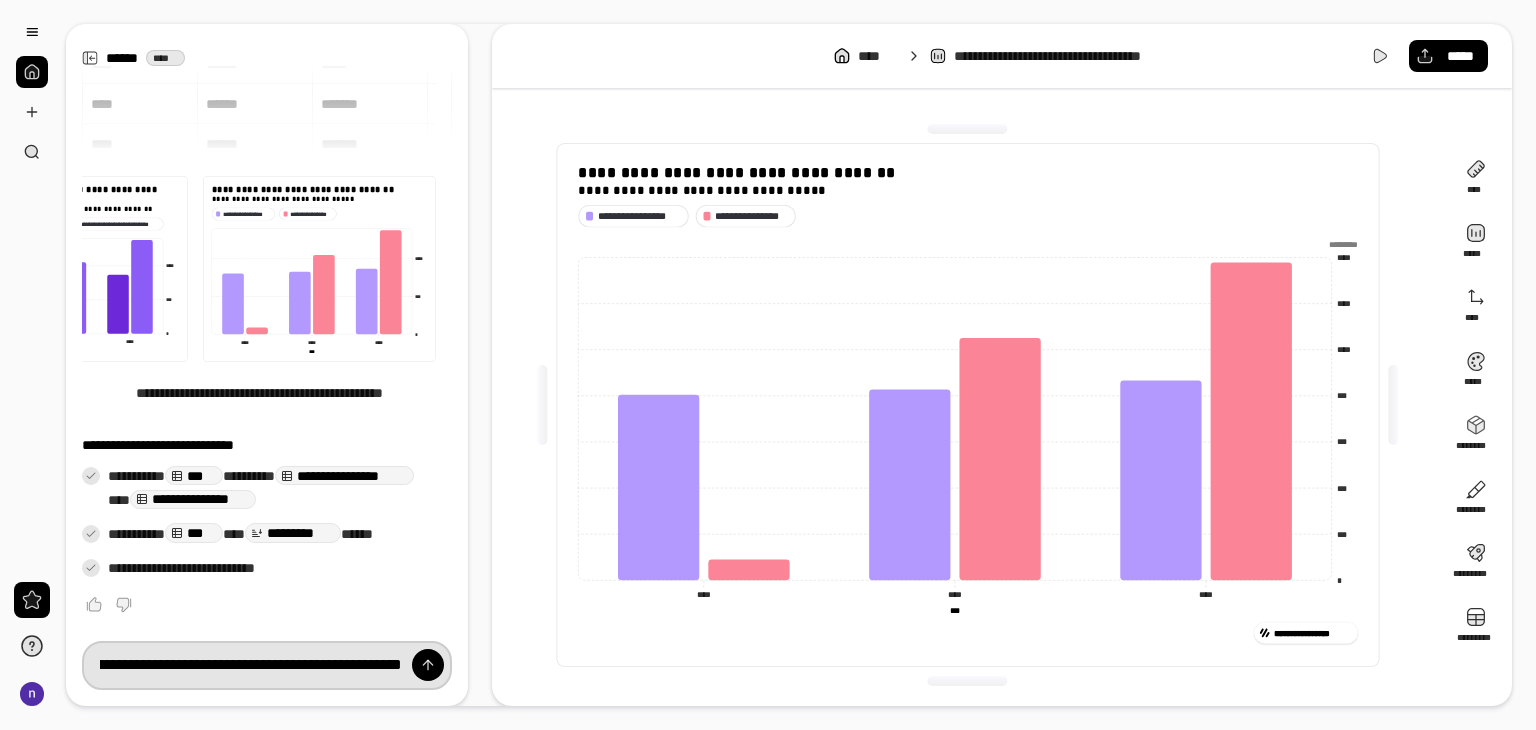 scroll, scrollTop: 0, scrollLeft: 139, axis: horizontal 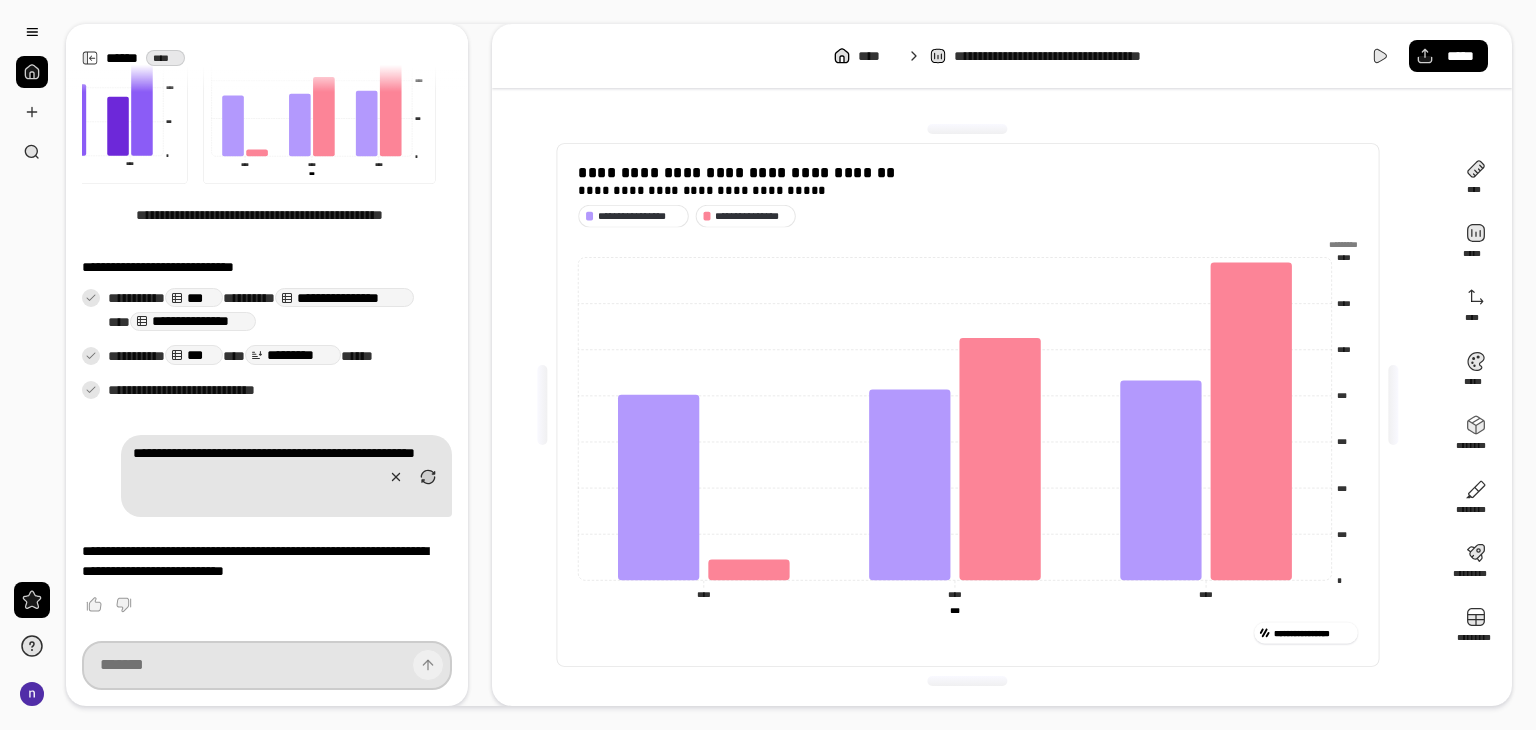 click at bounding box center [267, 665] 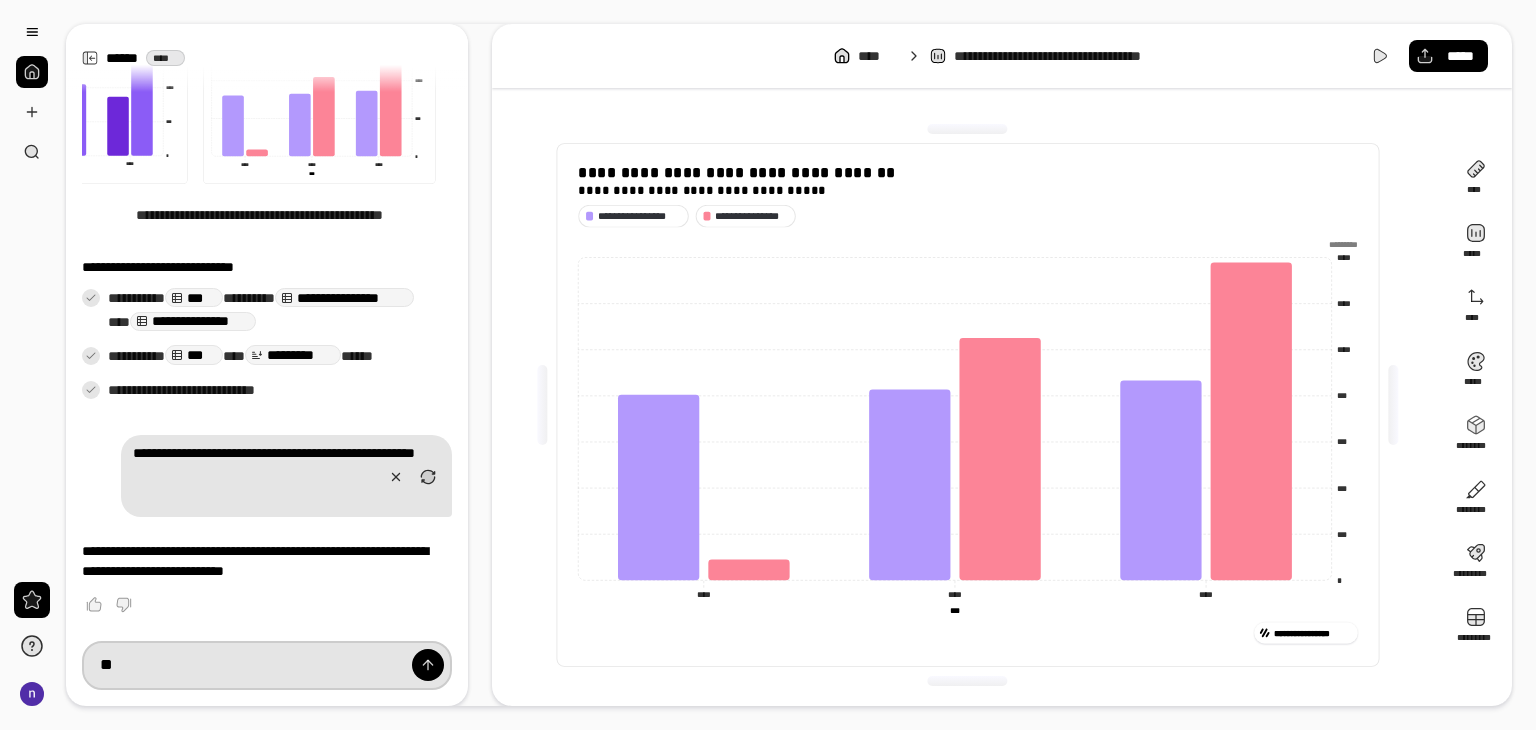 type on "**" 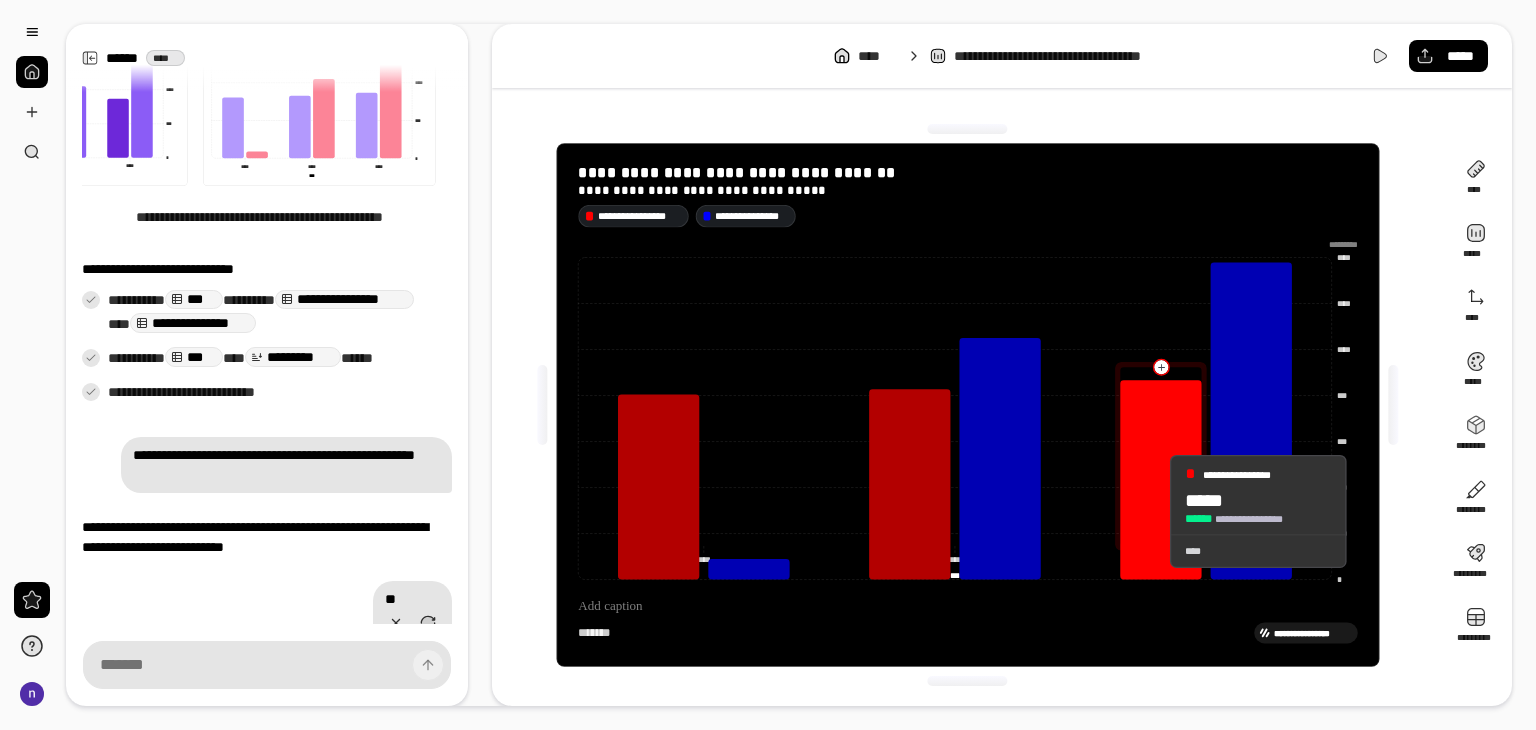scroll, scrollTop: 381, scrollLeft: 0, axis: vertical 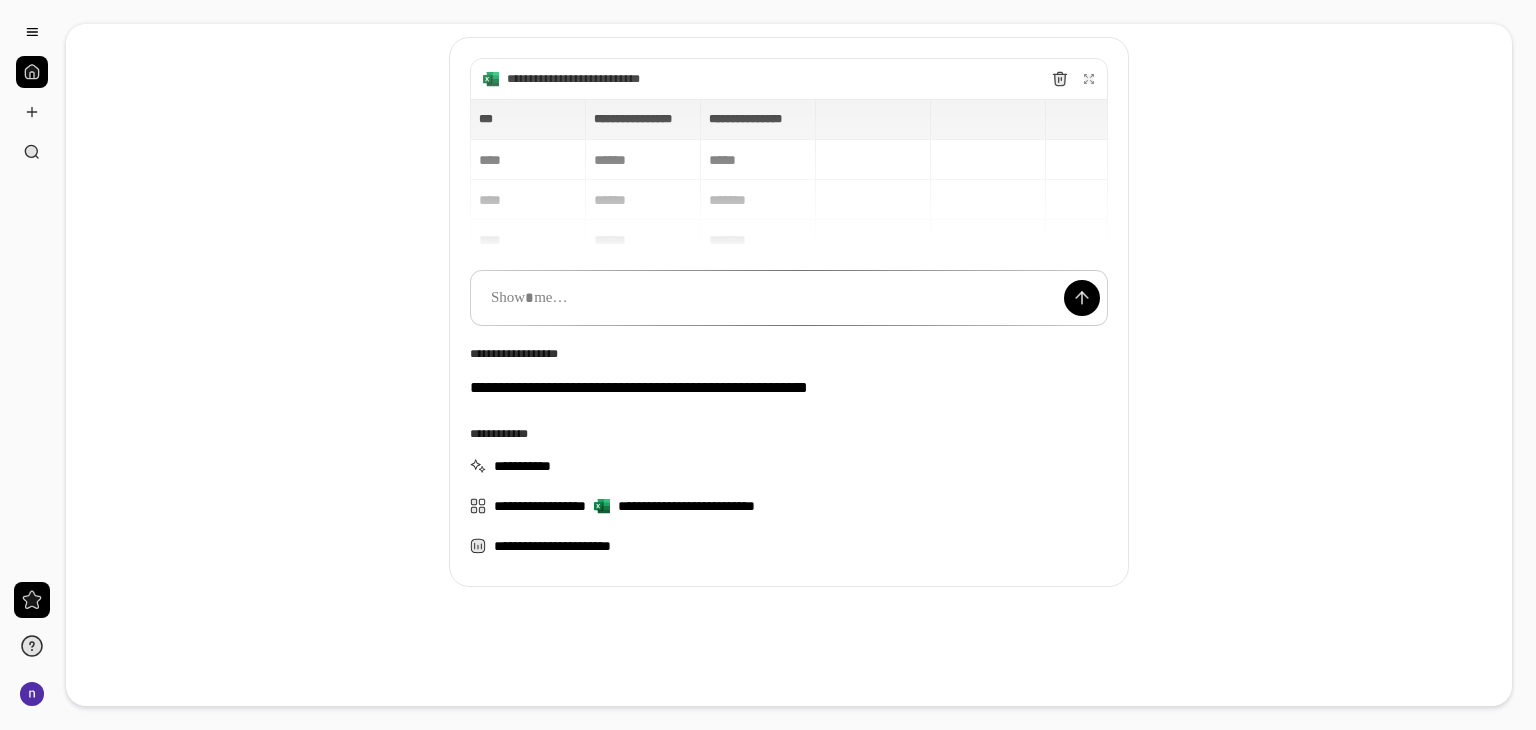 click on "**********" at bounding box center (789, 175) 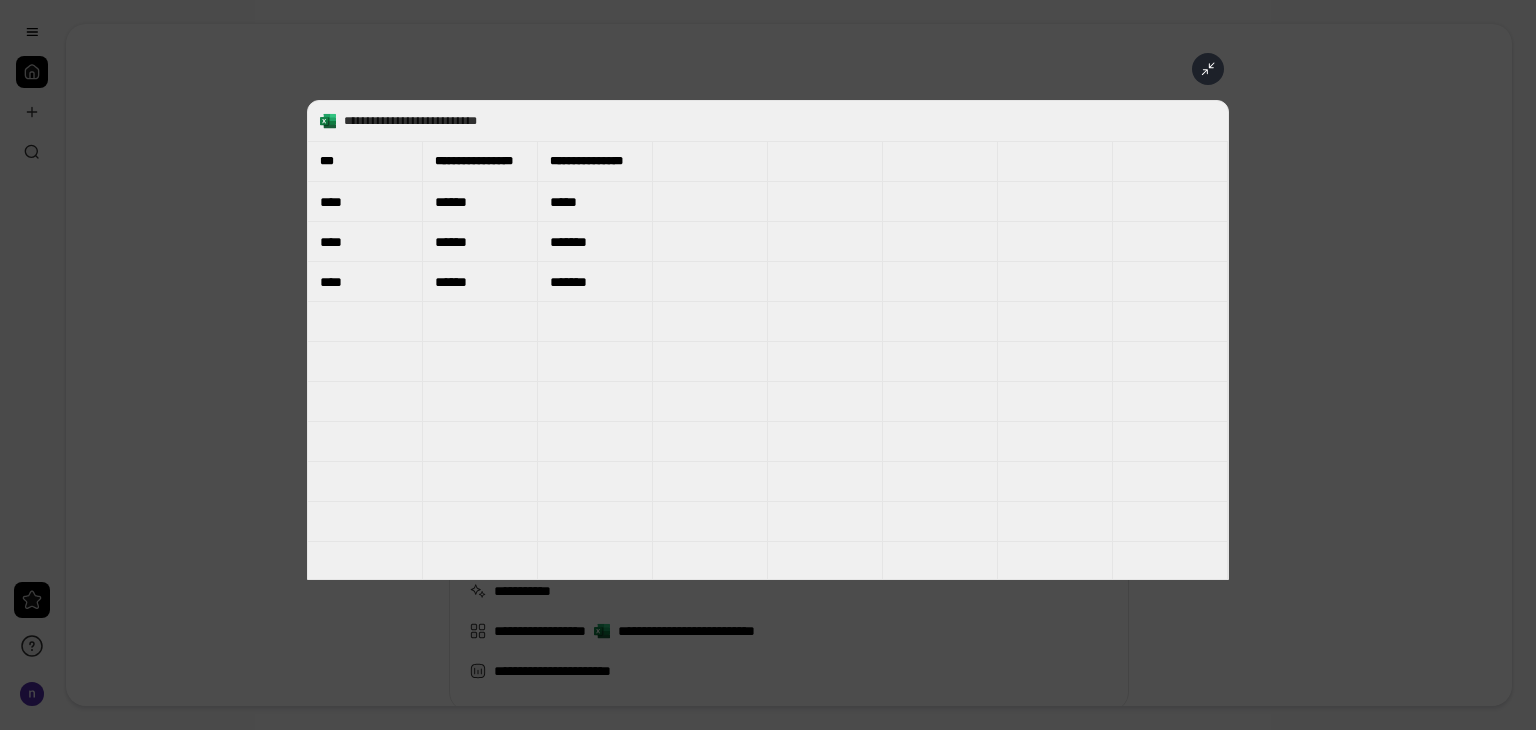 click on "******" at bounding box center [480, 242] 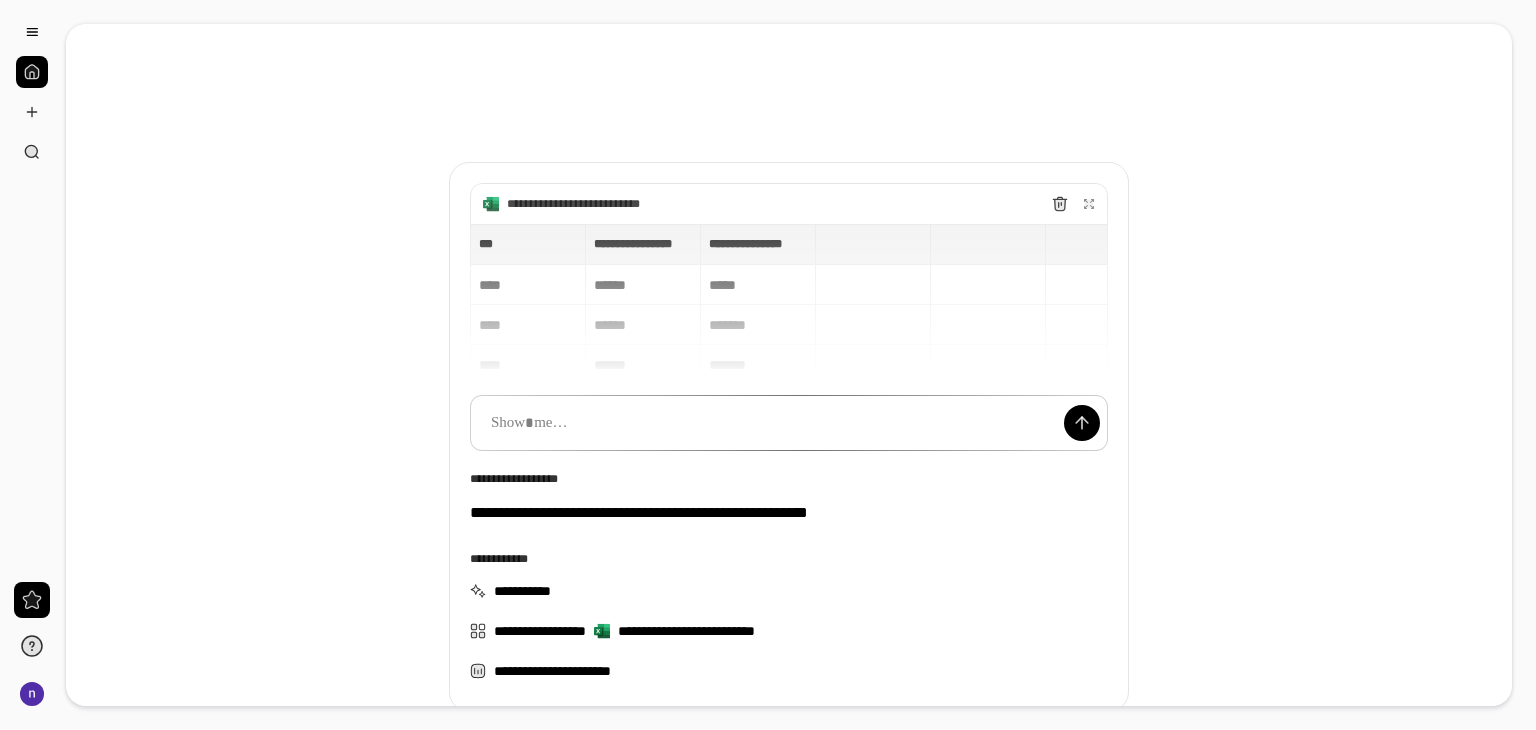 scroll, scrollTop: 125, scrollLeft: 0, axis: vertical 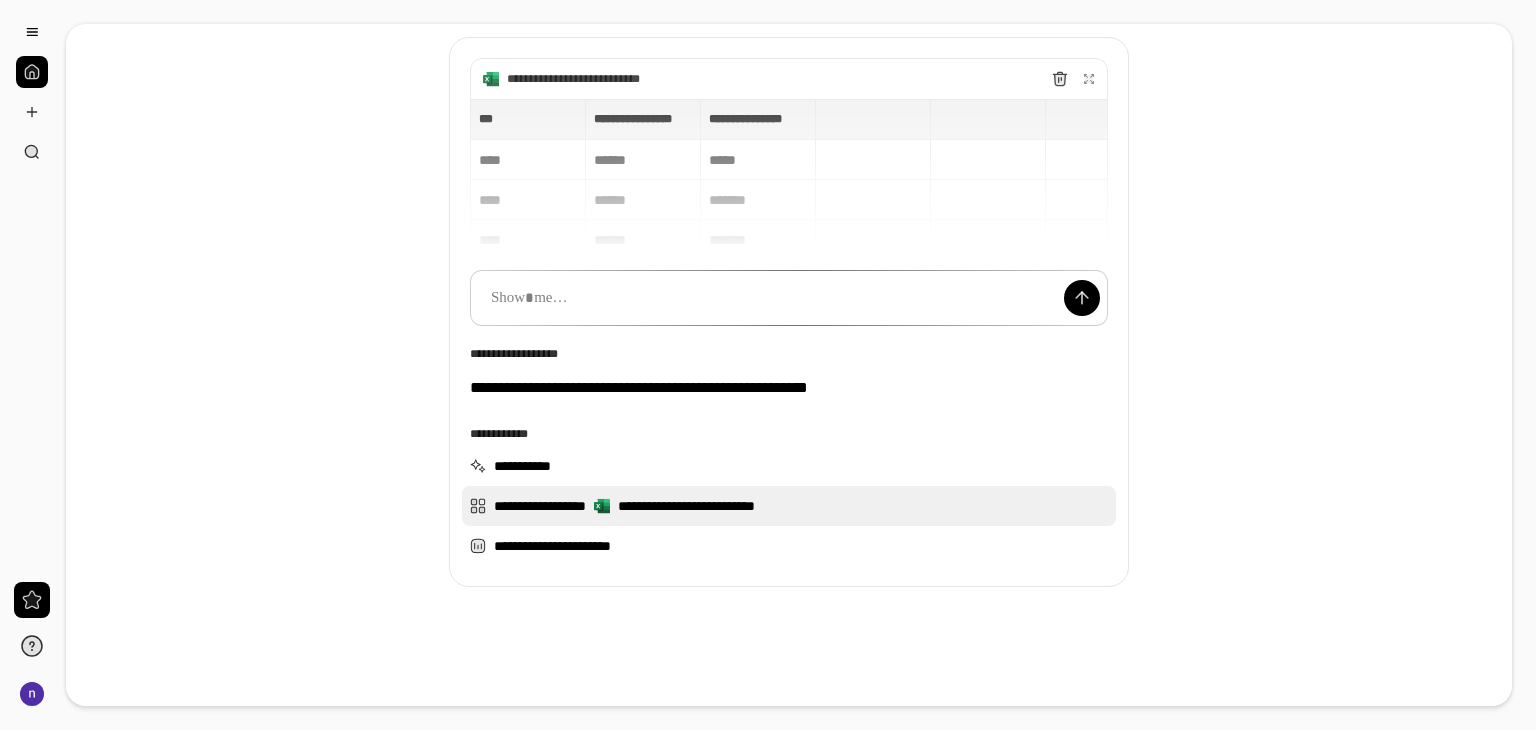 click on "**********" at bounding box center (789, 506) 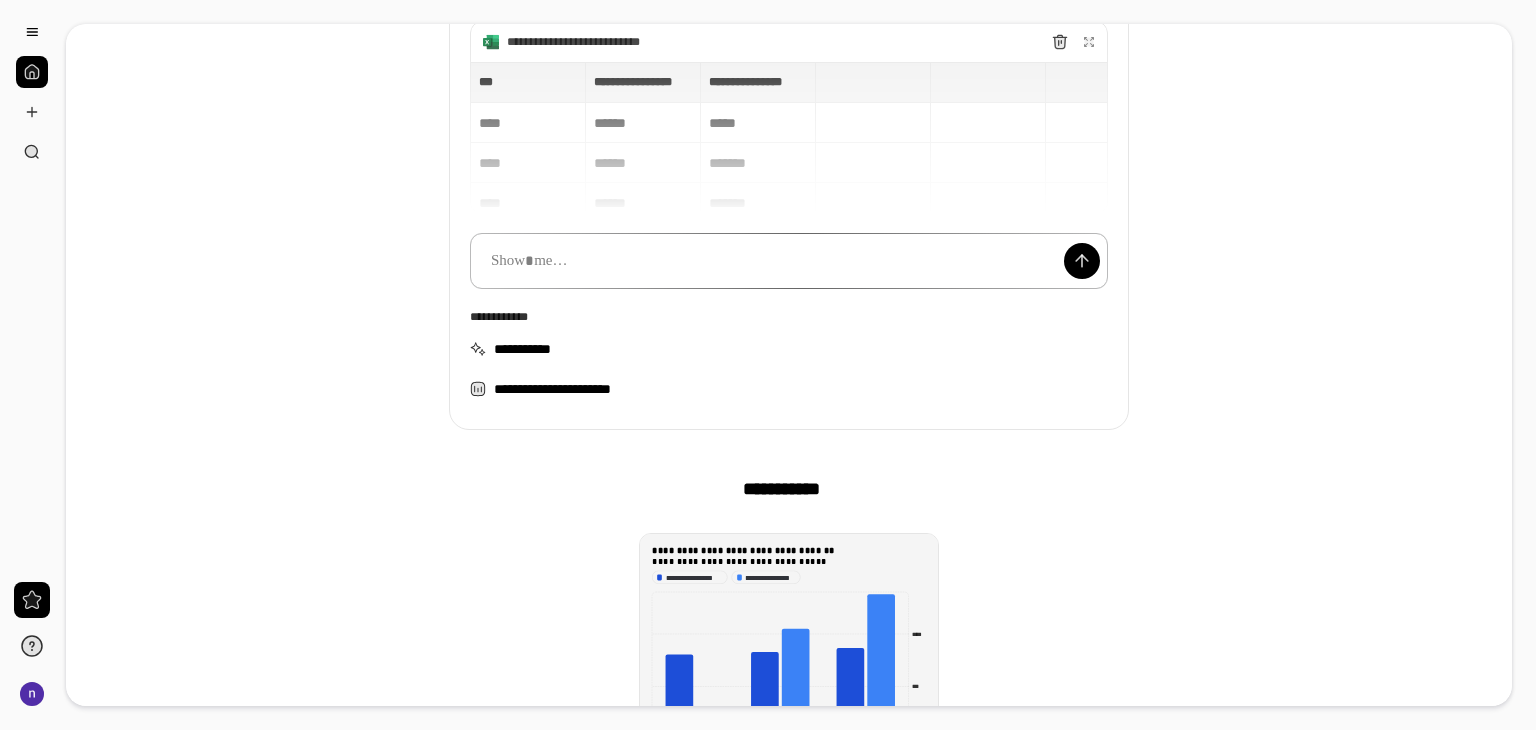 scroll, scrollTop: 325, scrollLeft: 0, axis: vertical 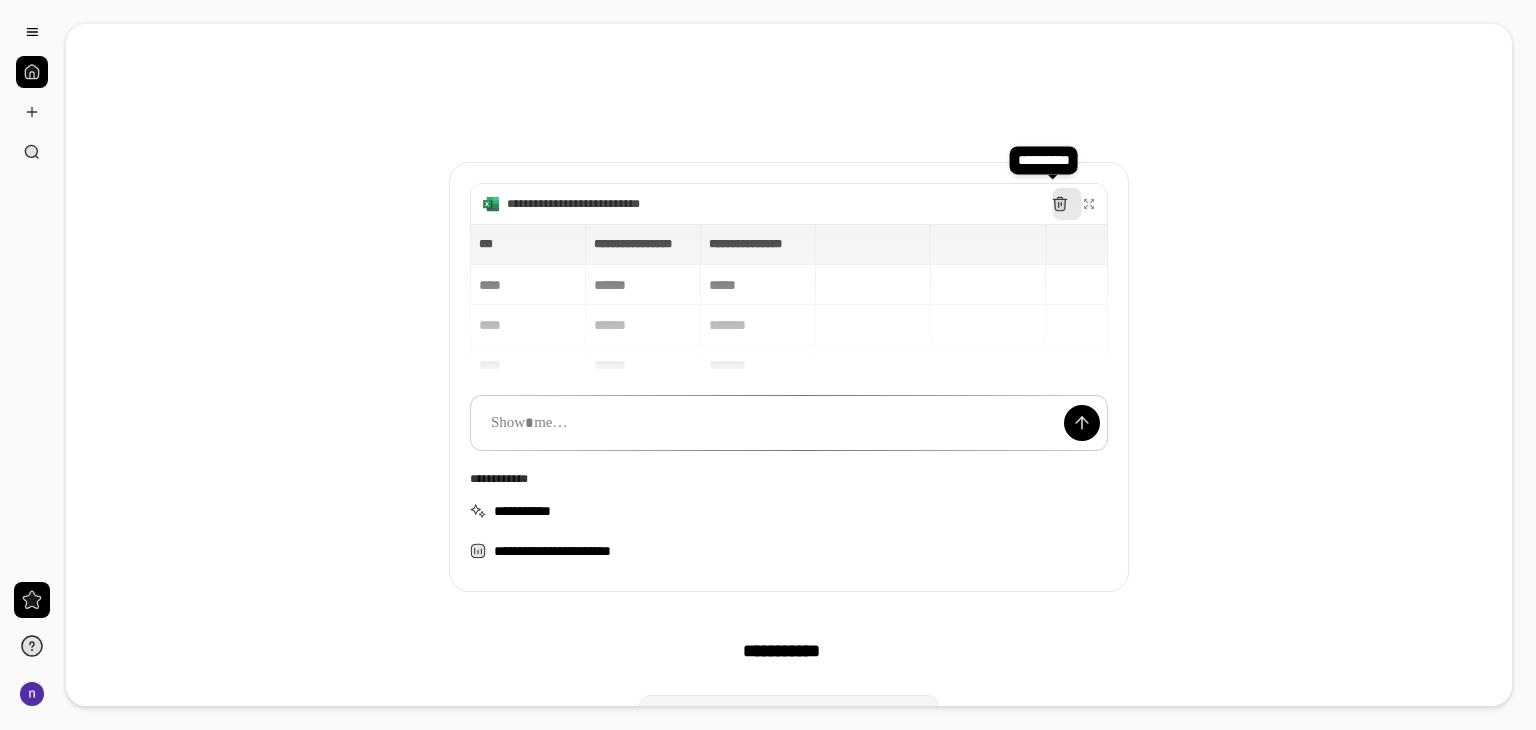 click 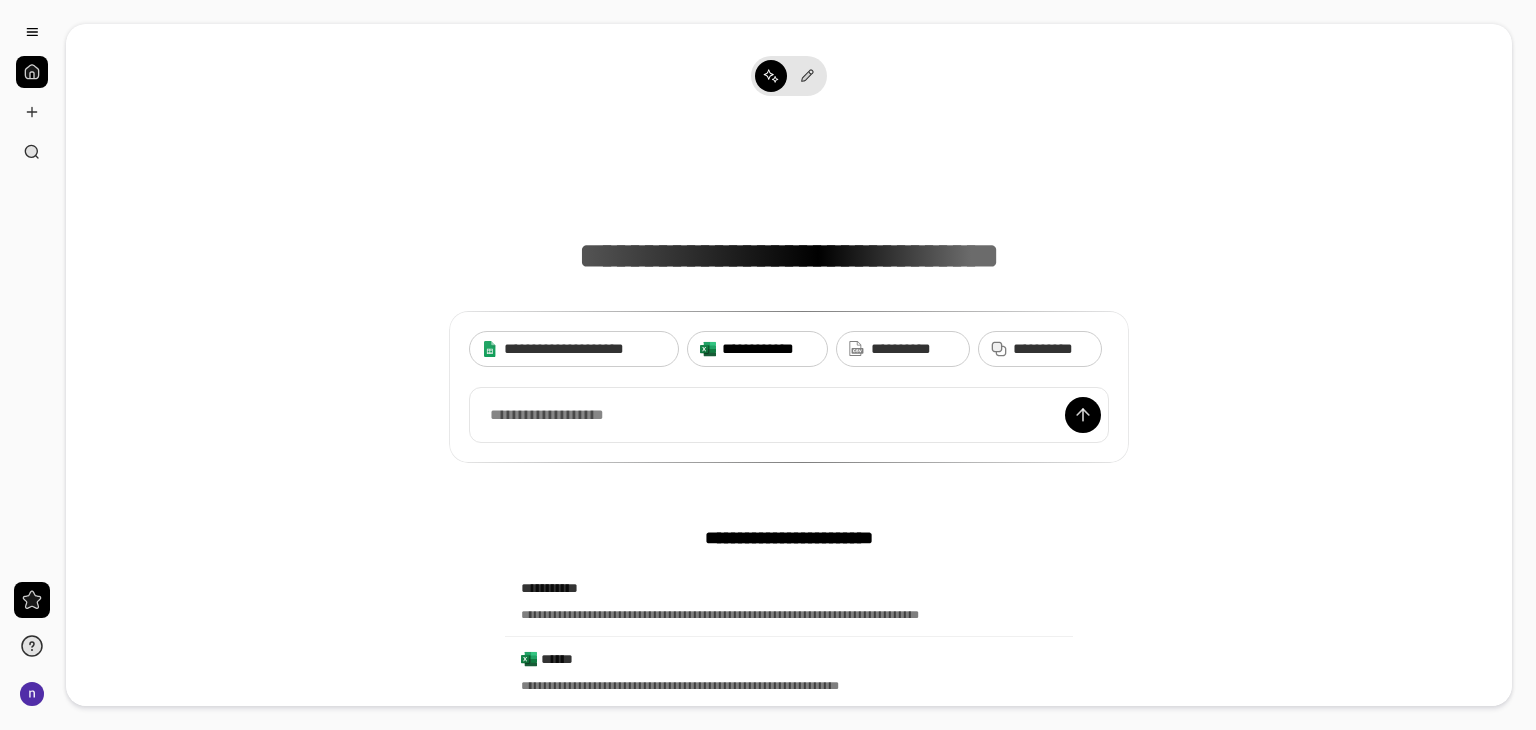 click on "**********" at bounding box center [768, 349] 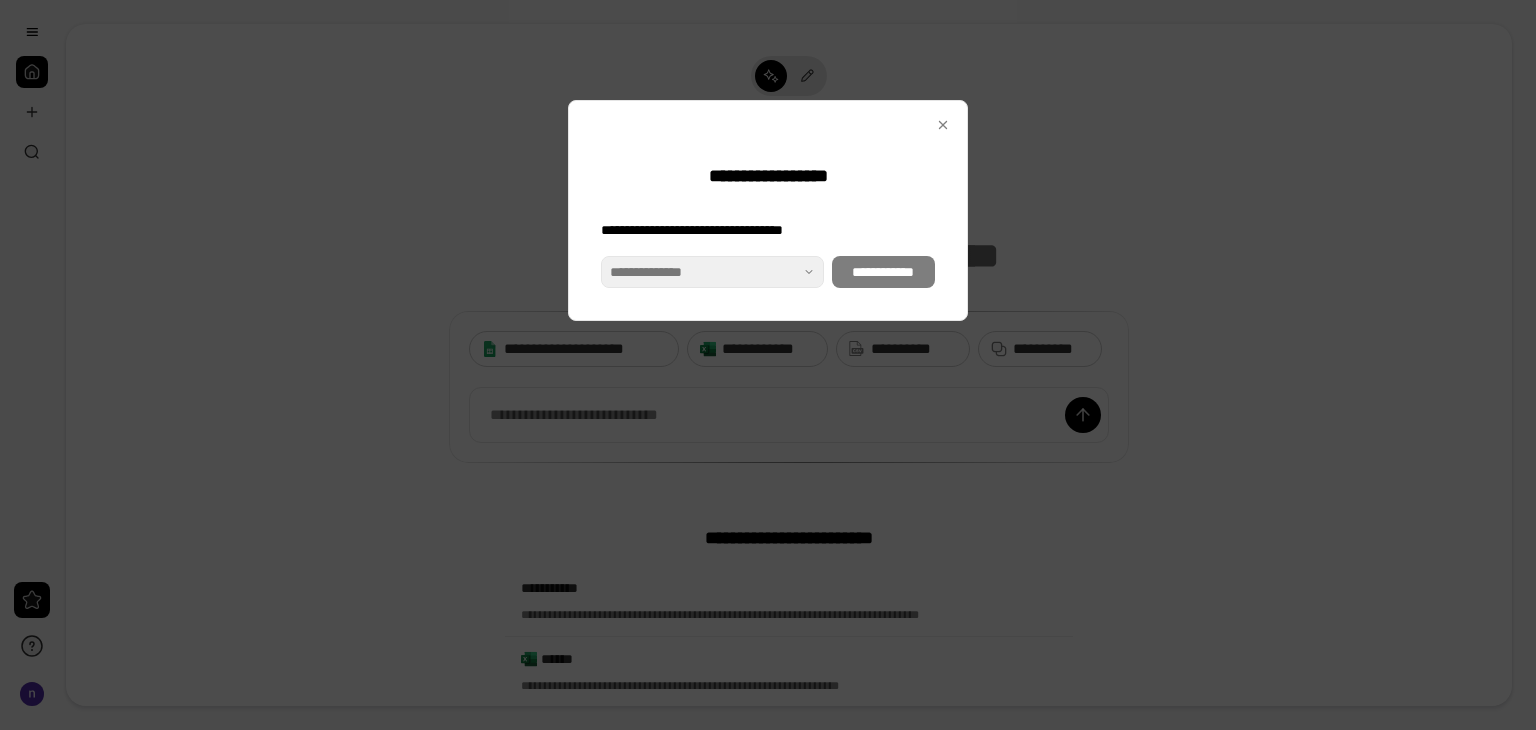 click on "**********" at bounding box center [768, 230] 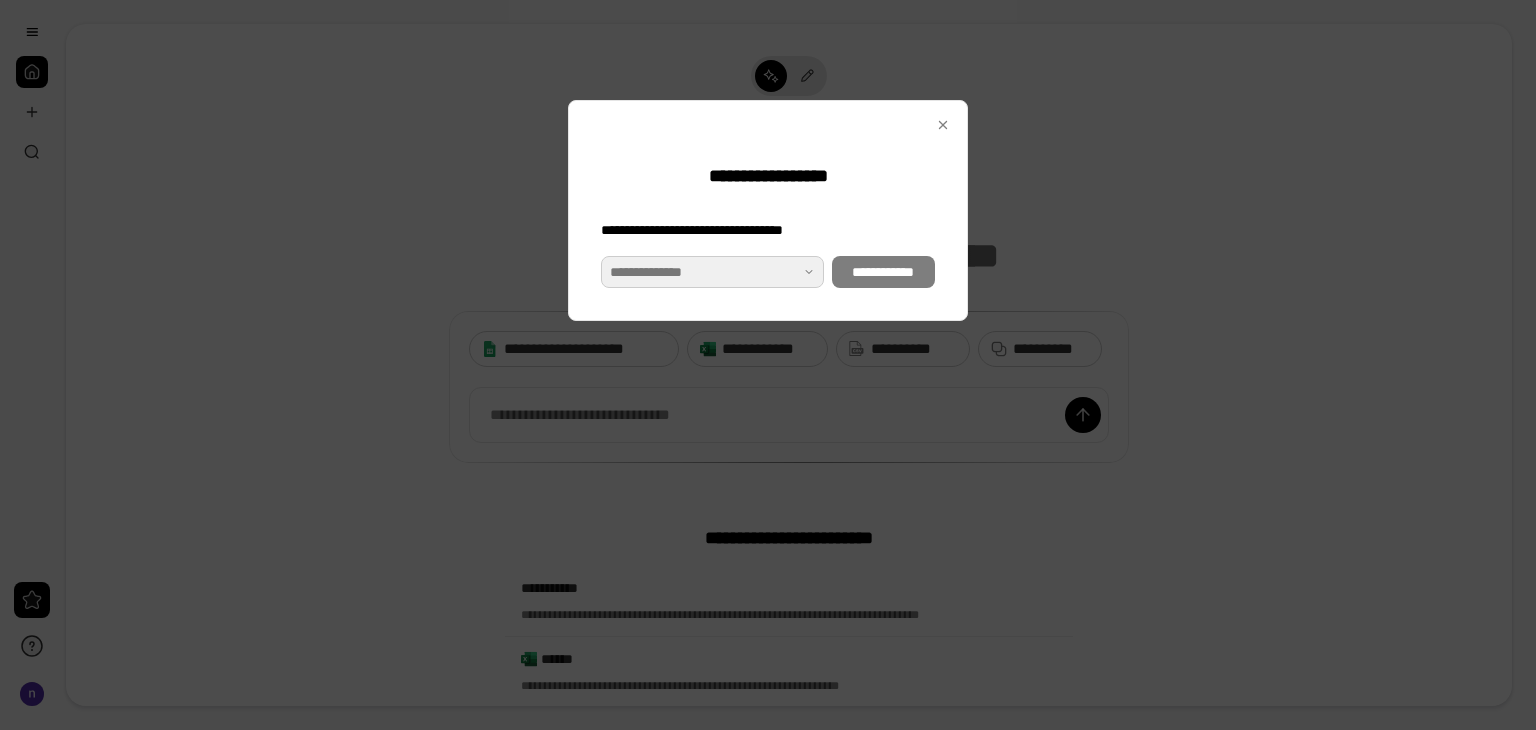 click at bounding box center (712, 272) 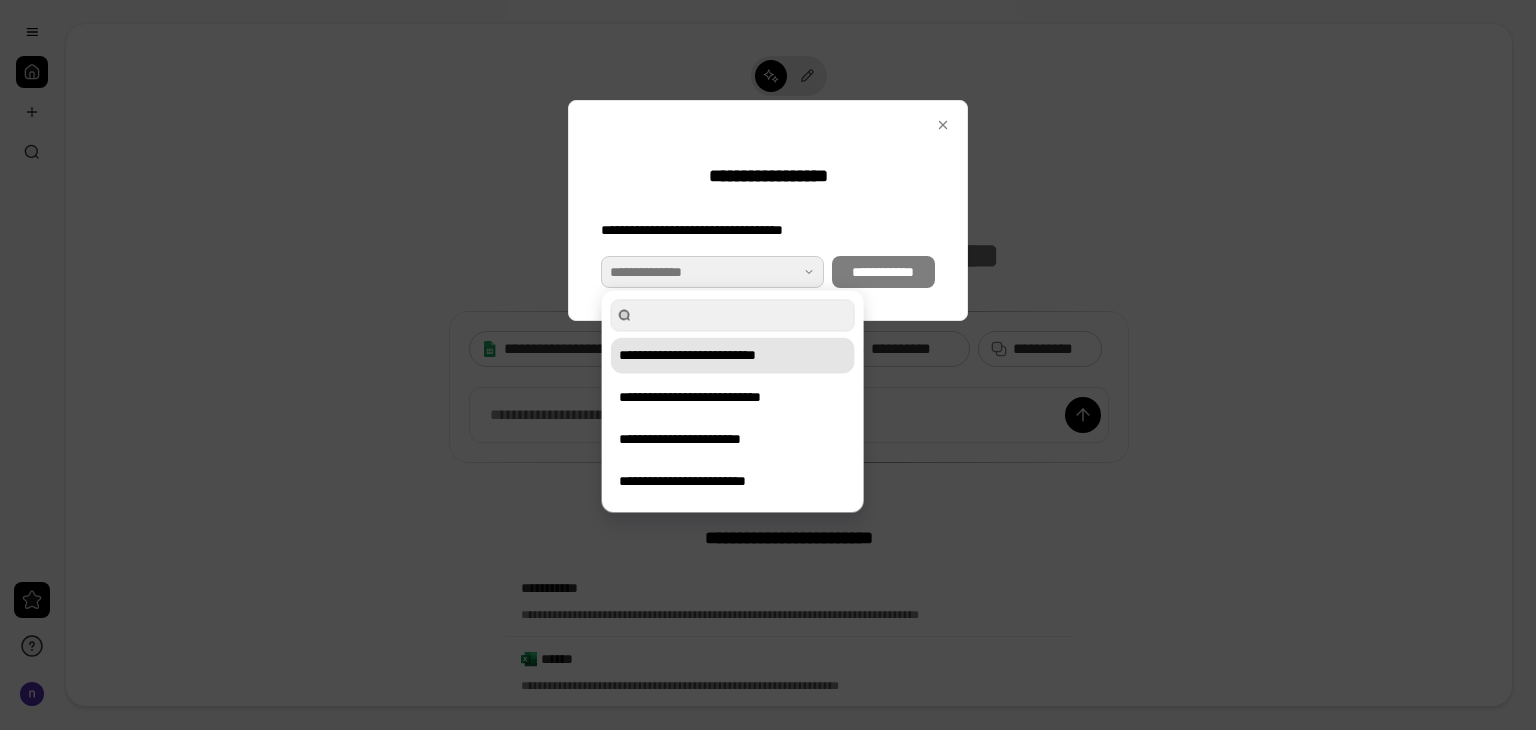 drag, startPoint x: 720, startPoint y: 358, endPoint x: 740, endPoint y: 345, distance: 23.853722 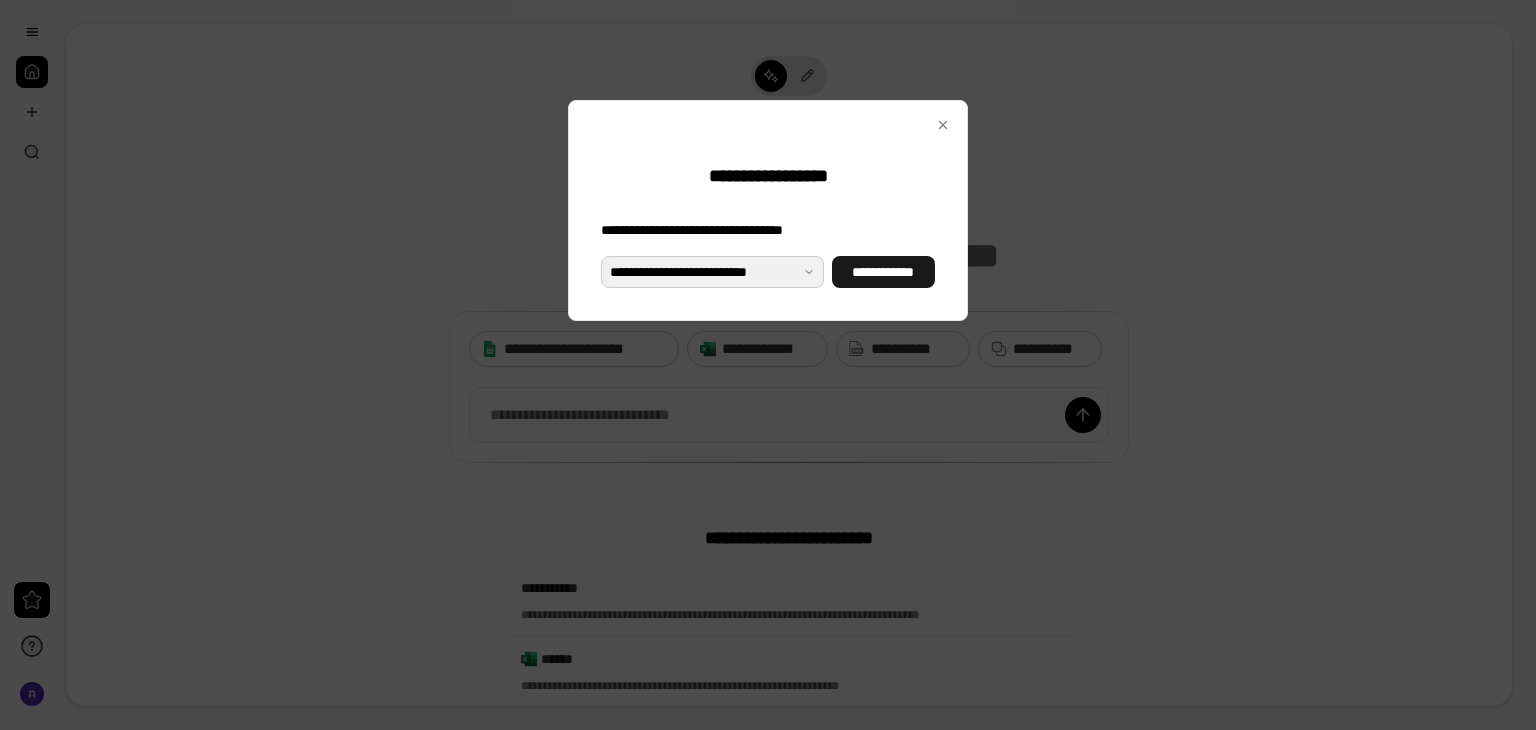 click on "**********" at bounding box center [883, 272] 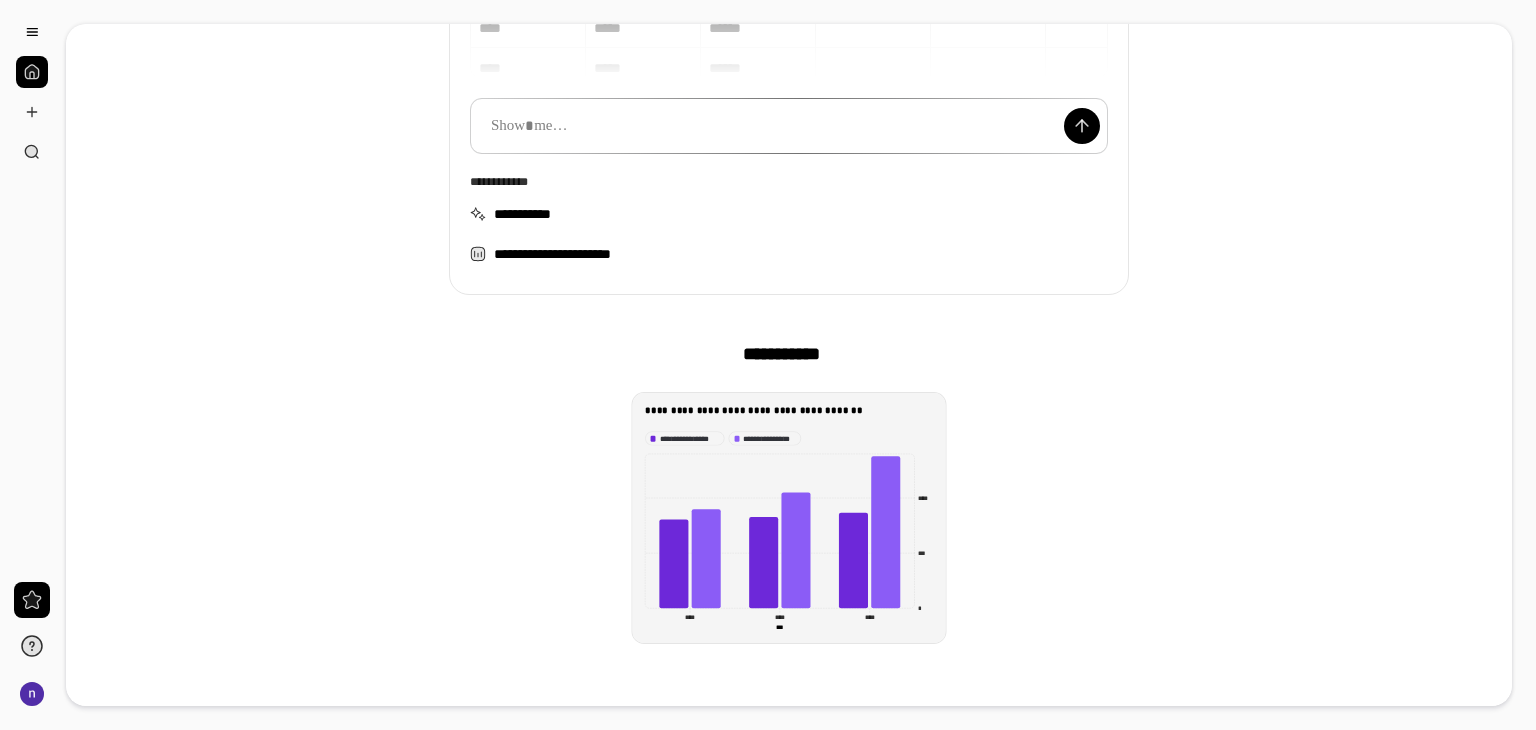scroll, scrollTop: 300, scrollLeft: 0, axis: vertical 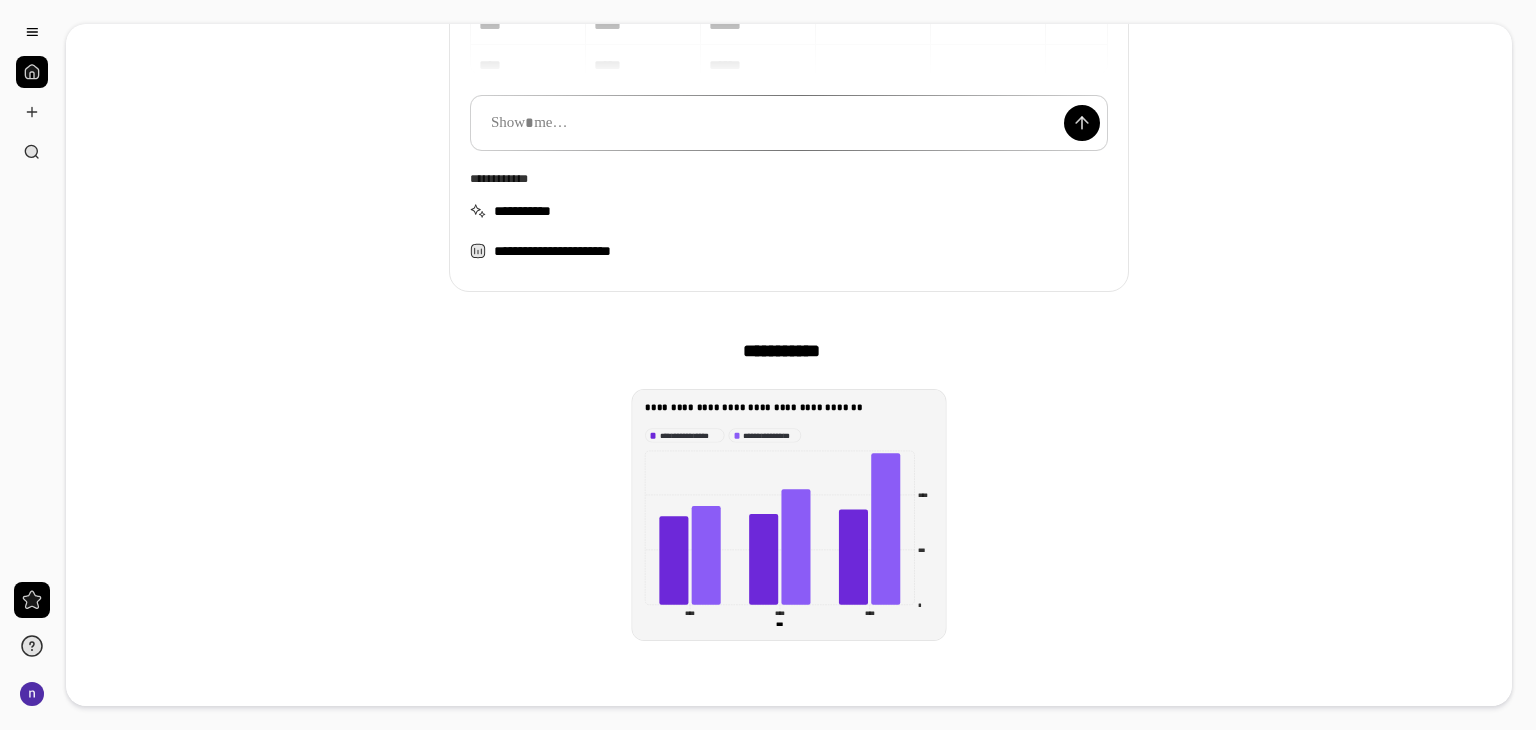 click on "**********" at bounding box center [789, 407] 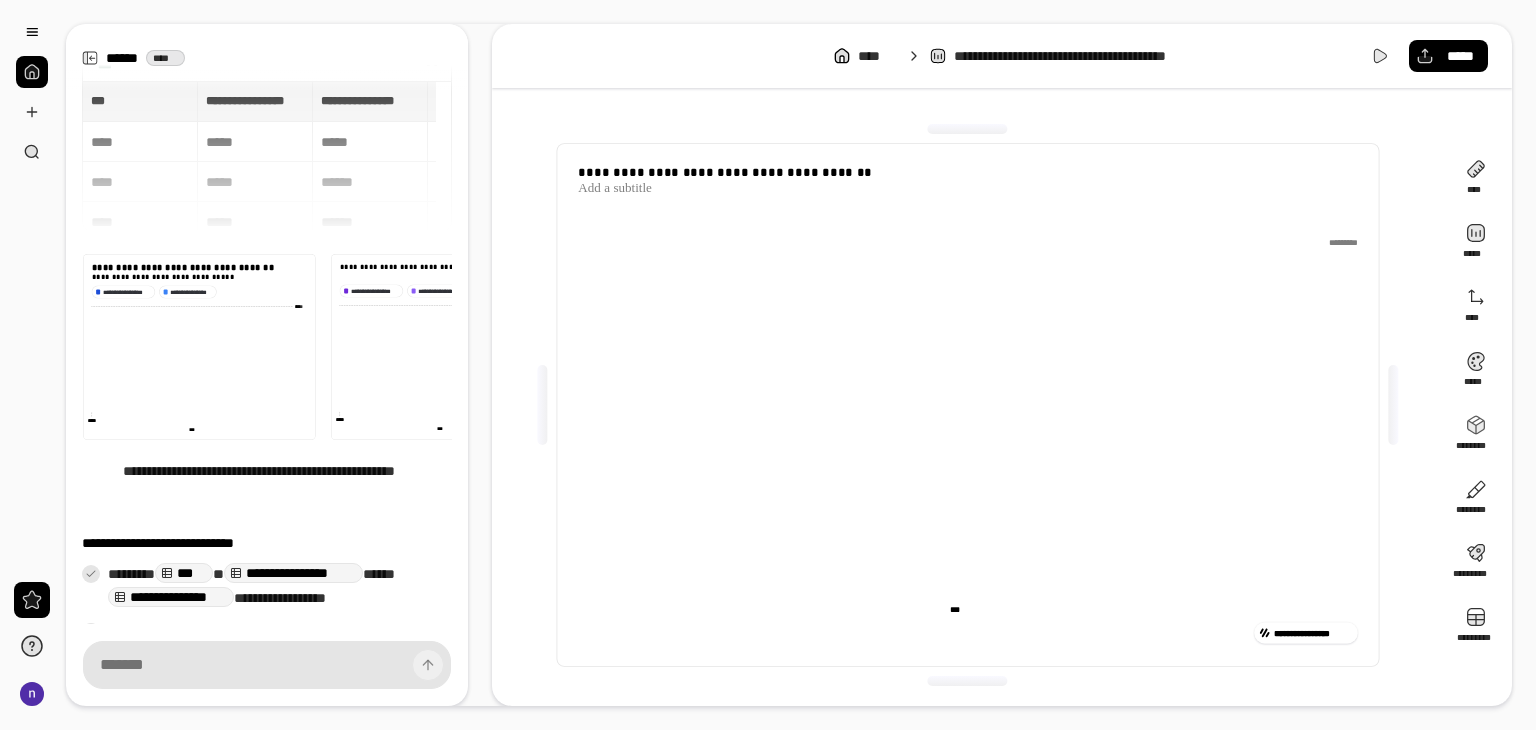 scroll, scrollTop: 64, scrollLeft: 0, axis: vertical 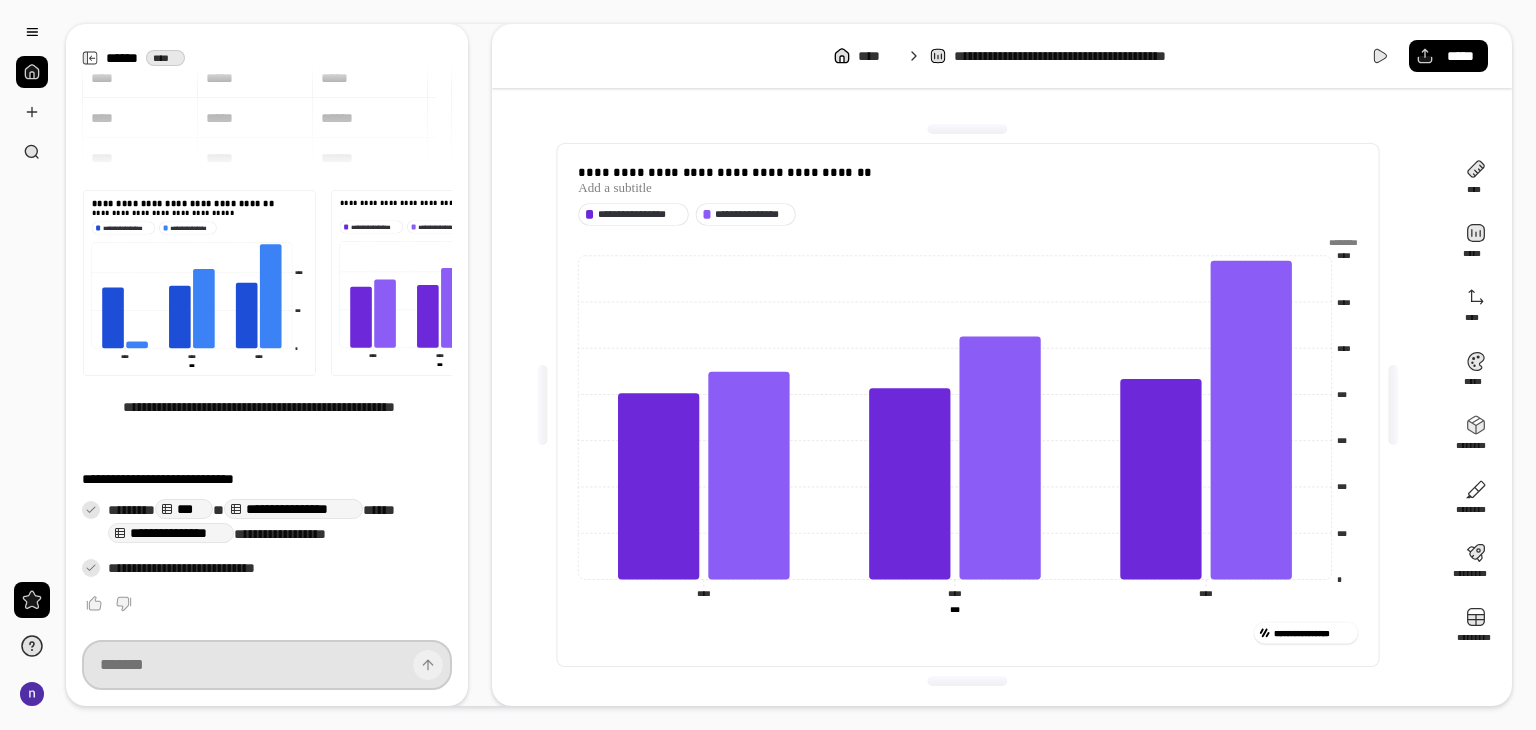 click at bounding box center (267, 665) 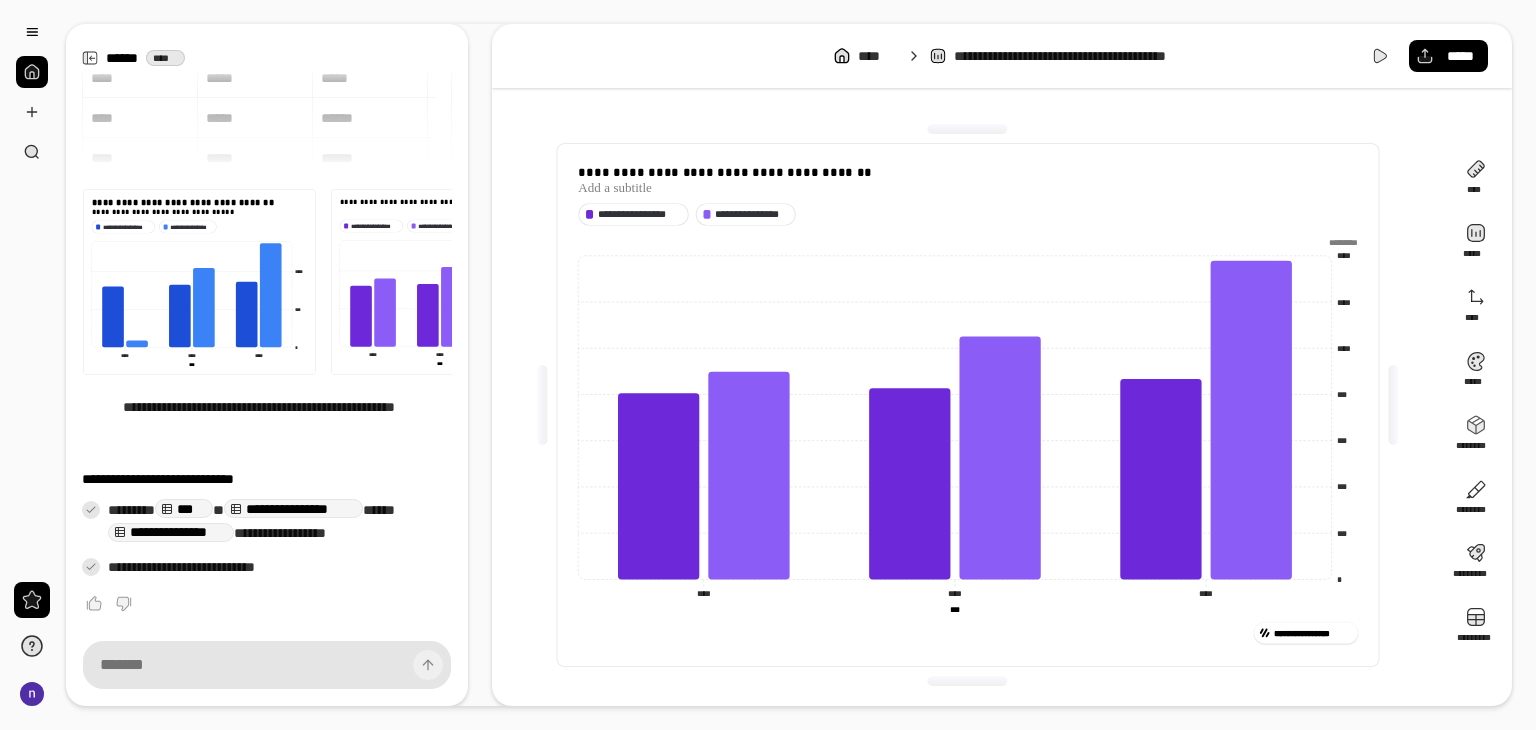 scroll, scrollTop: 64, scrollLeft: 0, axis: vertical 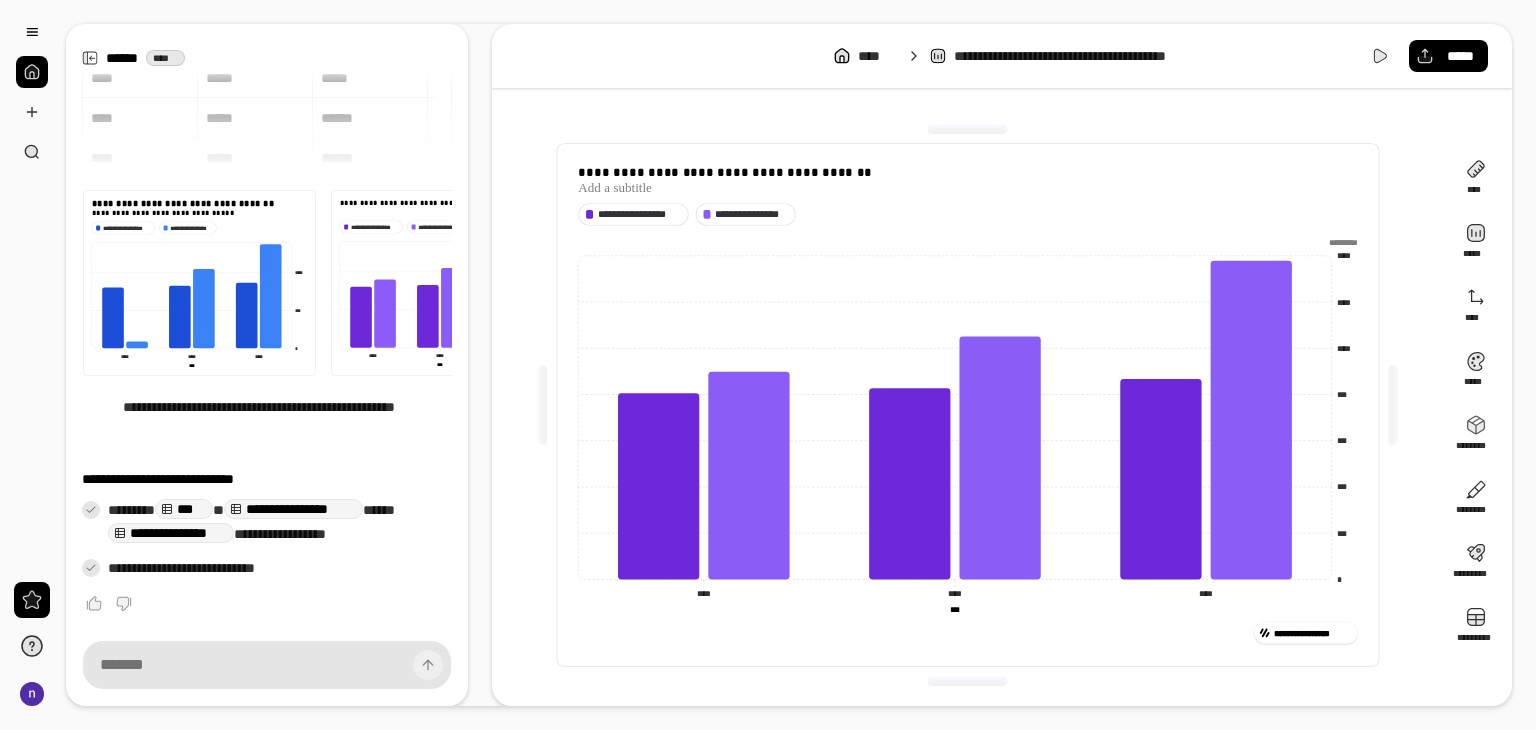 click at bounding box center (199, 282) 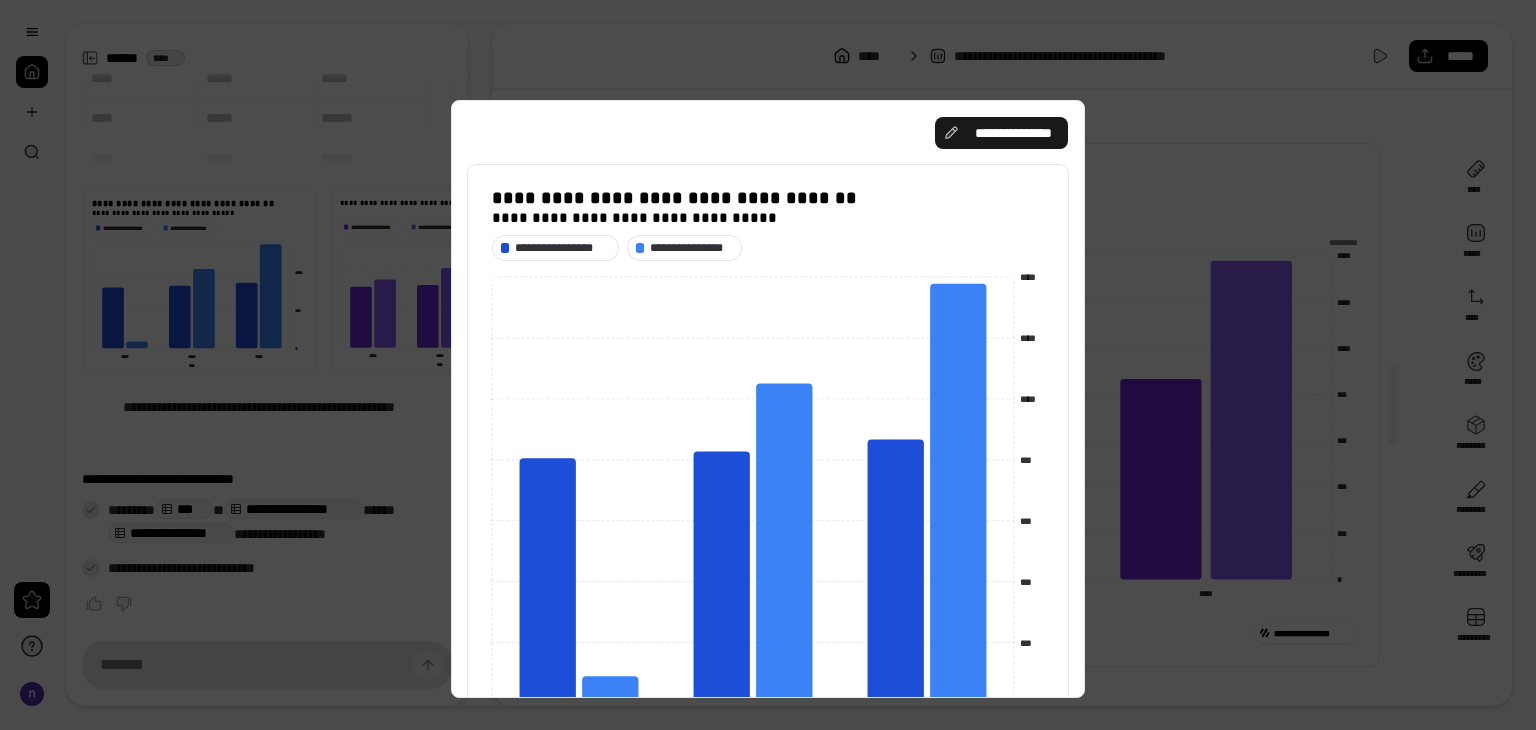 click on "**********" at bounding box center [1001, 133] 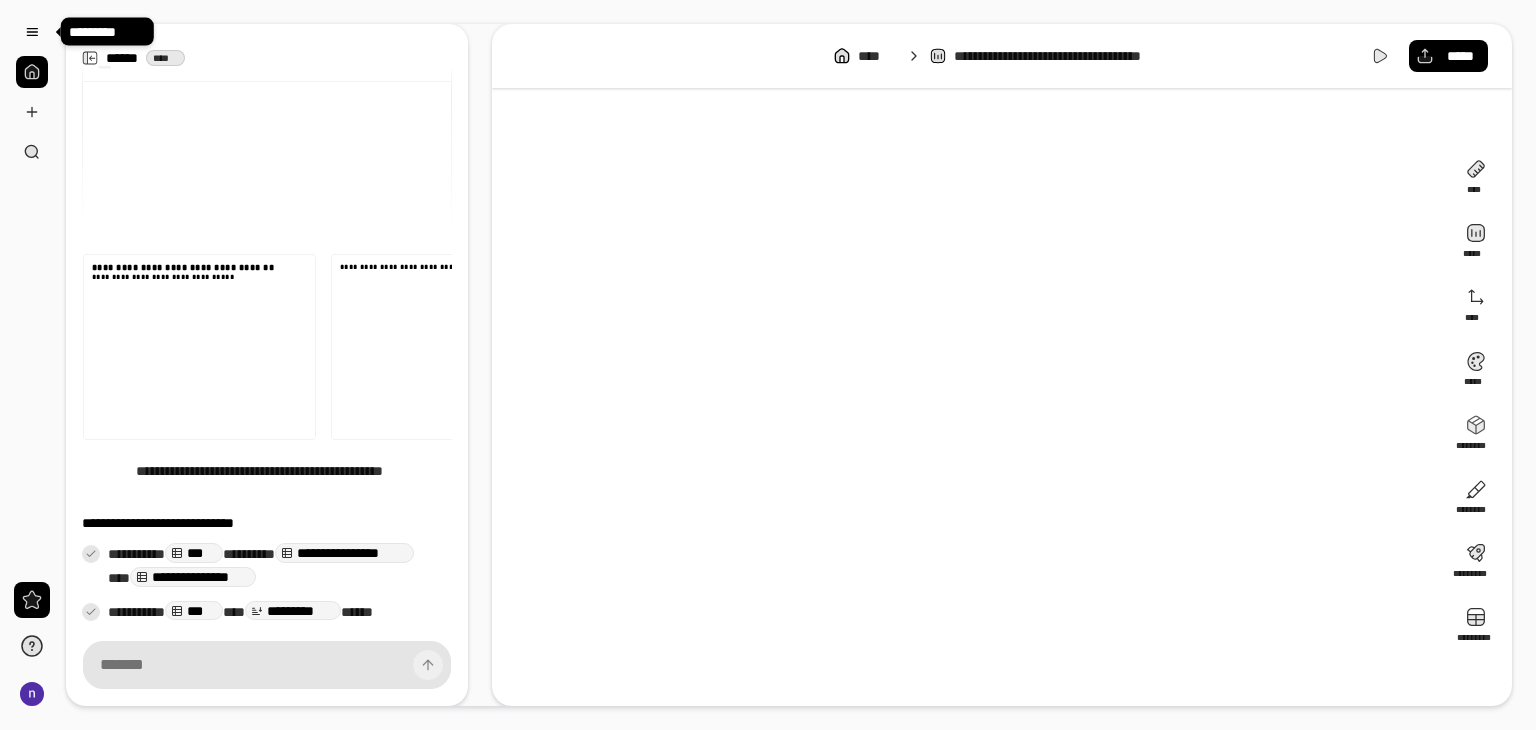 scroll, scrollTop: 79, scrollLeft: 0, axis: vertical 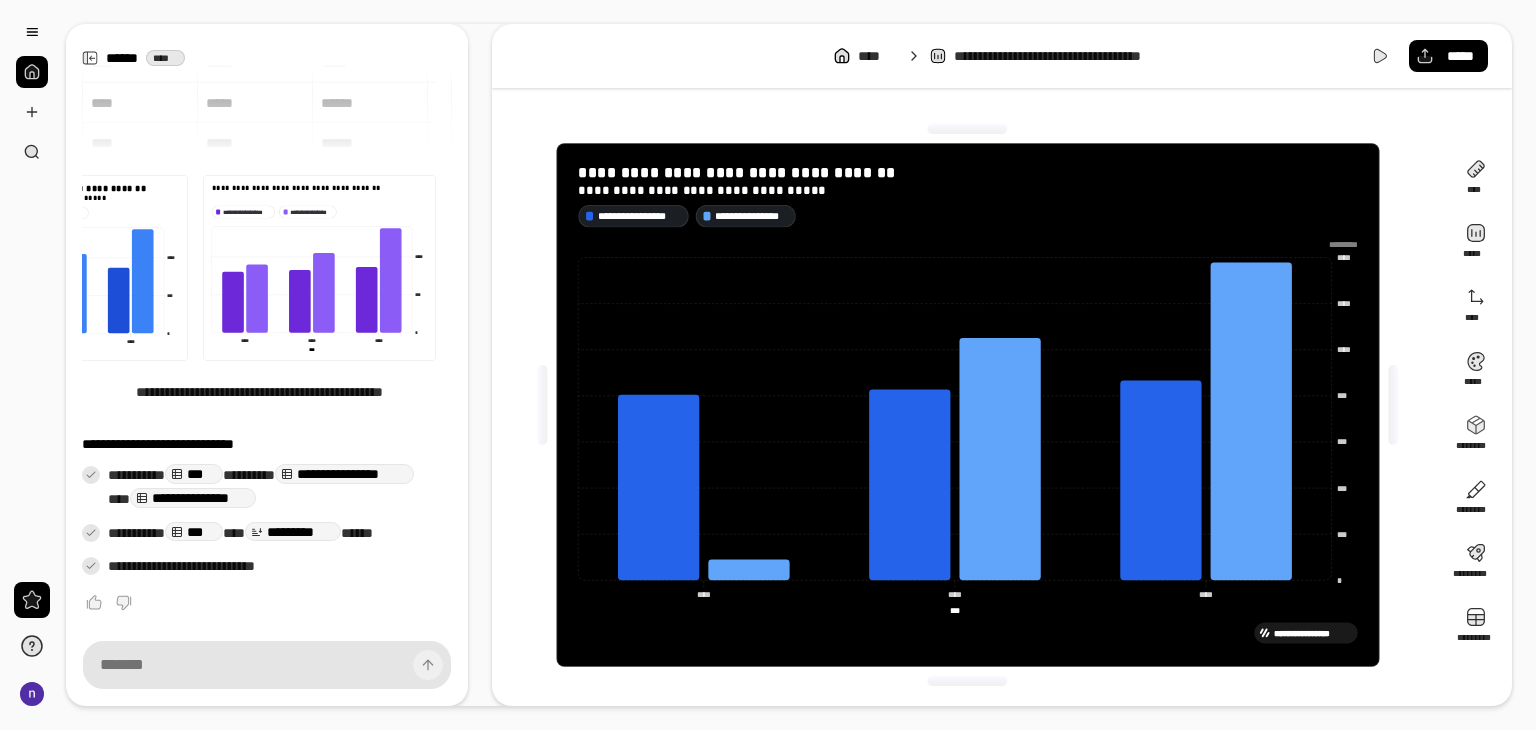 click at bounding box center (318, 267) 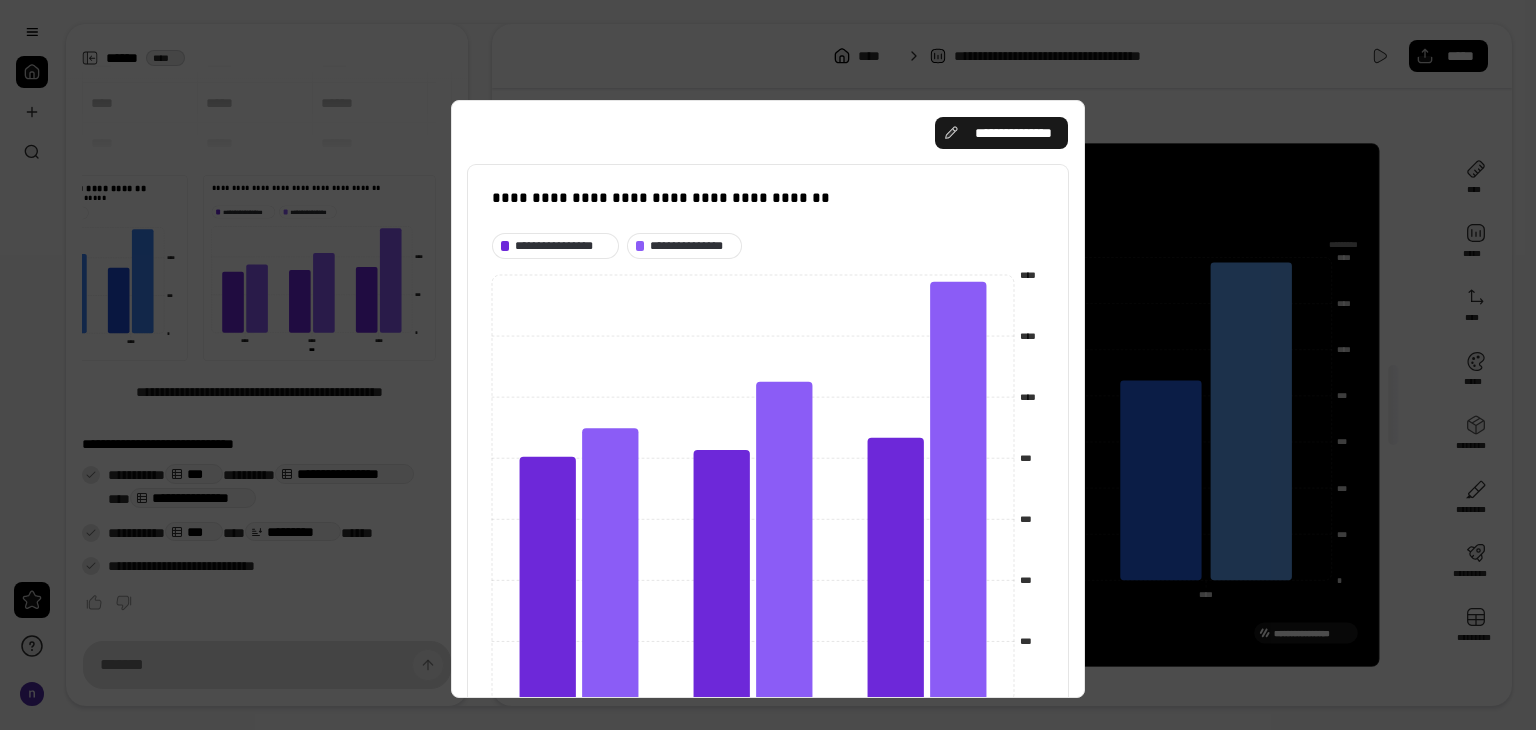 click on "**********" at bounding box center [1001, 133] 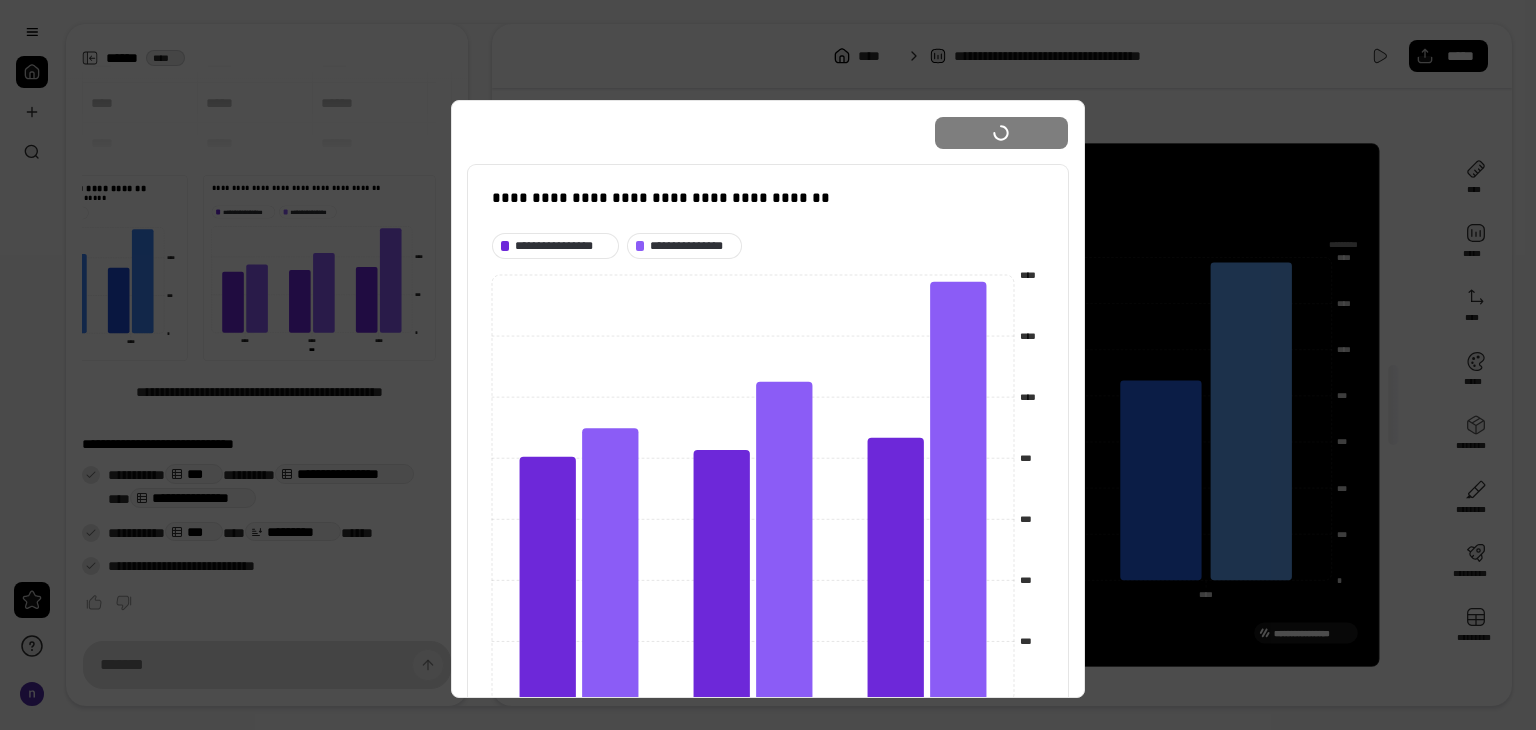 click on "**********" at bounding box center [768, 399] 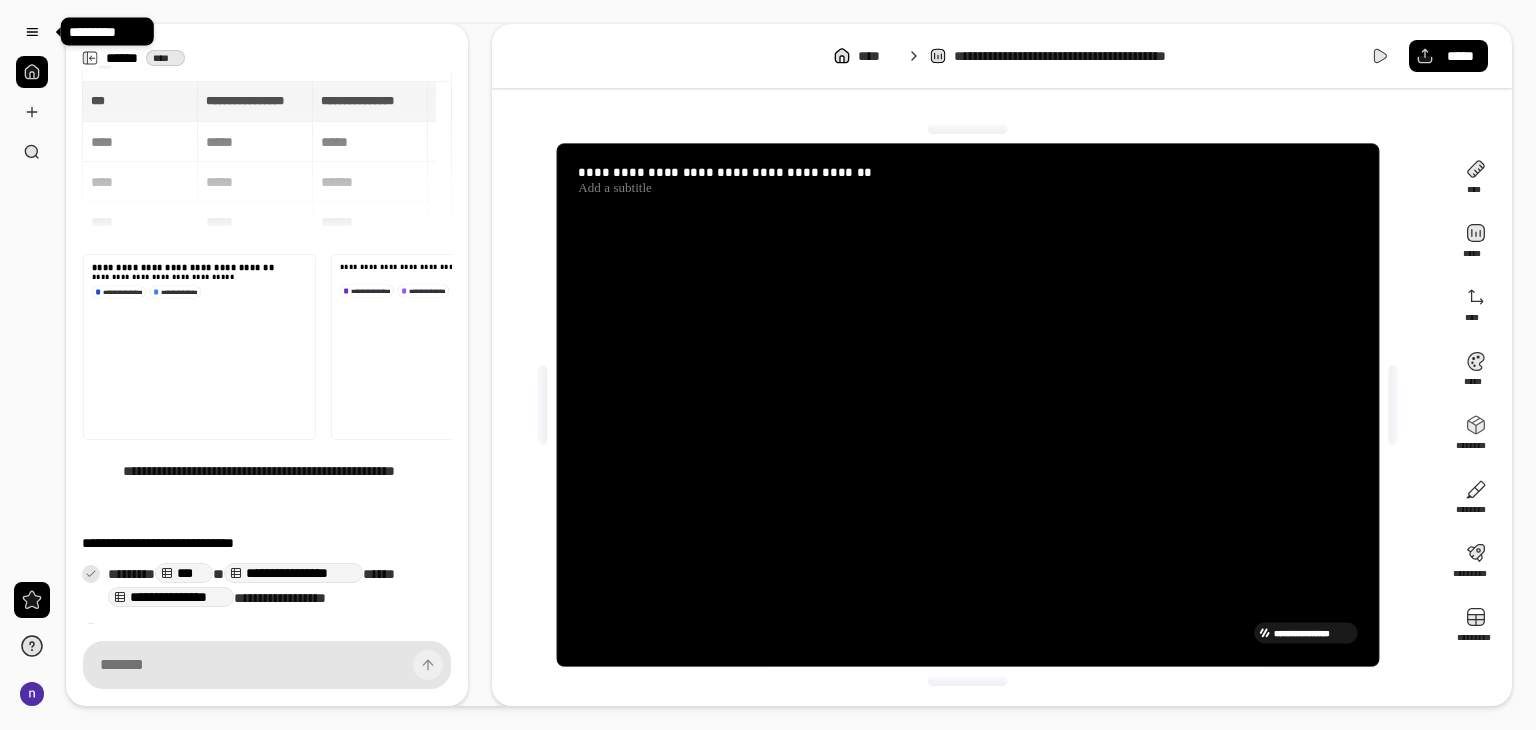 scroll, scrollTop: 64, scrollLeft: 0, axis: vertical 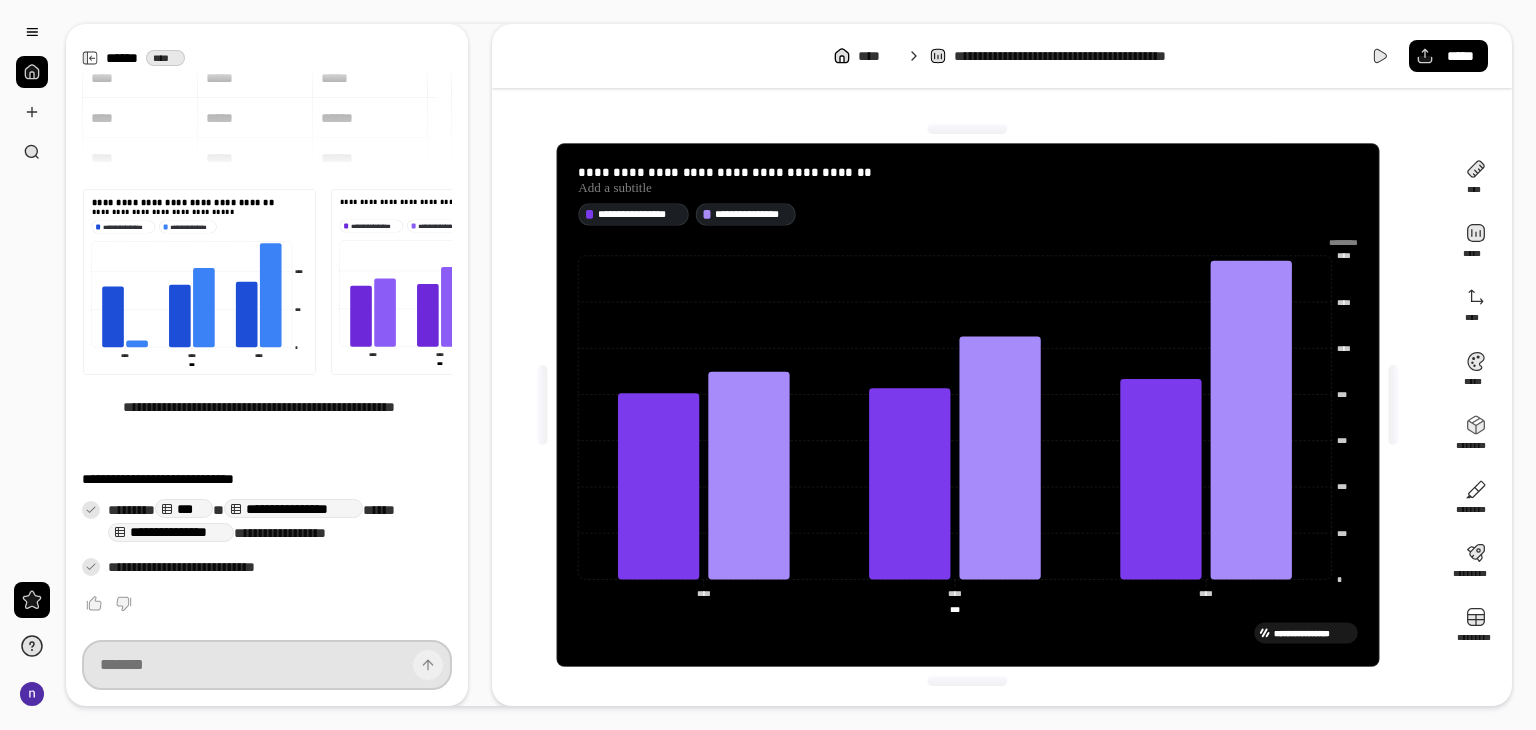 click at bounding box center [267, 665] 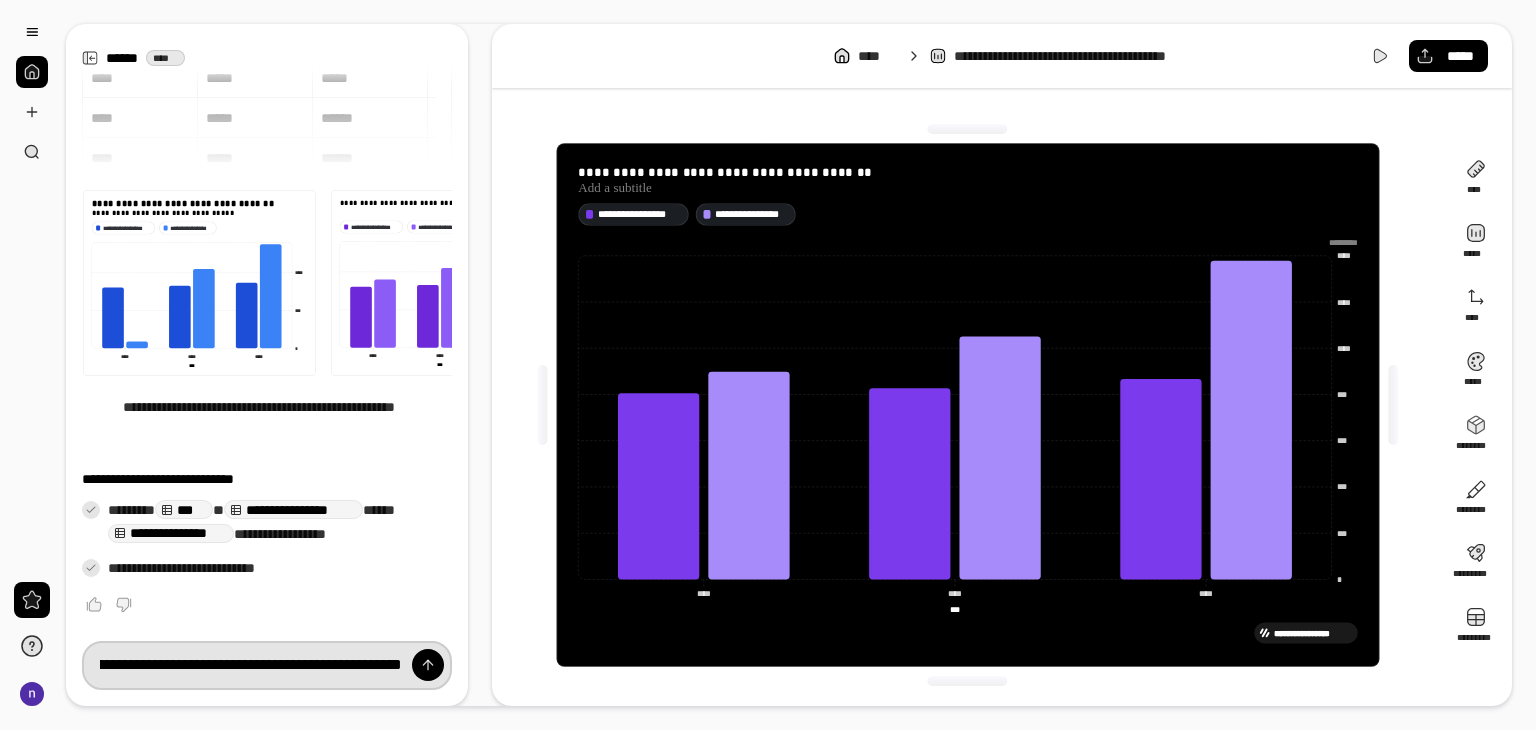scroll, scrollTop: 0, scrollLeft: 318, axis: horizontal 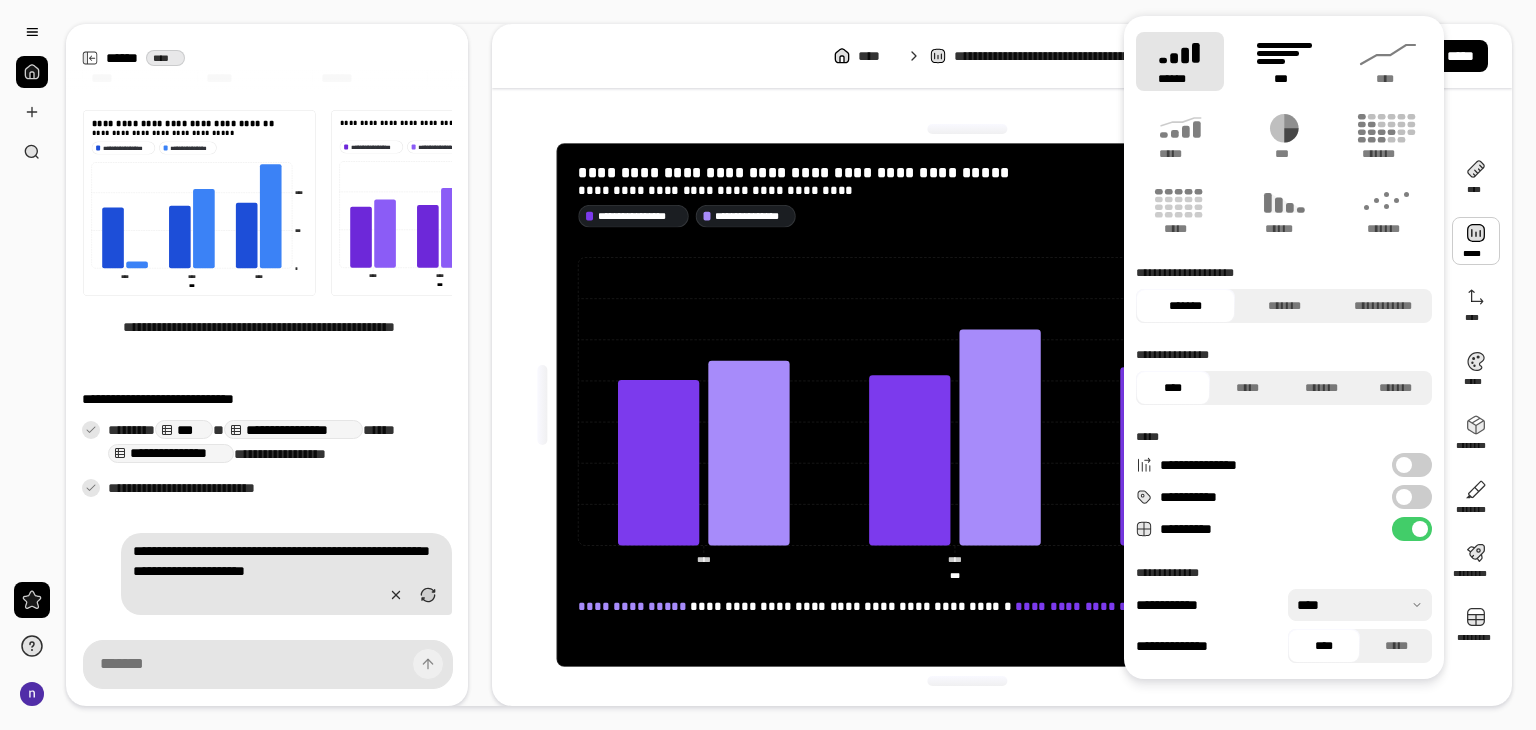 click 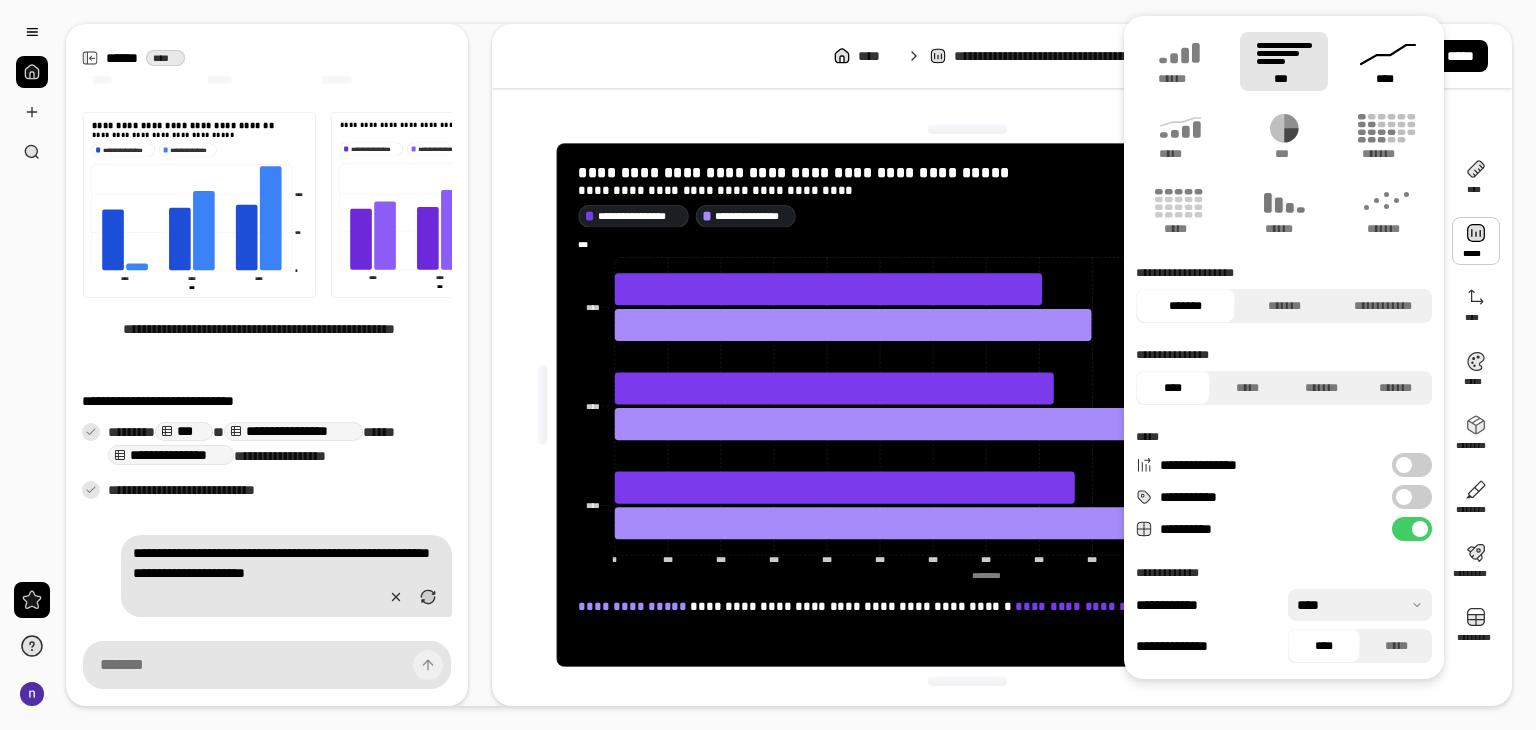 click 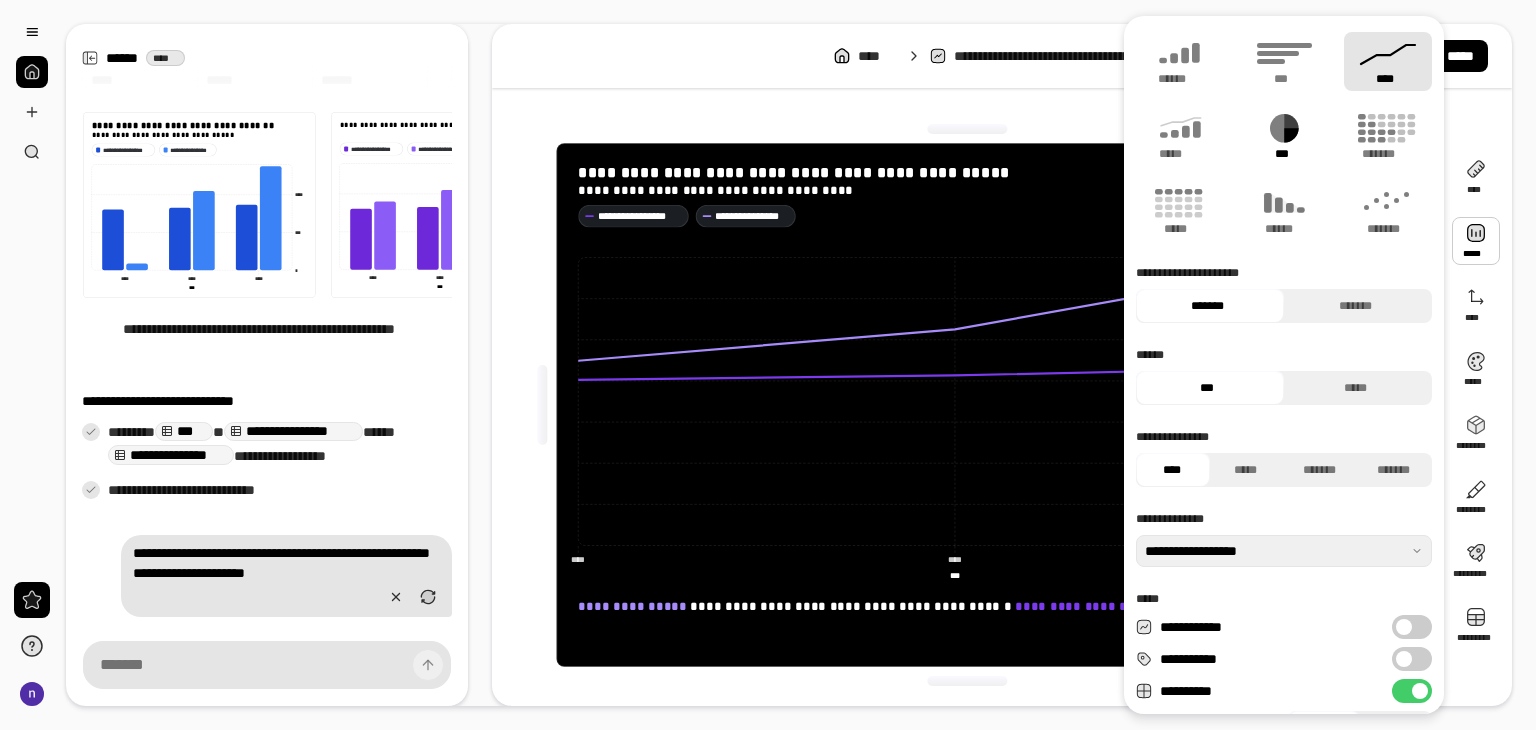 click 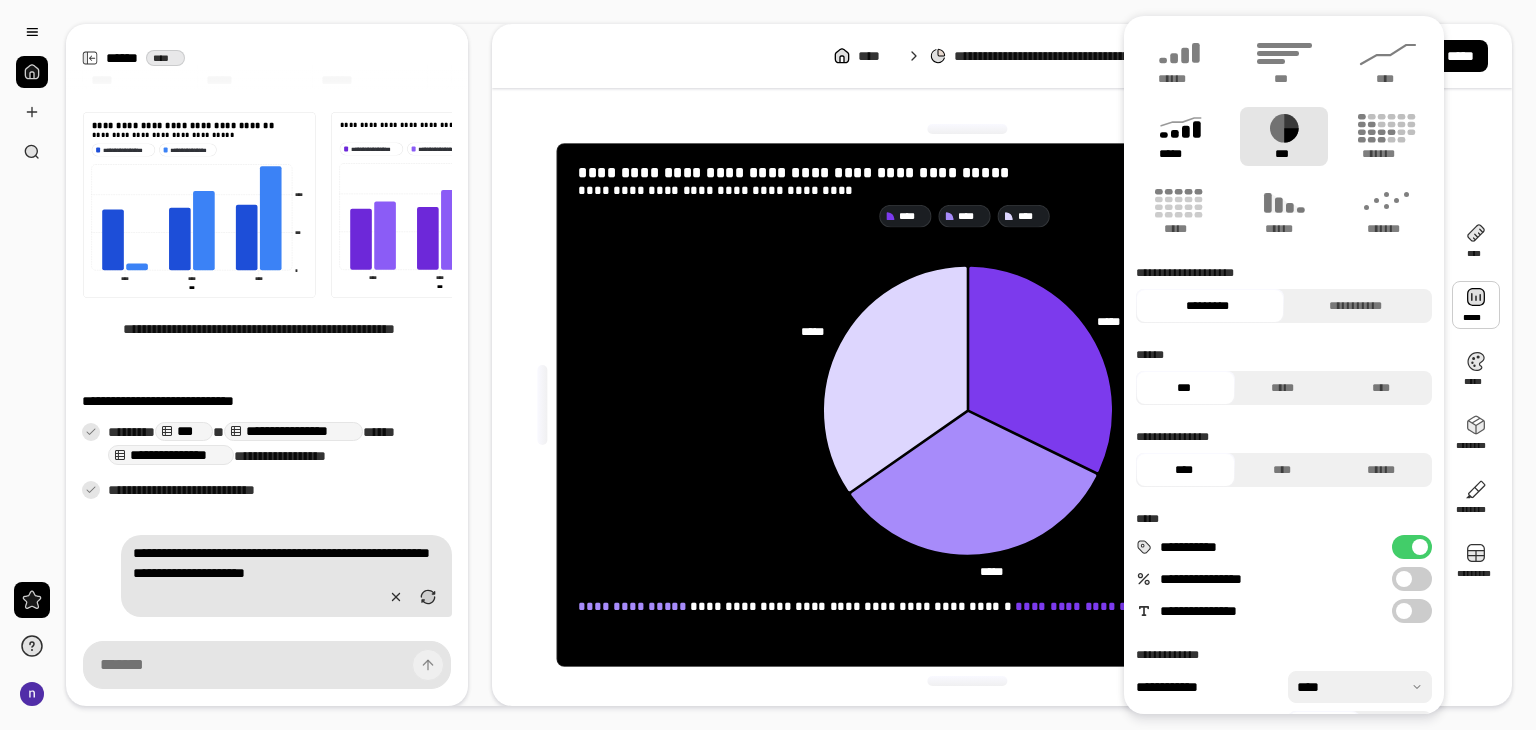 click on "*****" at bounding box center [1180, 136] 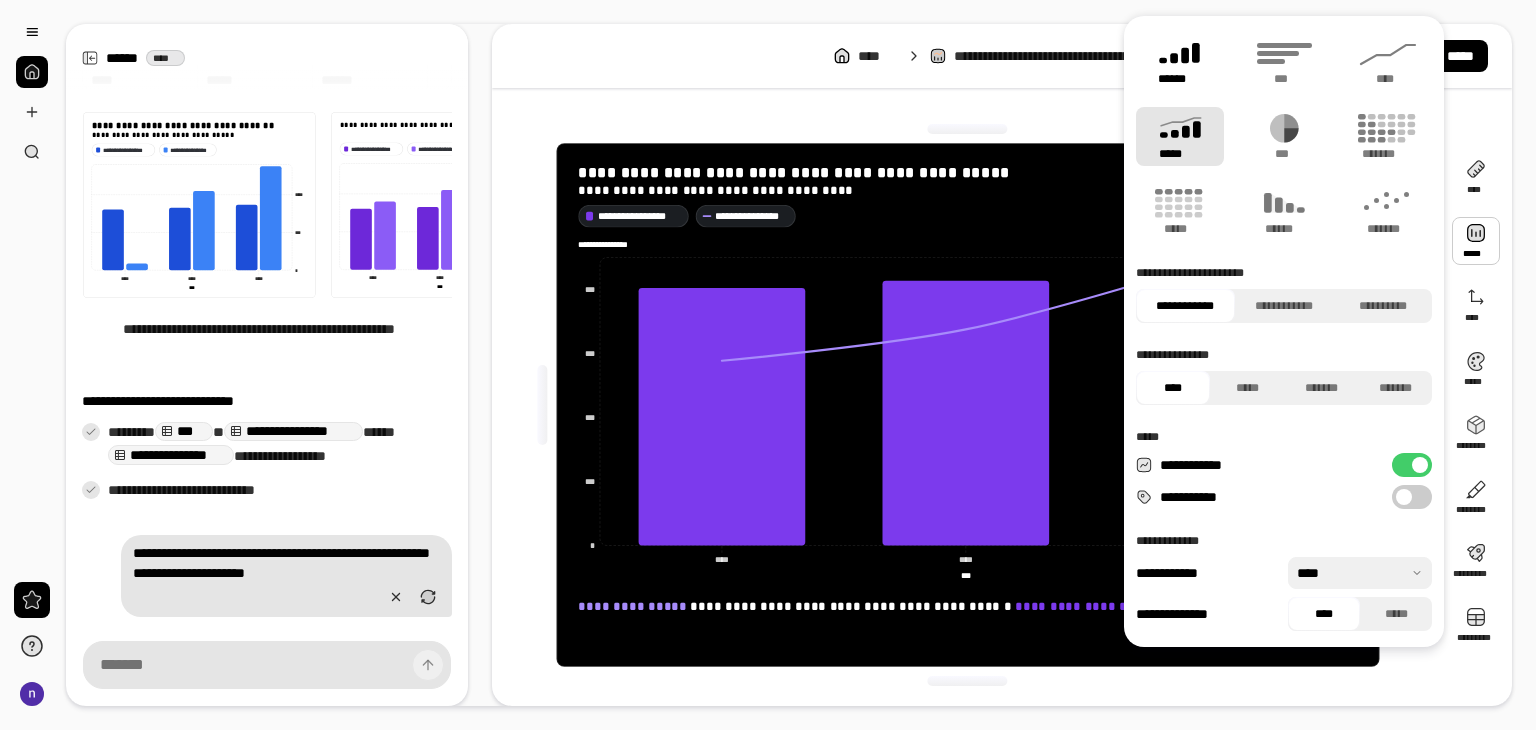 click 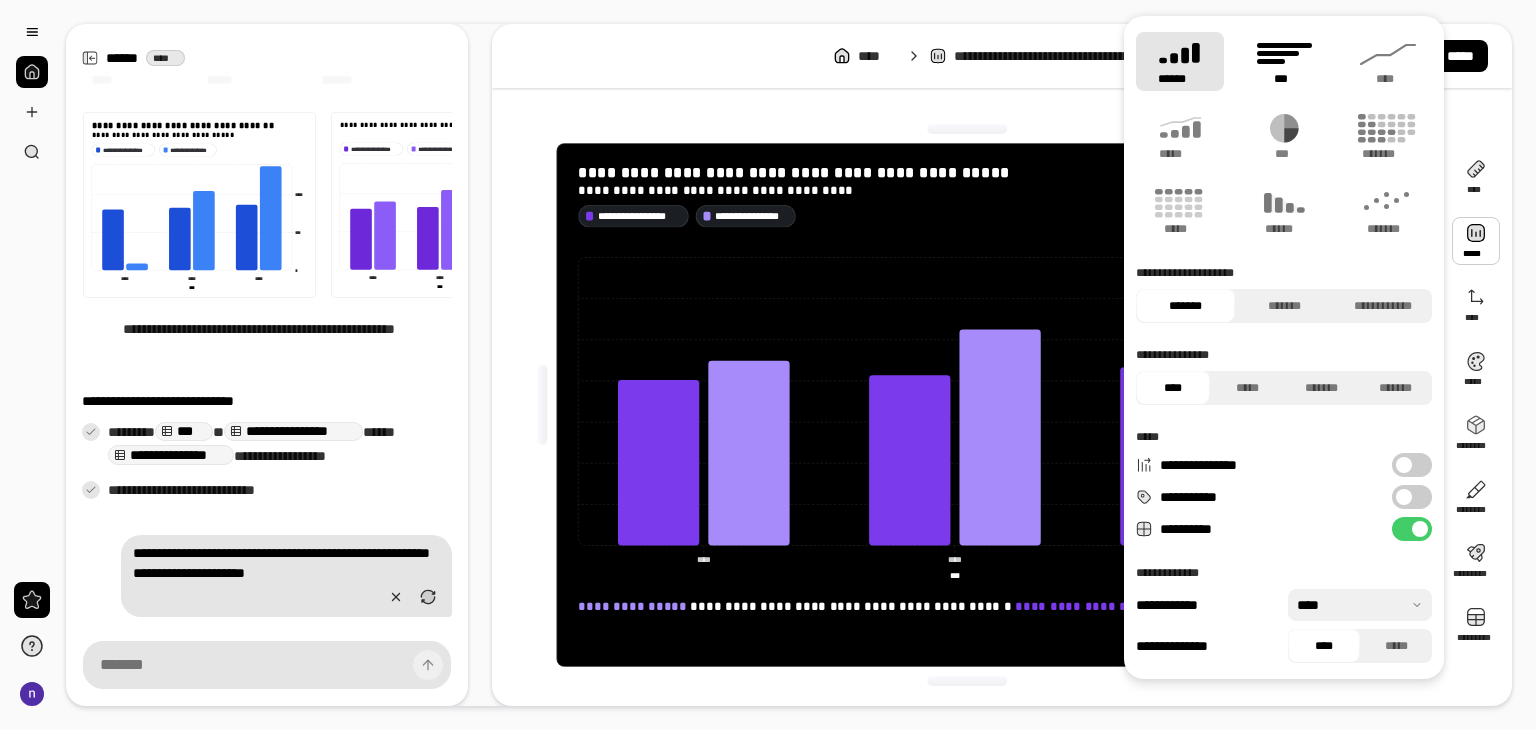 click 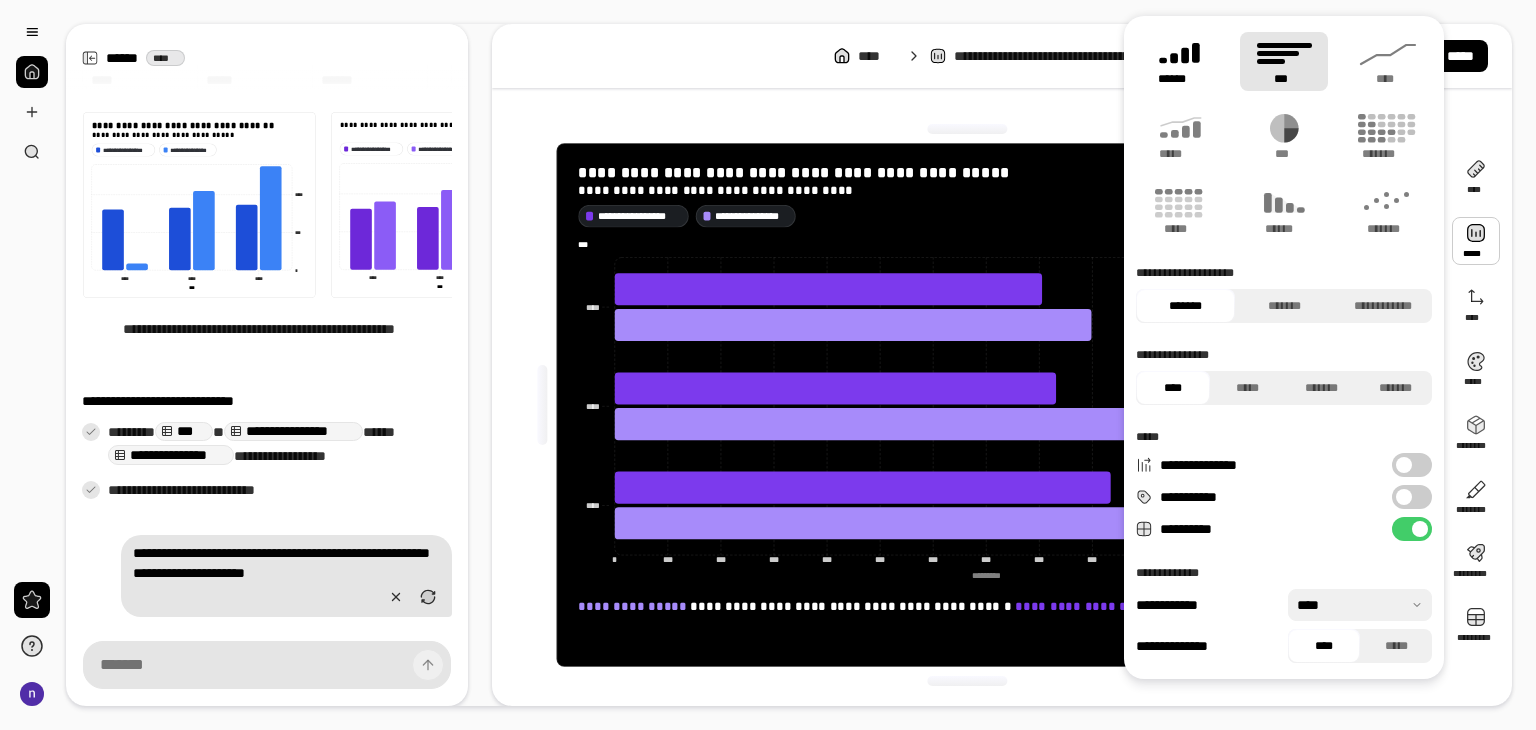 click 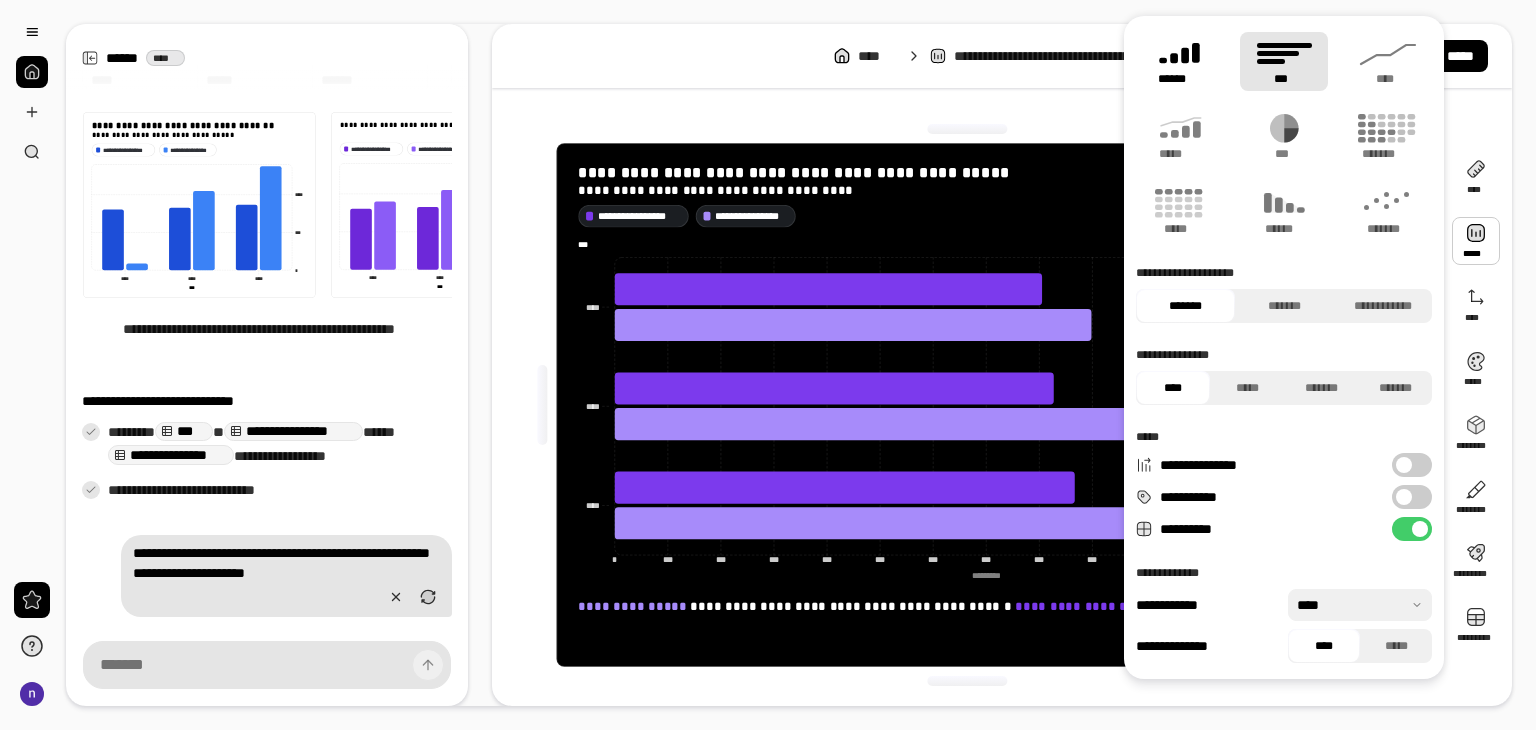 click 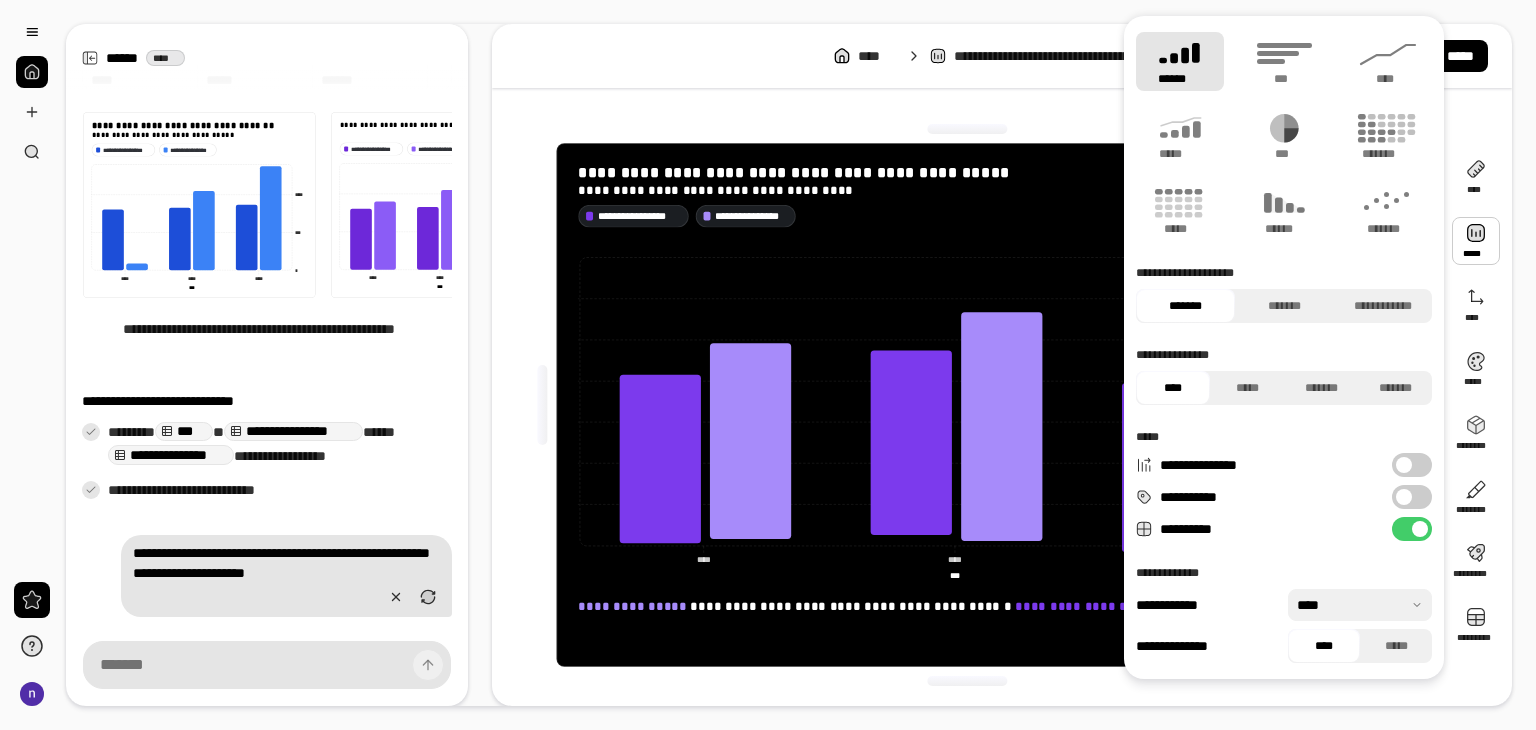 click at bounding box center [968, 129] 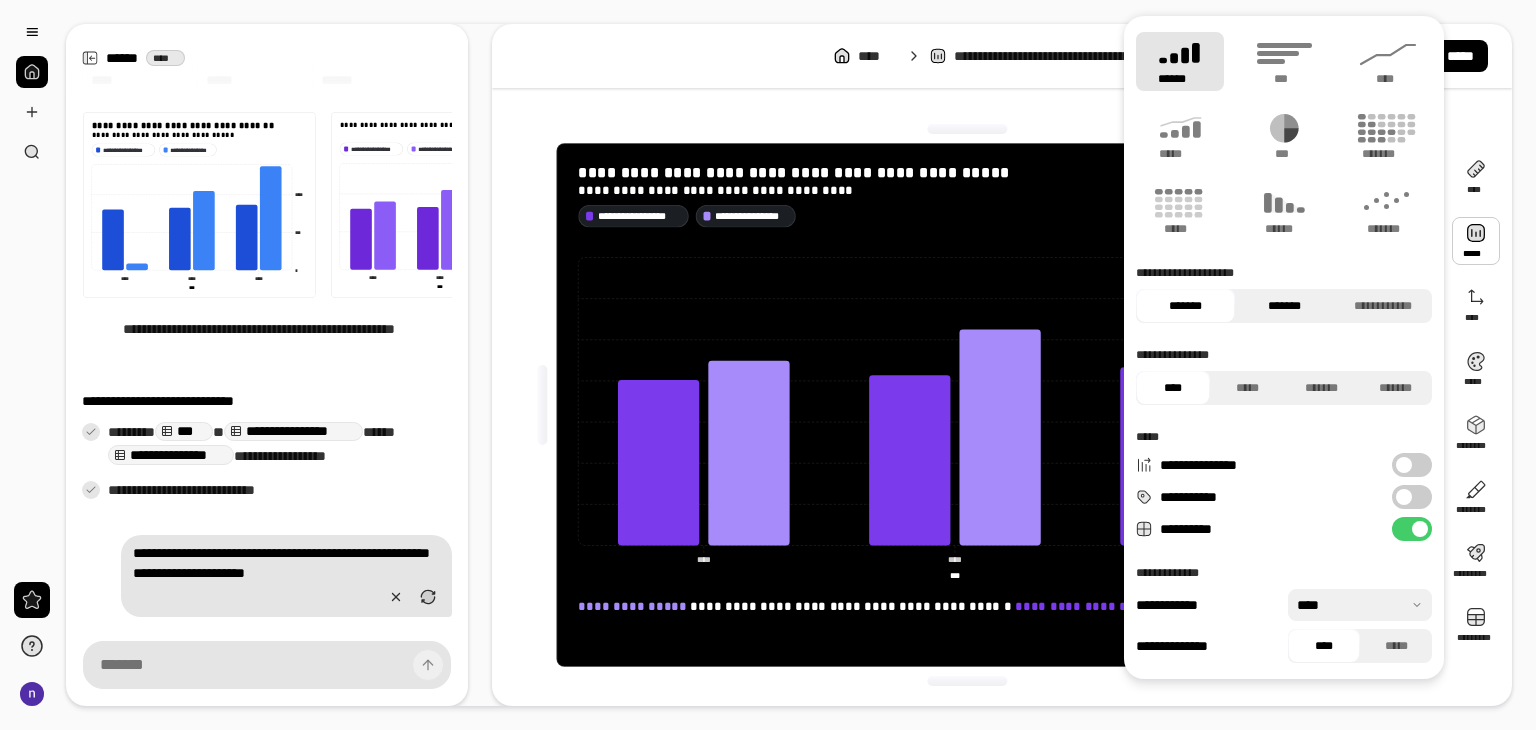 click on "*******" at bounding box center [1284, 306] 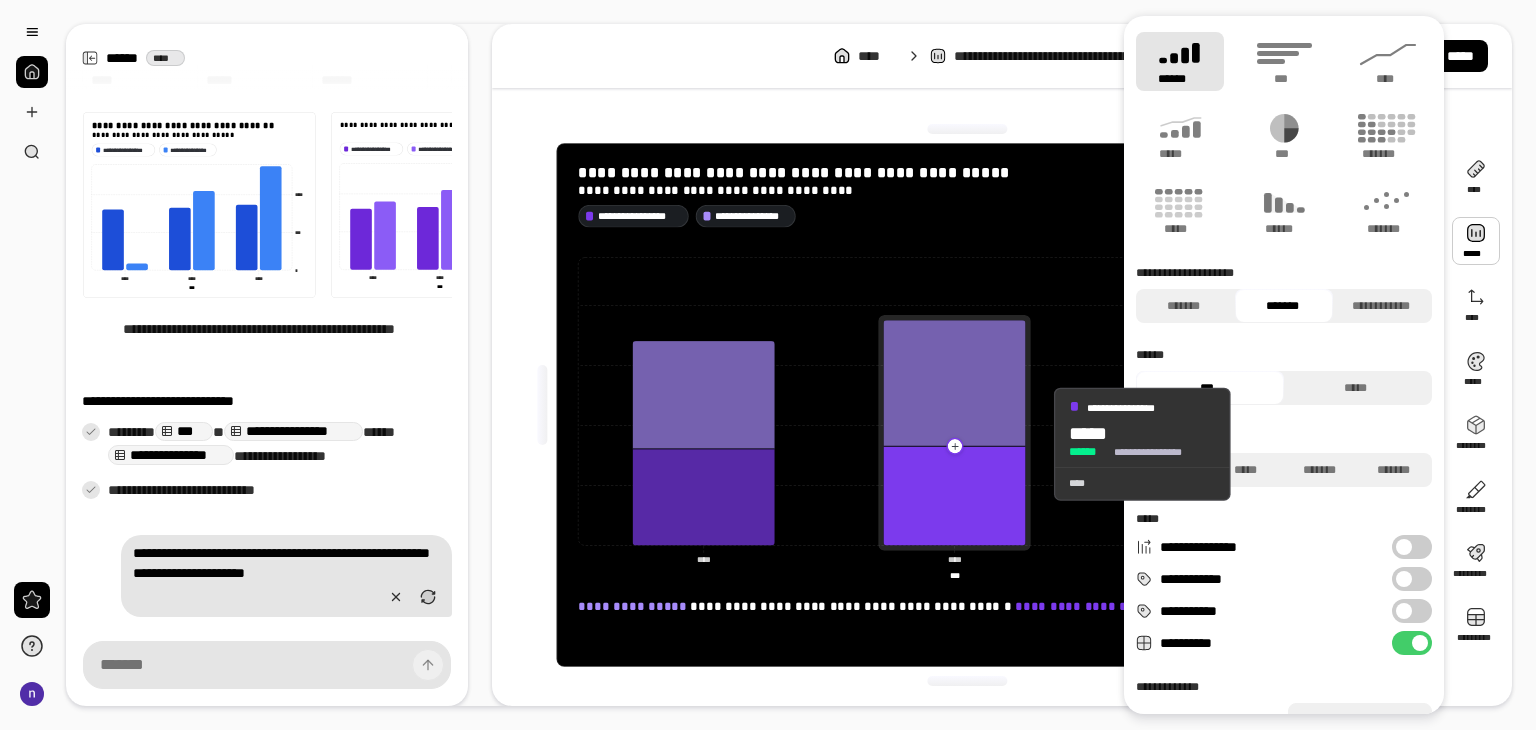 click 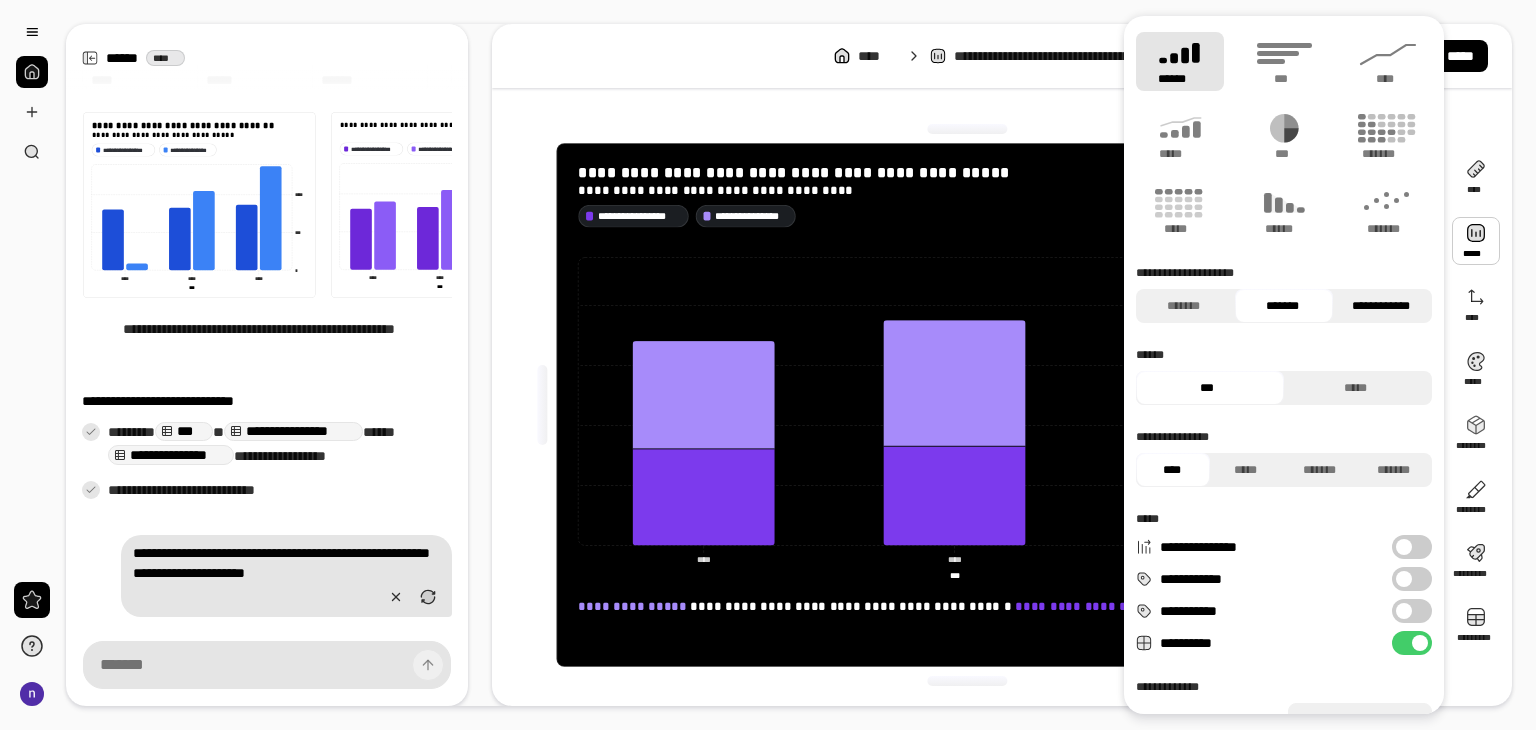 click on "**********" at bounding box center [1380, 306] 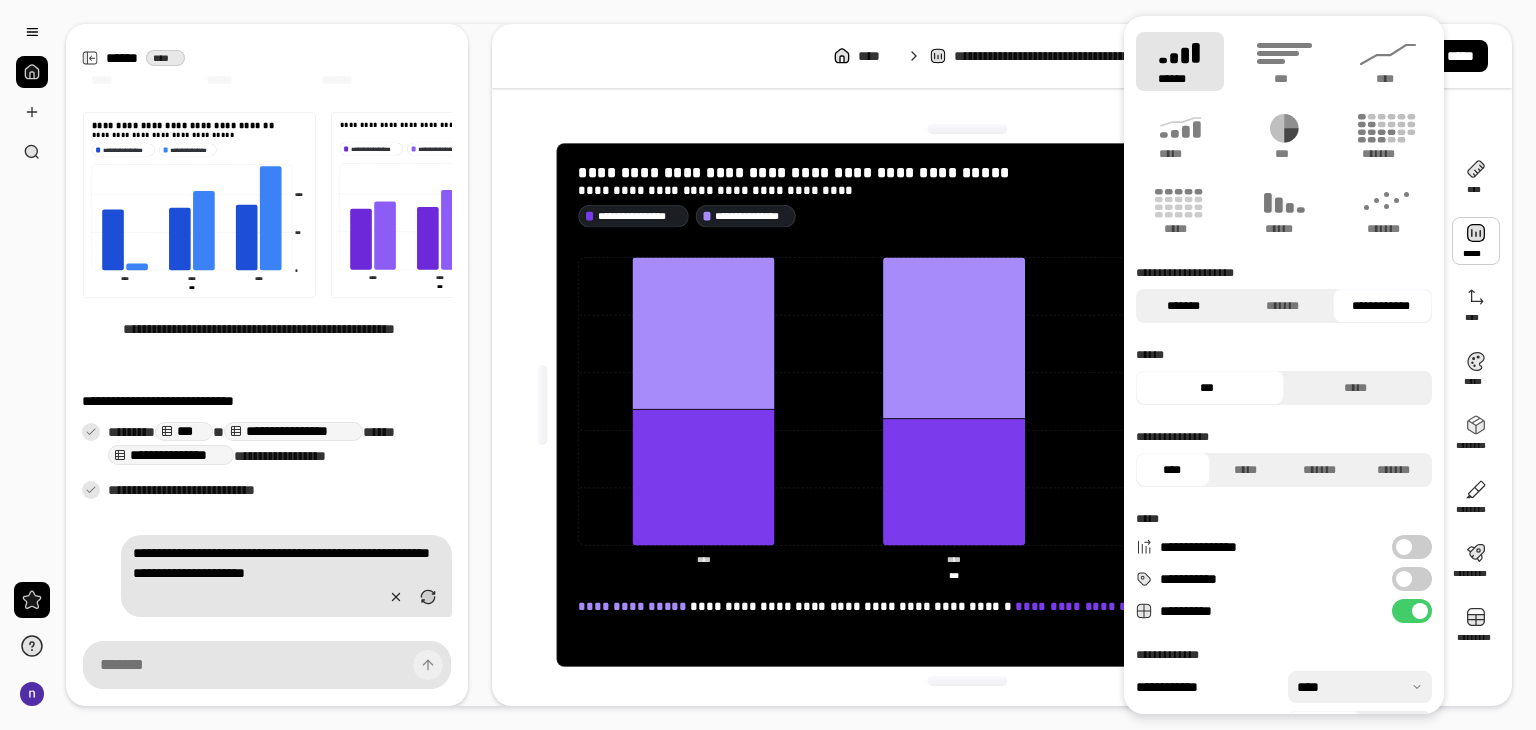 click on "*******" at bounding box center (1183, 306) 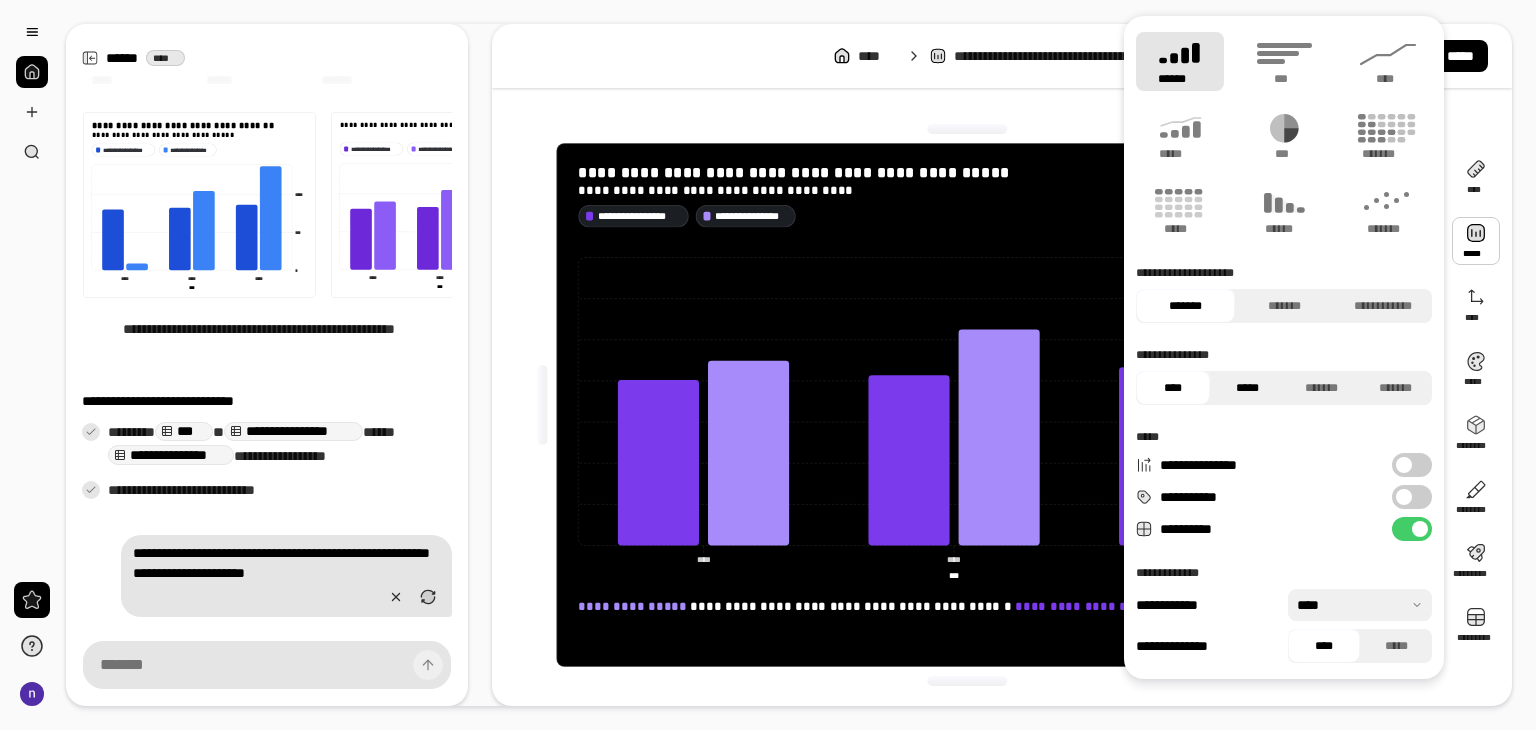 click on "*****" at bounding box center [1247, 388] 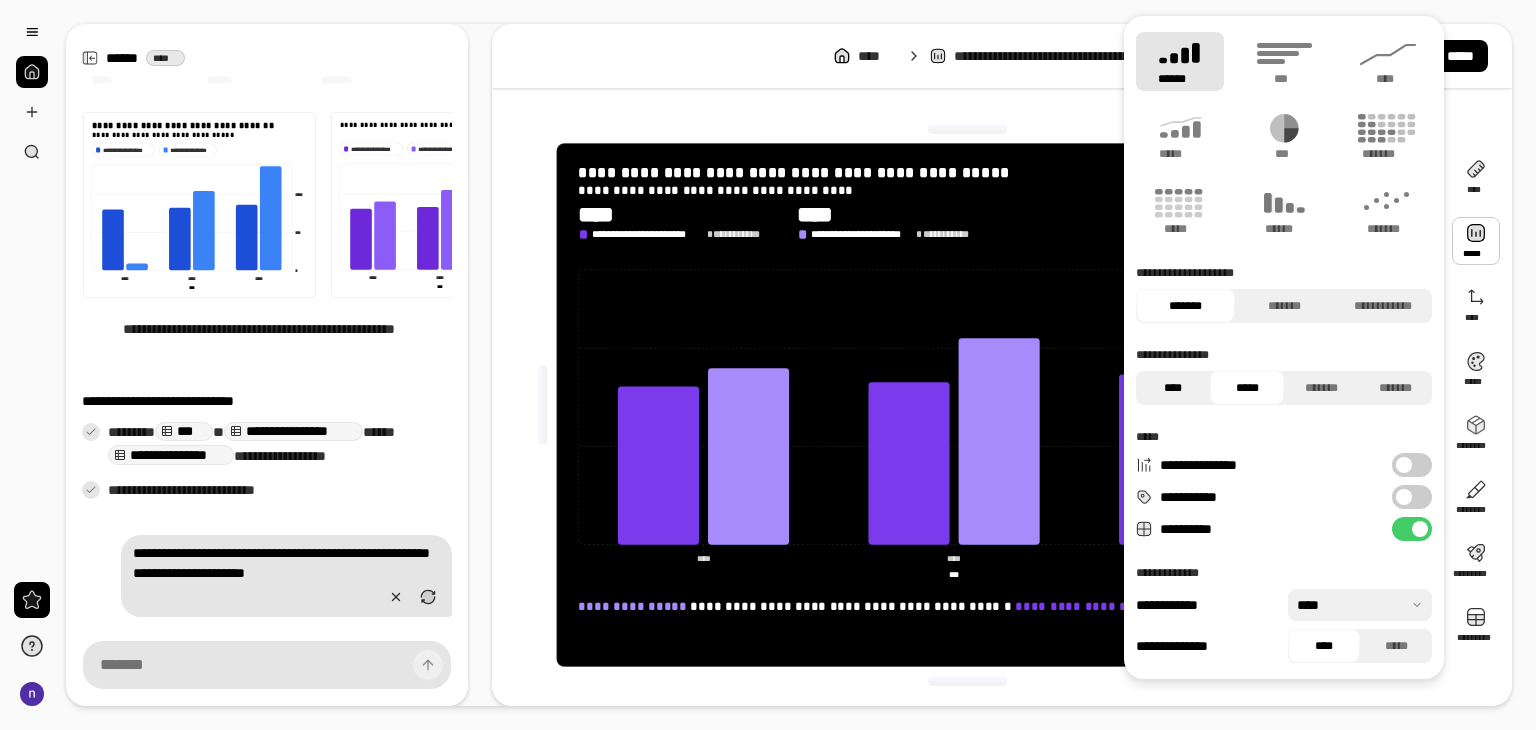 click on "****" at bounding box center [1173, 388] 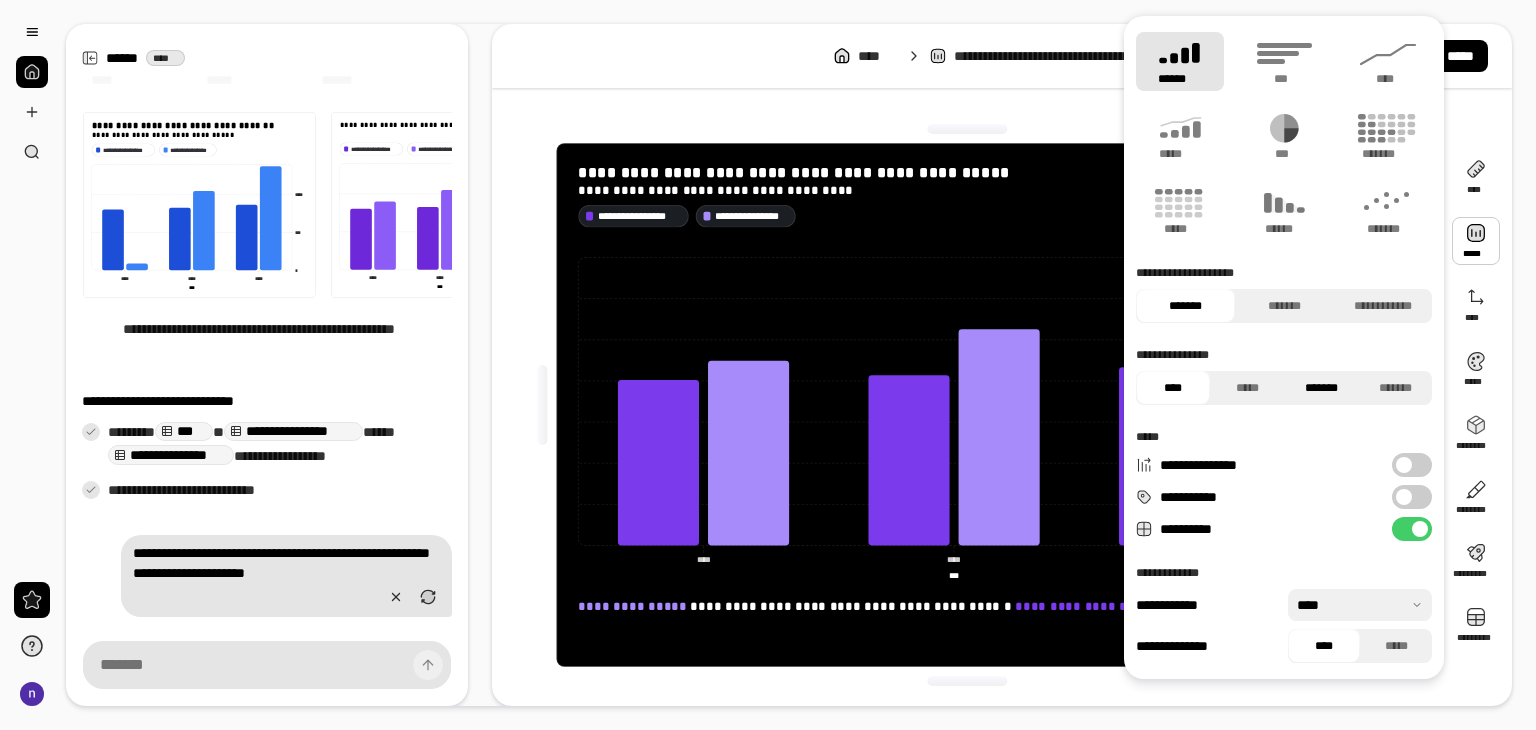 click on "*******" at bounding box center [1321, 388] 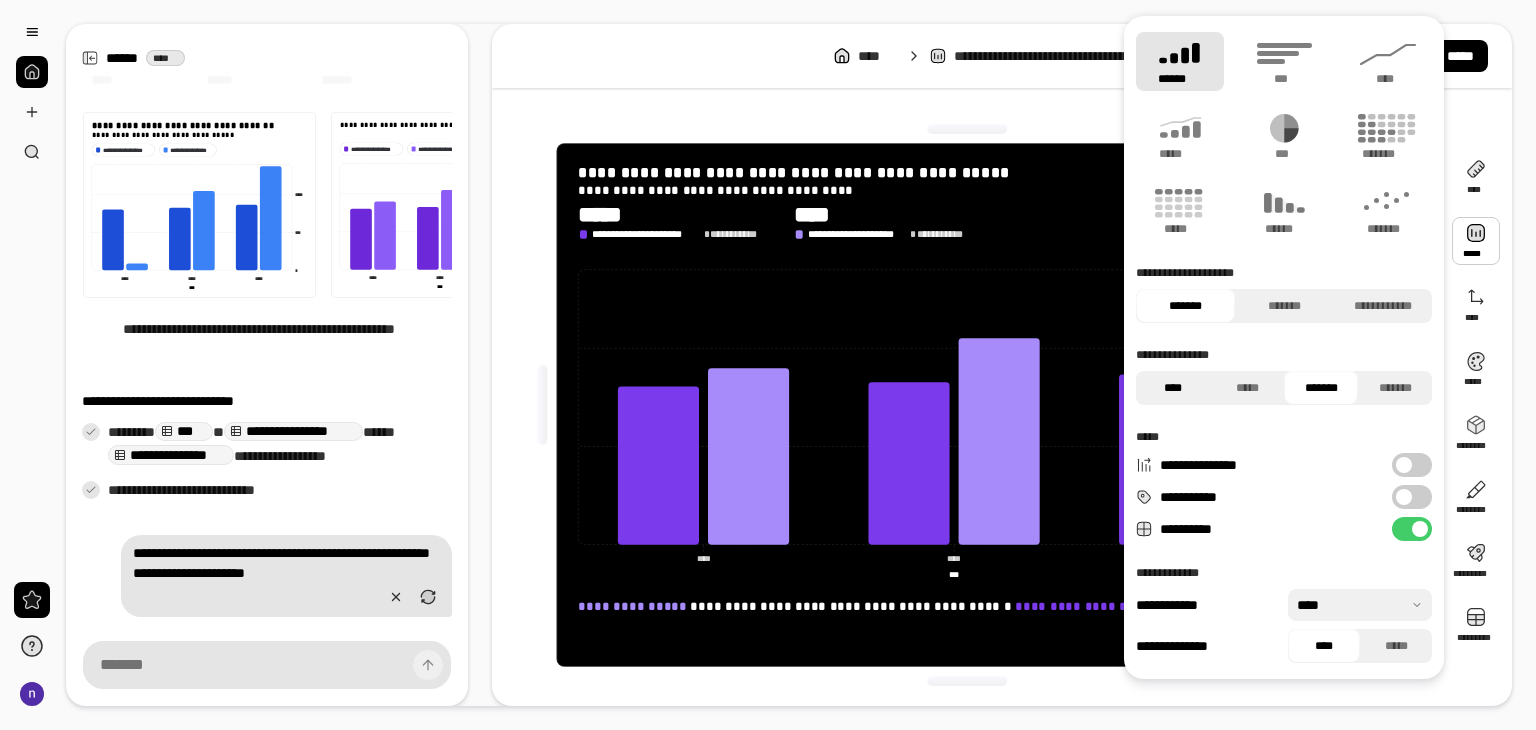click on "****" at bounding box center [1173, 388] 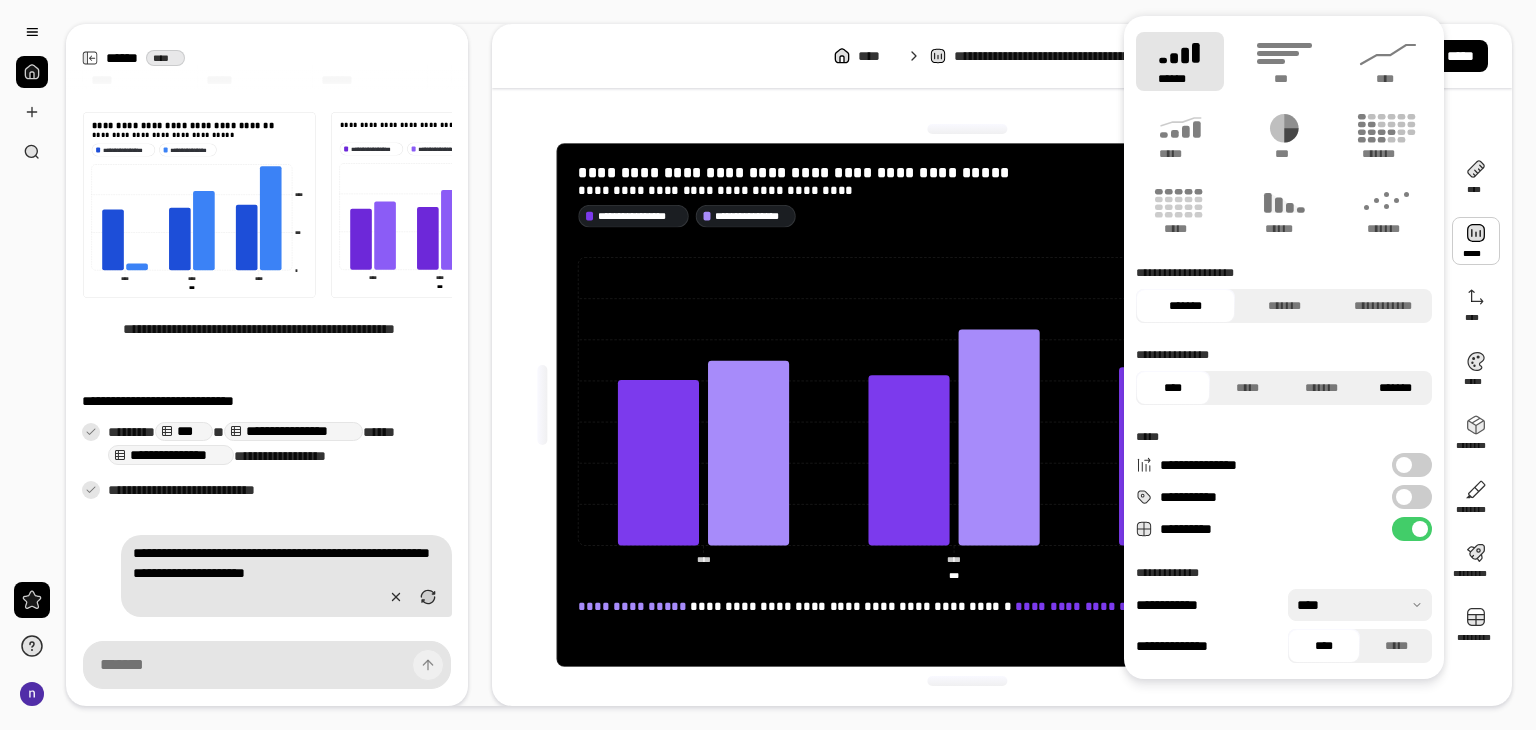 click on "*******" at bounding box center (1395, 388) 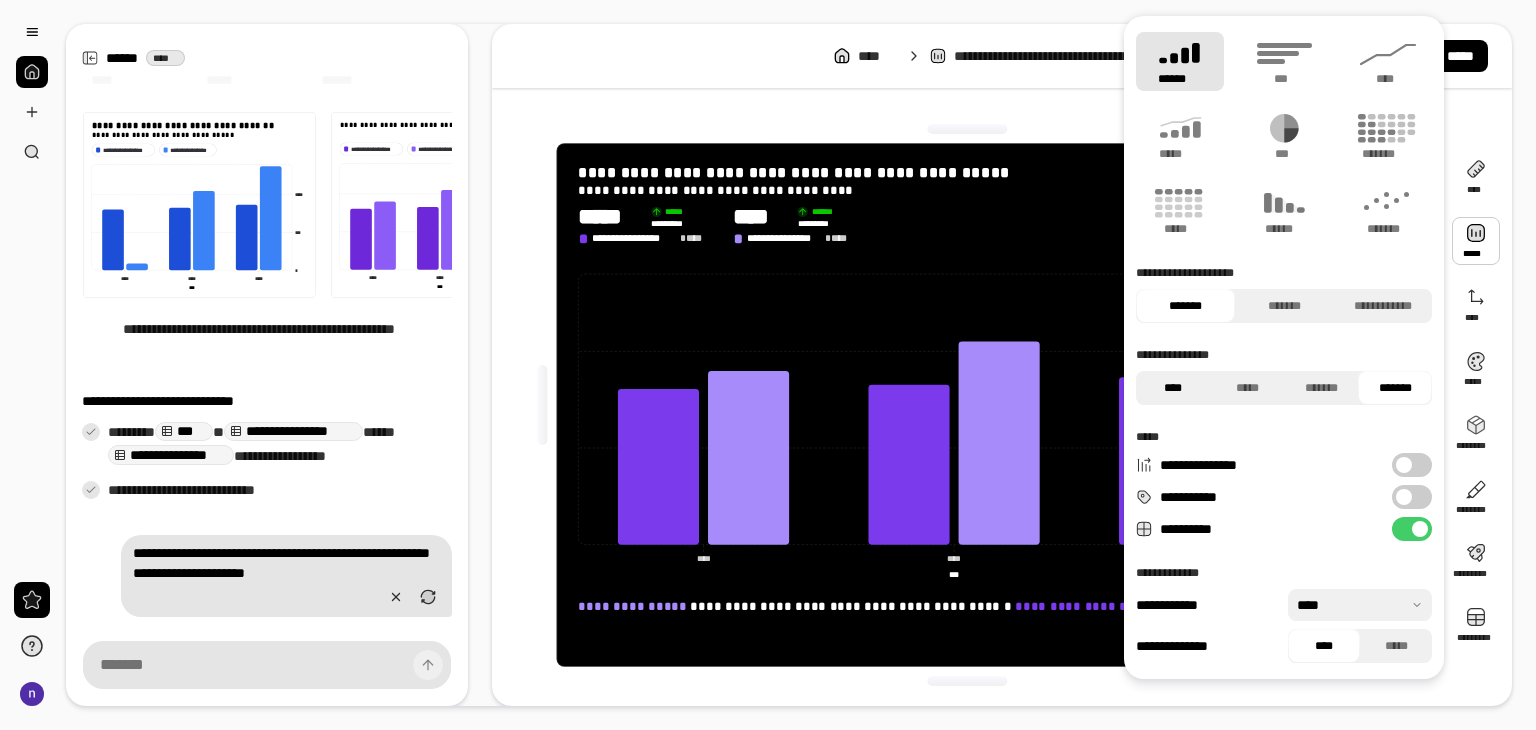 click on "****" at bounding box center [1173, 388] 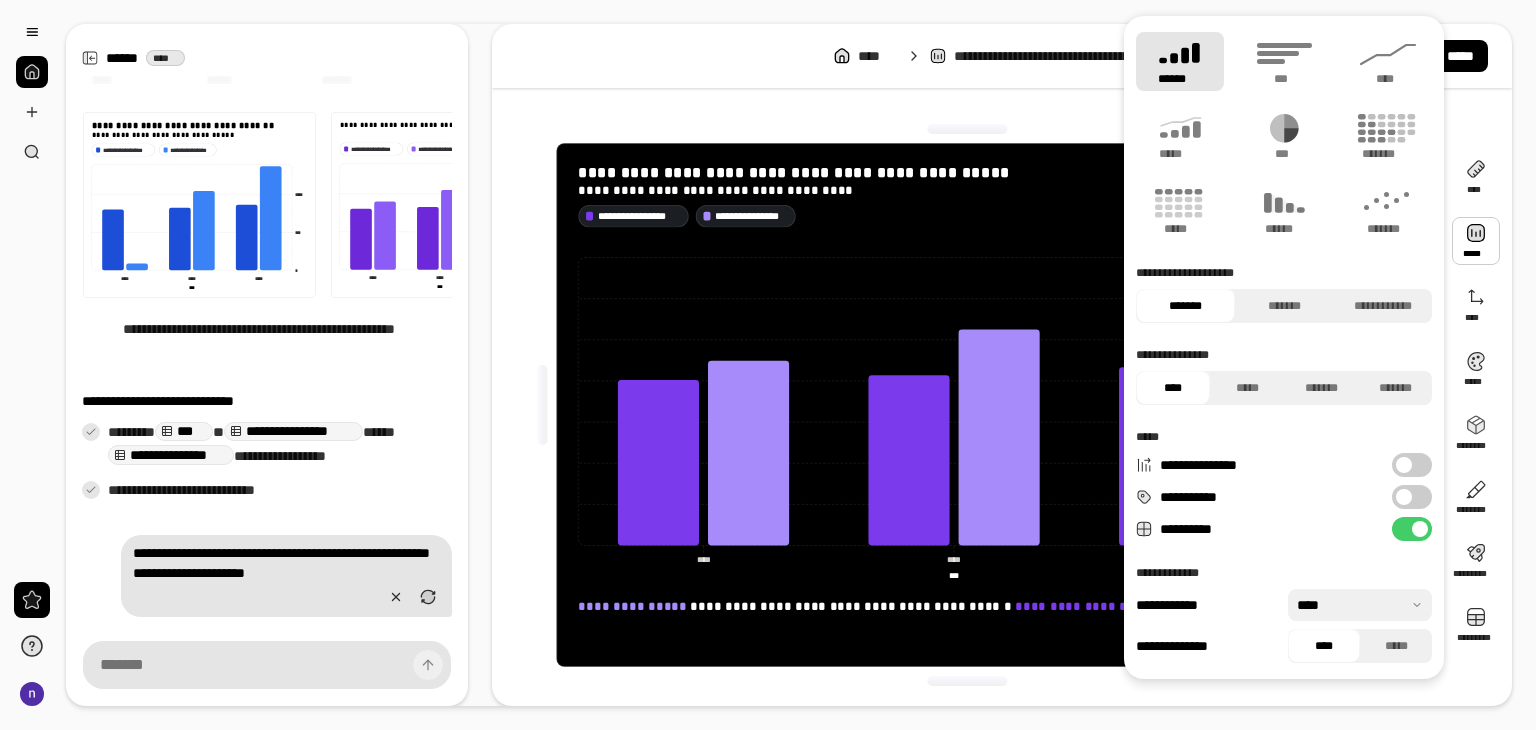 click on "**********" at bounding box center (1412, 465) 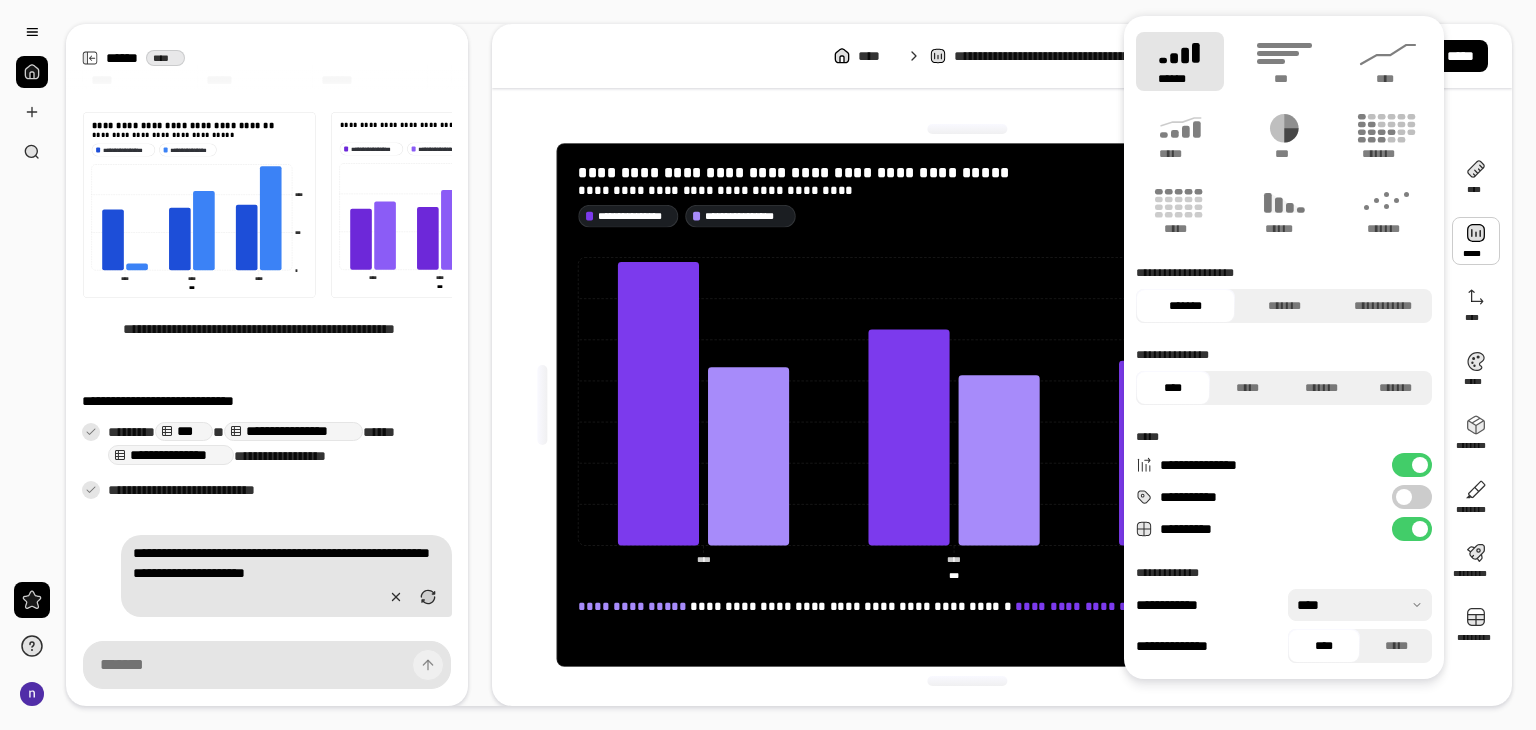 click on "**********" at bounding box center (1412, 465) 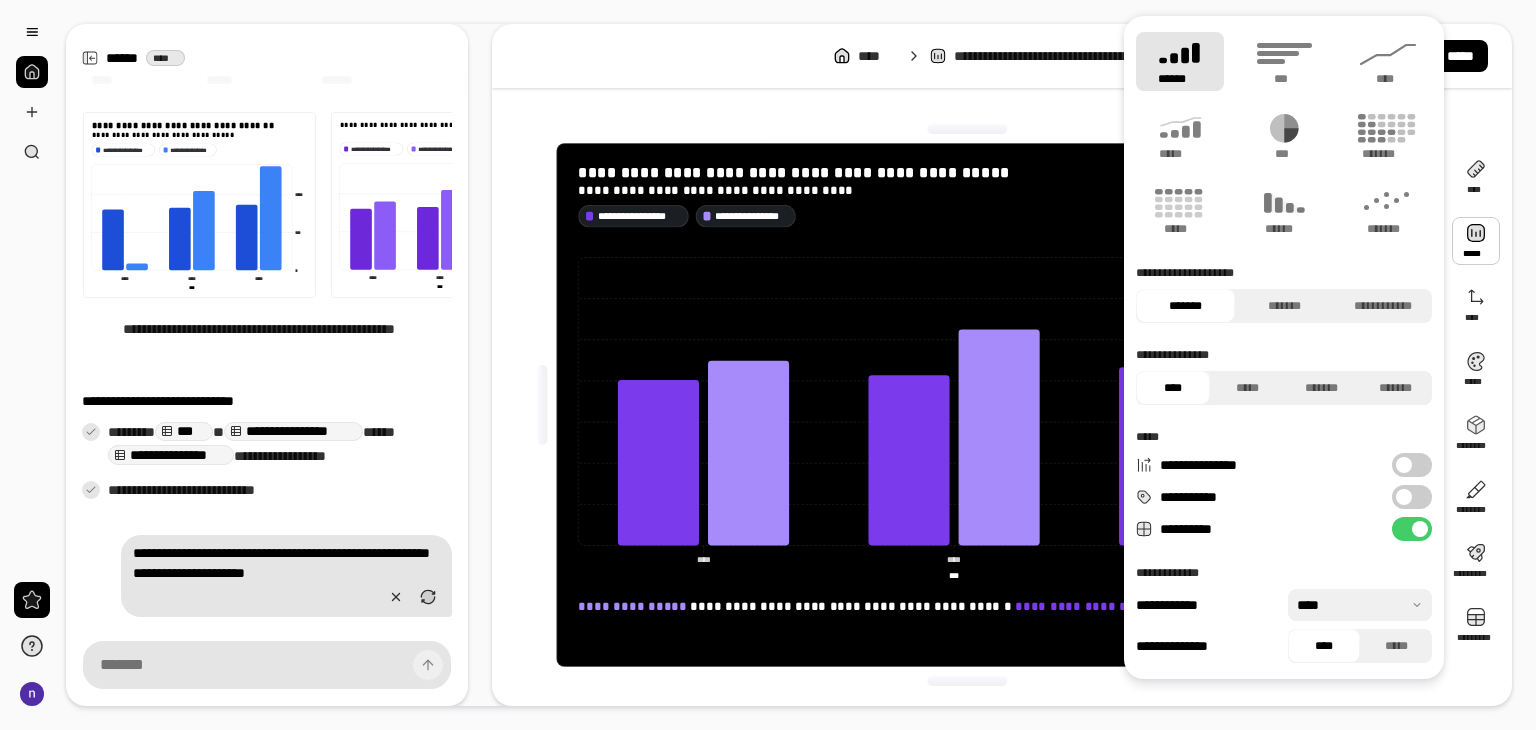 click on "**********" at bounding box center [1412, 497] 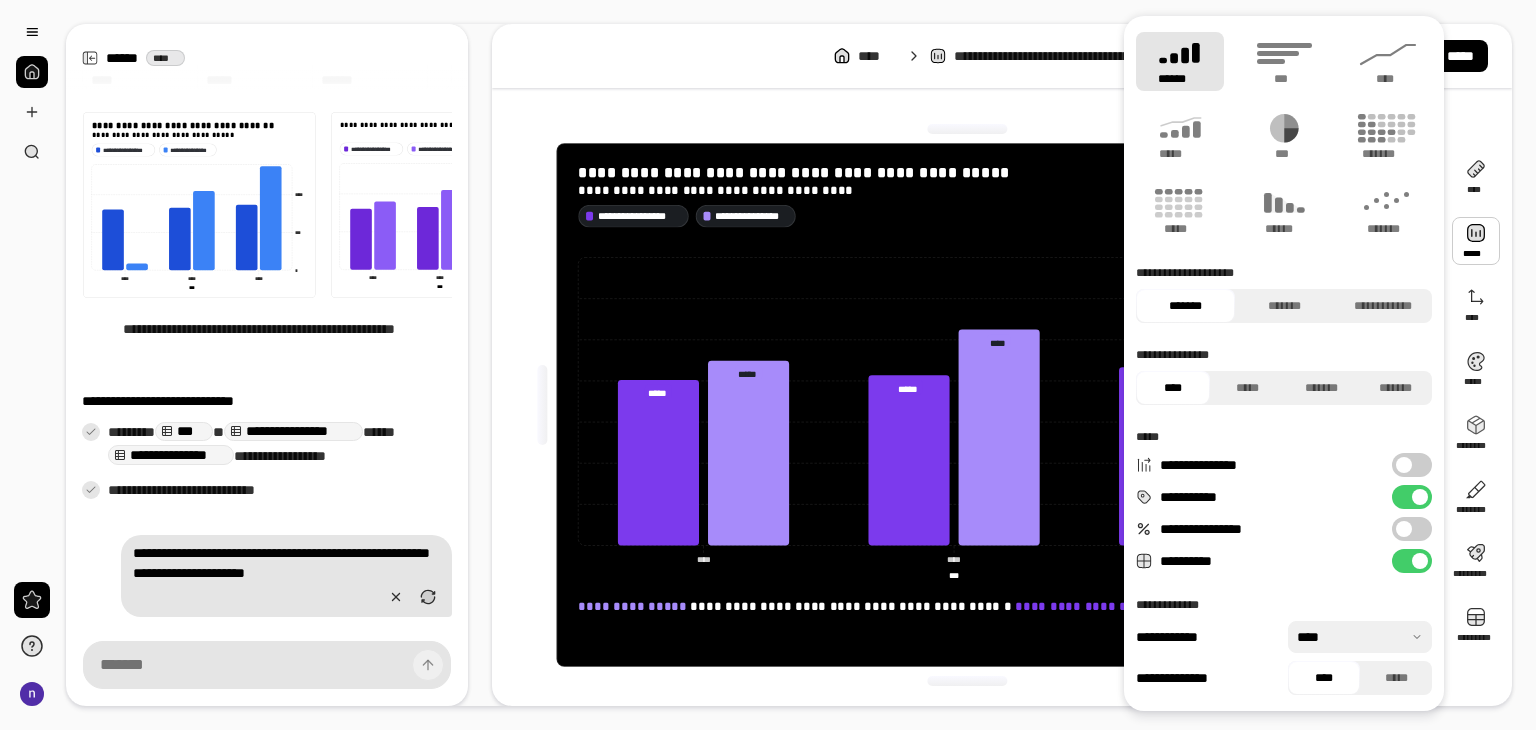 click on "**********" at bounding box center [1412, 497] 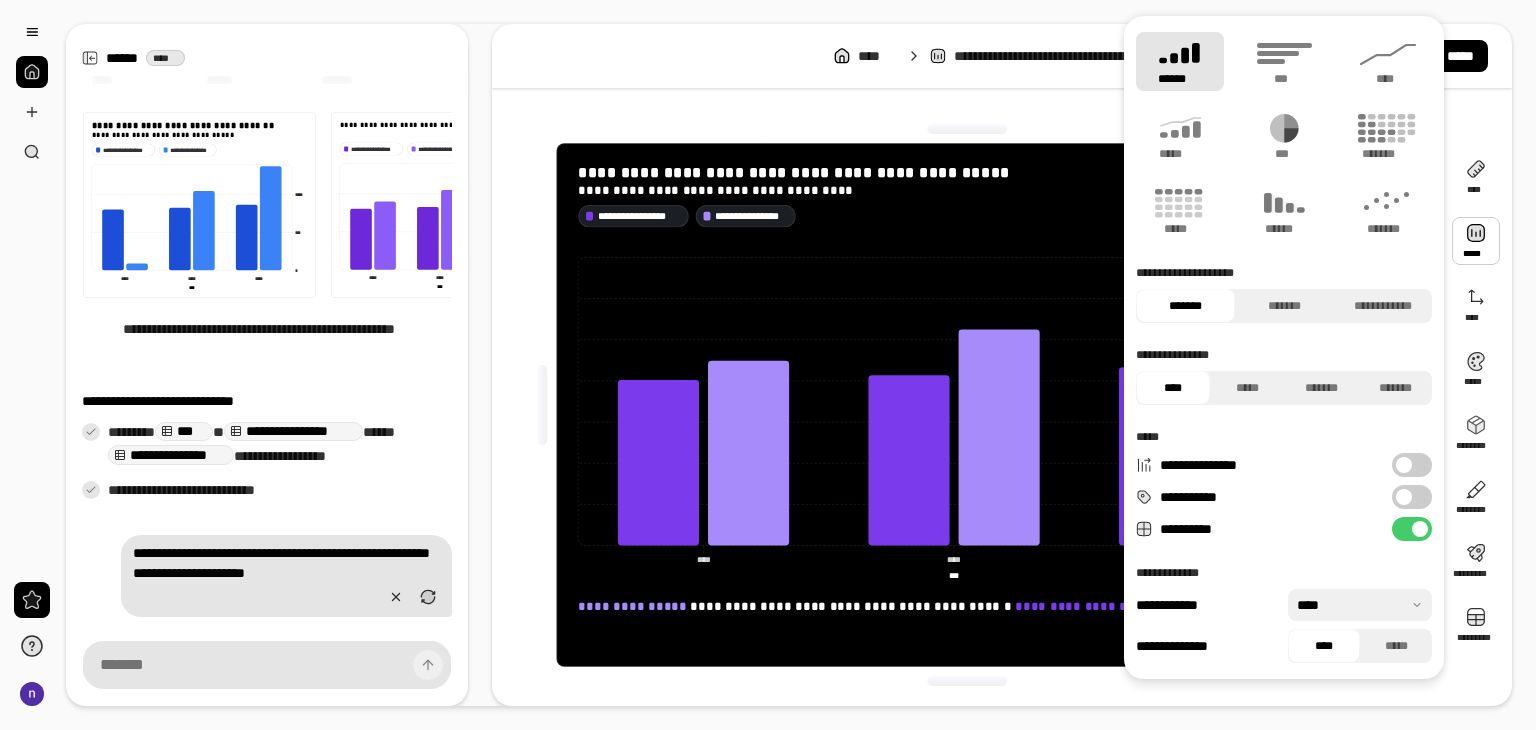 click at bounding box center [1420, 529] 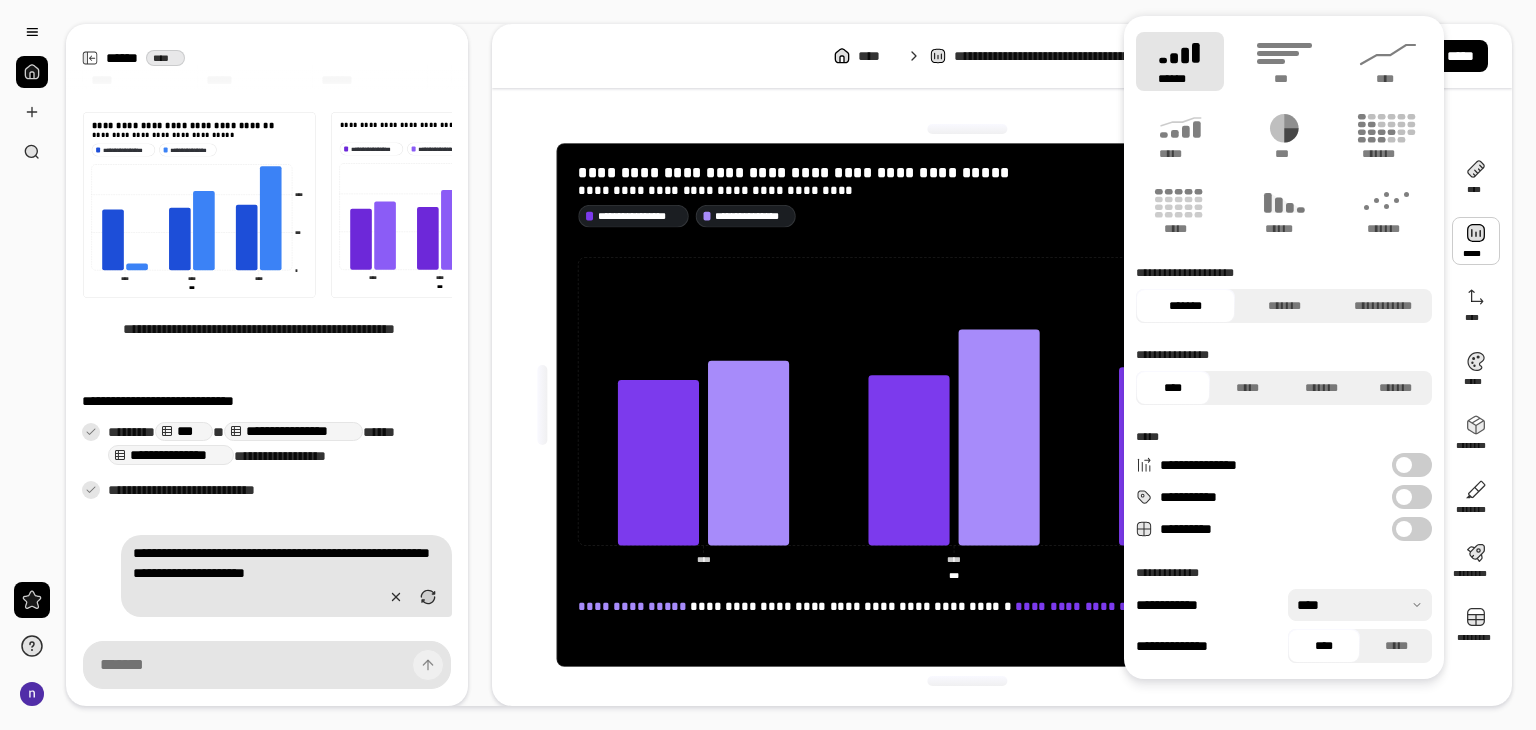 click on "**********" at bounding box center [1412, 529] 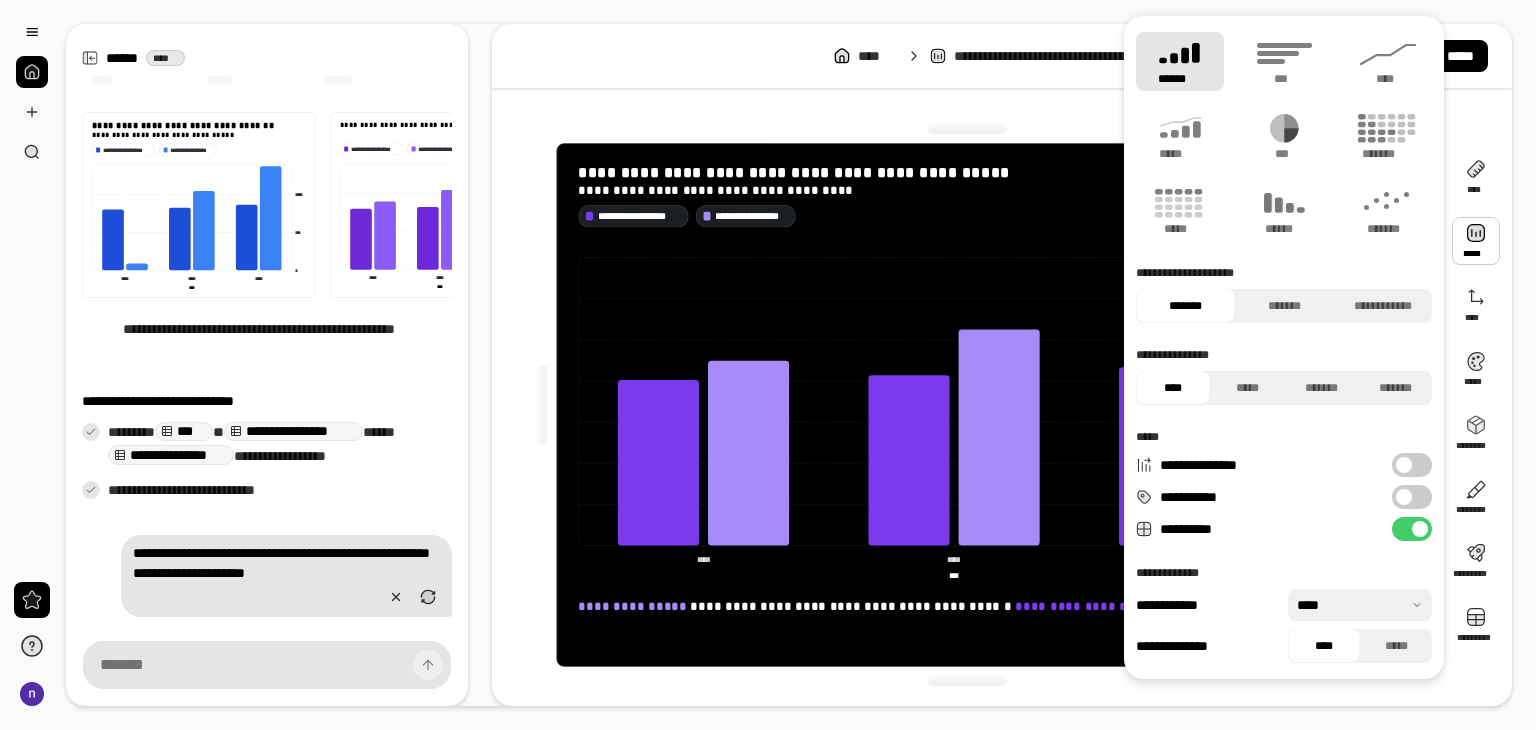 click at bounding box center [1360, 605] 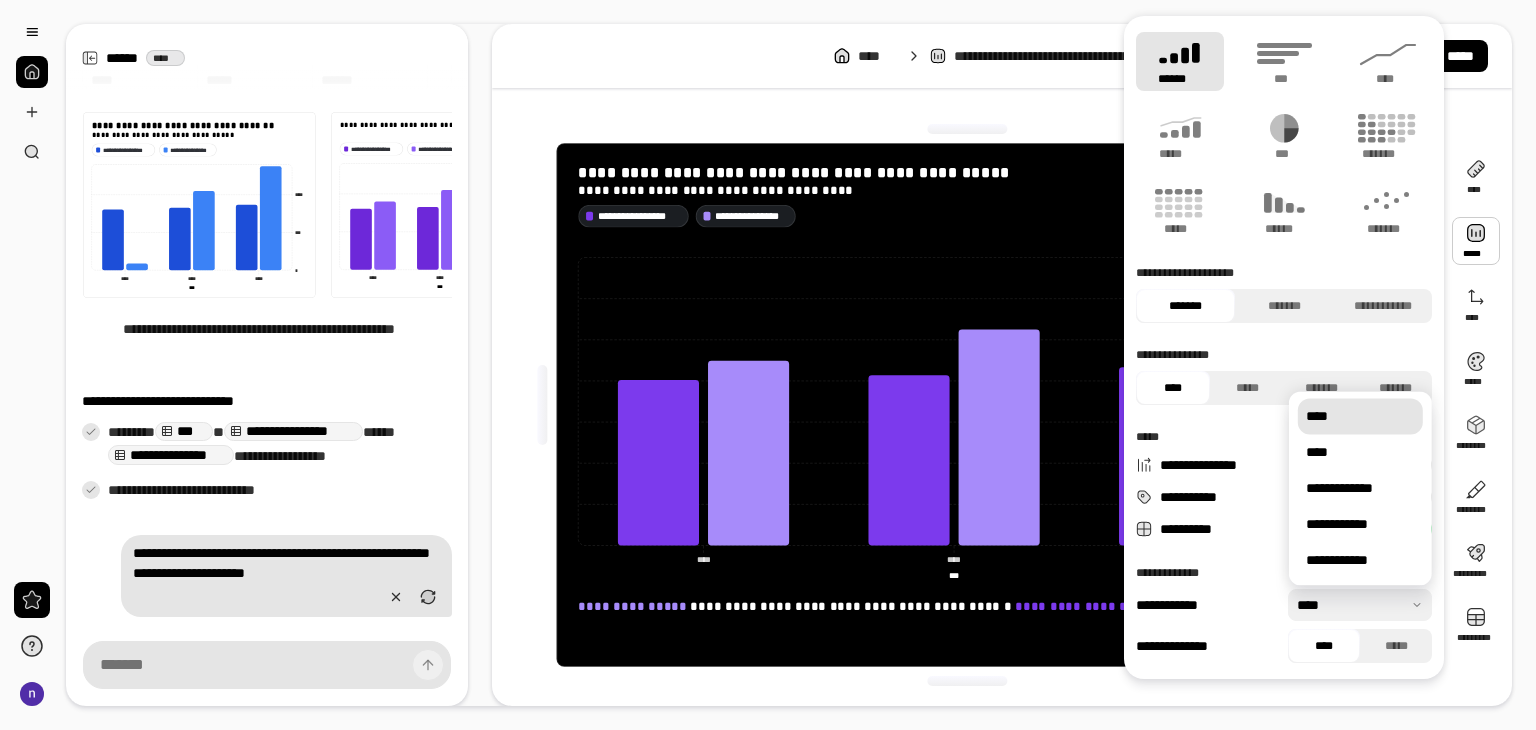 click at bounding box center [1360, 605] 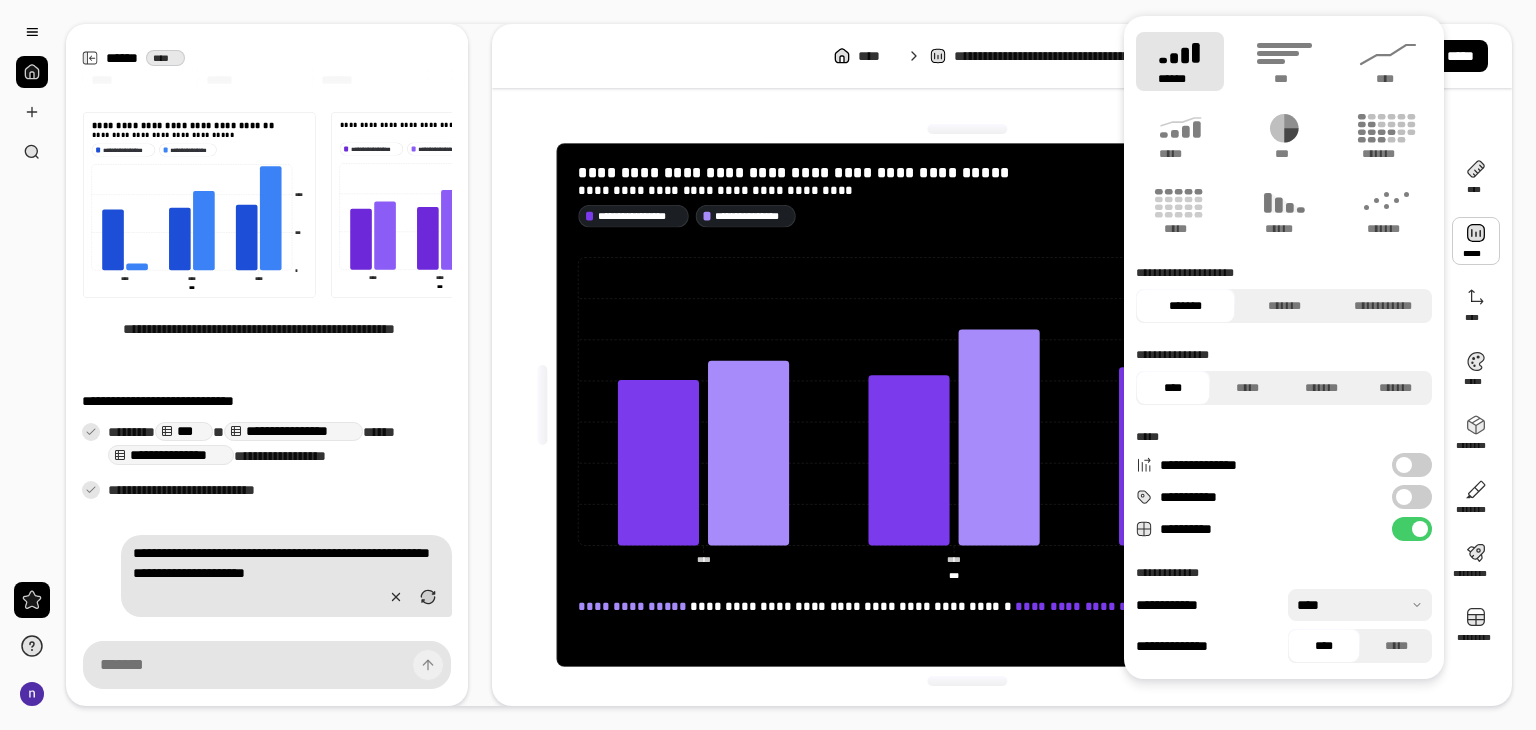 click at bounding box center (1360, 605) 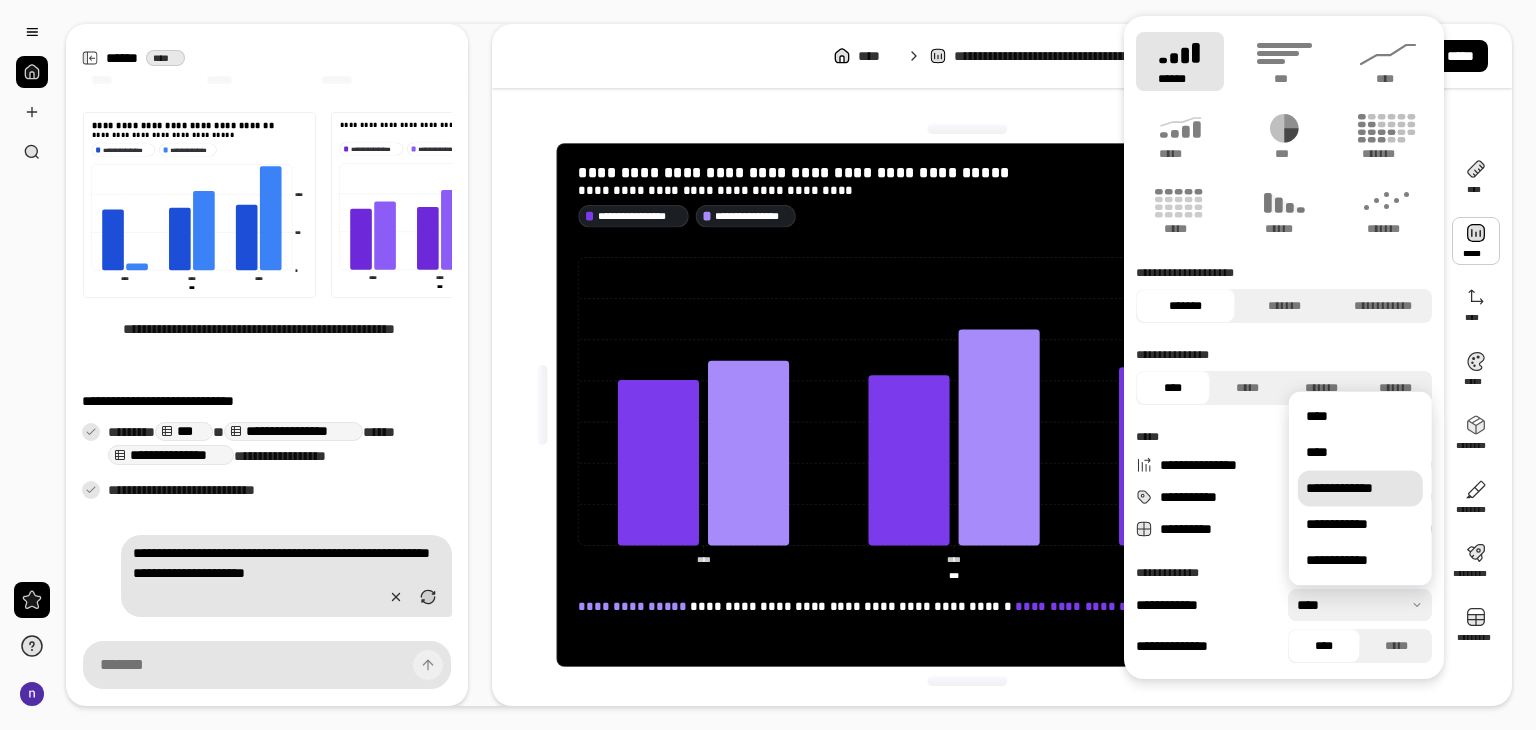 click on "**********" at bounding box center (1360, 488) 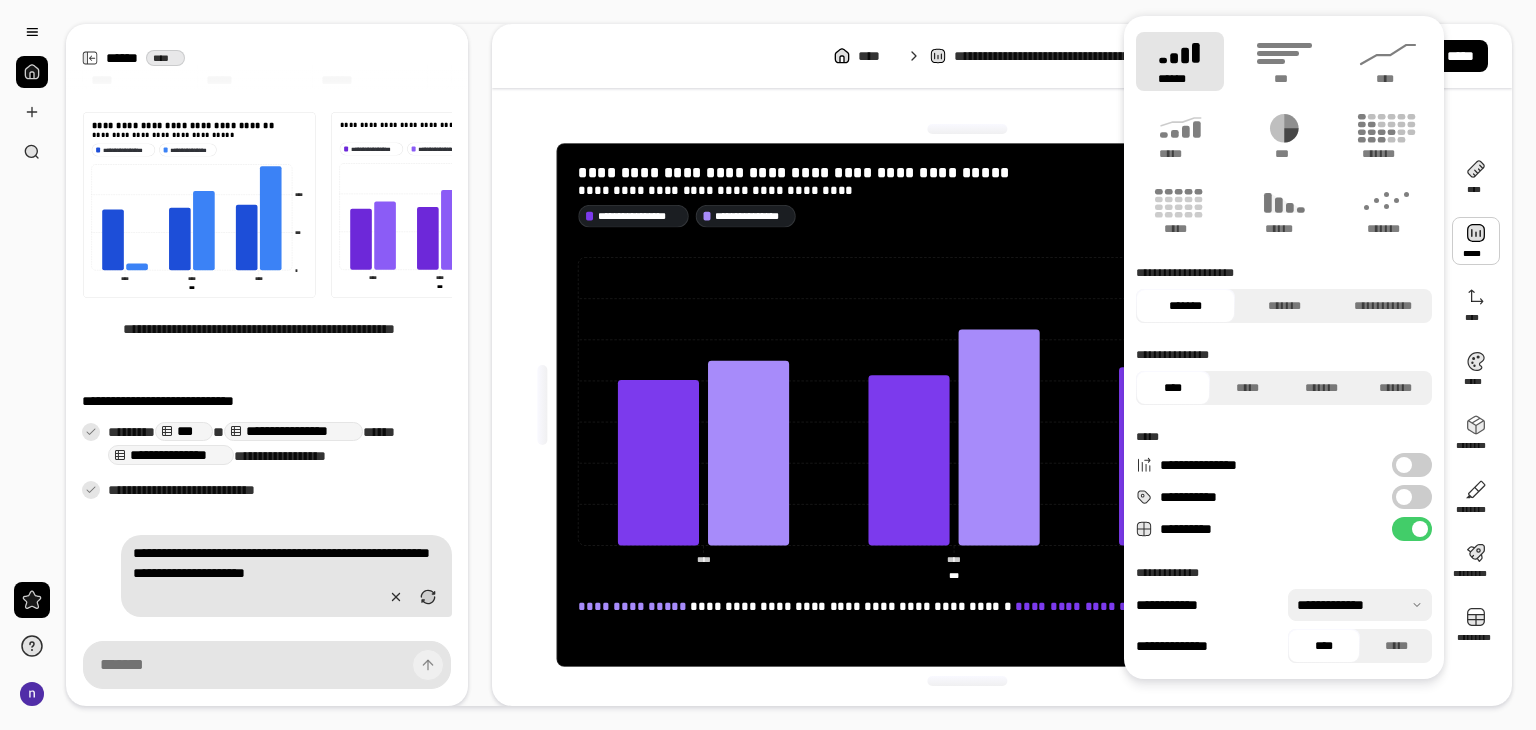 click at bounding box center [1360, 605] 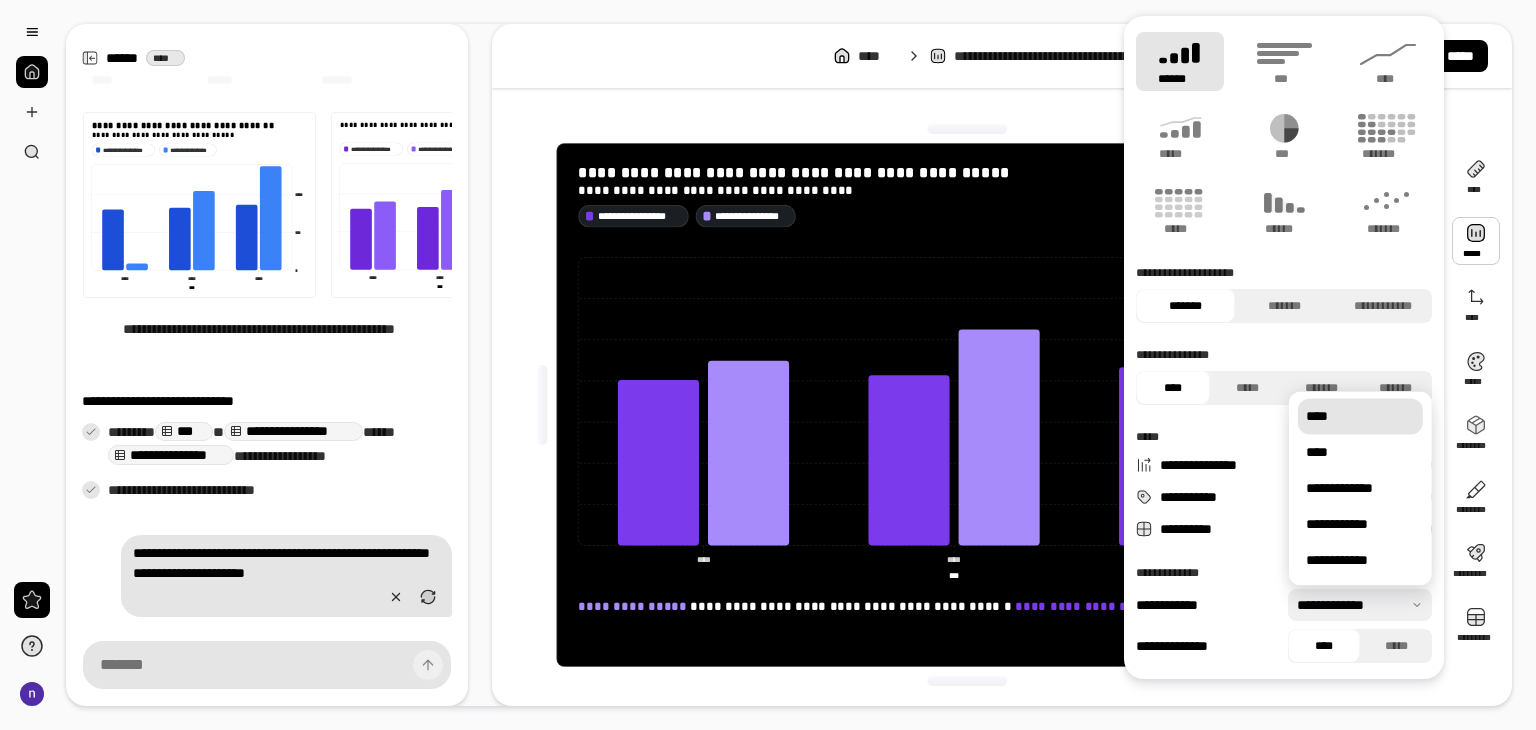 click on "****" at bounding box center [1360, 416] 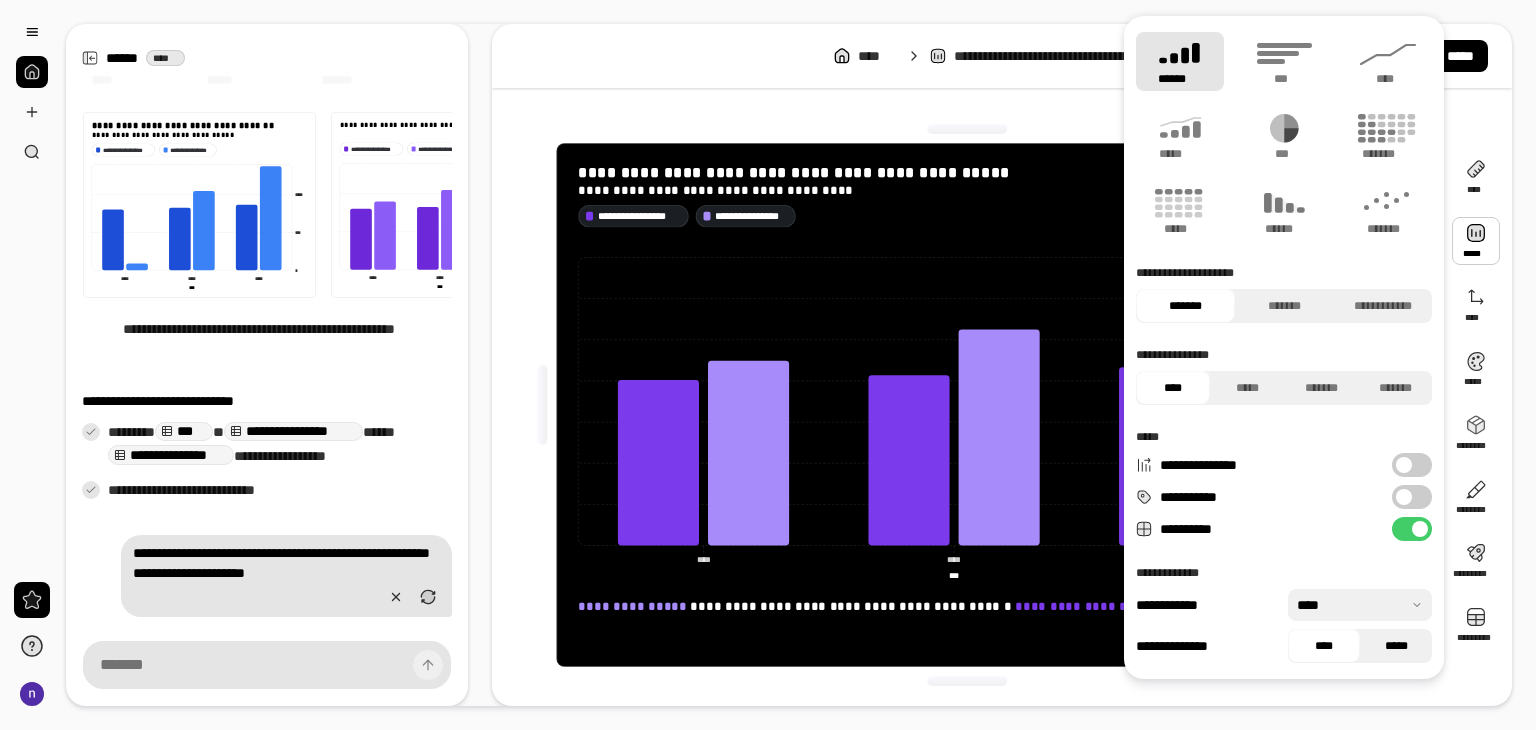 click on "*****" at bounding box center [1396, 646] 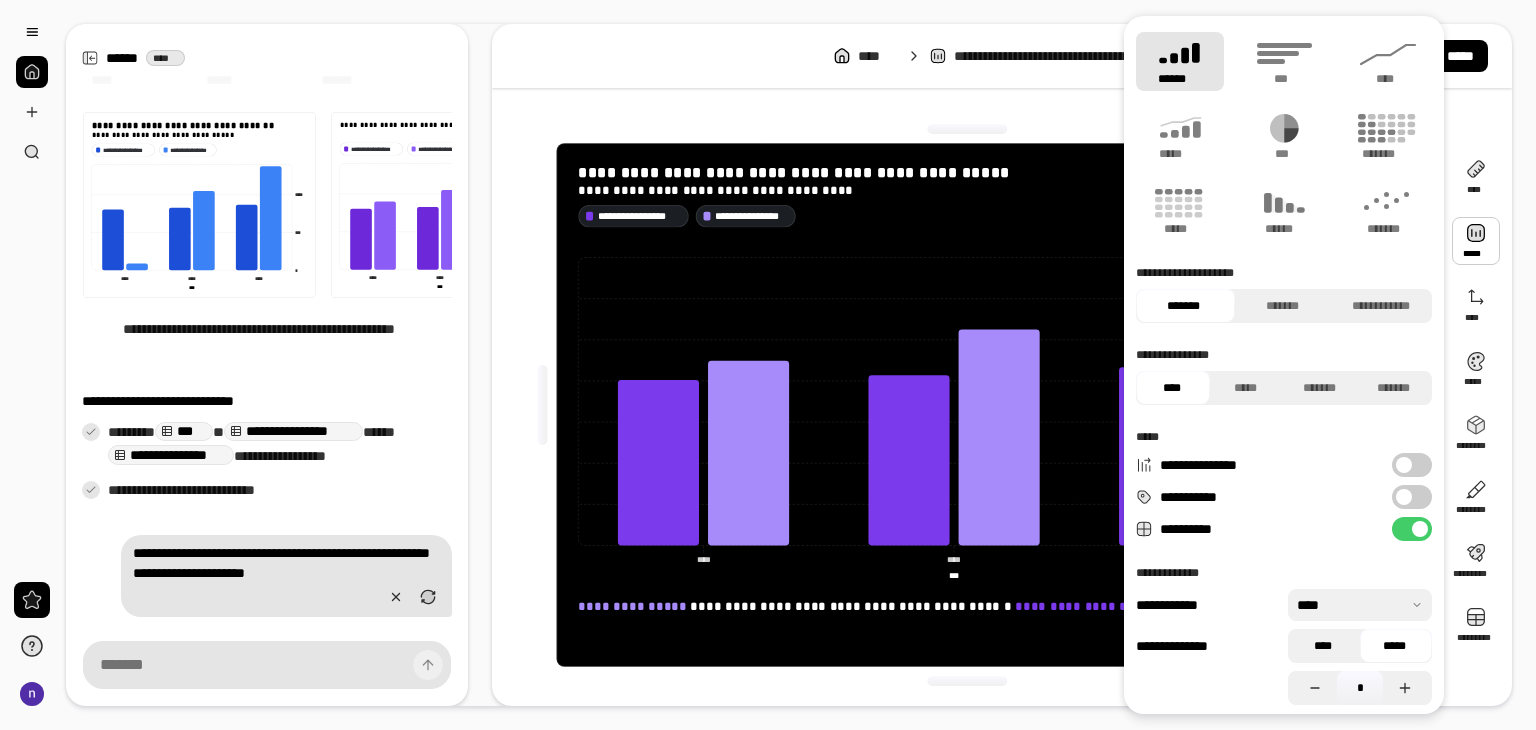 click on "****" at bounding box center (1322, 646) 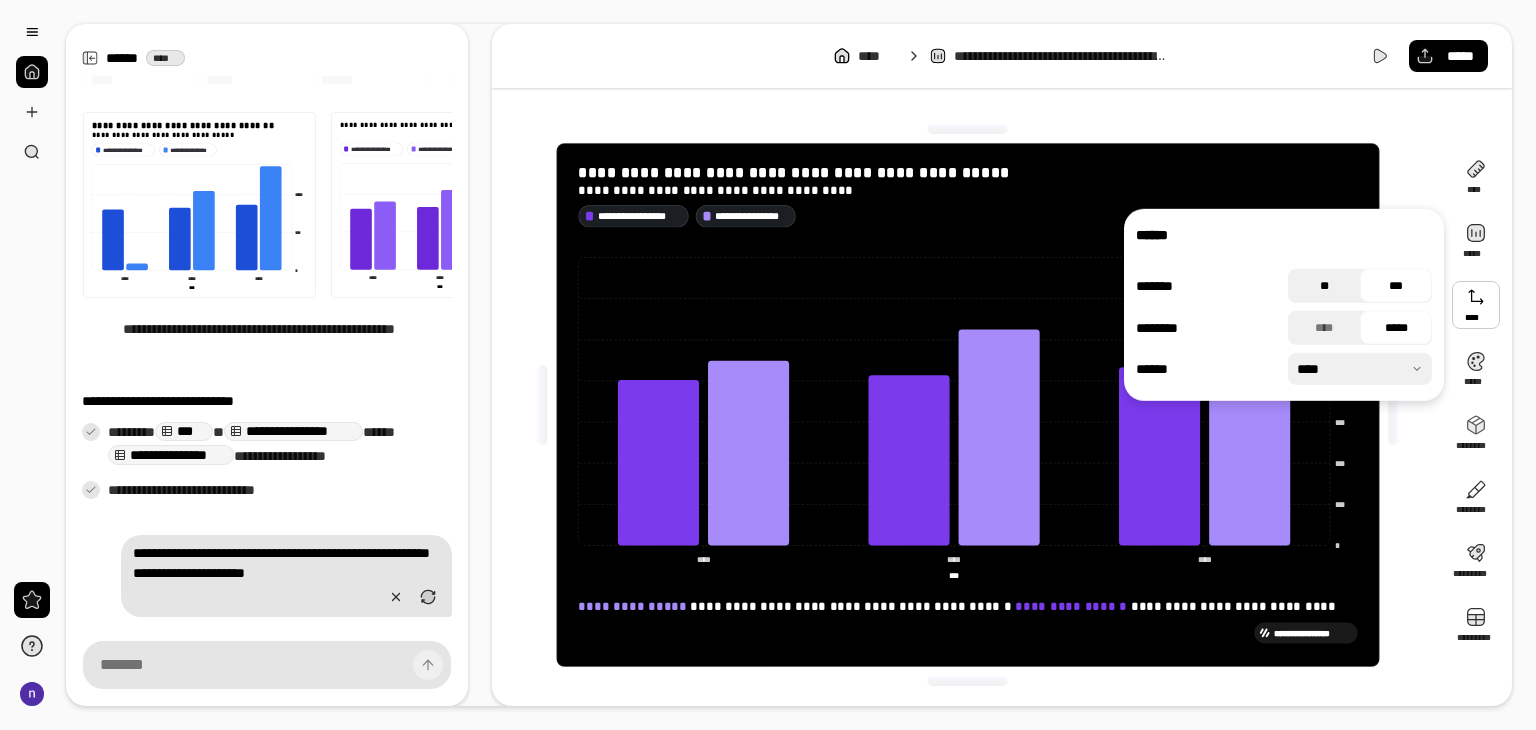 click on "**" at bounding box center (1324, 286) 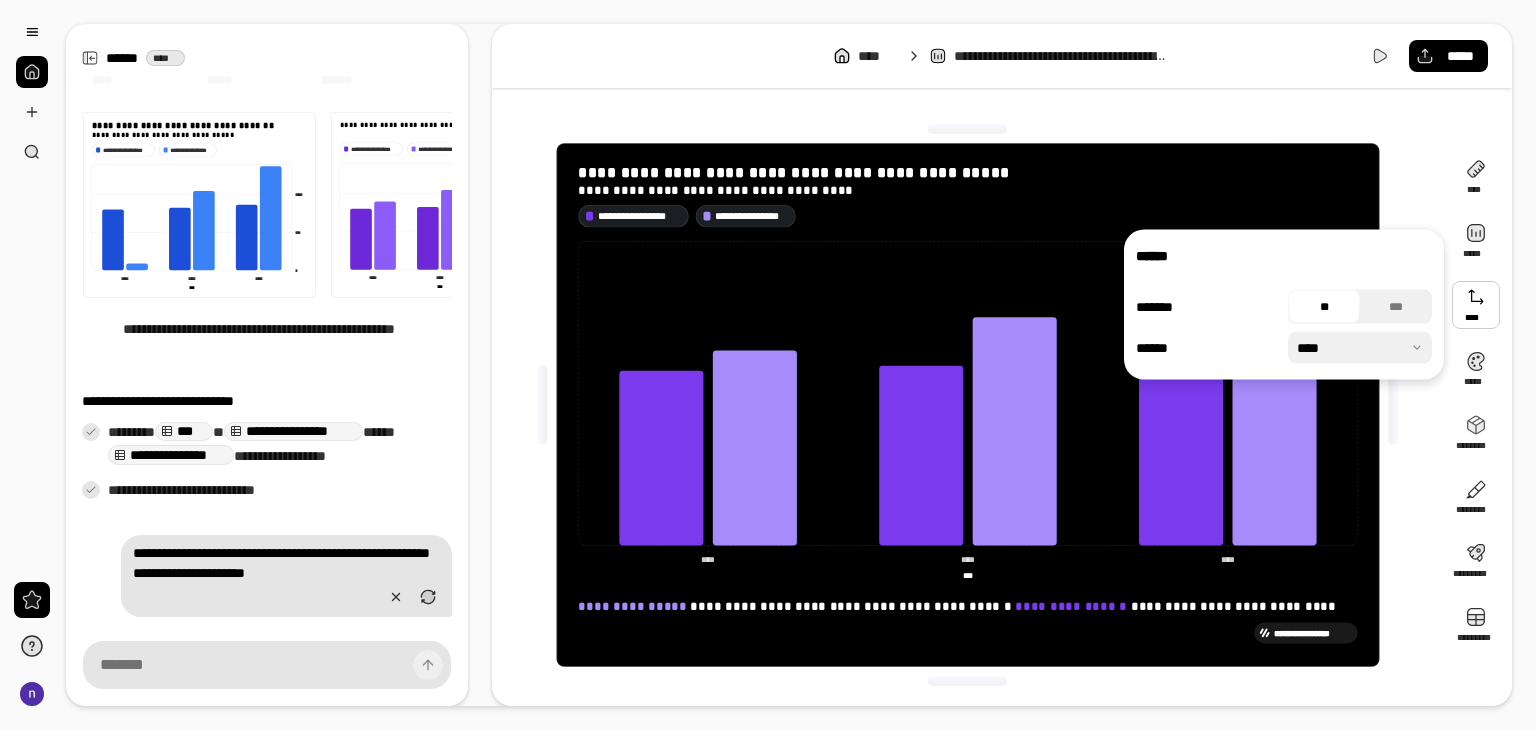 click on "****** ******* ** *** ****** ****" at bounding box center (1284, 305) 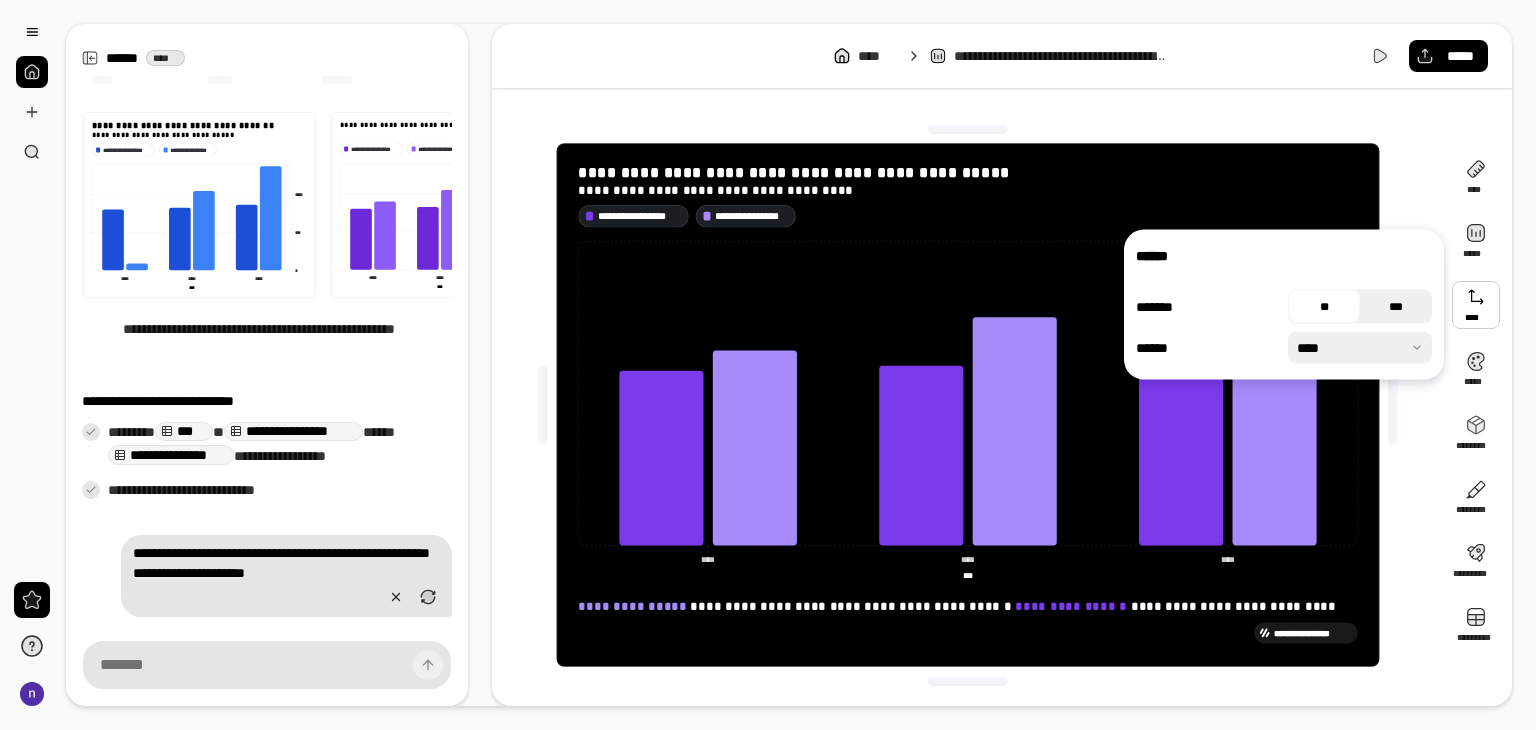 click on "***" at bounding box center (1396, 307) 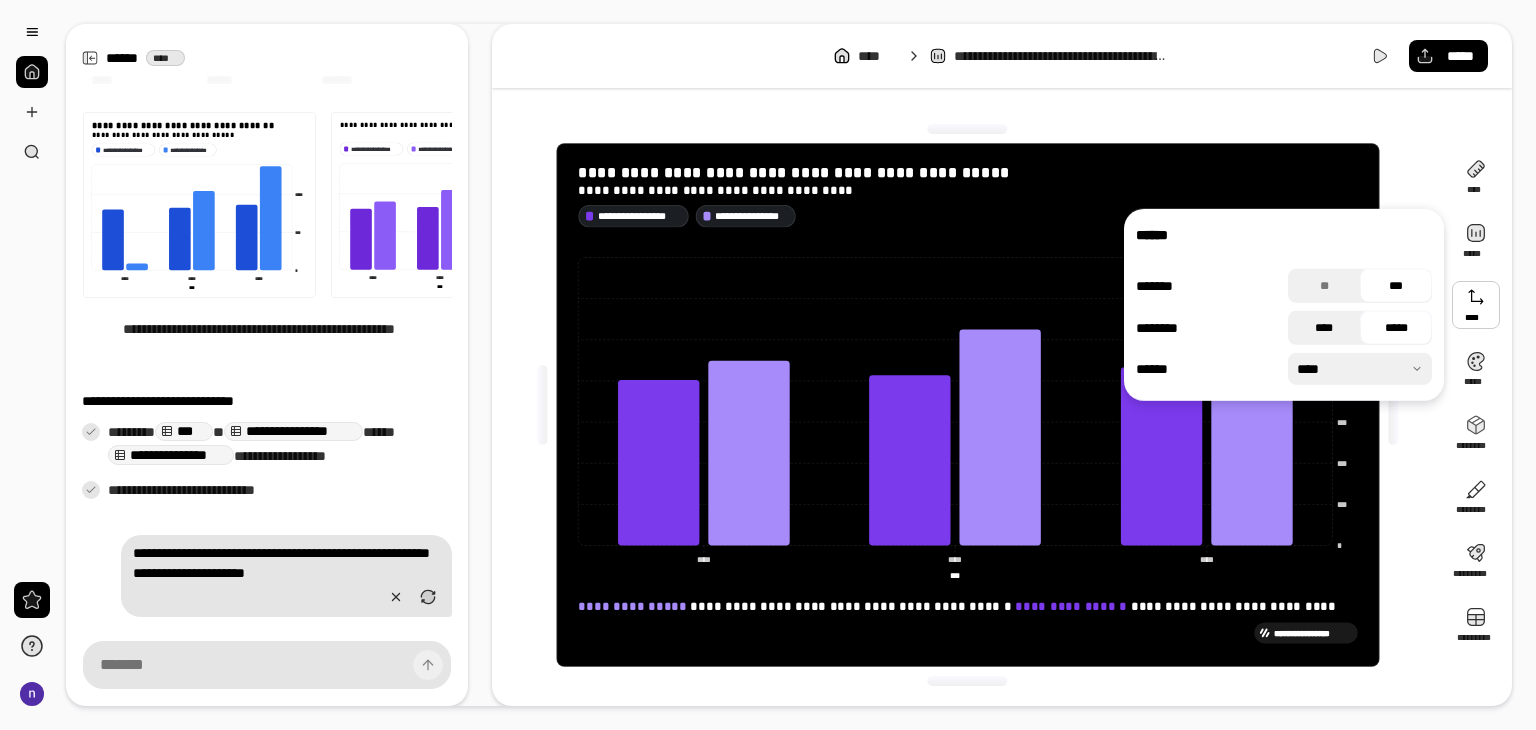 click on "****" at bounding box center (1324, 328) 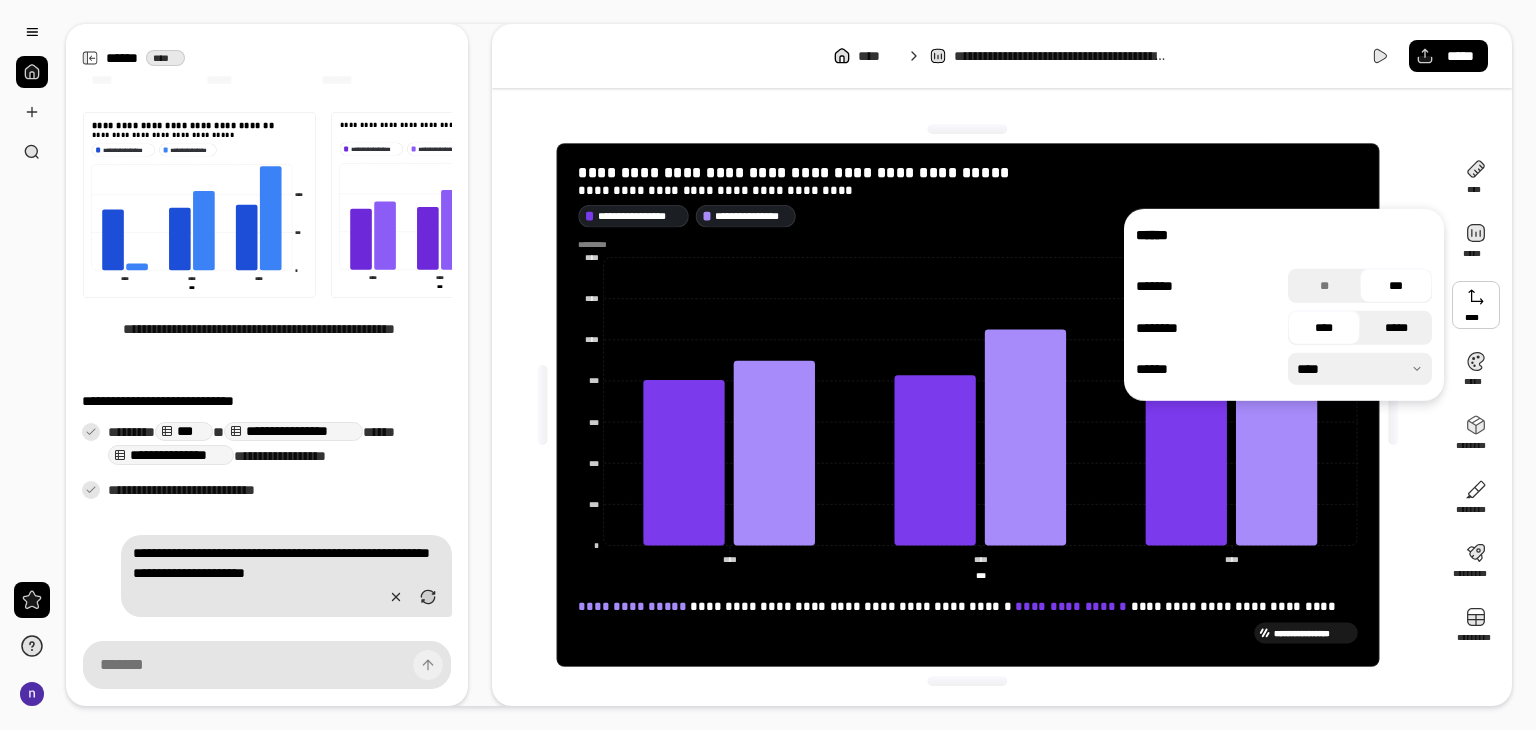 click on "*****" at bounding box center (1396, 328) 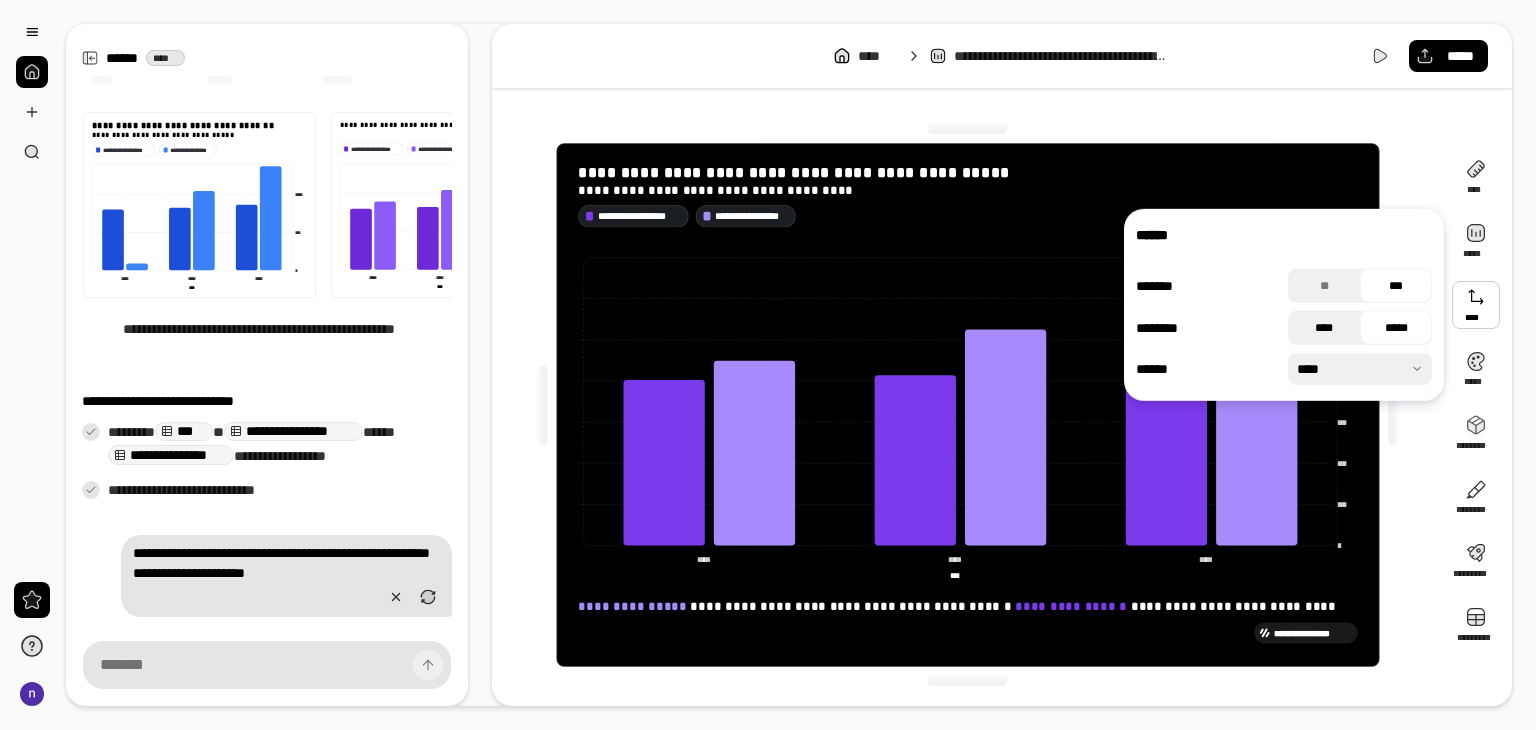 click on "****" at bounding box center [1324, 328] 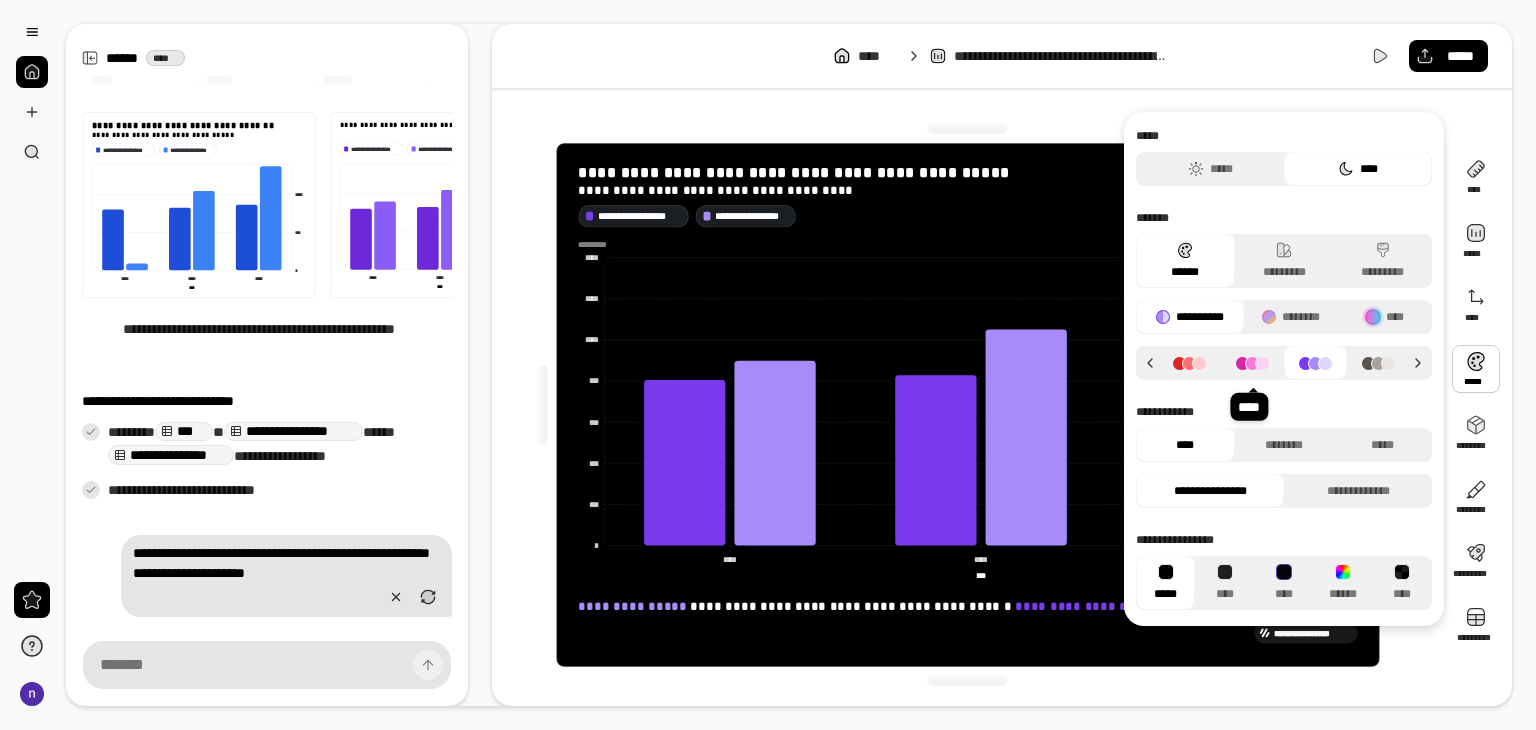 click 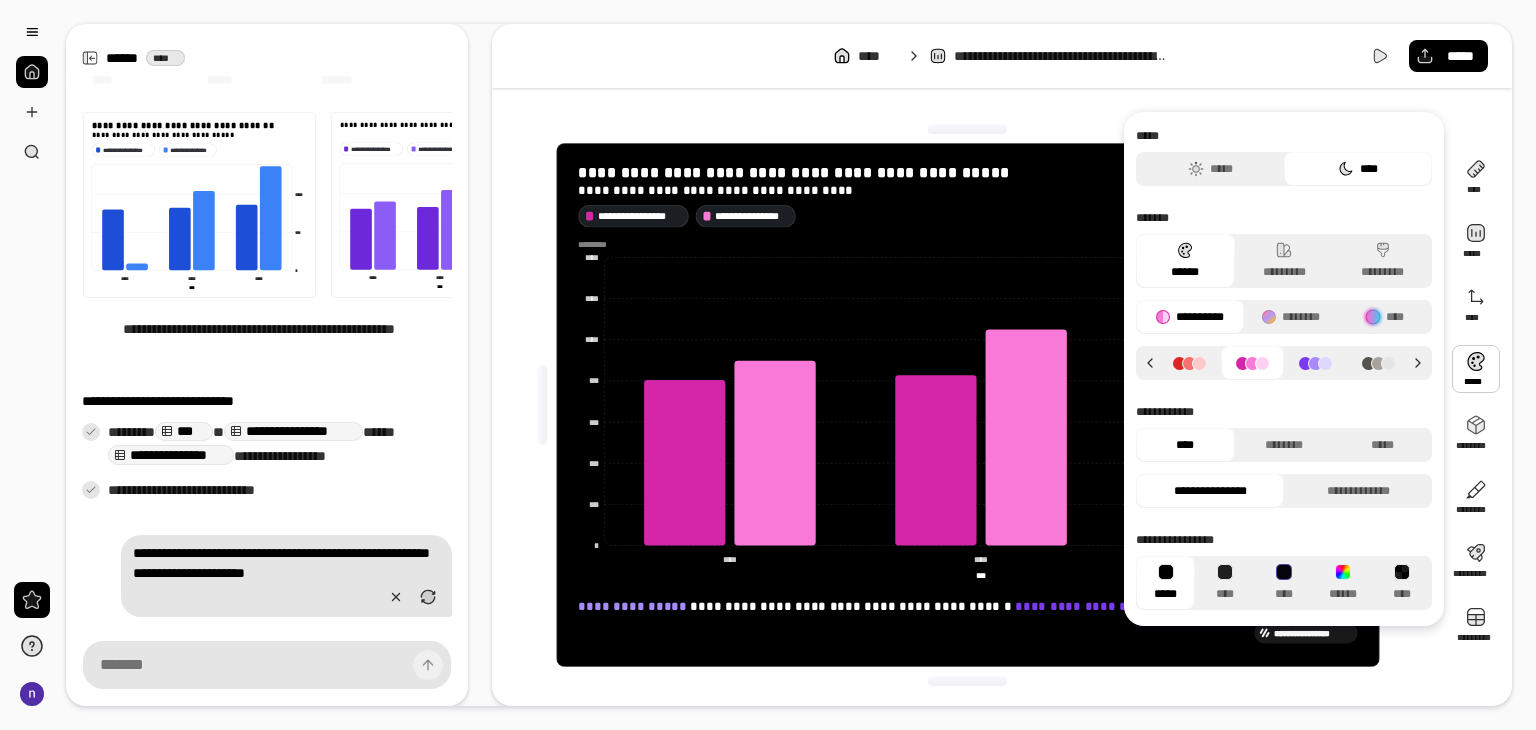 click 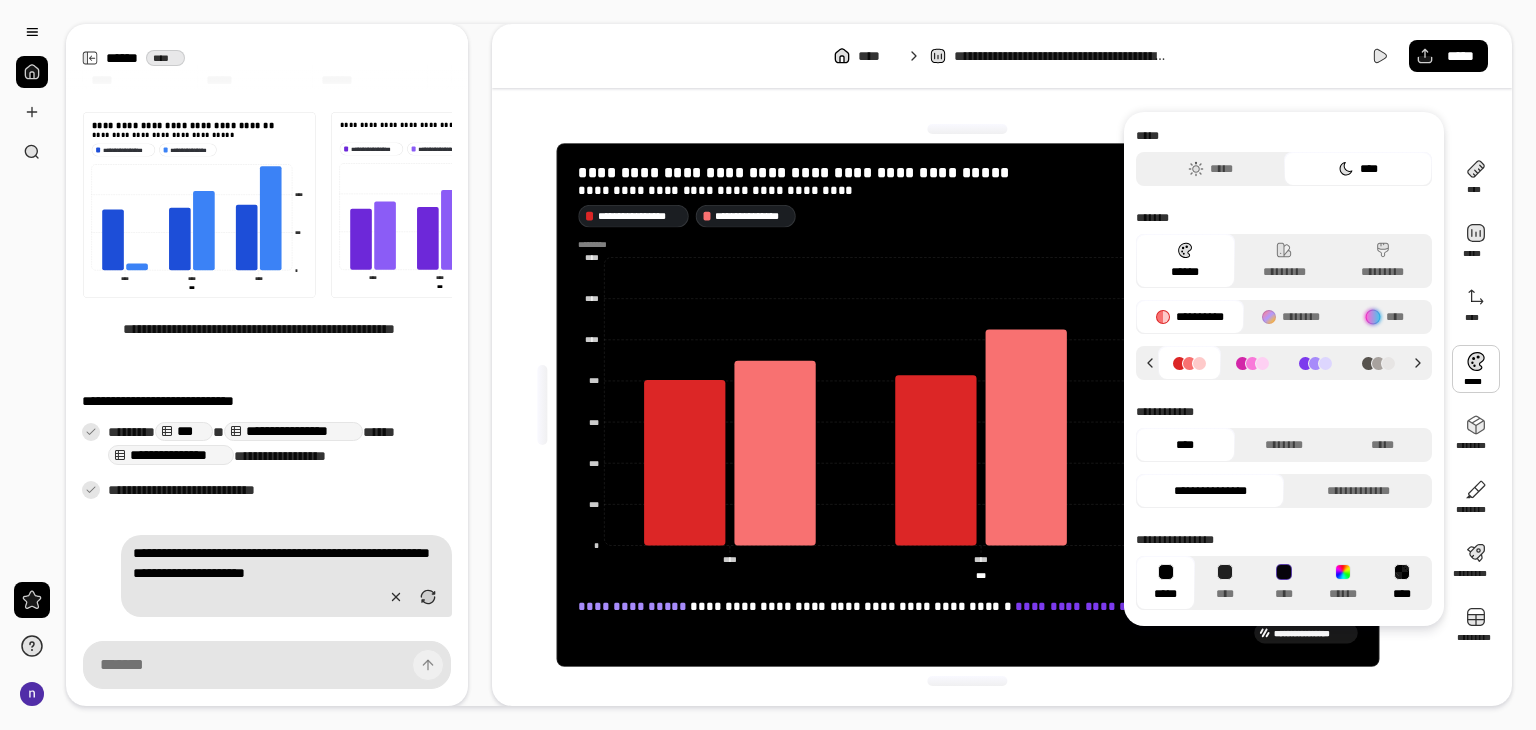 click at bounding box center (1402, 572) 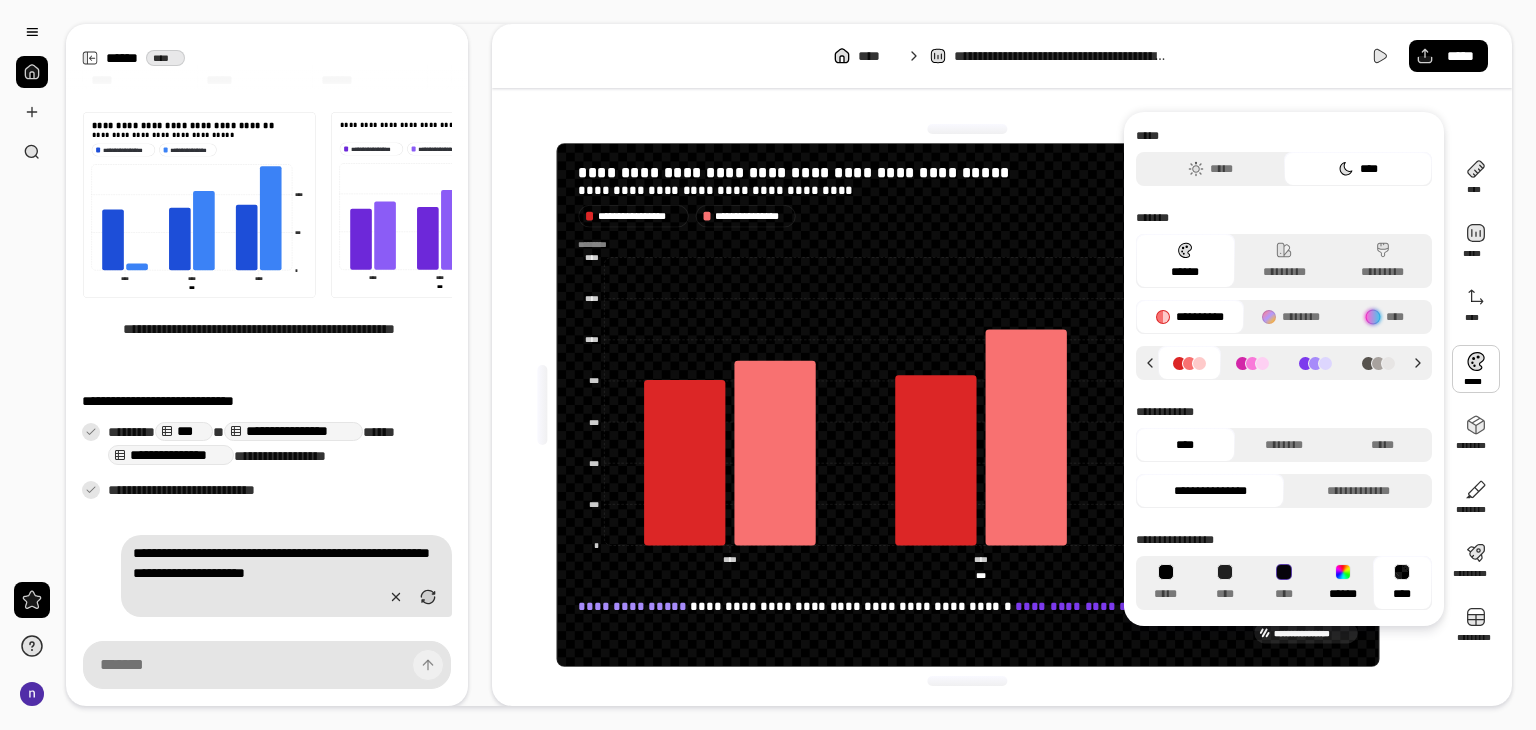 click on "******" at bounding box center [1343, 583] 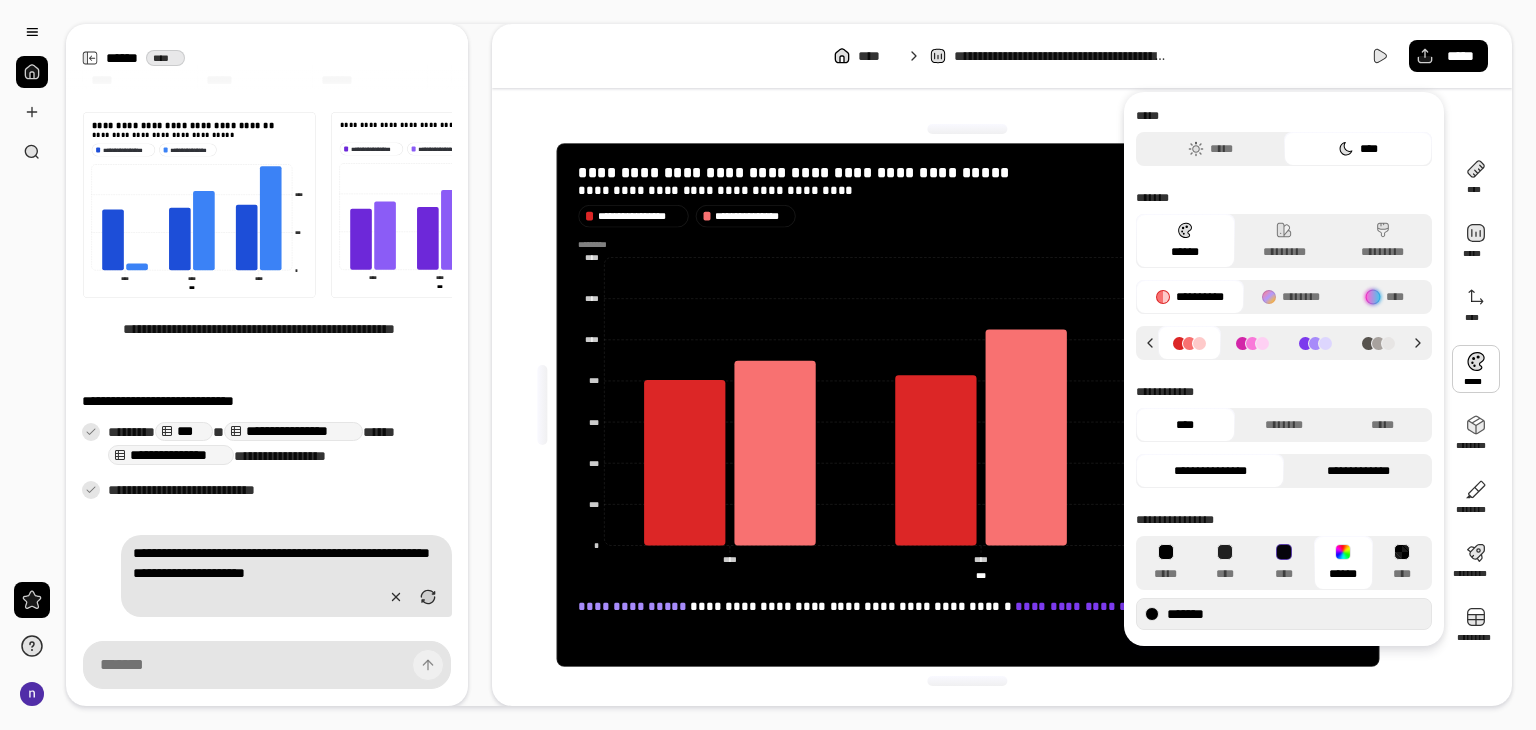 click on "**********" at bounding box center [1358, 471] 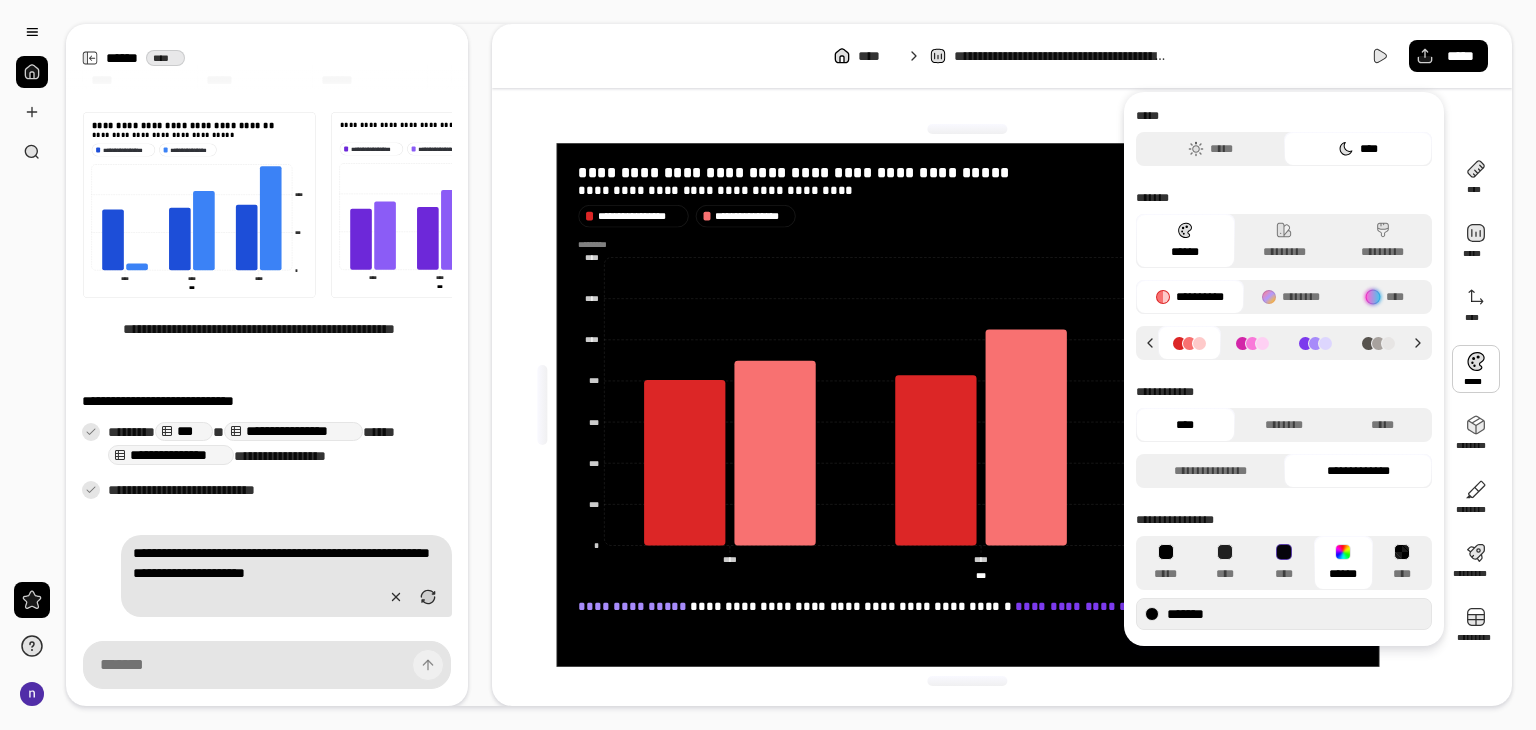 click on "**********" at bounding box center [1358, 471] 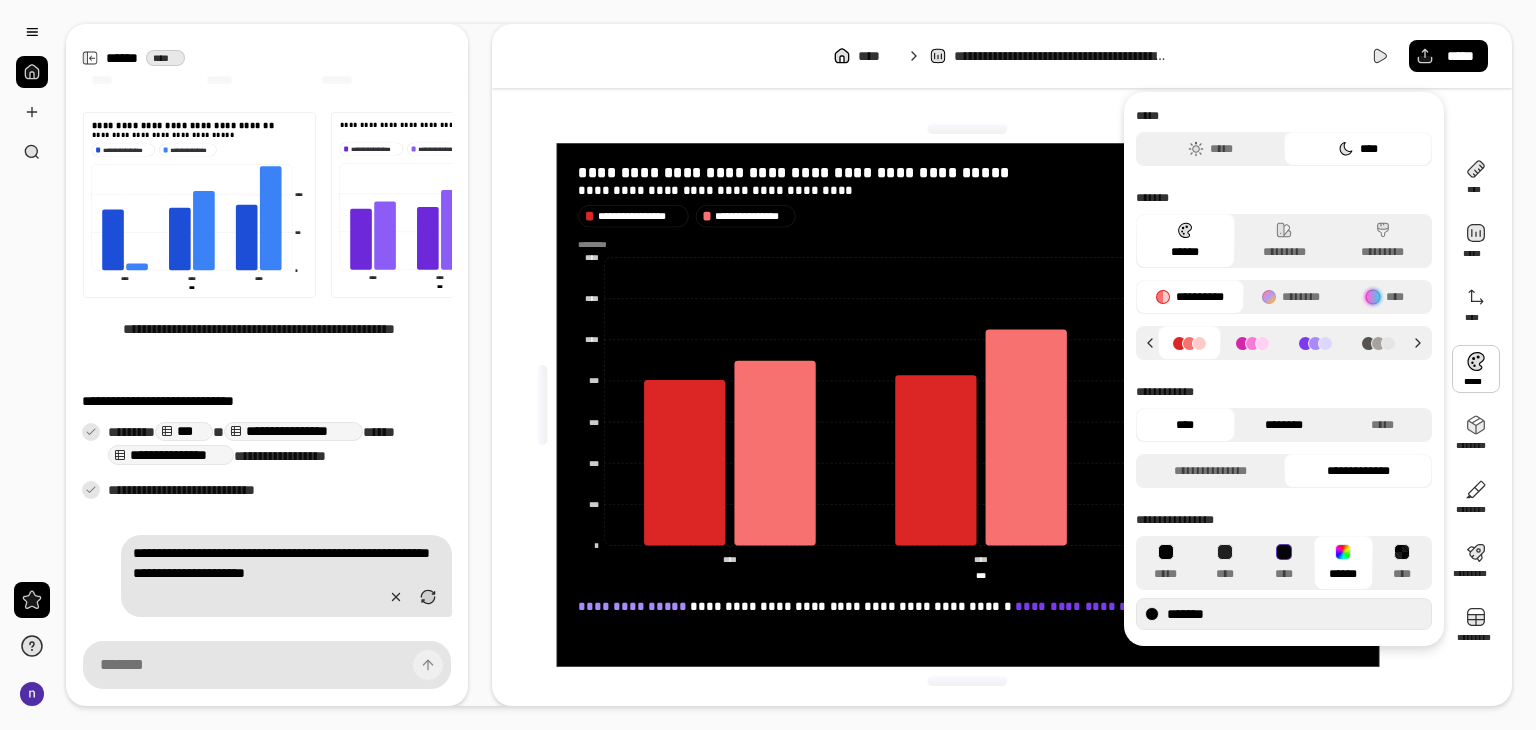 click on "********" at bounding box center [1284, 425] 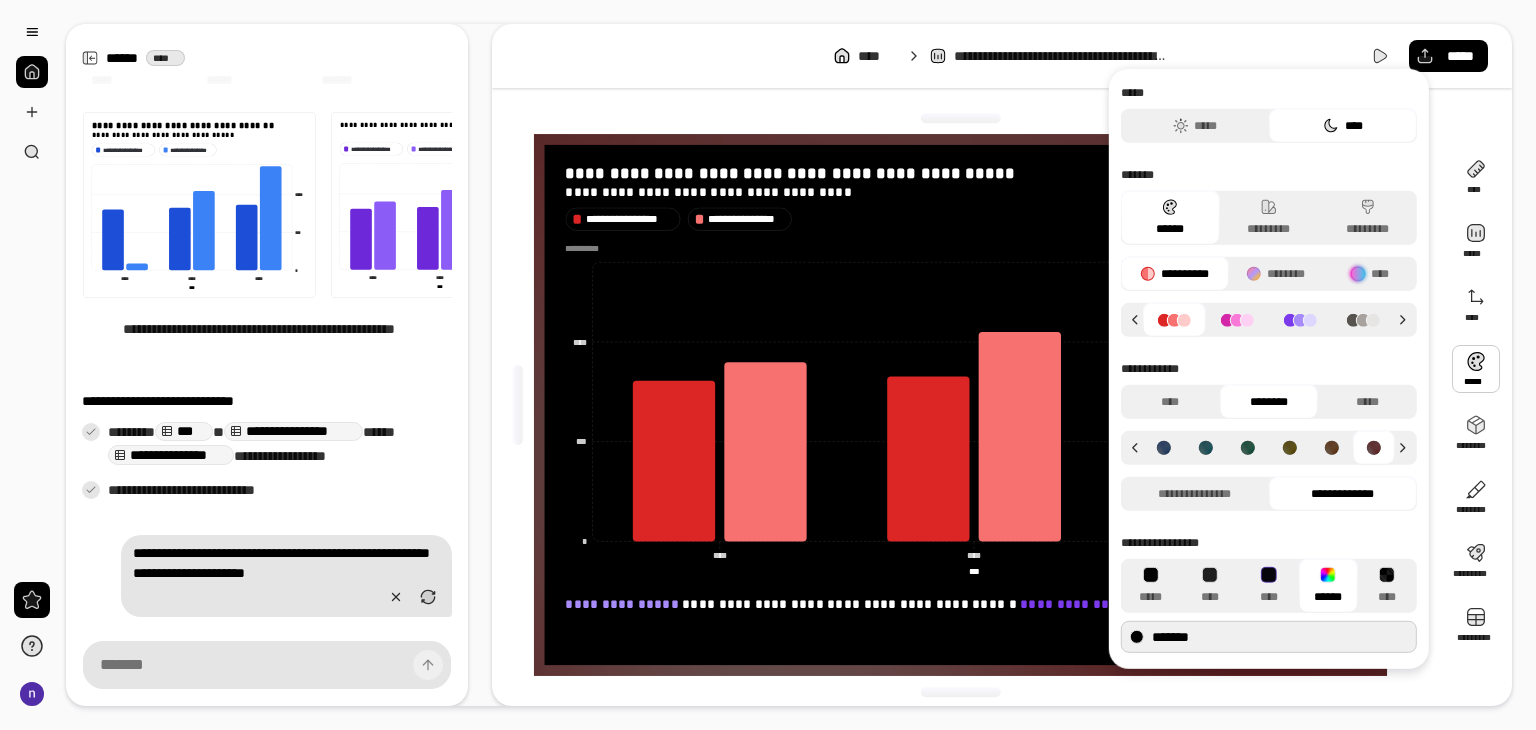 click on "*******" at bounding box center [1269, 637] 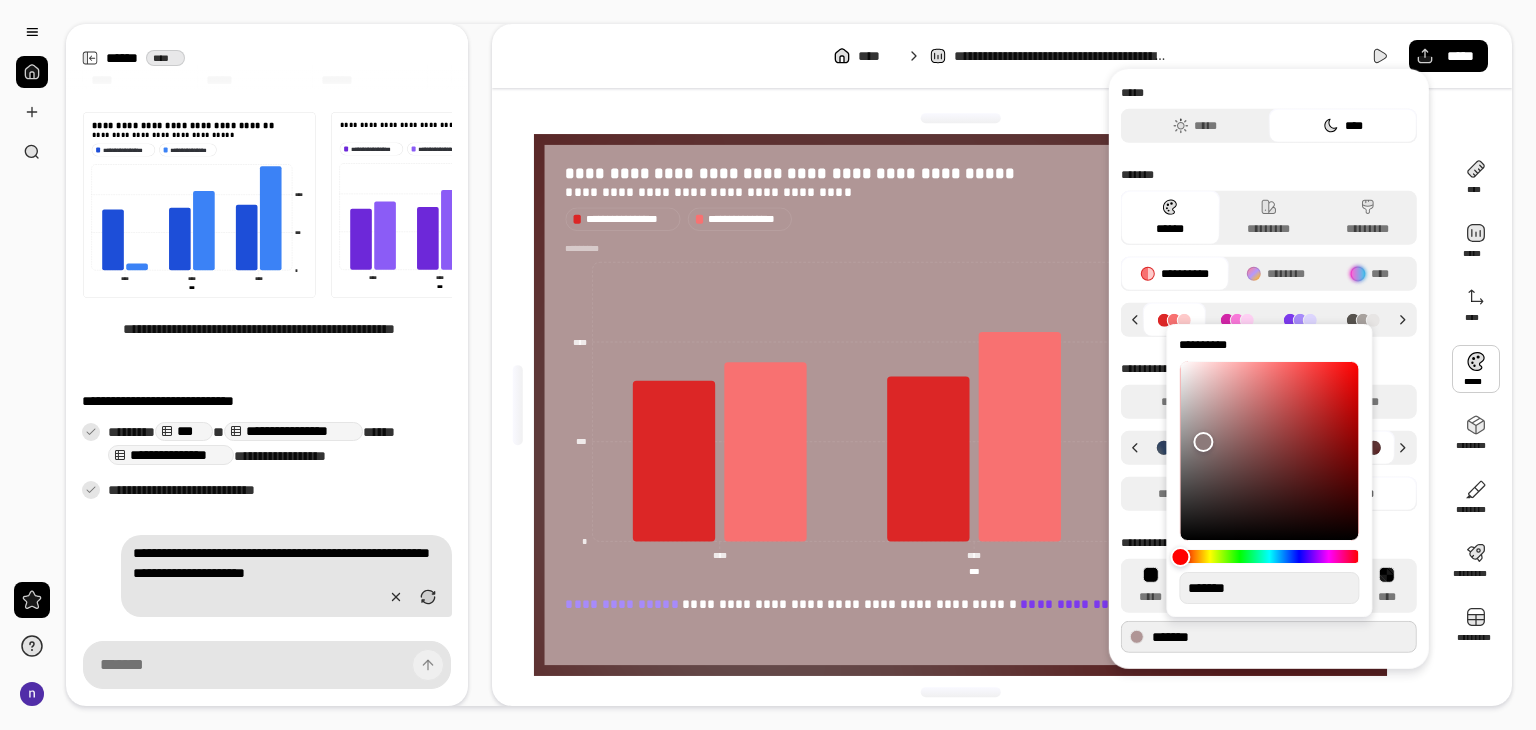 type on "**" 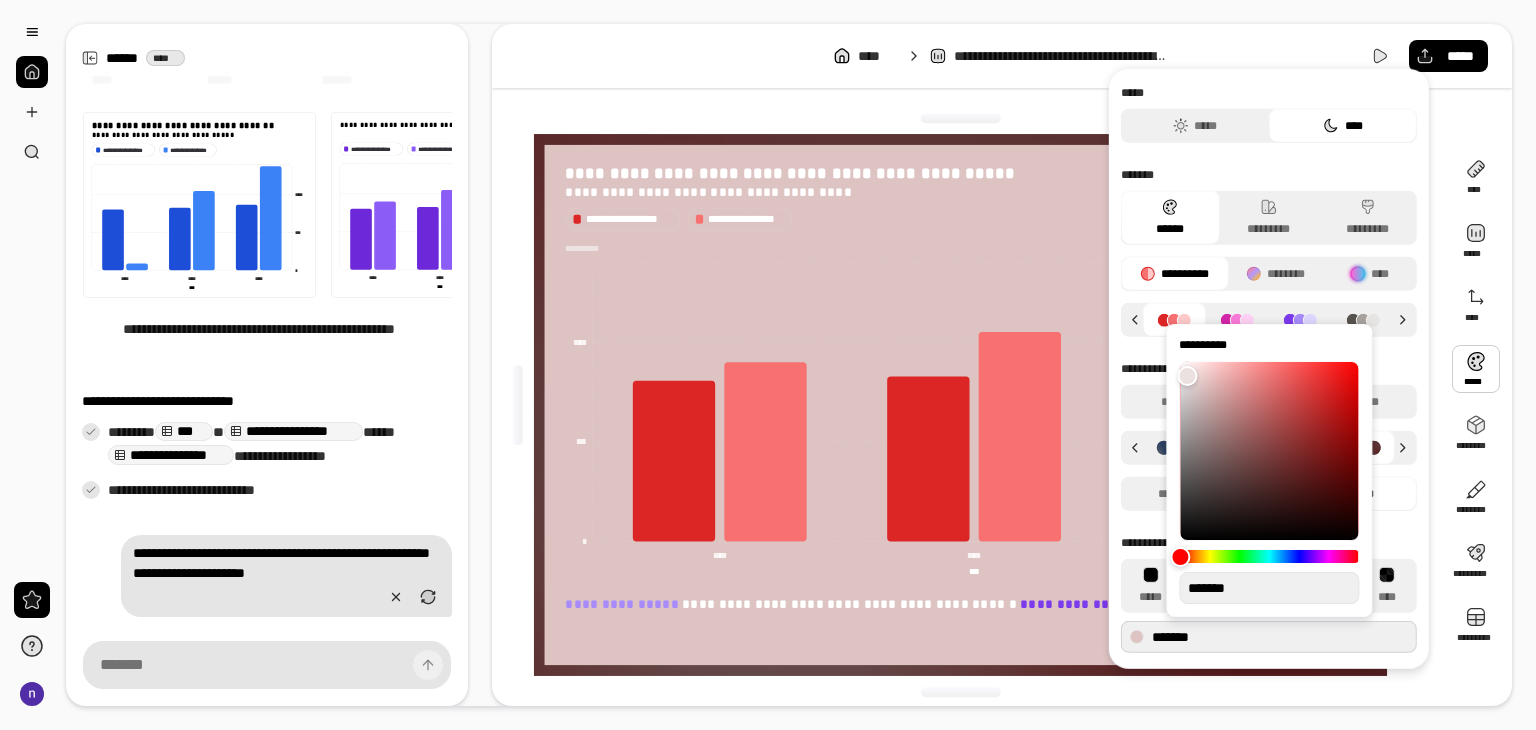 type on "*" 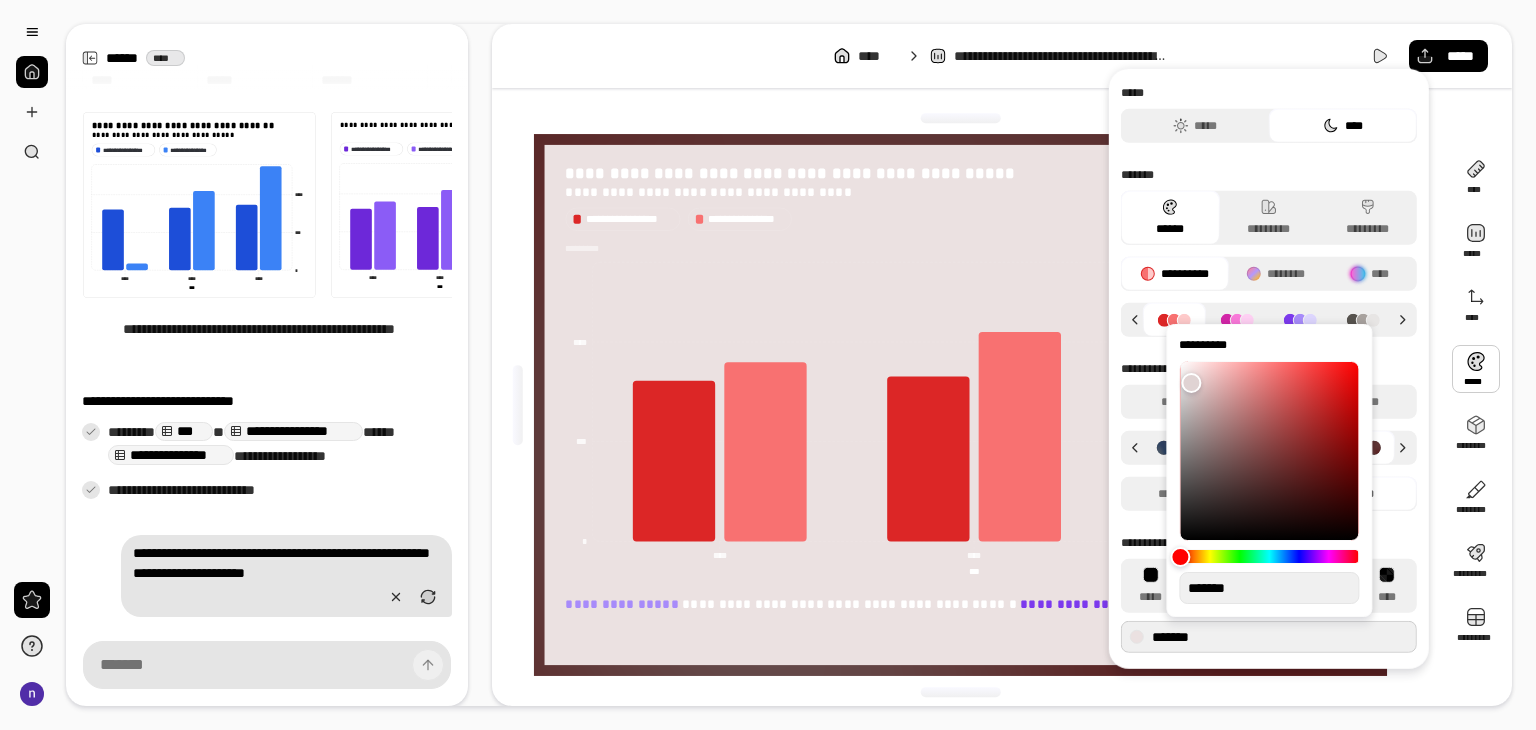 type on "*" 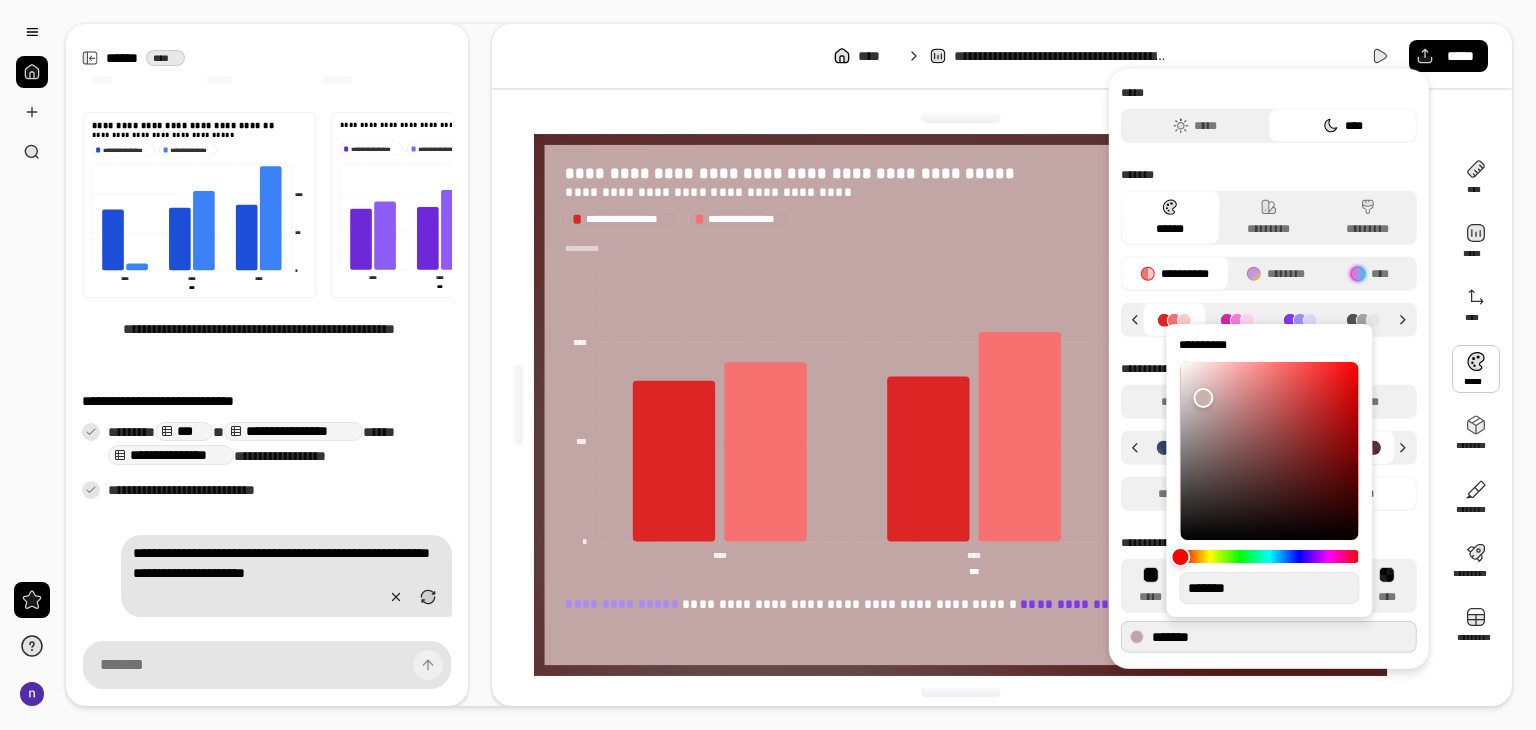 type on "**" 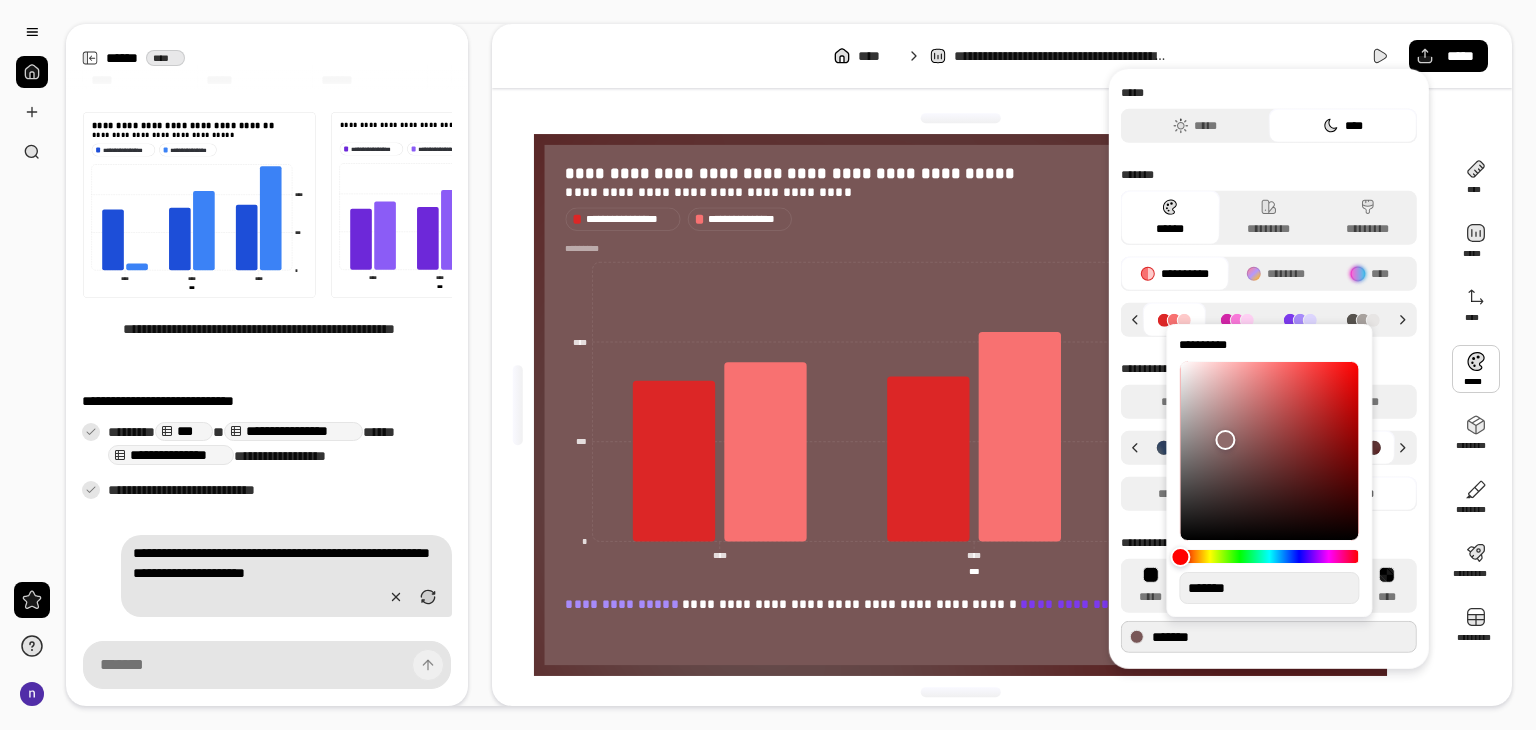type on "**" 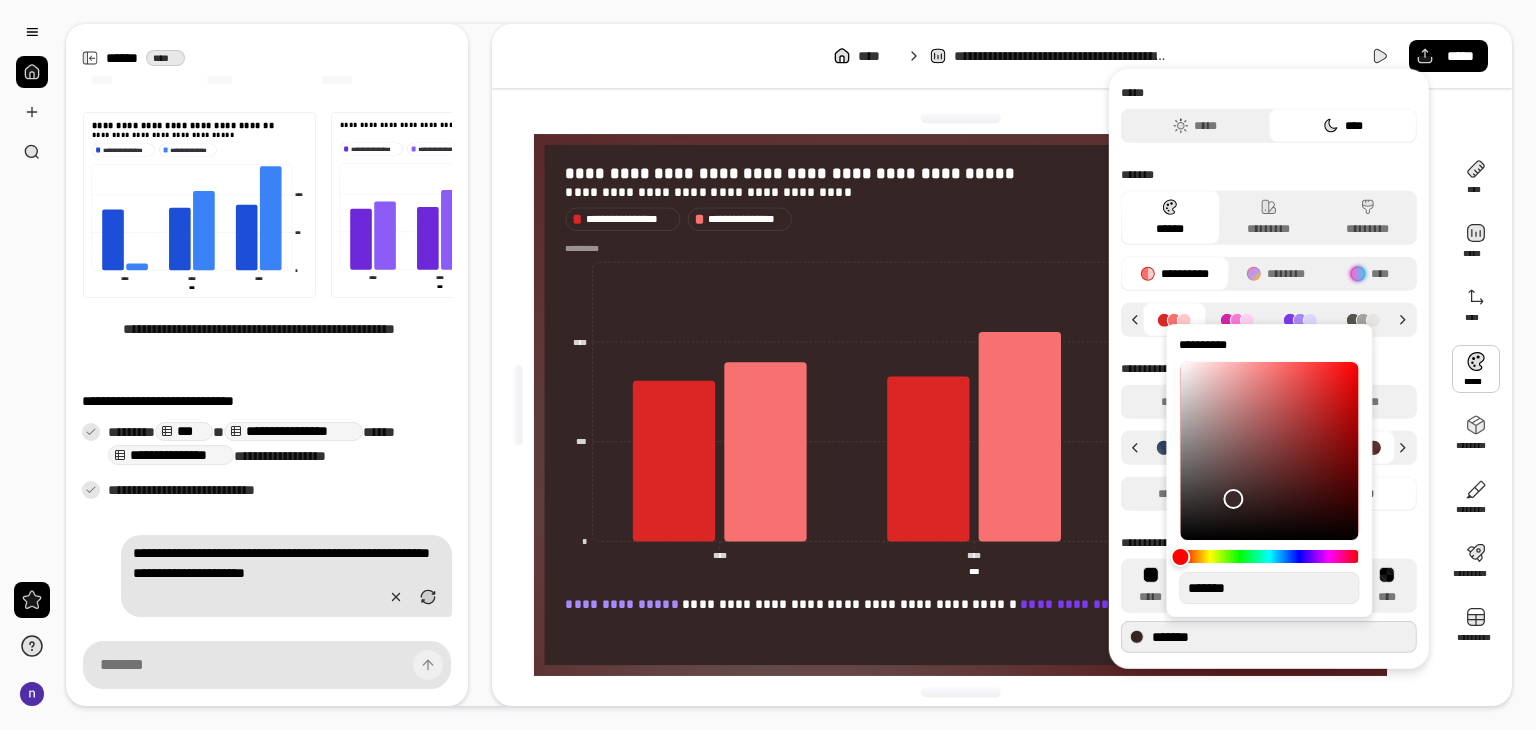 type on "**" 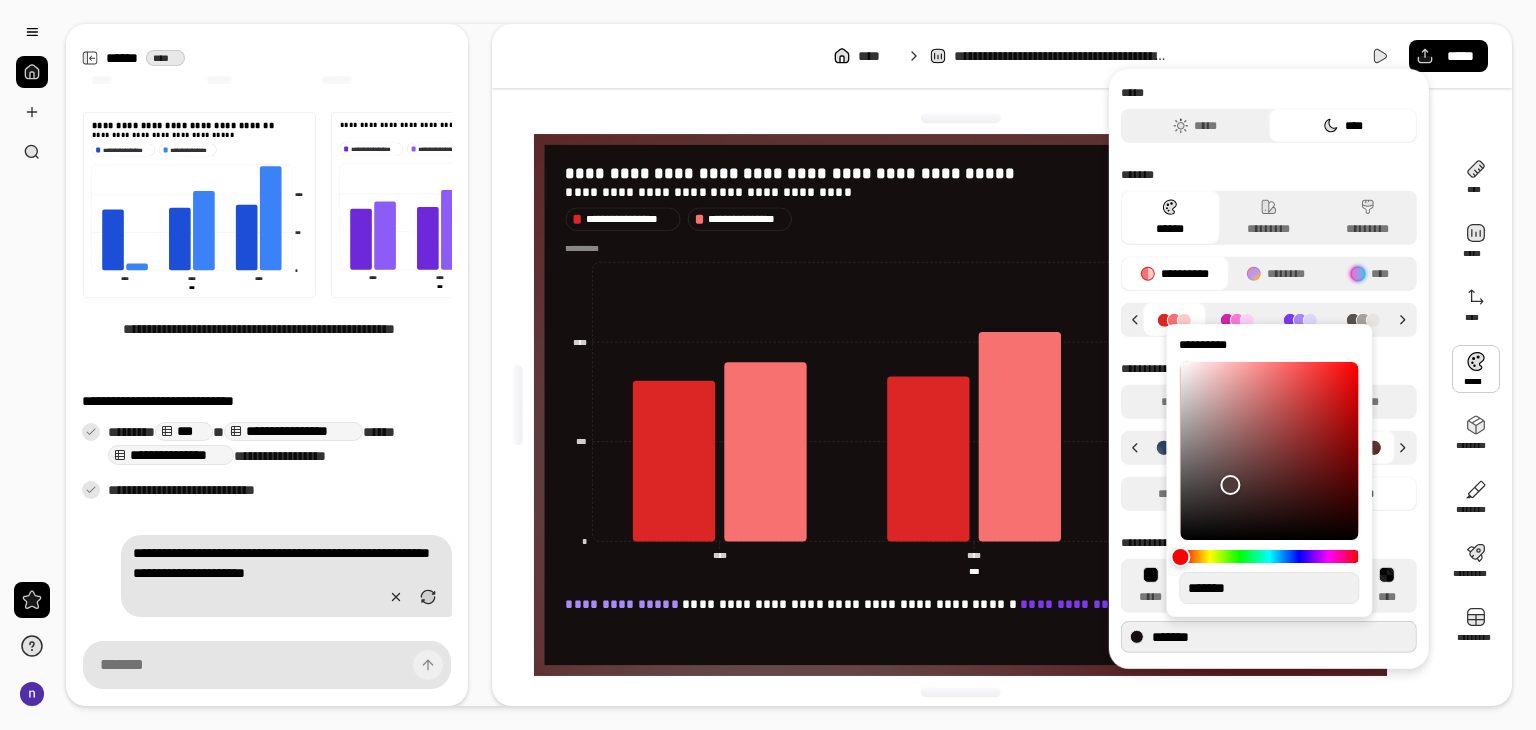 type on "**" 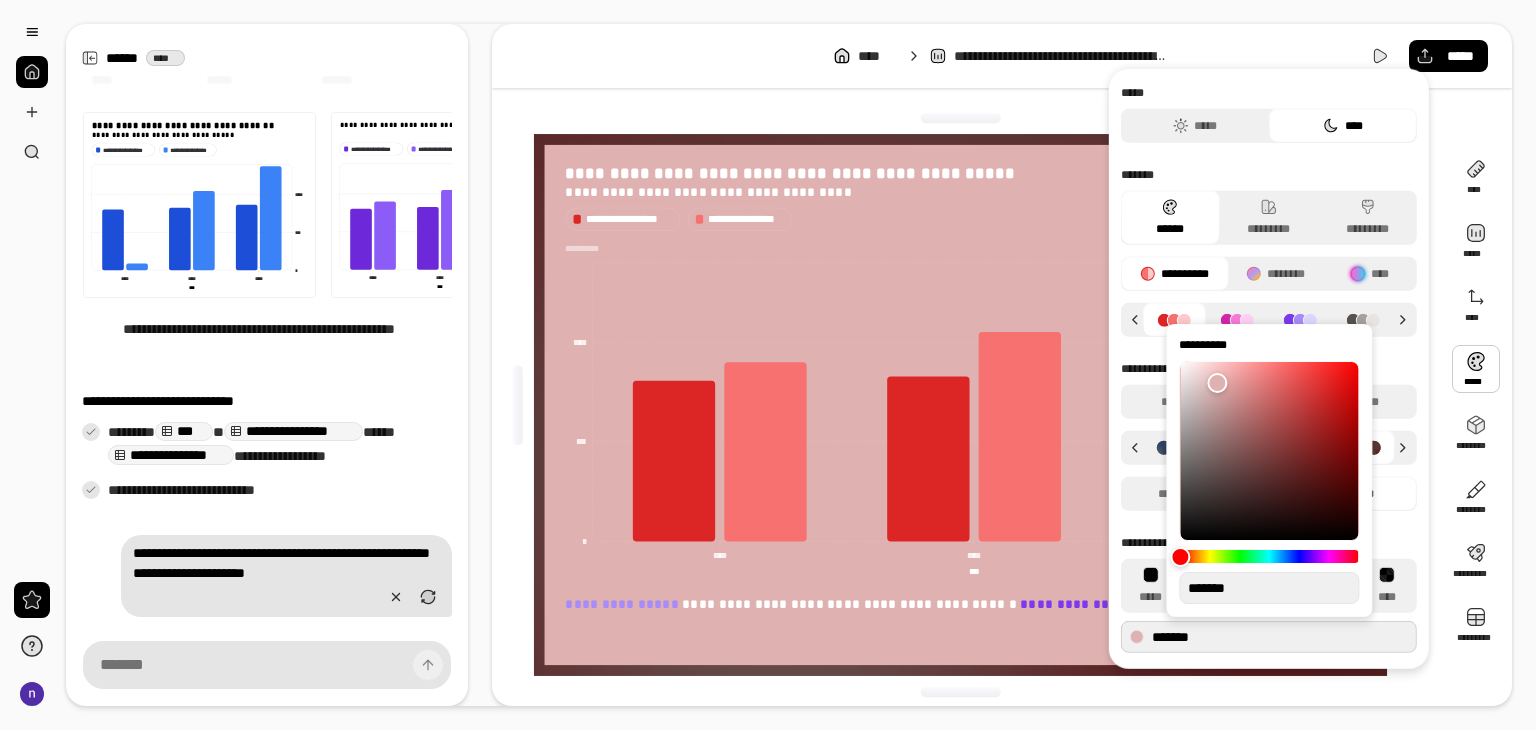 type on "**" 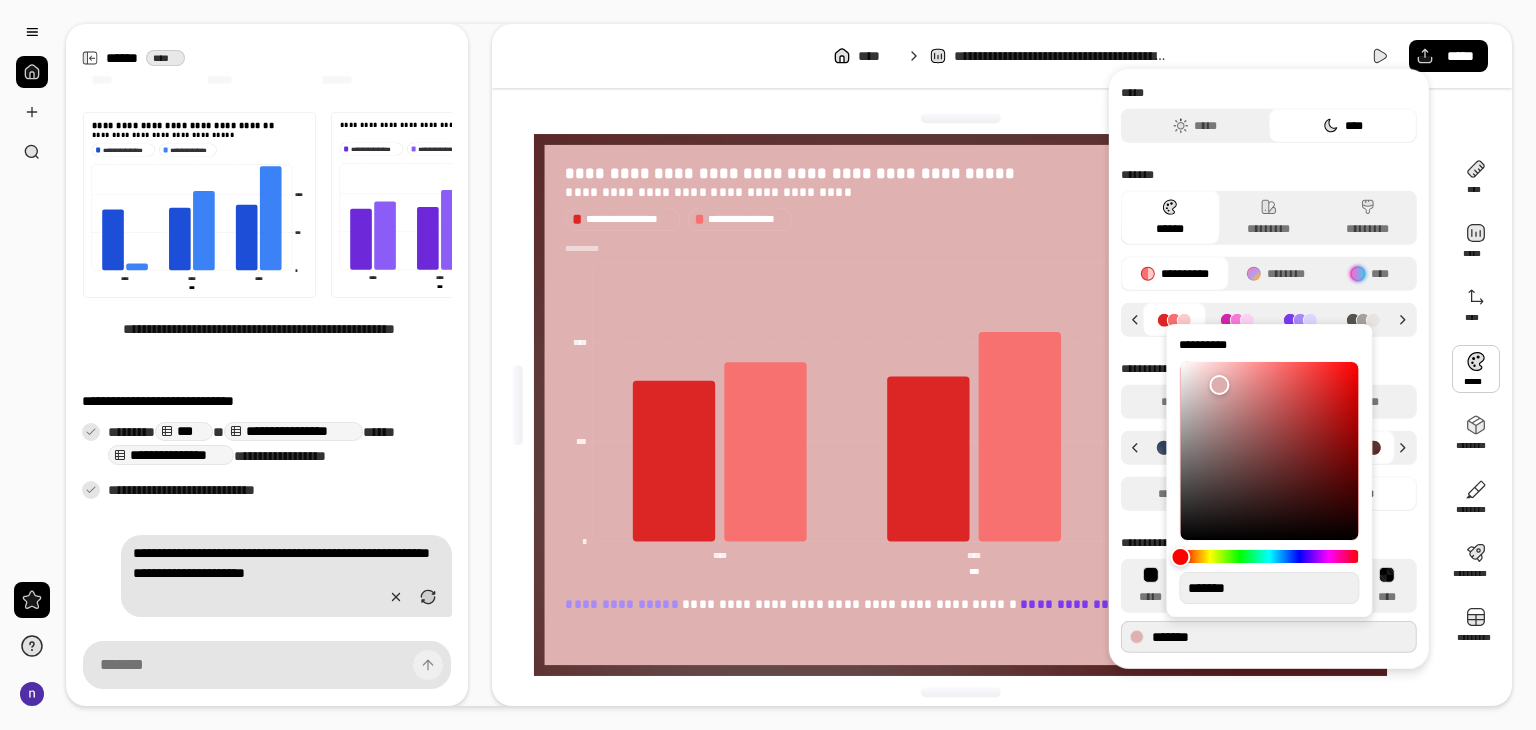 type on "**" 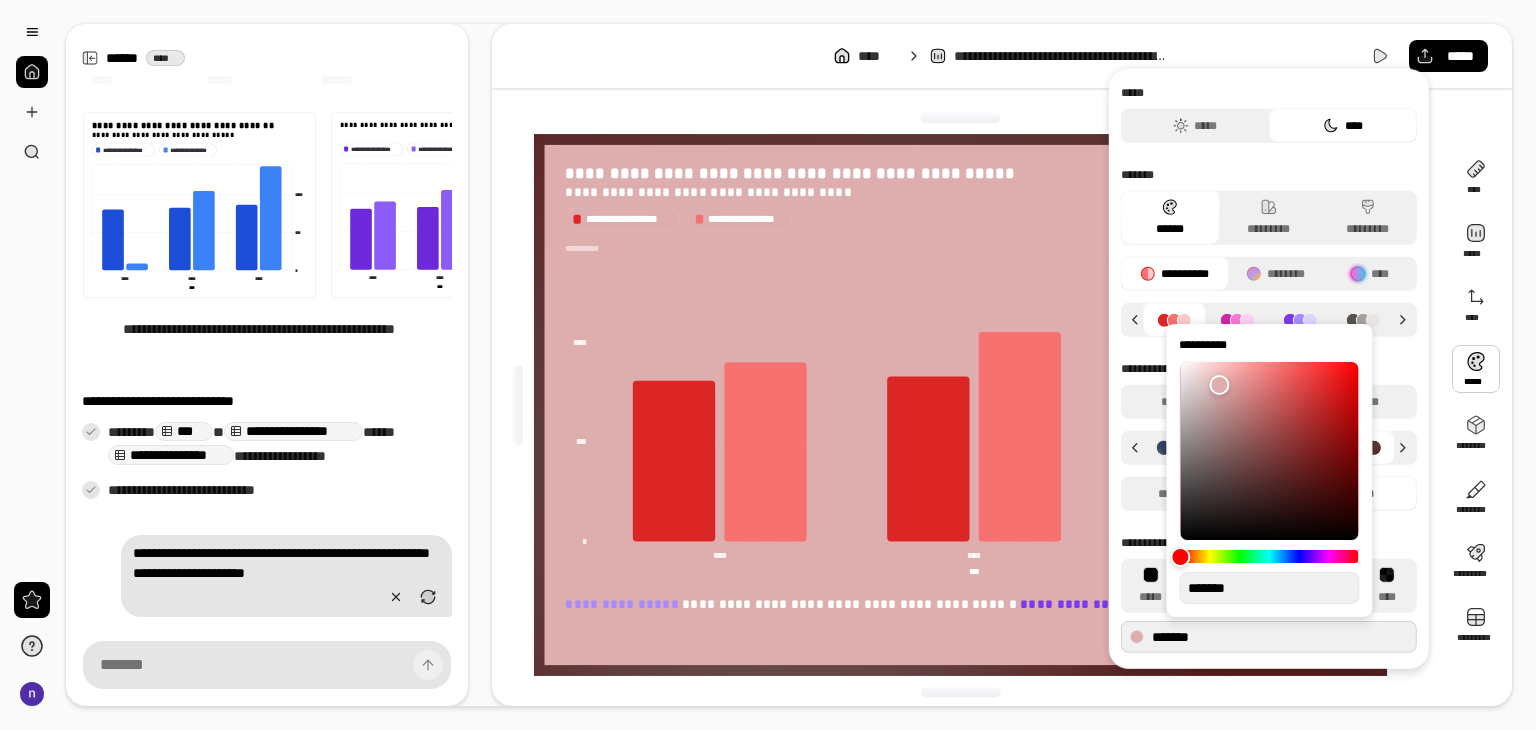 type on "**" 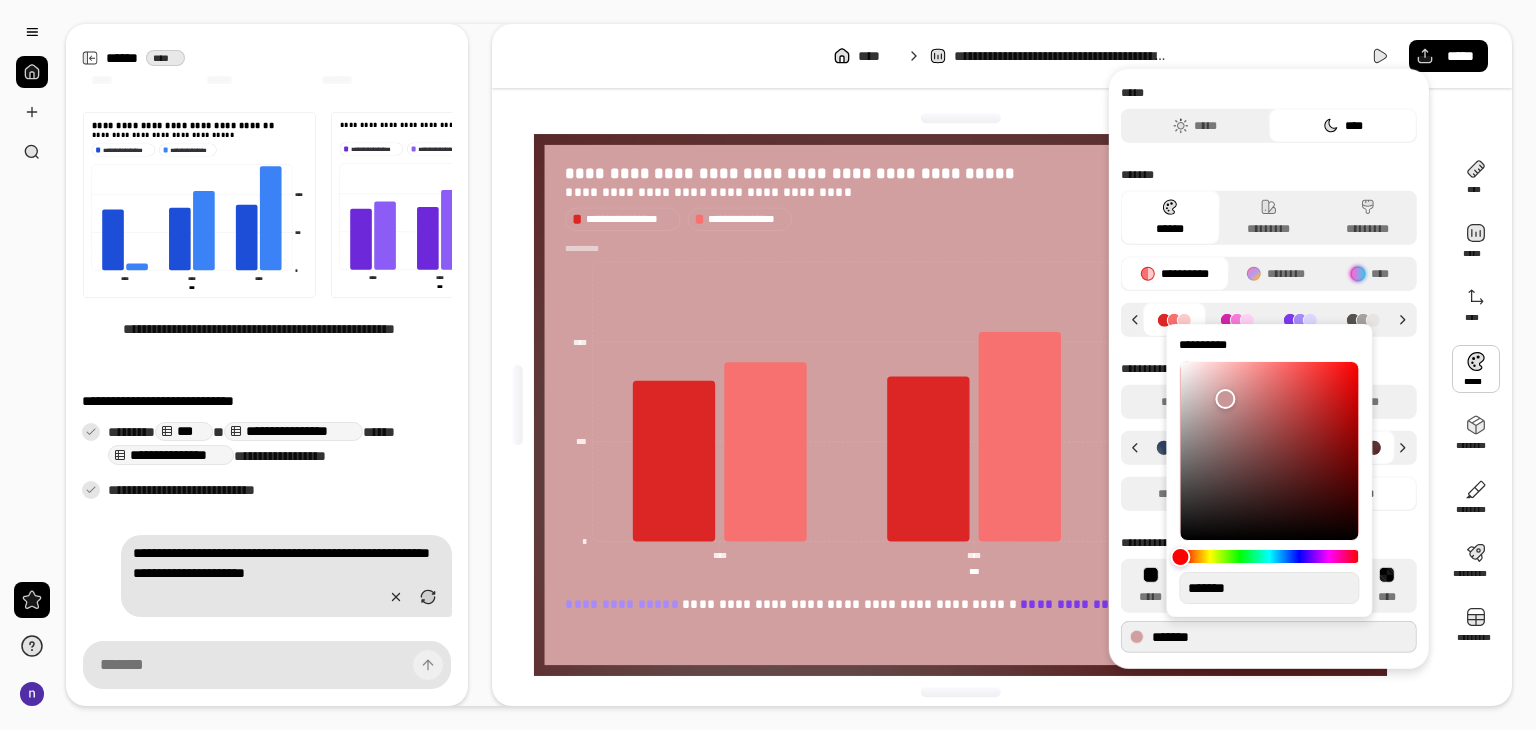 click at bounding box center [1225, 399] 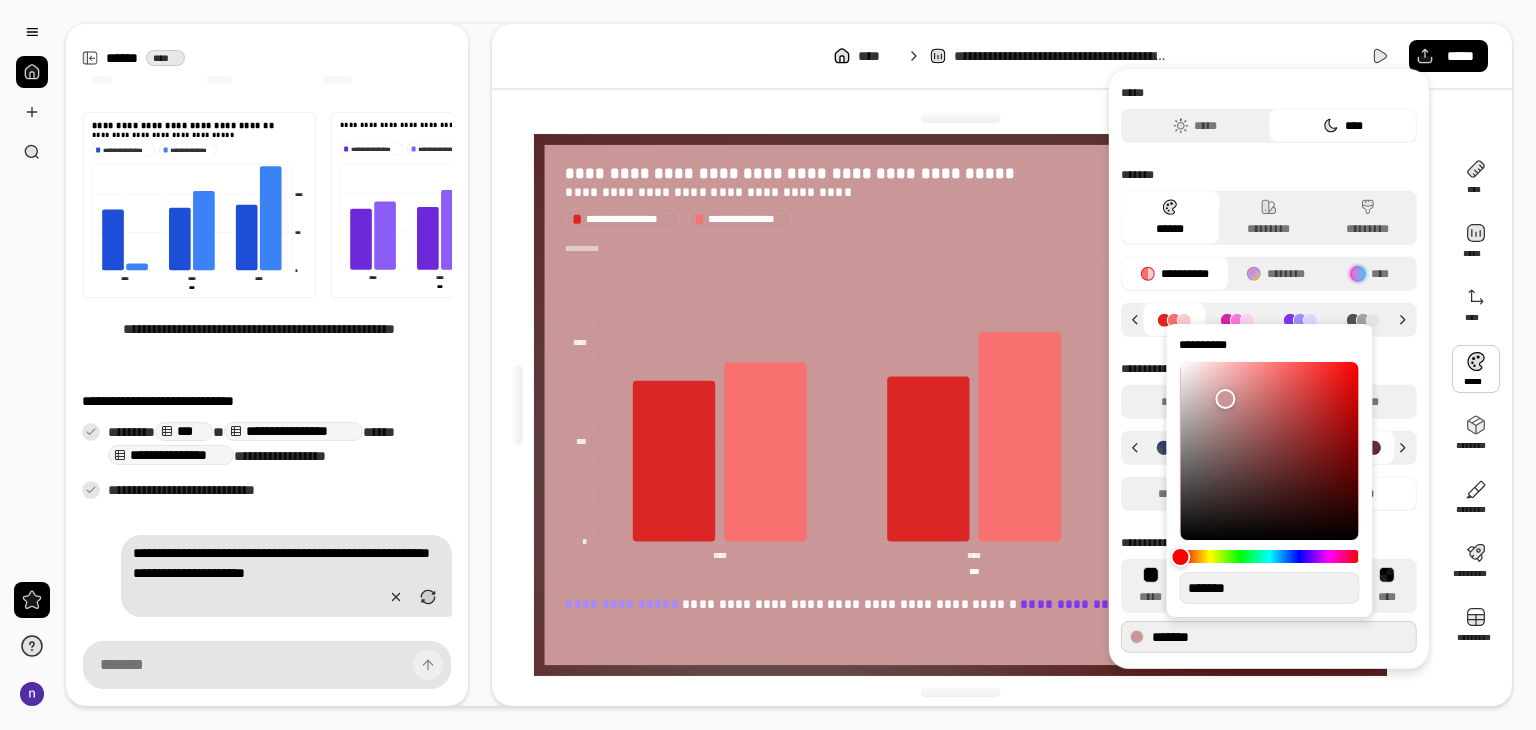 click on "**********" at bounding box center (1002, 365) 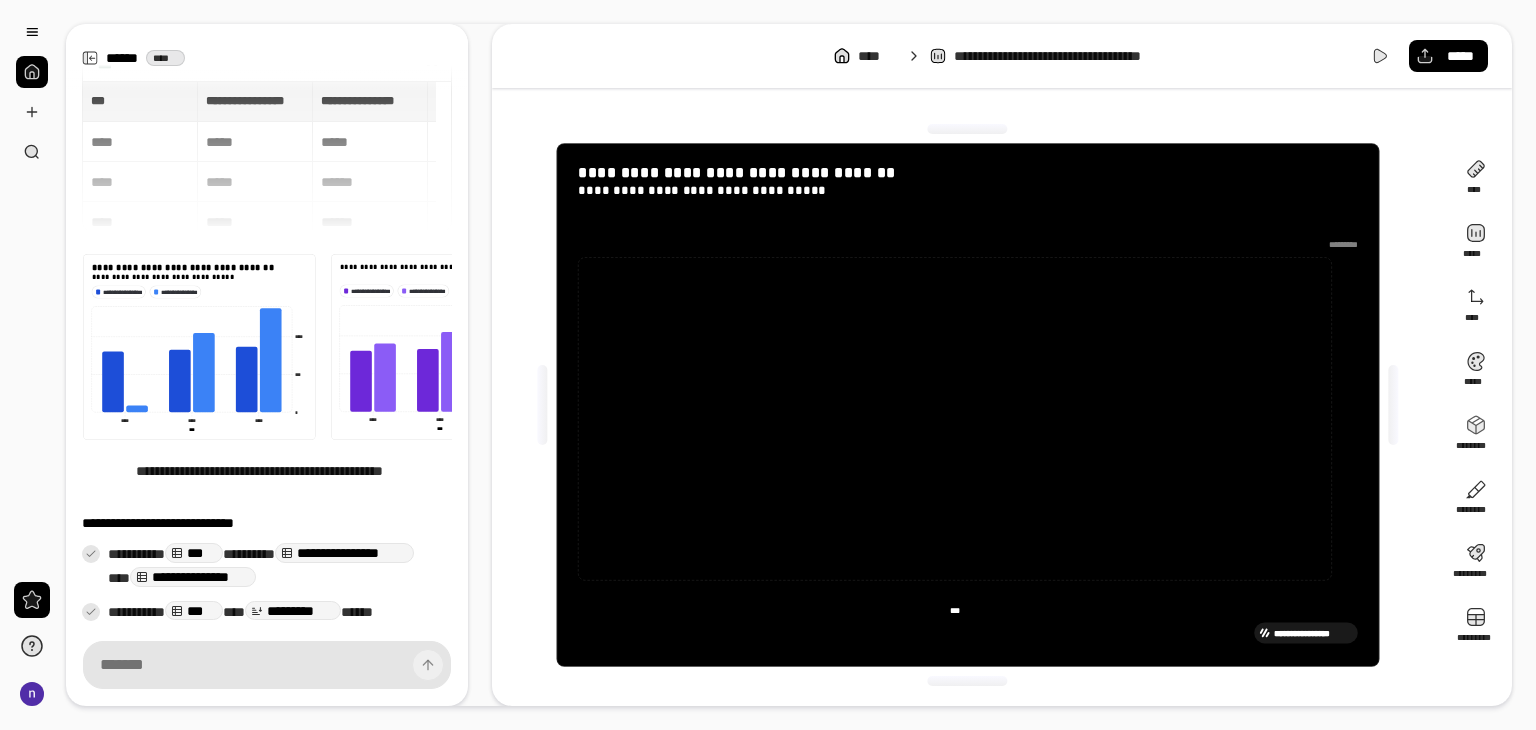 scroll, scrollTop: 79, scrollLeft: 0, axis: vertical 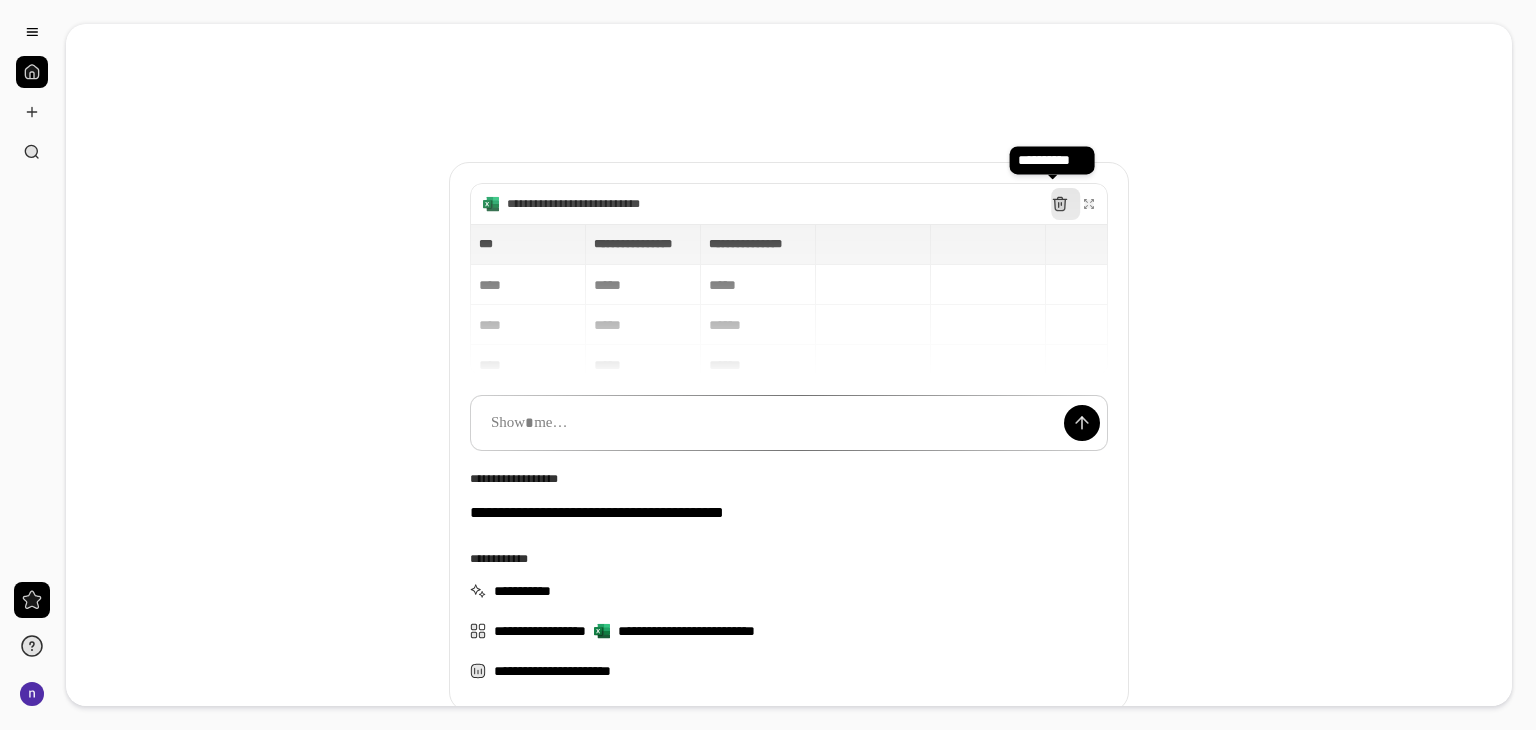 click 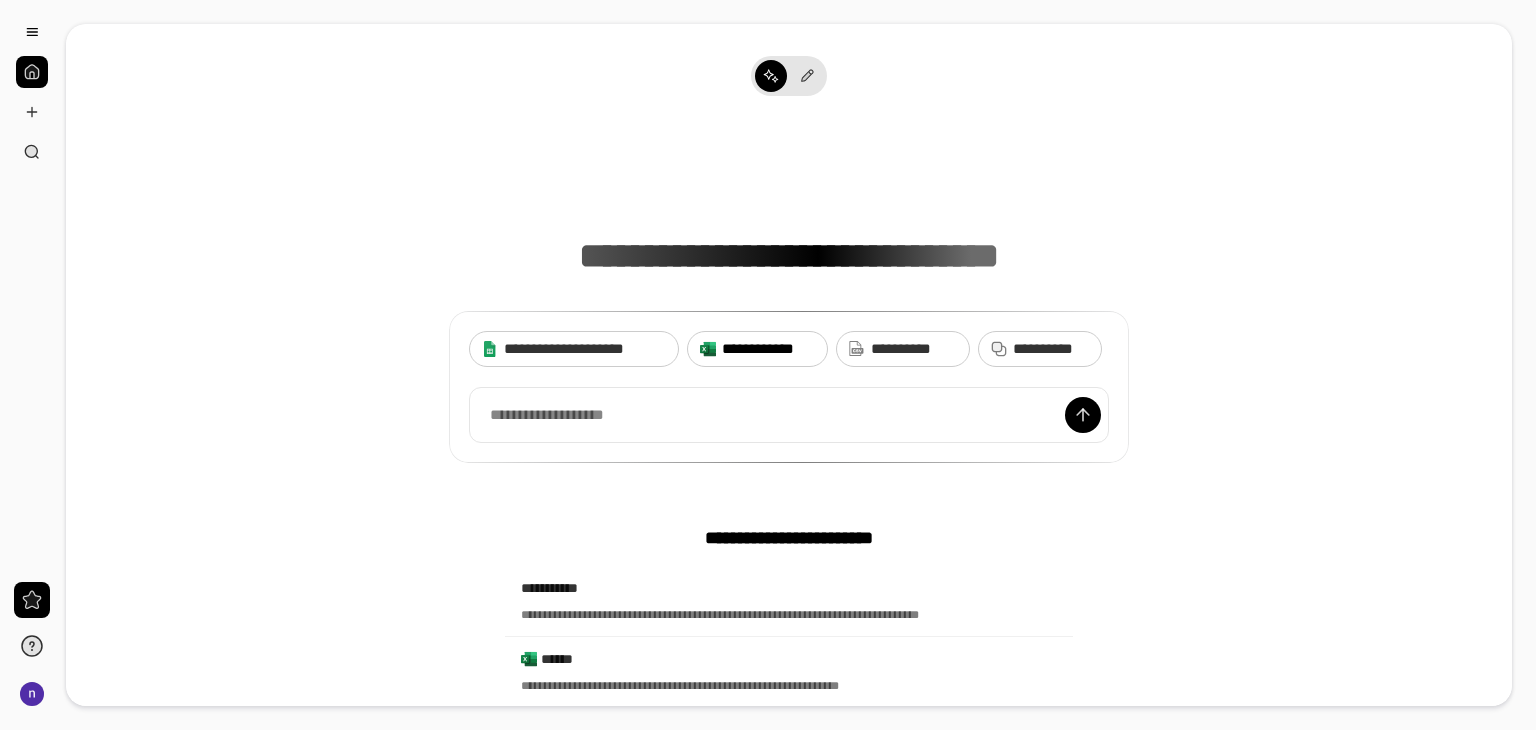 click on "**********" at bounding box center [768, 349] 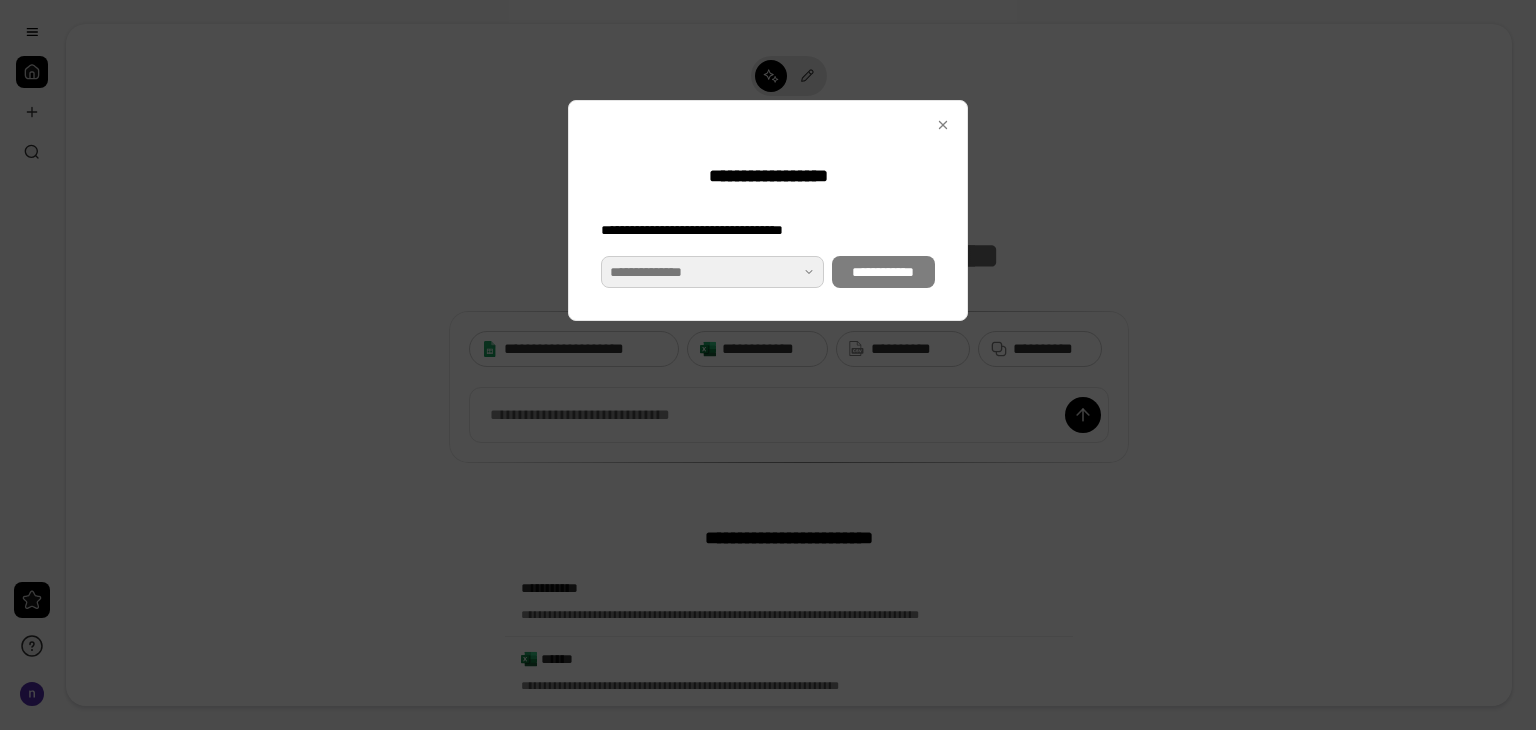 click at bounding box center (712, 272) 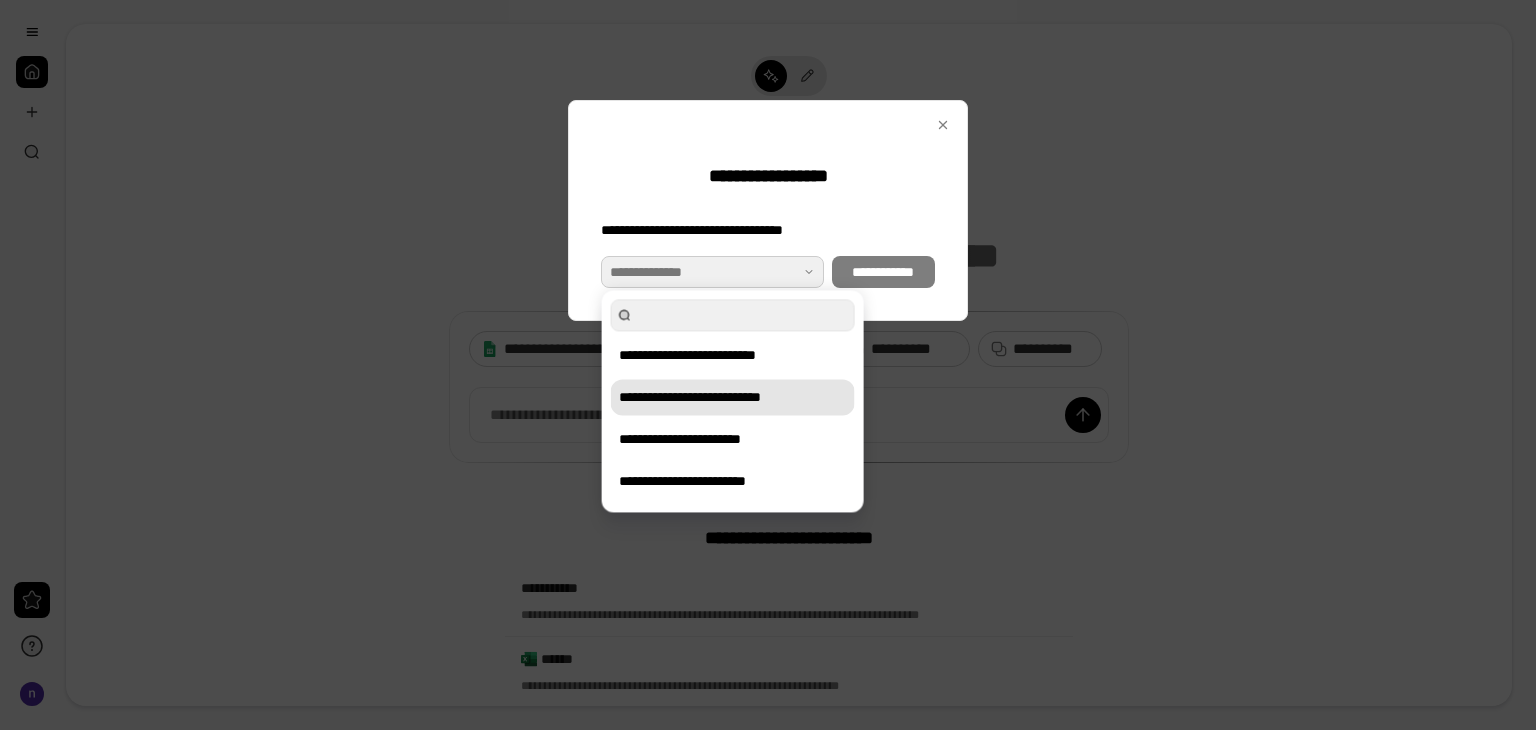 click on "**********" at bounding box center (733, 397) 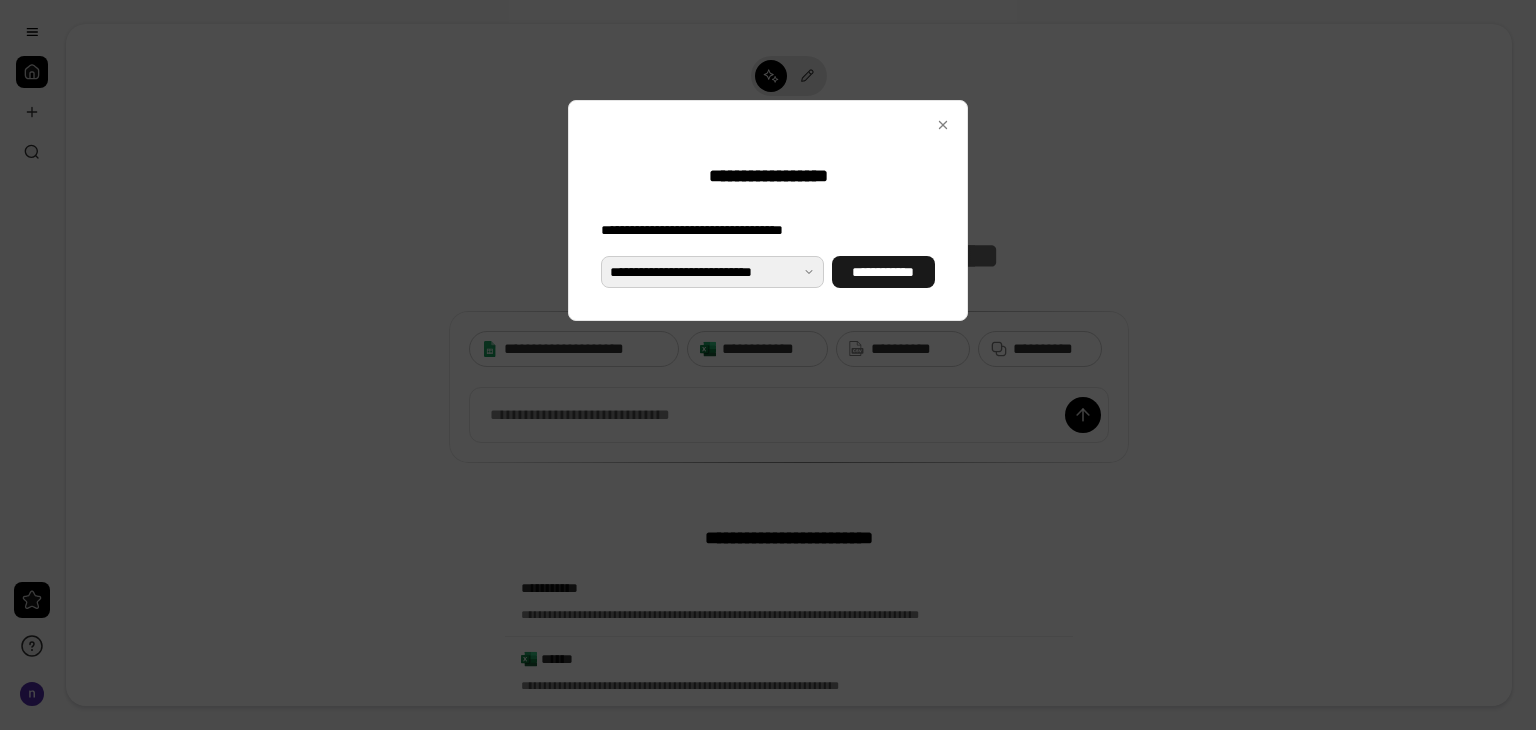 click on "**********" at bounding box center (883, 272) 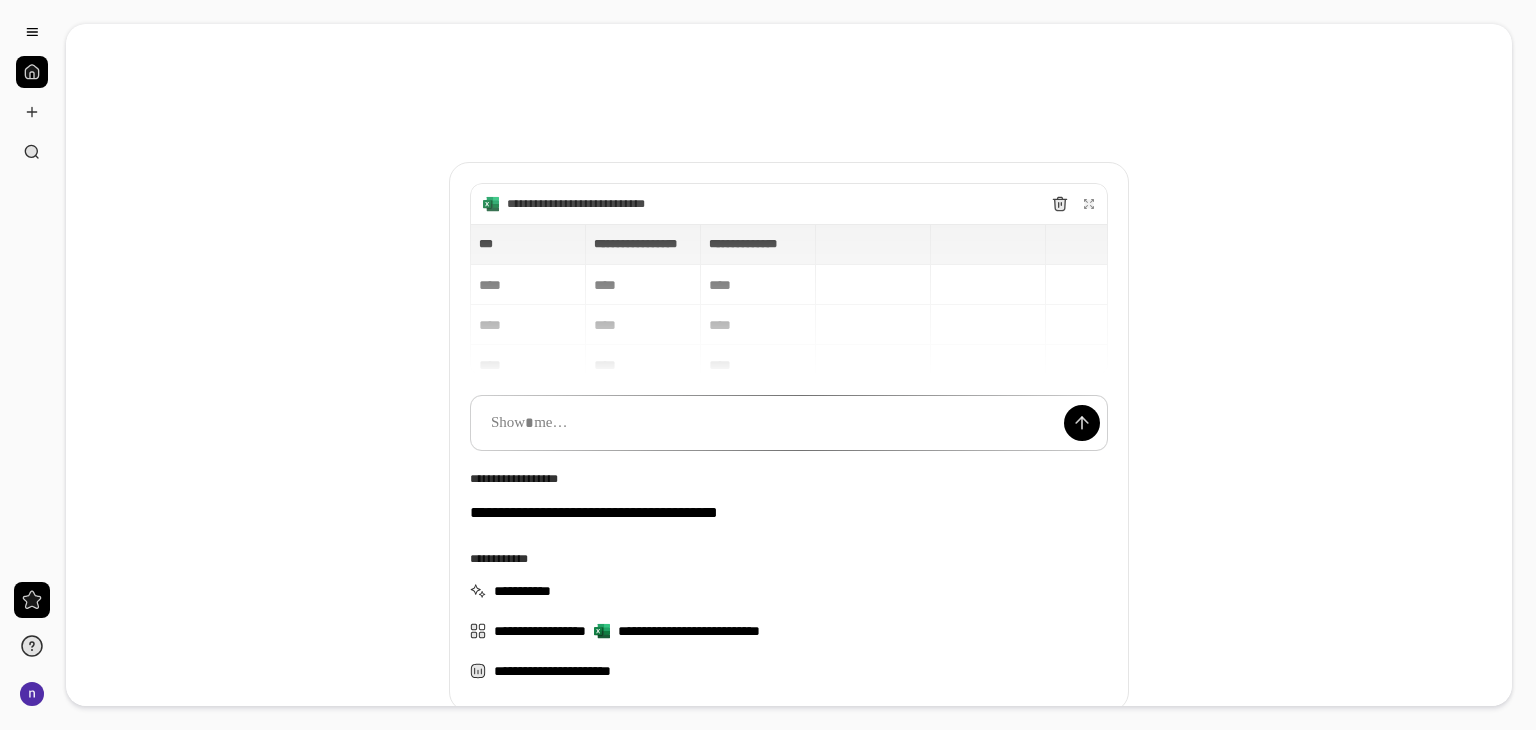 scroll, scrollTop: 100, scrollLeft: 0, axis: vertical 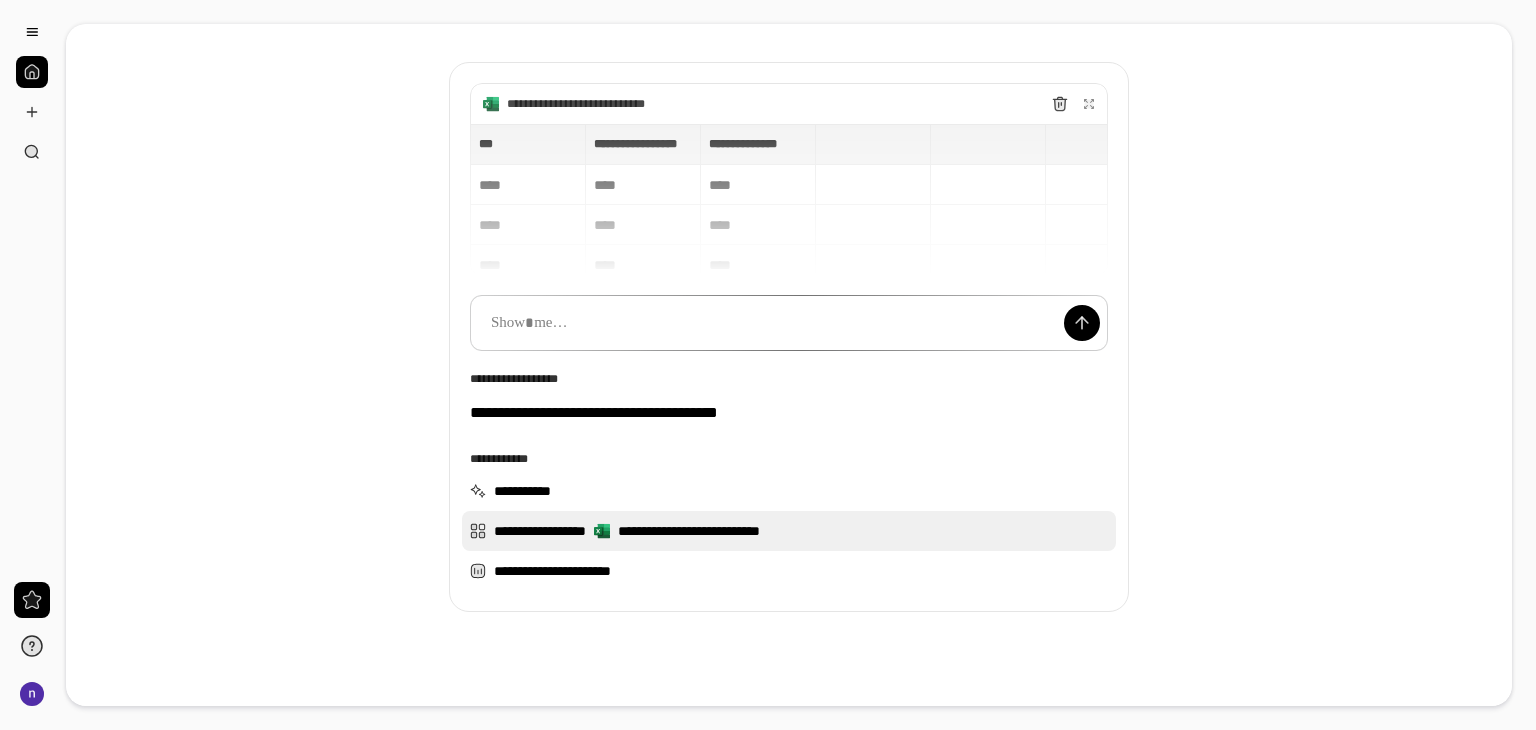 click on "**********" at bounding box center (789, 531) 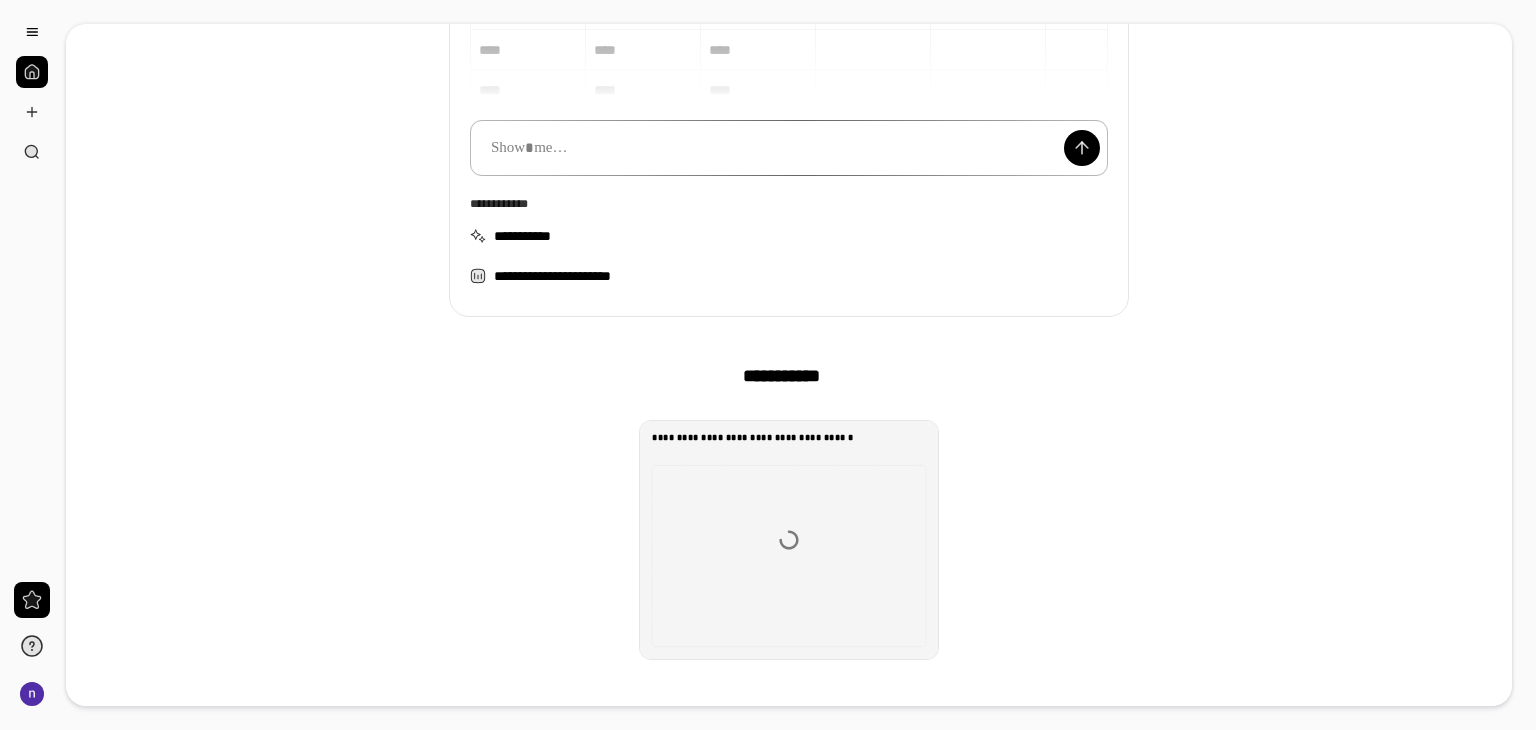 scroll, scrollTop: 268, scrollLeft: 0, axis: vertical 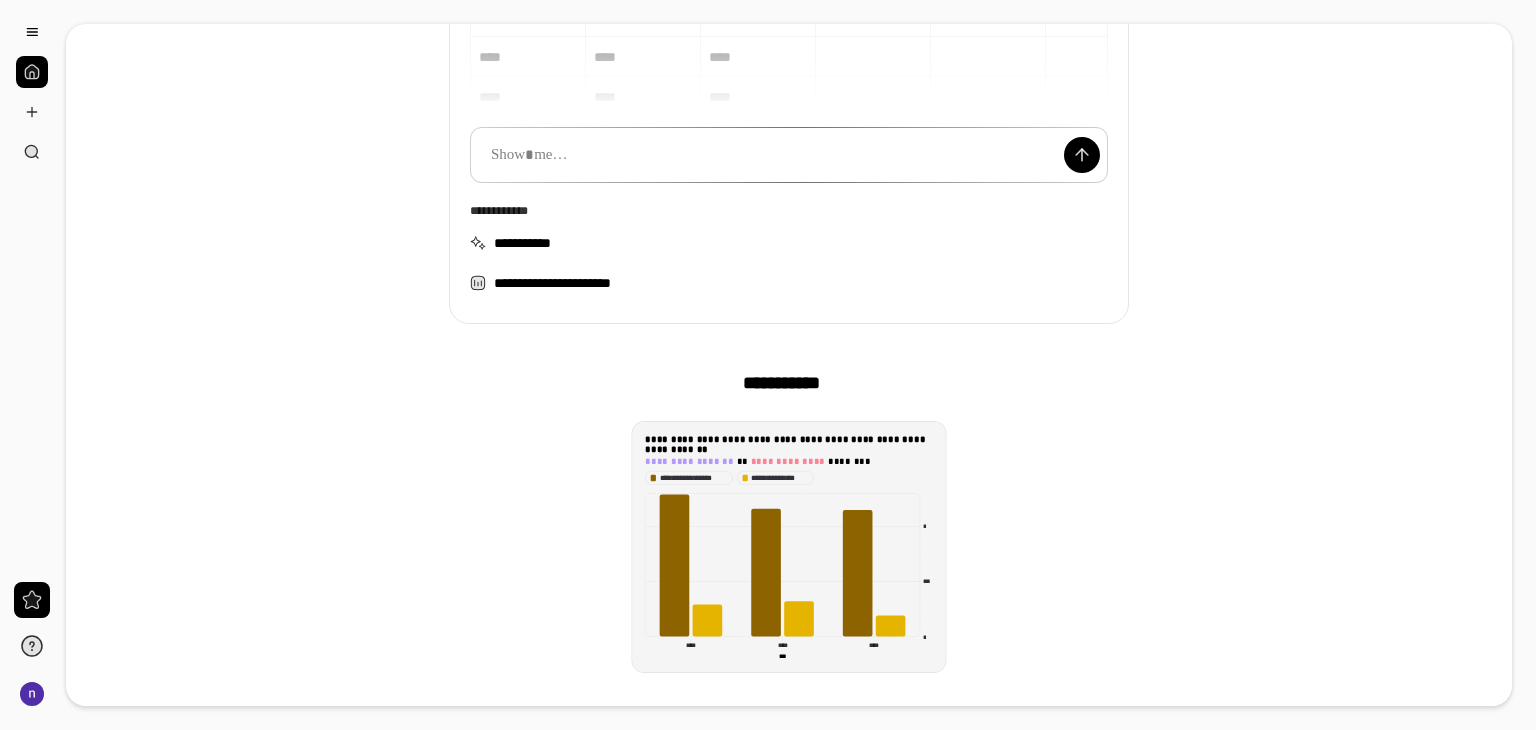 click on "**********" at bounding box center [789, 460] 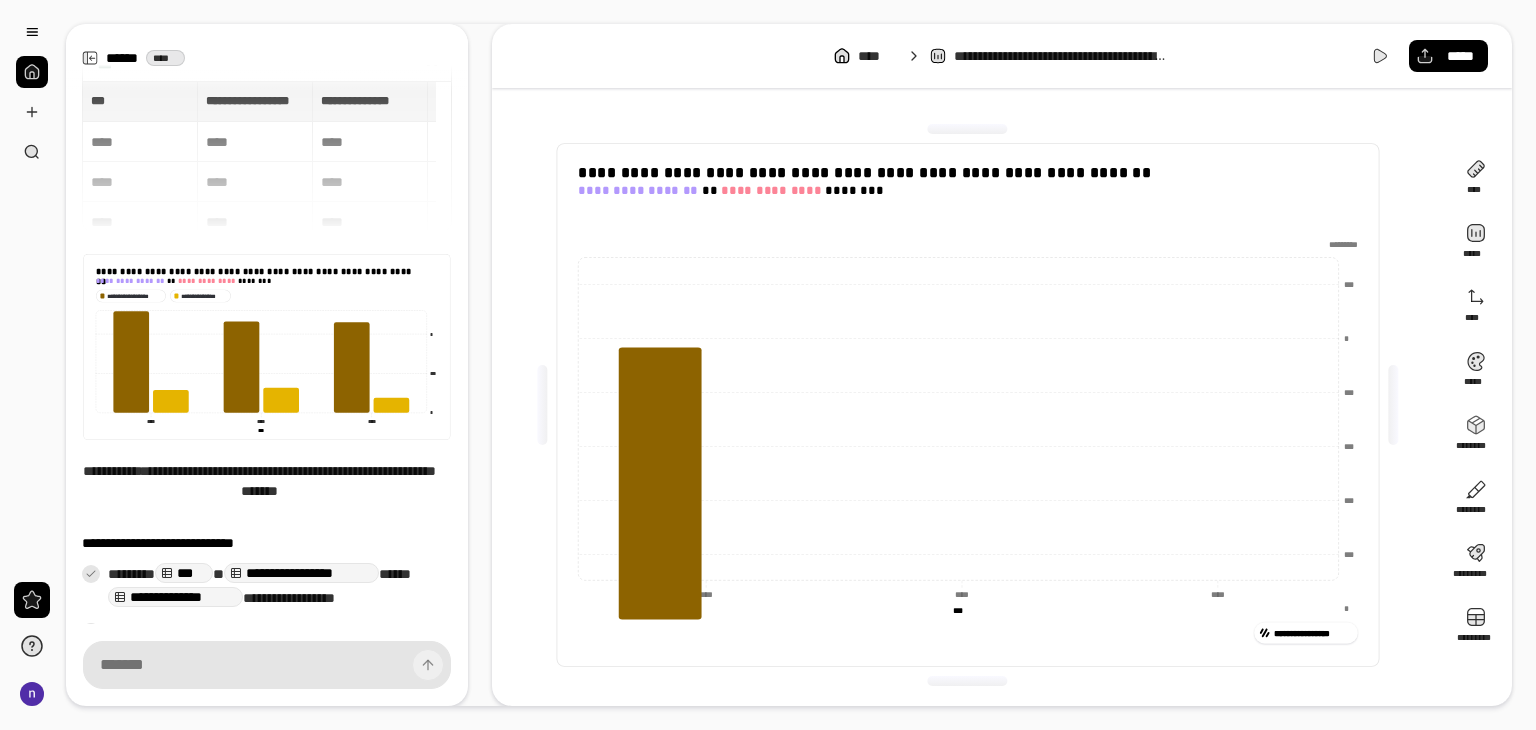 scroll, scrollTop: 64, scrollLeft: 0, axis: vertical 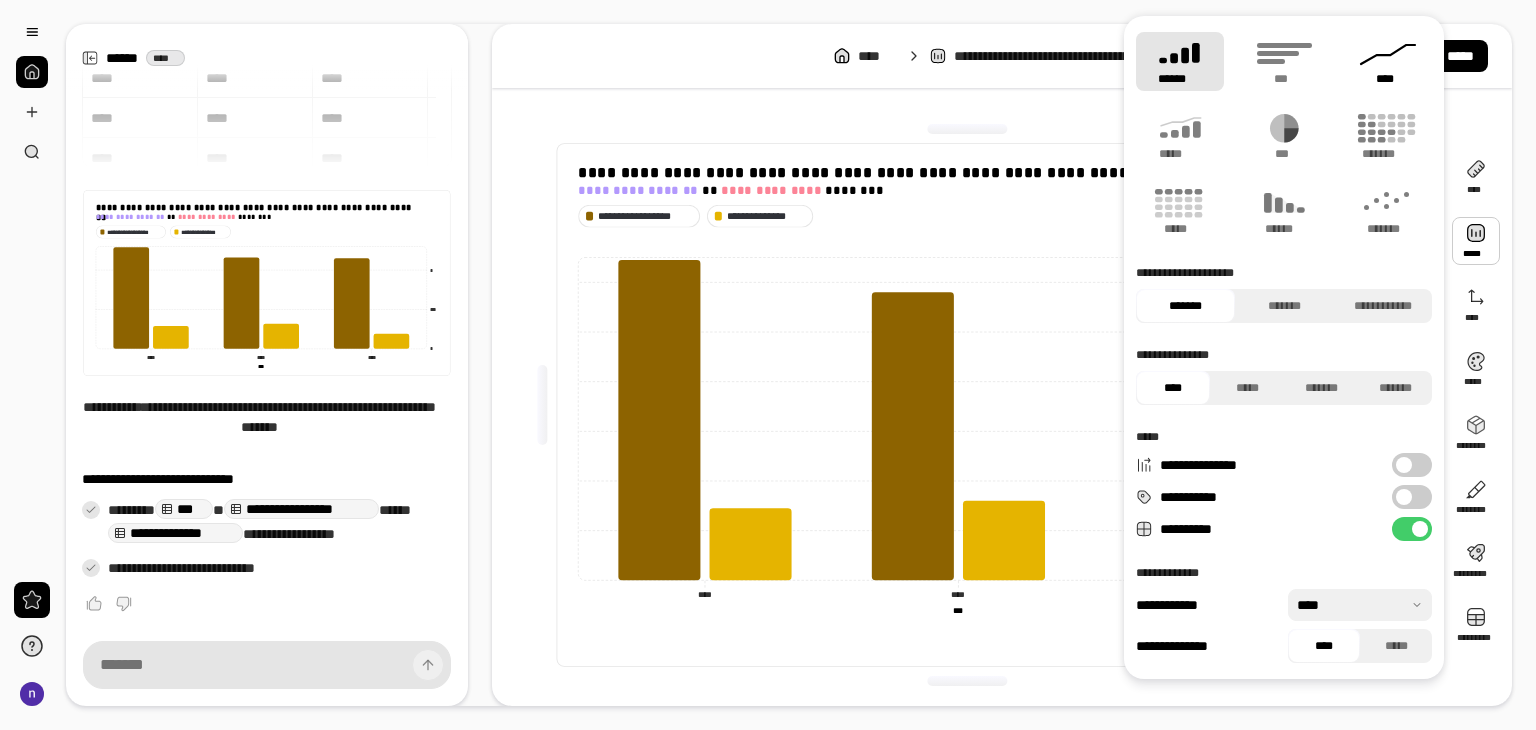 click 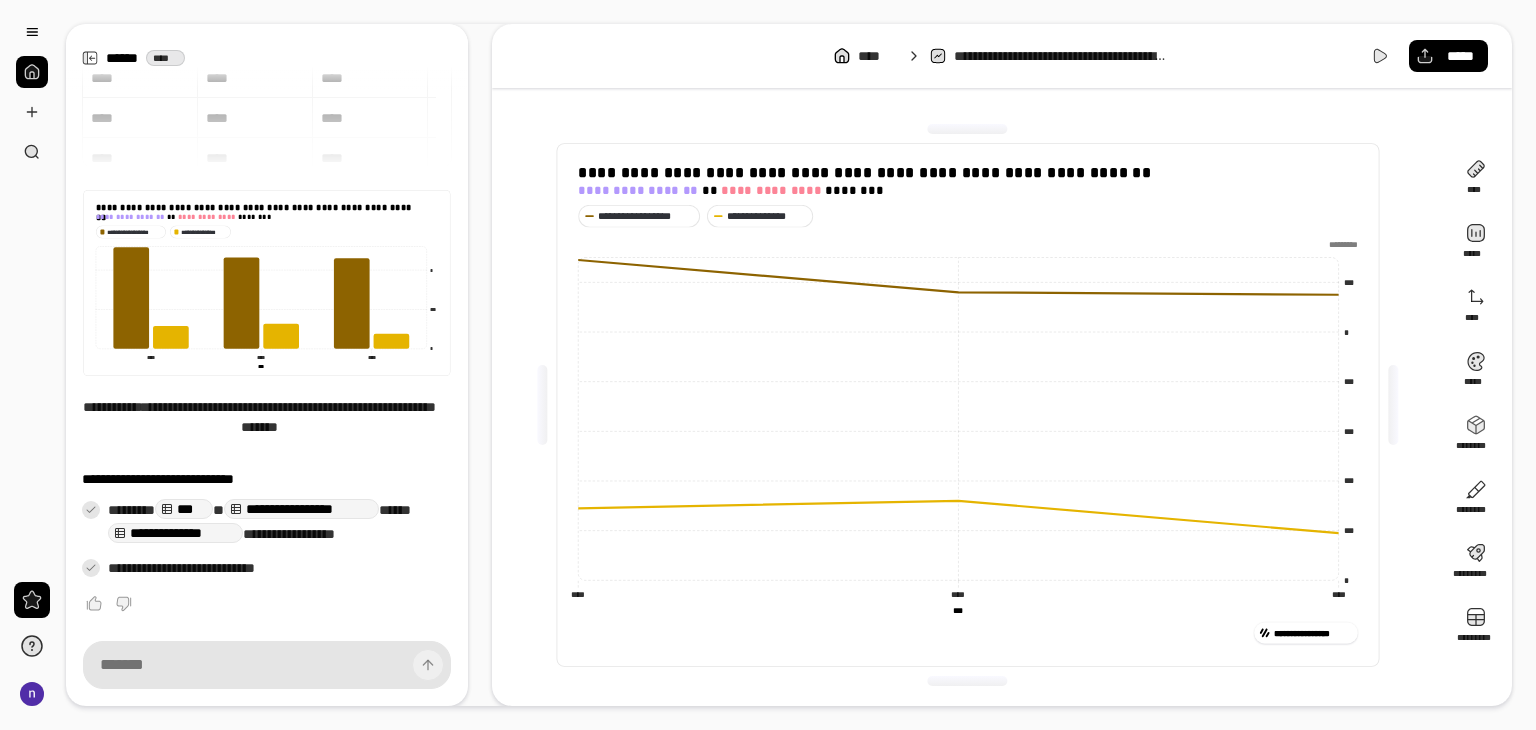 click on "**********" at bounding box center [968, 405] 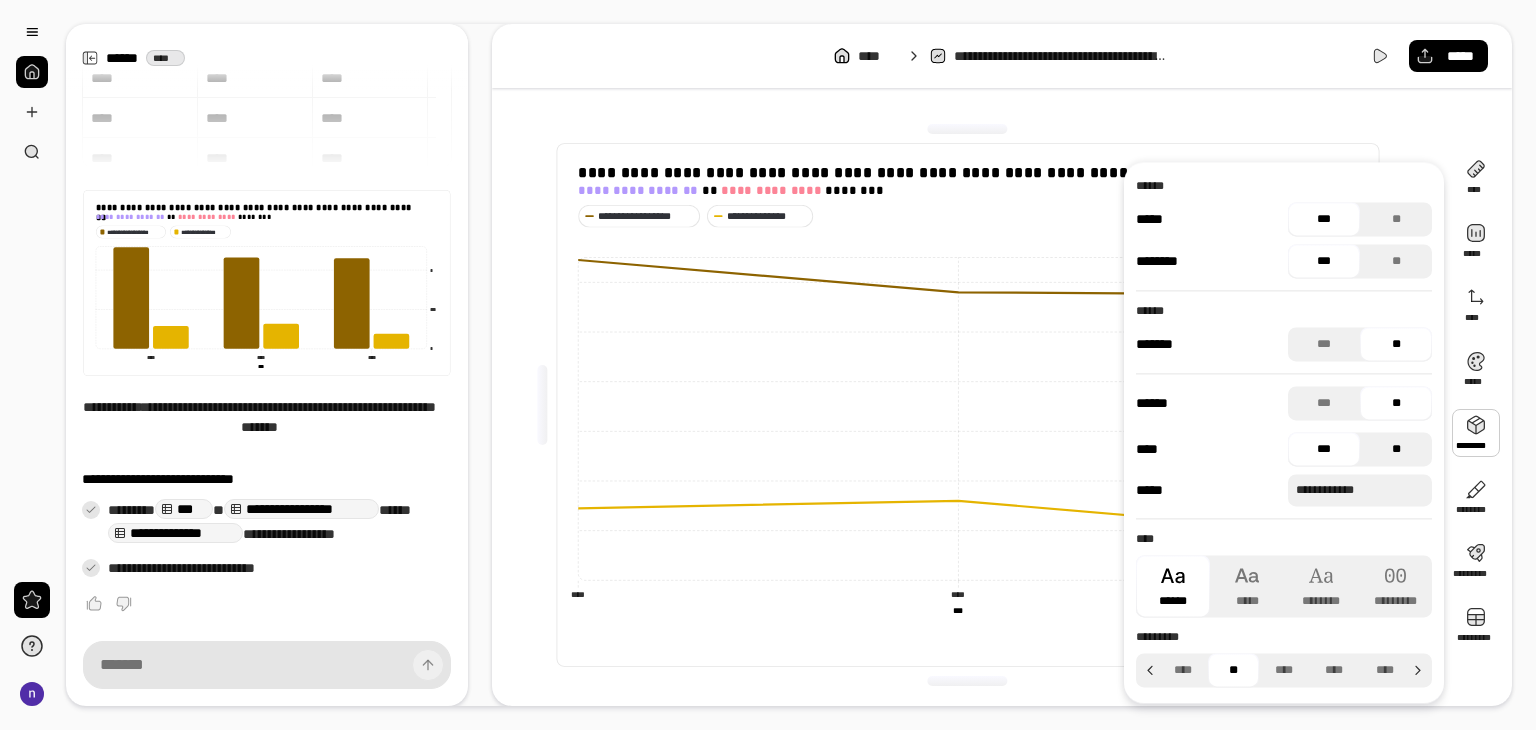 click on "**" at bounding box center [1396, 449] 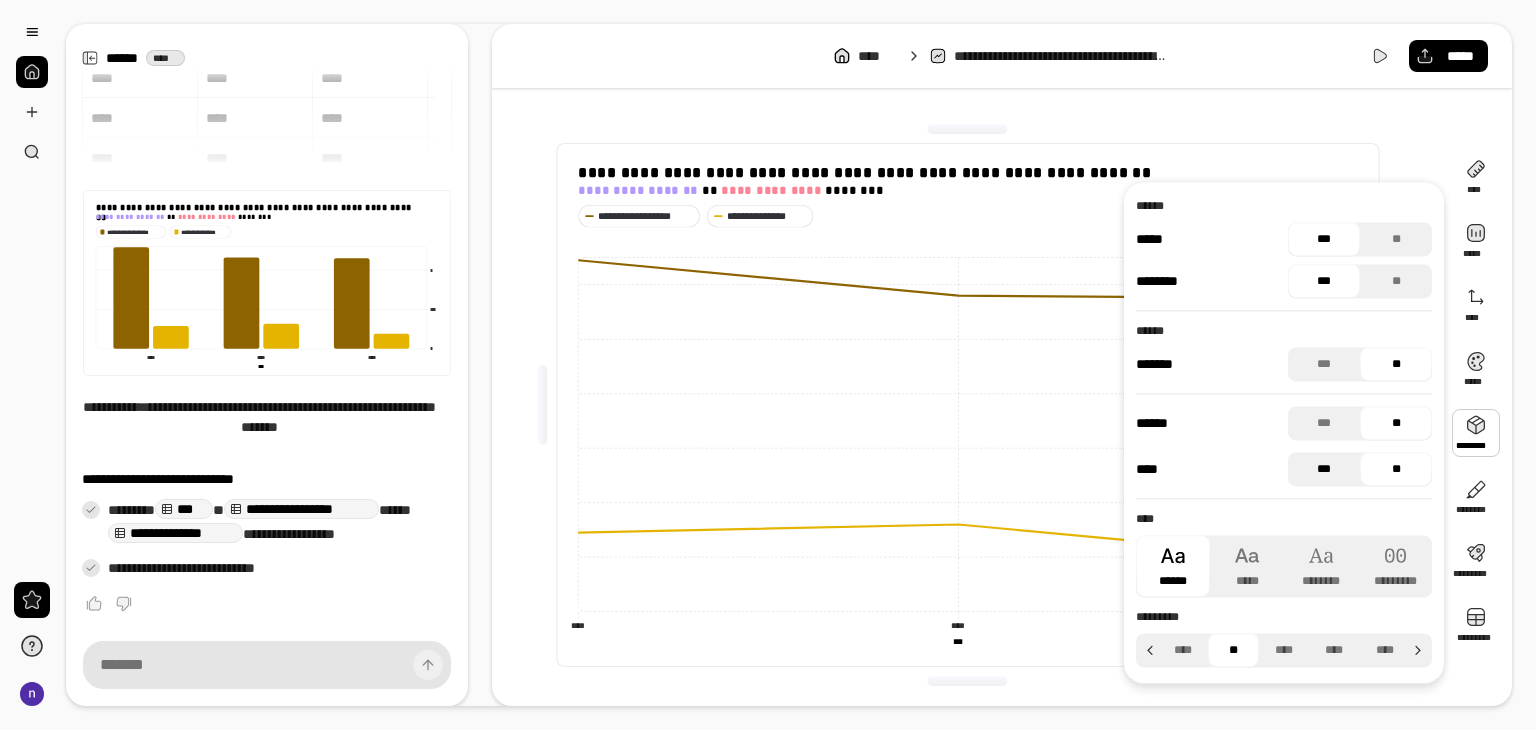 click on "***" at bounding box center (1324, 469) 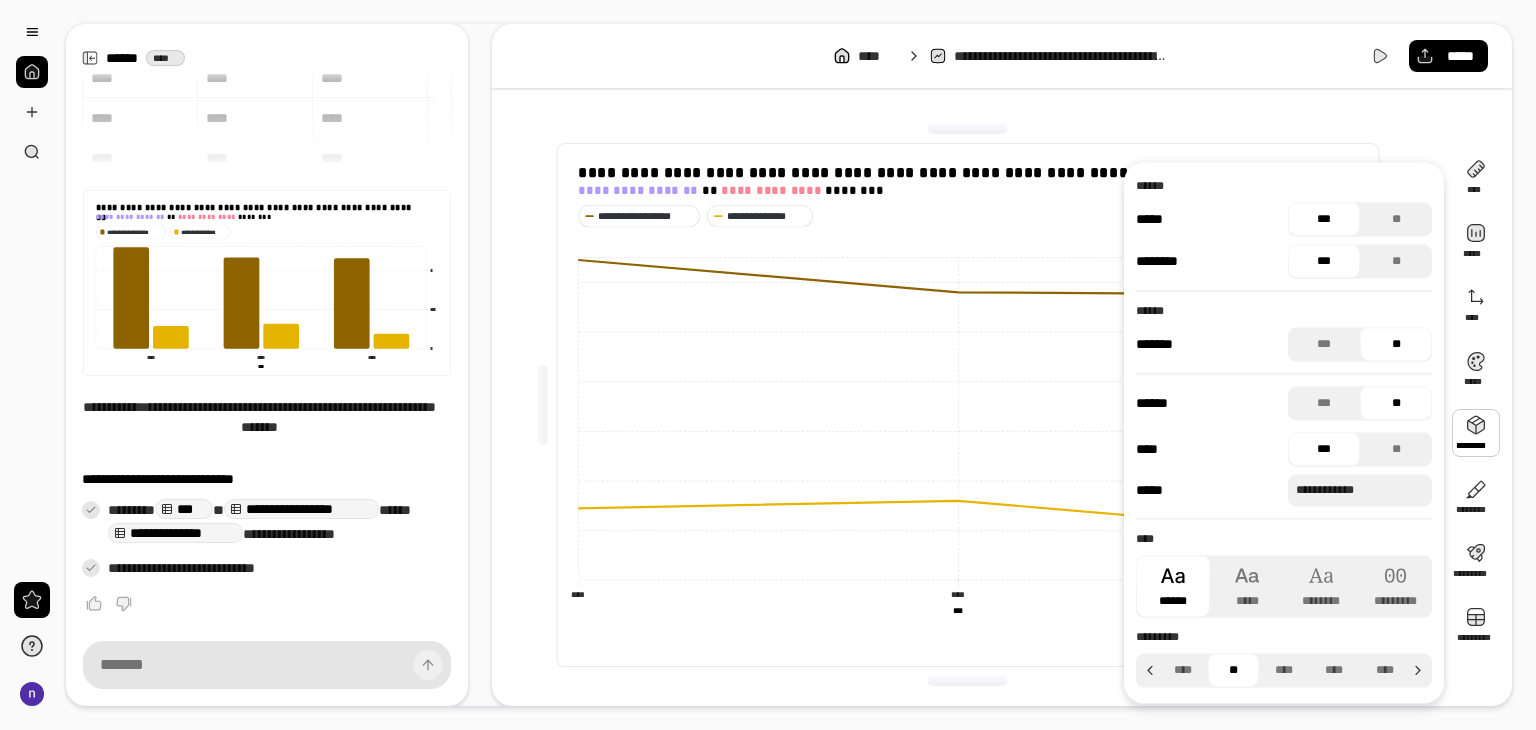 click on "**********" at bounding box center (1360, 490) 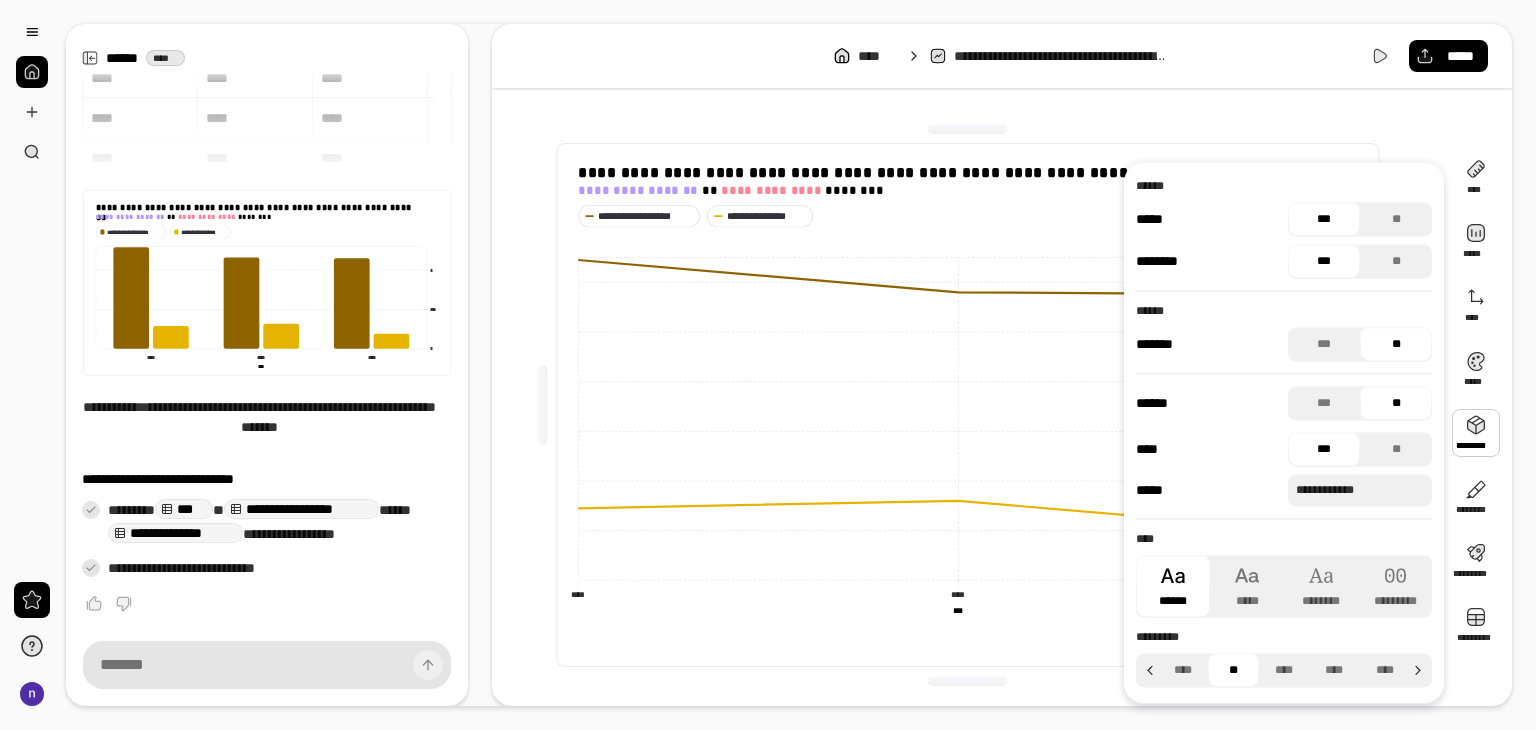 click on "**********" at bounding box center [1333, 490] 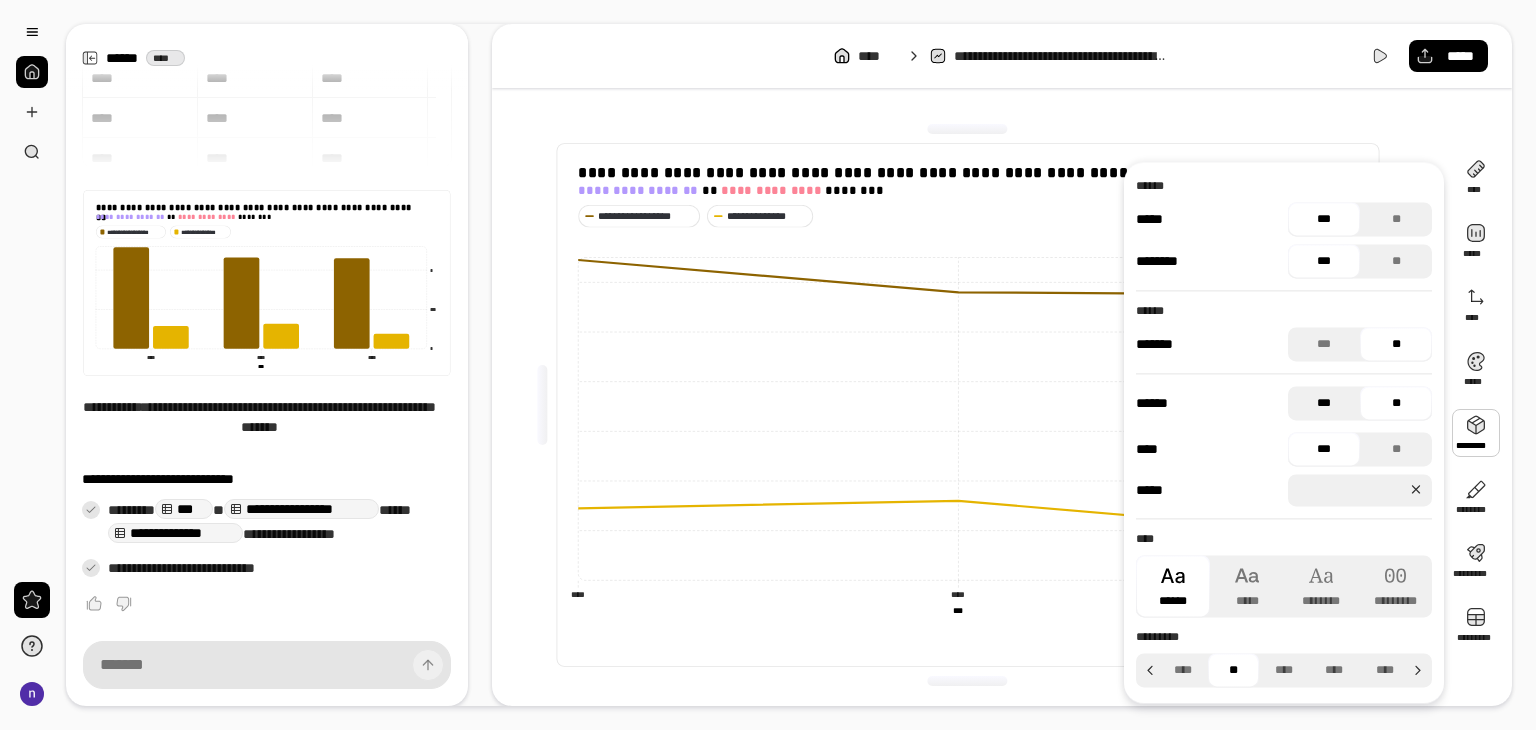 click on "***" at bounding box center [1324, 403] 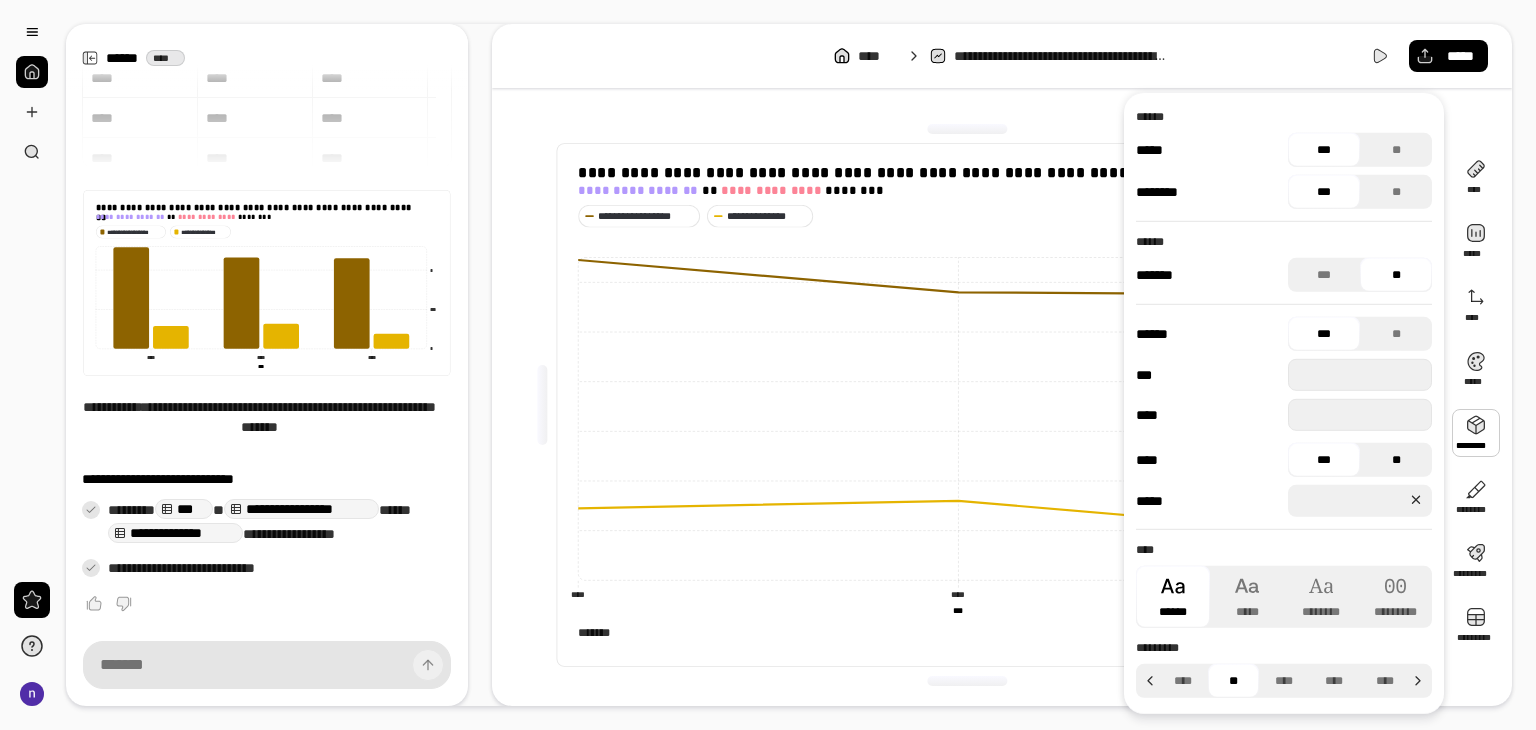 click on "**" at bounding box center [1396, 460] 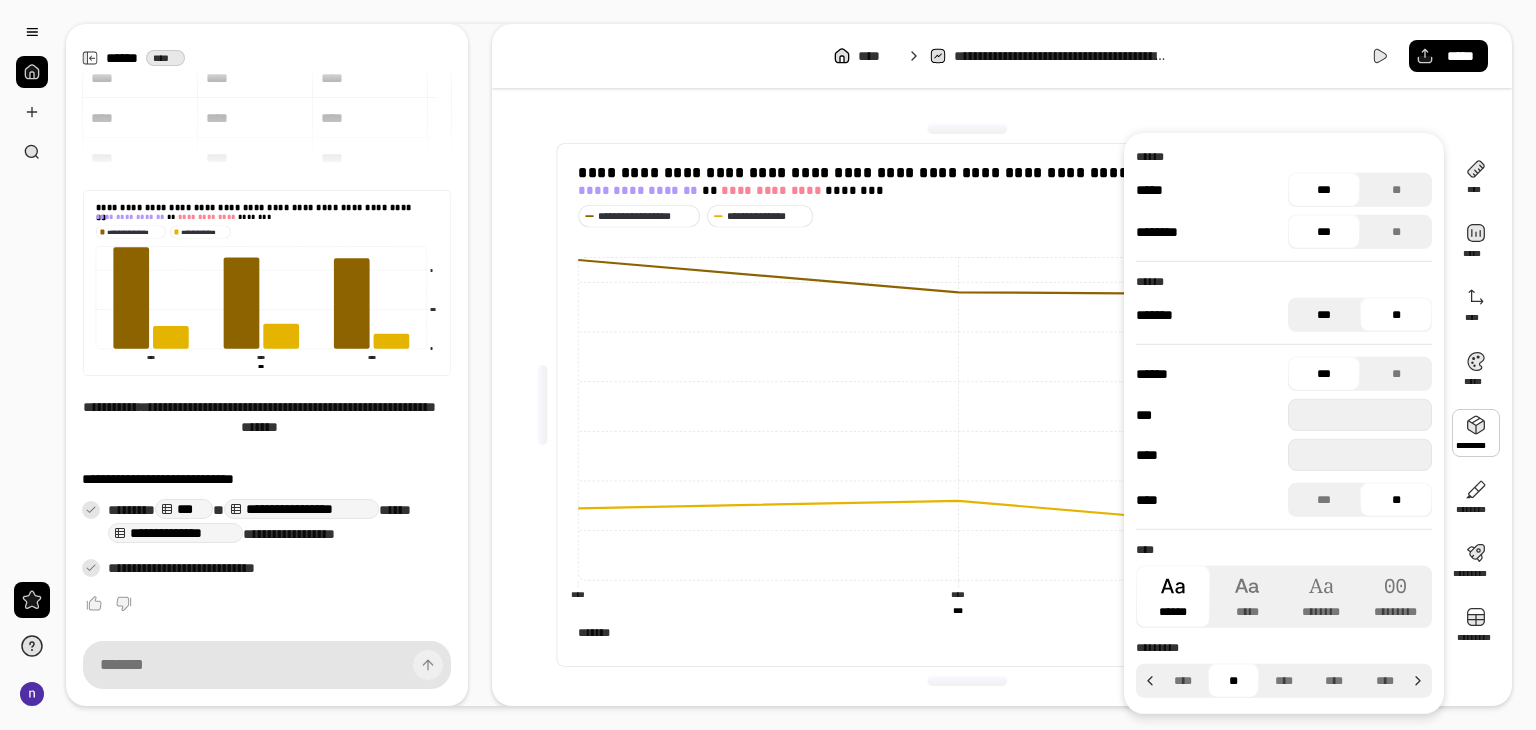 click on "***" at bounding box center (1324, 315) 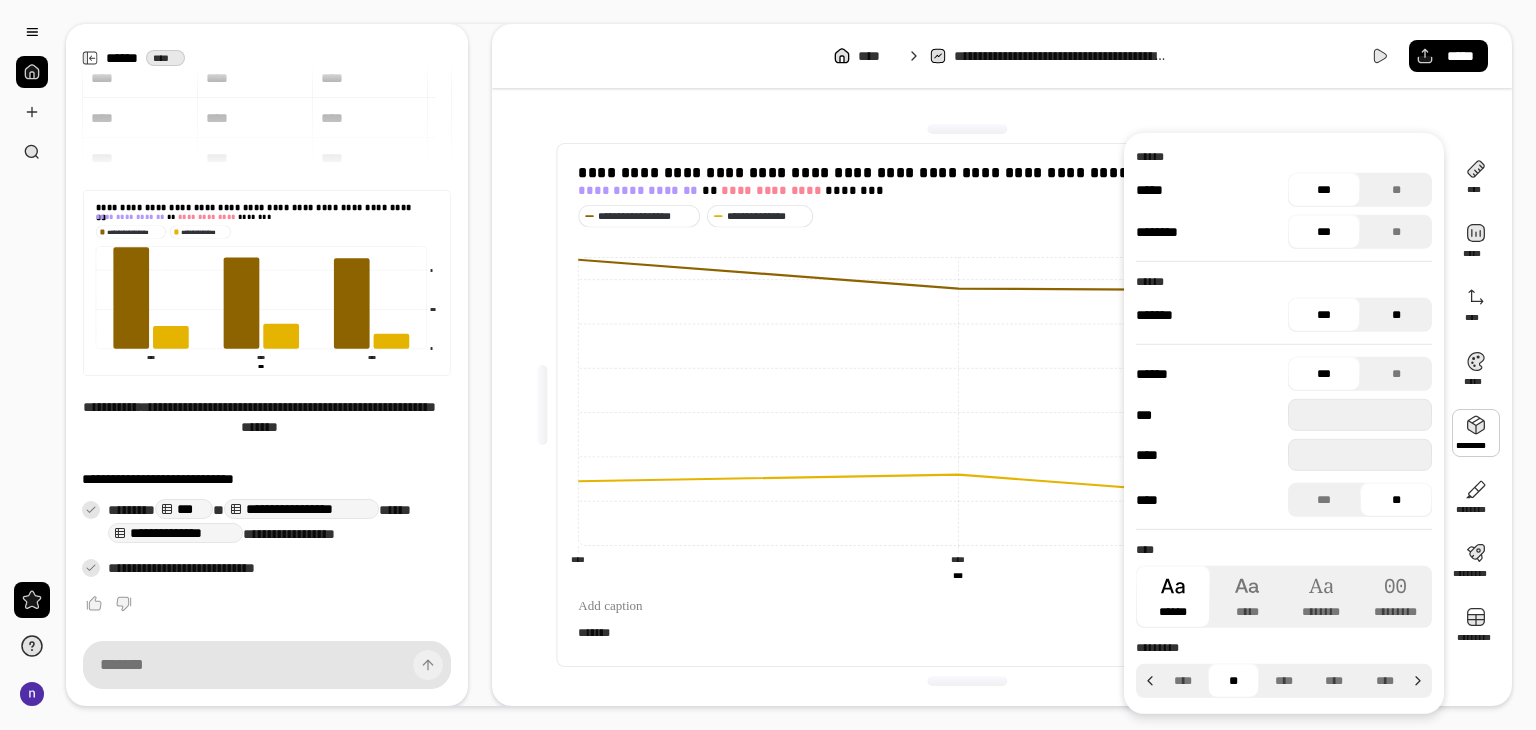 click on "**" at bounding box center (1396, 315) 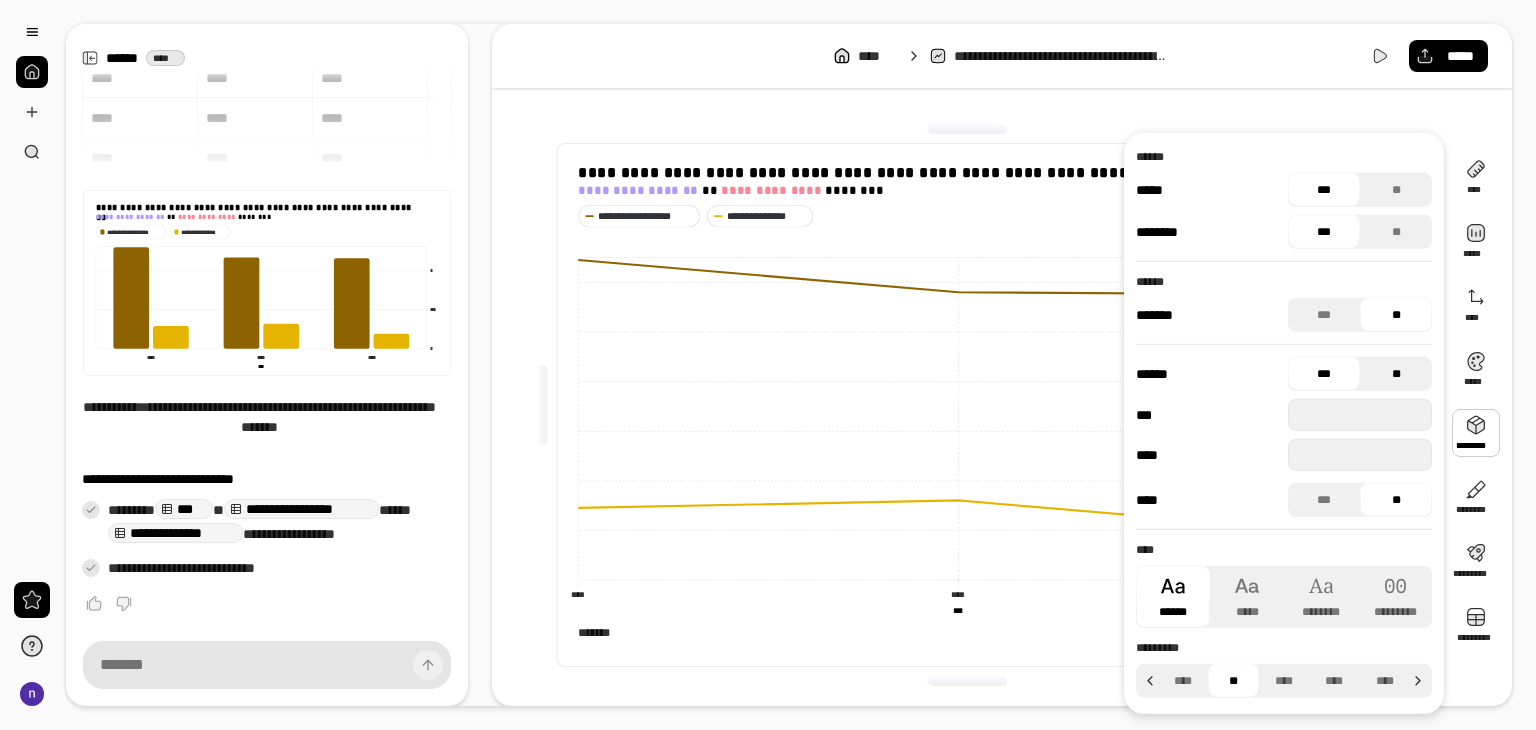 click on "**" at bounding box center [1396, 374] 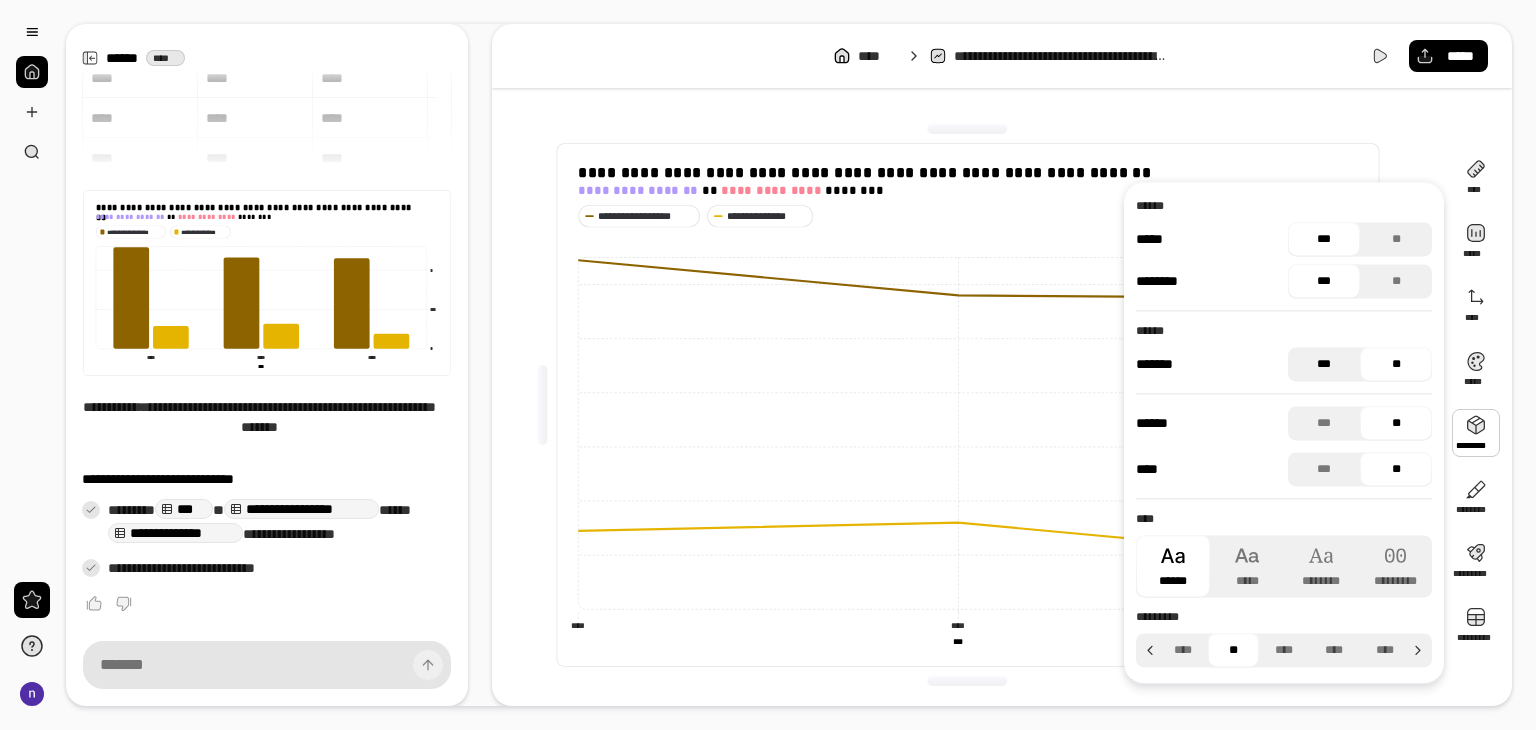 click on "***" at bounding box center (1324, 364) 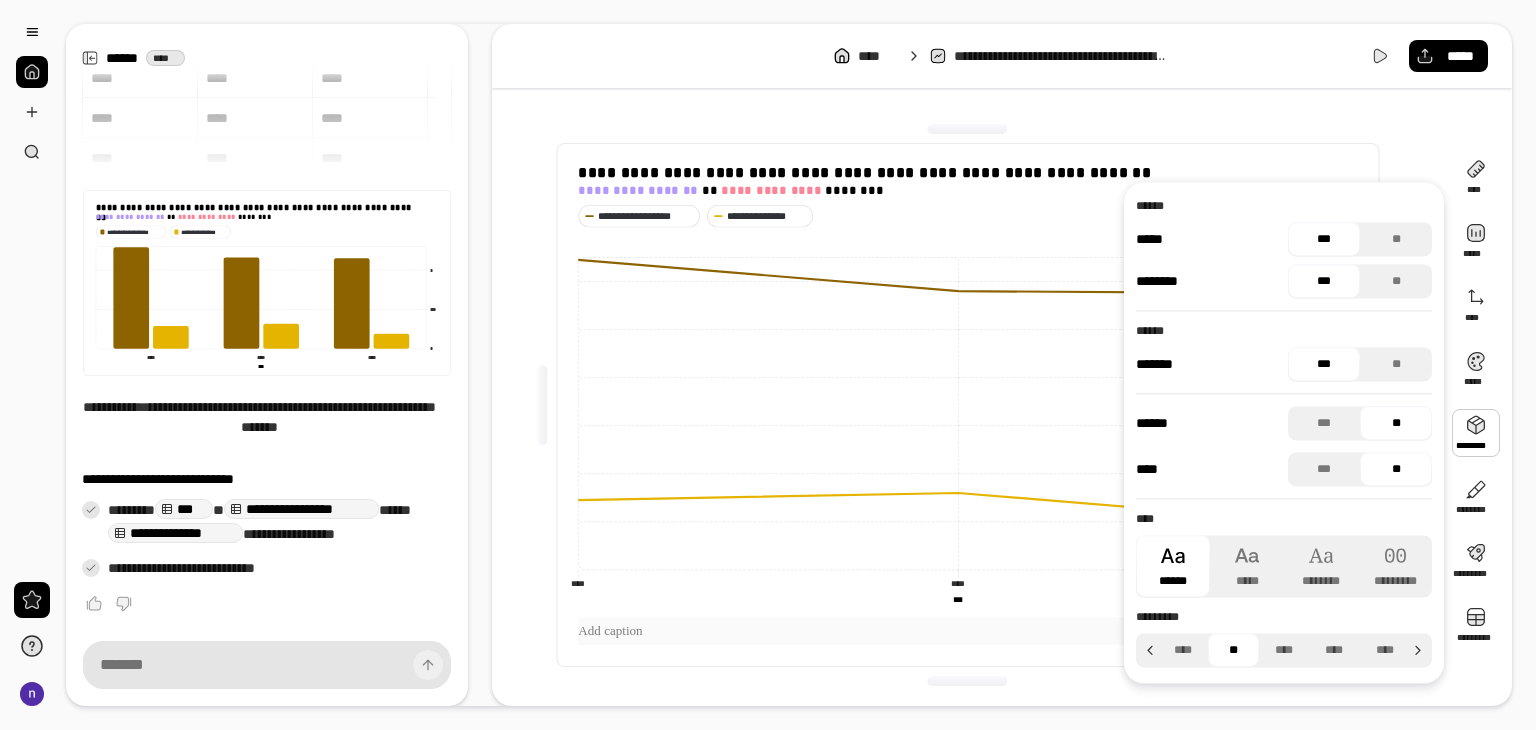 click at bounding box center [968, 631] 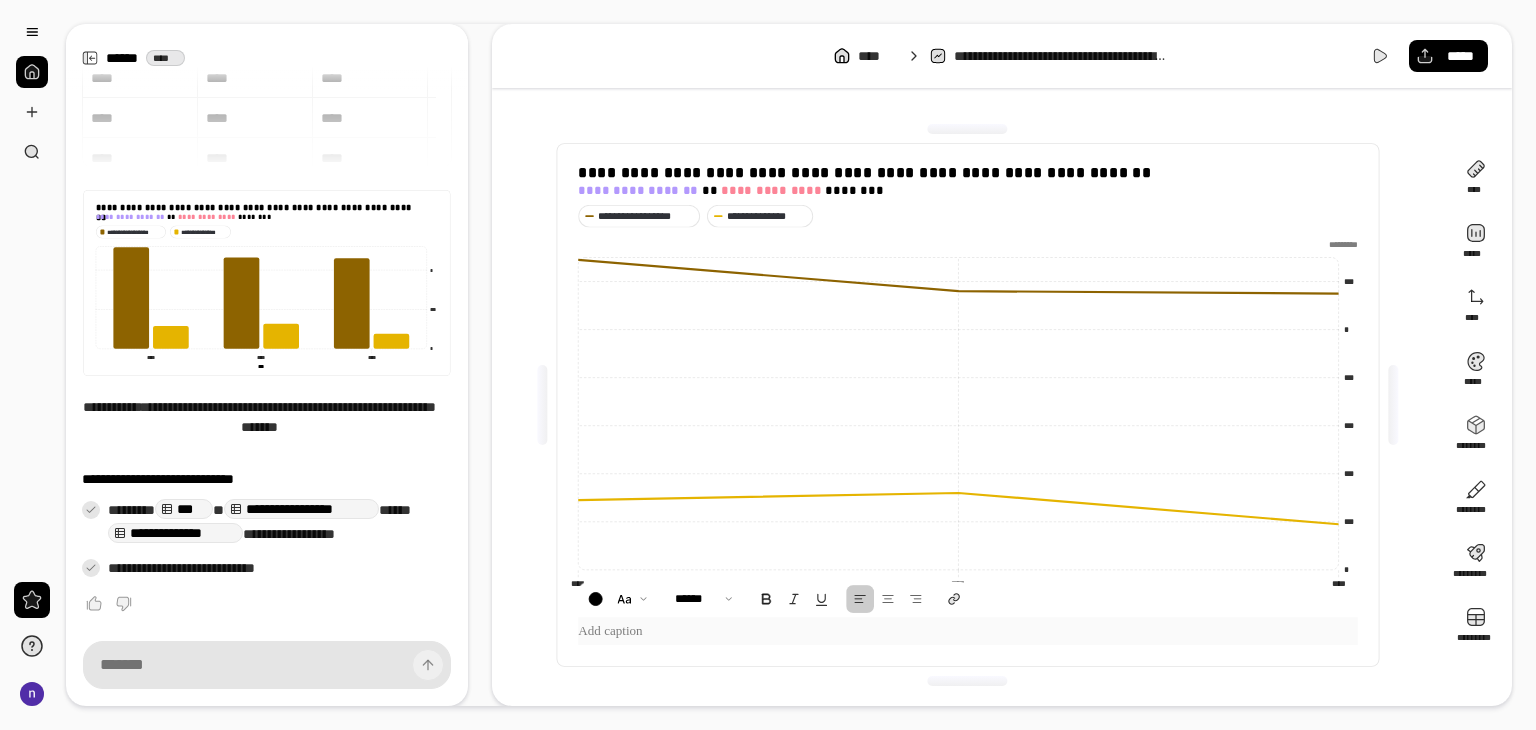 type 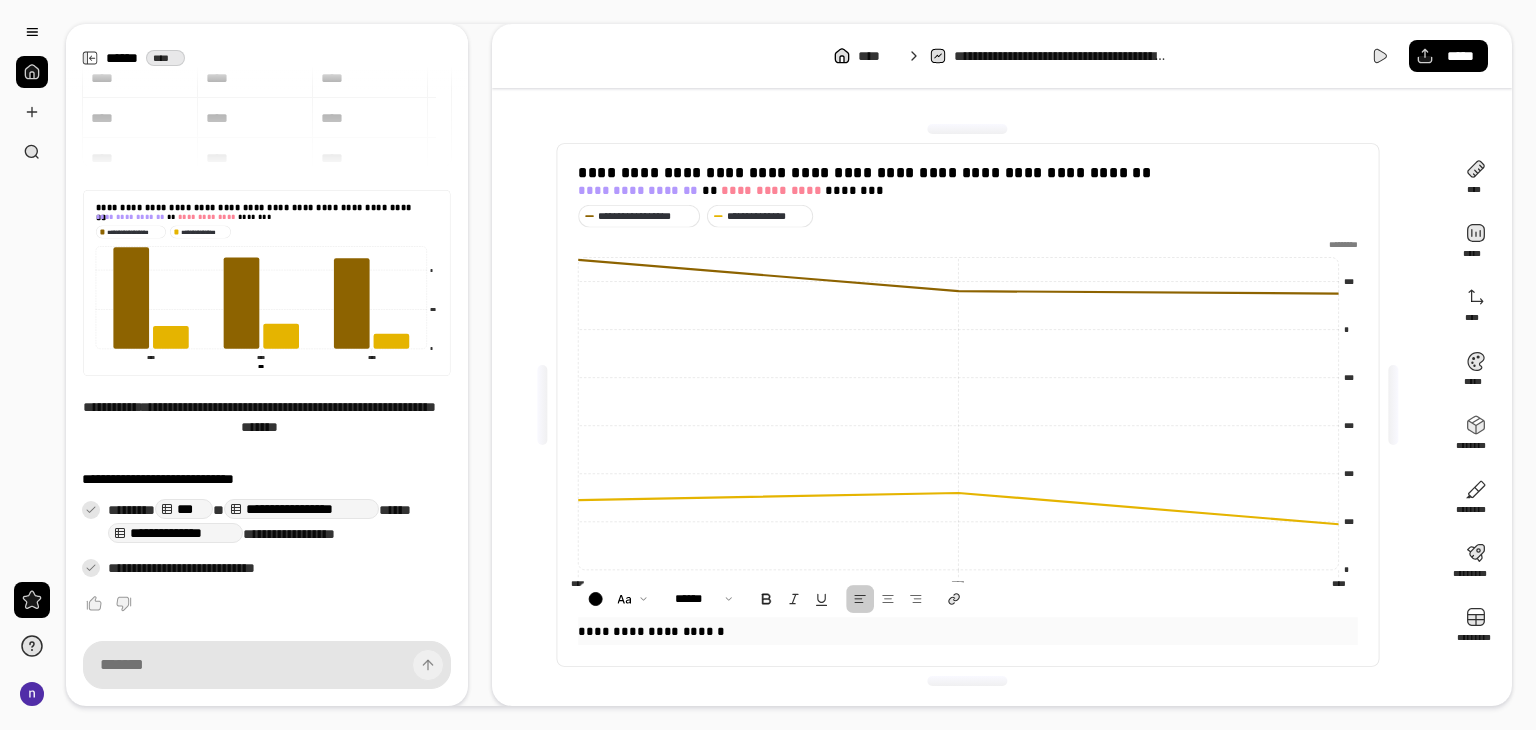 drag, startPoint x: 756, startPoint y: 632, endPoint x: 553, endPoint y: 625, distance: 203.12065 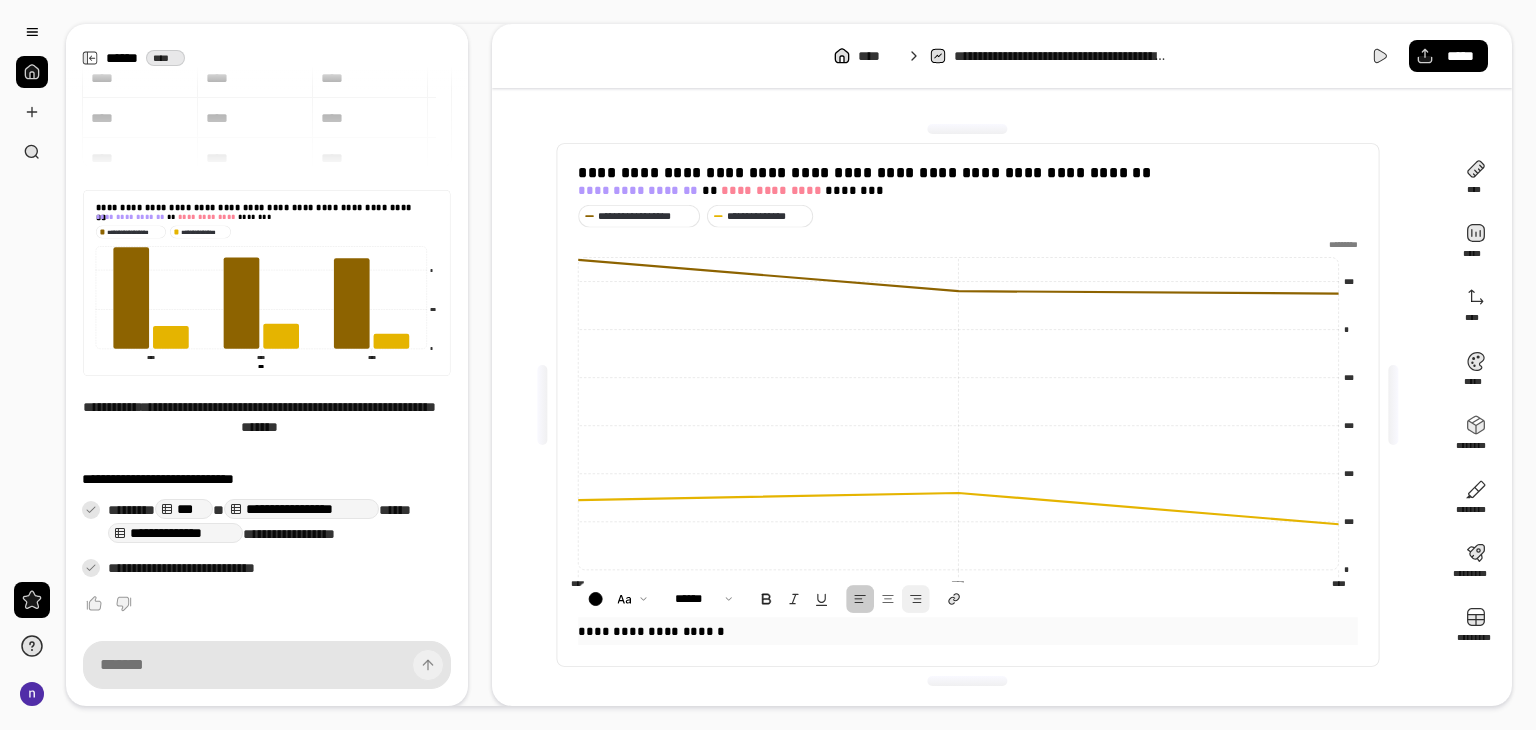 click at bounding box center [916, 599] 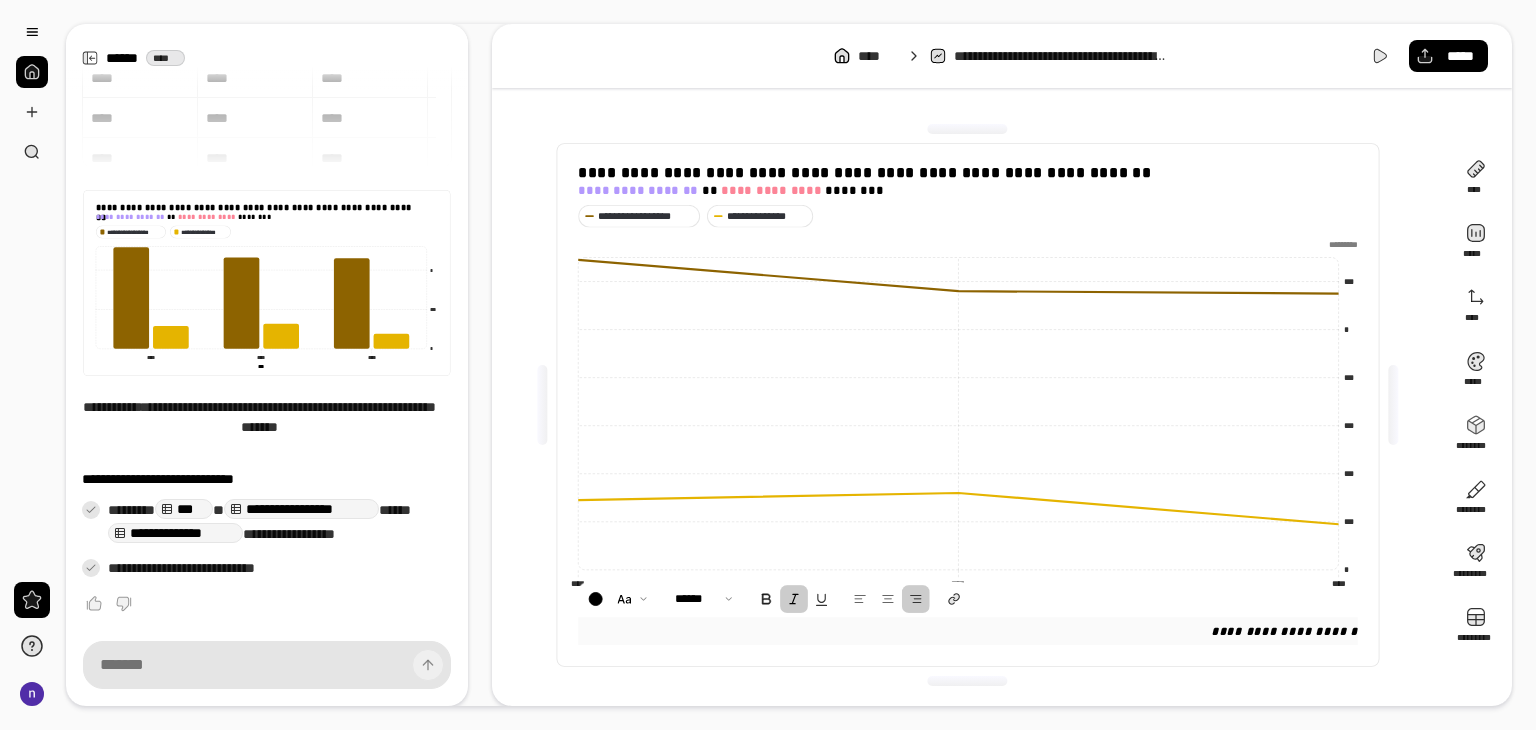 click at bounding box center [794, 599] 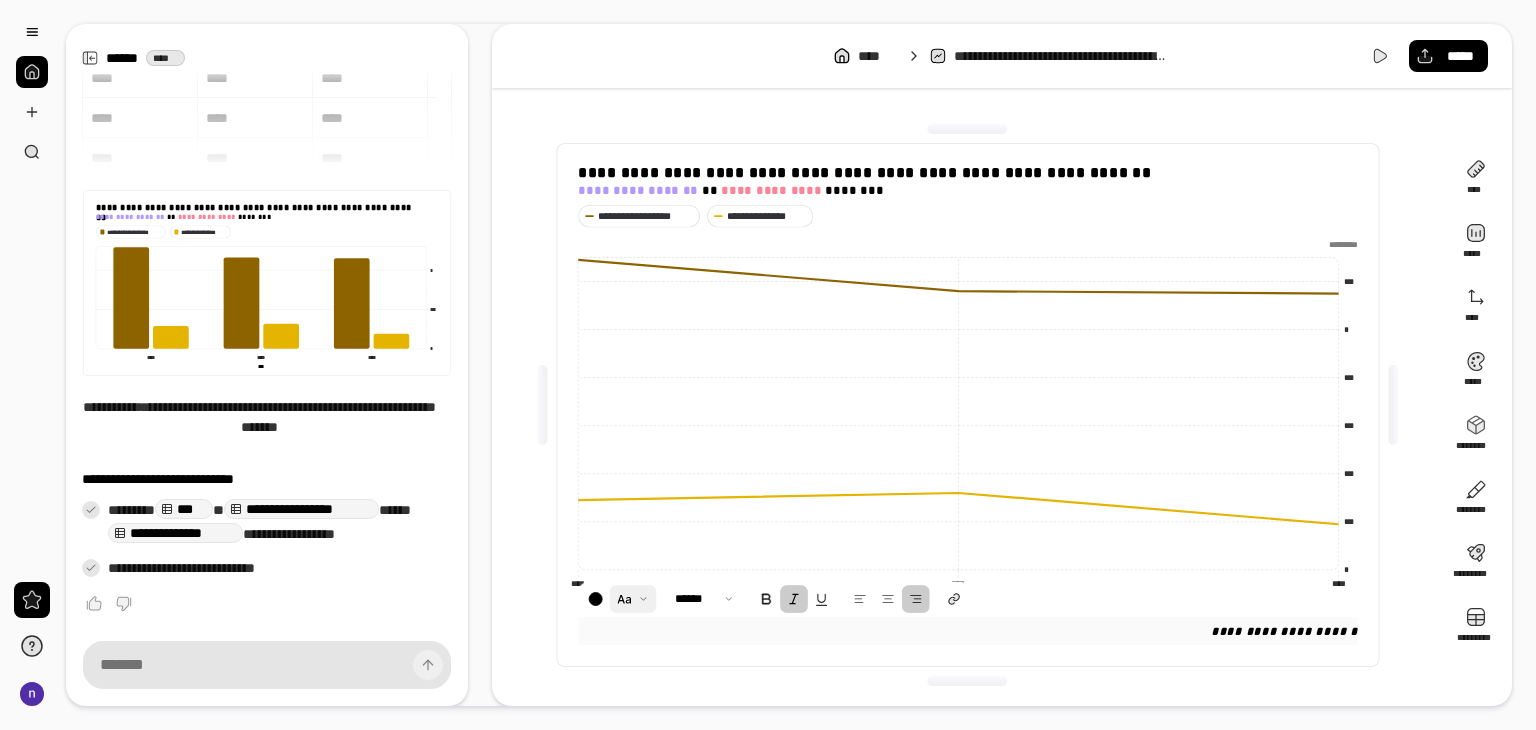 click at bounding box center [632, 599] 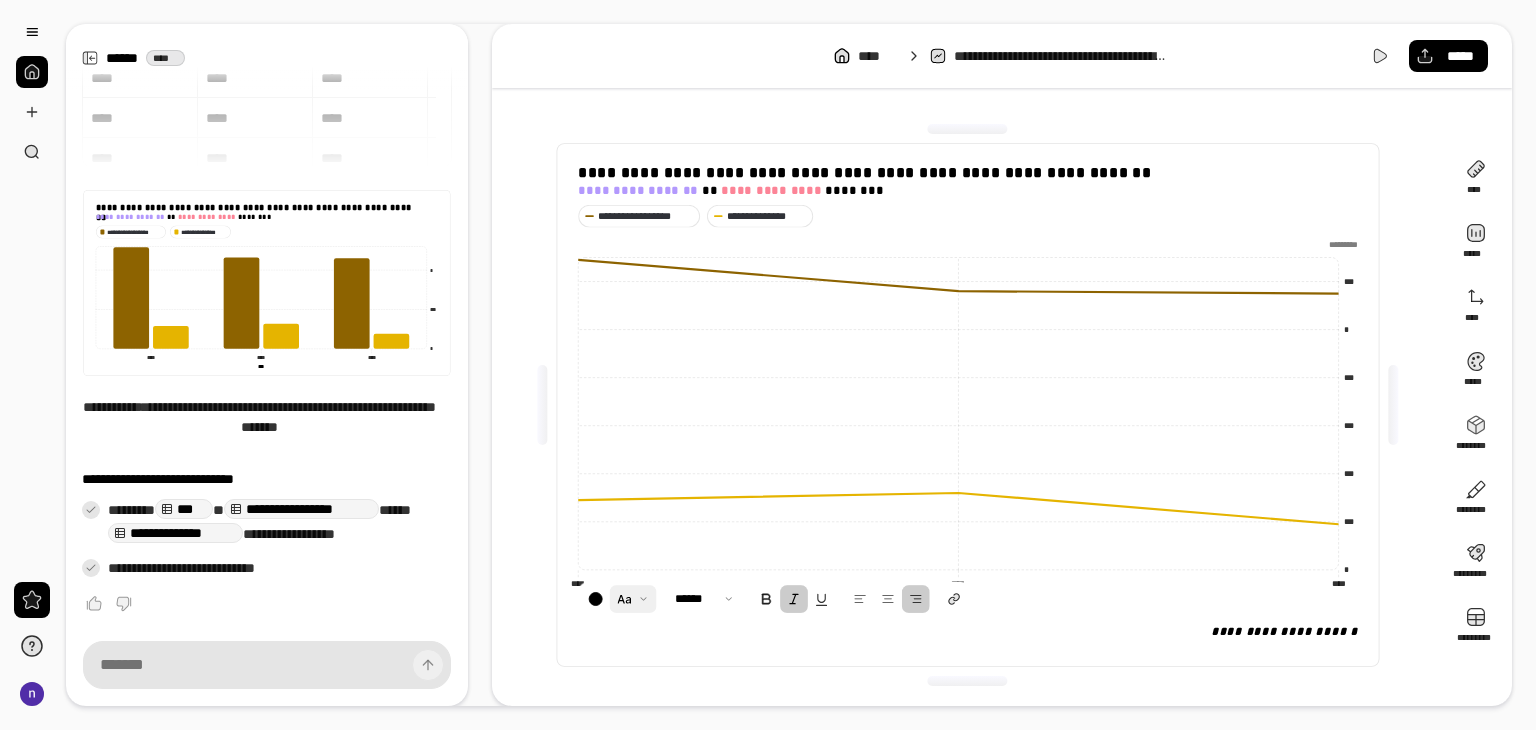 scroll, scrollTop: 68, scrollLeft: 0, axis: vertical 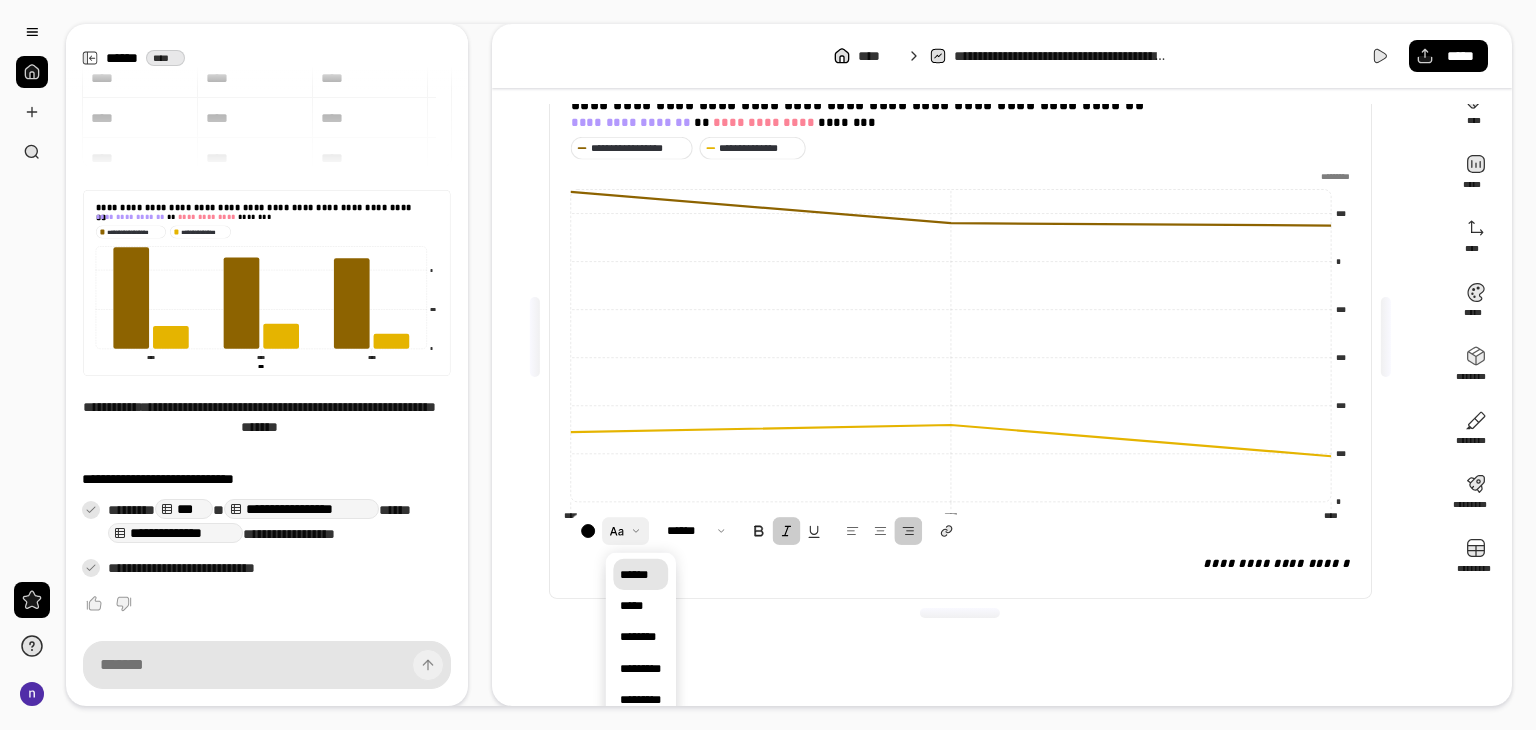 click on "******" at bounding box center [640, 574] 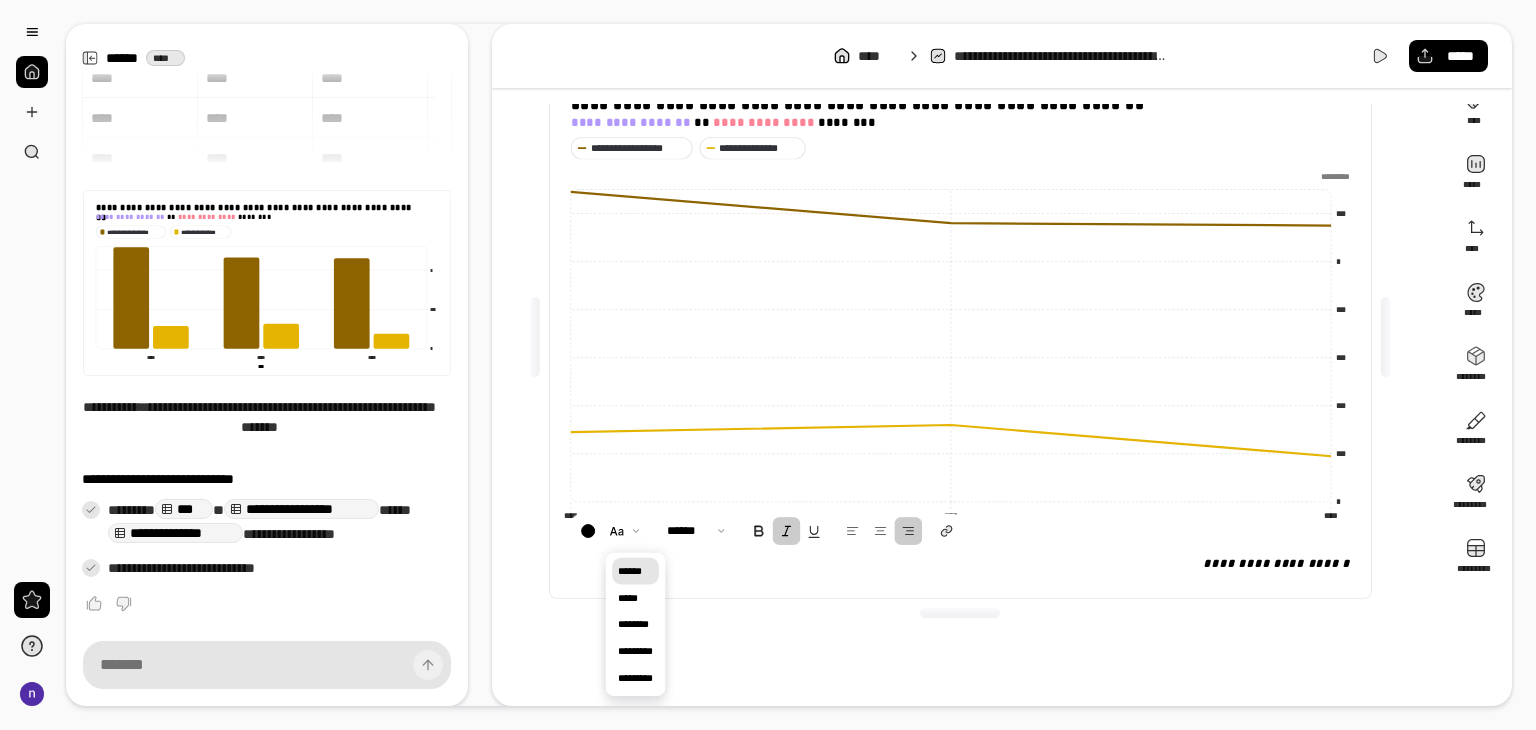 scroll, scrollTop: 0, scrollLeft: 0, axis: both 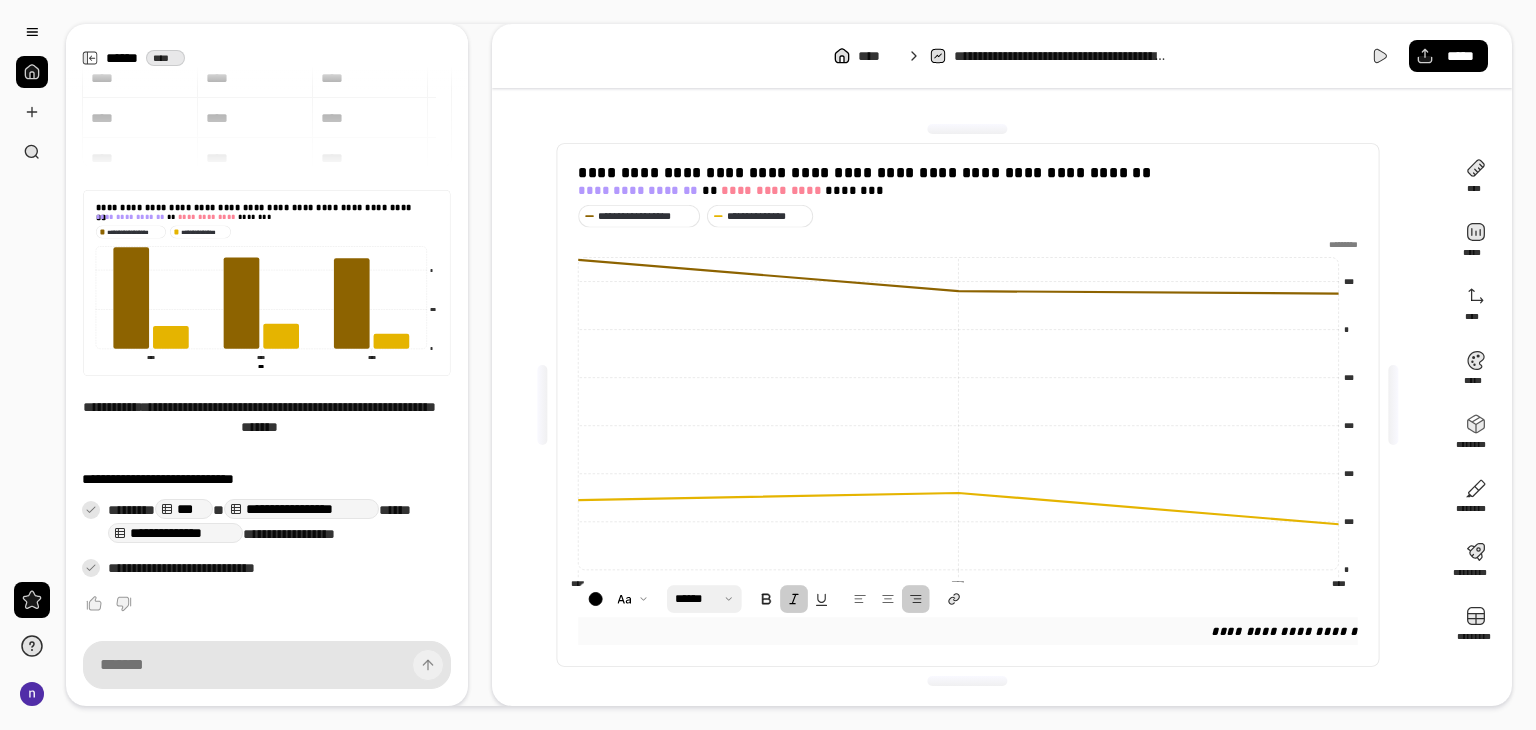 click at bounding box center [704, 599] 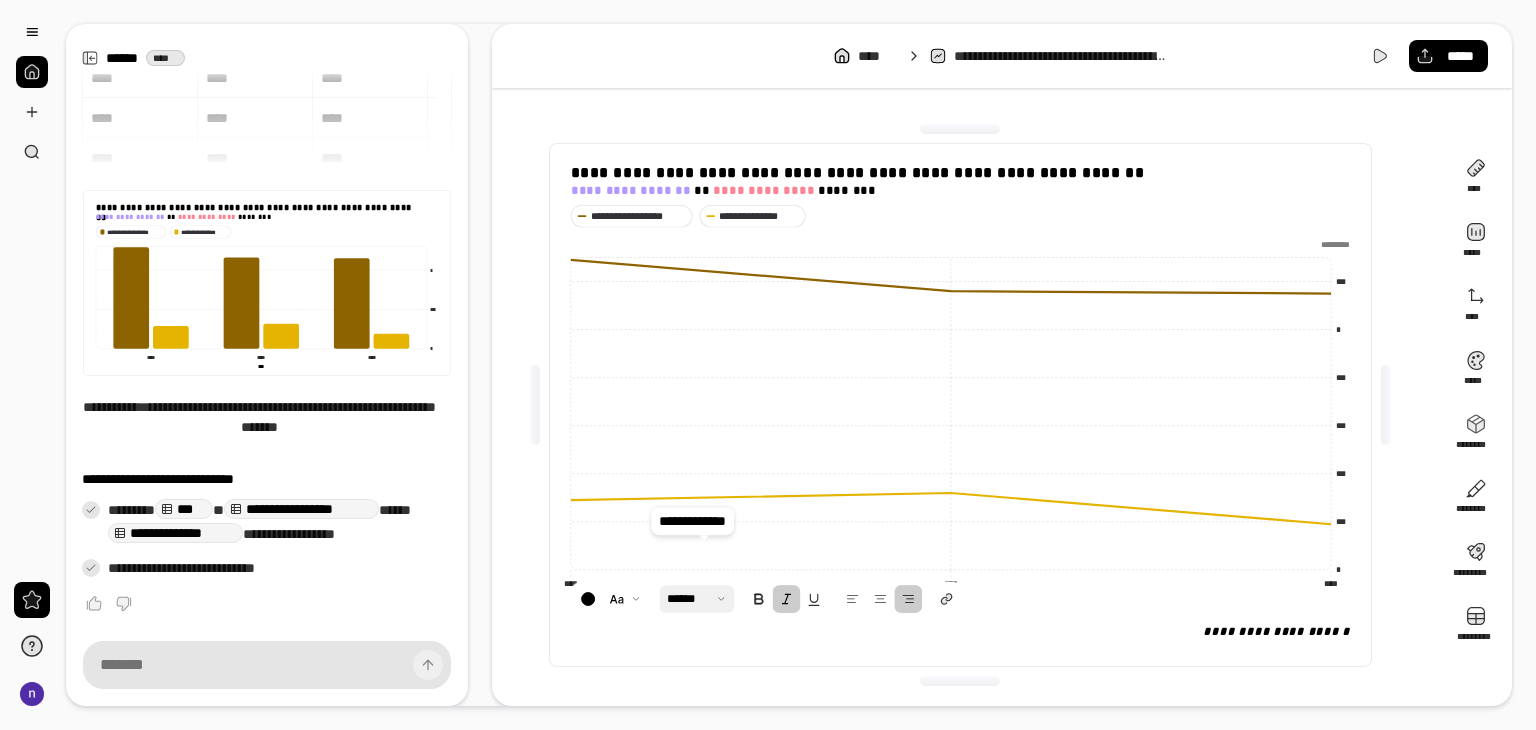 scroll, scrollTop: 37, scrollLeft: 0, axis: vertical 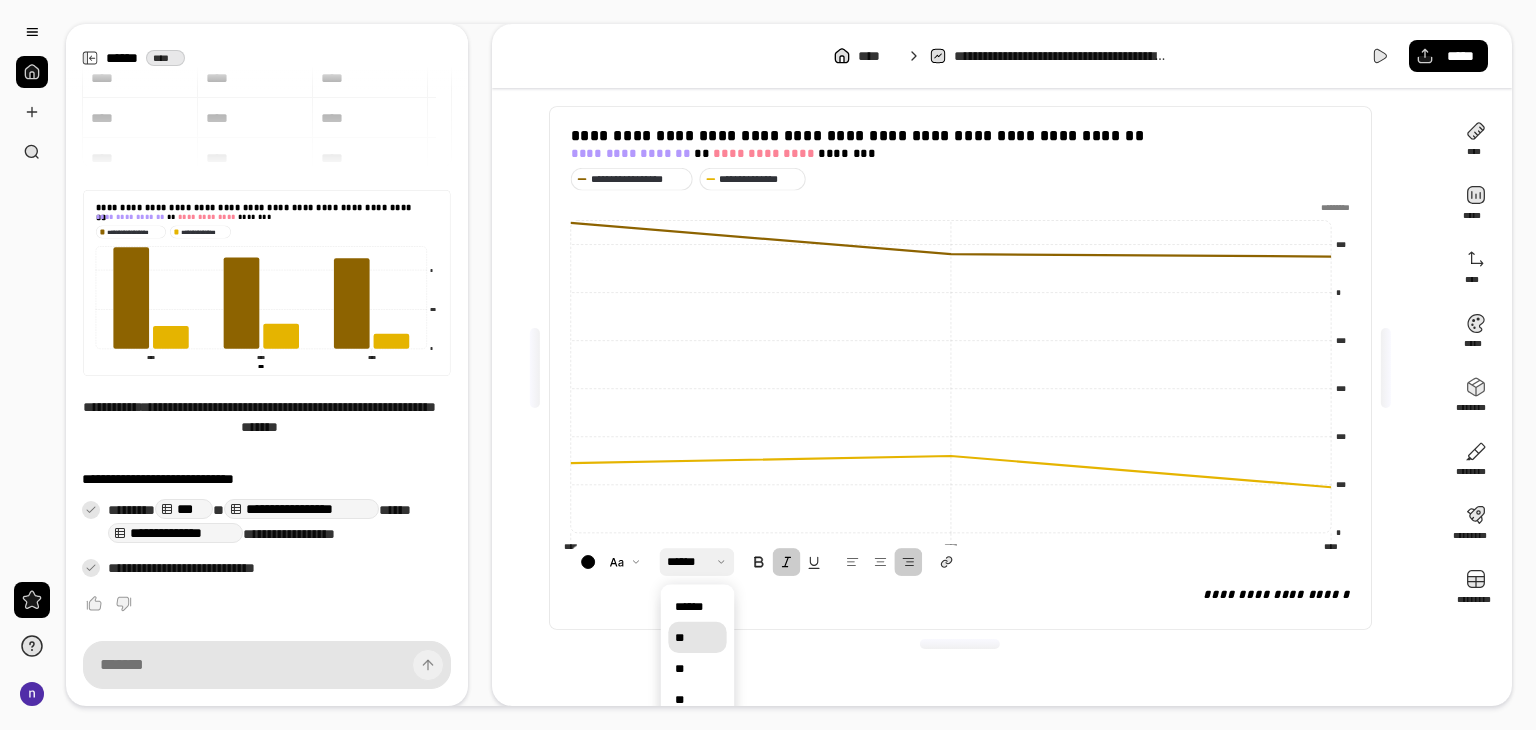 click on "**" at bounding box center (697, 637) 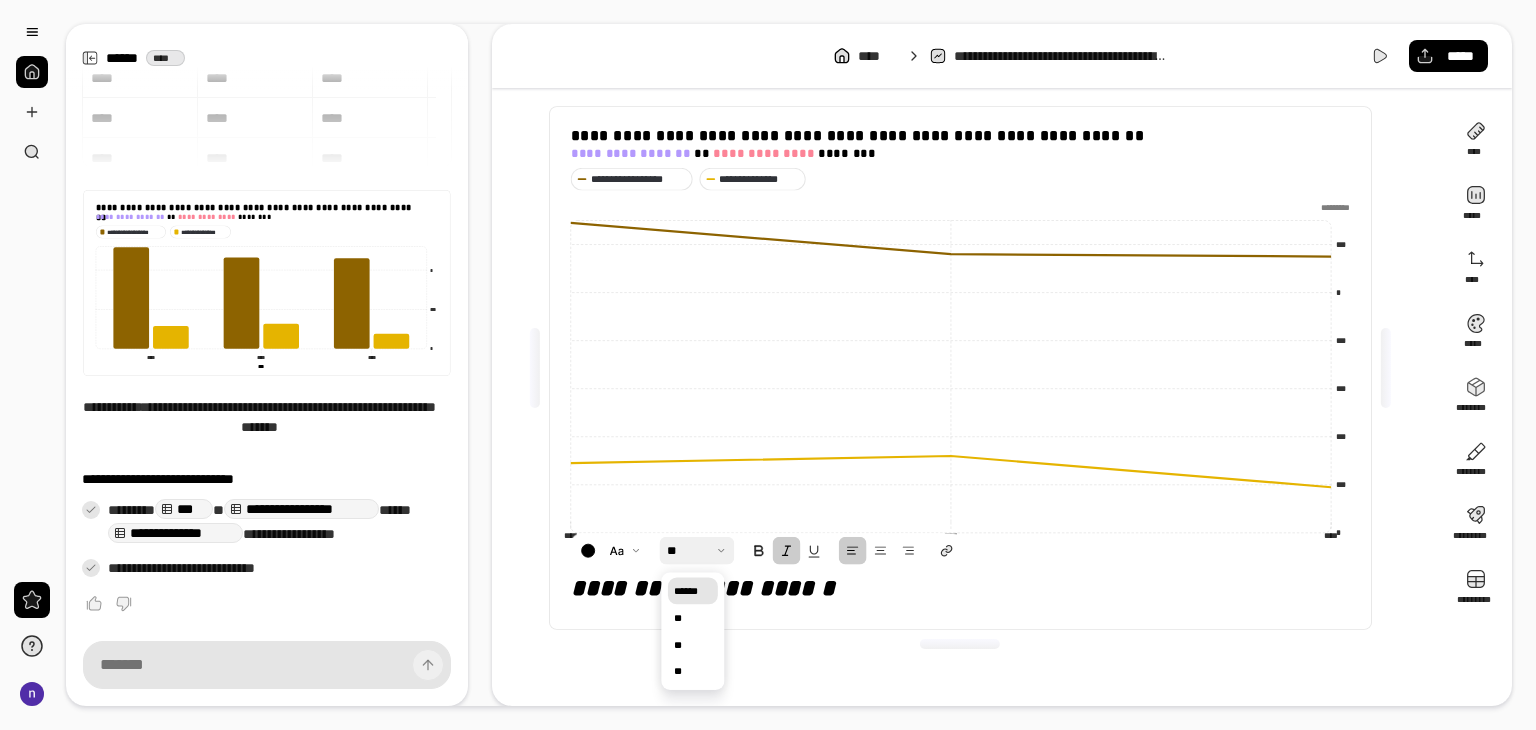scroll, scrollTop: 0, scrollLeft: 0, axis: both 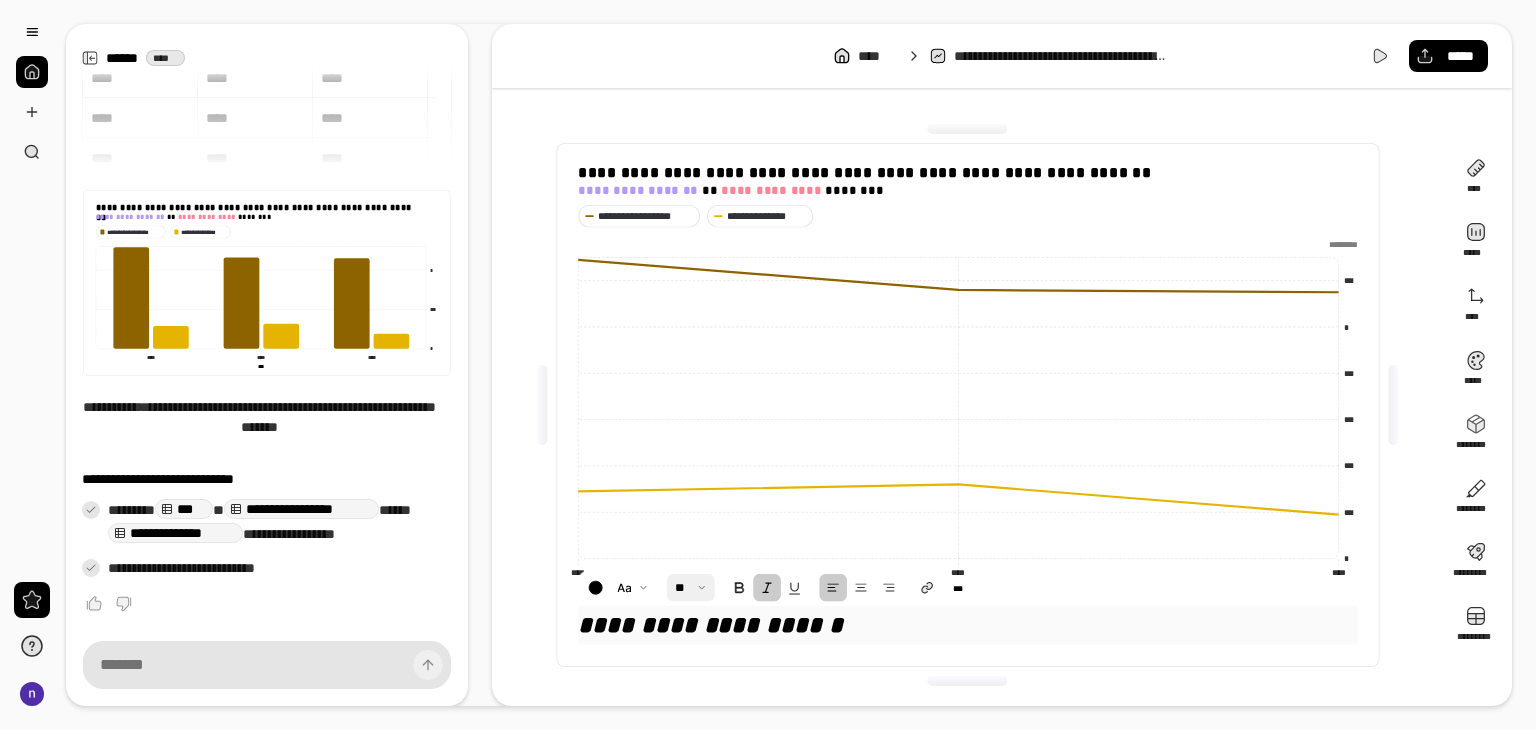 click at bounding box center [691, 588] 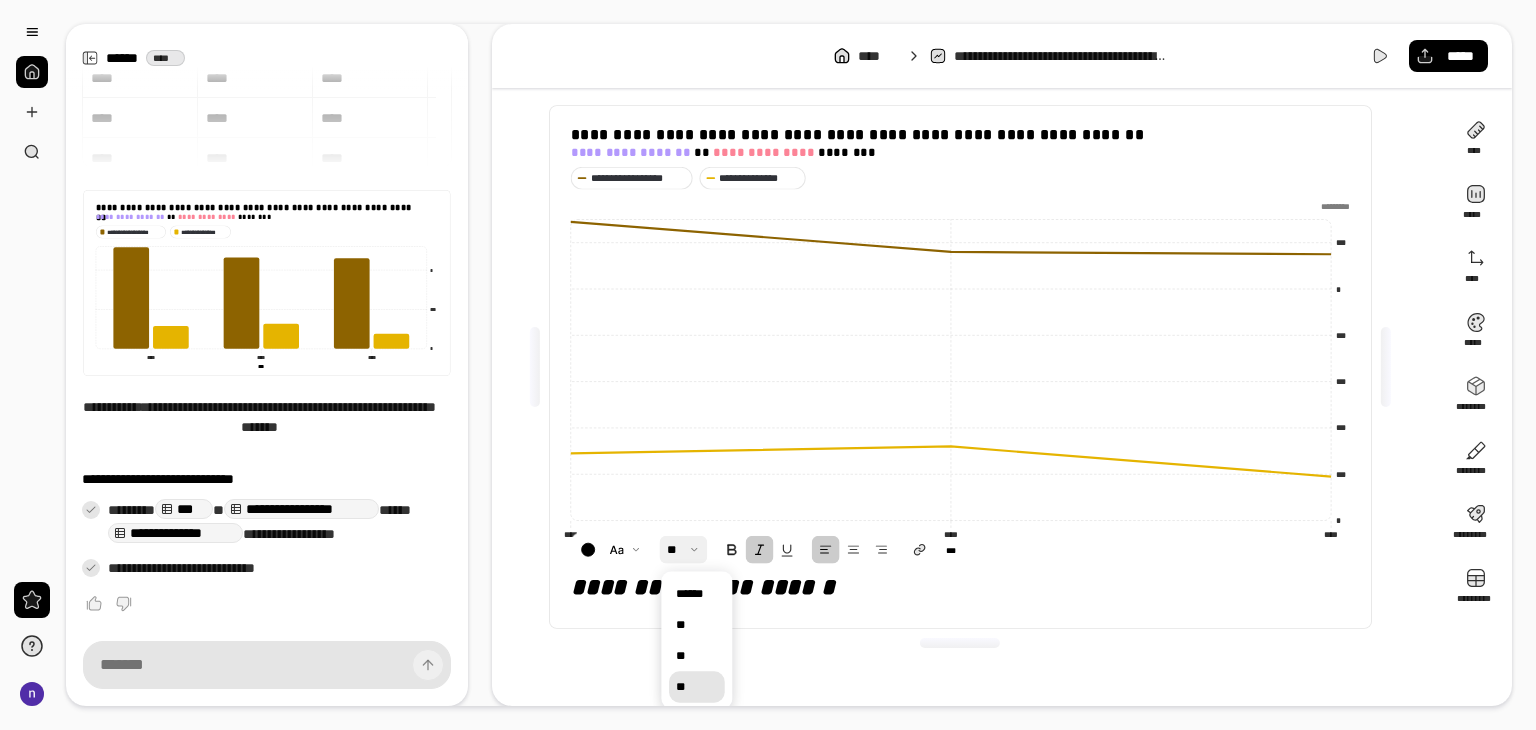 scroll, scrollTop: 40, scrollLeft: 0, axis: vertical 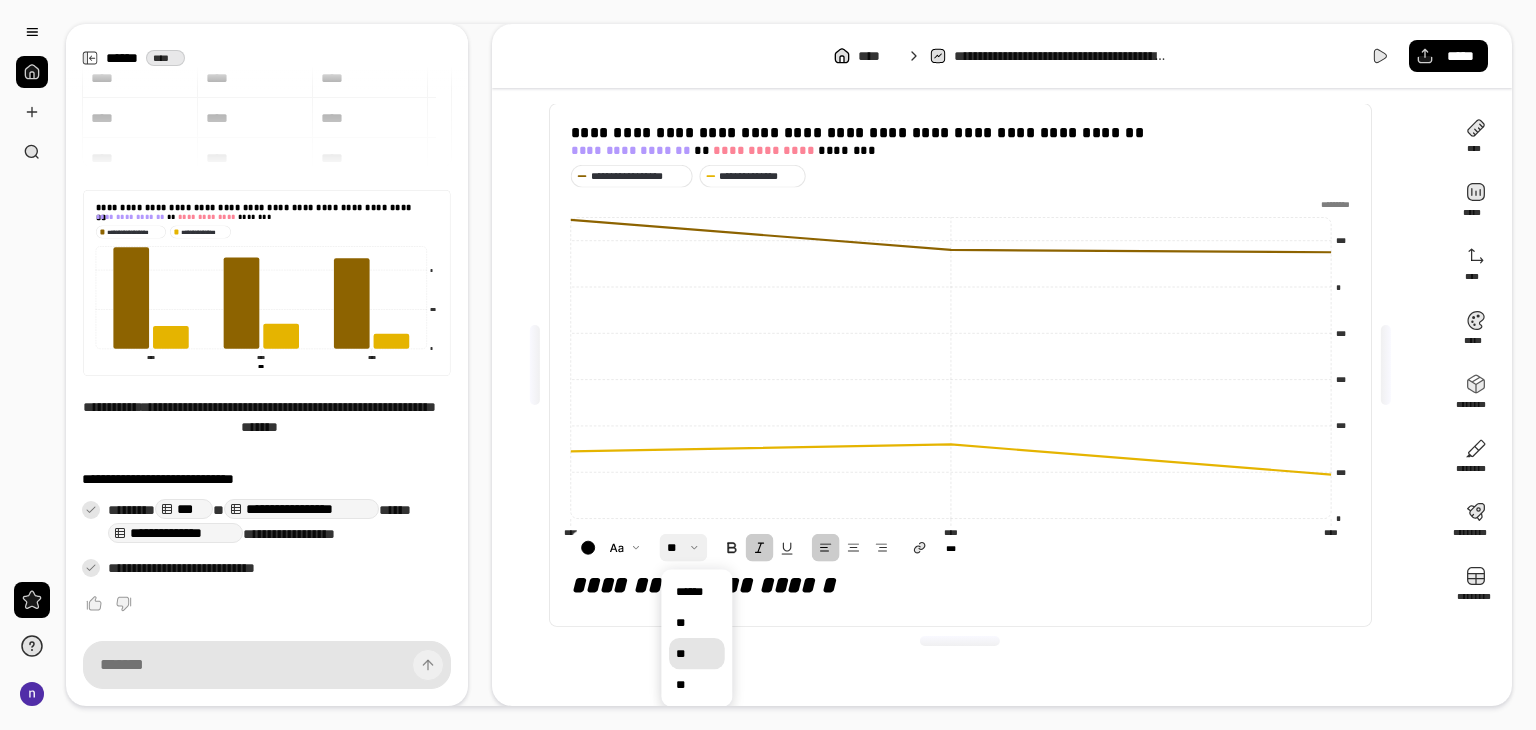 click on "**" at bounding box center (697, 685) 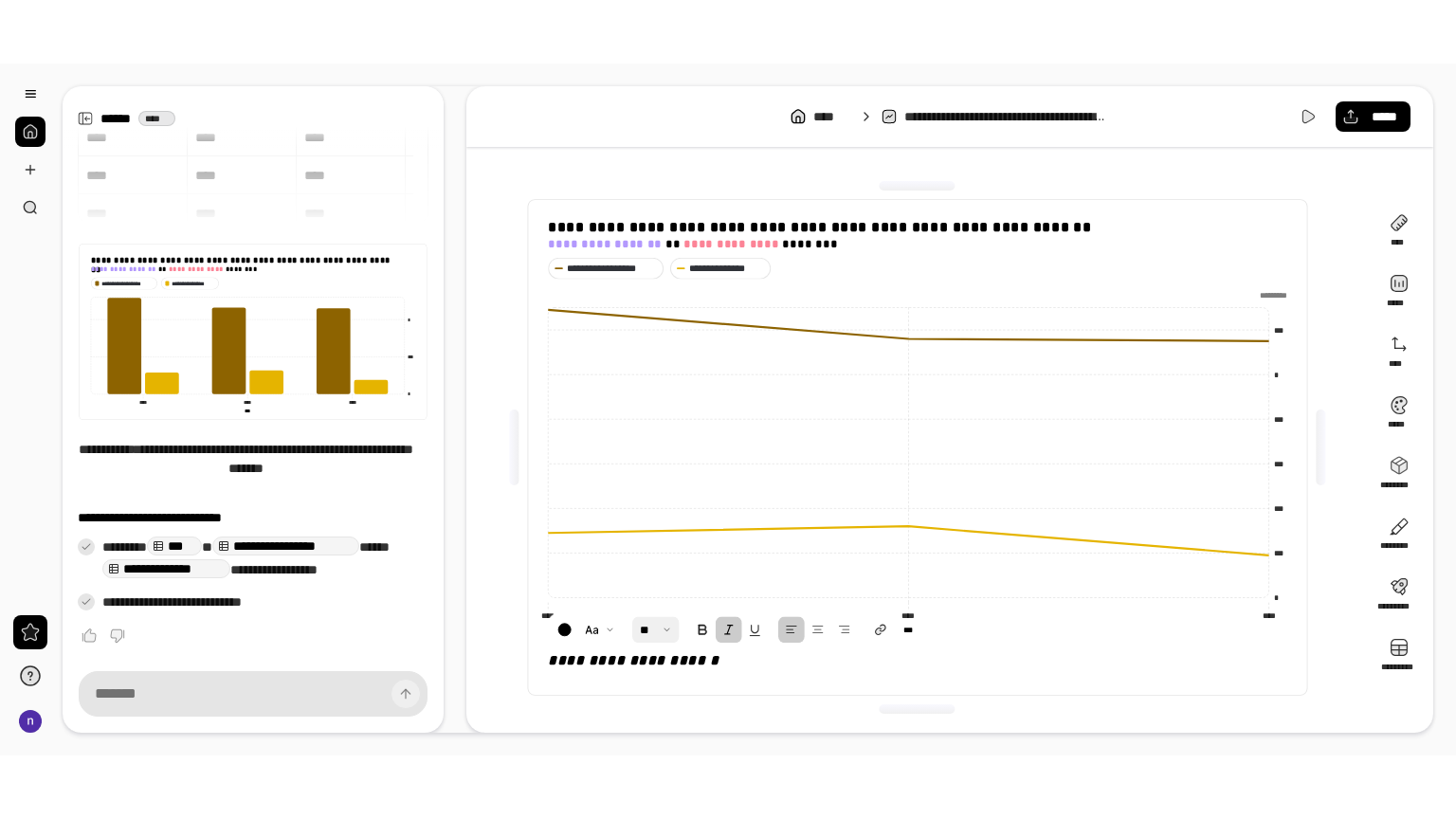 scroll, scrollTop: 0, scrollLeft: 0, axis: both 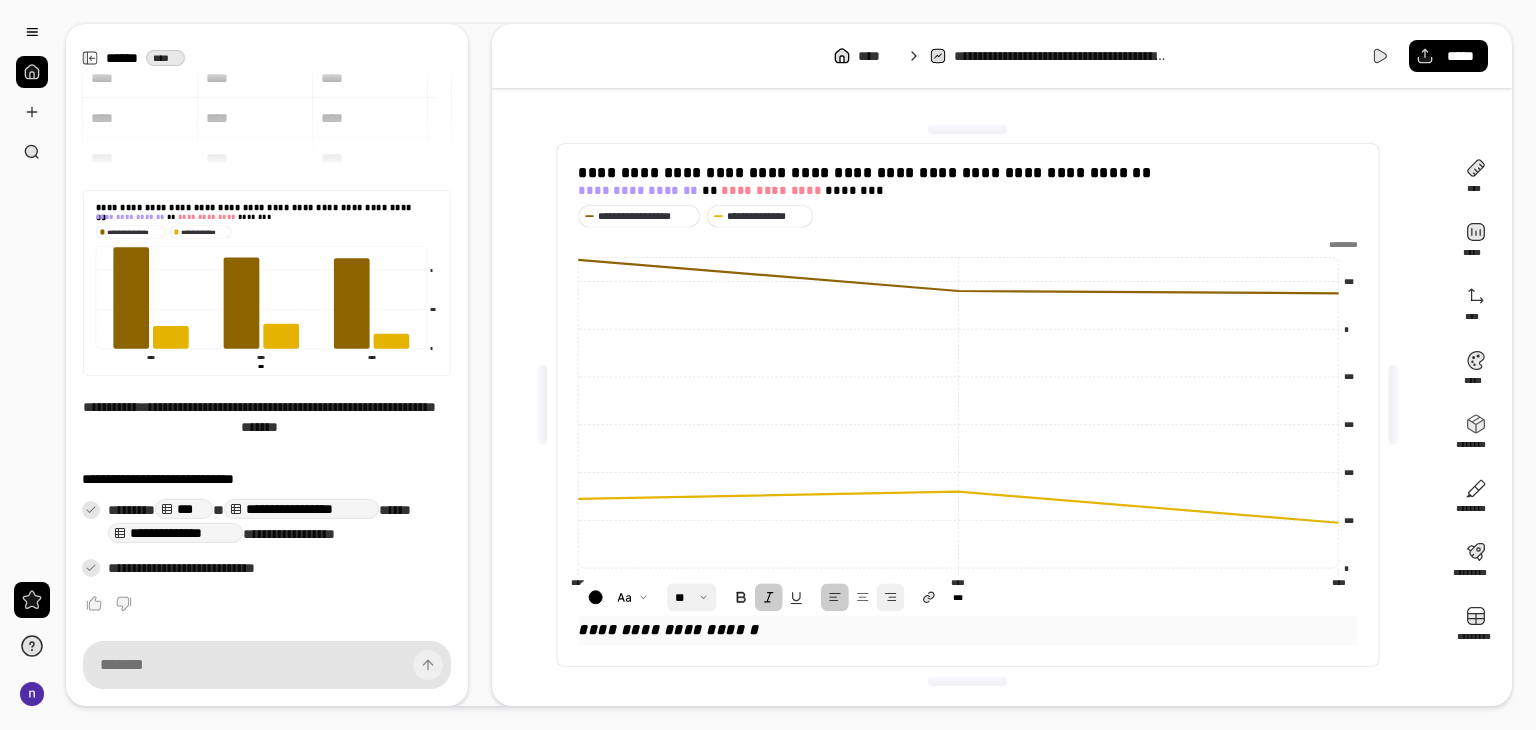 click at bounding box center [891, 598] 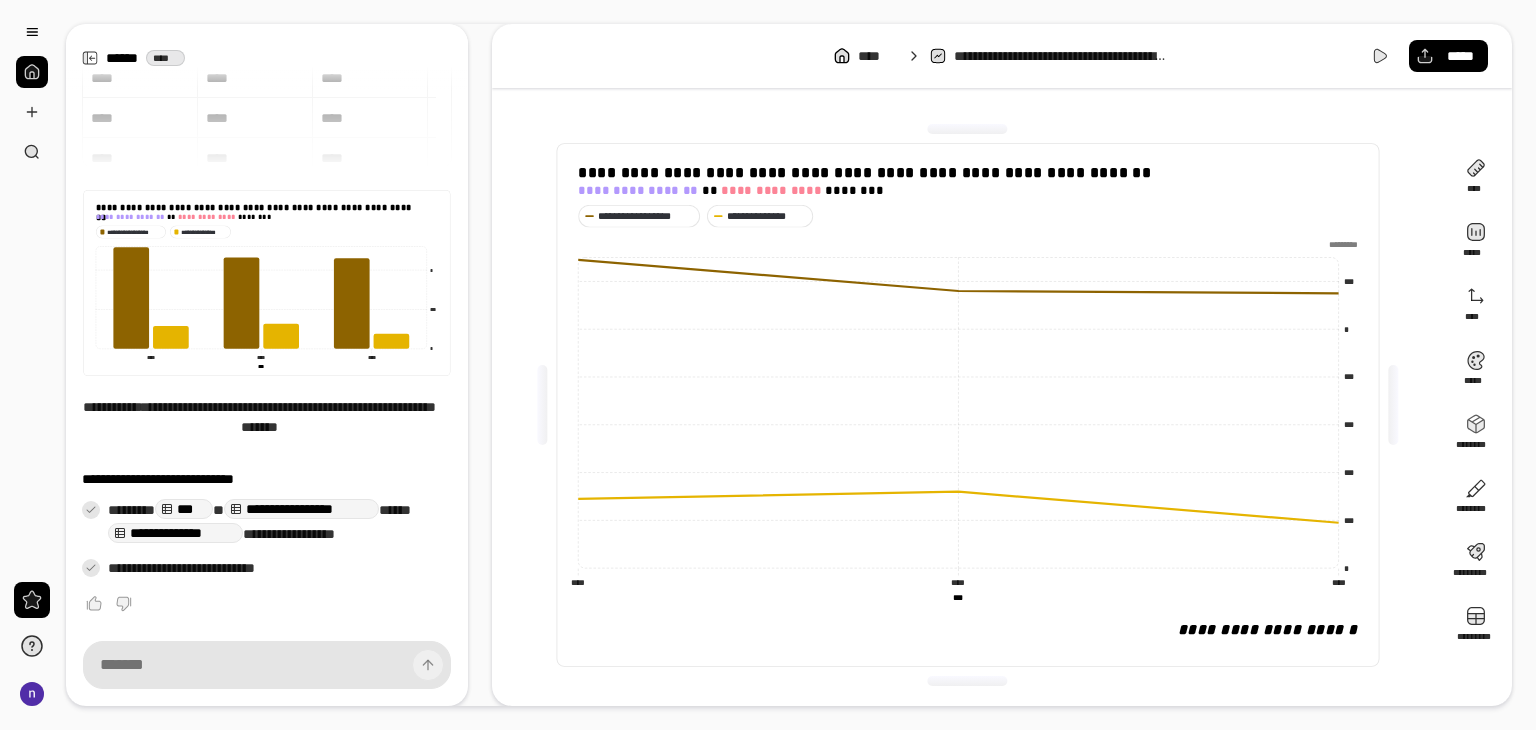 click on "**********" at bounding box center [967, 405] 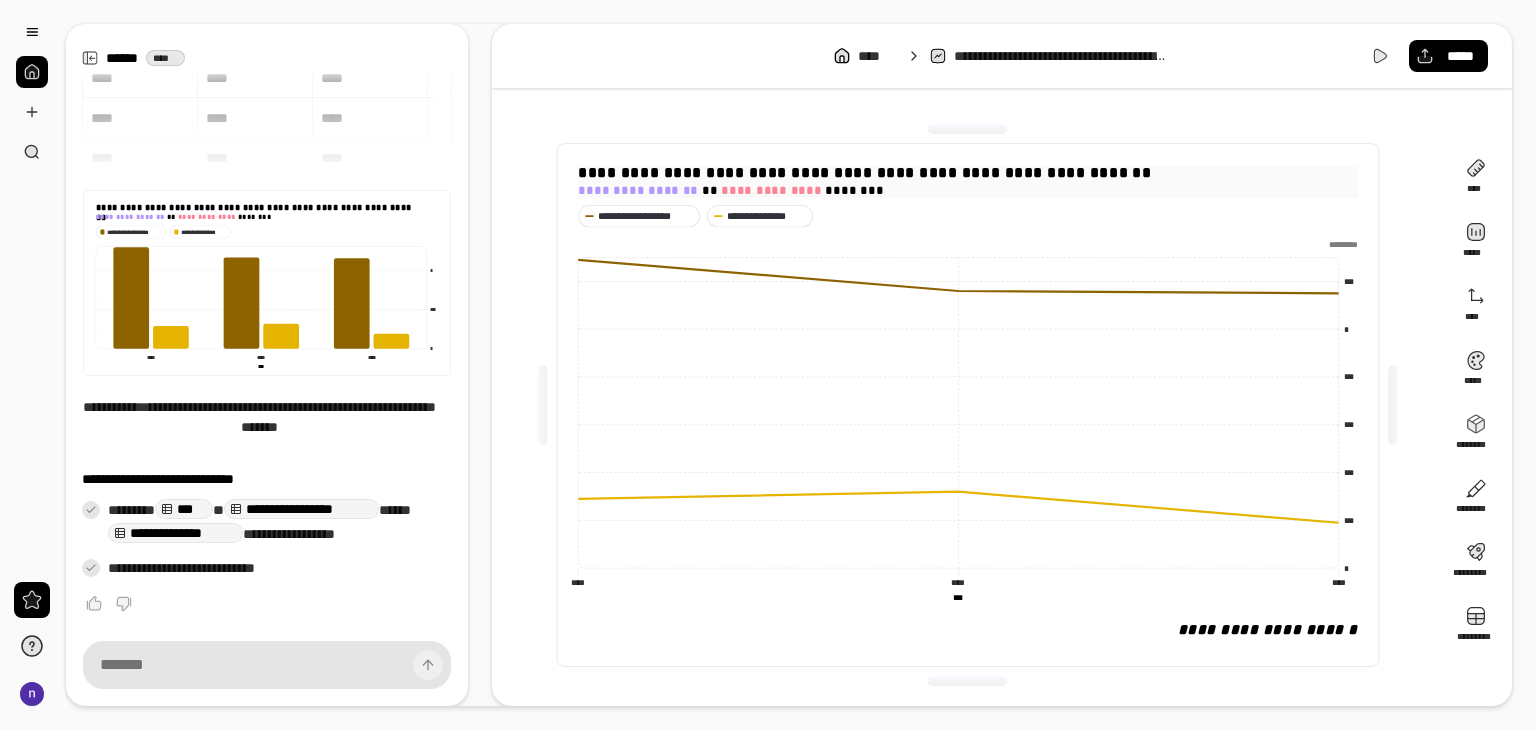 click on "**********" at bounding box center [968, 190] 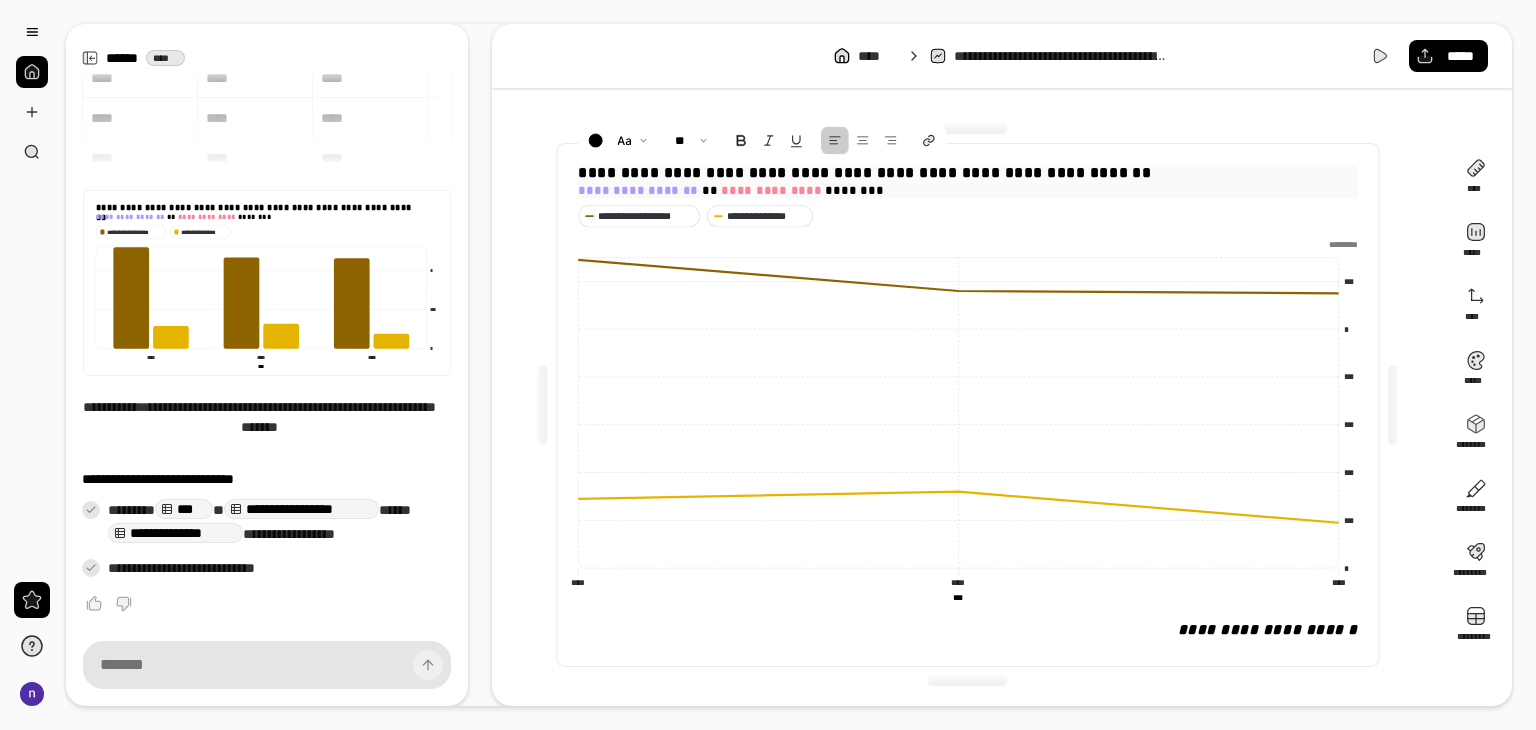 drag, startPoint x: 1123, startPoint y: 174, endPoint x: 568, endPoint y: 151, distance: 555.4764 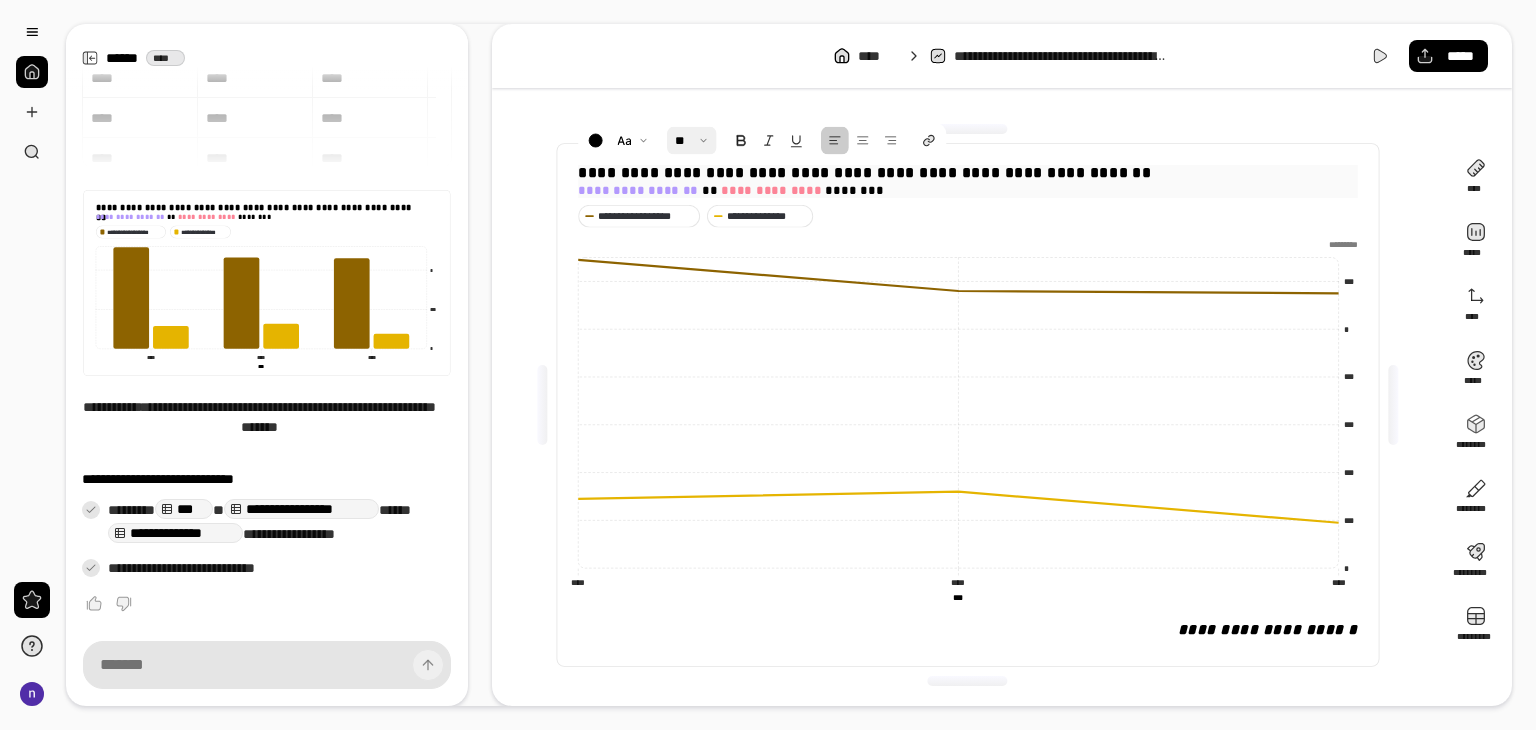click at bounding box center (692, 140) 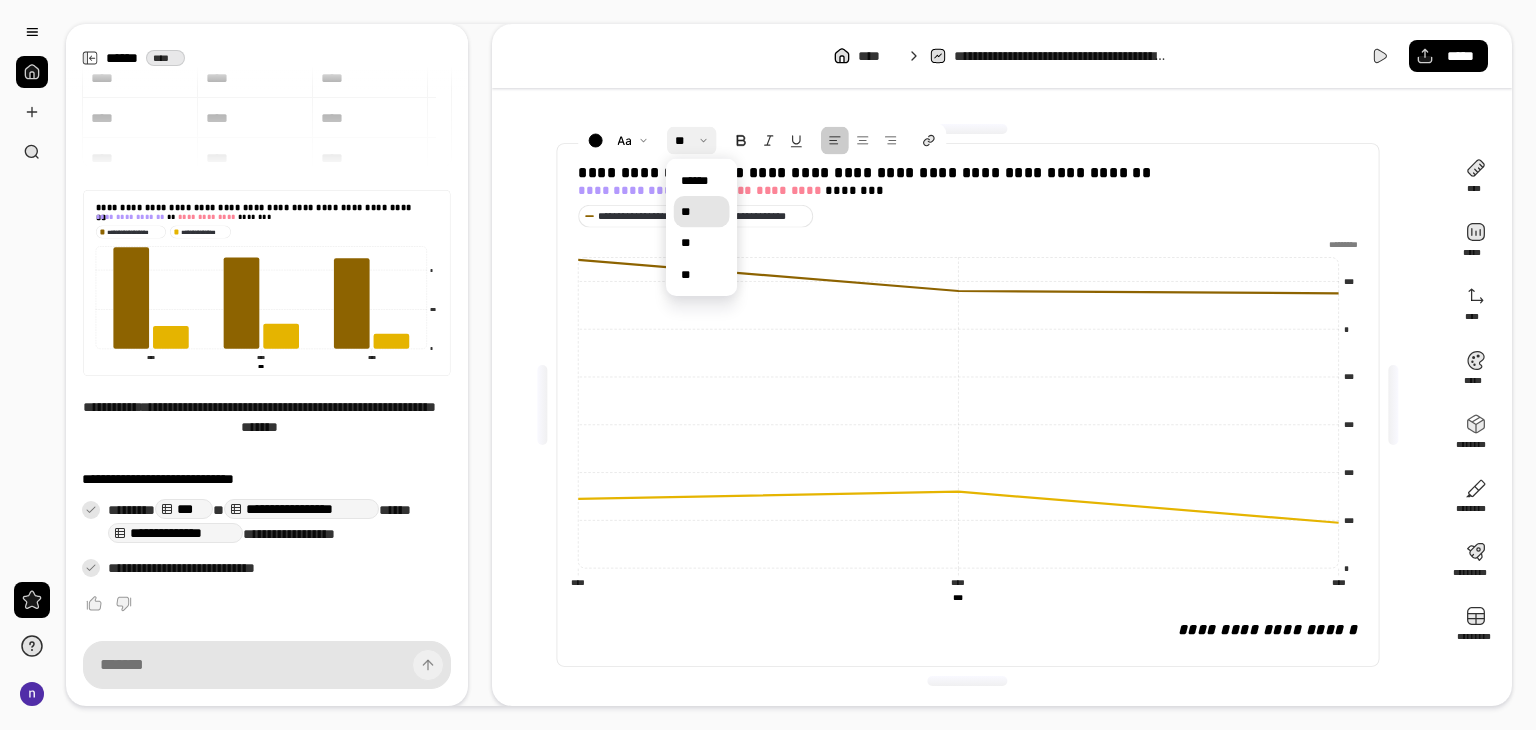 click on "**" at bounding box center [702, 211] 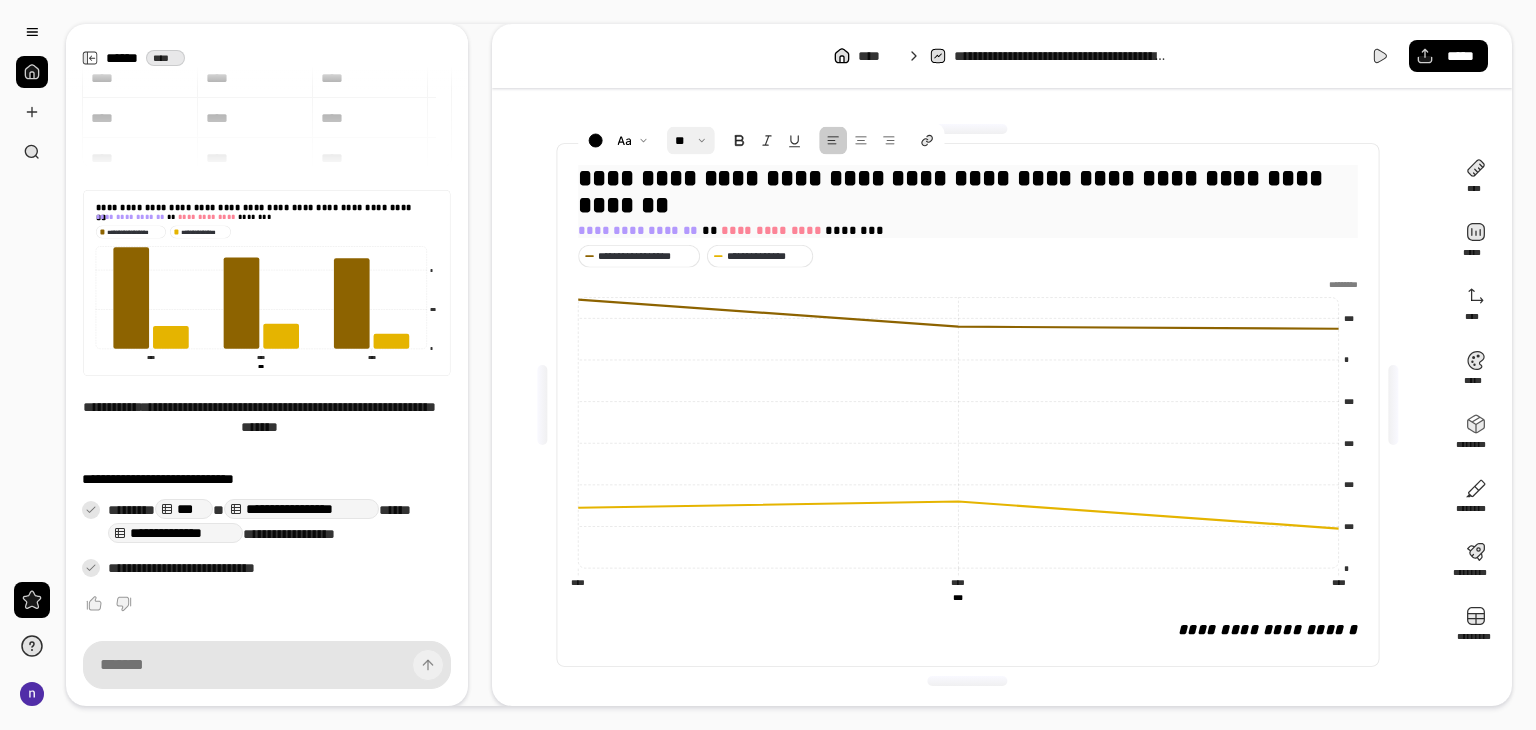 drag, startPoint x: 706, startPoint y: 210, endPoint x: 565, endPoint y: 177, distance: 144.81023 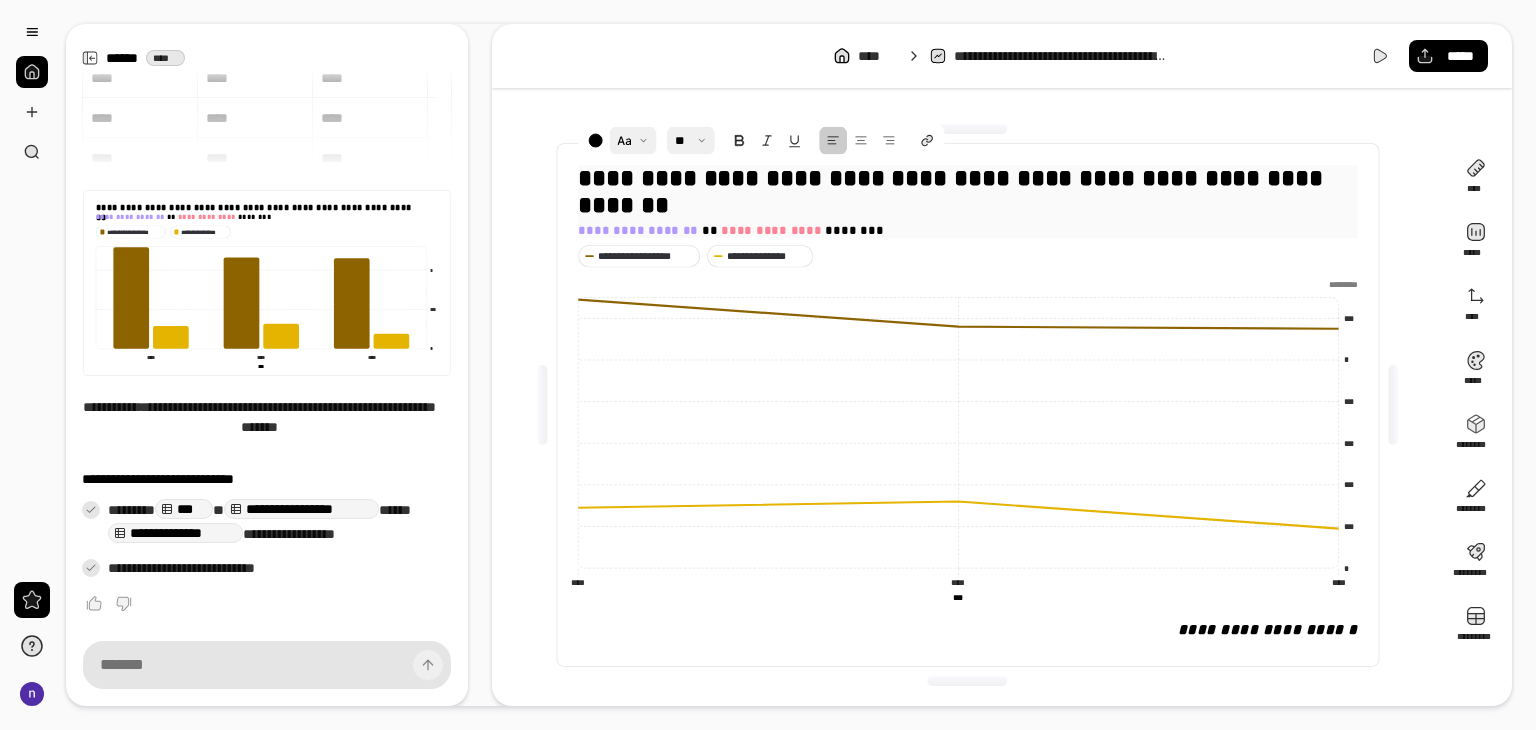 click at bounding box center (632, 140) 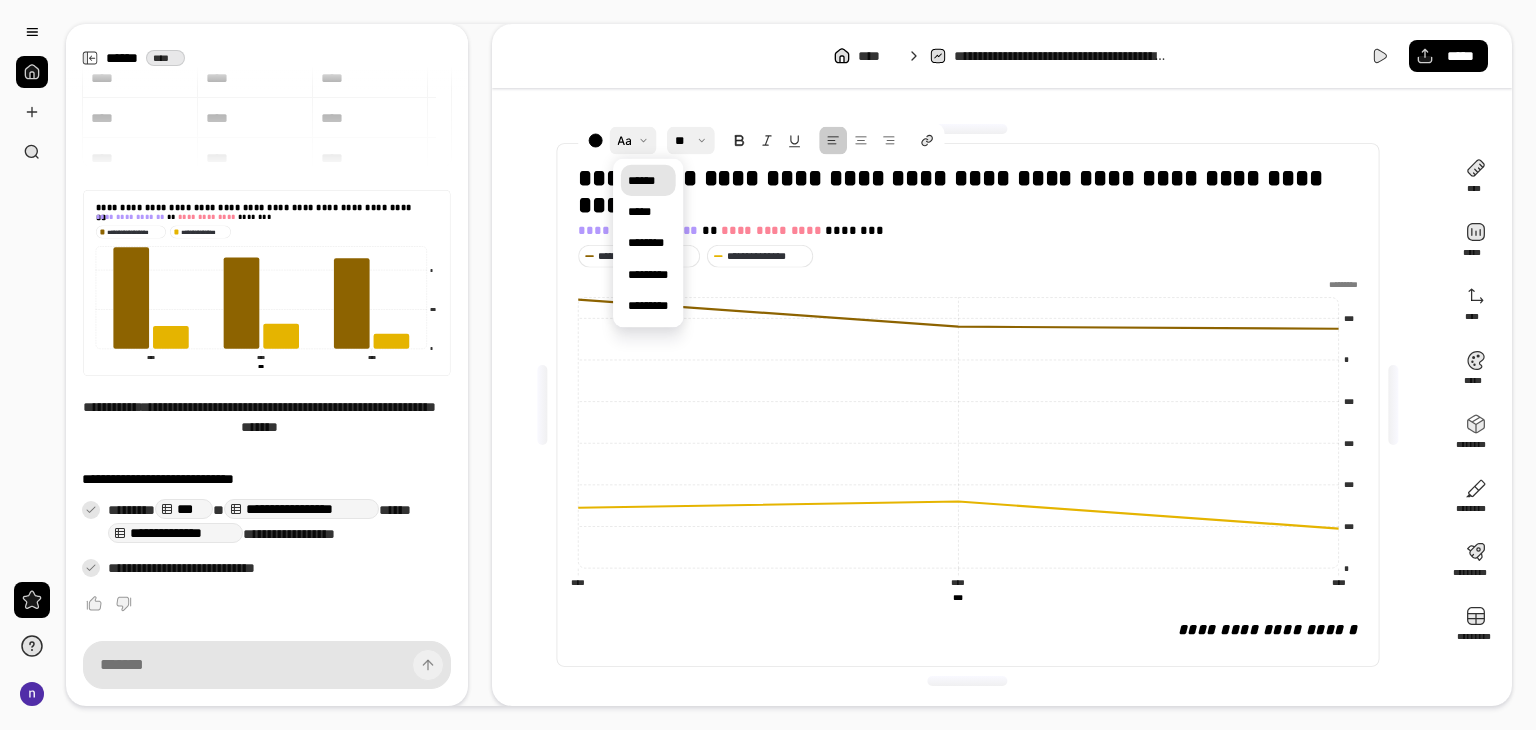 click on "******" at bounding box center (642, 180) 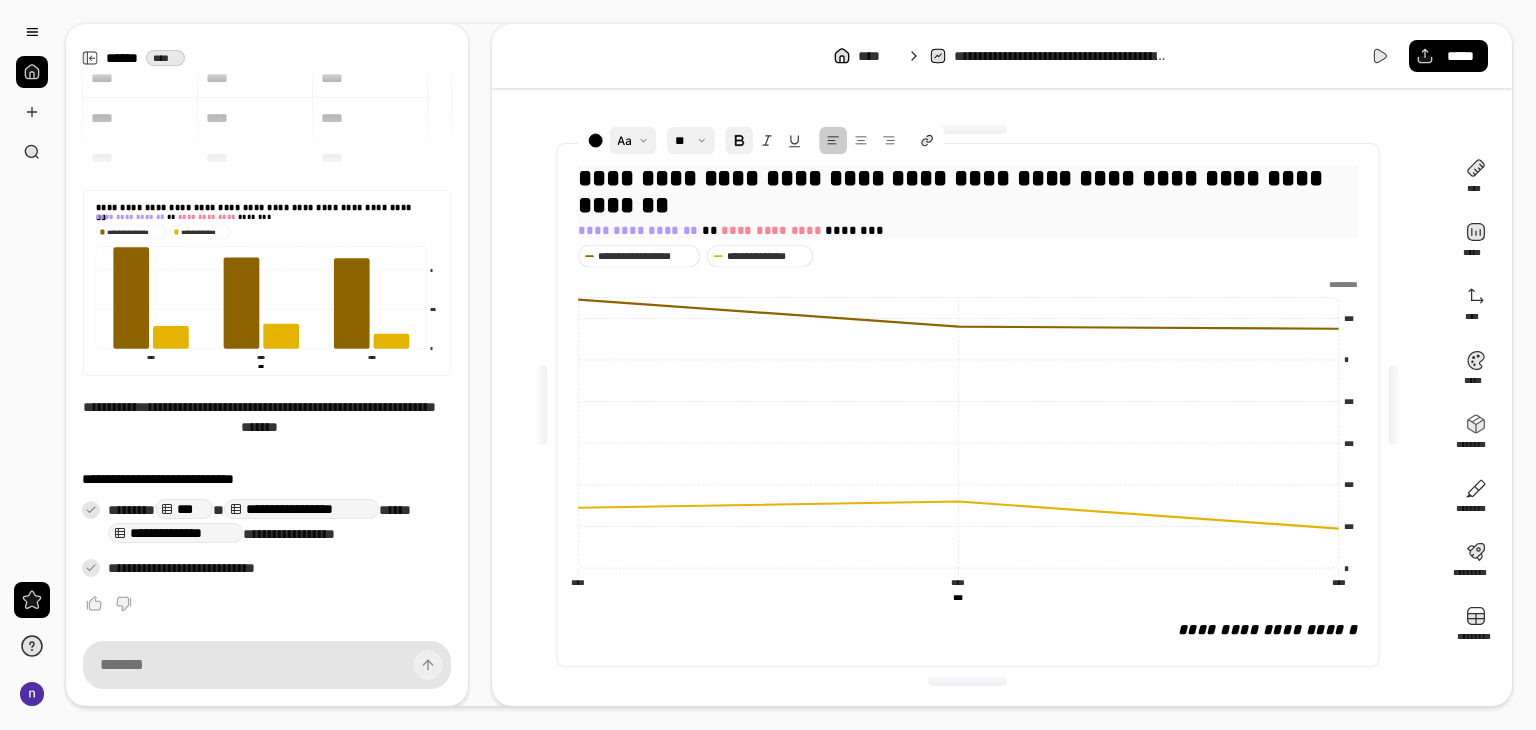 click at bounding box center [739, 141] 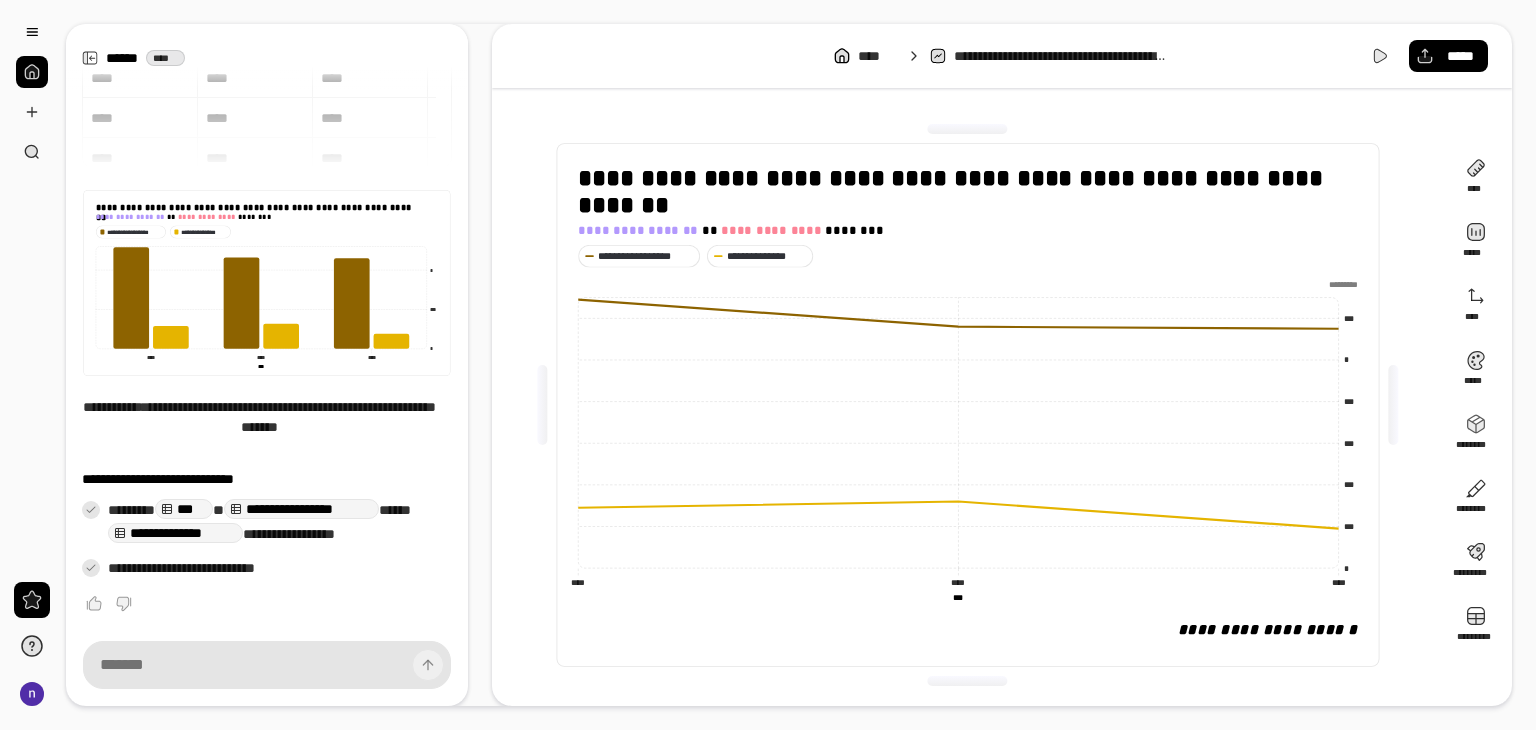 click on "**********" at bounding box center [968, 256] 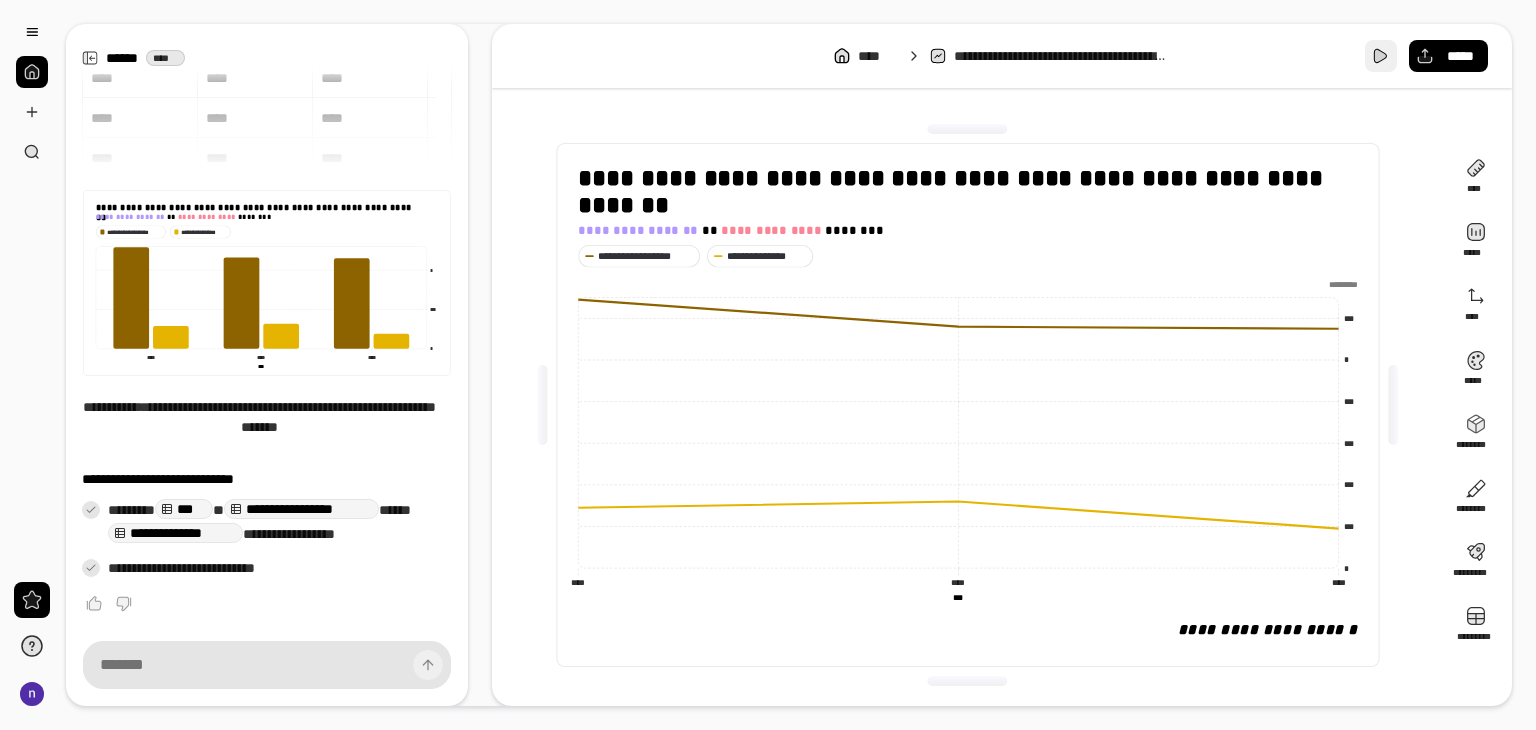 click at bounding box center [1381, 56] 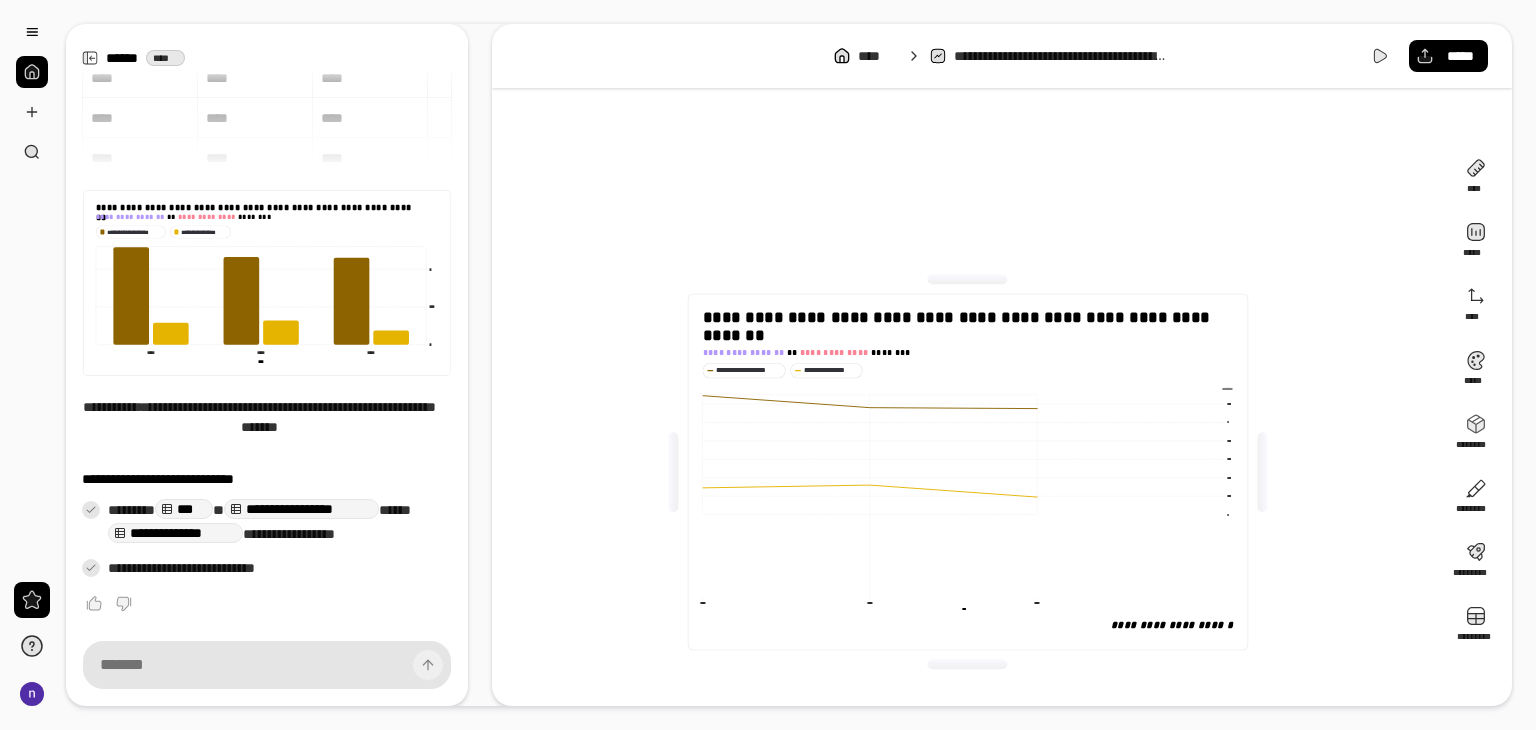 scroll, scrollTop: 0, scrollLeft: 0, axis: both 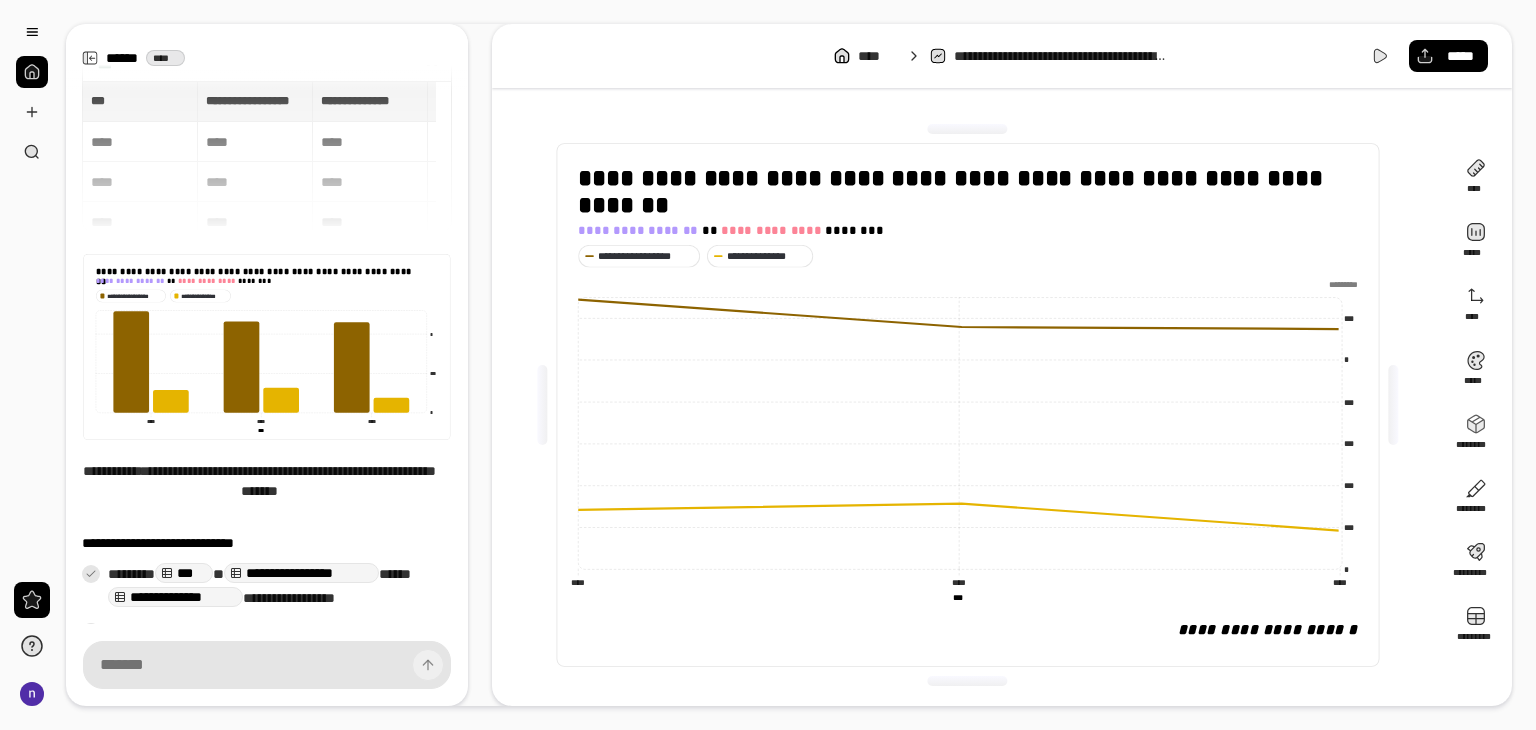 click on "**********" at bounding box center [1002, 56] 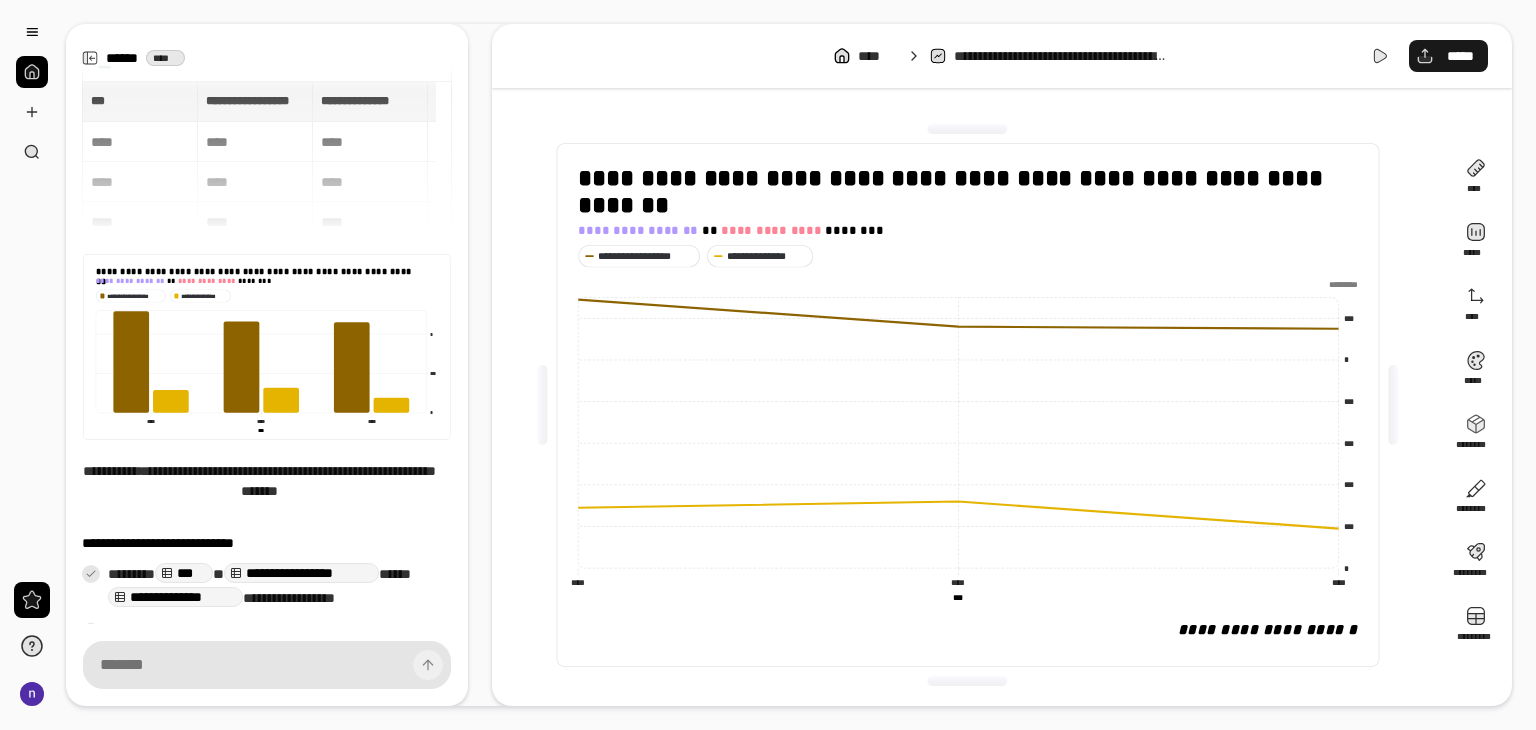 click on "*****" at bounding box center (1460, 56) 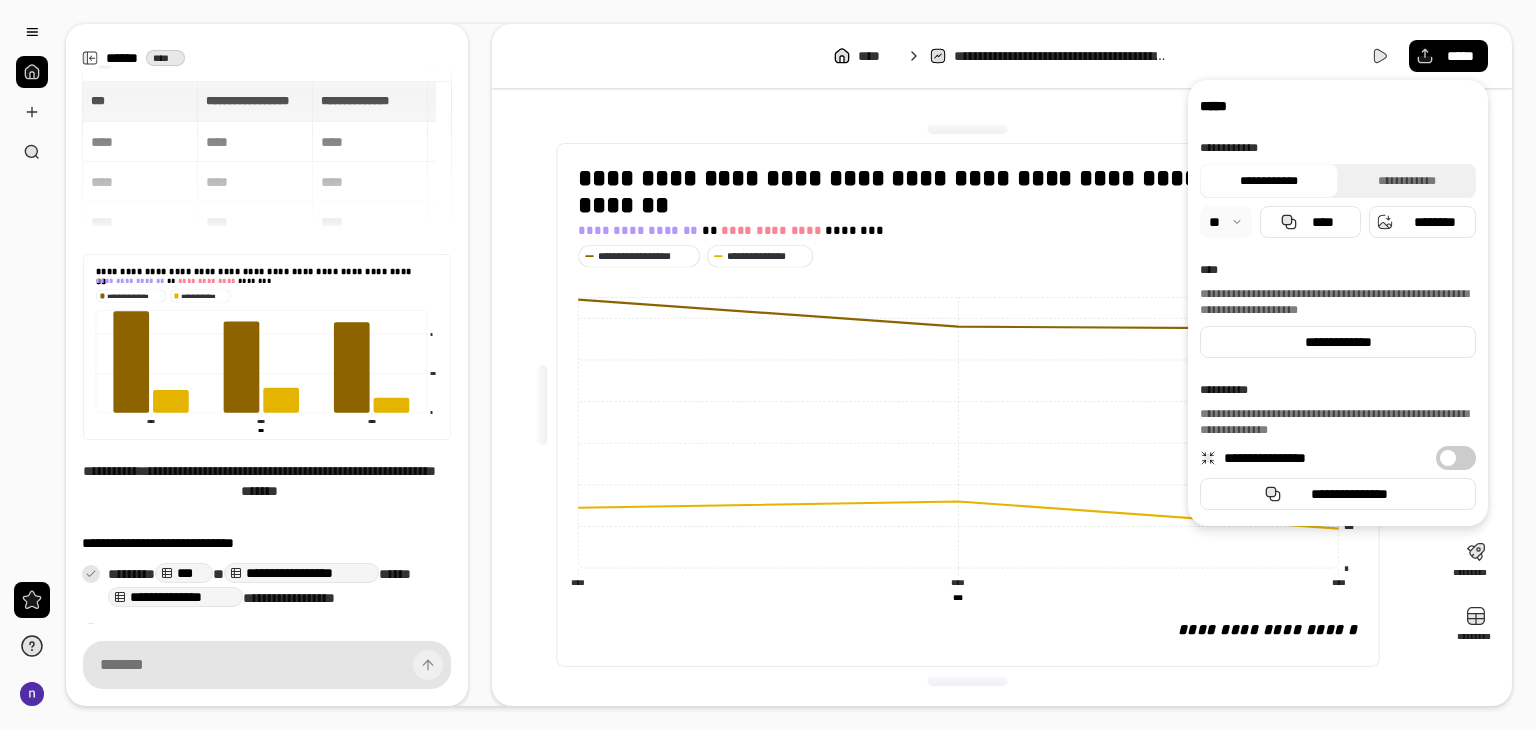 click at bounding box center [1226, 222] 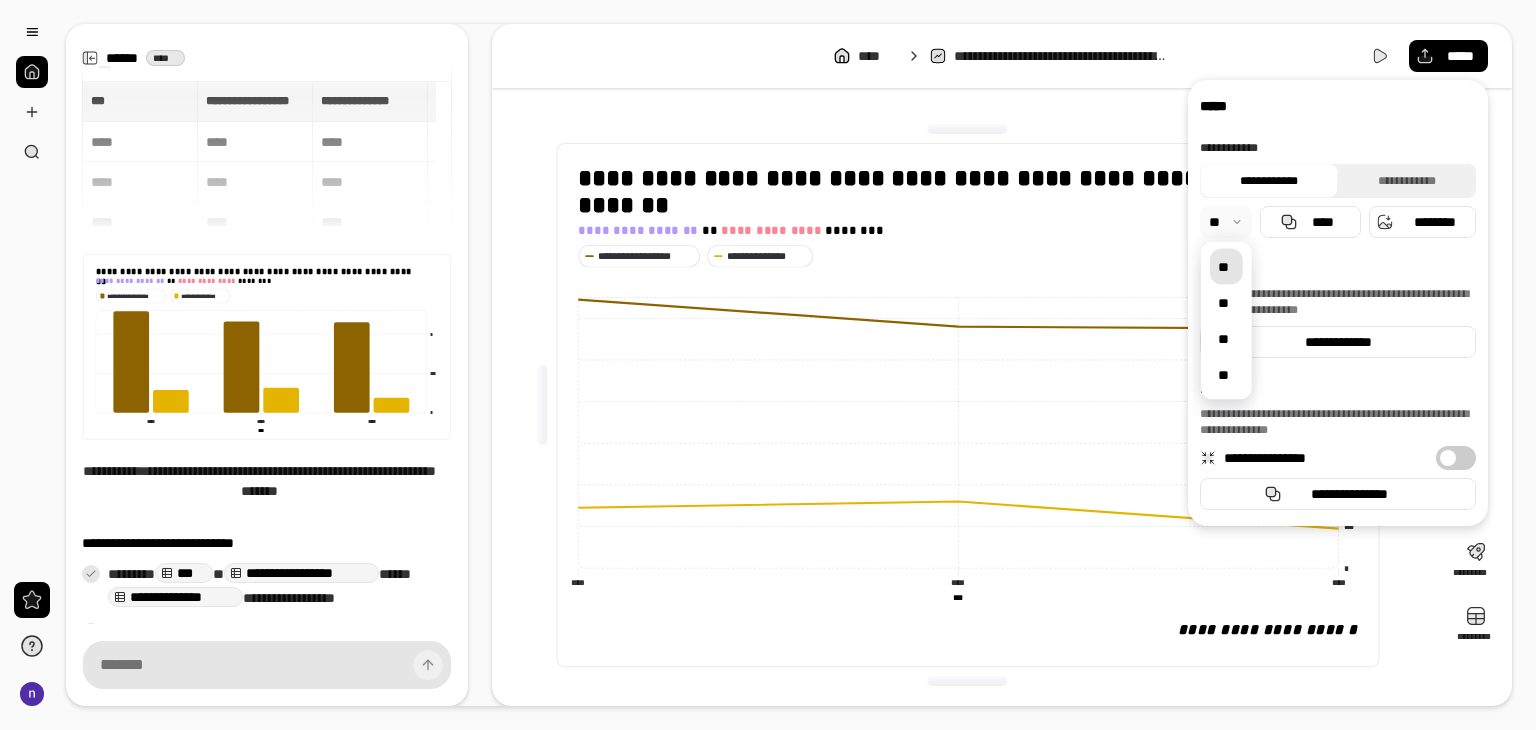 click at bounding box center [1226, 222] 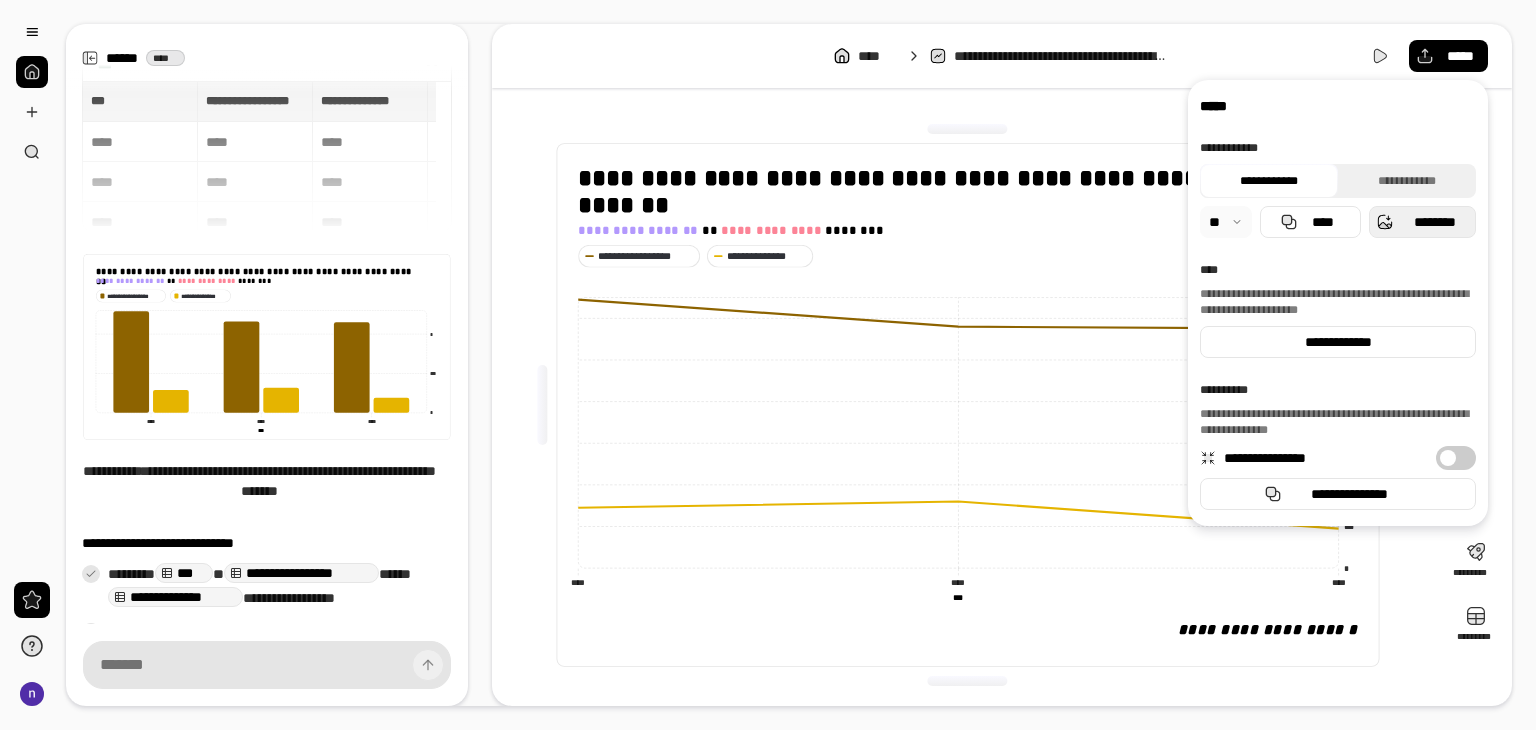 click on "********" at bounding box center (1434, 222) 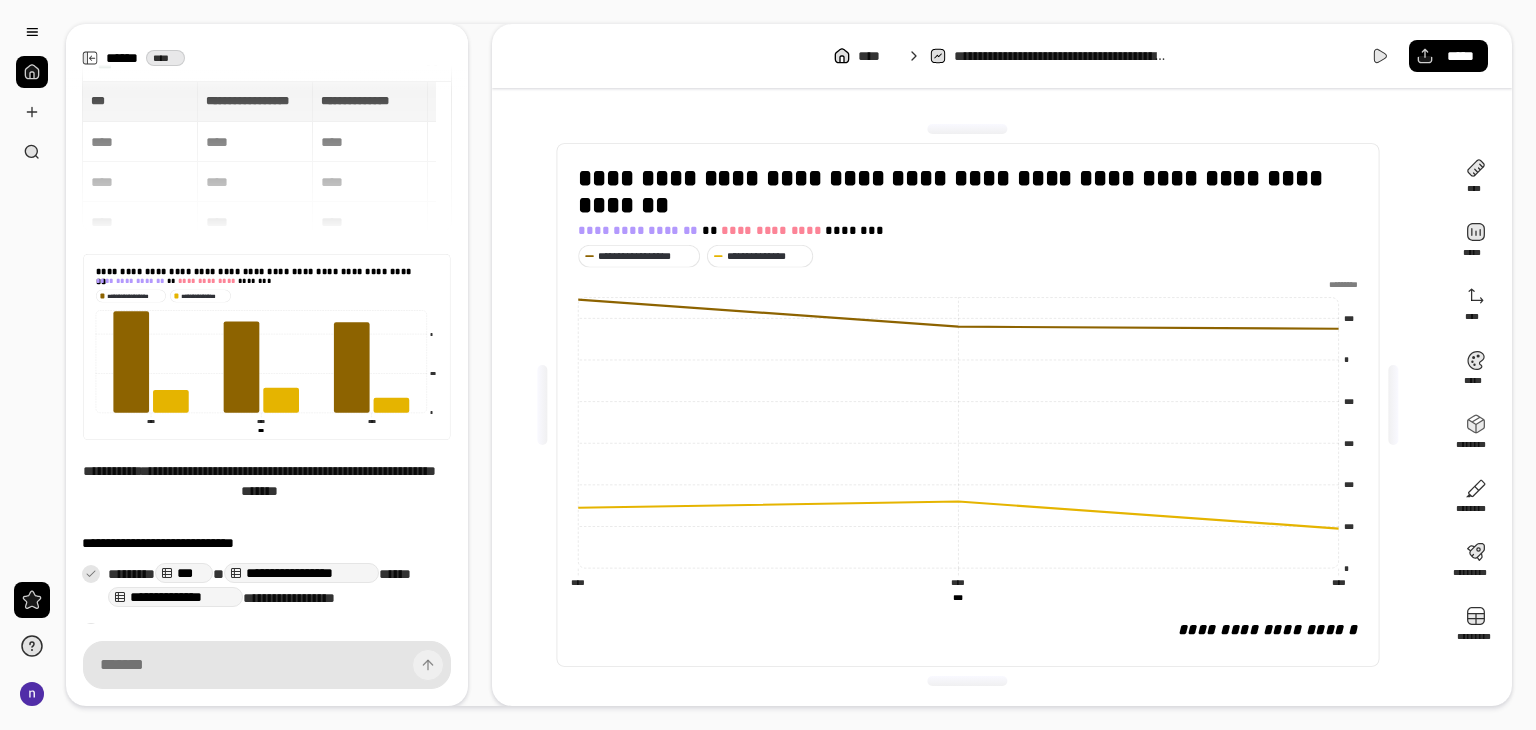 click at bounding box center (32, 72) 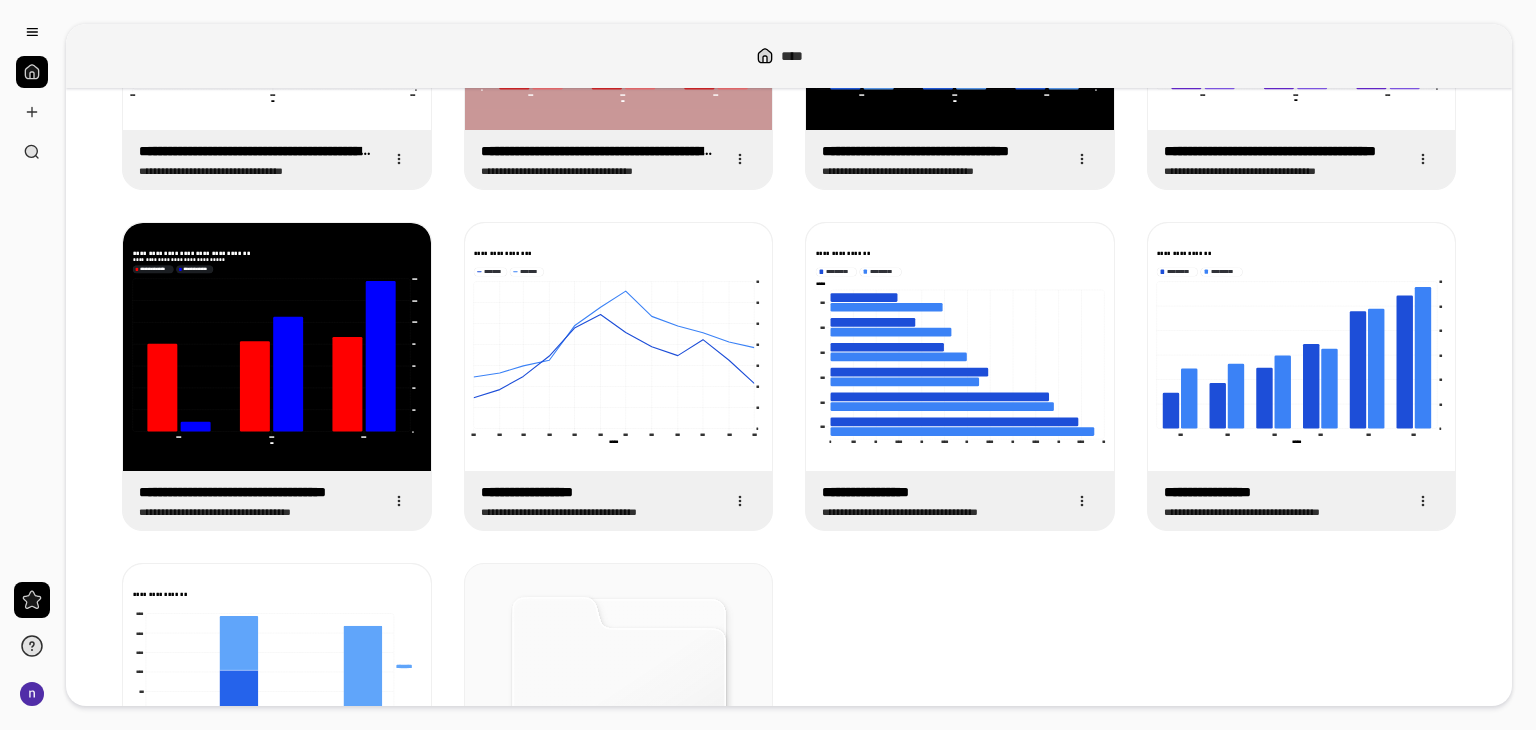 scroll, scrollTop: 491, scrollLeft: 0, axis: vertical 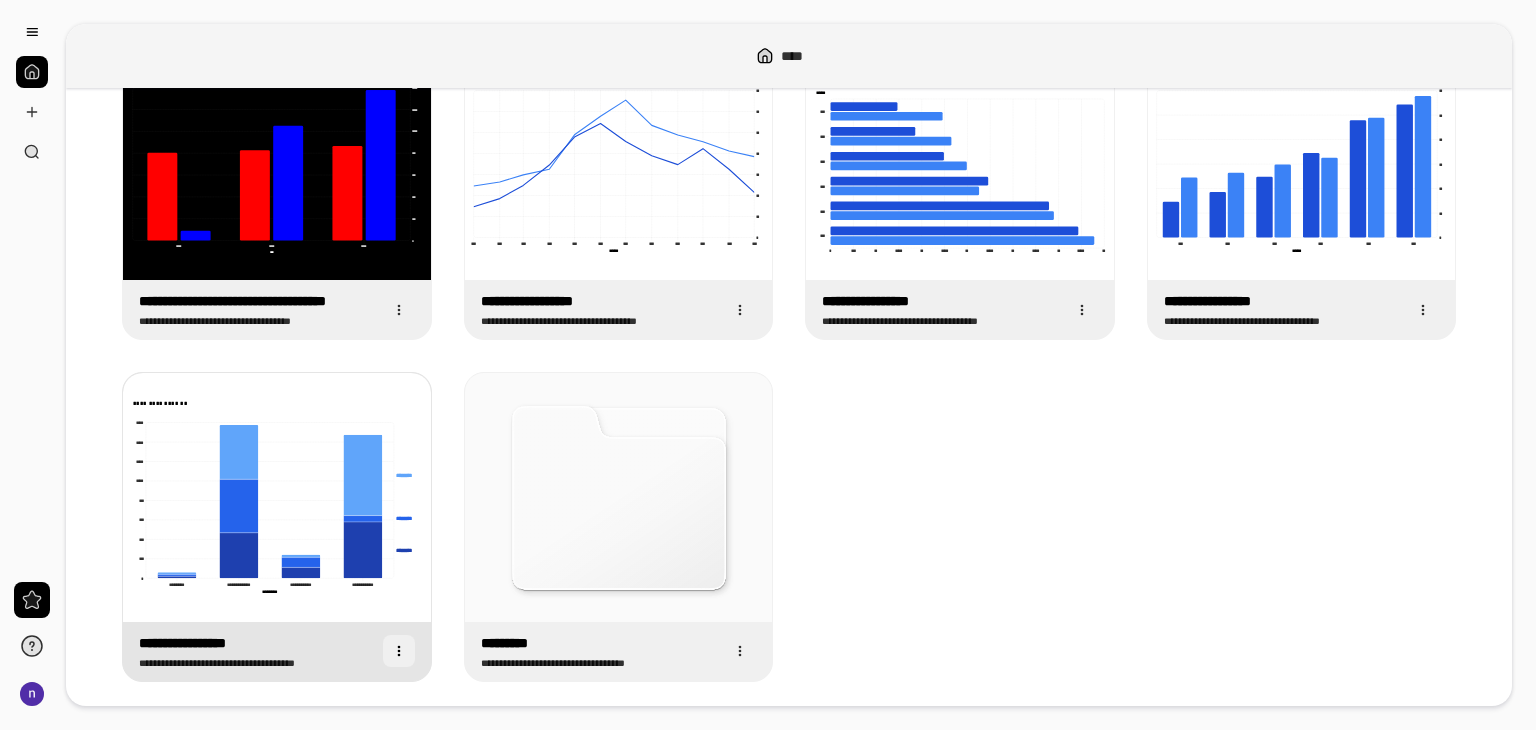 click at bounding box center [399, 651] 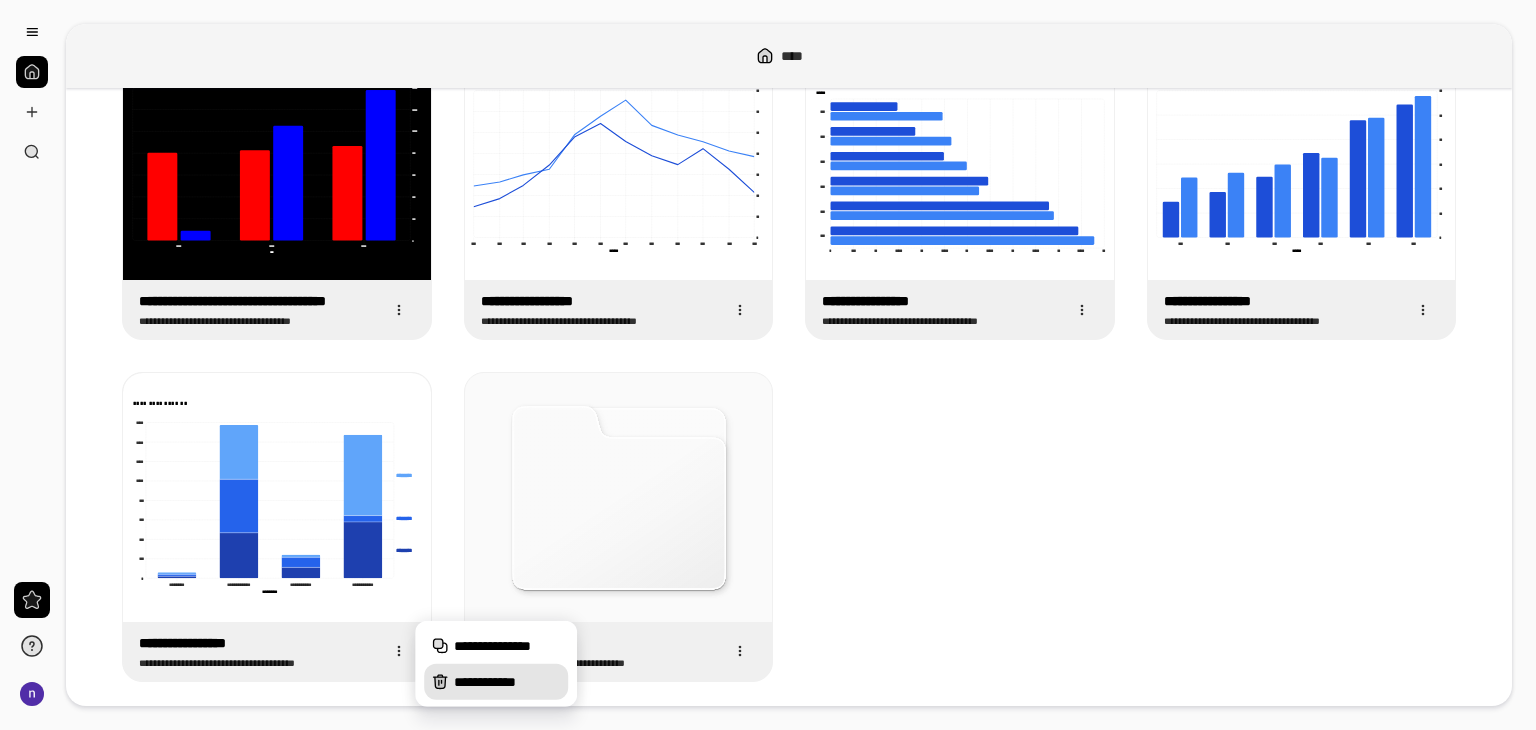 click 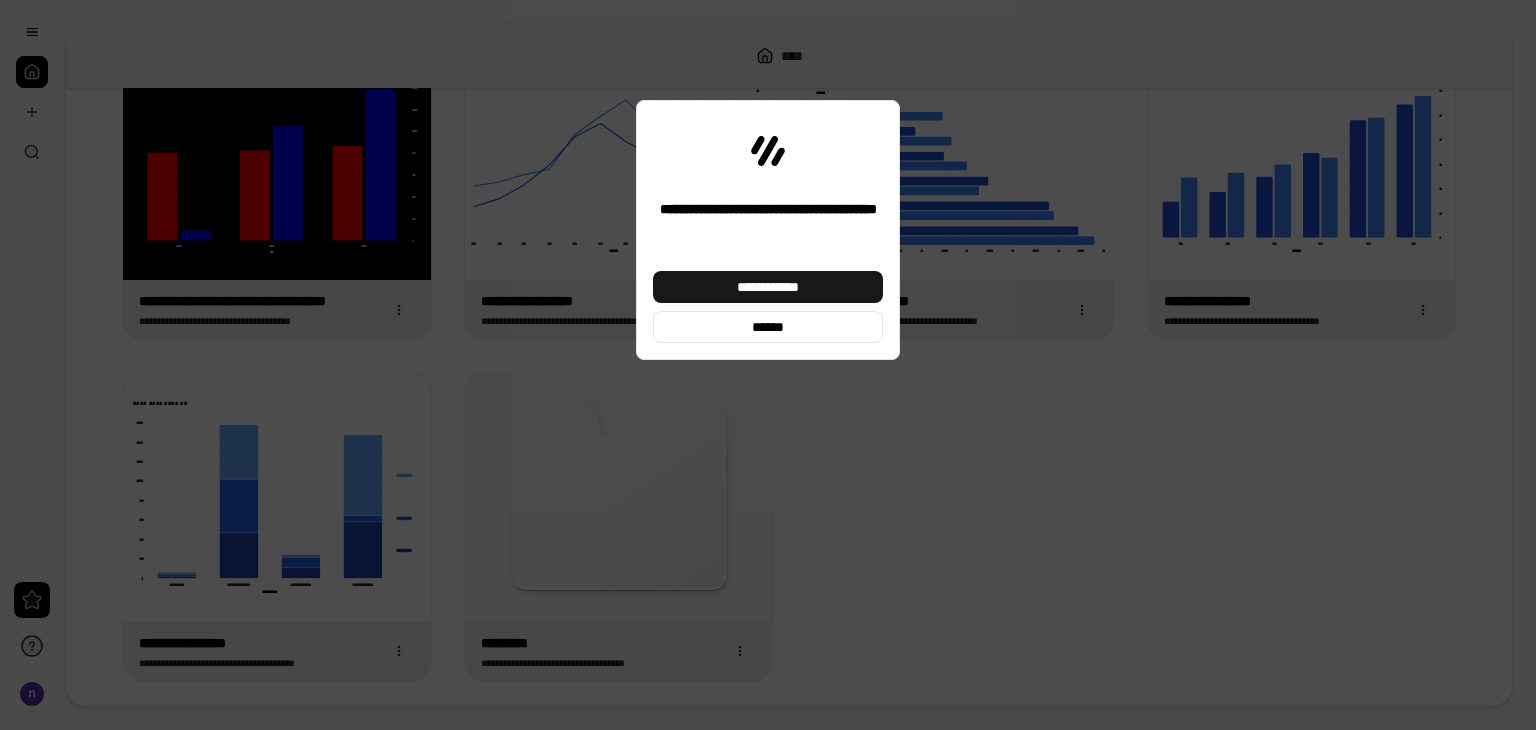 click on "**********" at bounding box center (768, 287) 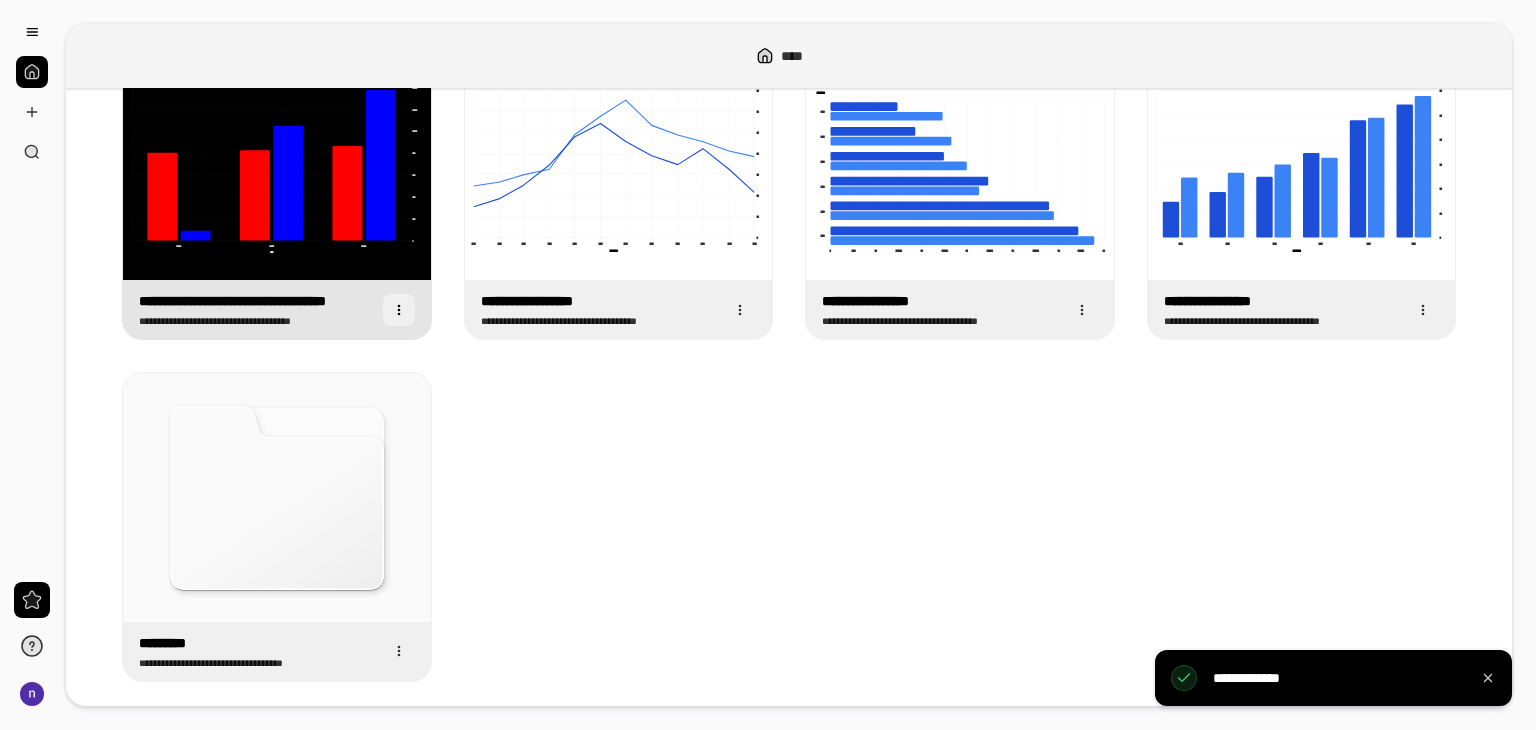 click at bounding box center [399, 310] 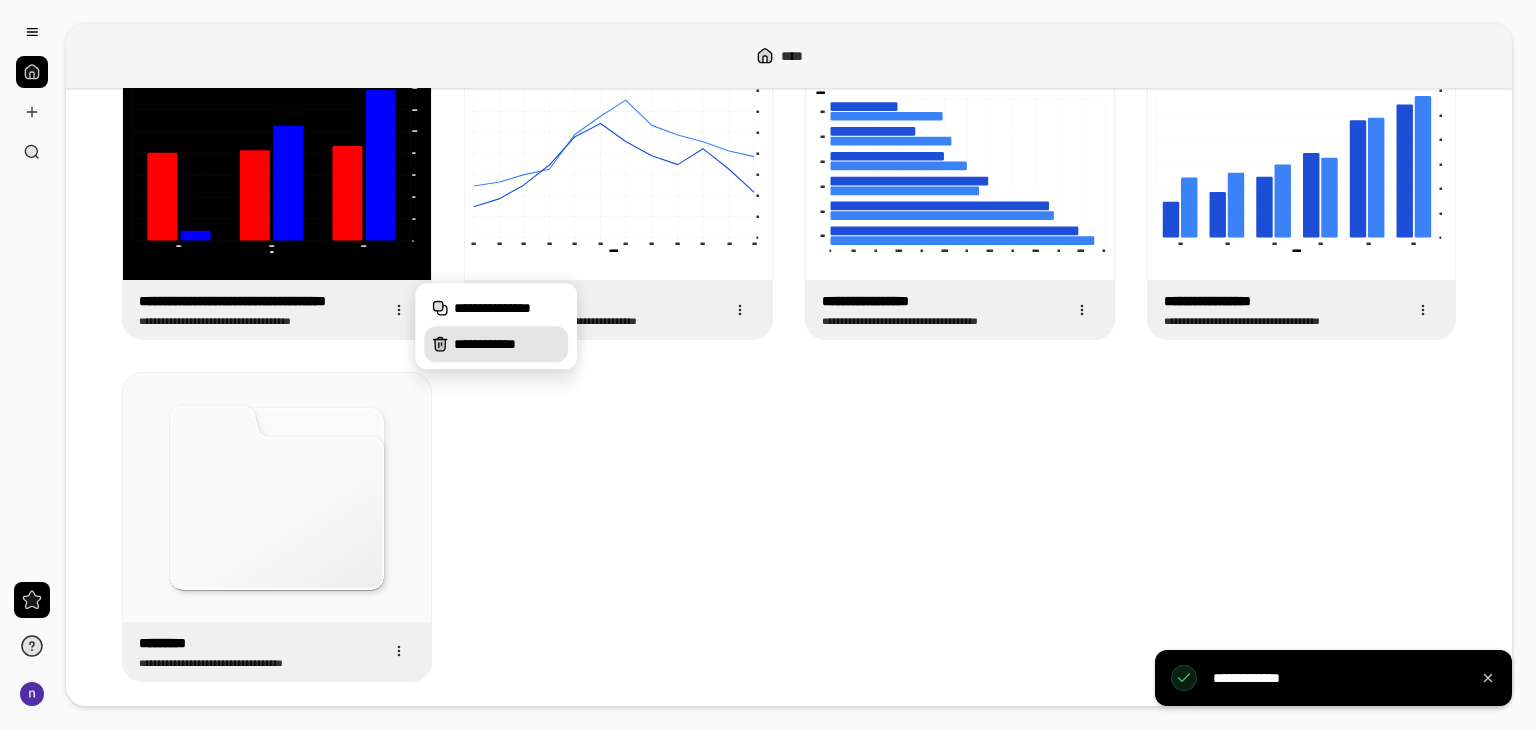 click on "**********" at bounding box center [507, 344] 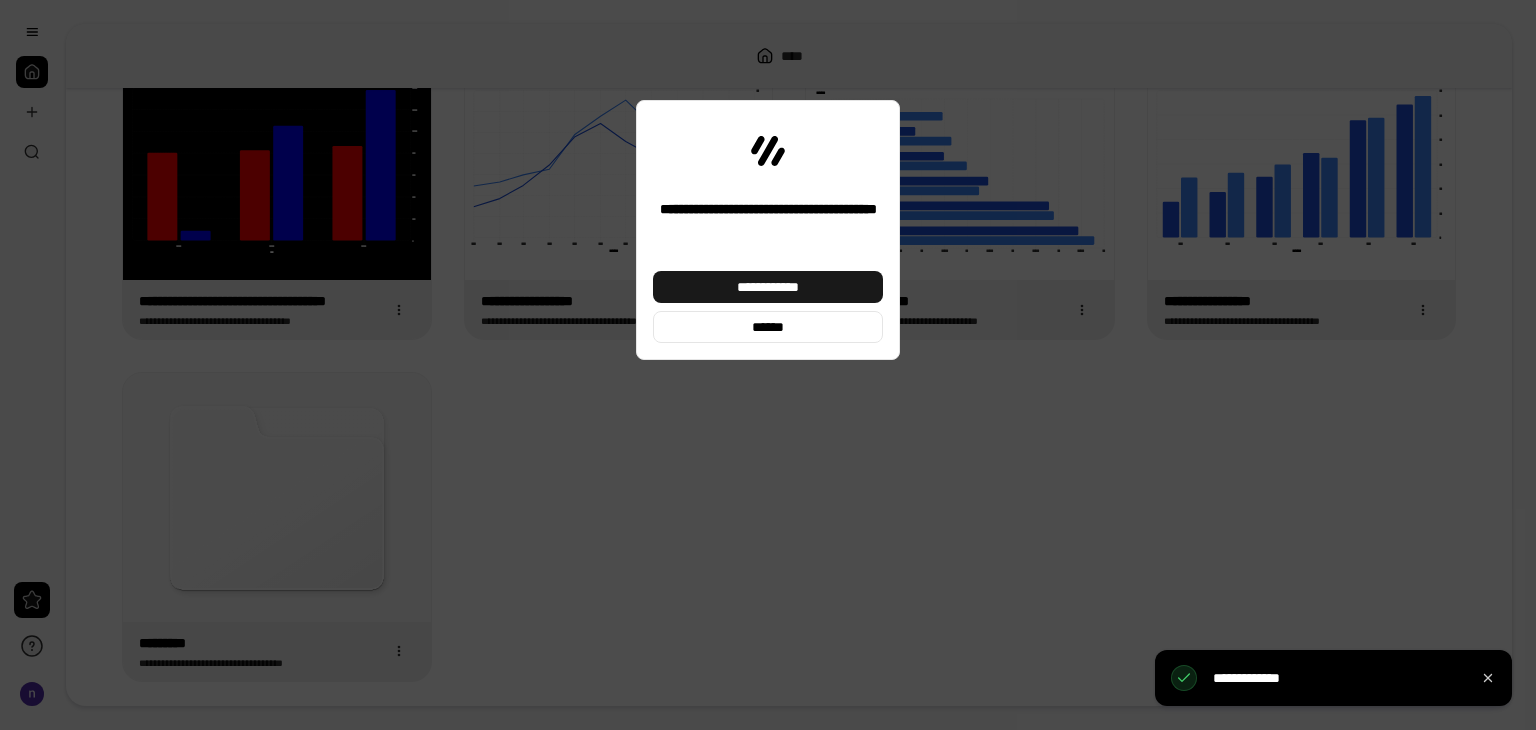 click on "**********" at bounding box center (768, 287) 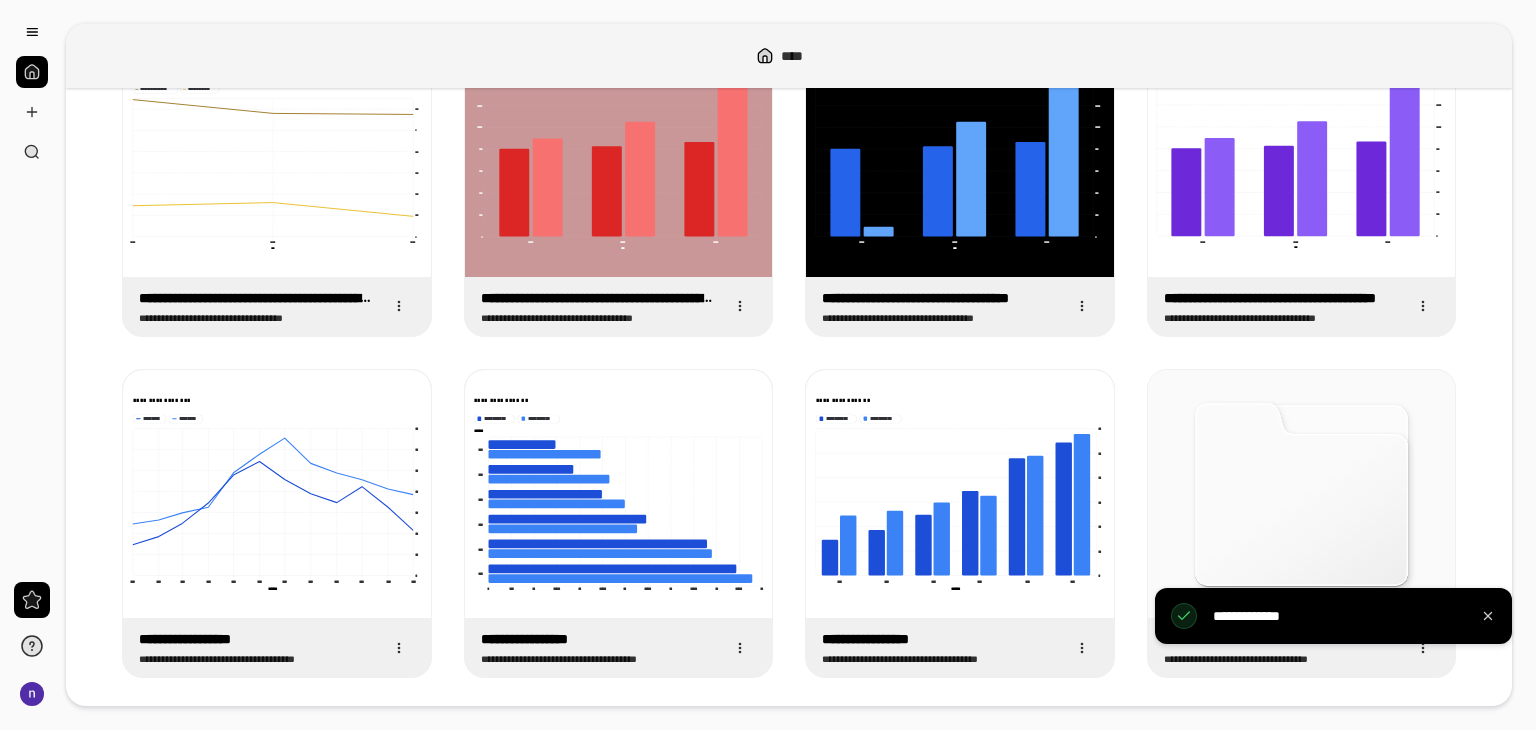 scroll, scrollTop: 0, scrollLeft: 0, axis: both 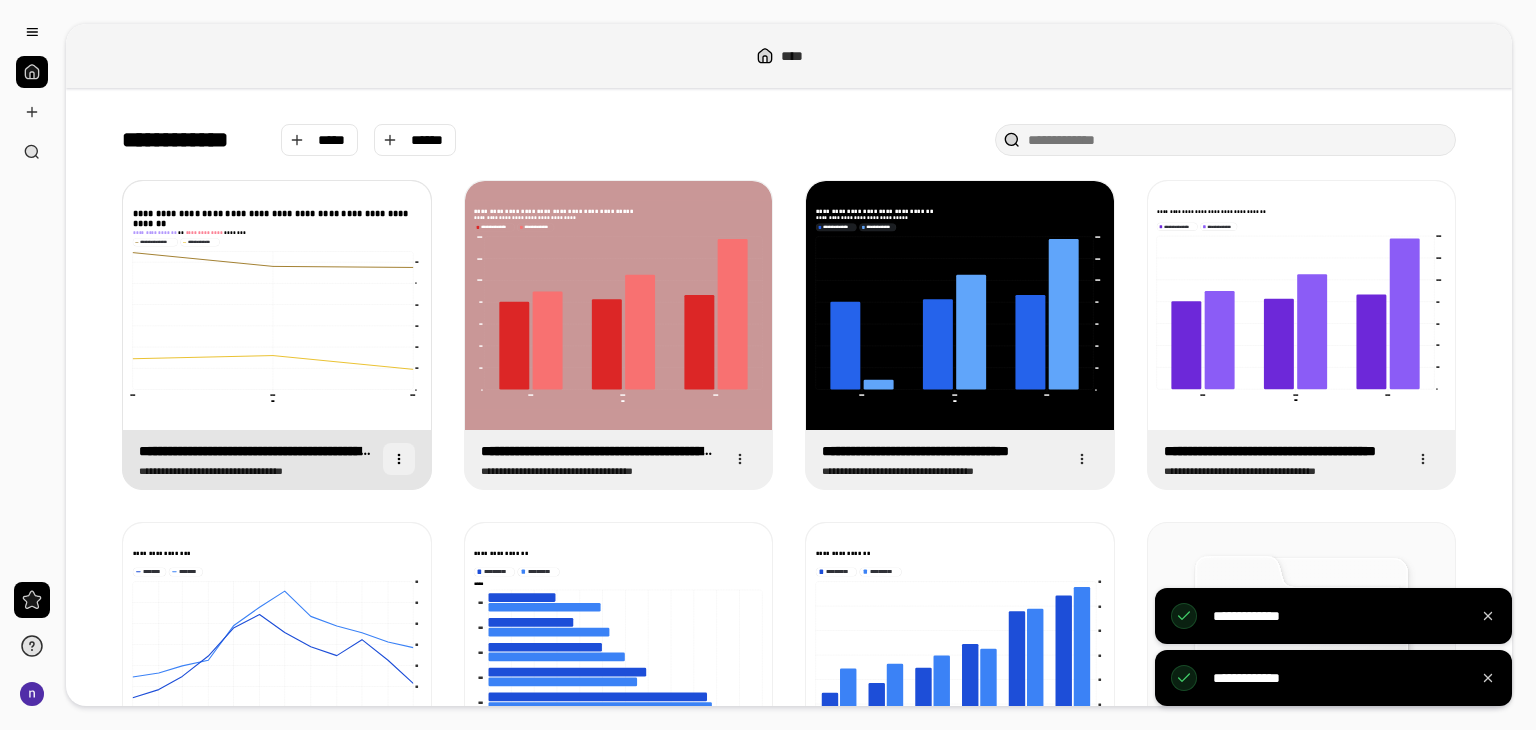 click at bounding box center (399, 459) 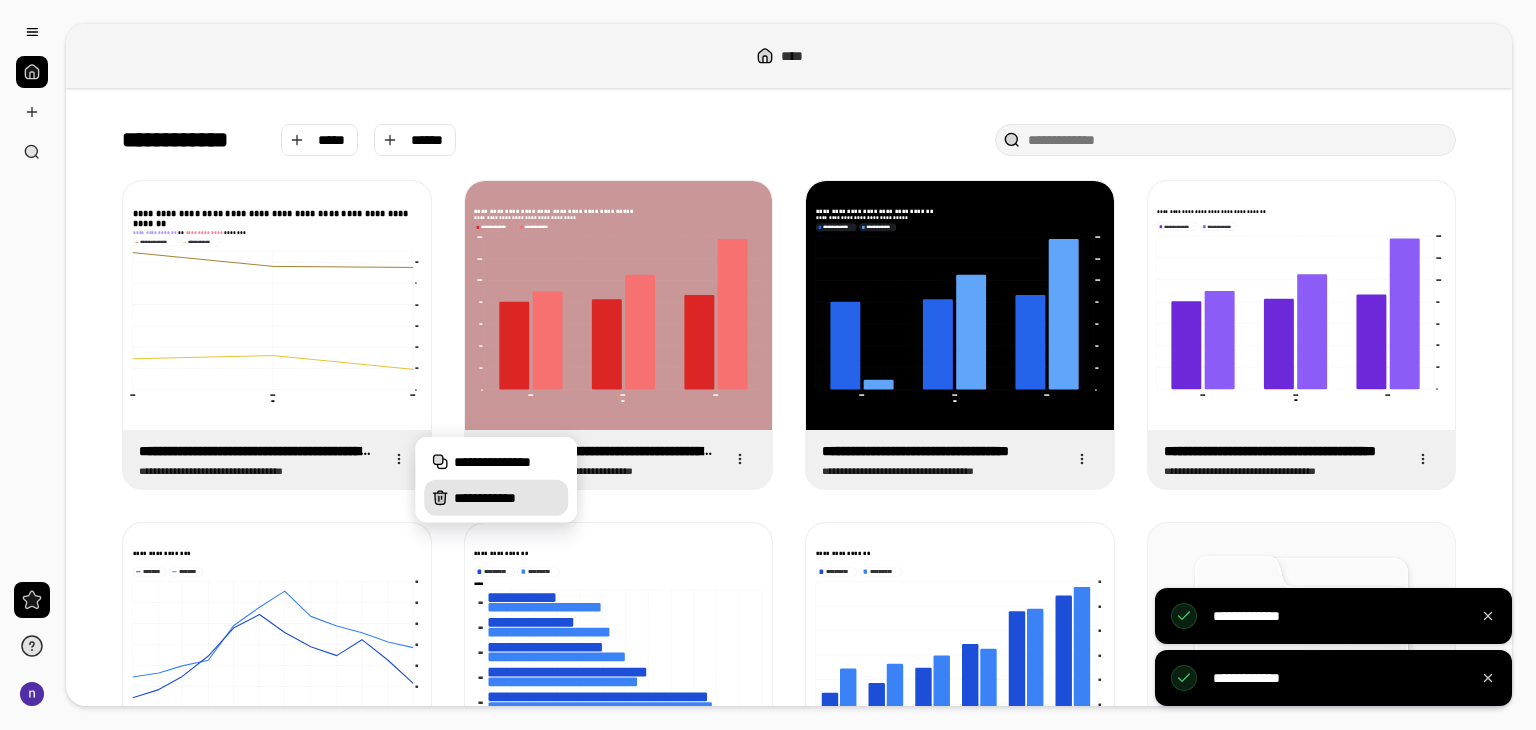 click on "**********" at bounding box center (507, 498) 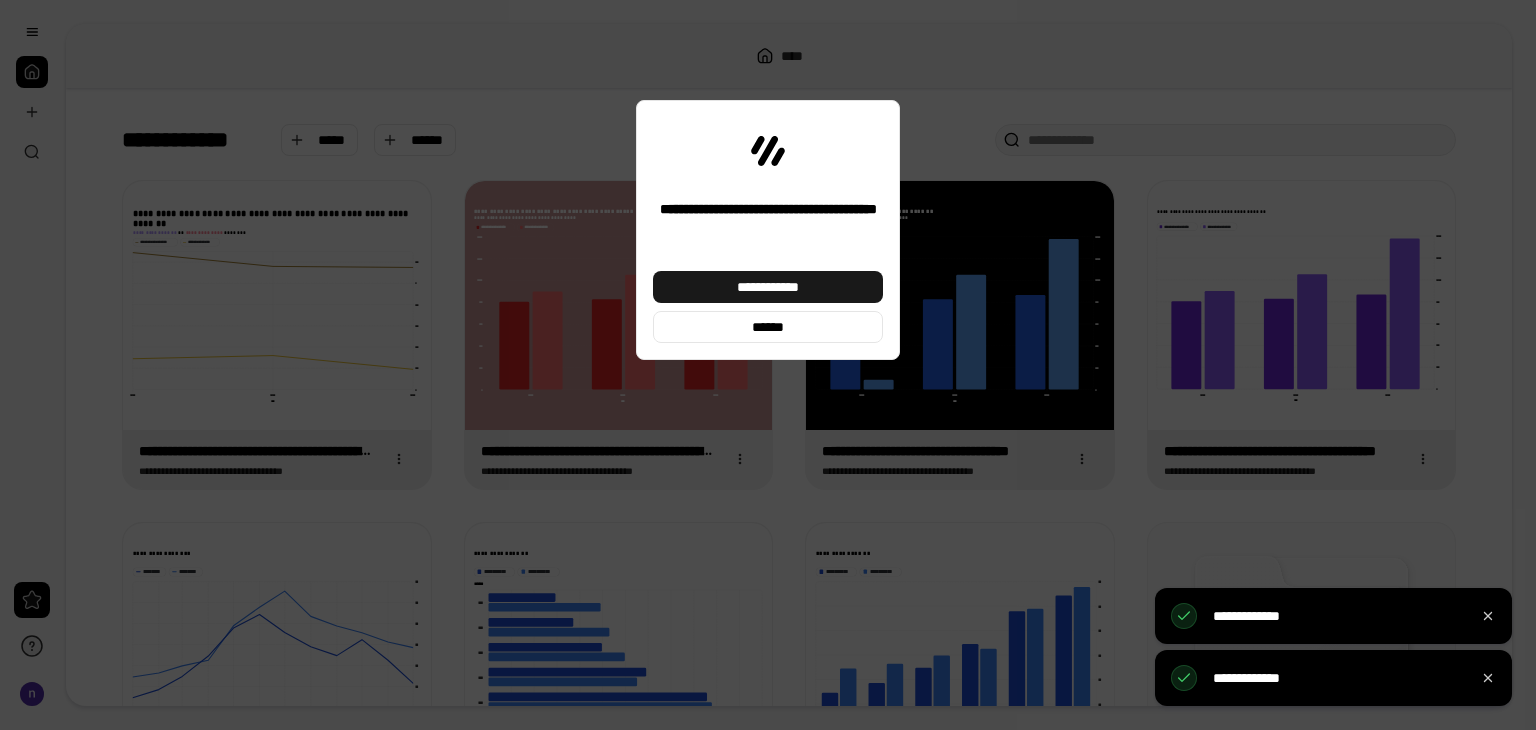 click on "**********" at bounding box center (768, 287) 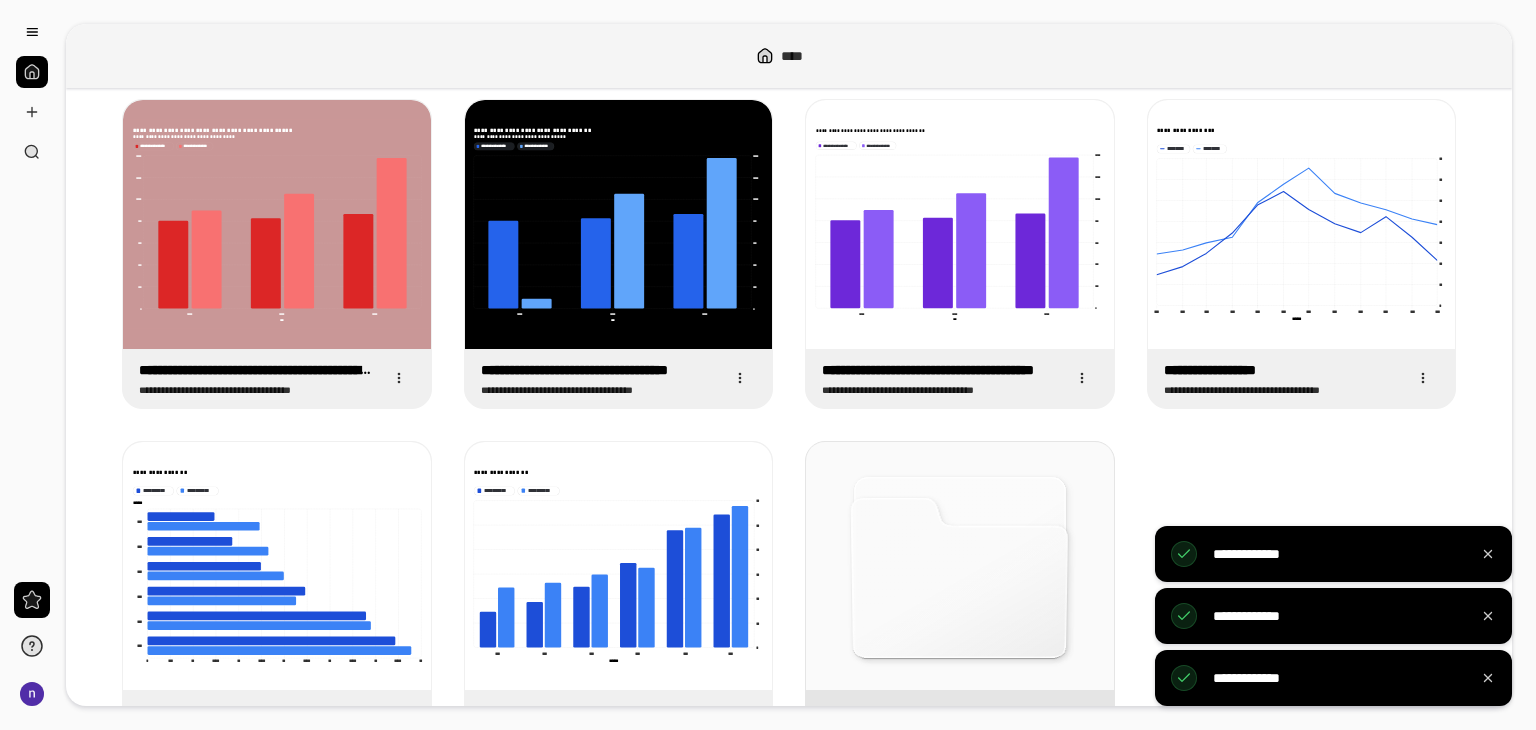 scroll, scrollTop: 153, scrollLeft: 0, axis: vertical 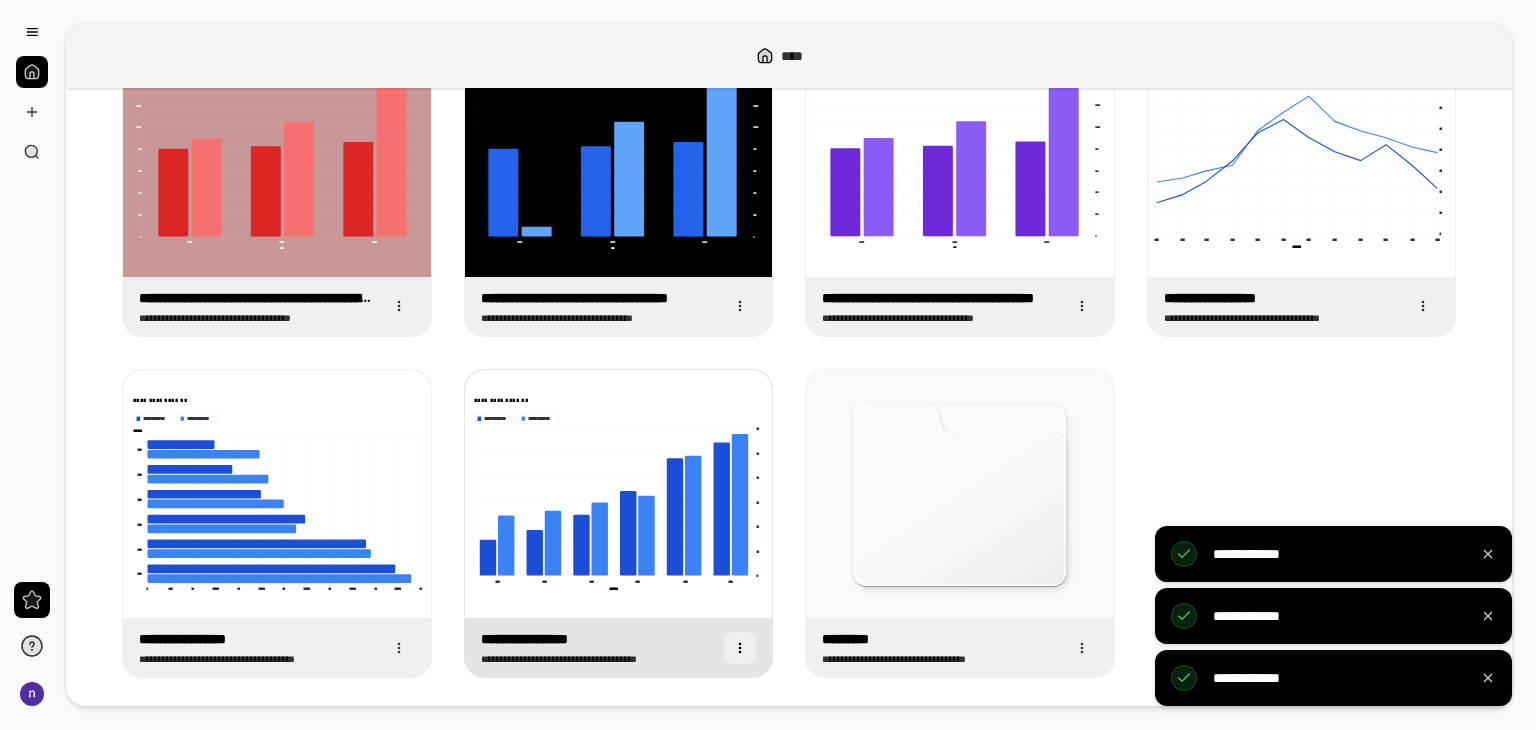click at bounding box center (740, 648) 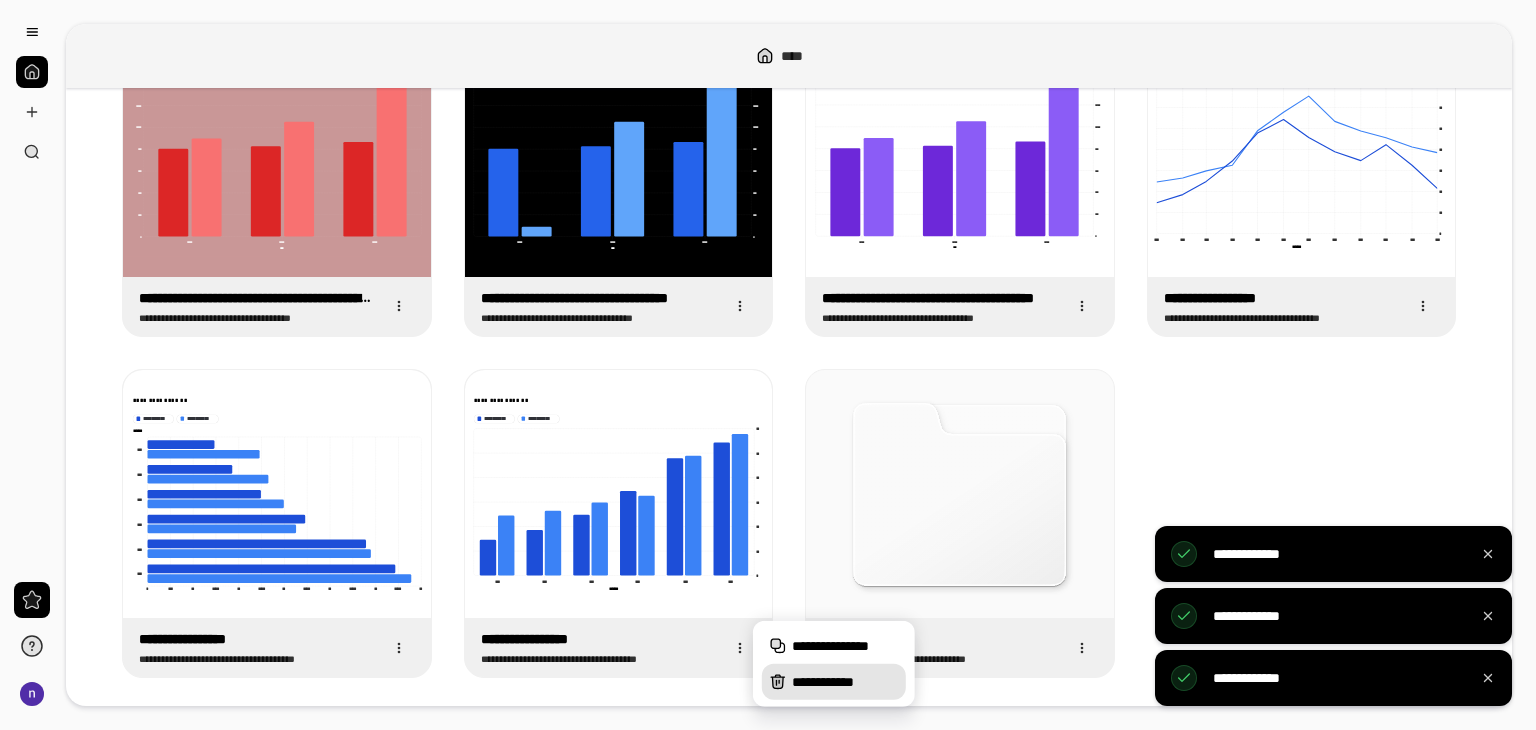 click on "**********" at bounding box center [834, 682] 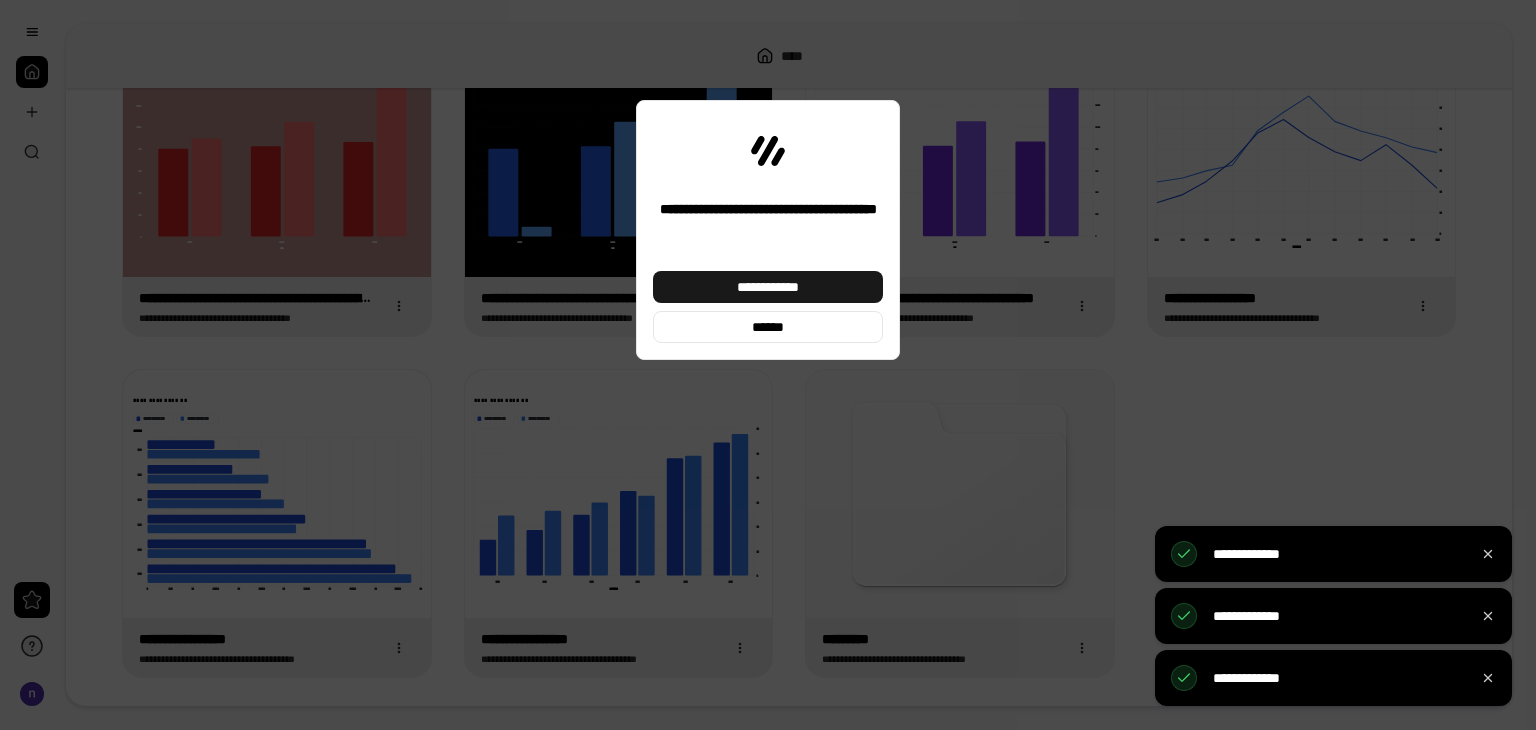 click on "**********" at bounding box center (768, 287) 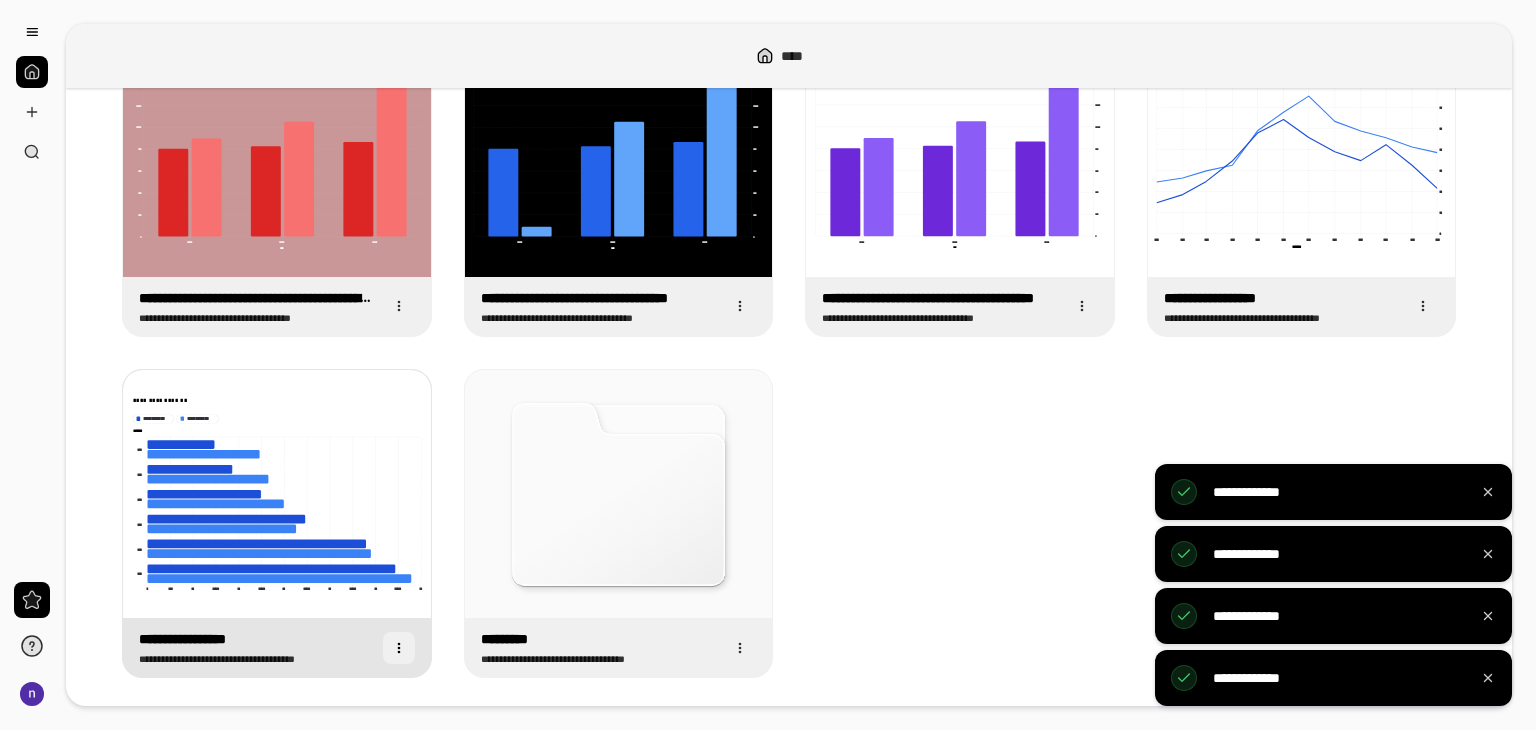 click at bounding box center [399, 648] 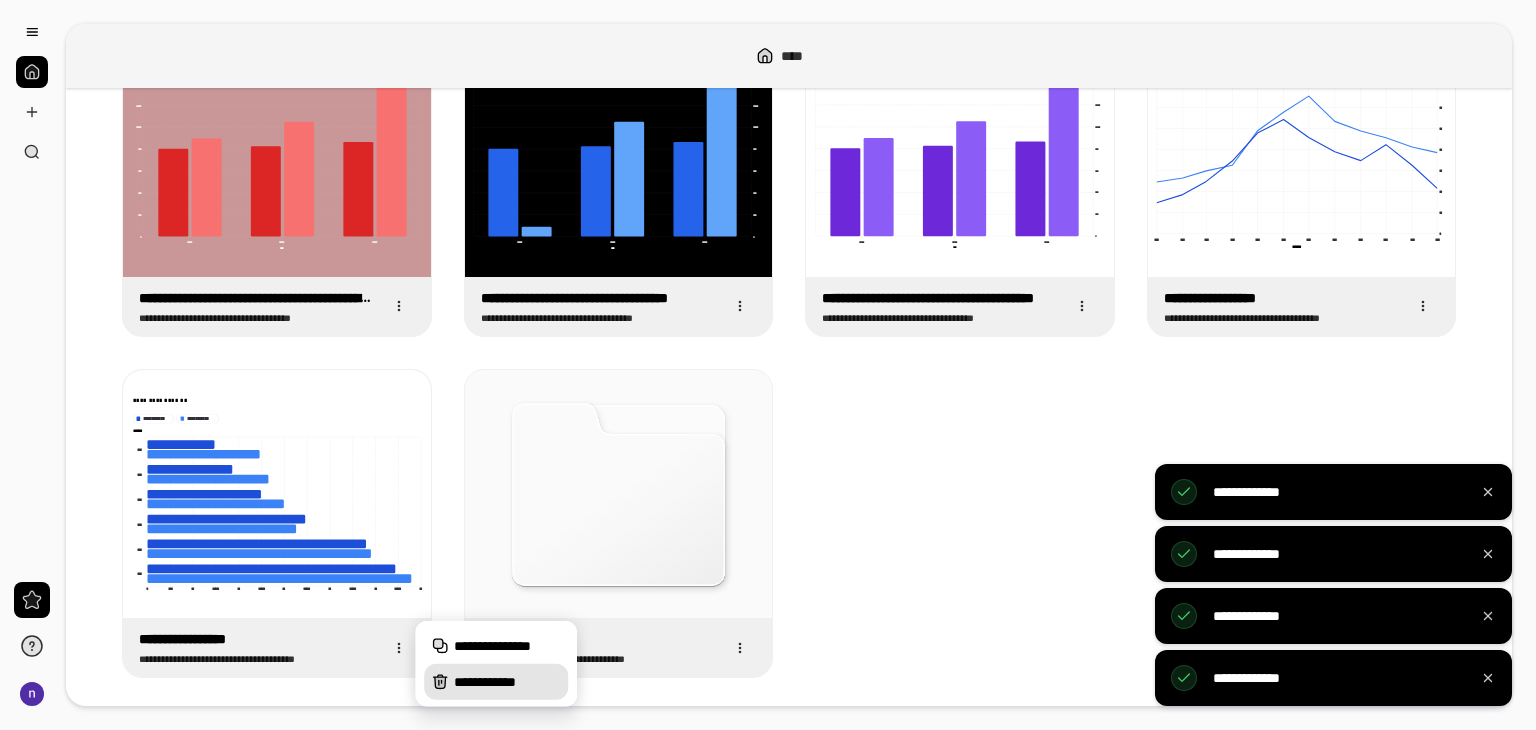 click on "**********" at bounding box center [507, 682] 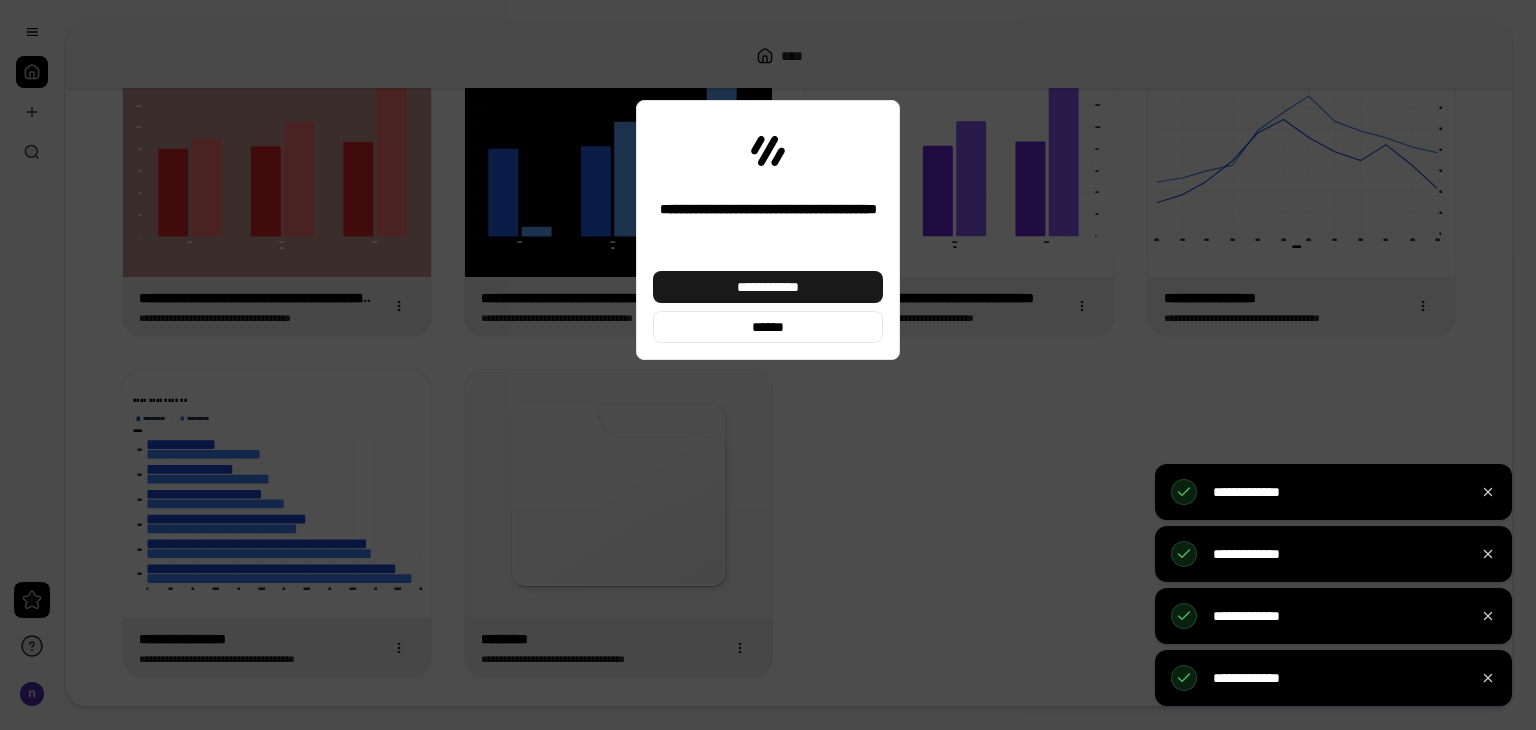 click on "**********" at bounding box center (768, 287) 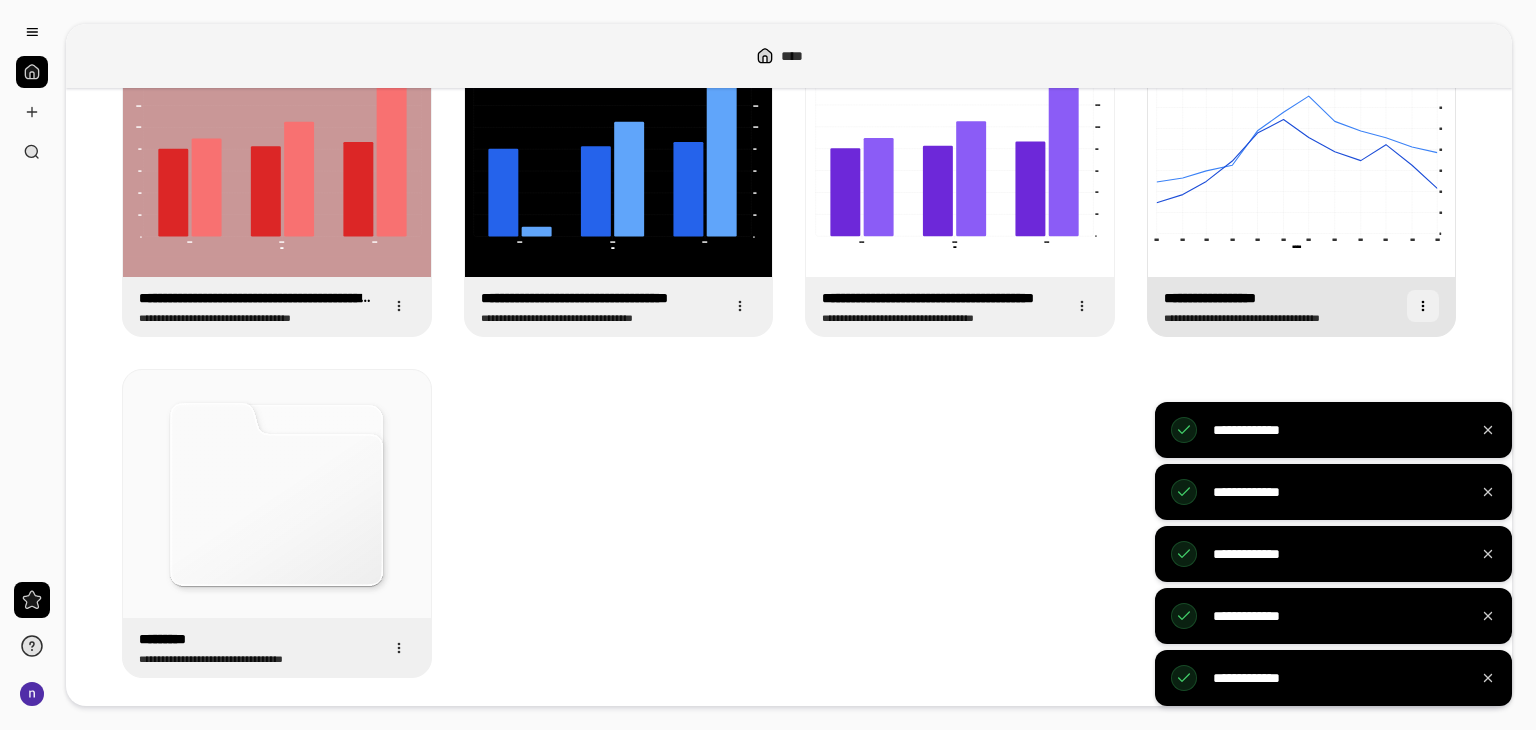 click at bounding box center [1423, 306] 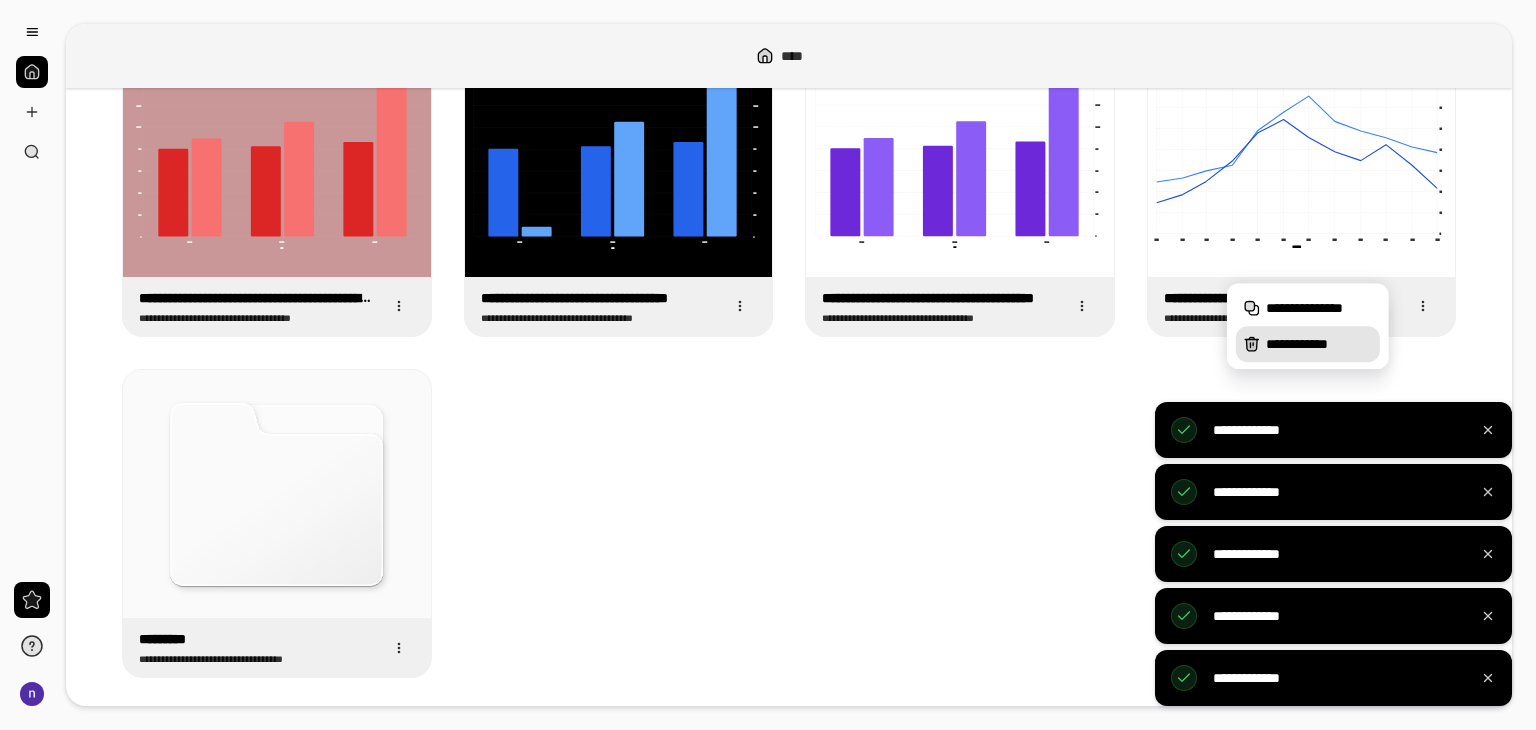 click on "**********" at bounding box center [1319, 344] 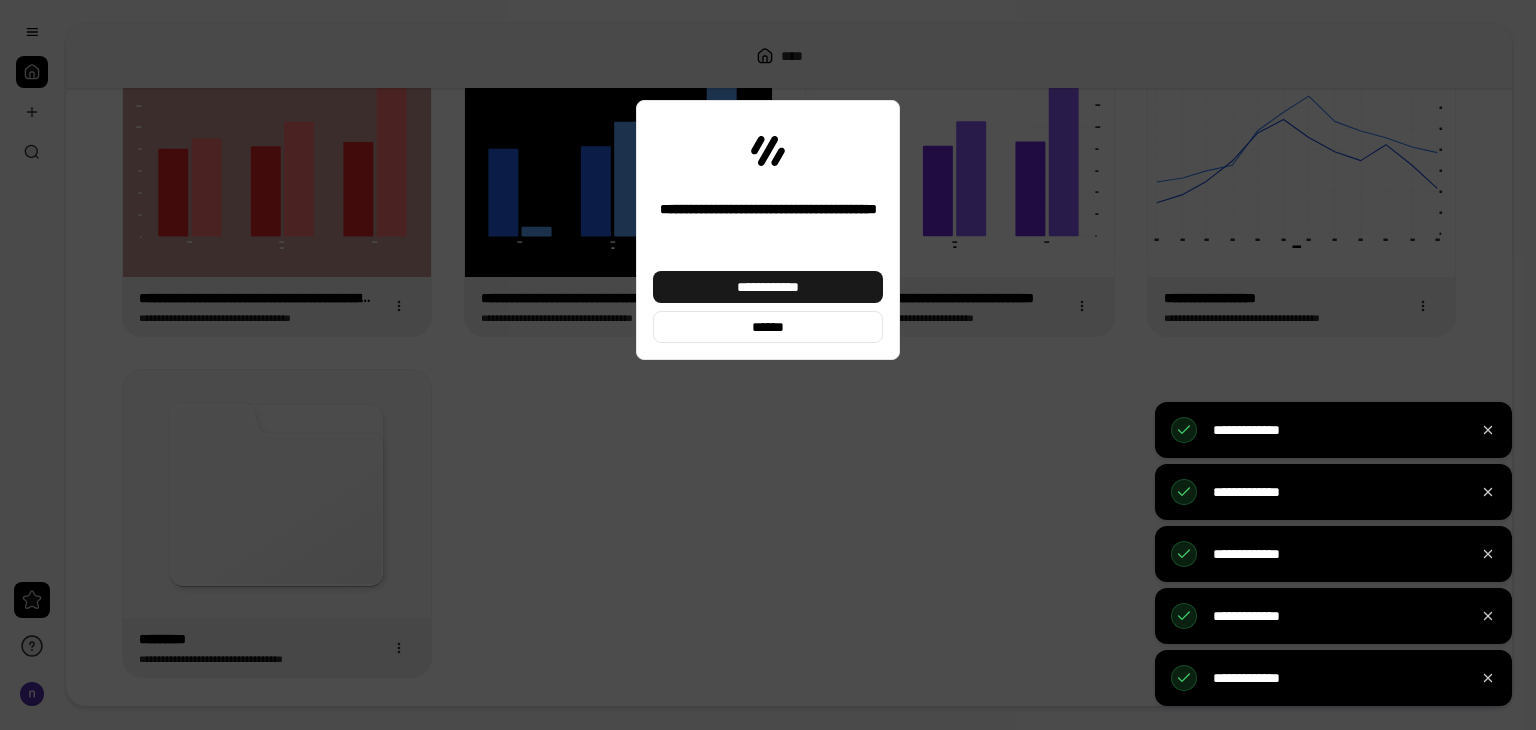 click on "**********" at bounding box center [768, 287] 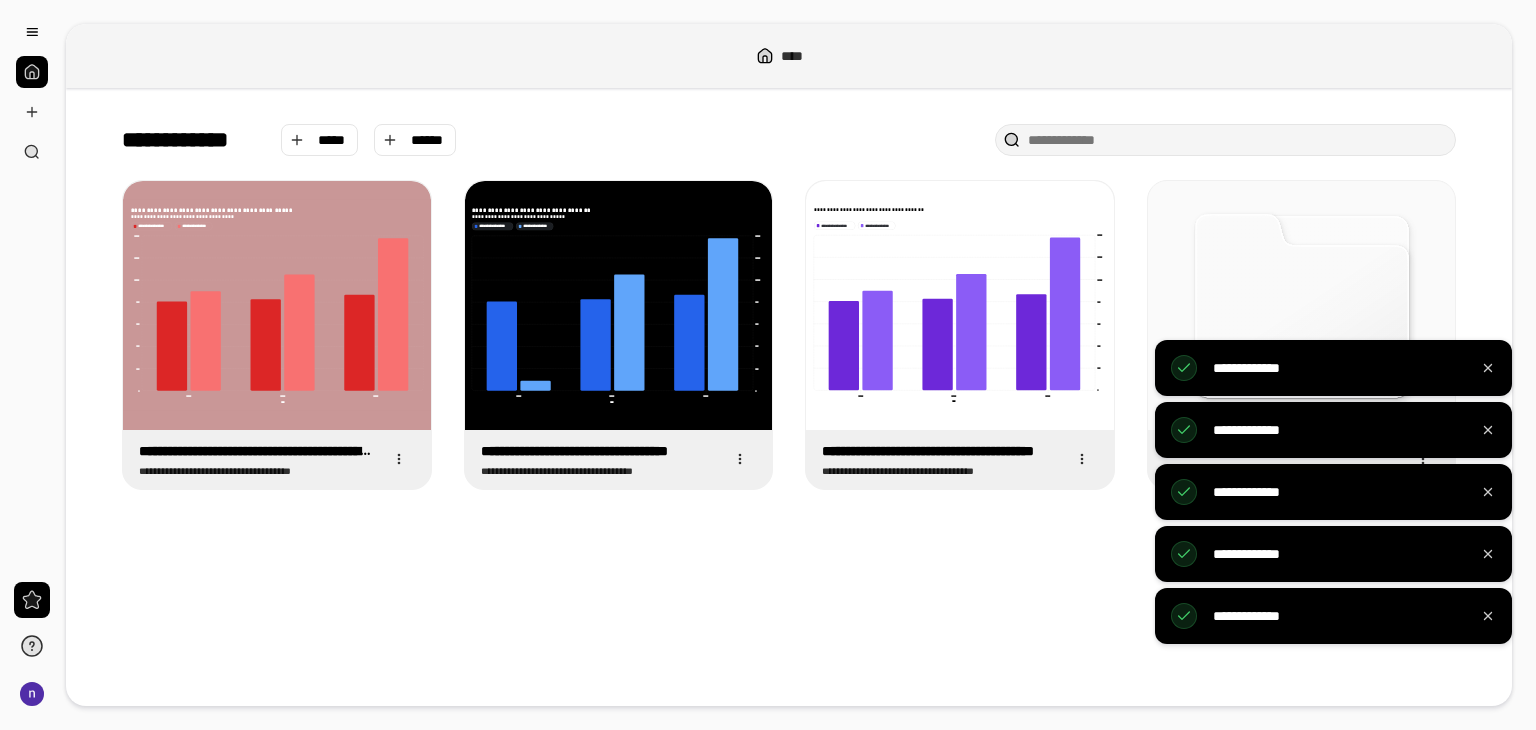 scroll, scrollTop: 0, scrollLeft: 0, axis: both 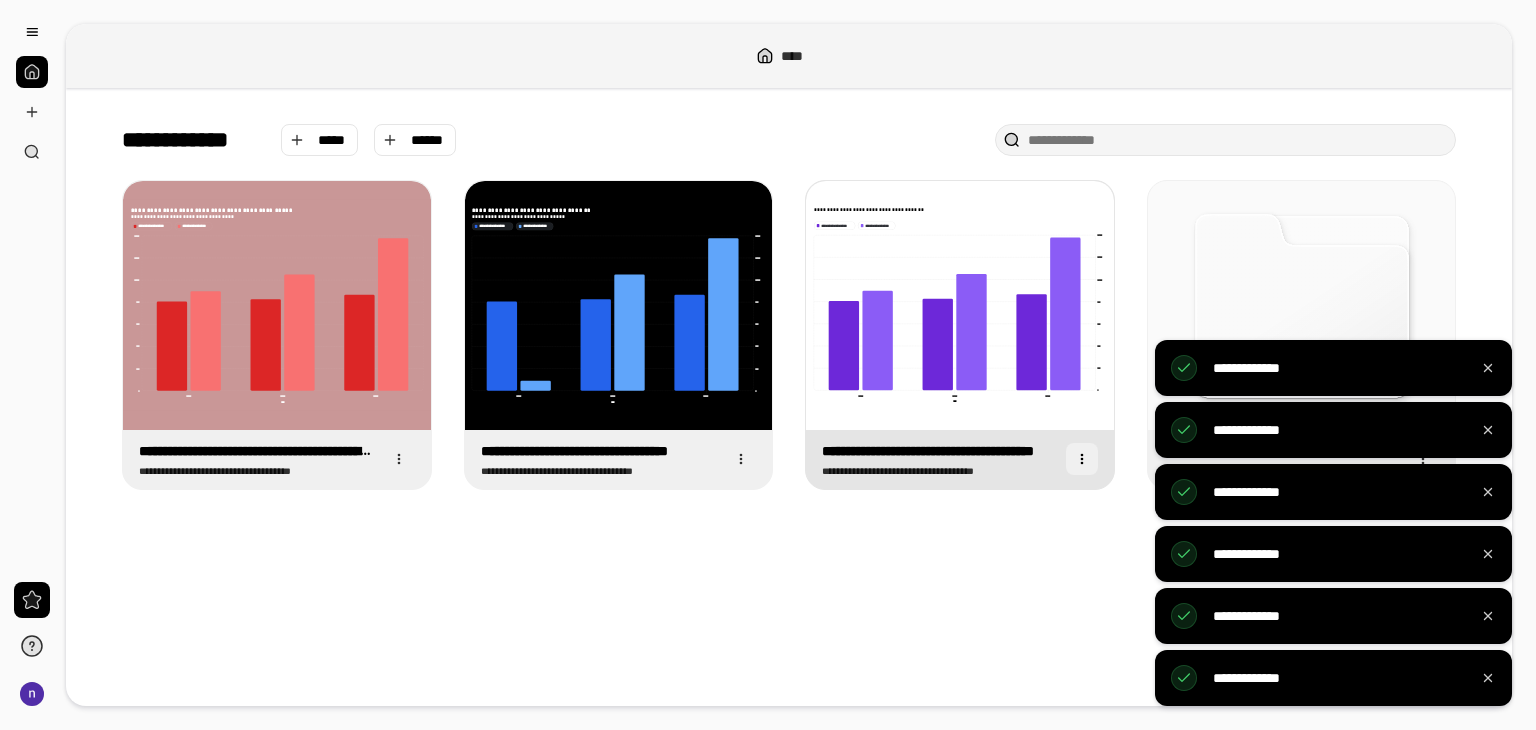 click at bounding box center (1082, 459) 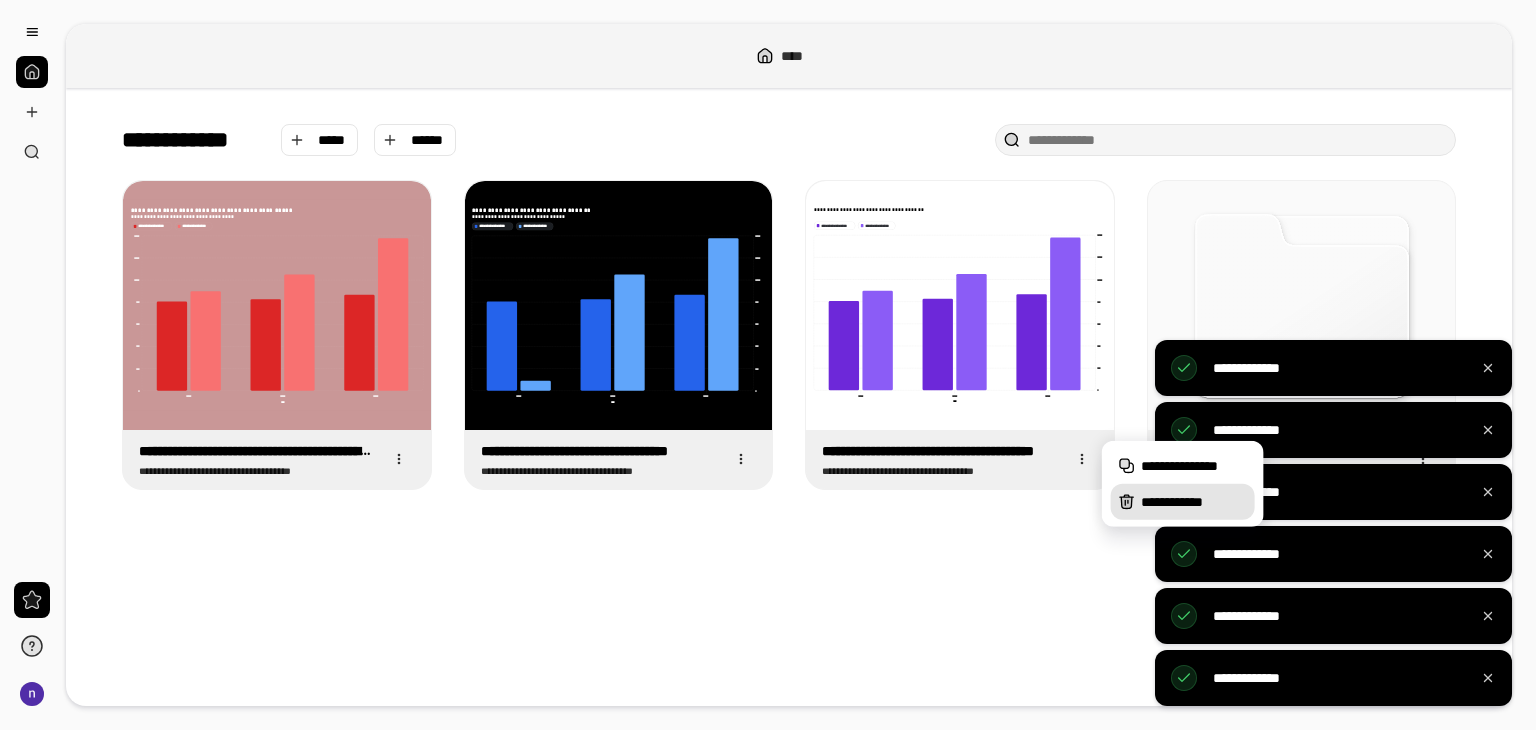 click on "**********" at bounding box center (1183, 502) 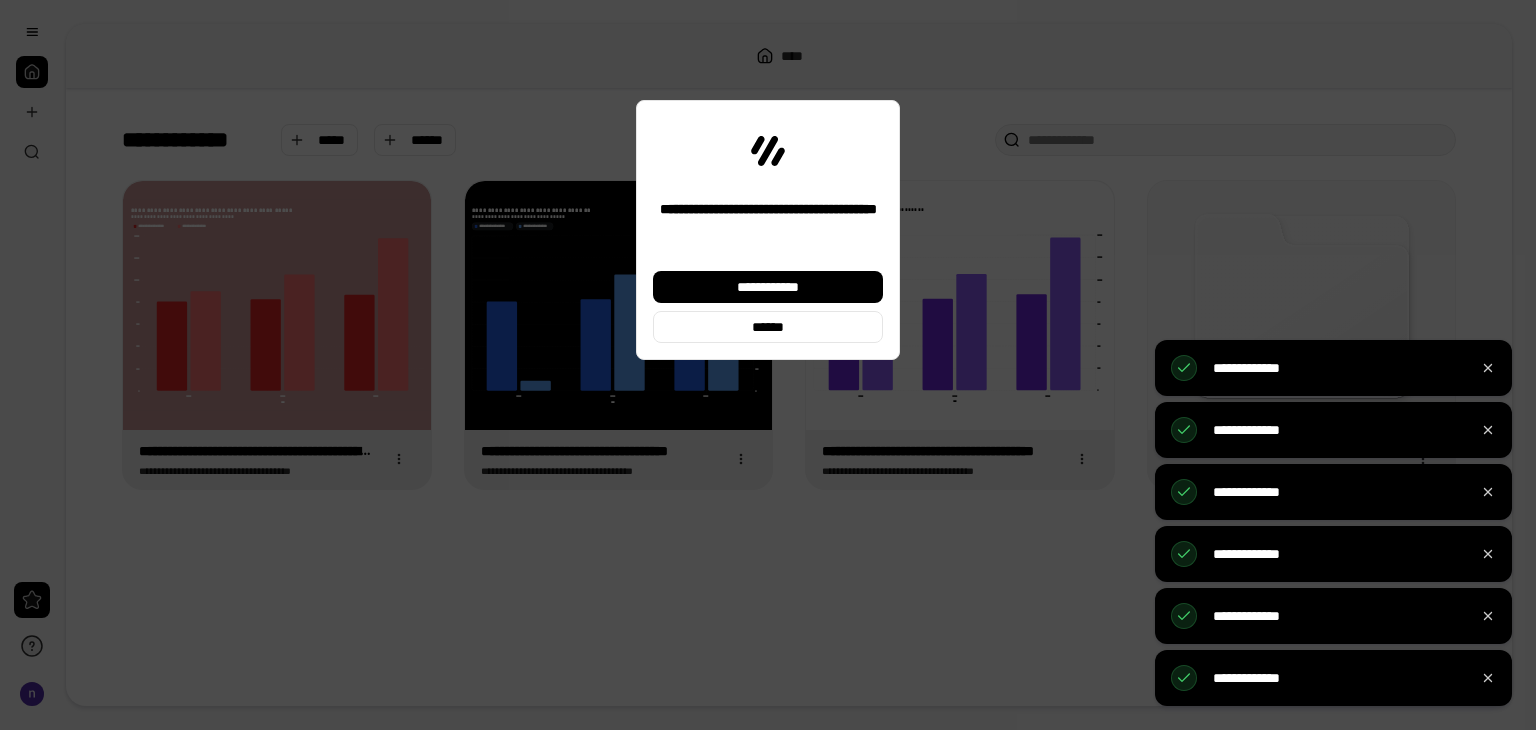 click on "**********" at bounding box center (768, 307) 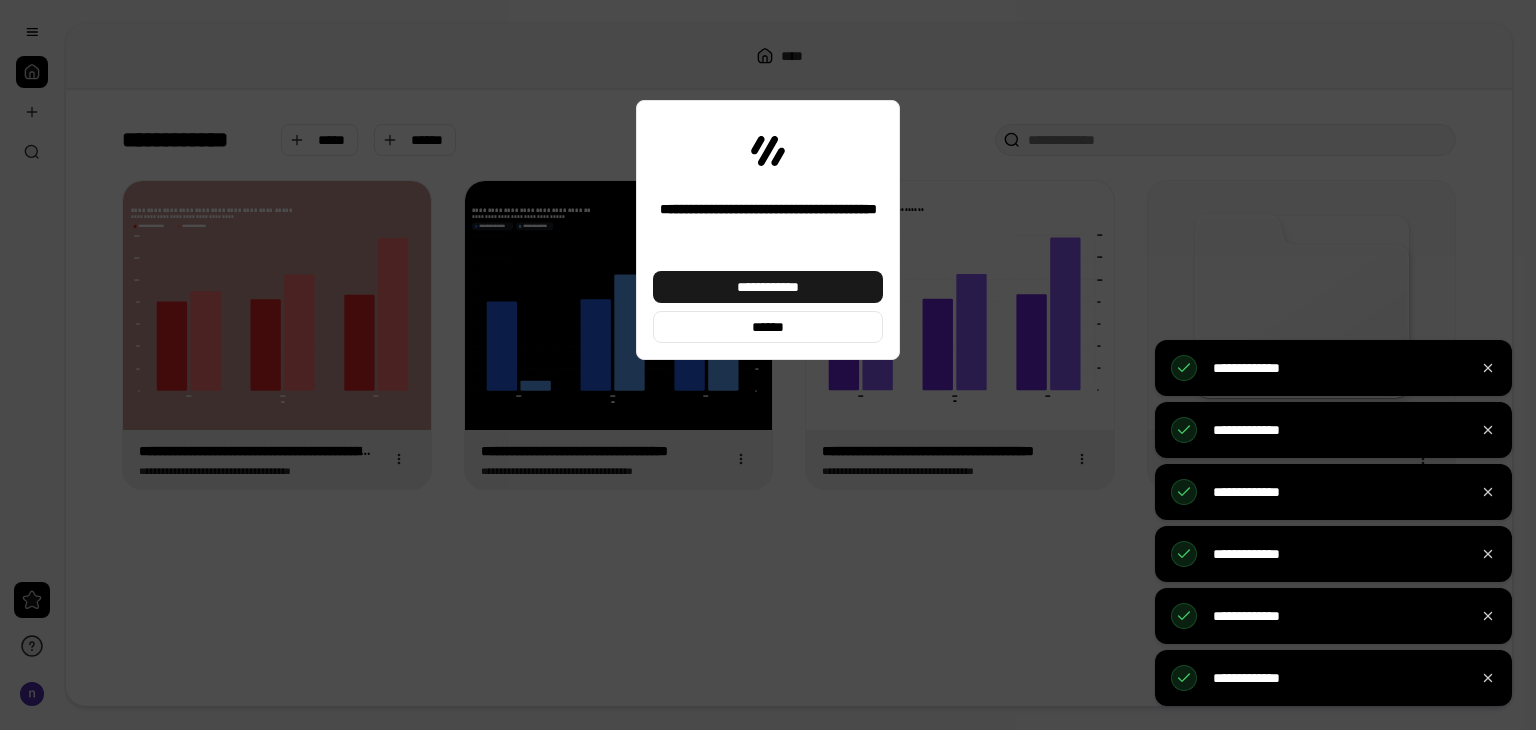 click on "**********" at bounding box center [768, 287] 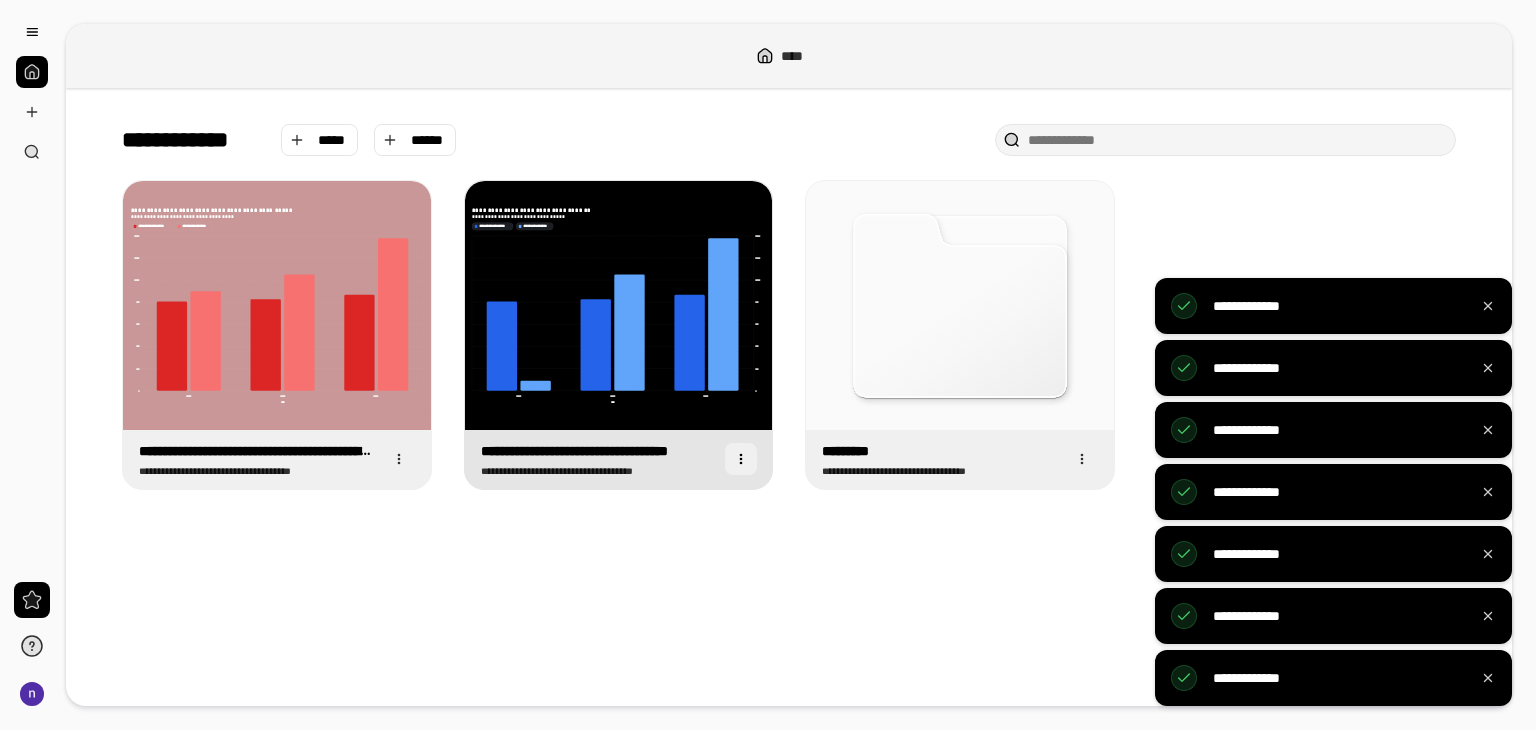 click at bounding box center [741, 459] 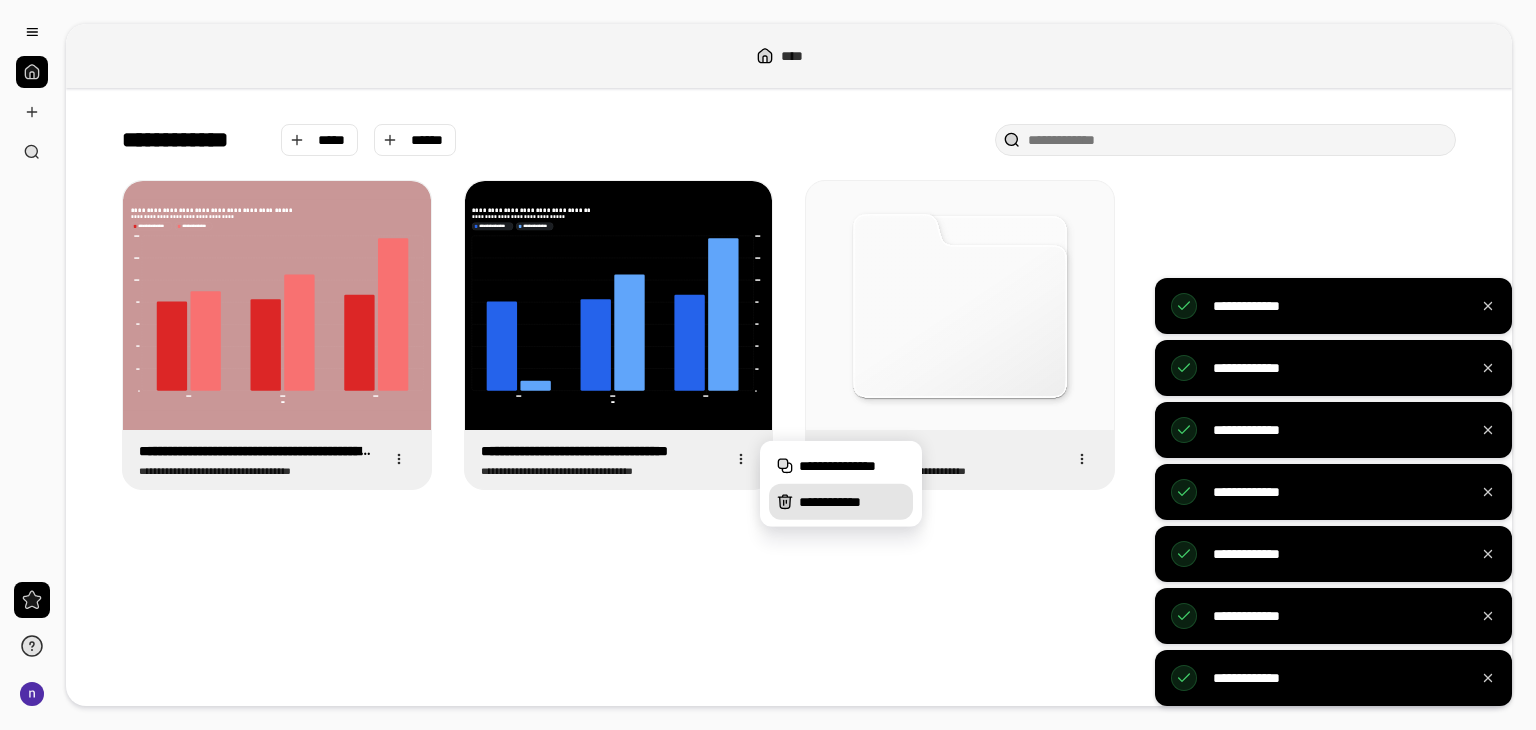 click on "**********" at bounding box center (841, 502) 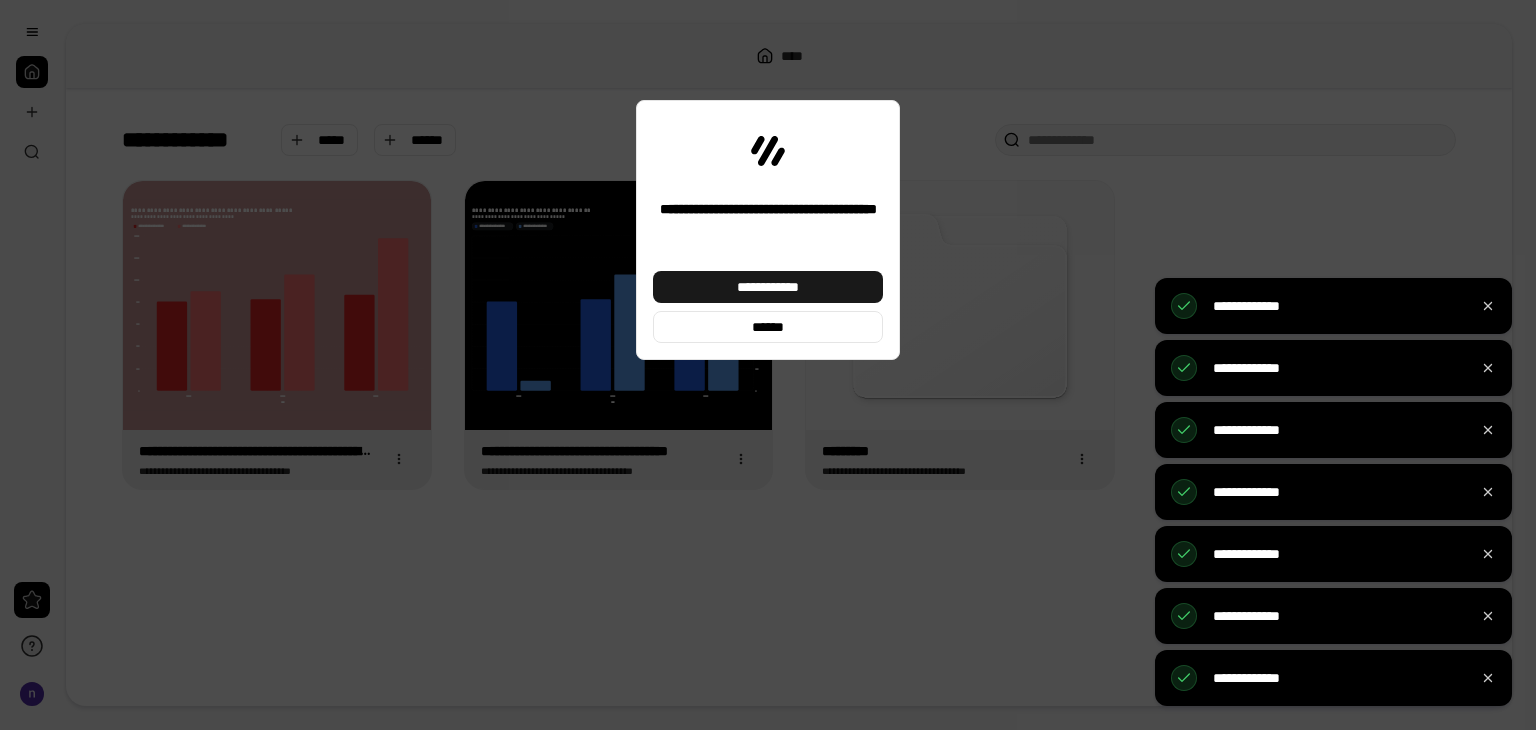 click on "**********" at bounding box center [768, 287] 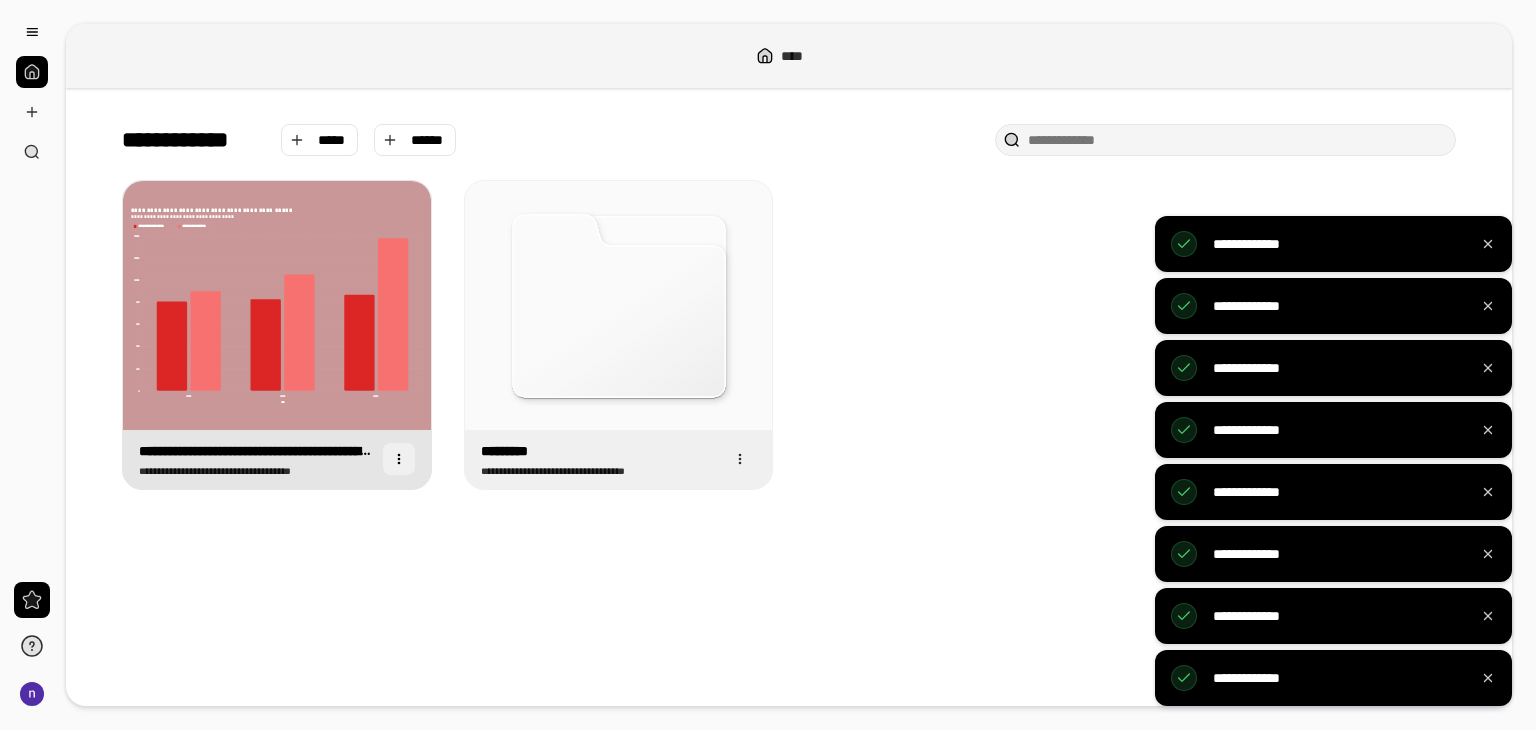 click at bounding box center [399, 459] 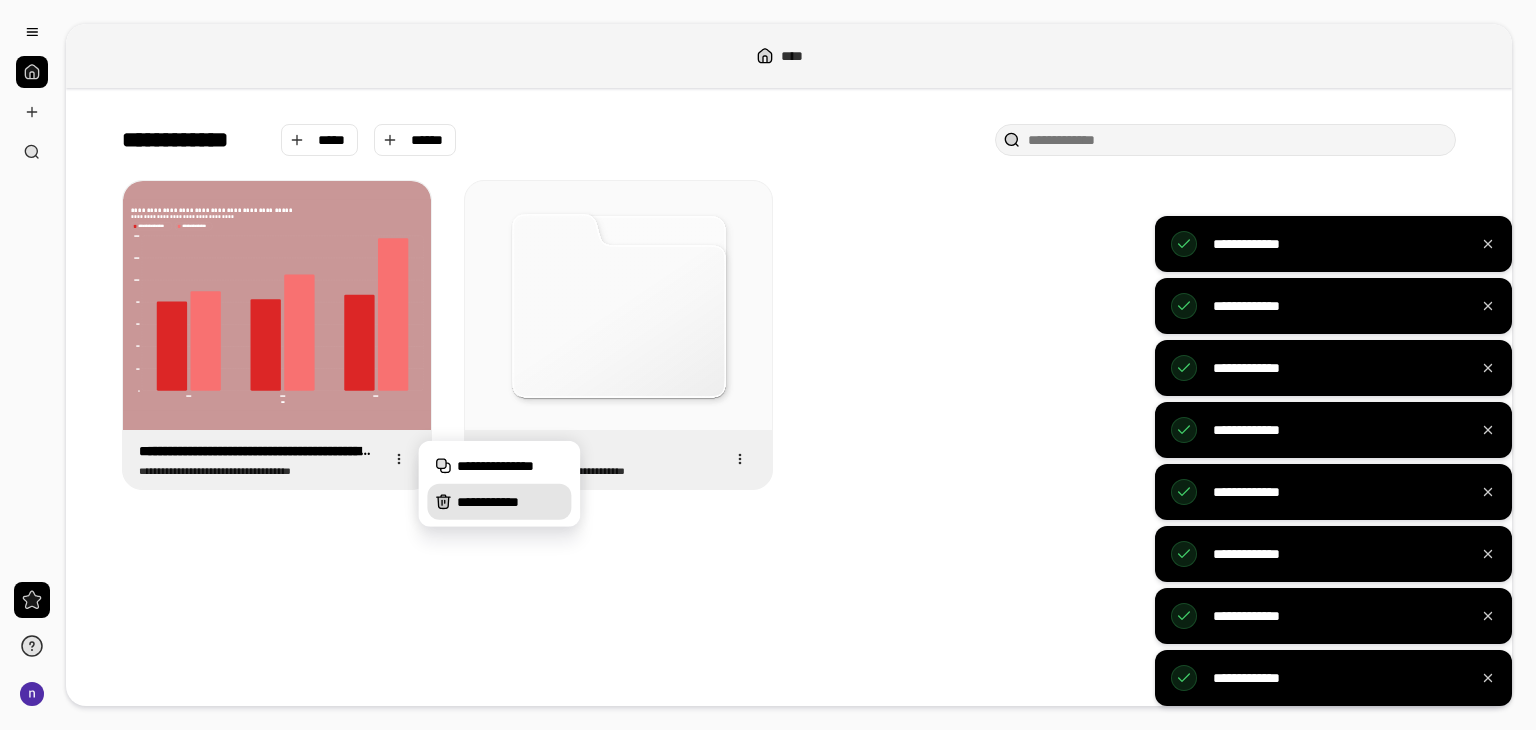 click 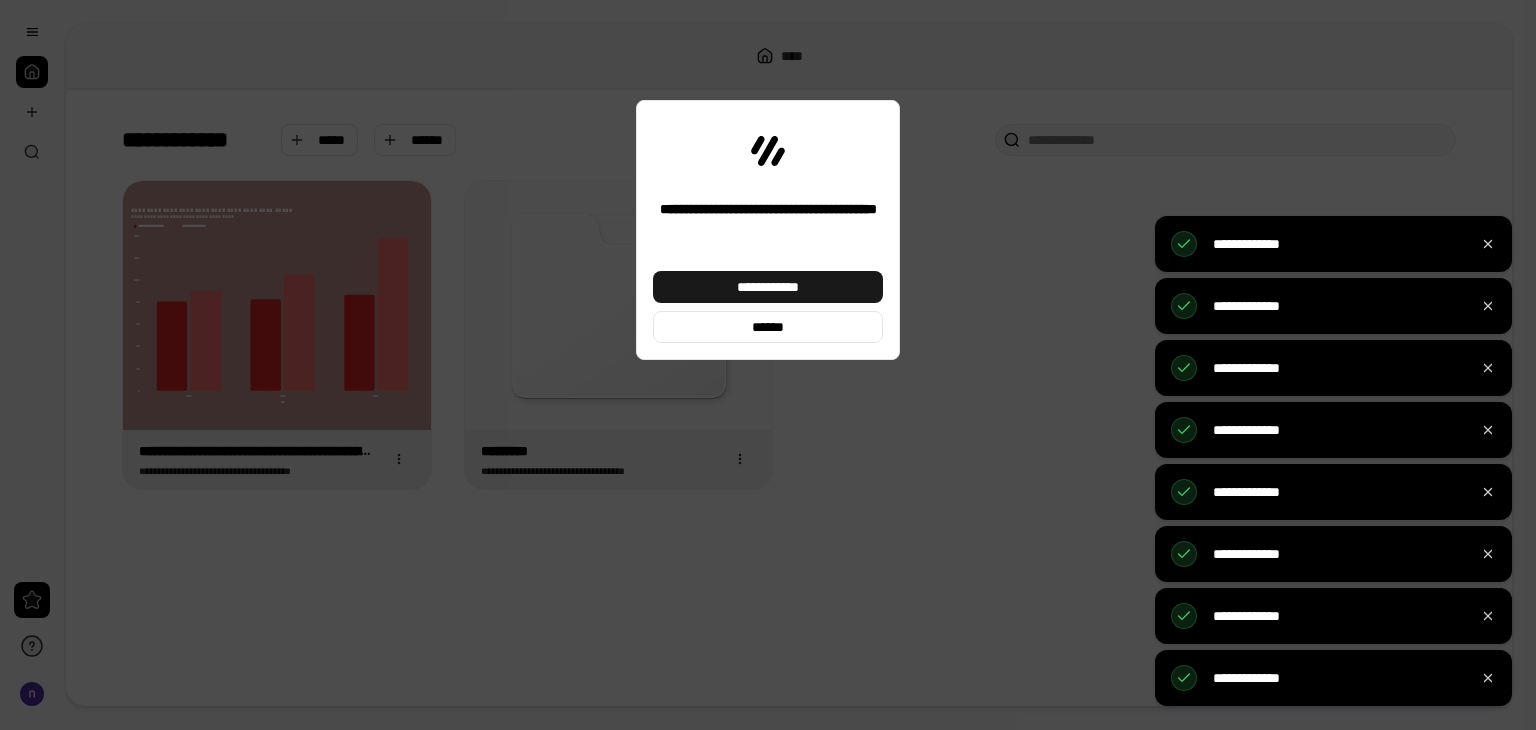 click on "**********" at bounding box center (768, 287) 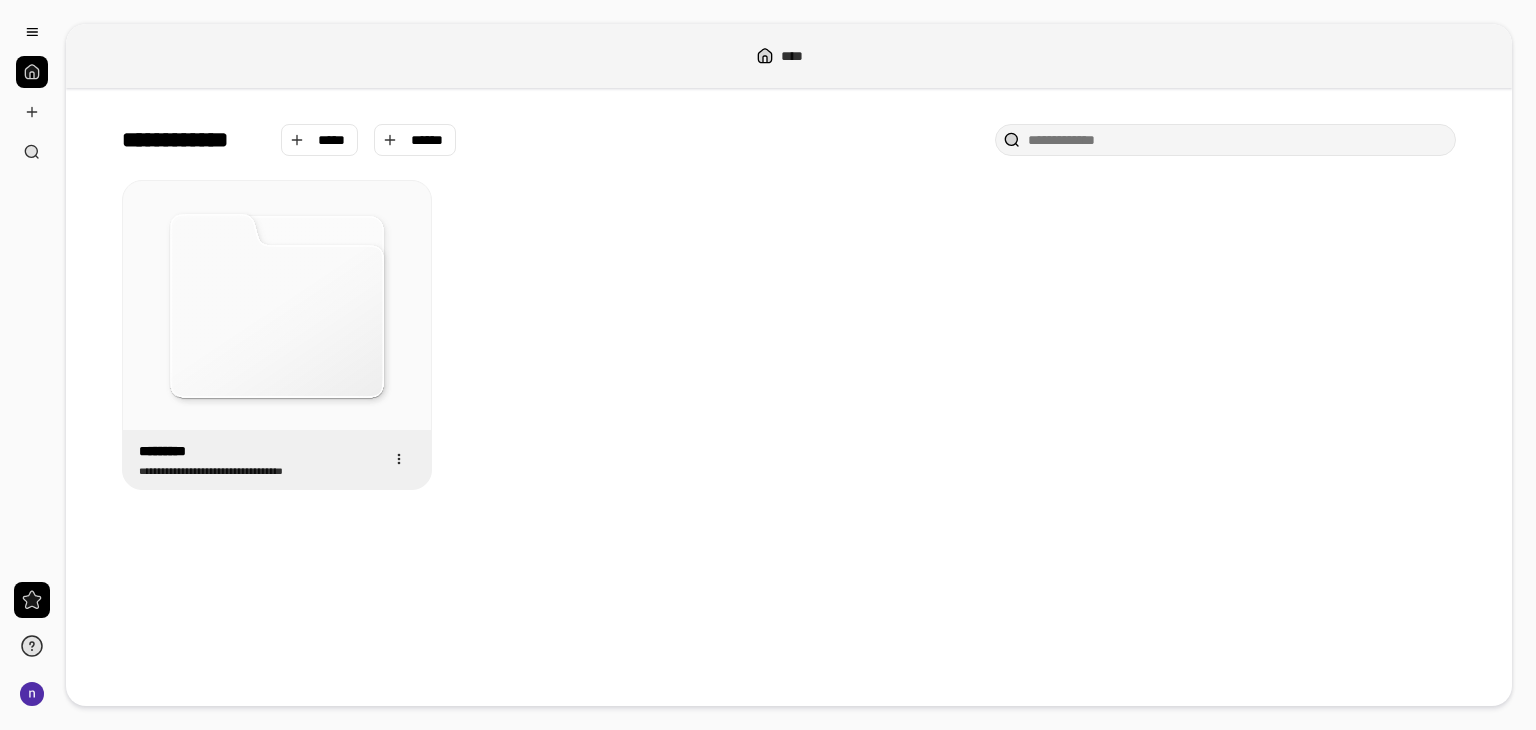 click 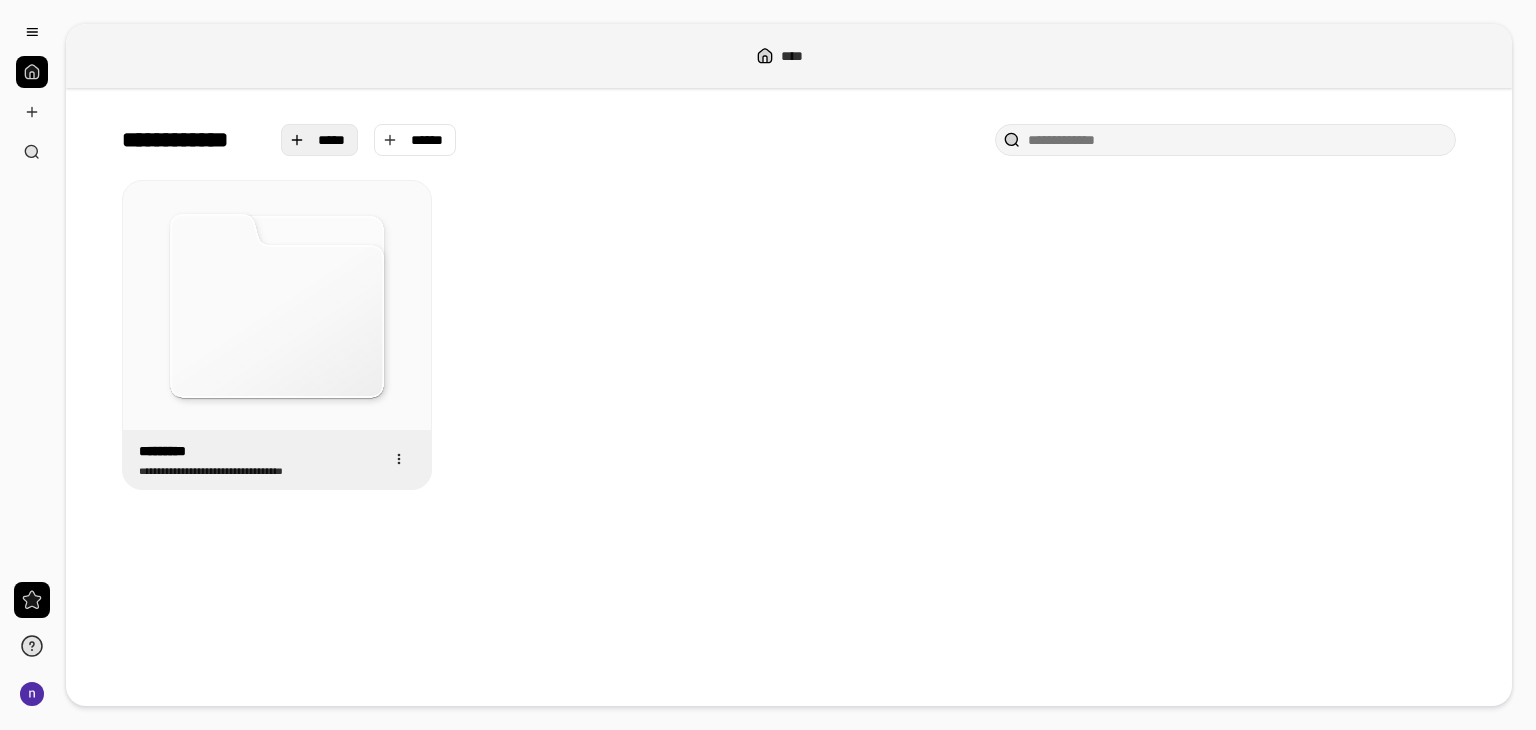 click on "*****" at bounding box center (332, 140) 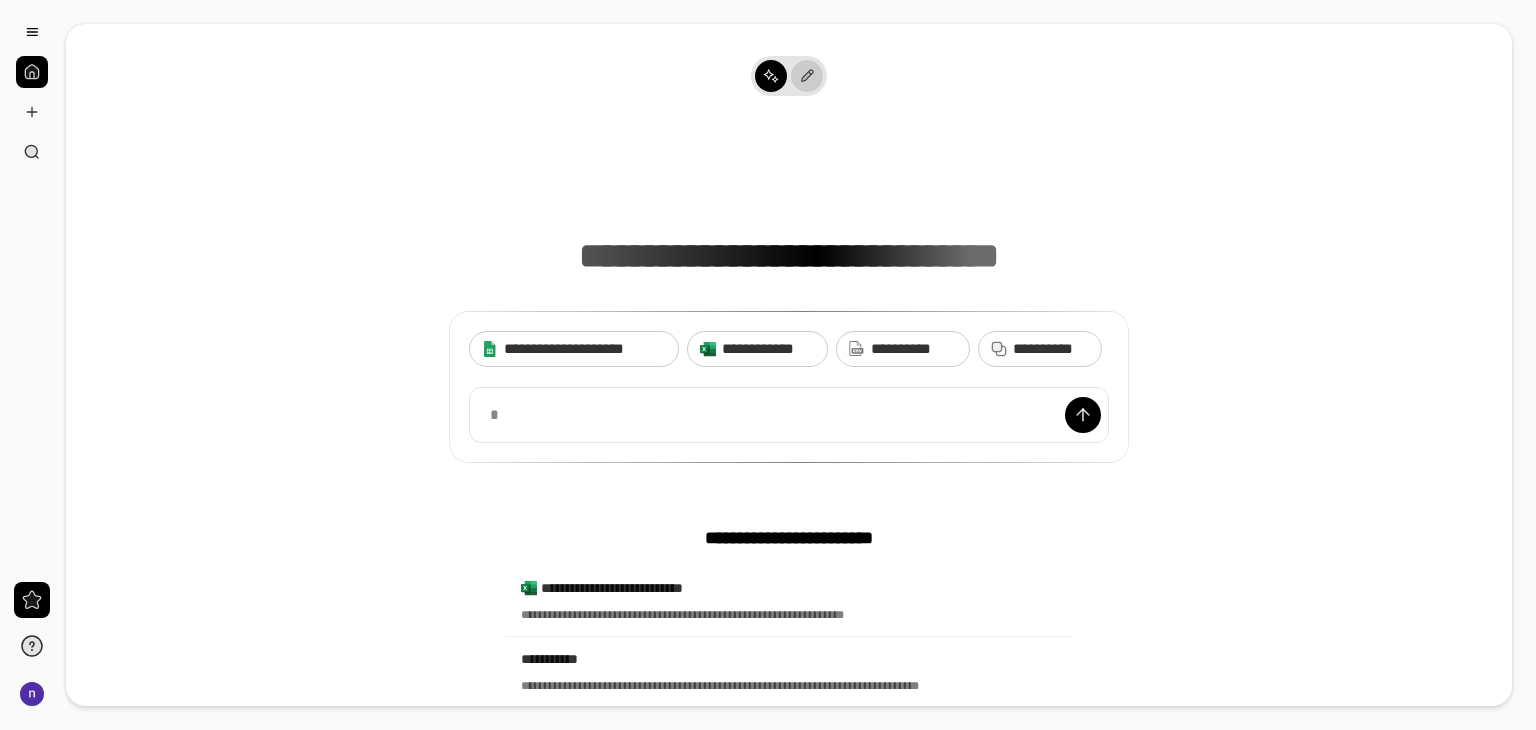 click 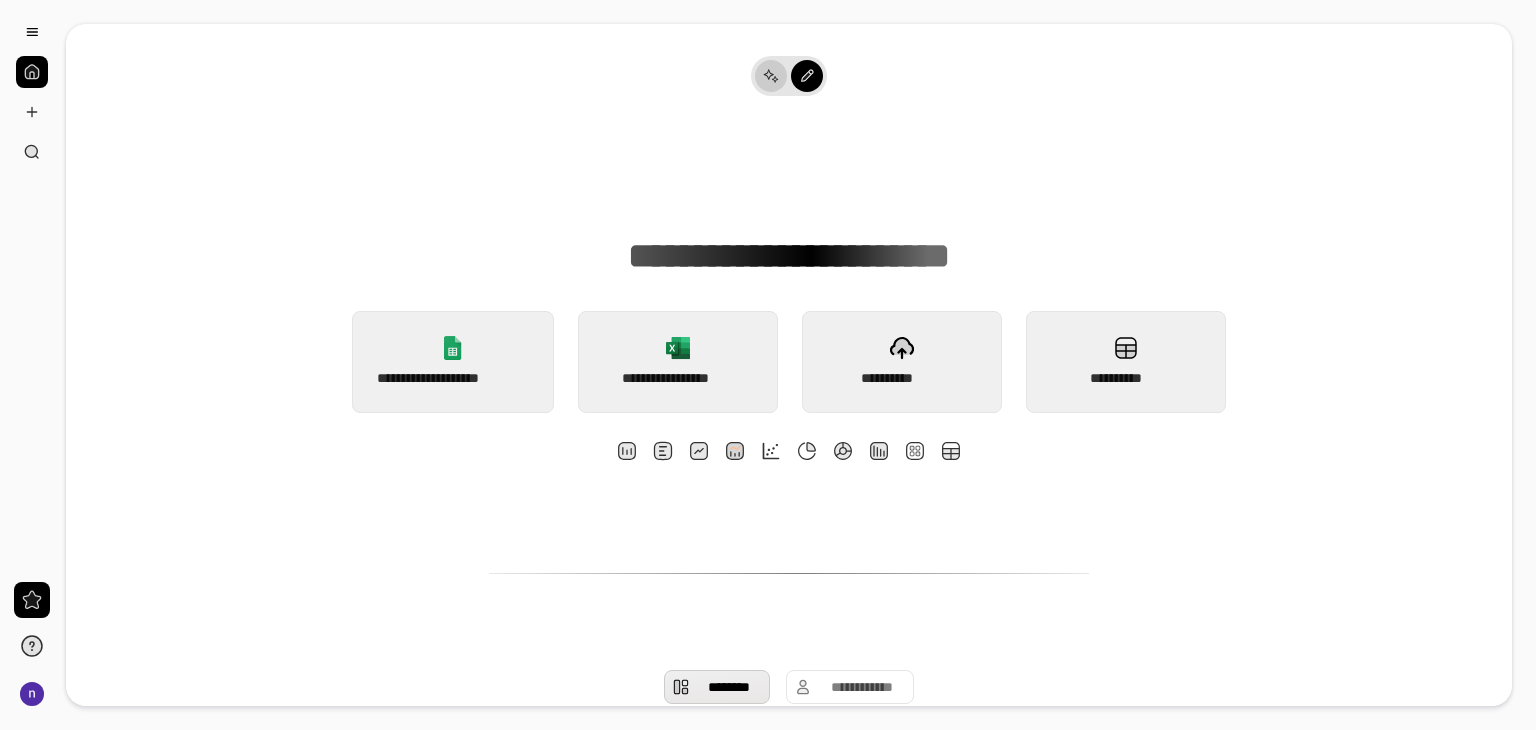 click 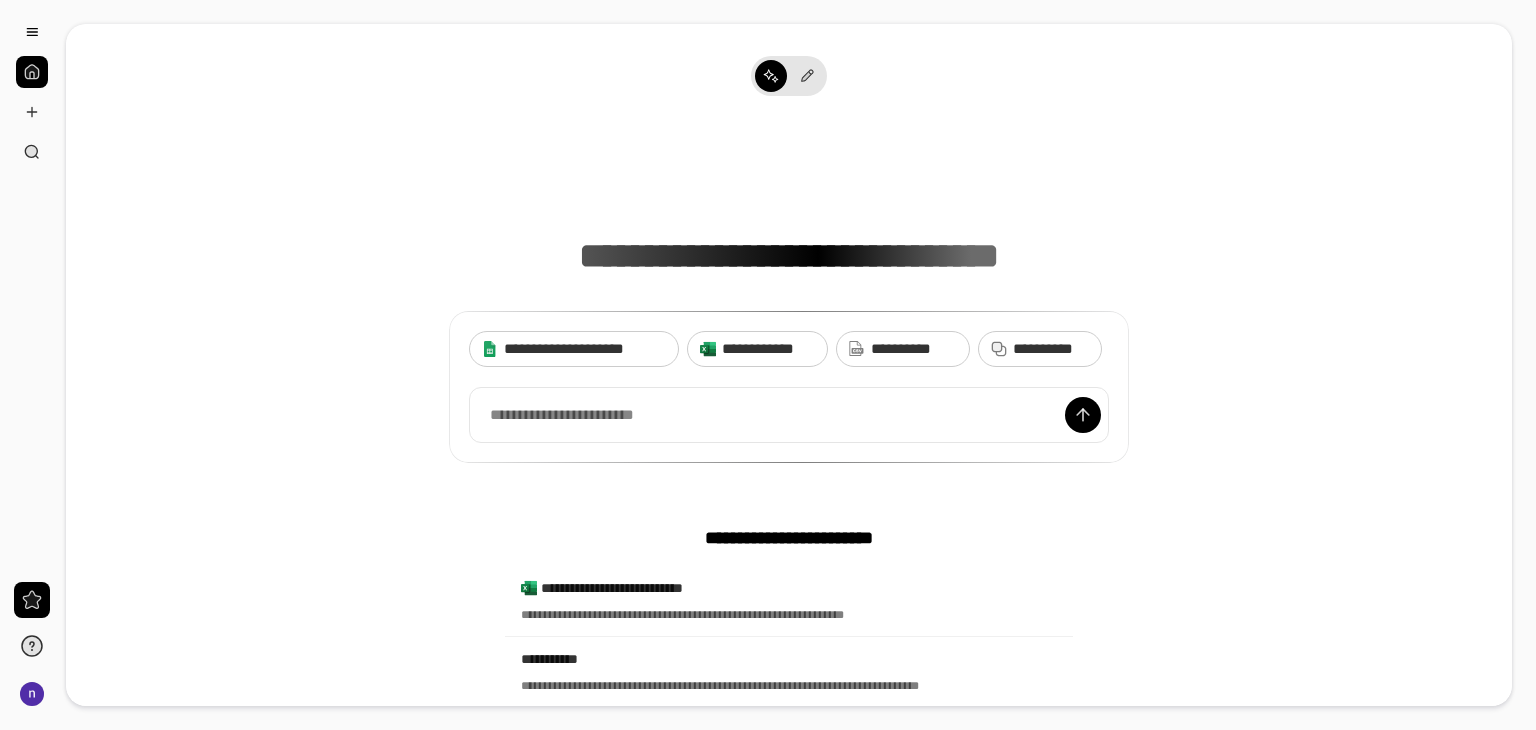 click on "**********" at bounding box center (789, 295) 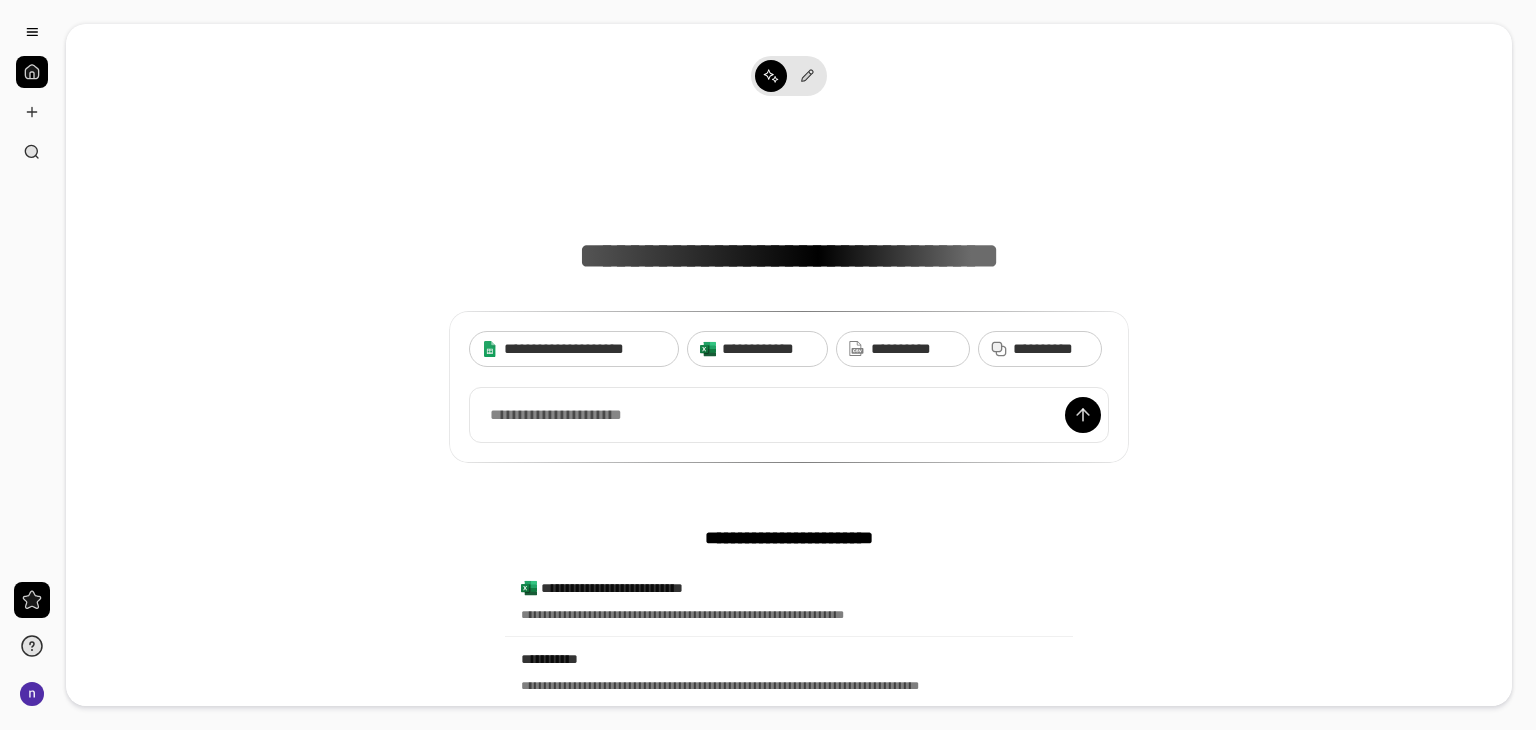 scroll, scrollTop: 15, scrollLeft: 0, axis: vertical 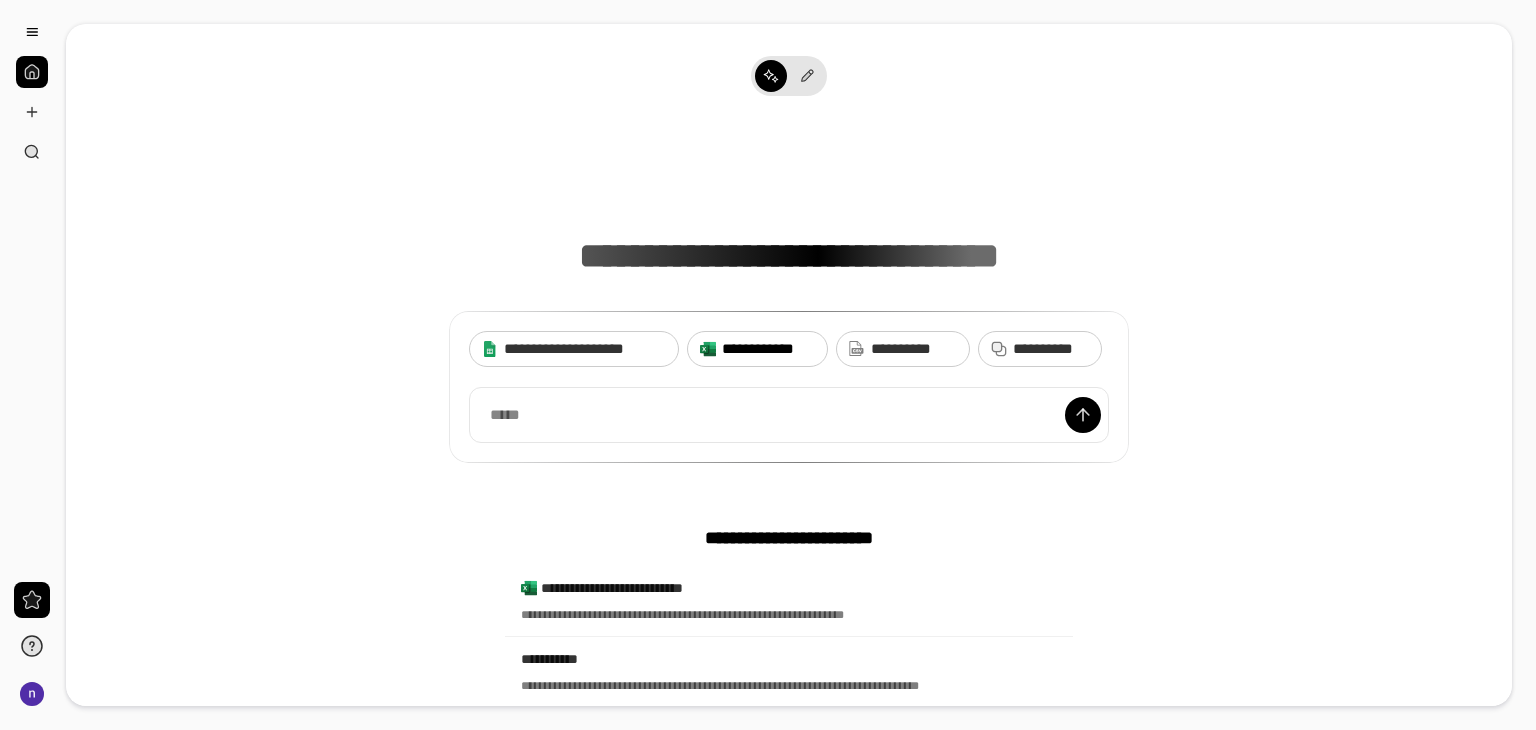click on "**********" at bounding box center [768, 349] 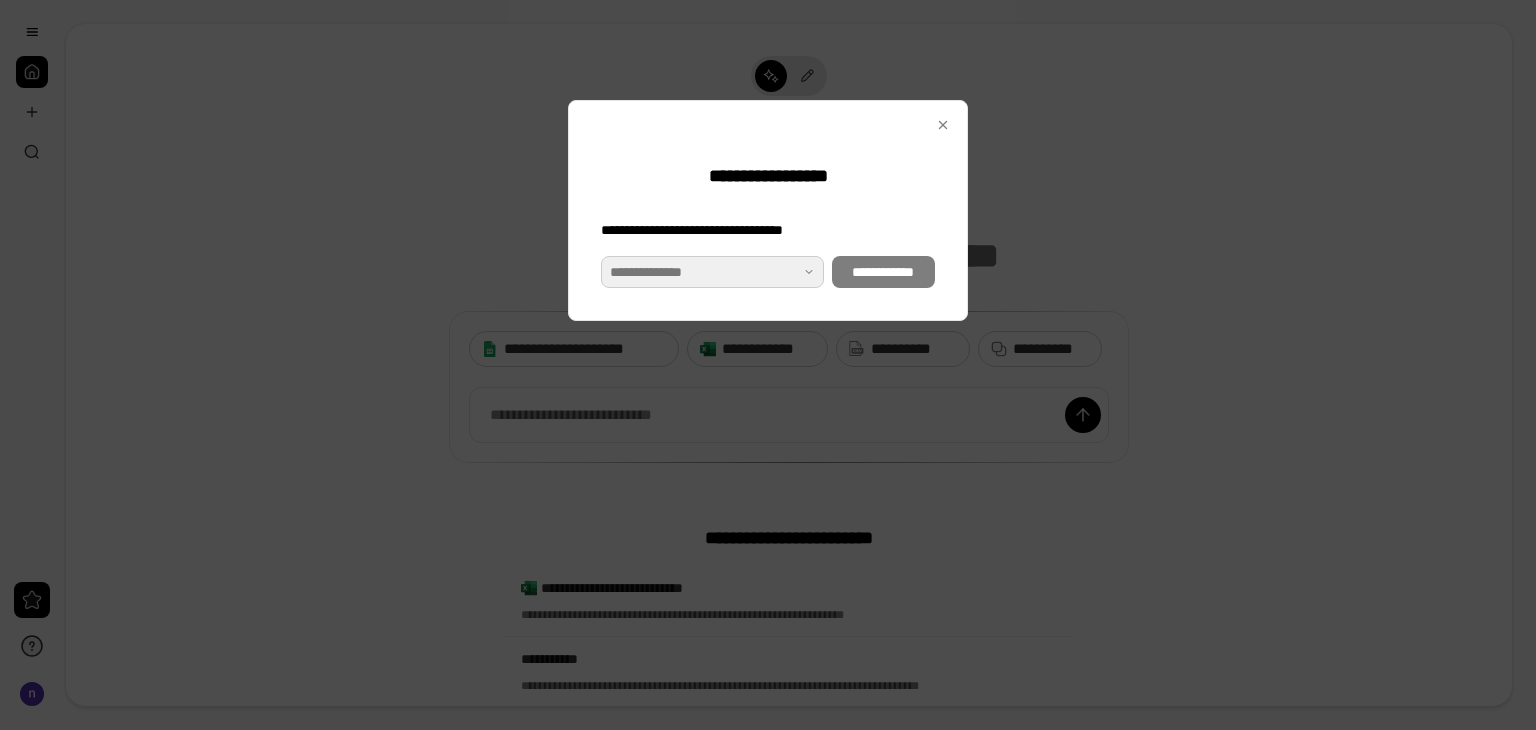 click at bounding box center (712, 272) 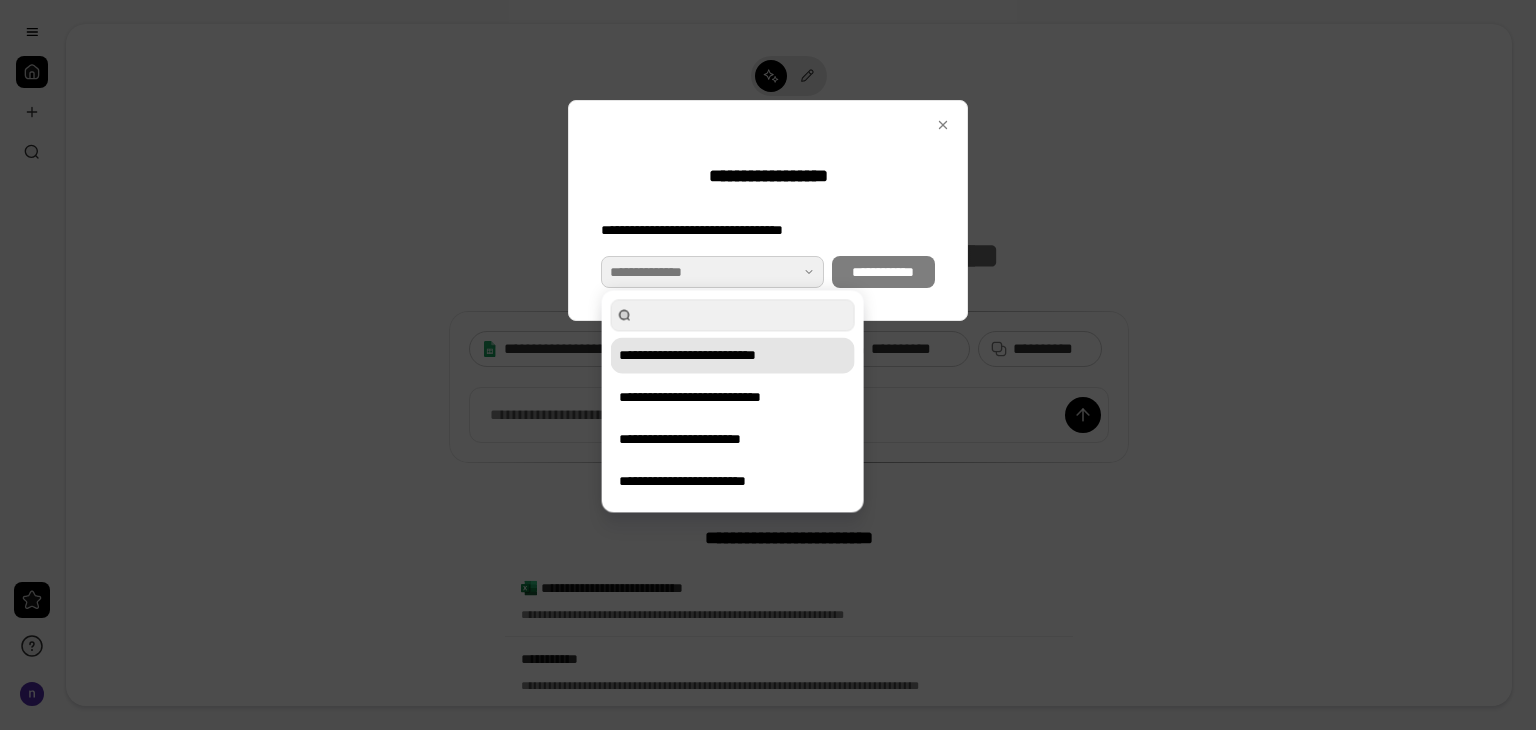 click on "**********" at bounding box center (733, 355) 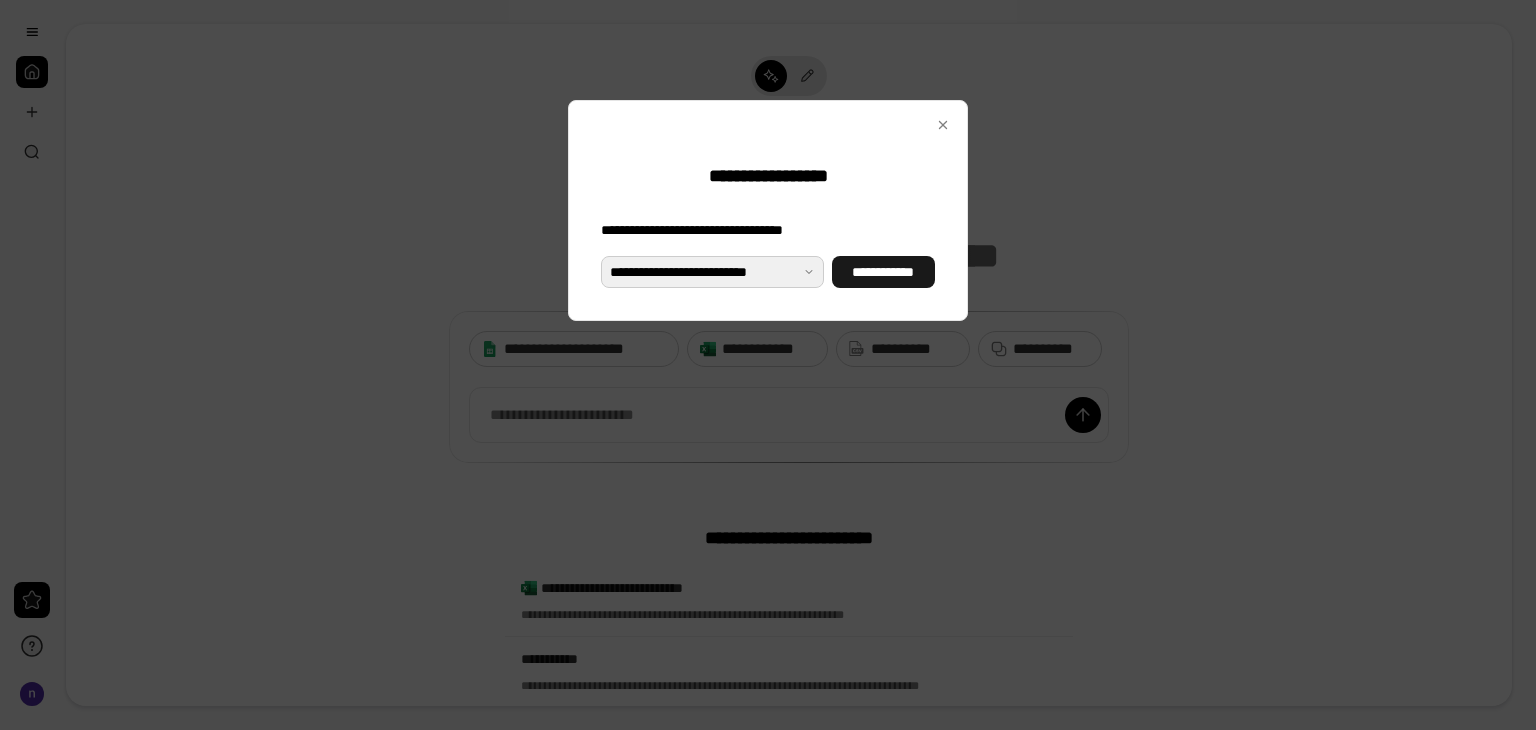 click on "**********" at bounding box center [883, 272] 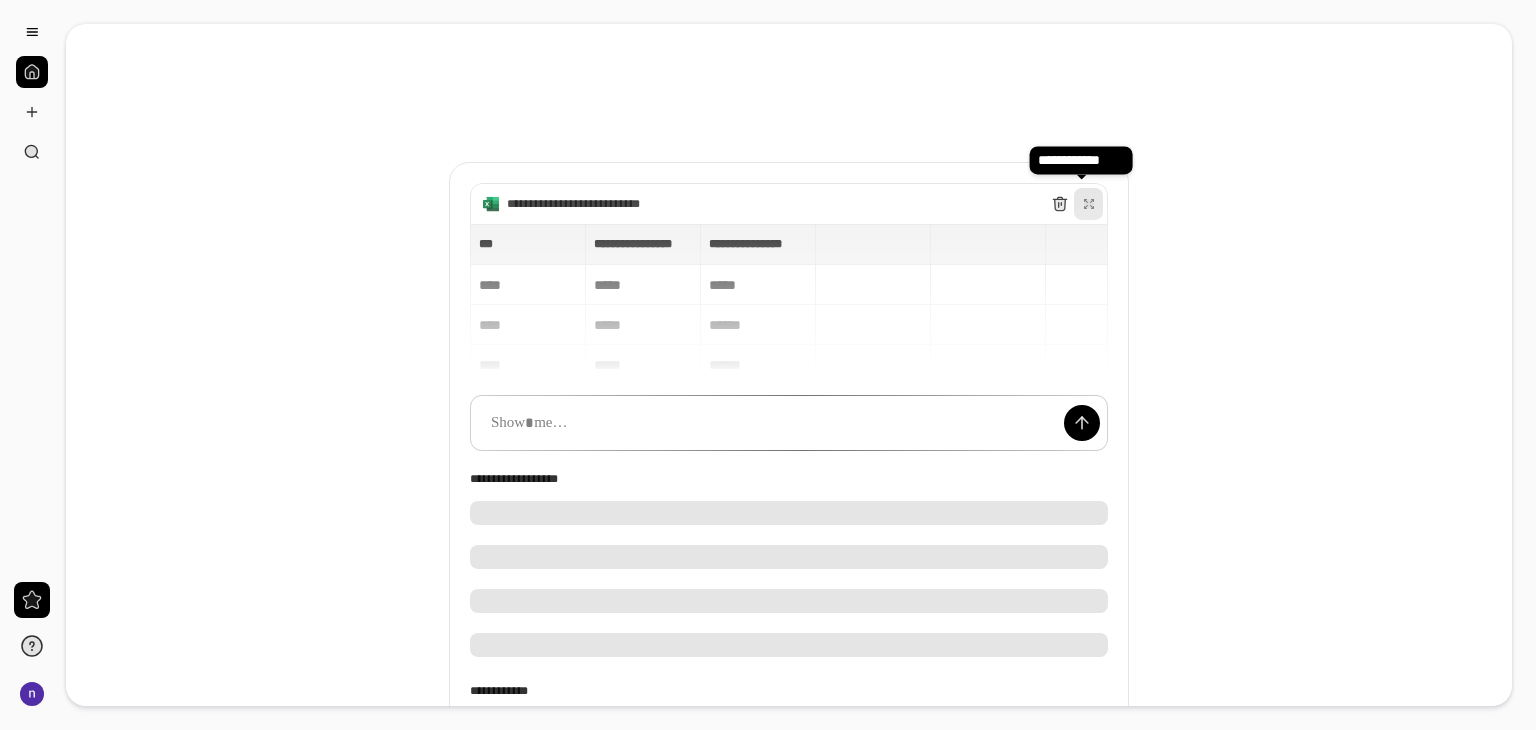 click 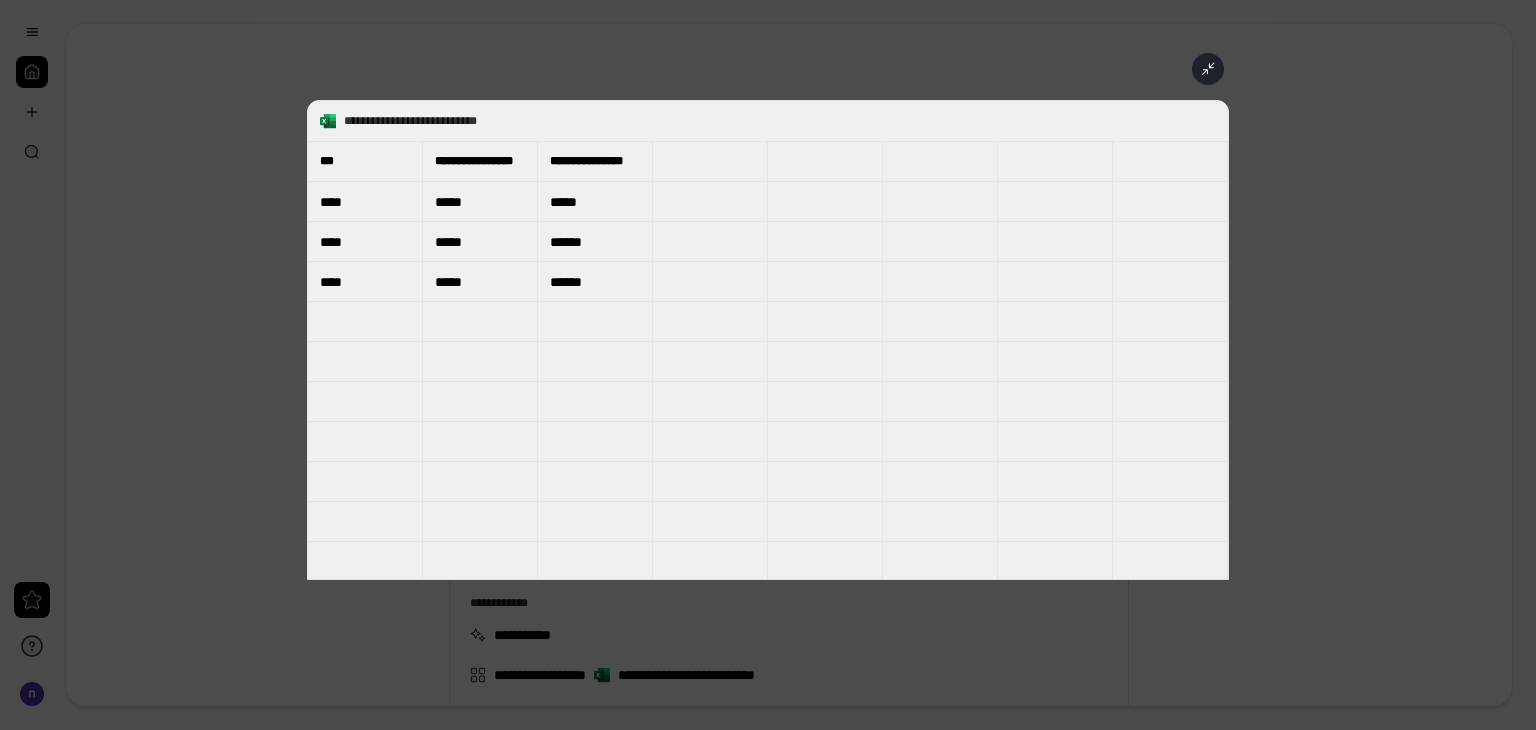 click 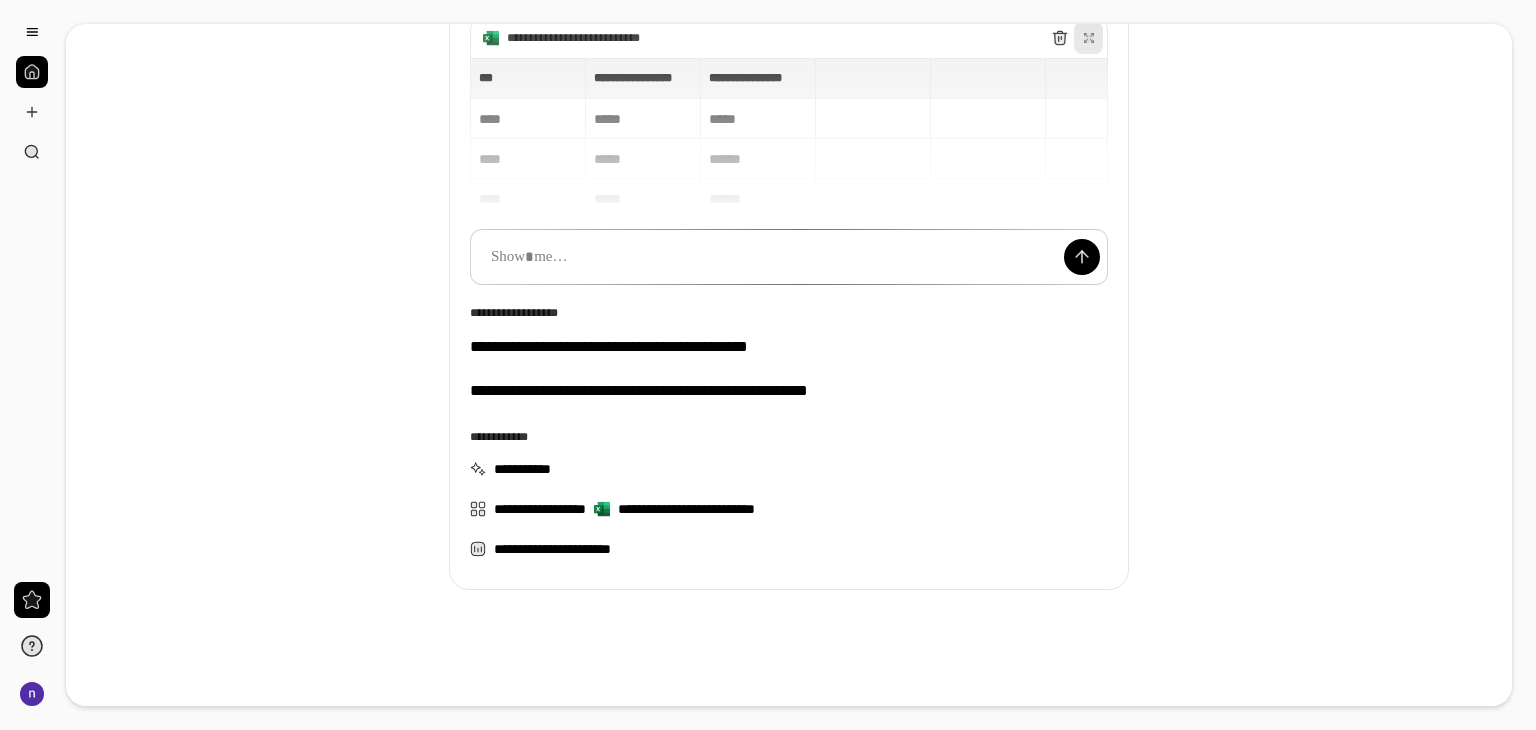 scroll, scrollTop: 169, scrollLeft: 0, axis: vertical 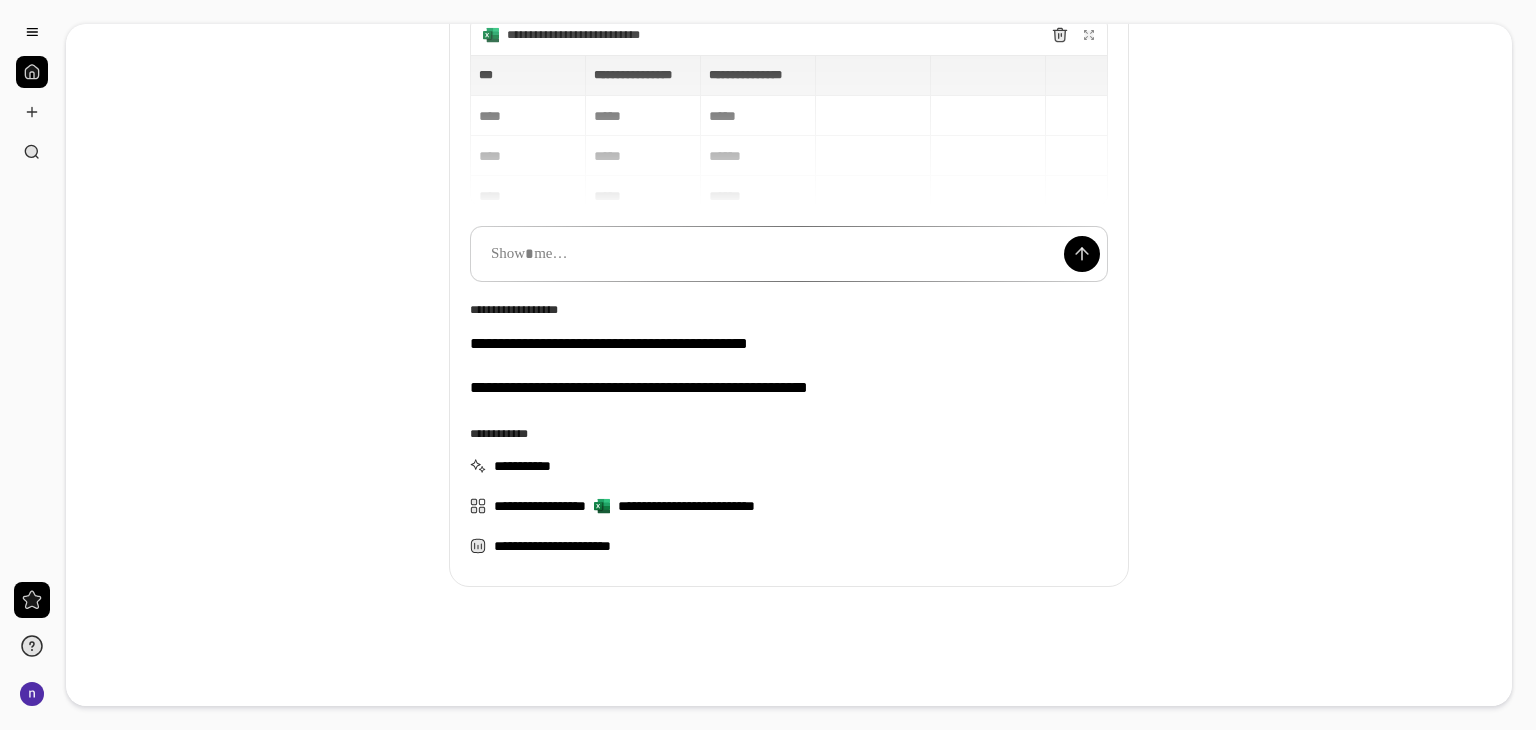 drag, startPoint x: 459, startPoint y: 305, endPoint x: 599, endPoint y: 310, distance: 140.08926 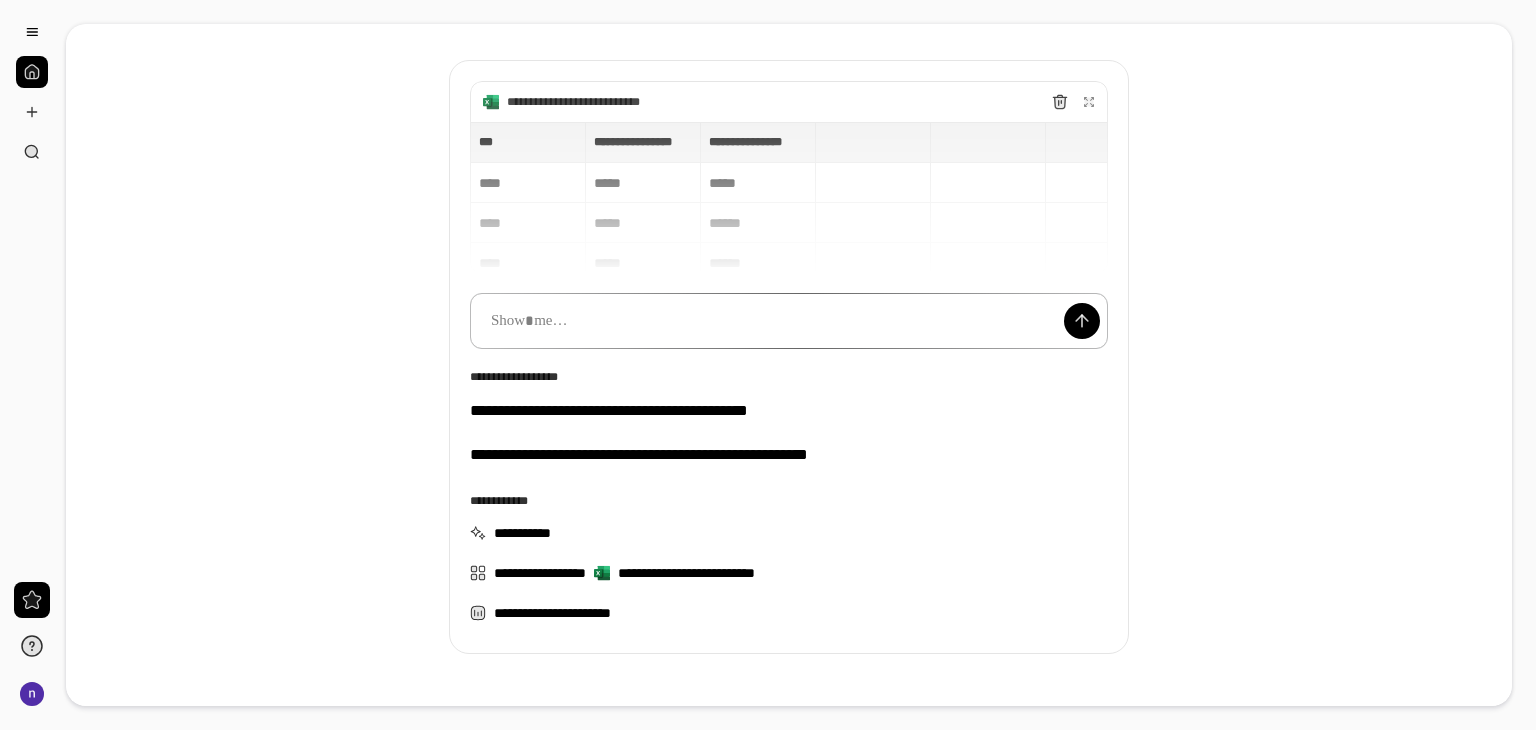 scroll, scrollTop: 69, scrollLeft: 0, axis: vertical 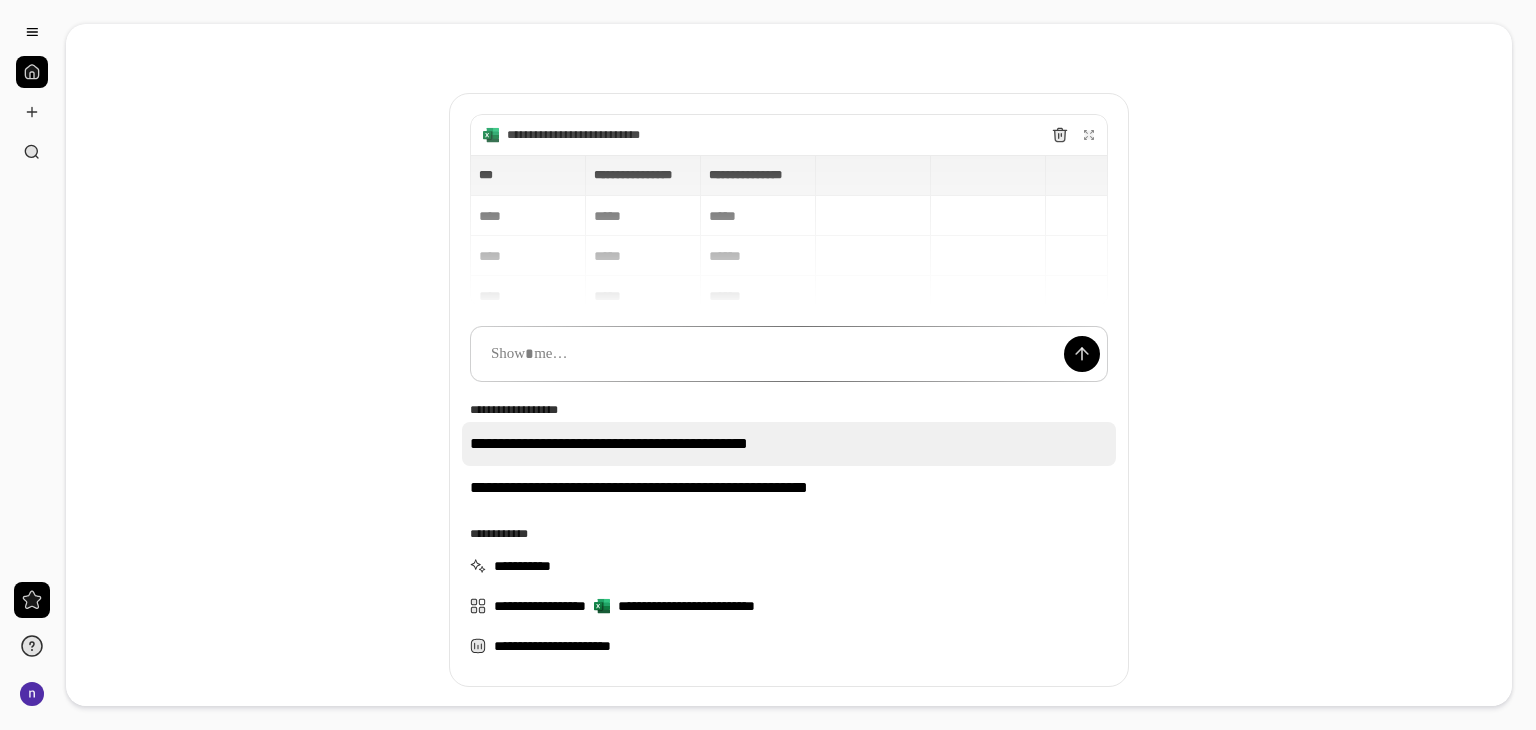 click on "**********" at bounding box center [789, 444] 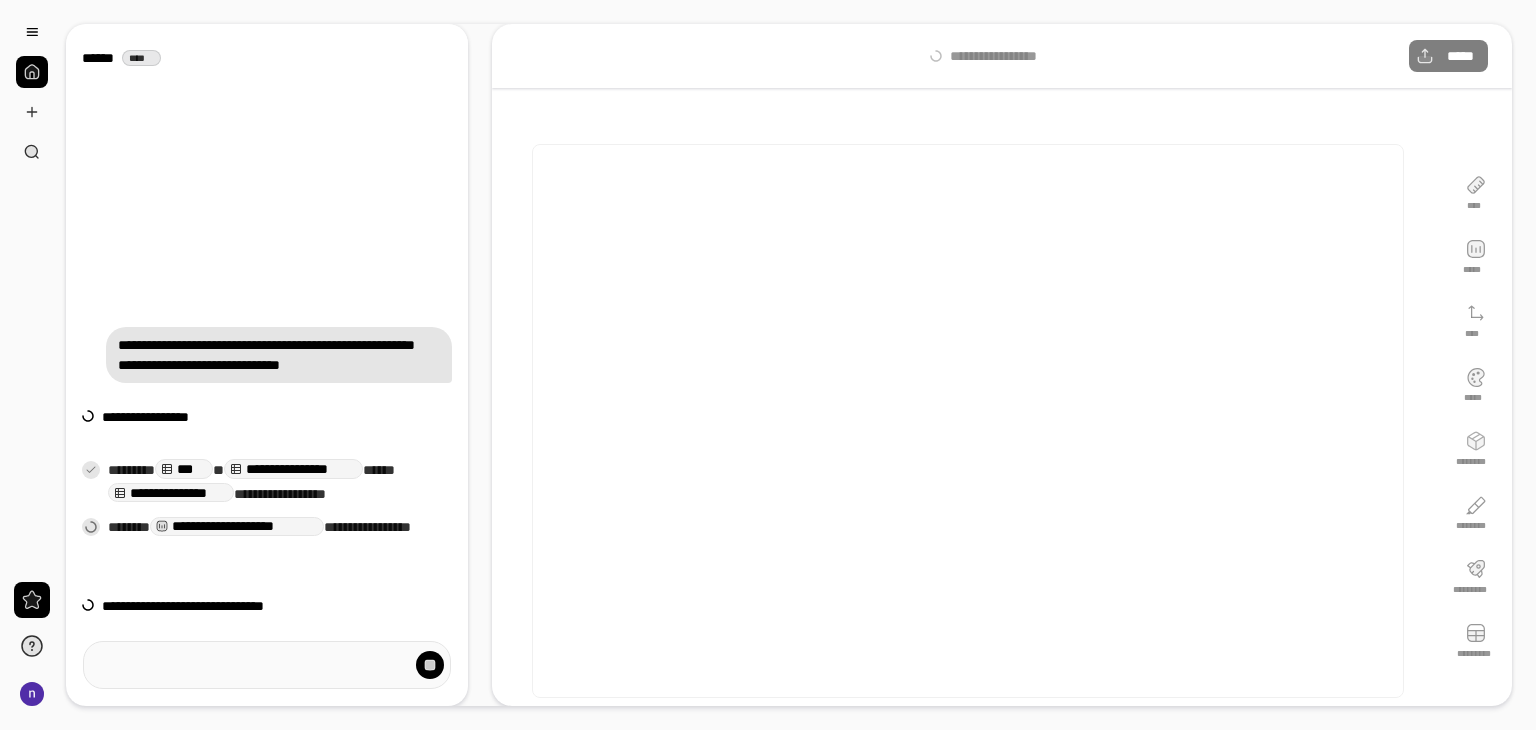 drag, startPoint x: 351, startPoint y: 497, endPoint x: 239, endPoint y: 499, distance: 112.01785 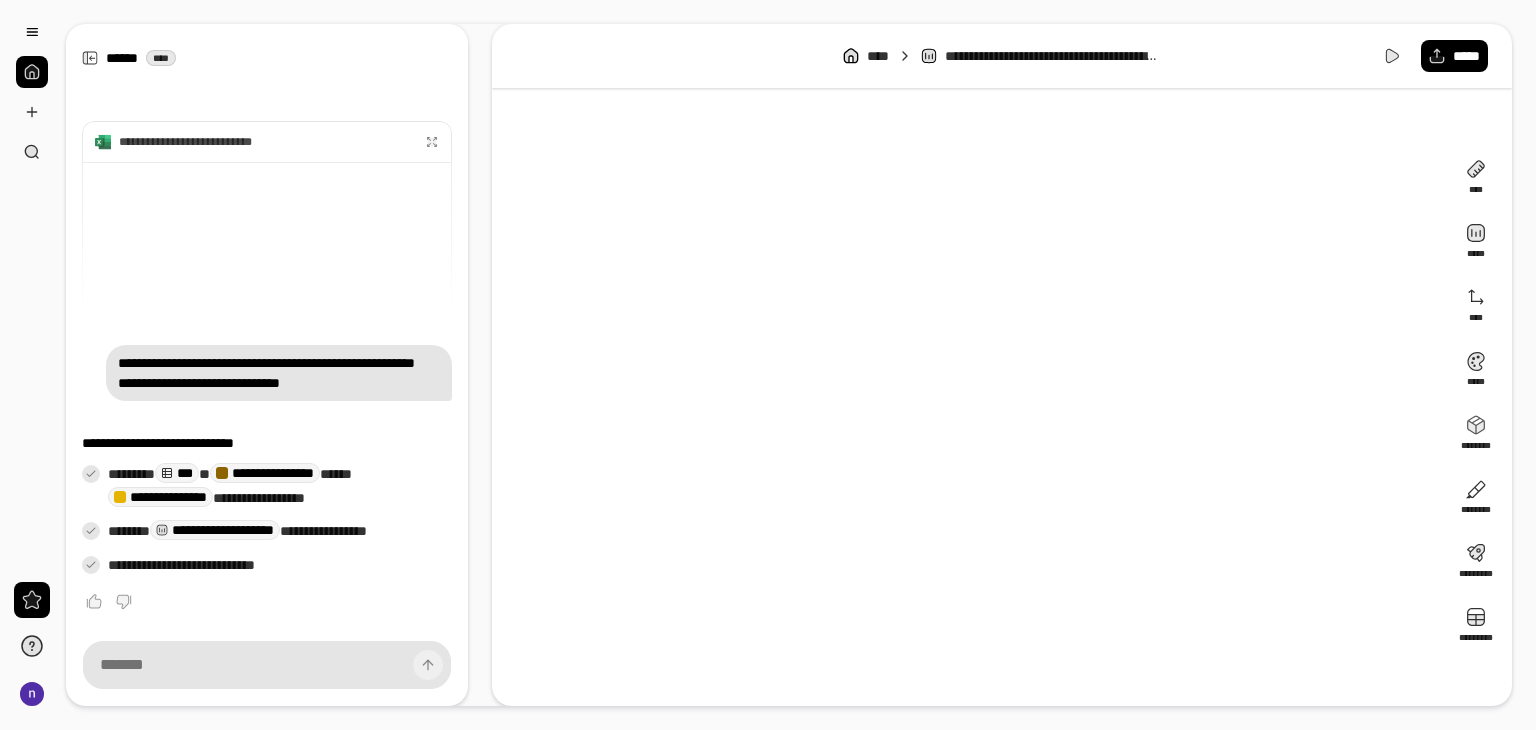click on "**********" at bounding box center [267, 237] 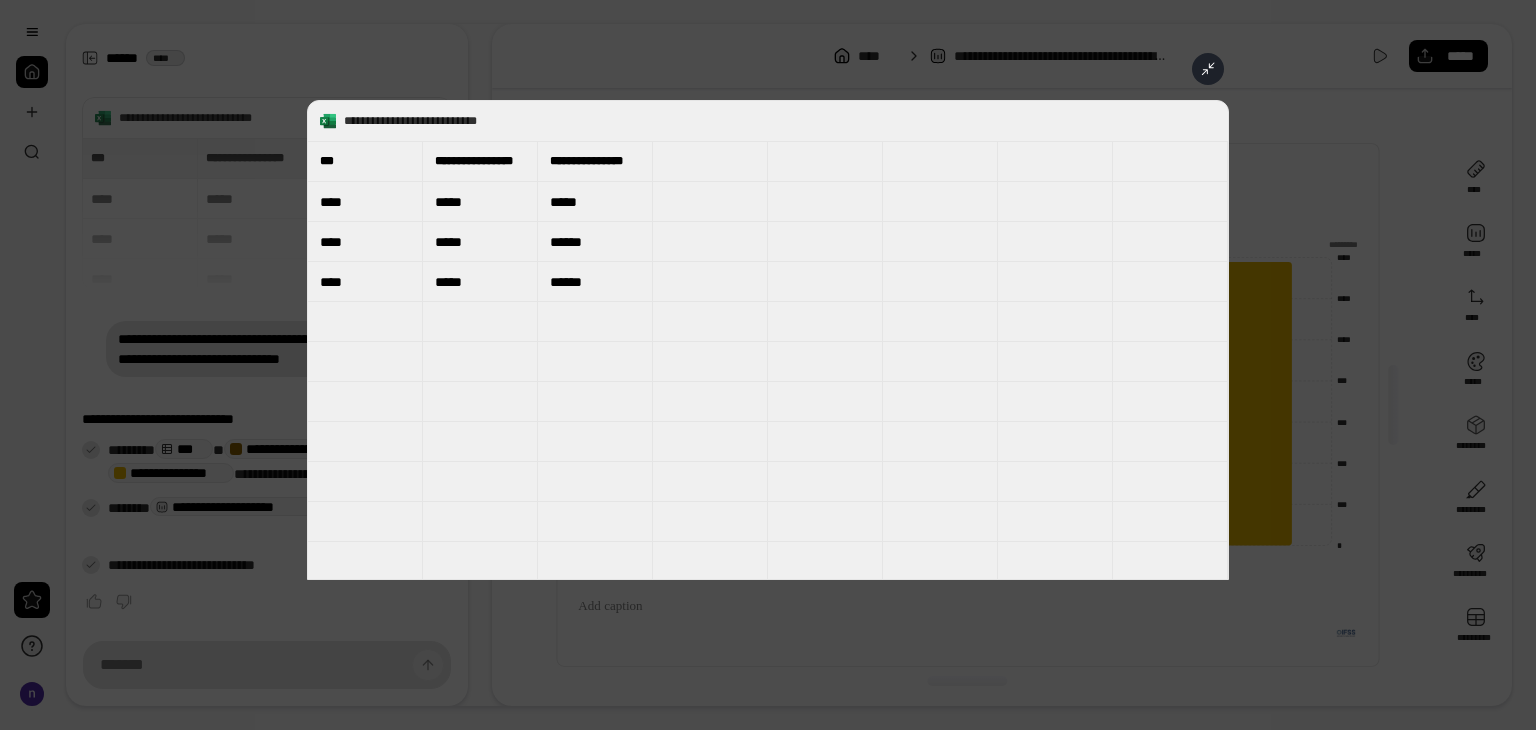 click at bounding box center (1208, 69) 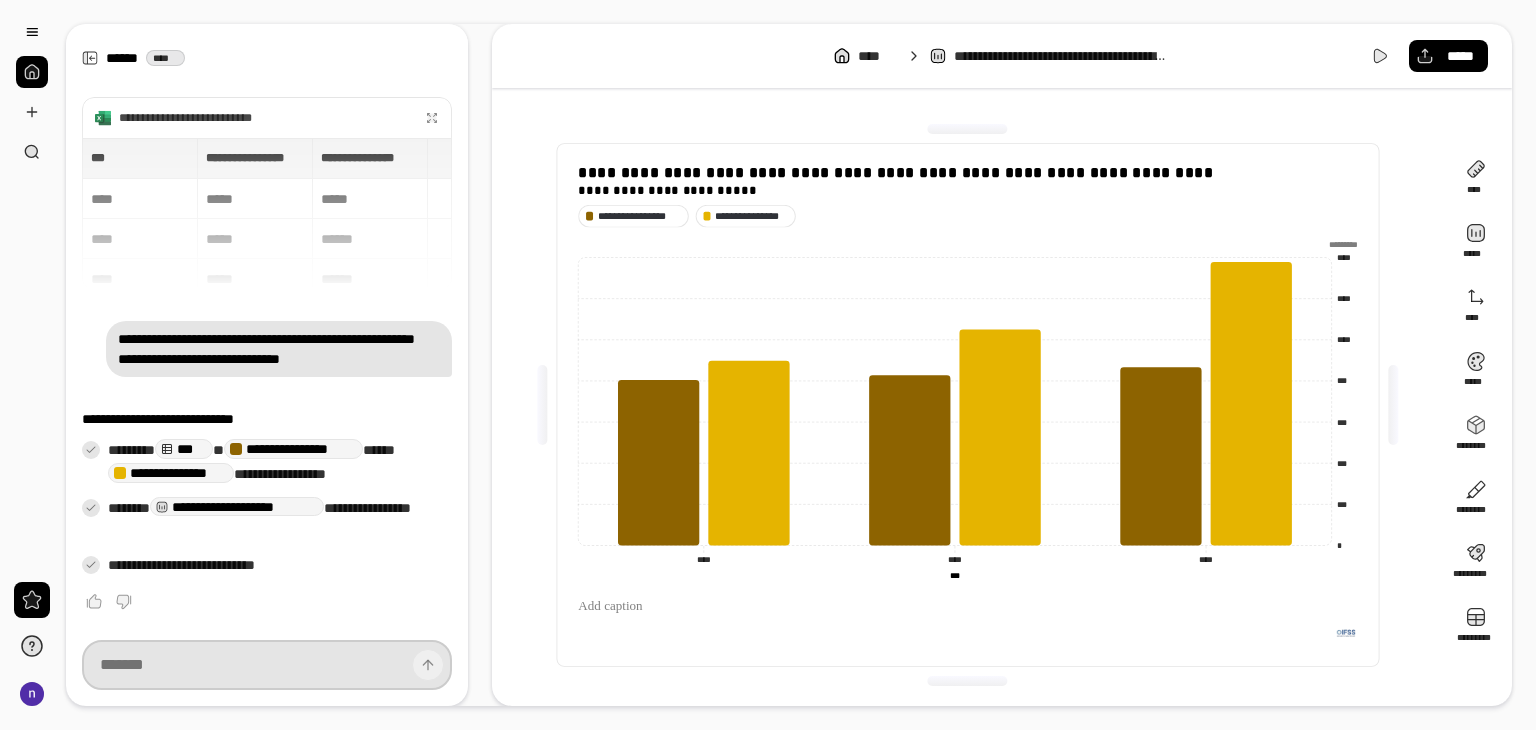 click at bounding box center (267, 665) 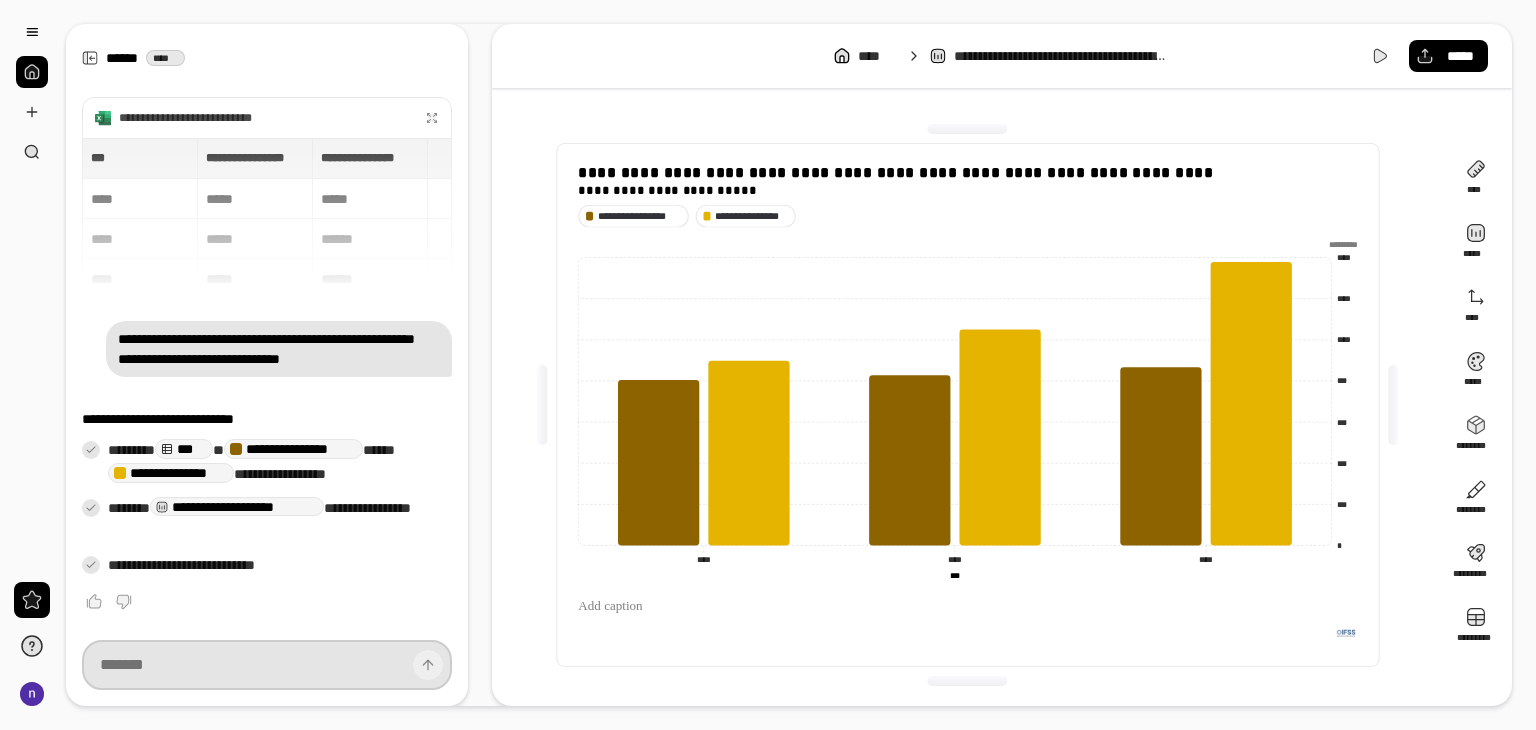click at bounding box center (267, 665) 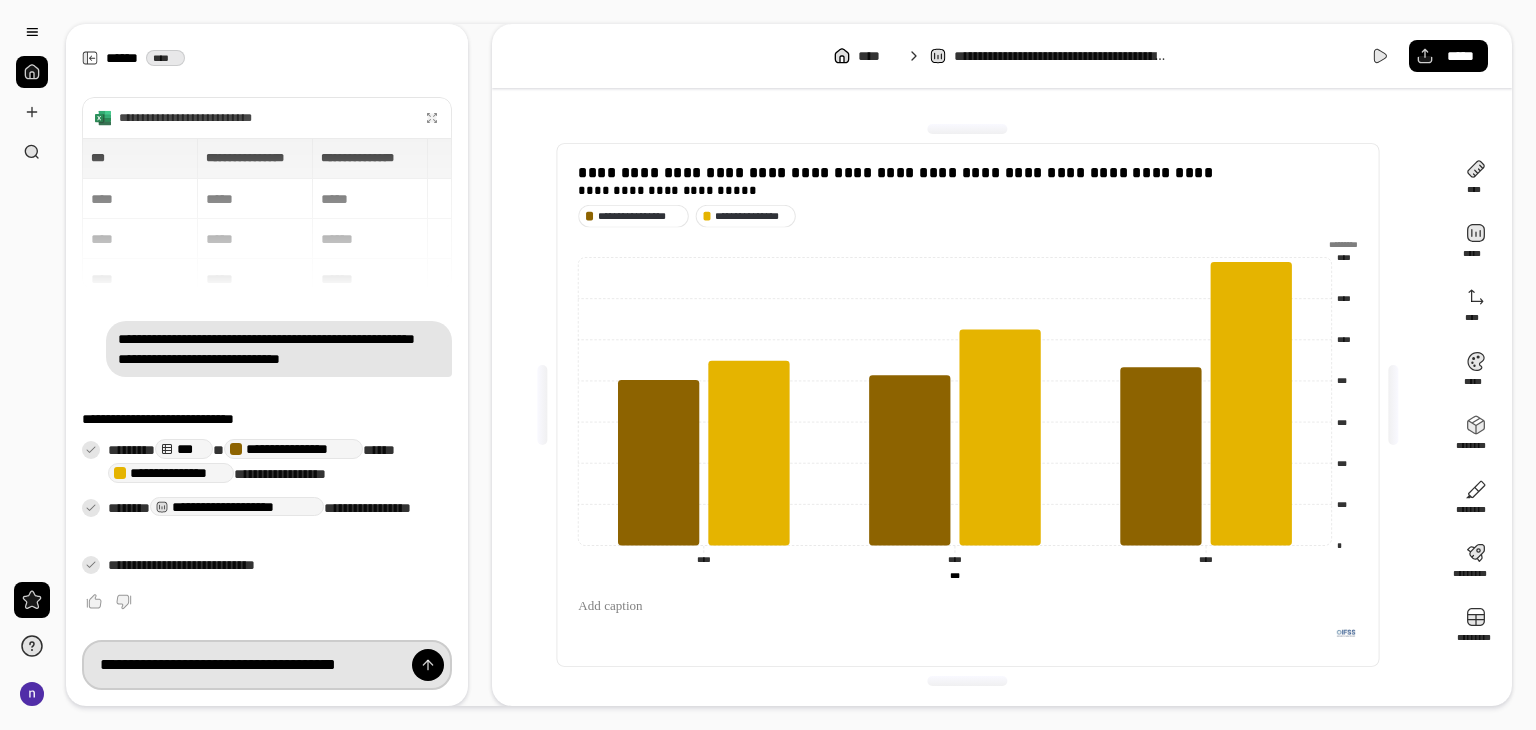 type on "**********" 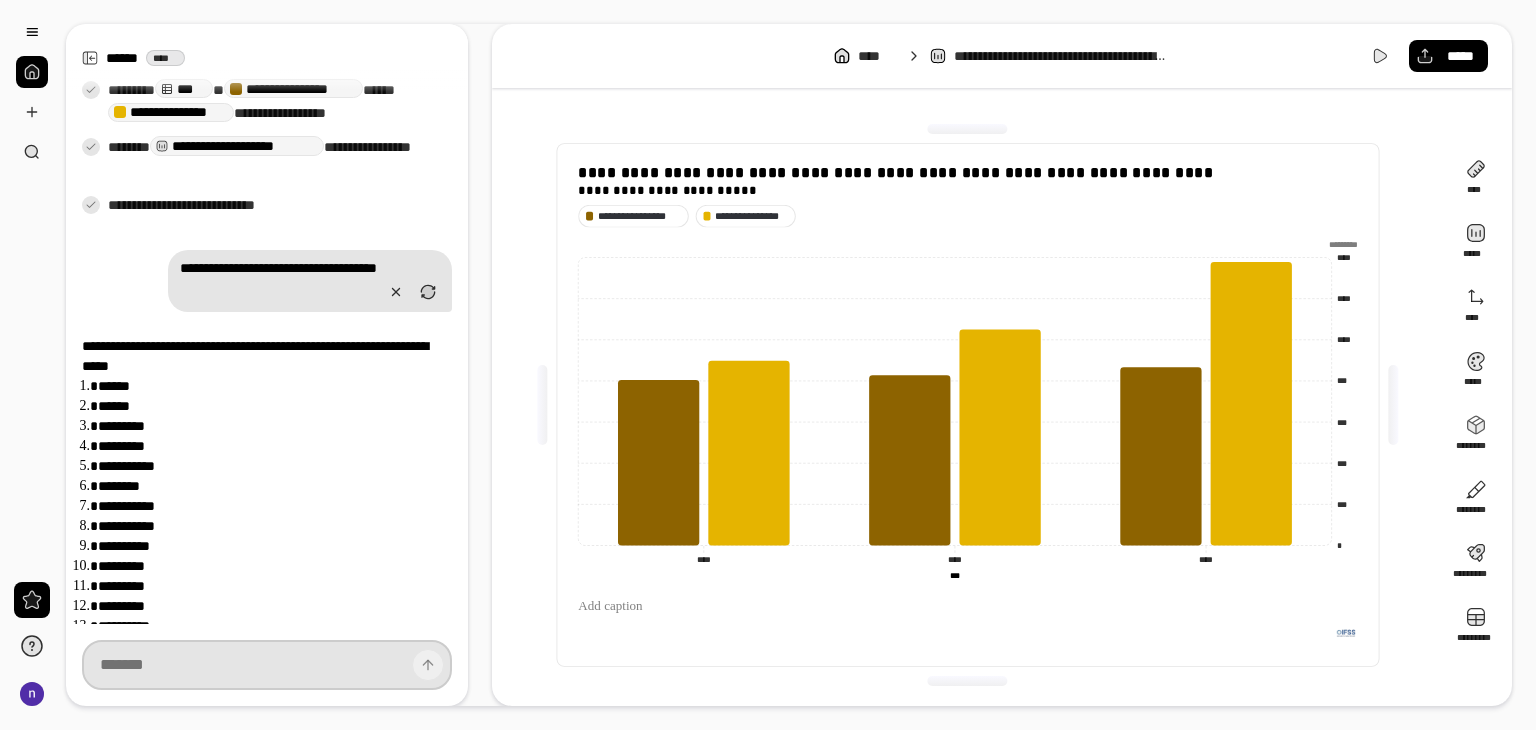 scroll, scrollTop: 519, scrollLeft: 0, axis: vertical 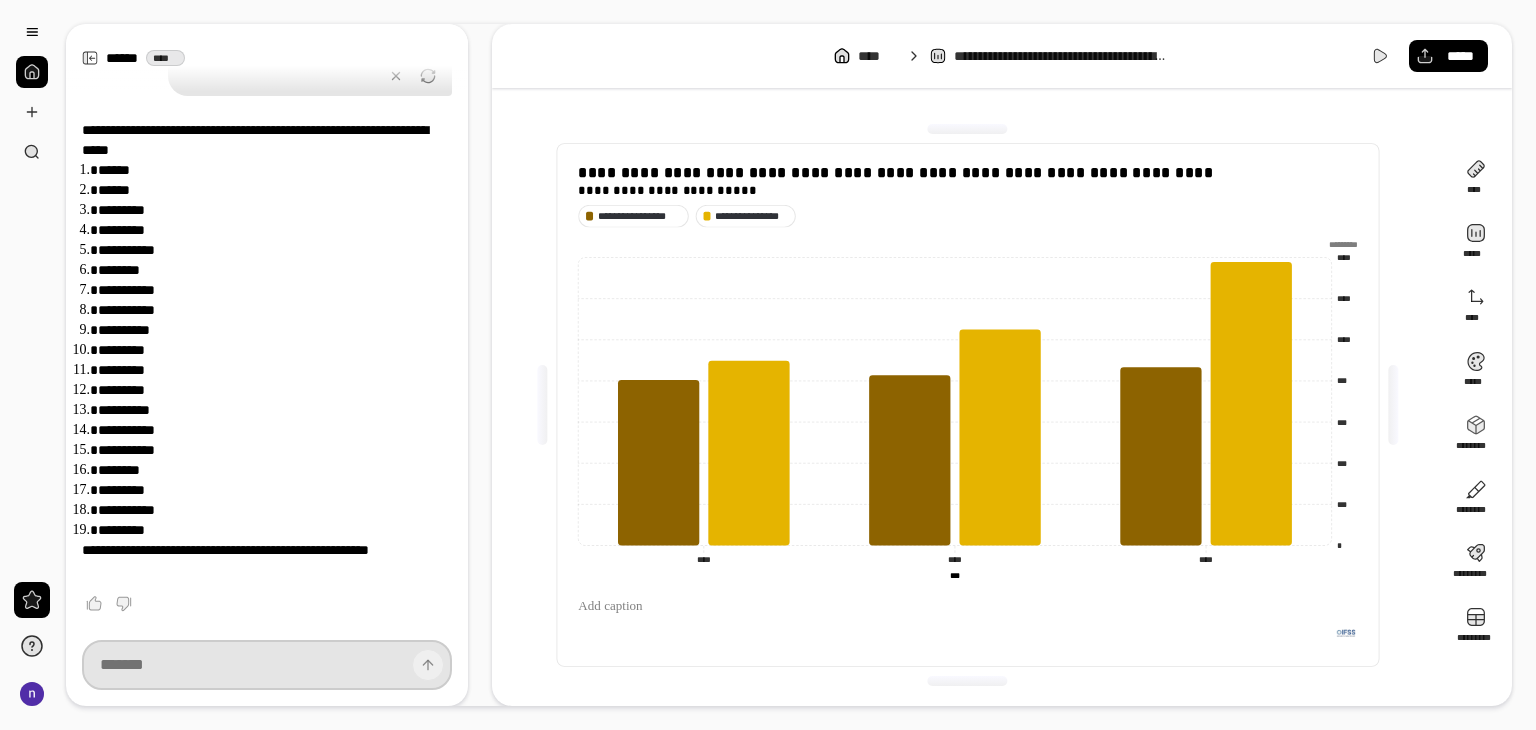 click at bounding box center (267, 665) 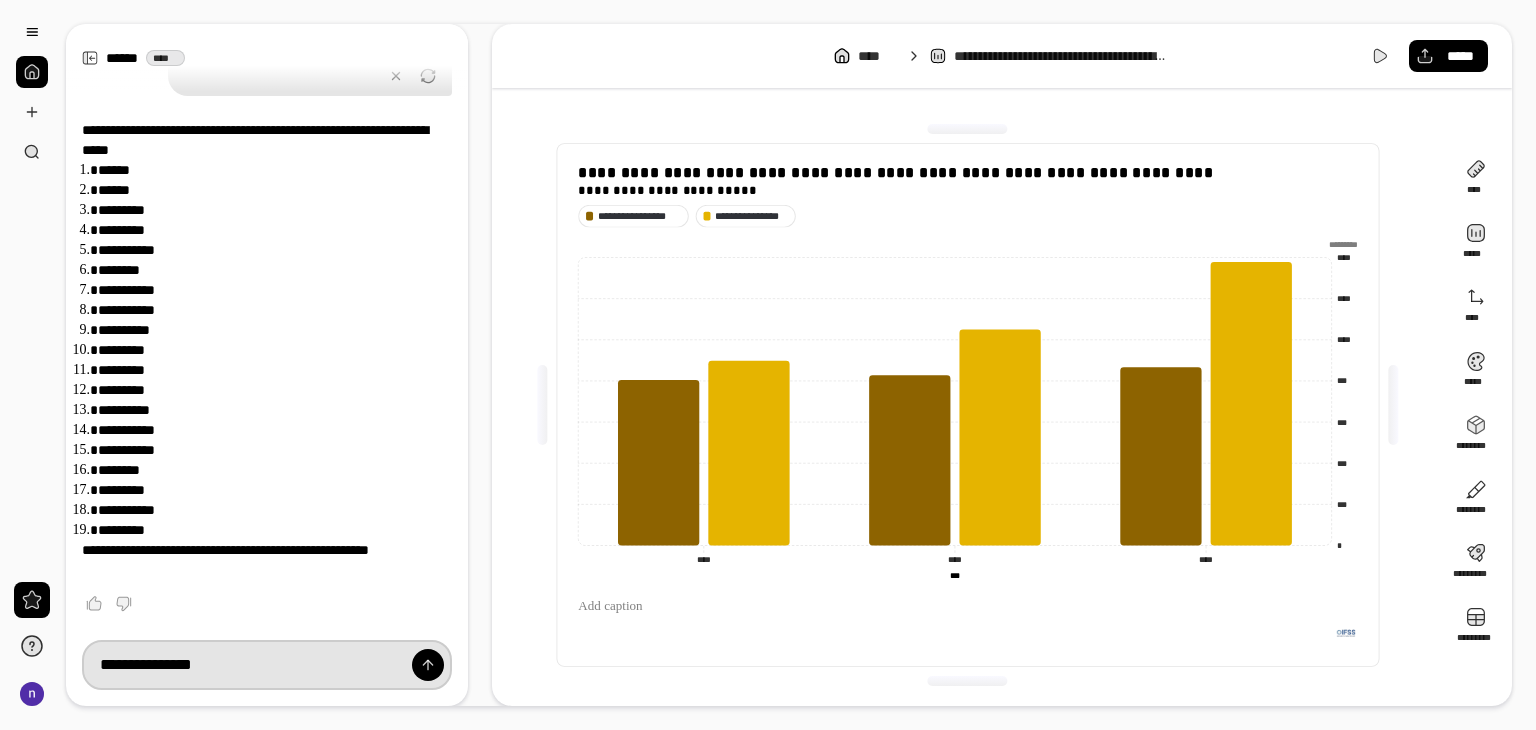 type on "**********" 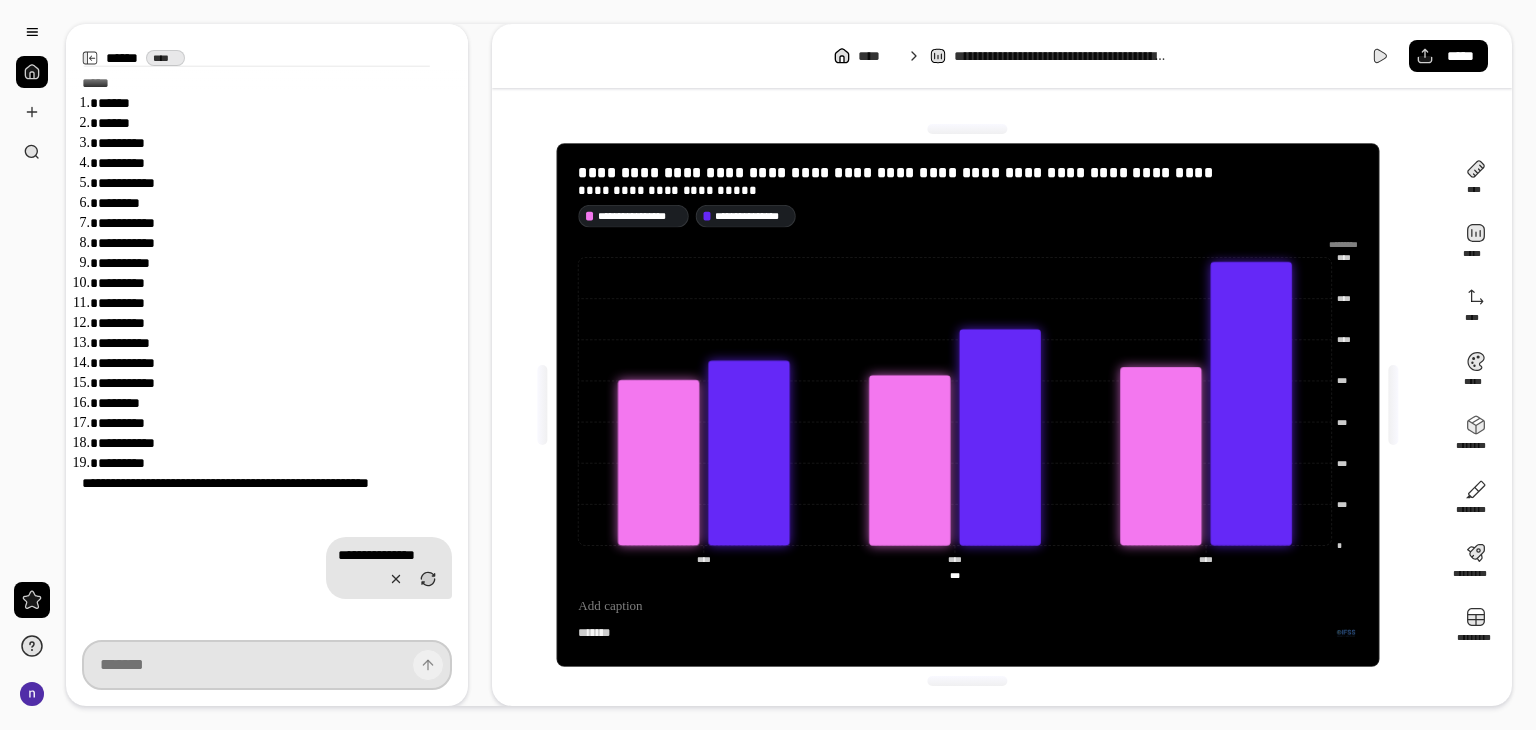 scroll, scrollTop: 643, scrollLeft: 0, axis: vertical 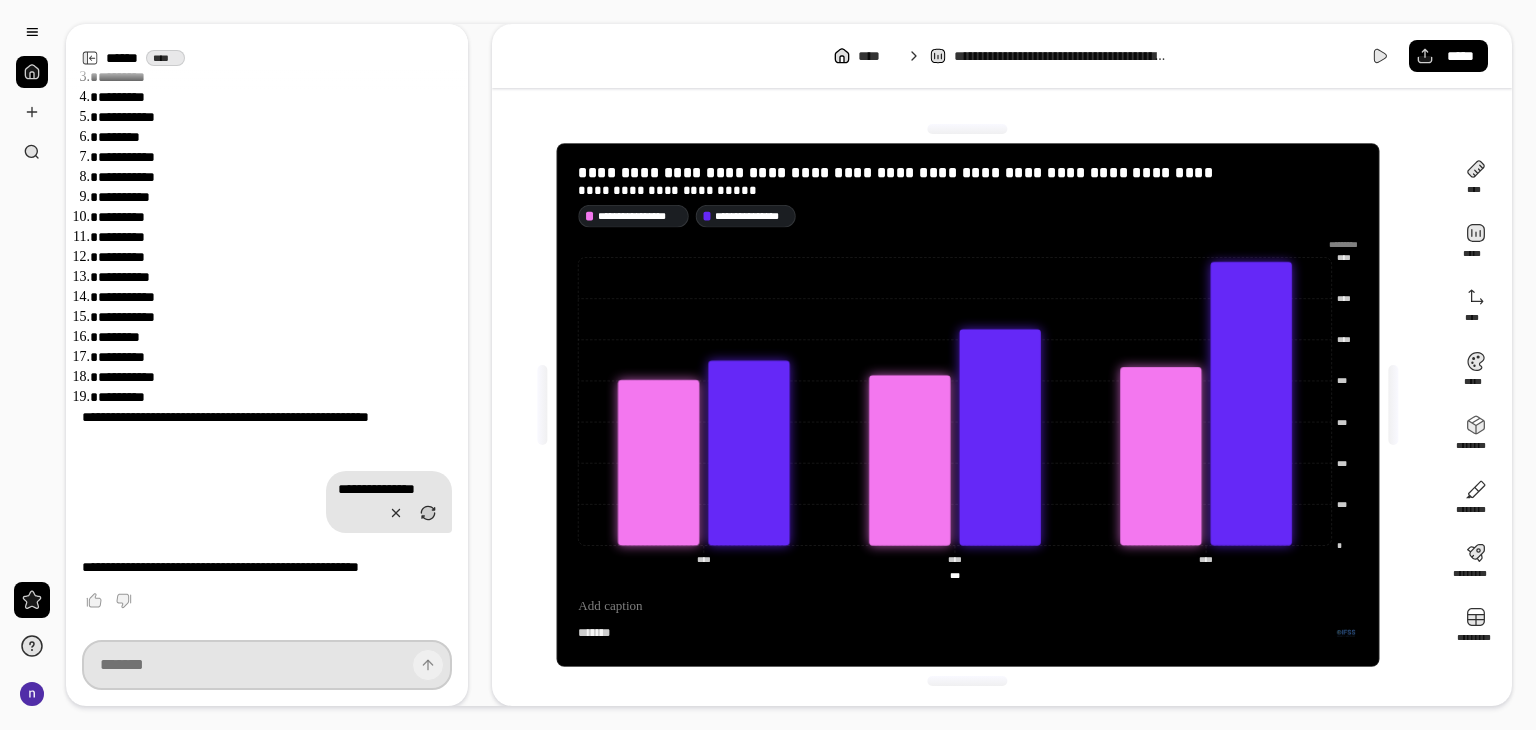 click at bounding box center [267, 665] 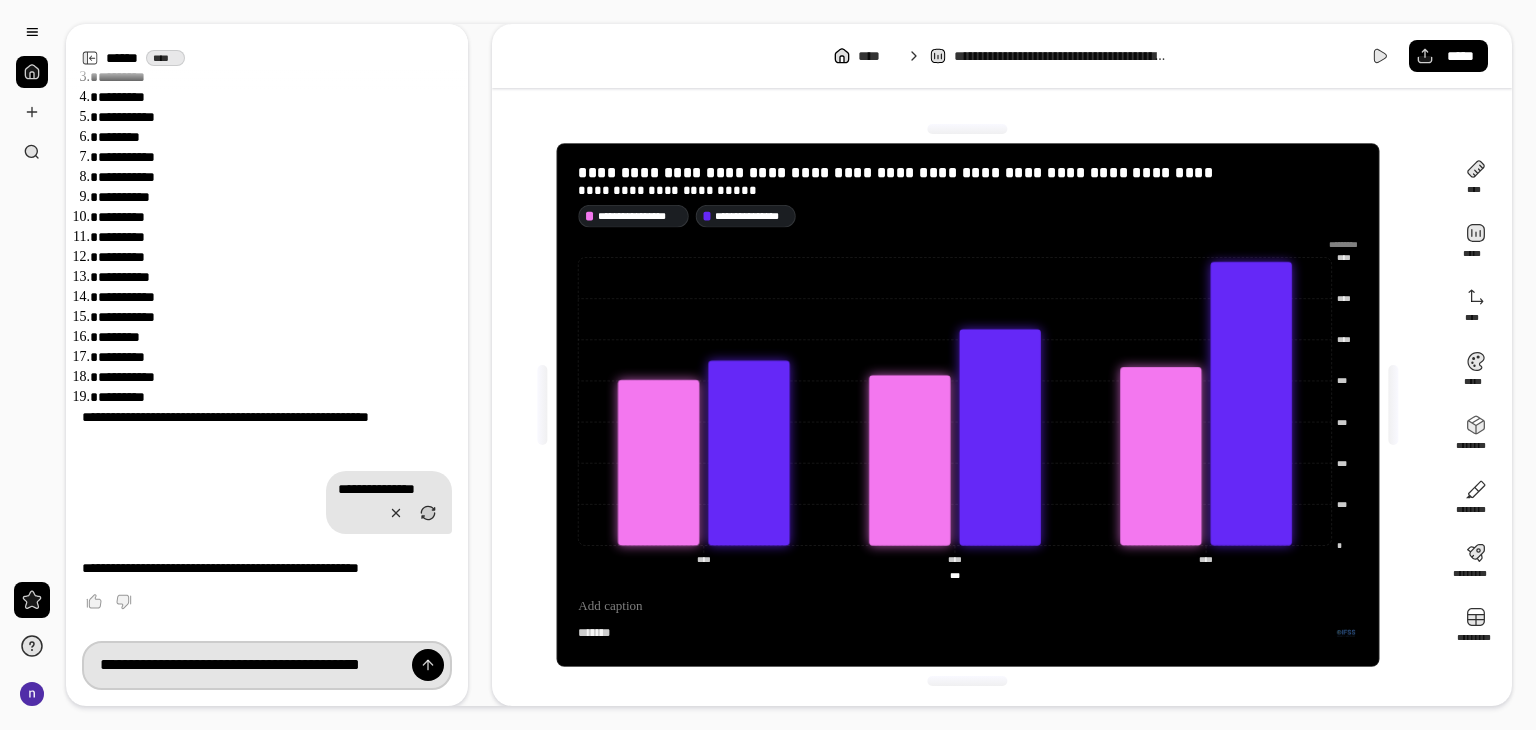 scroll, scrollTop: 0, scrollLeft: 30, axis: horizontal 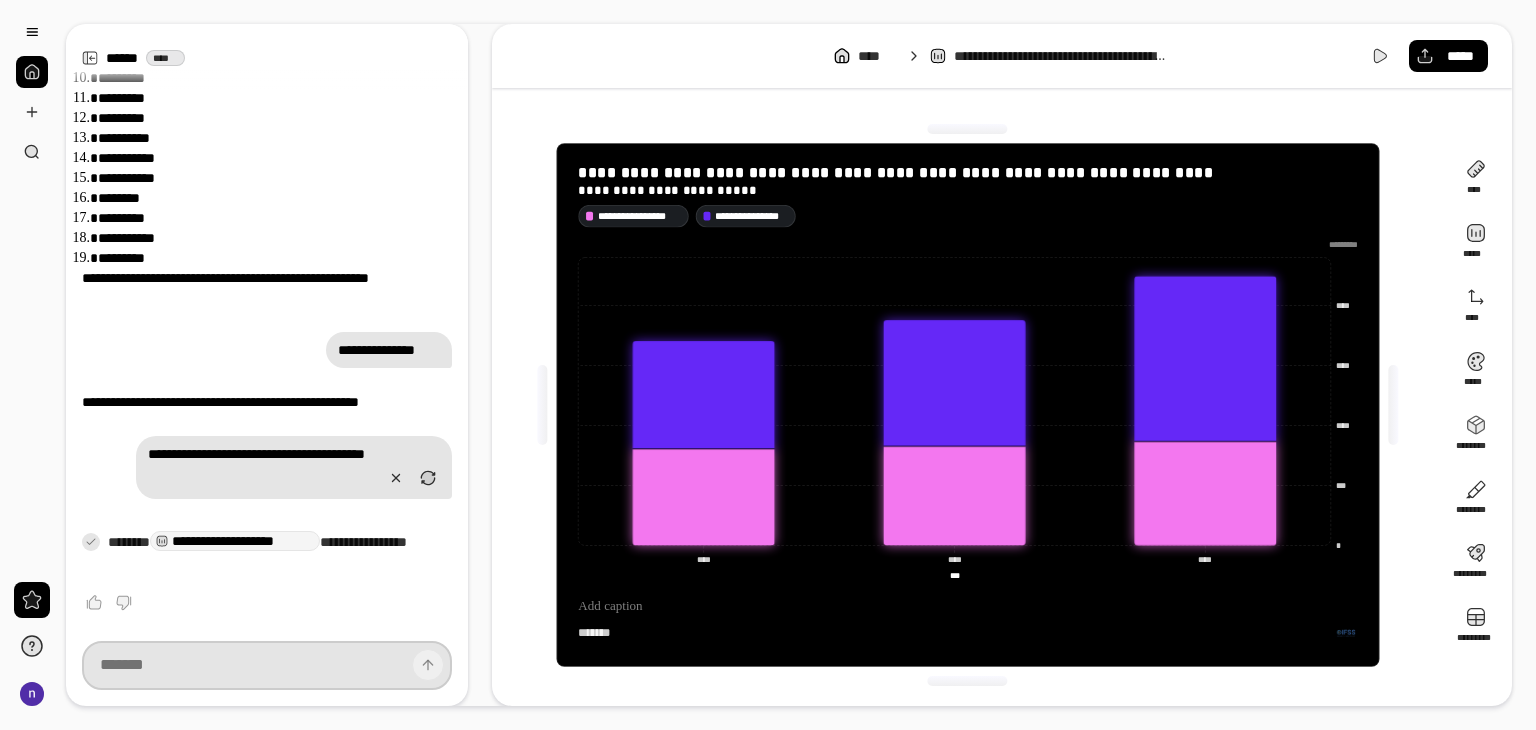 click at bounding box center (267, 665) 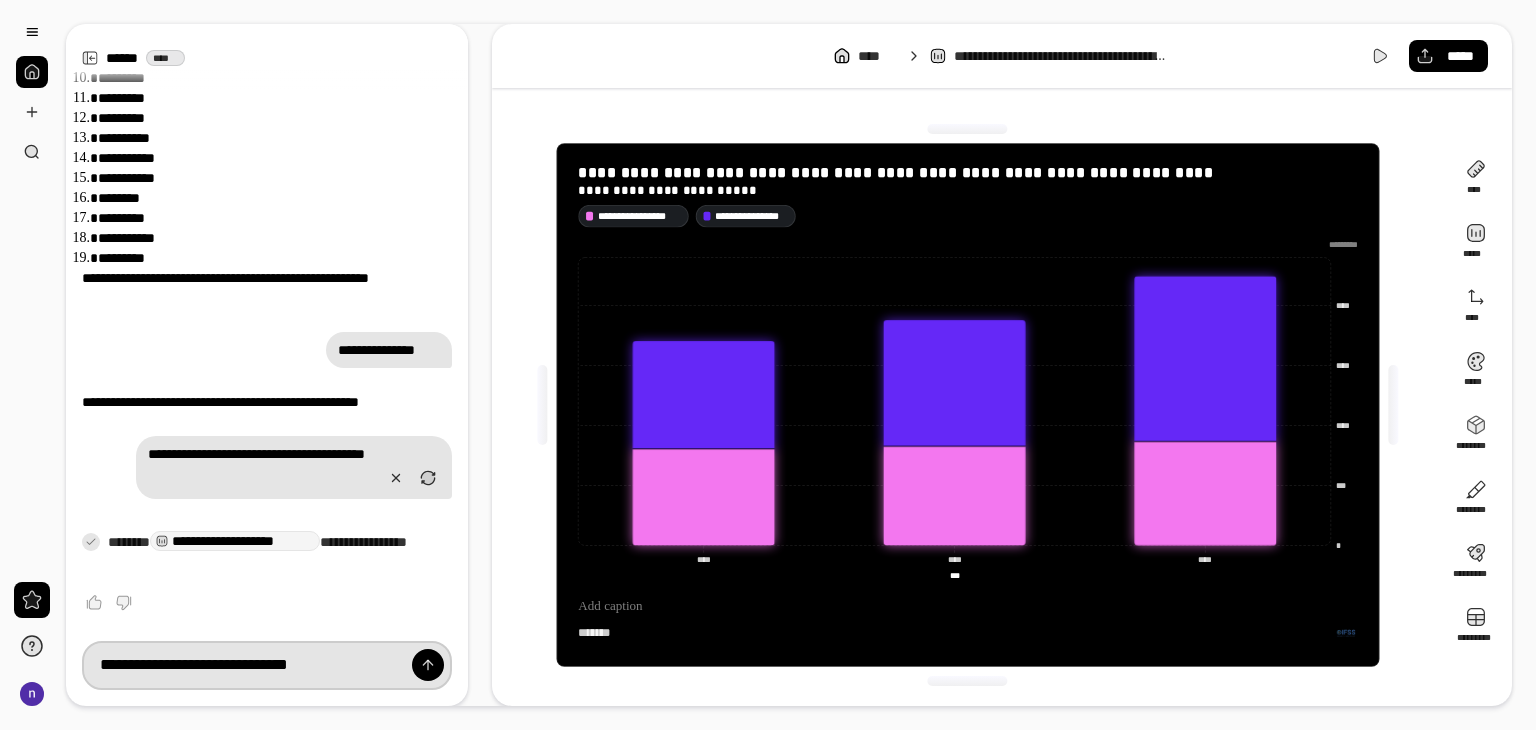 type on "**********" 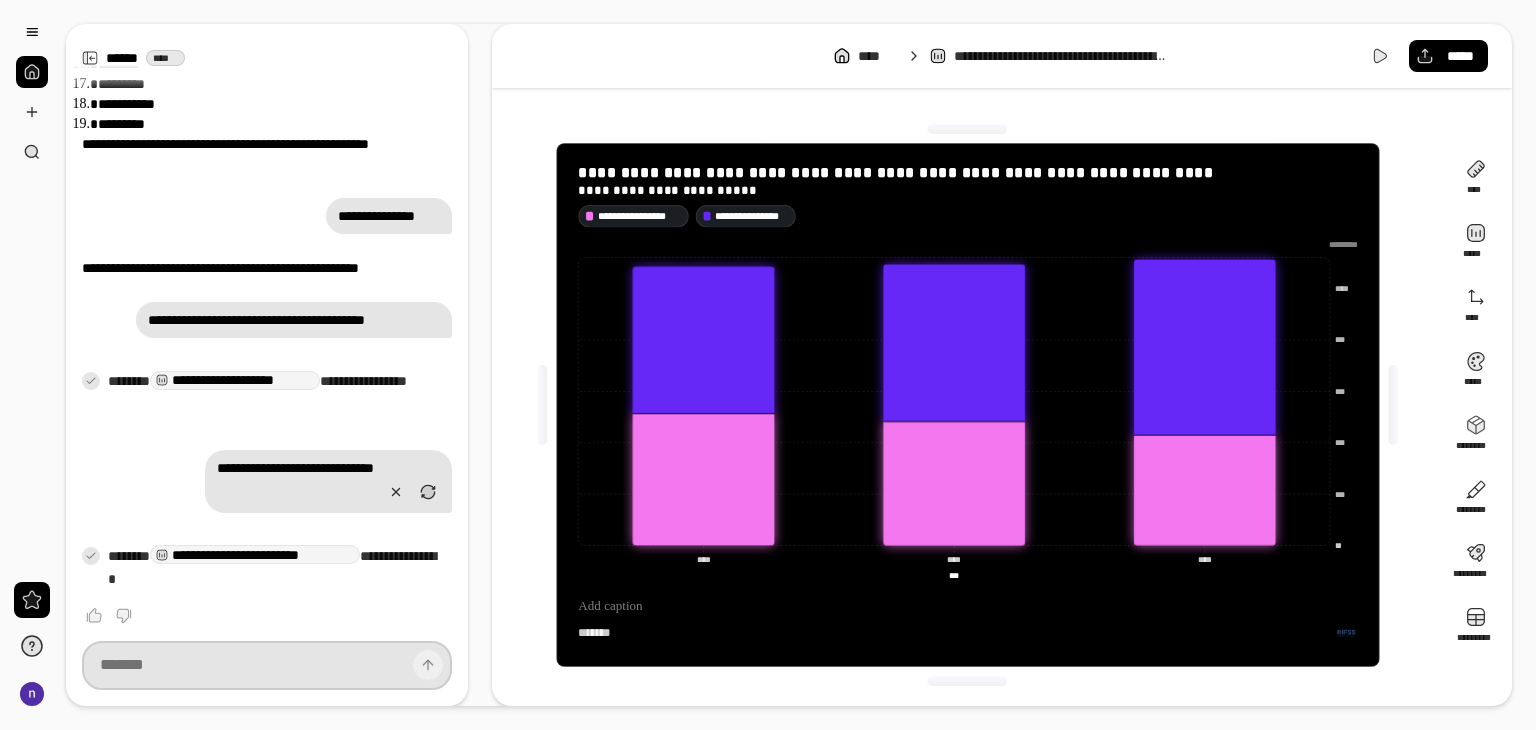 scroll, scrollTop: 930, scrollLeft: 0, axis: vertical 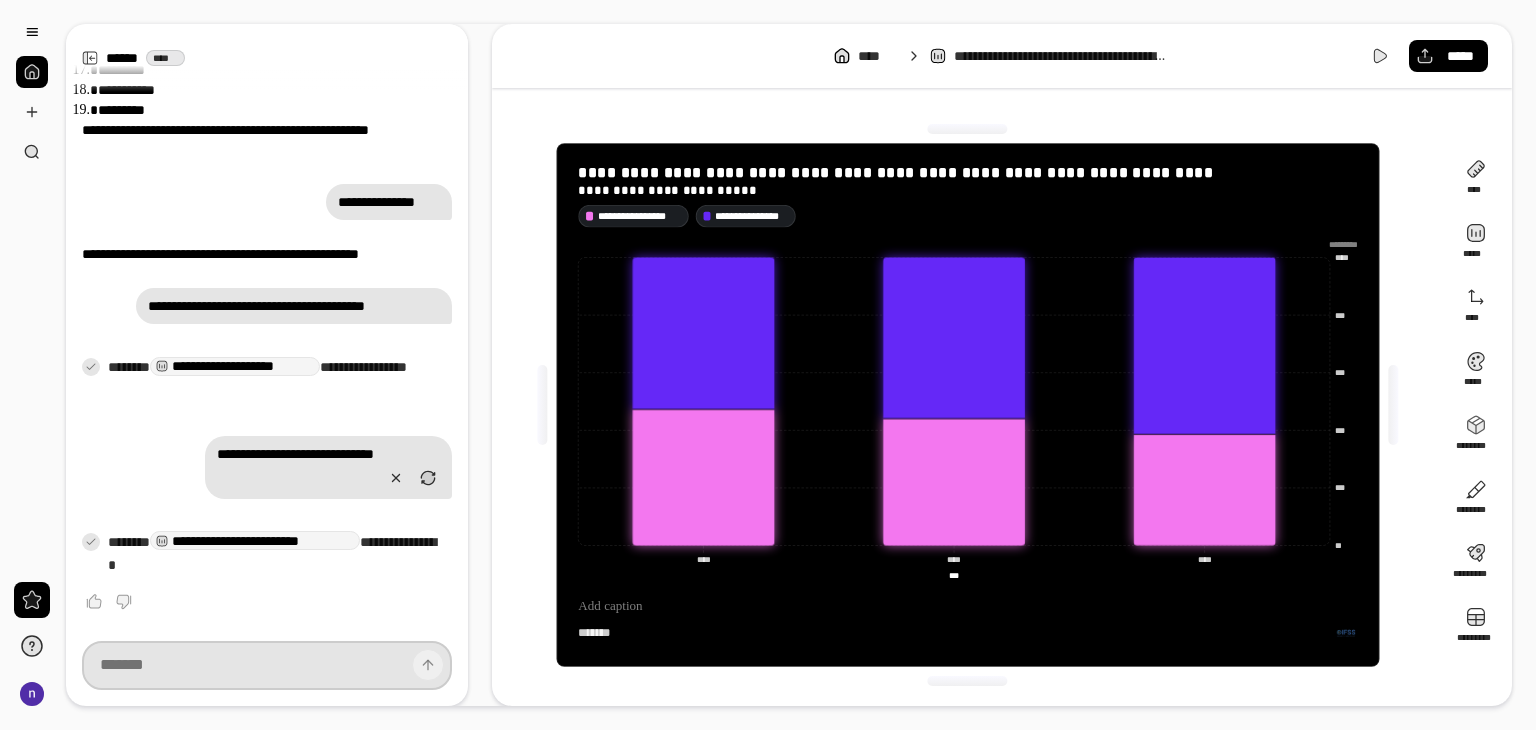 click at bounding box center [267, 665] 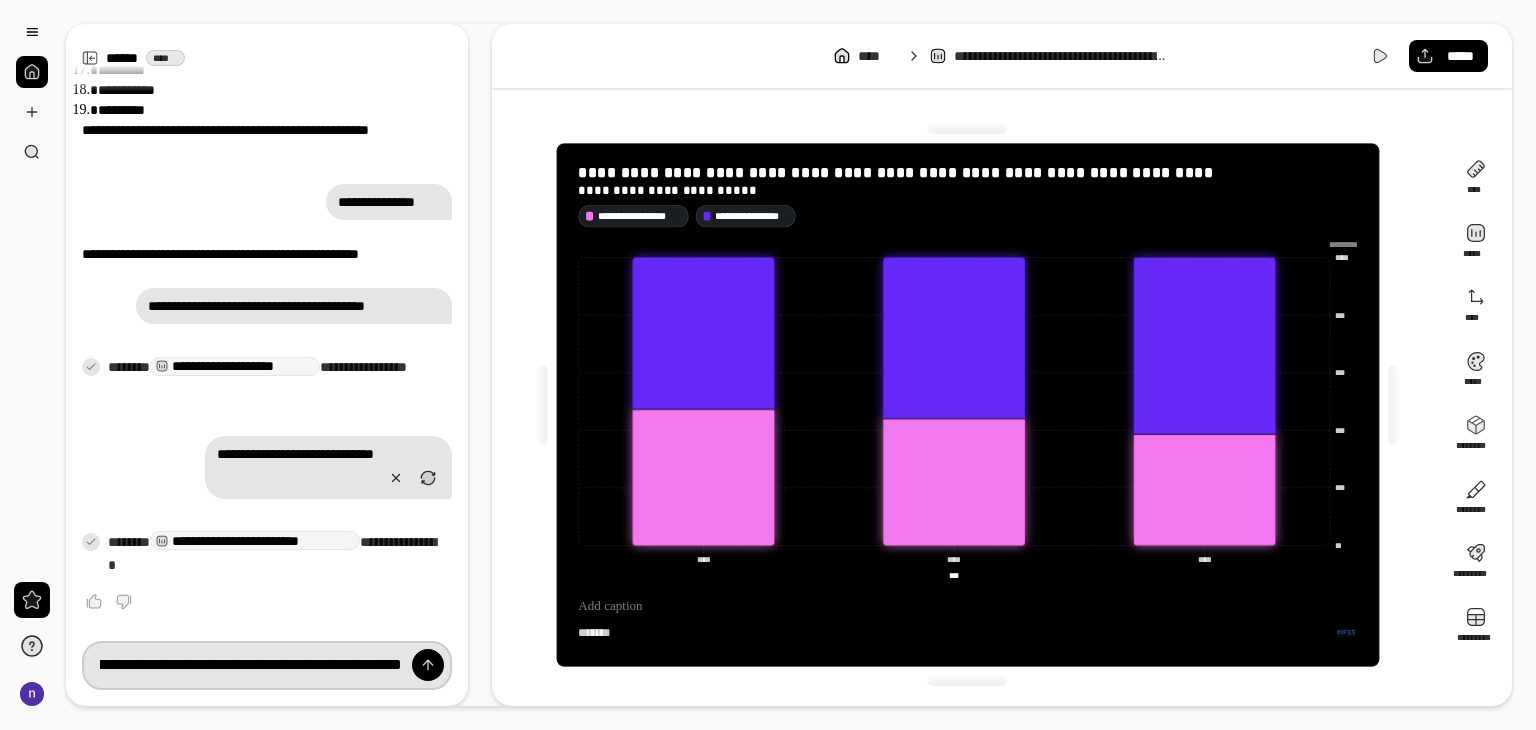 scroll, scrollTop: 0, scrollLeft: 108, axis: horizontal 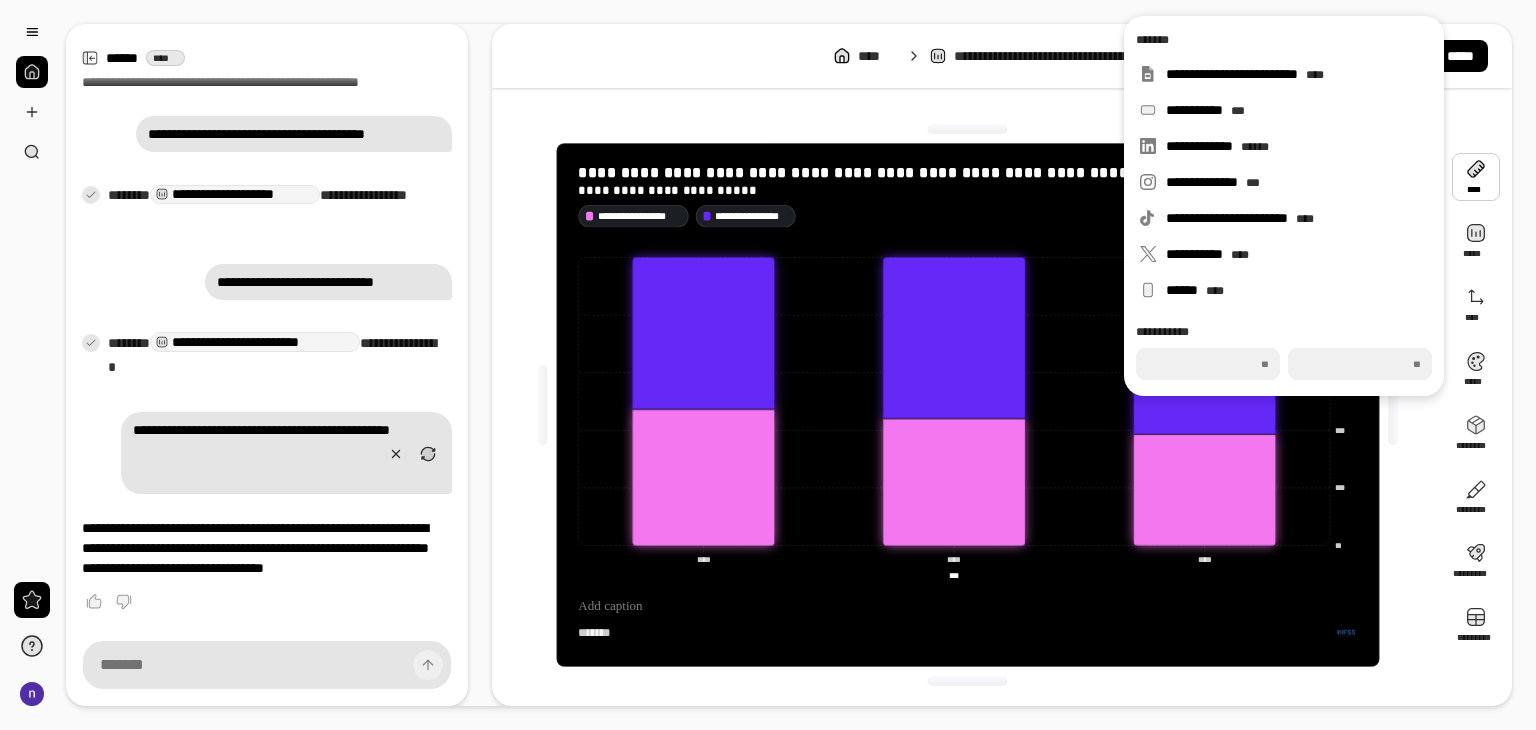 click on "***" at bounding box center [1208, 364] 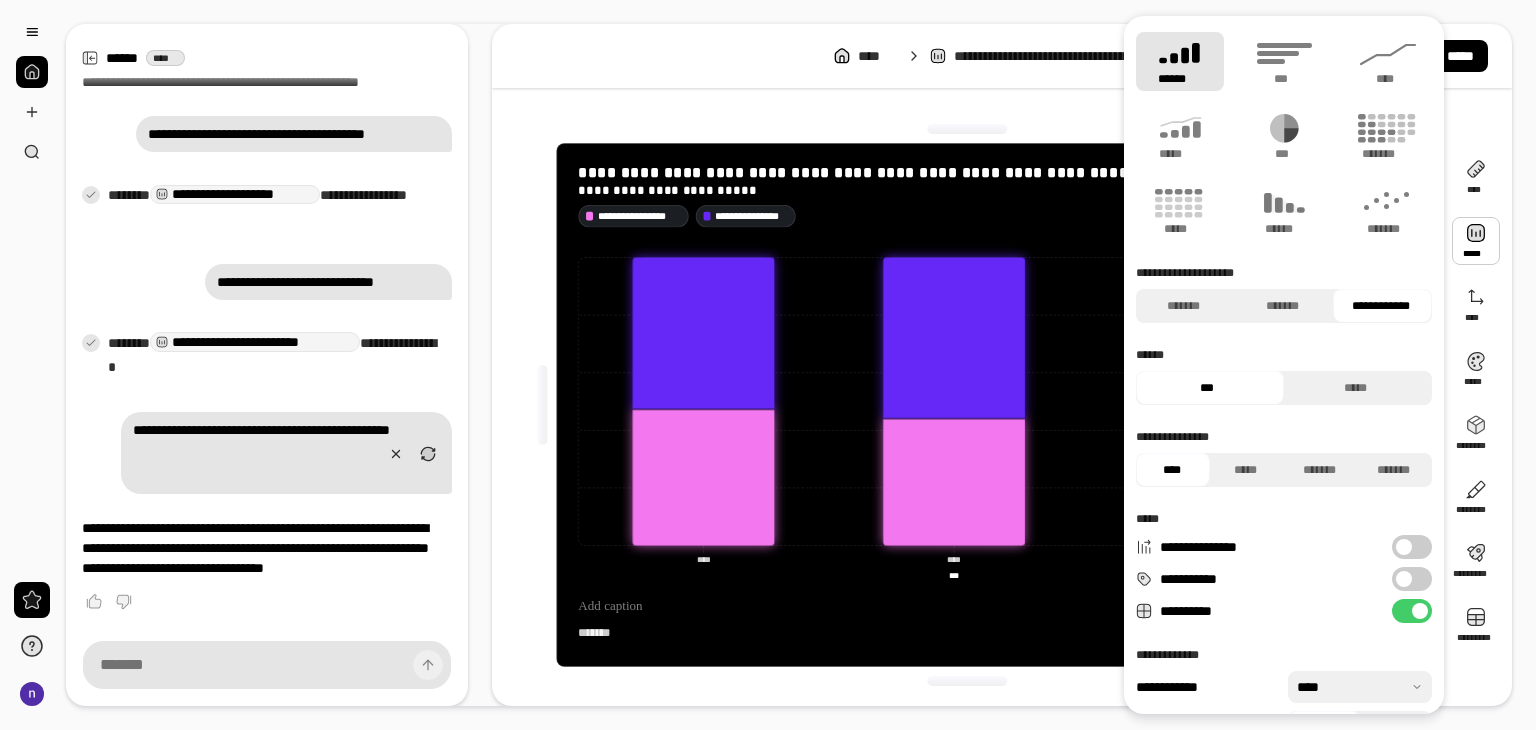 click on "**********" at bounding box center (1002, 405) 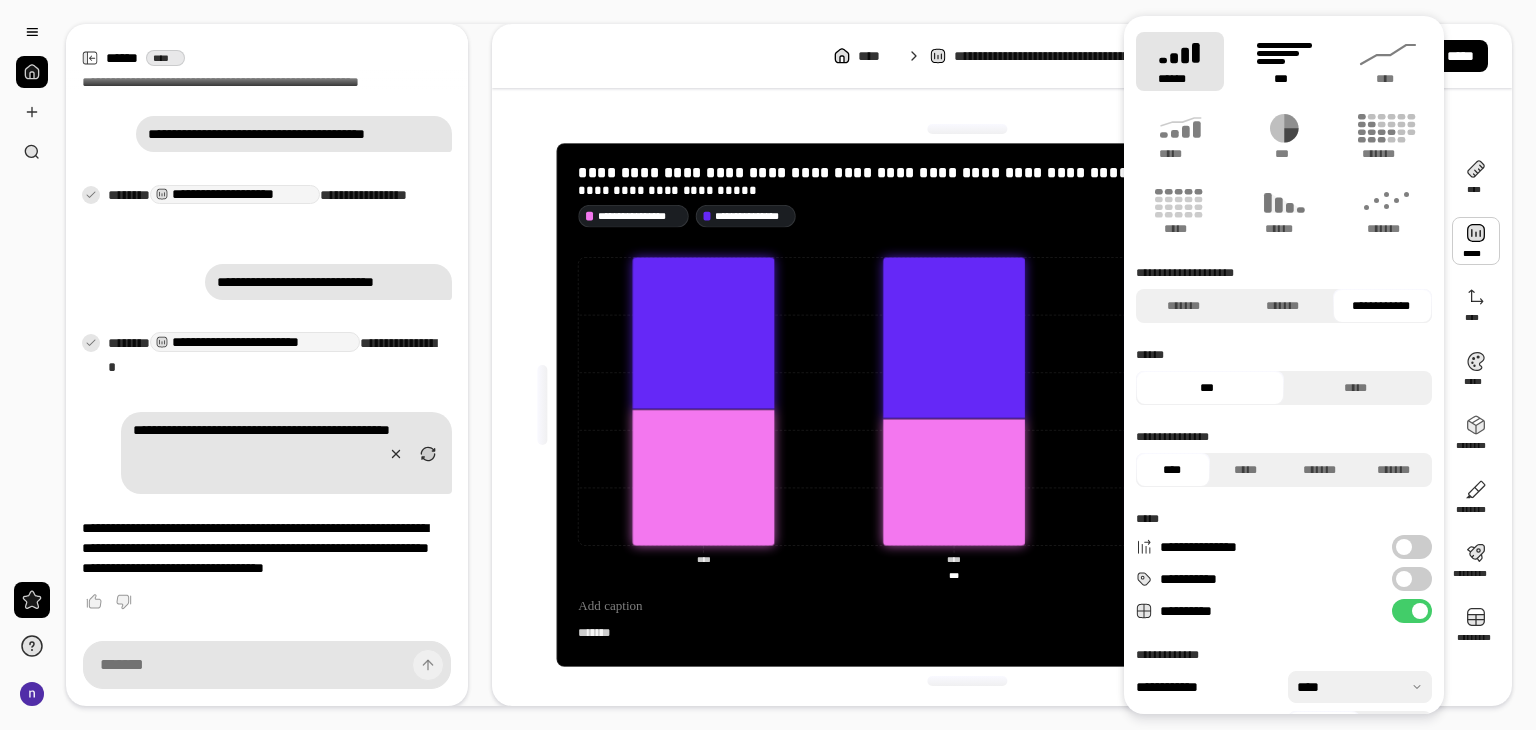 click 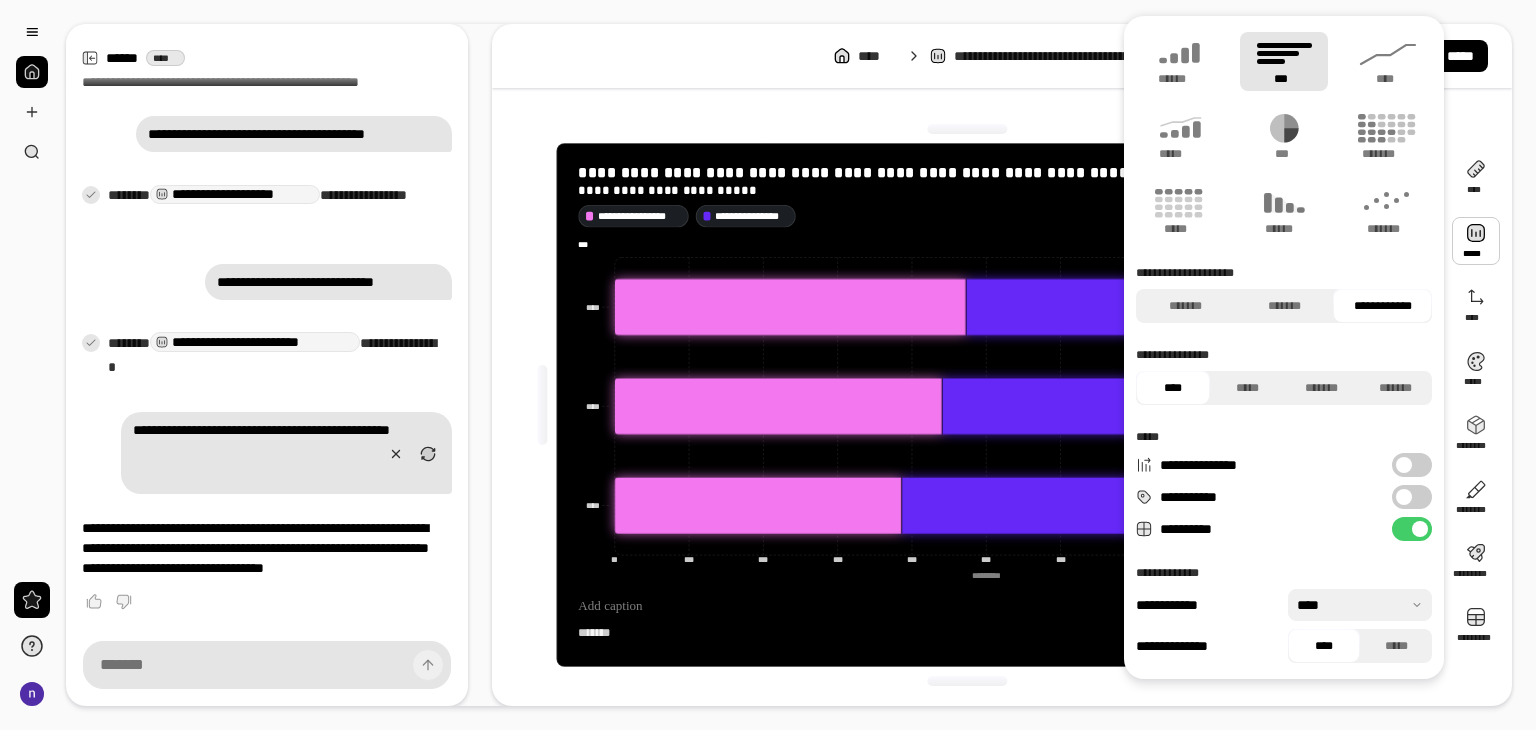 click on "**********" at bounding box center [968, 405] 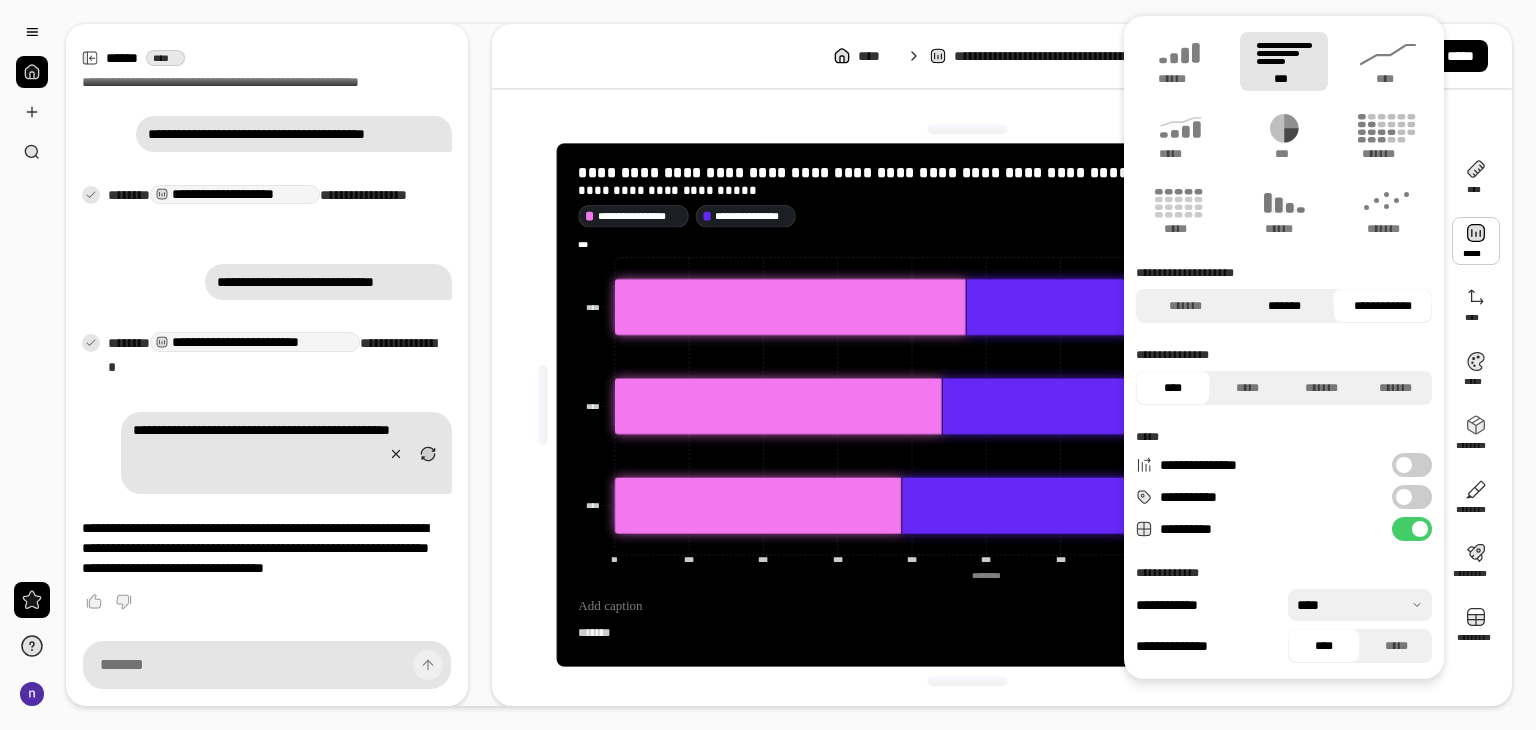 click on "*******" at bounding box center (1284, 306) 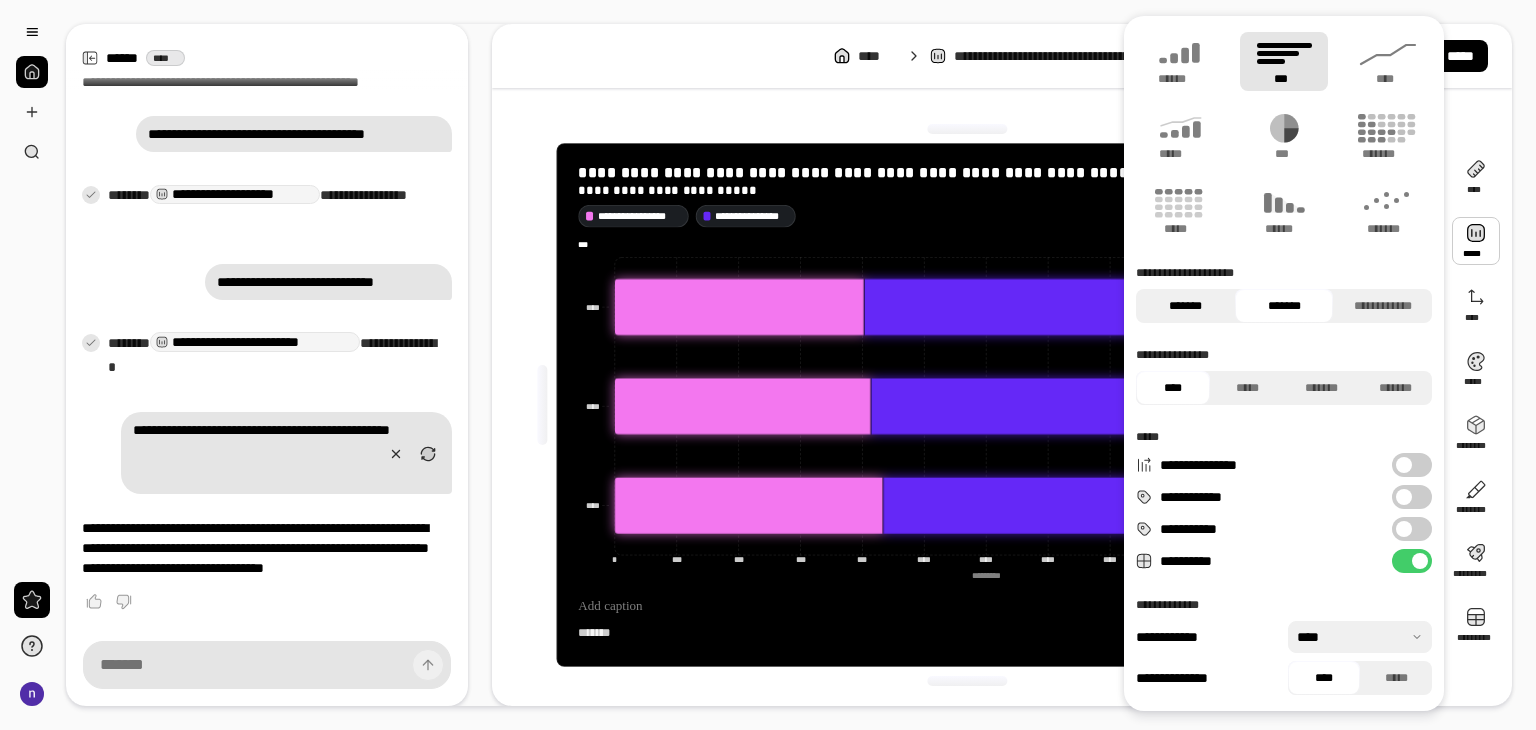 click on "*******" at bounding box center [1185, 306] 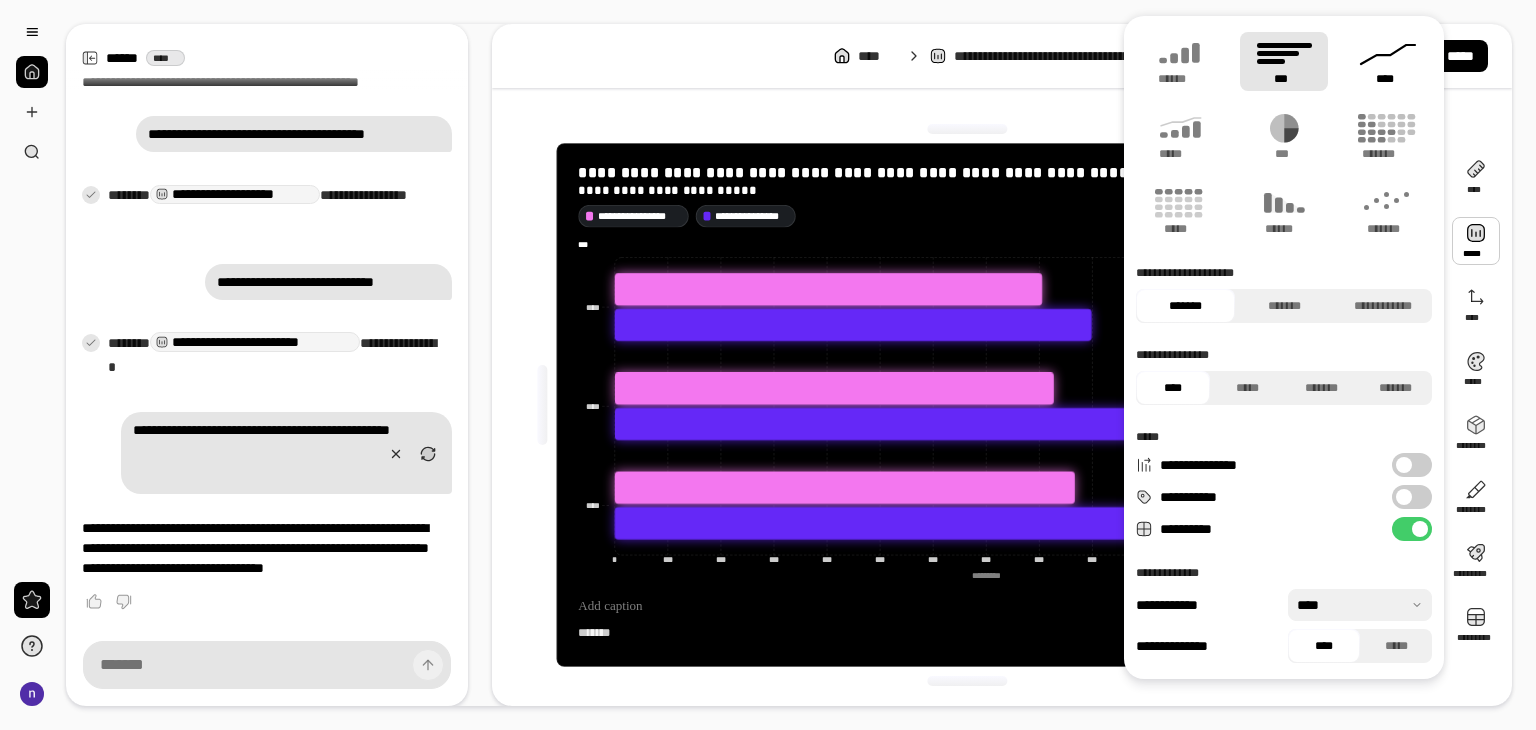 click 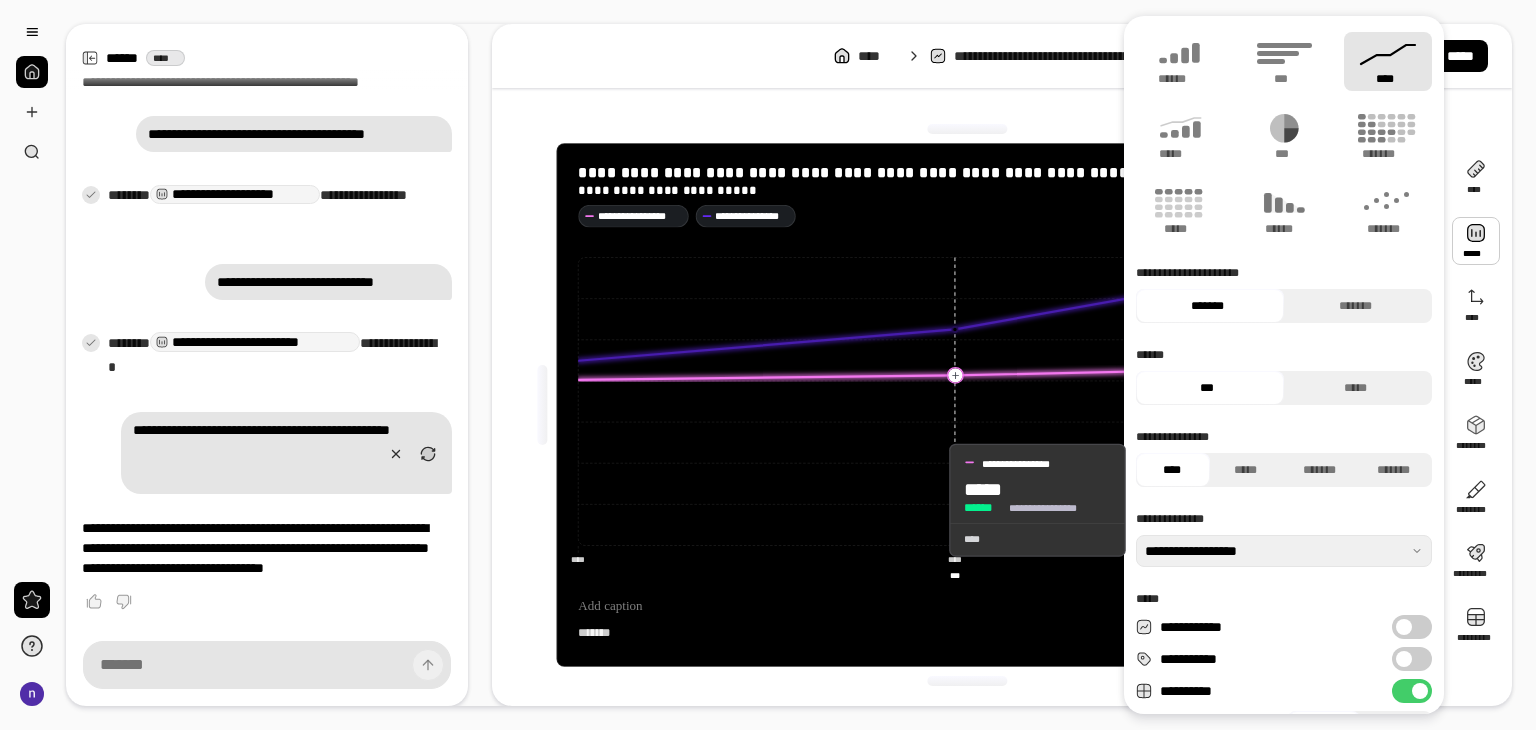 click 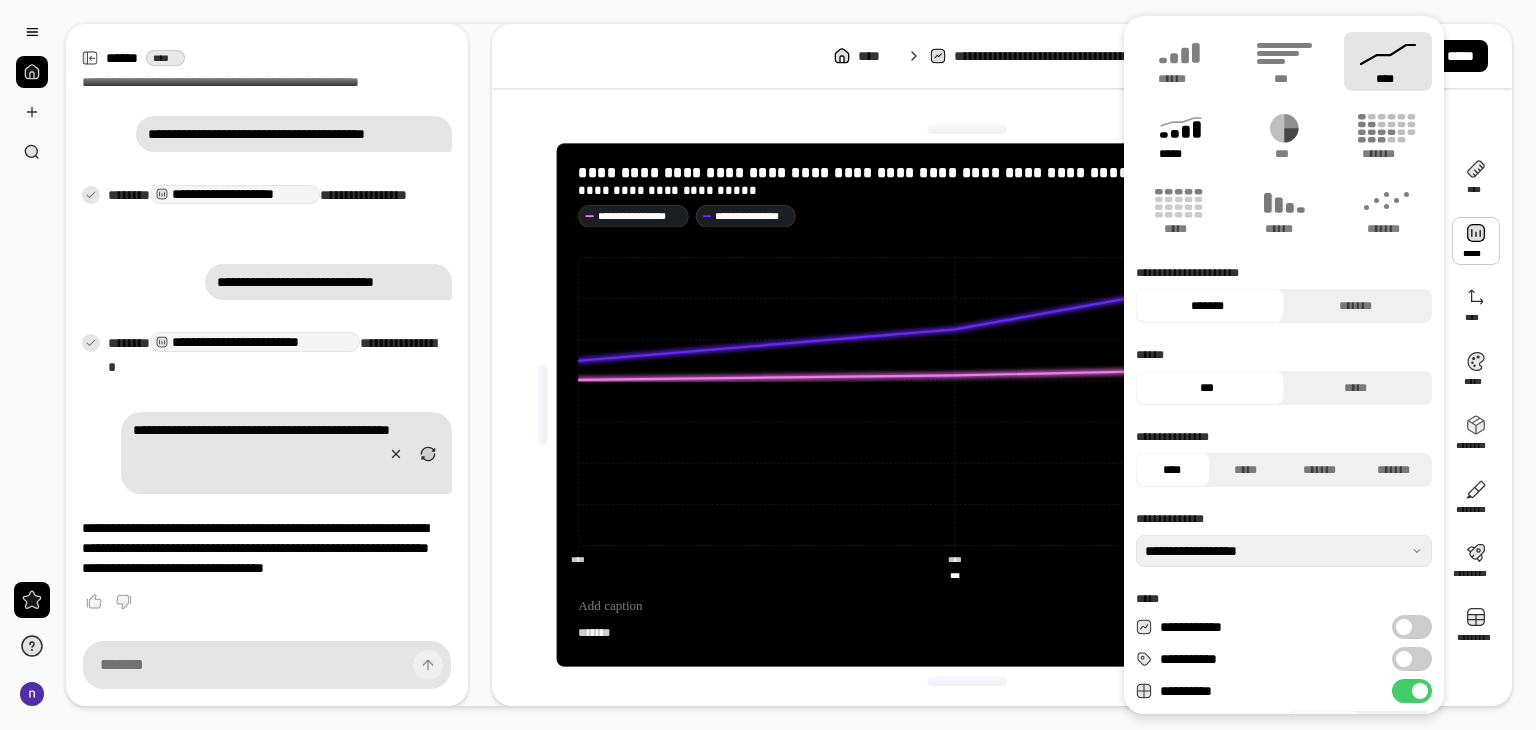 click 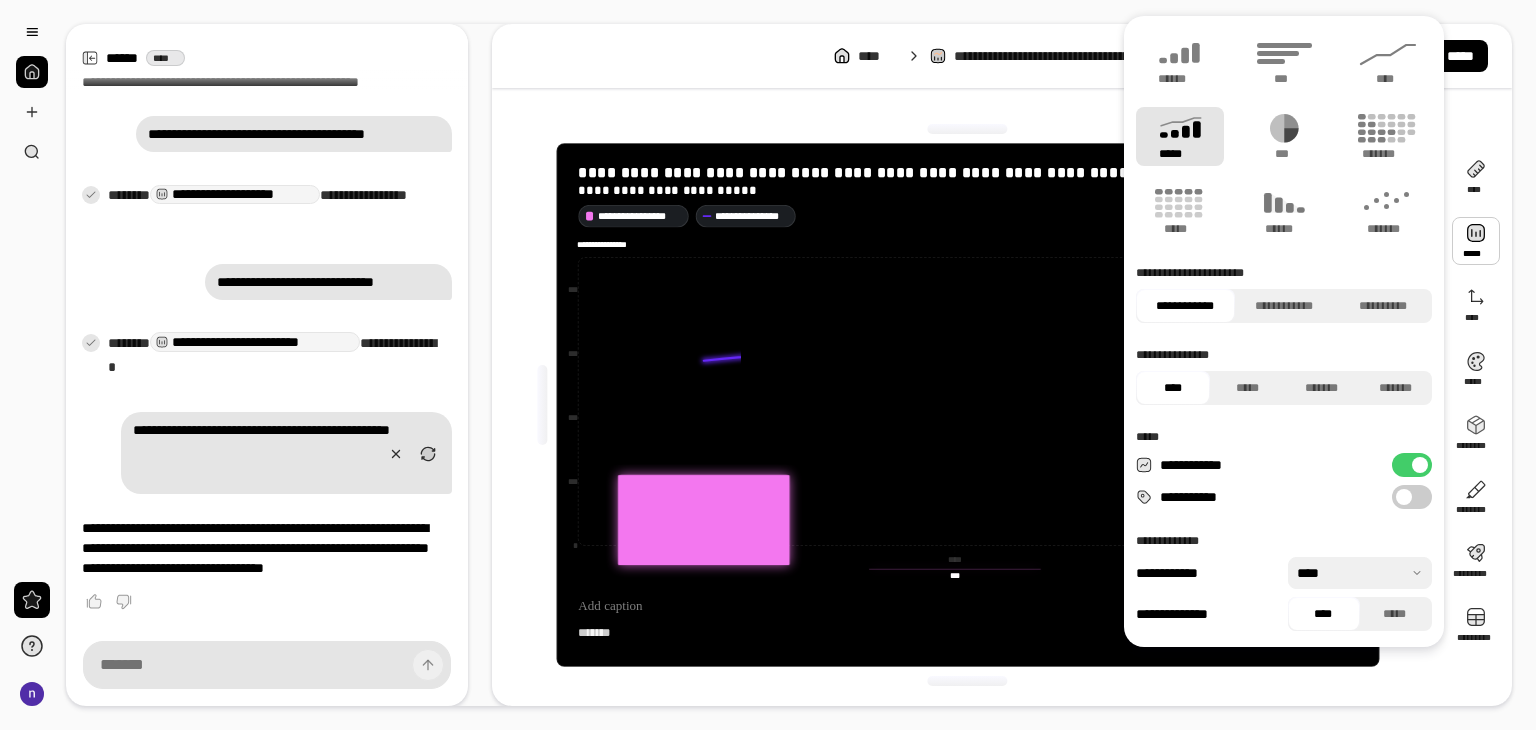 type on "**********" 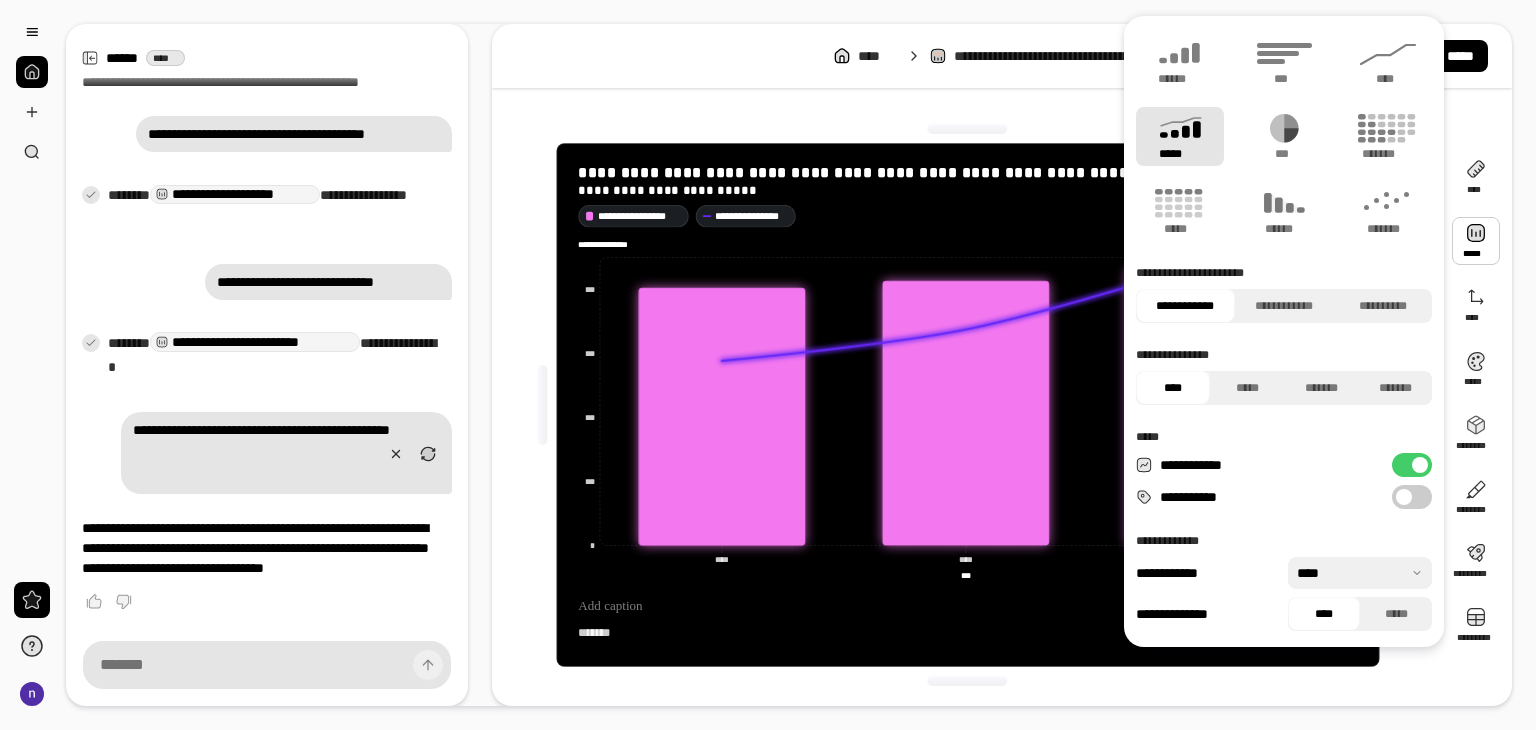 click on "**********" at bounding box center (968, 405) 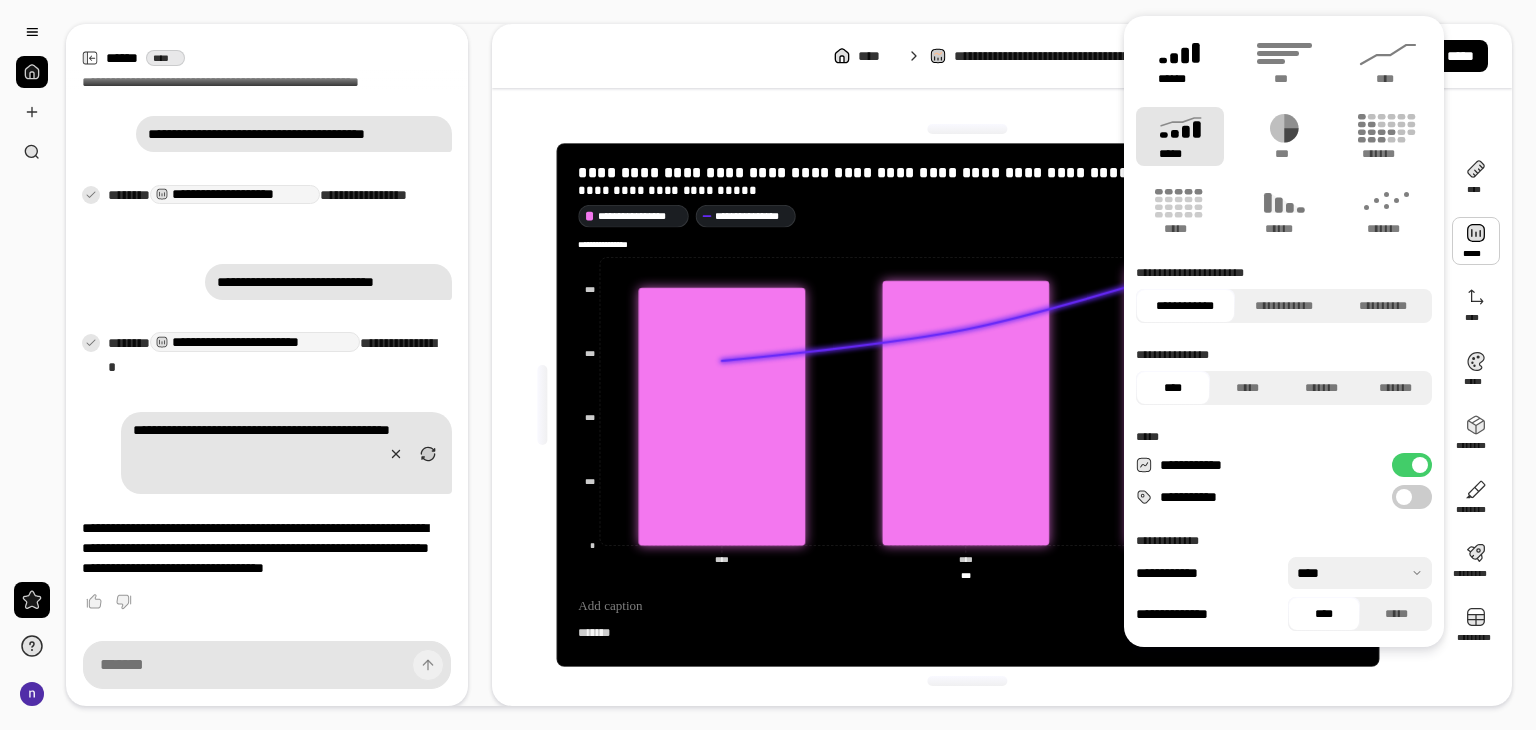 click 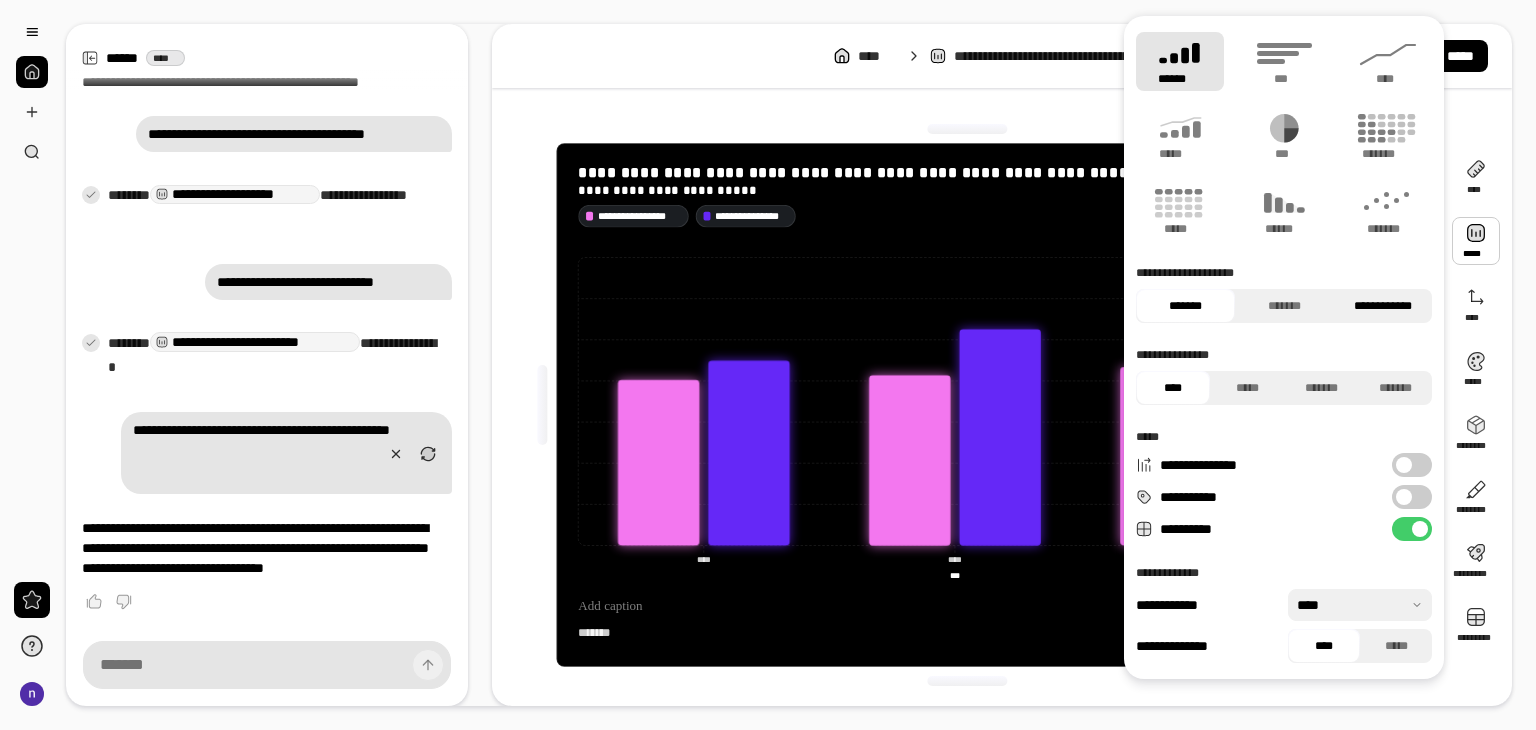 click on "**********" at bounding box center (1382, 306) 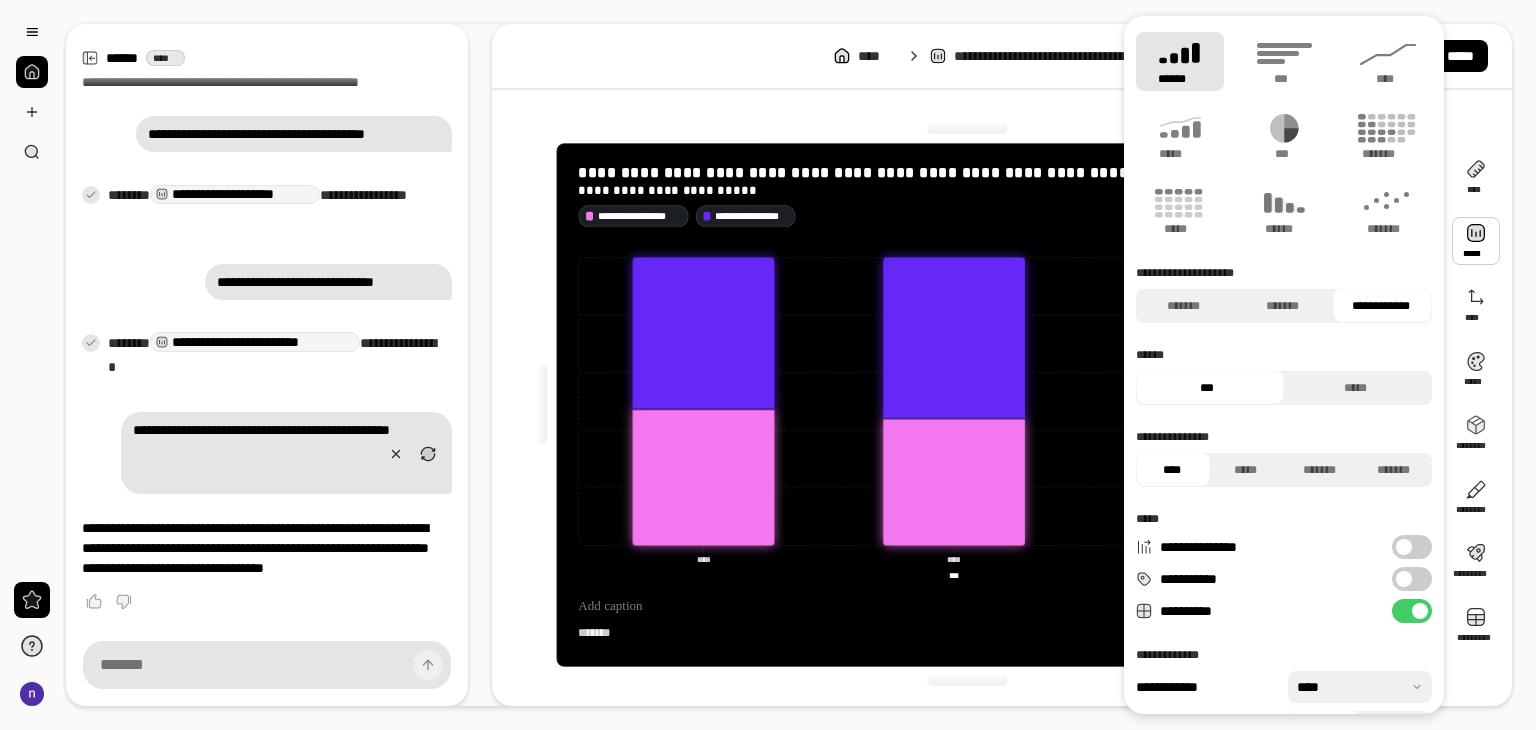 click at bounding box center (968, 129) 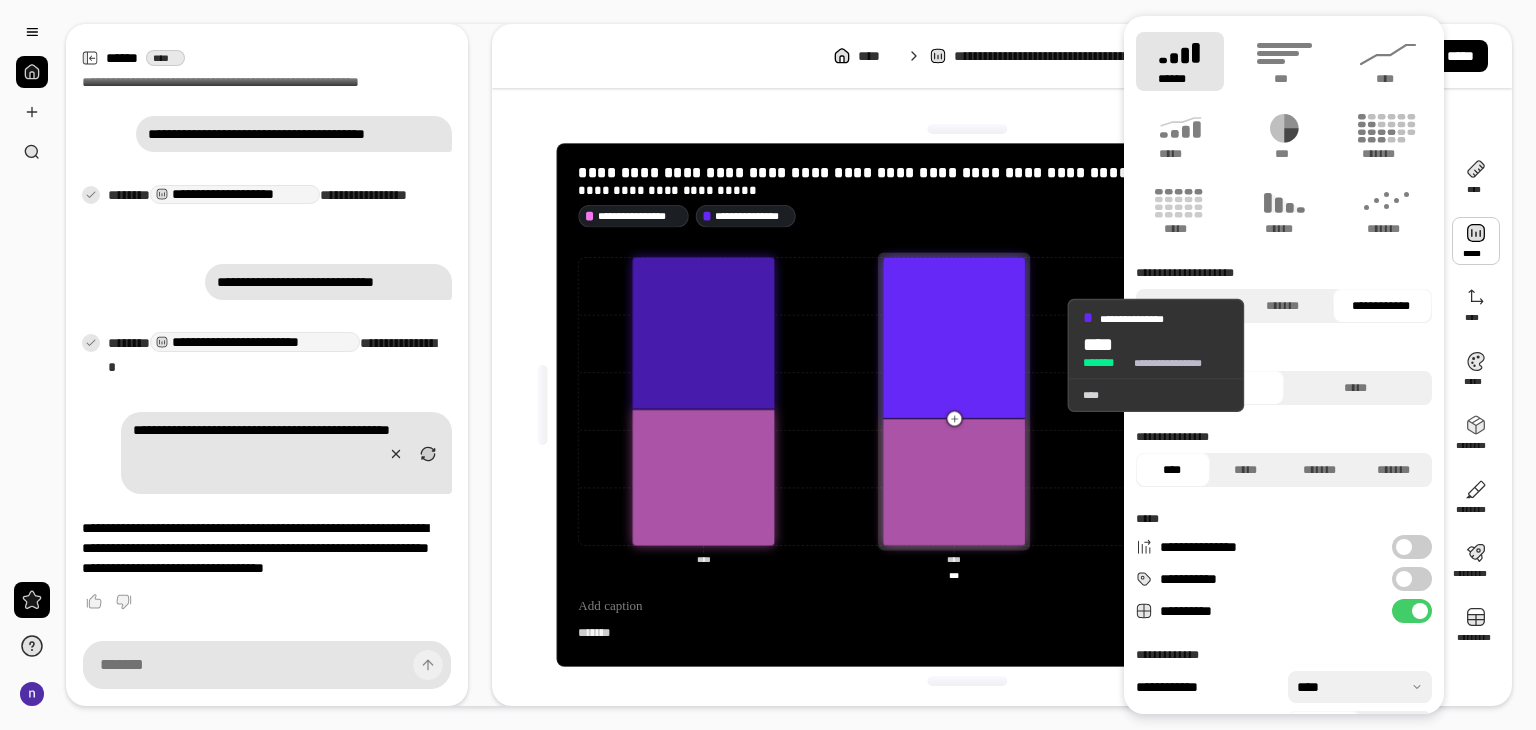 click 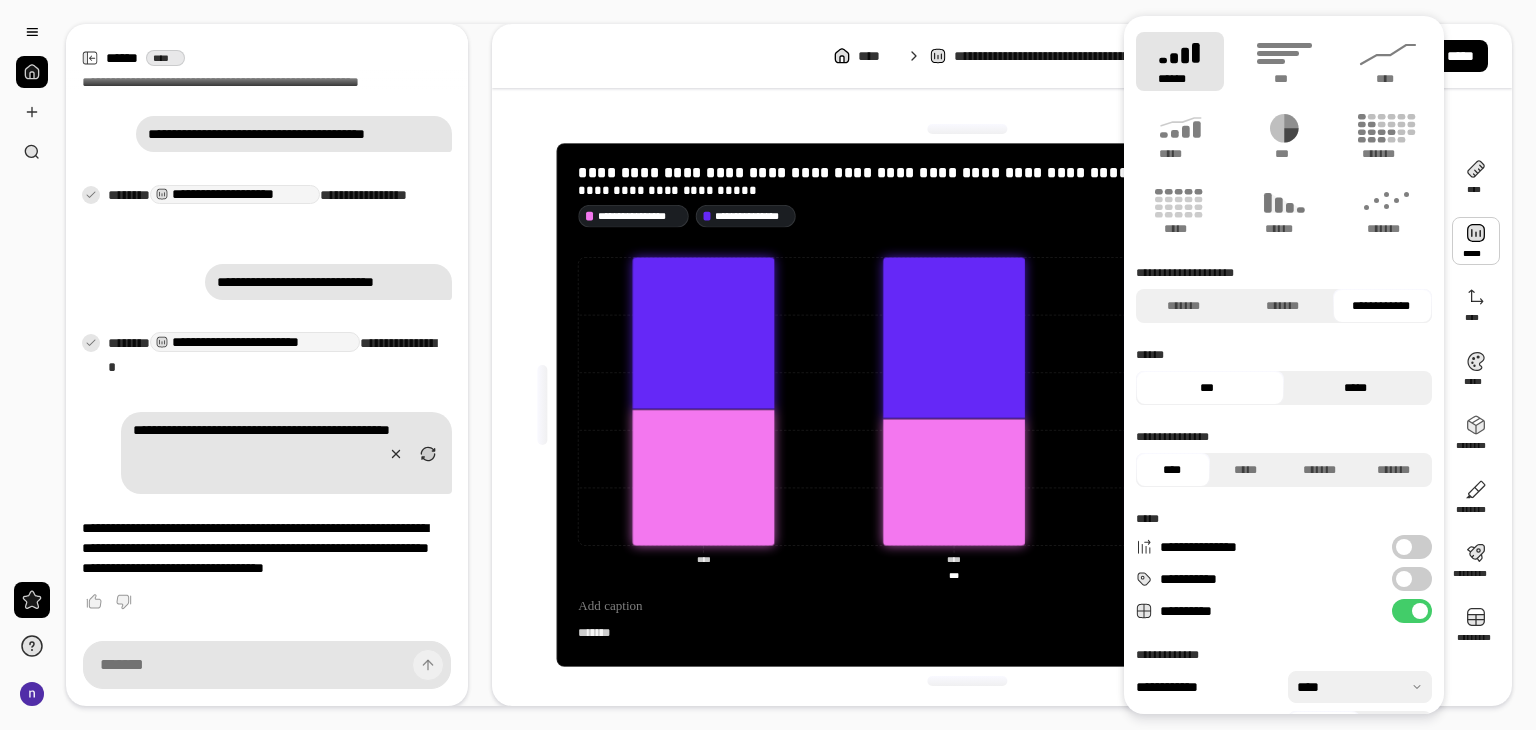 click on "*****" at bounding box center (1355, 388) 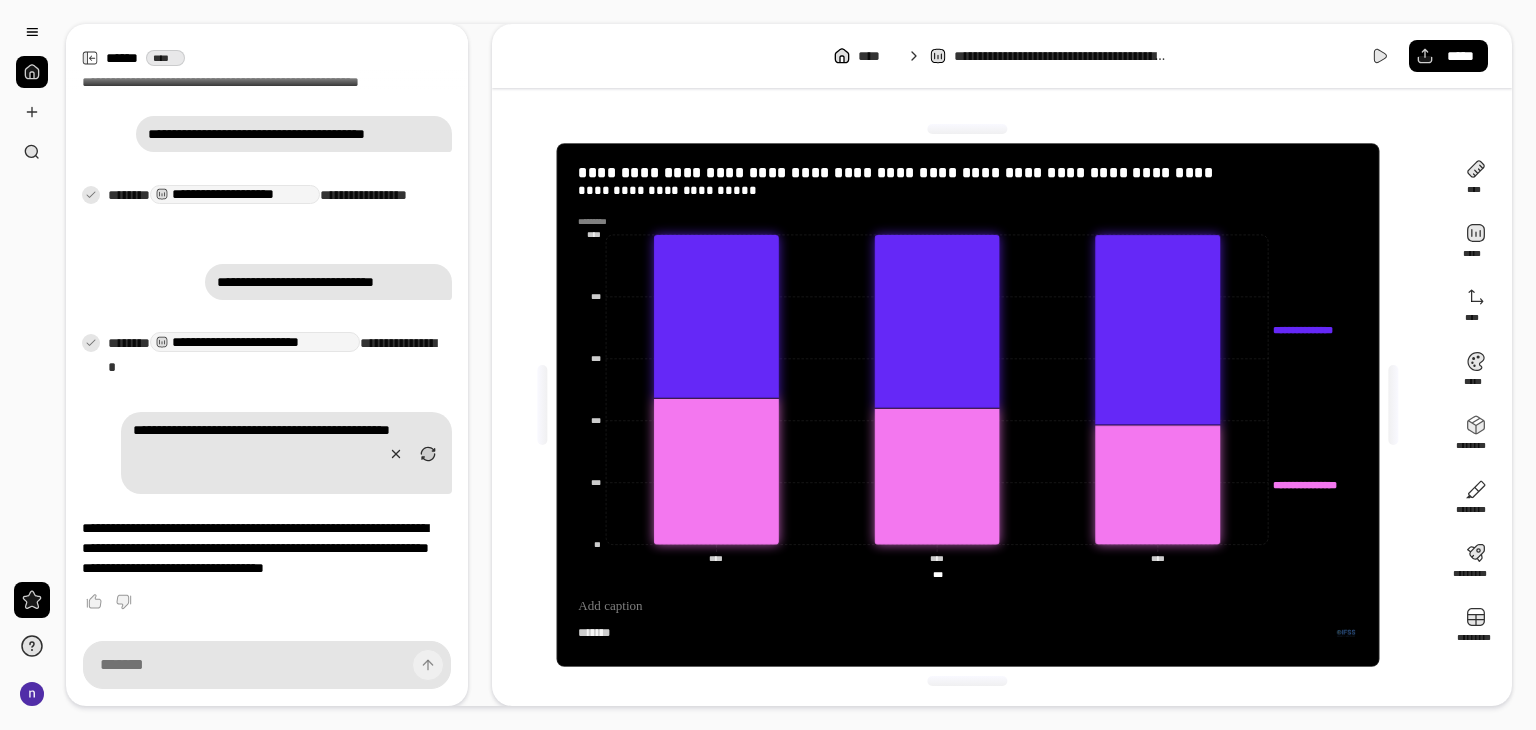 click on "**********" at bounding box center (967, 405) 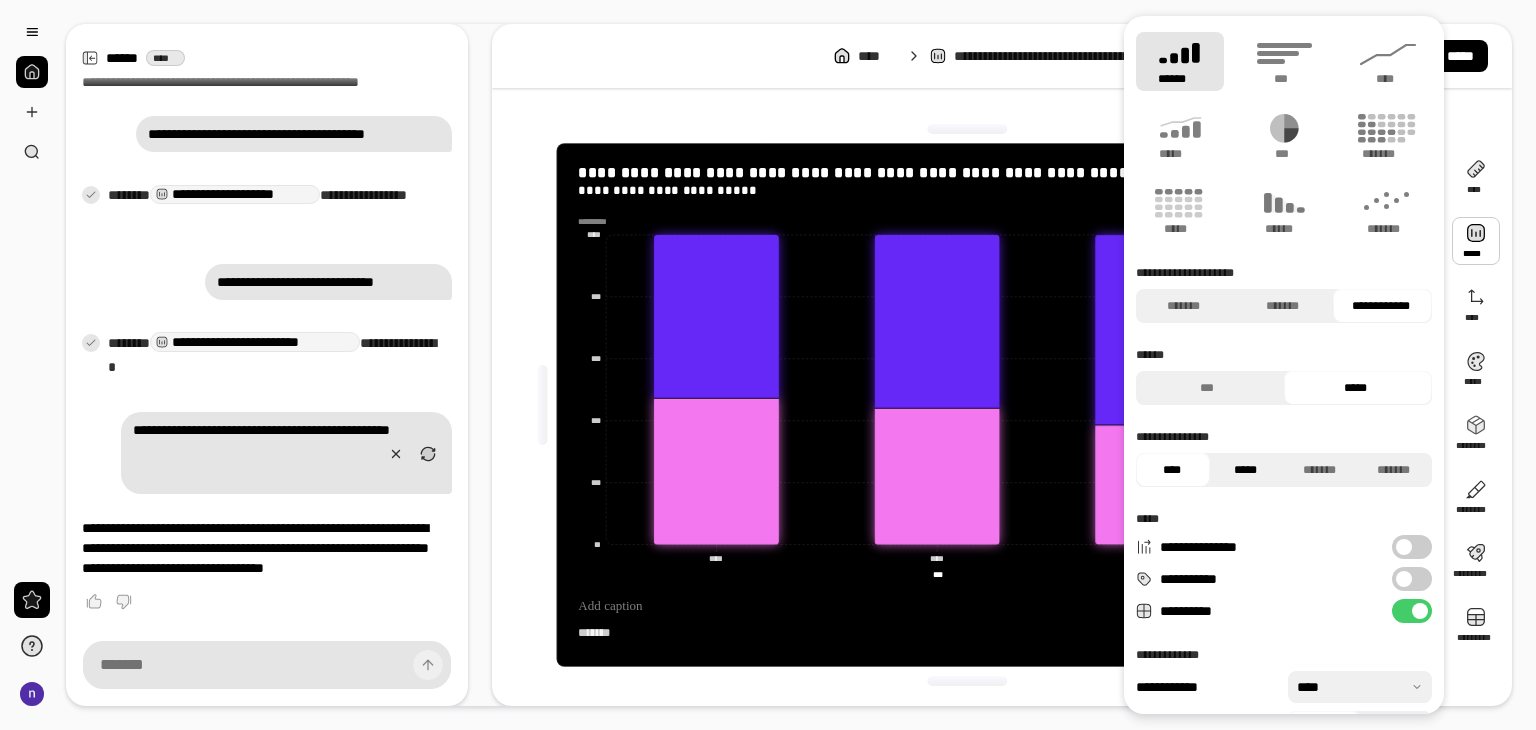 click on "*****" at bounding box center [1245, 470] 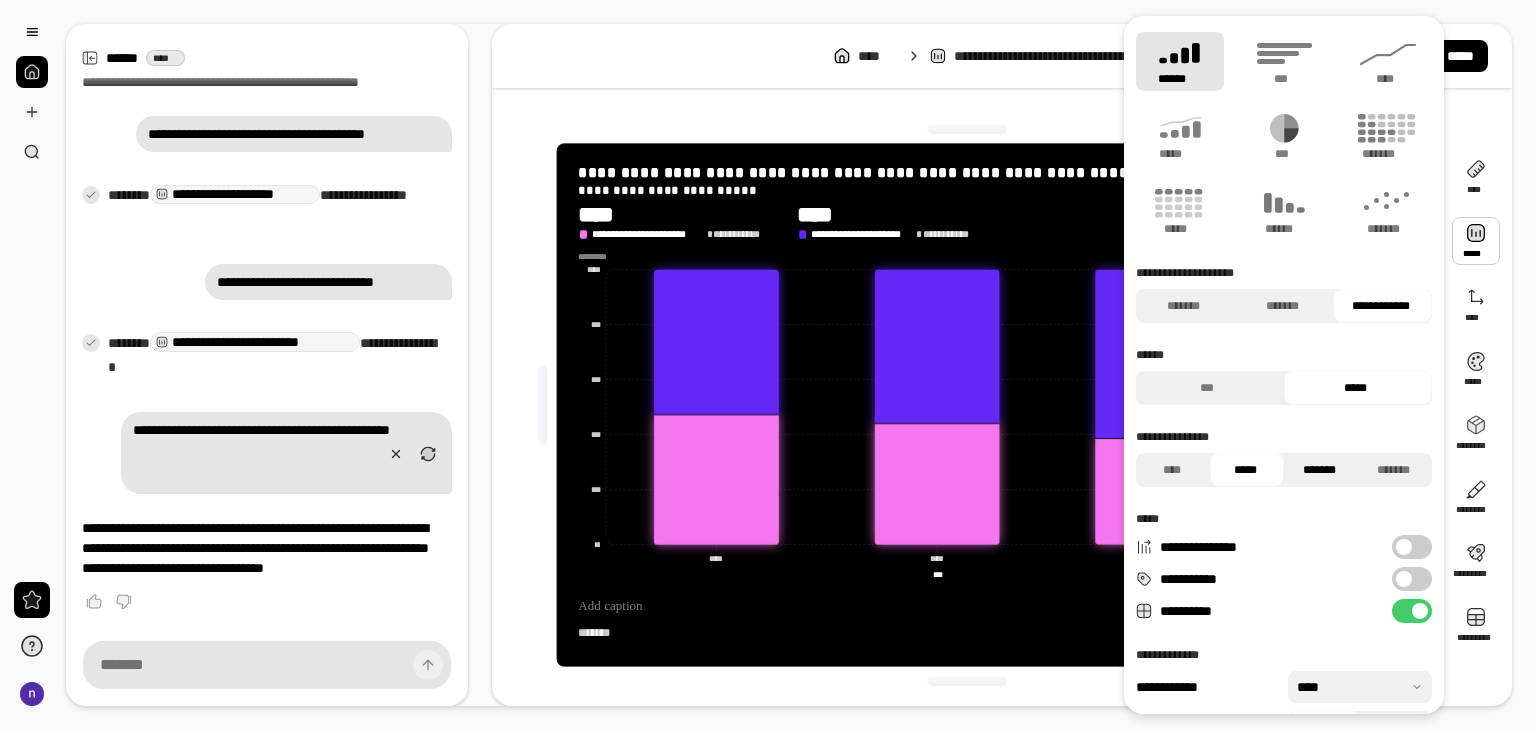 click on "*******" at bounding box center [1319, 470] 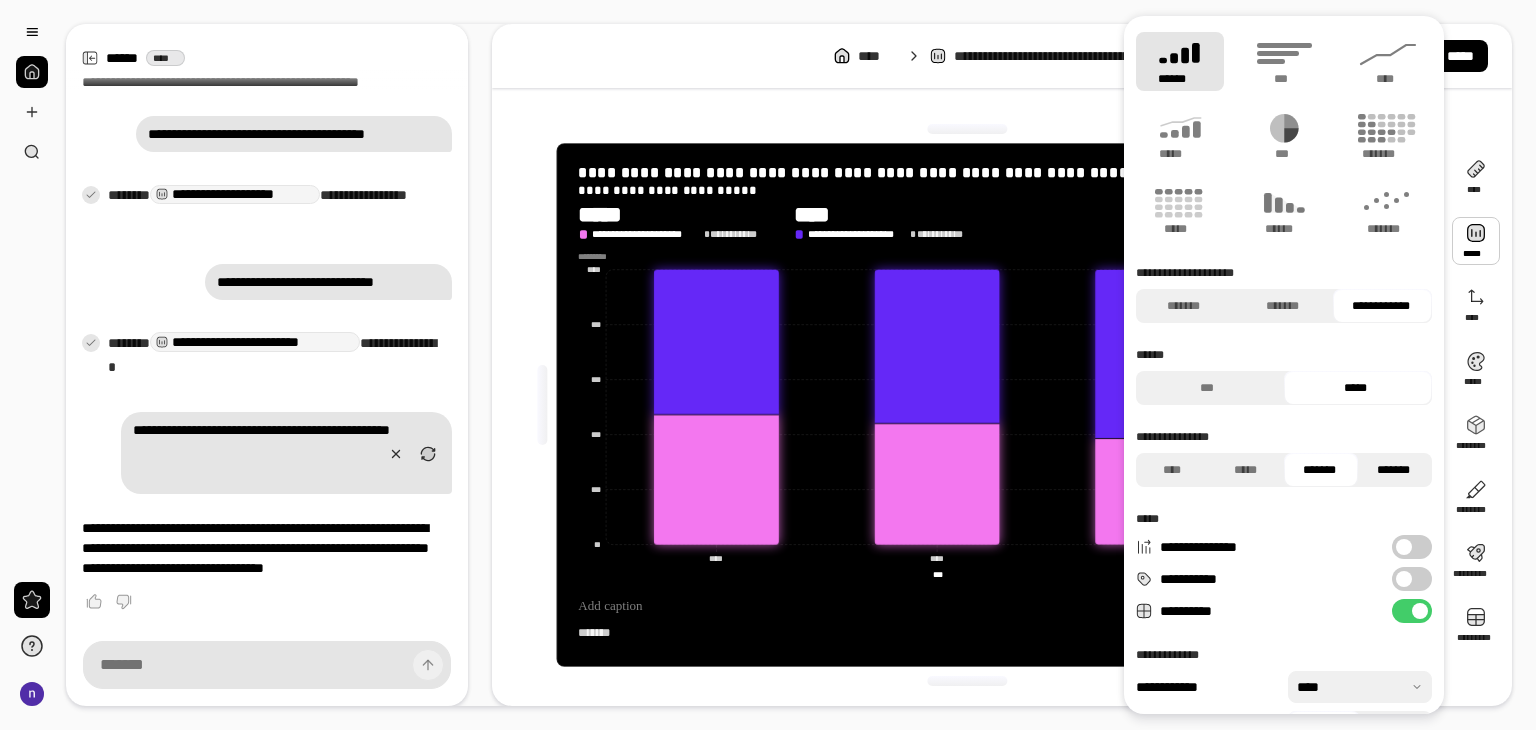 click on "*******" at bounding box center (1393, 470) 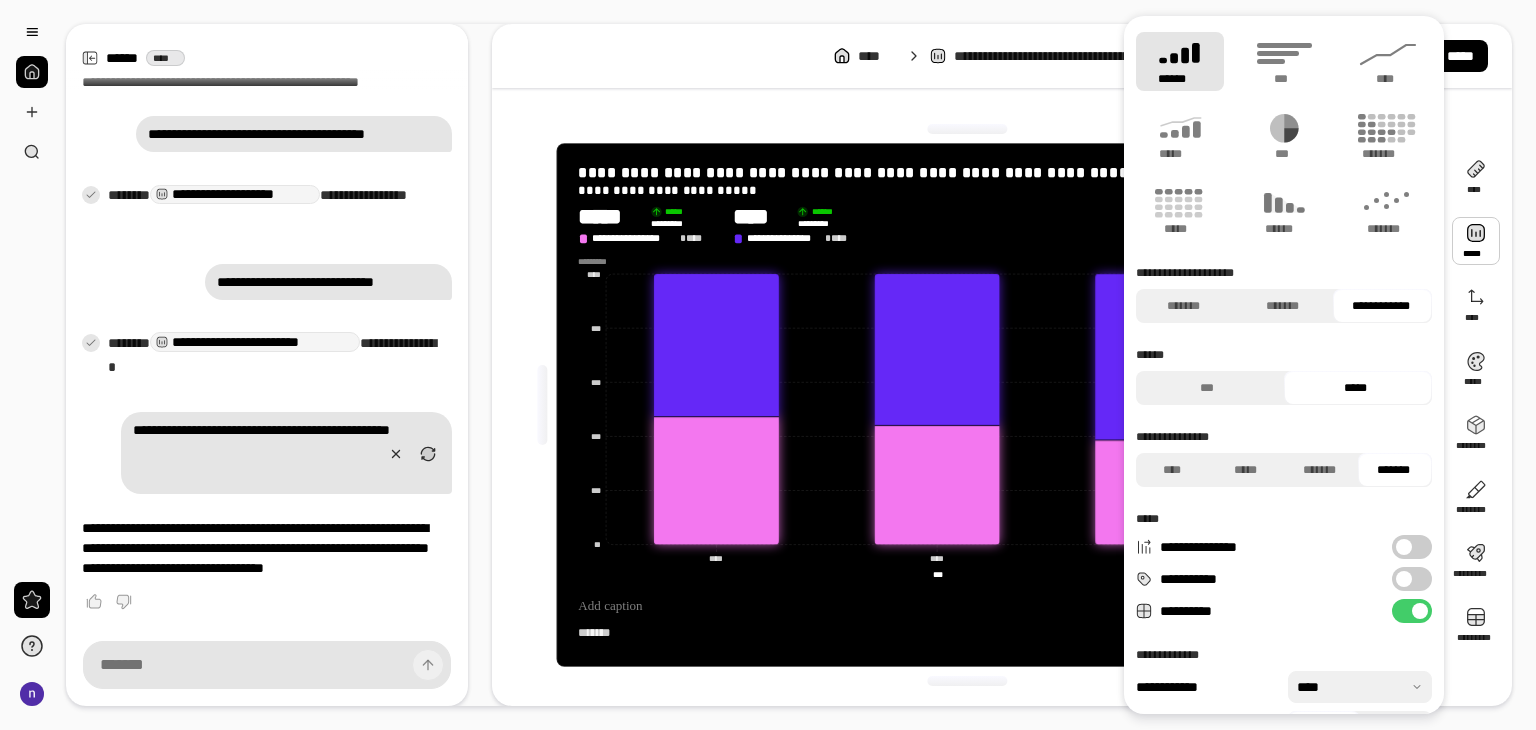 scroll, scrollTop: 47, scrollLeft: 0, axis: vertical 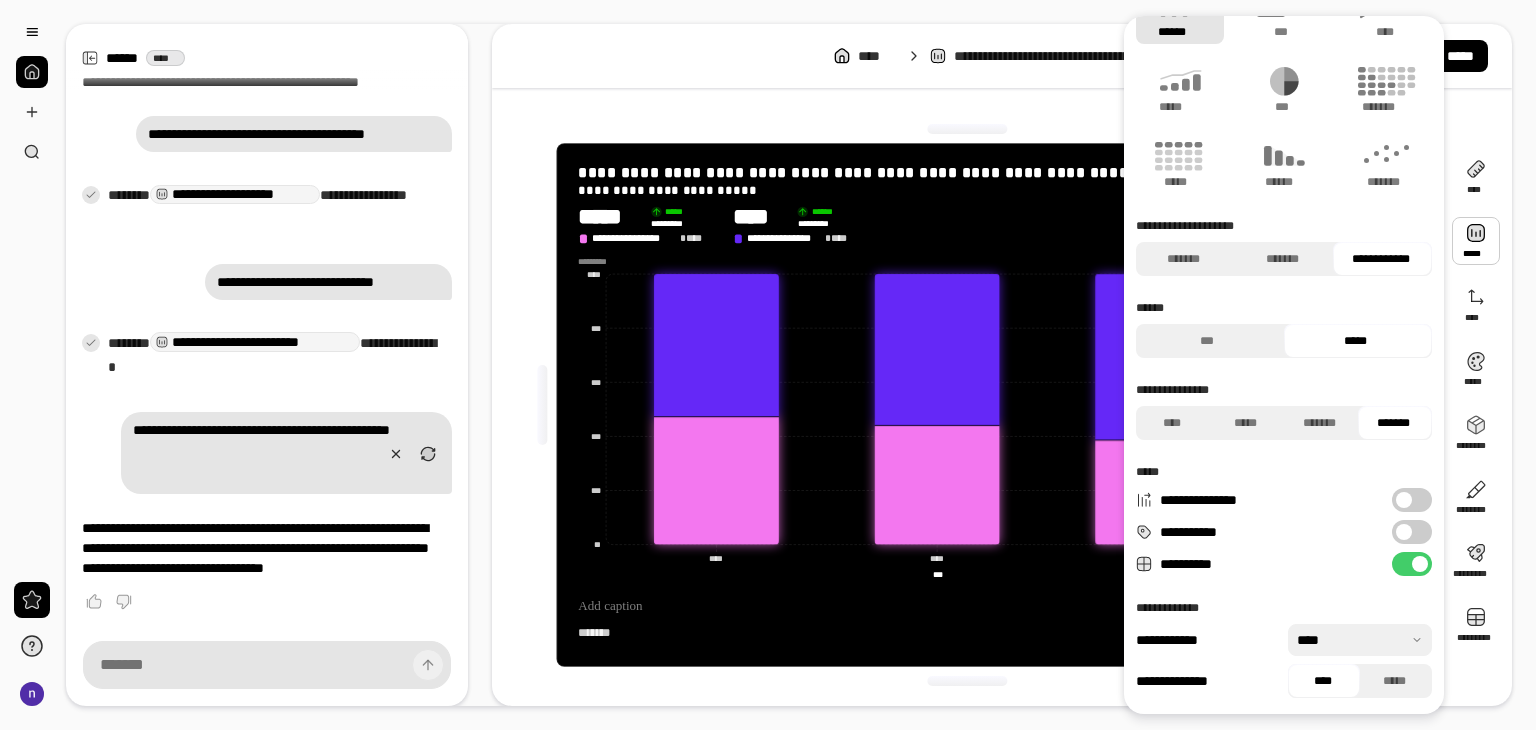click on "**********" at bounding box center (1412, 500) 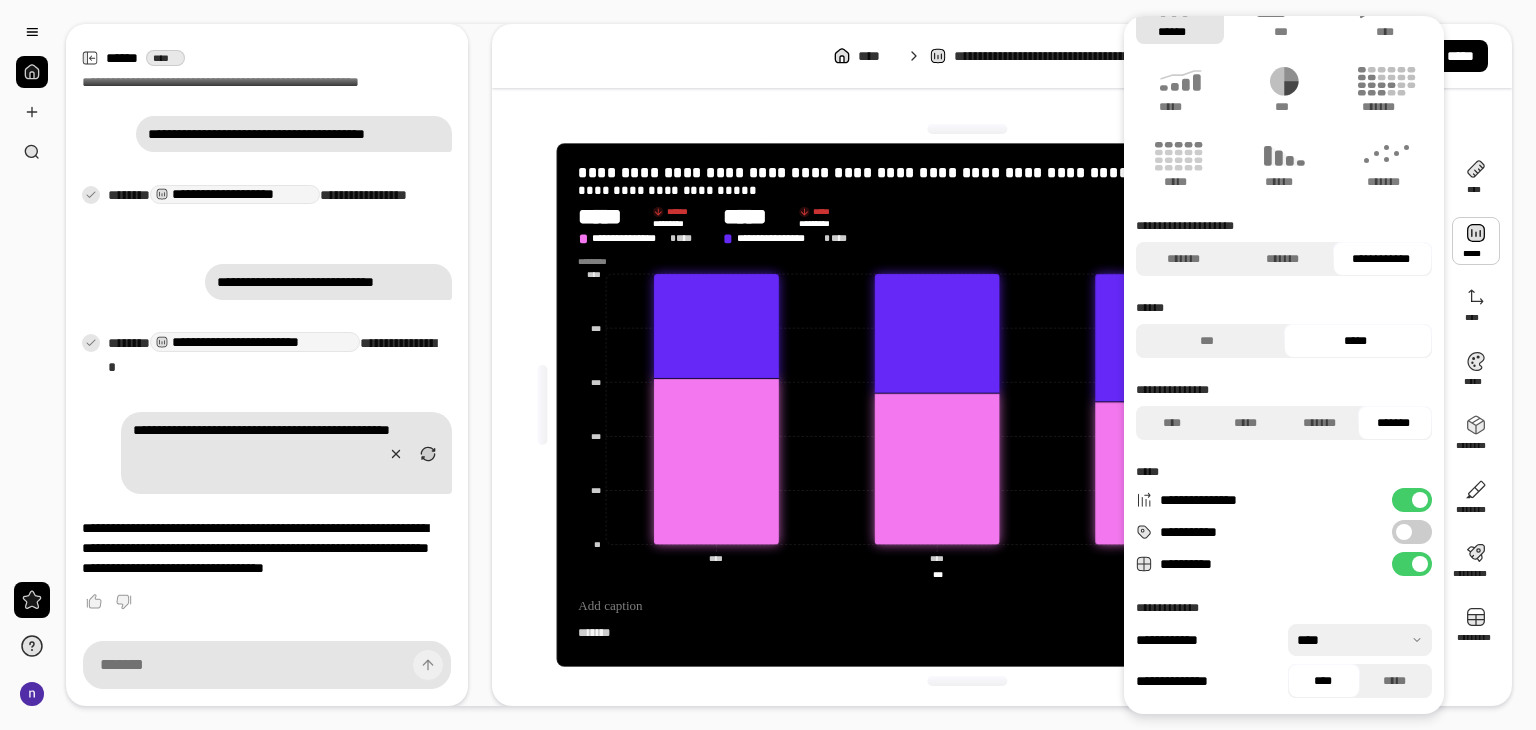 click on "*********" at bounding box center (969, 261) 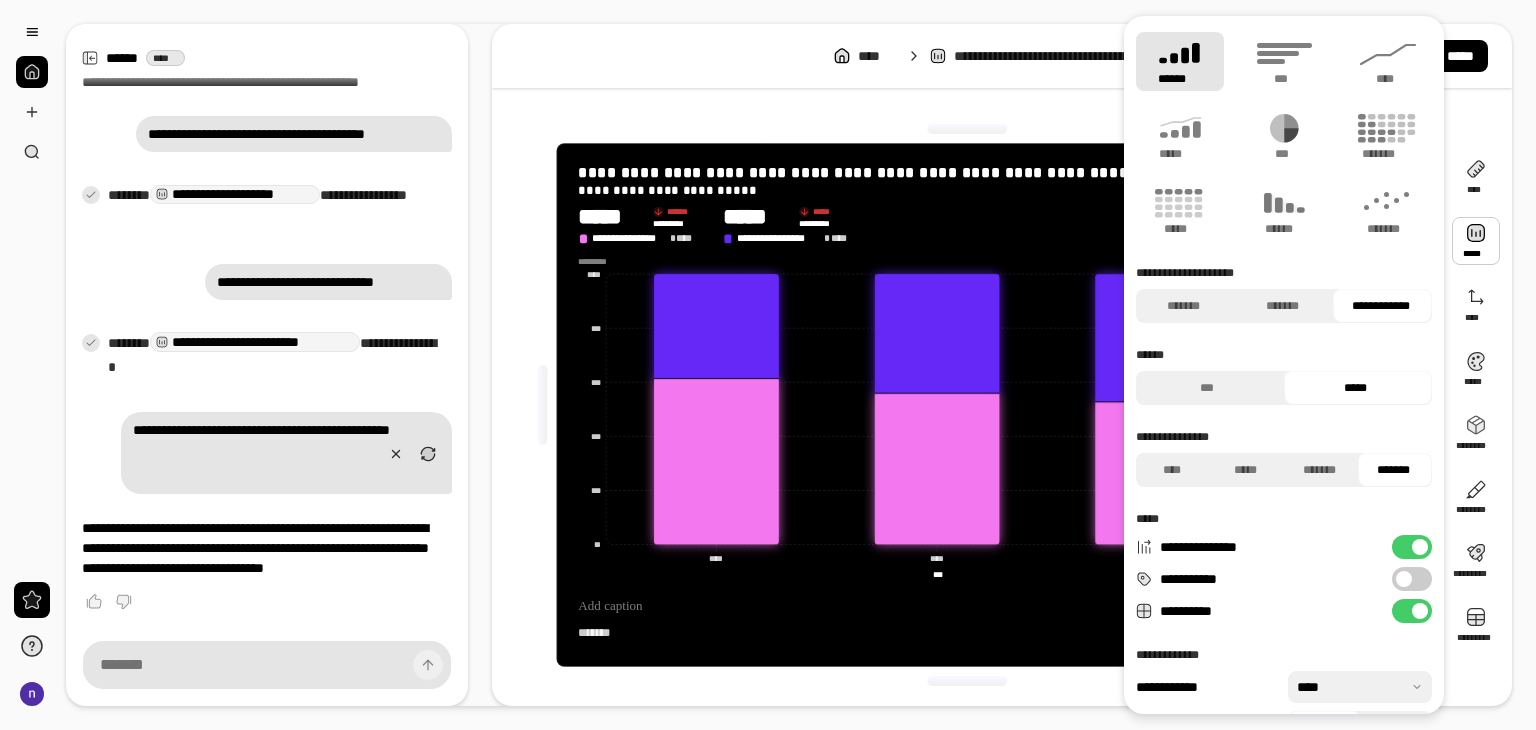 click on "**********" at bounding box center [1412, 547] 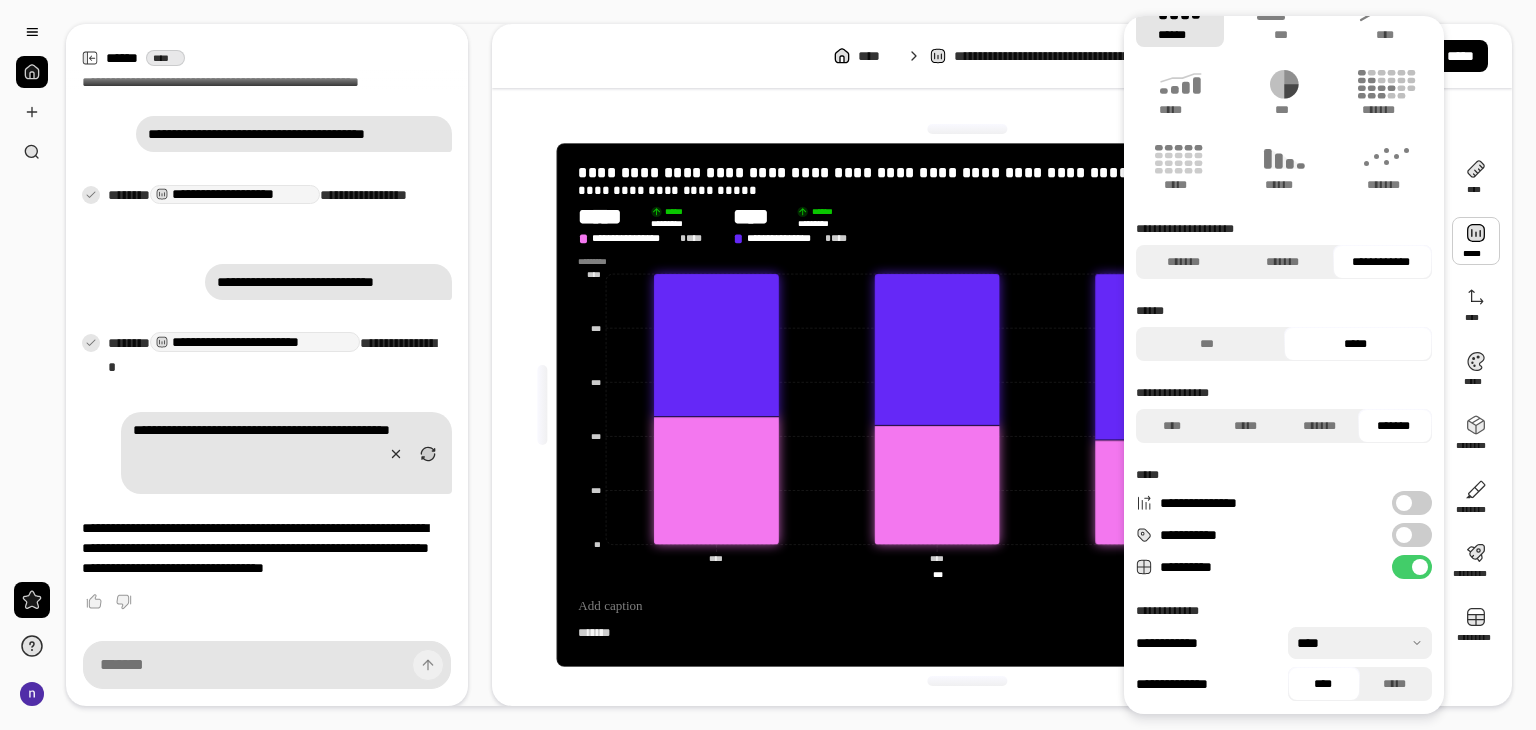 scroll, scrollTop: 47, scrollLeft: 0, axis: vertical 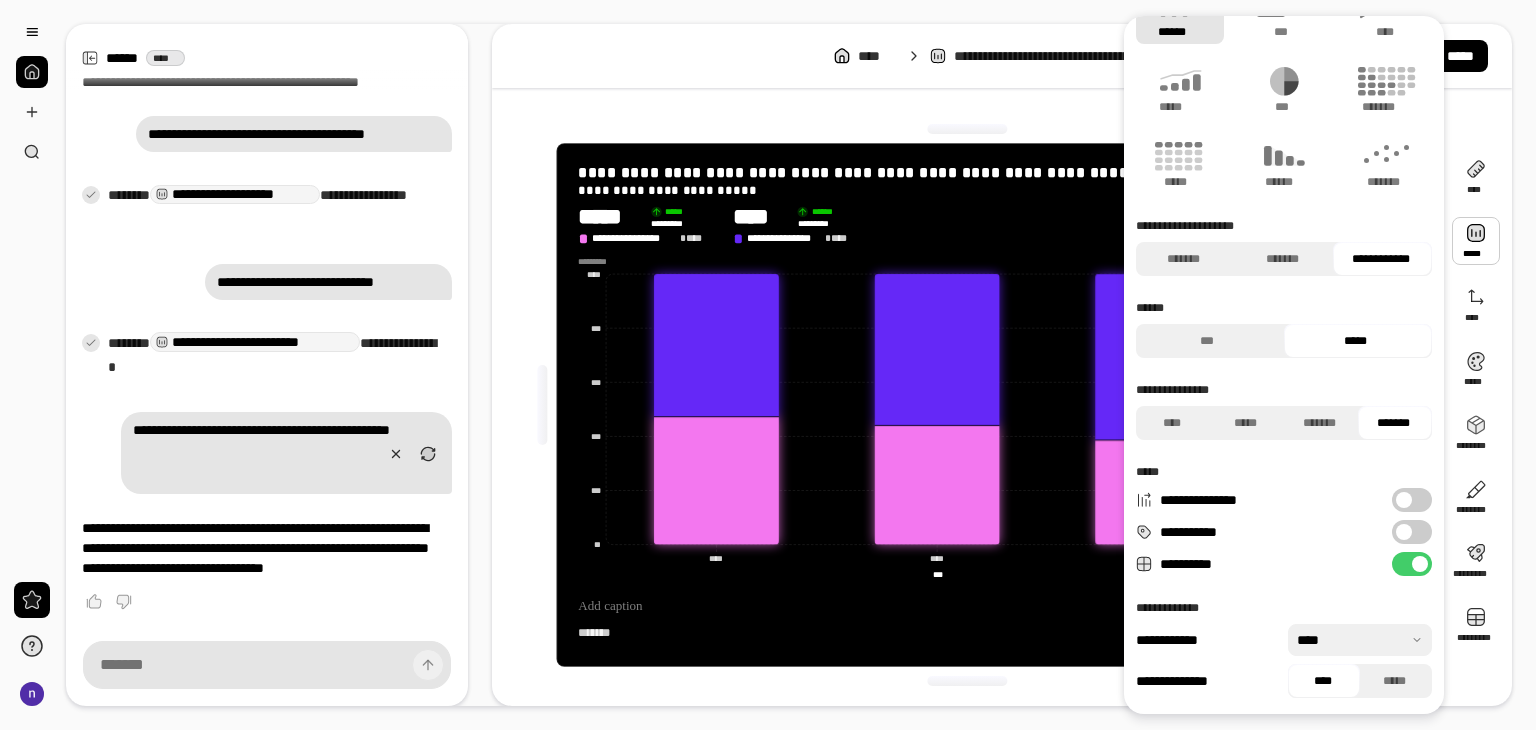 click on "**********" at bounding box center (1412, 532) 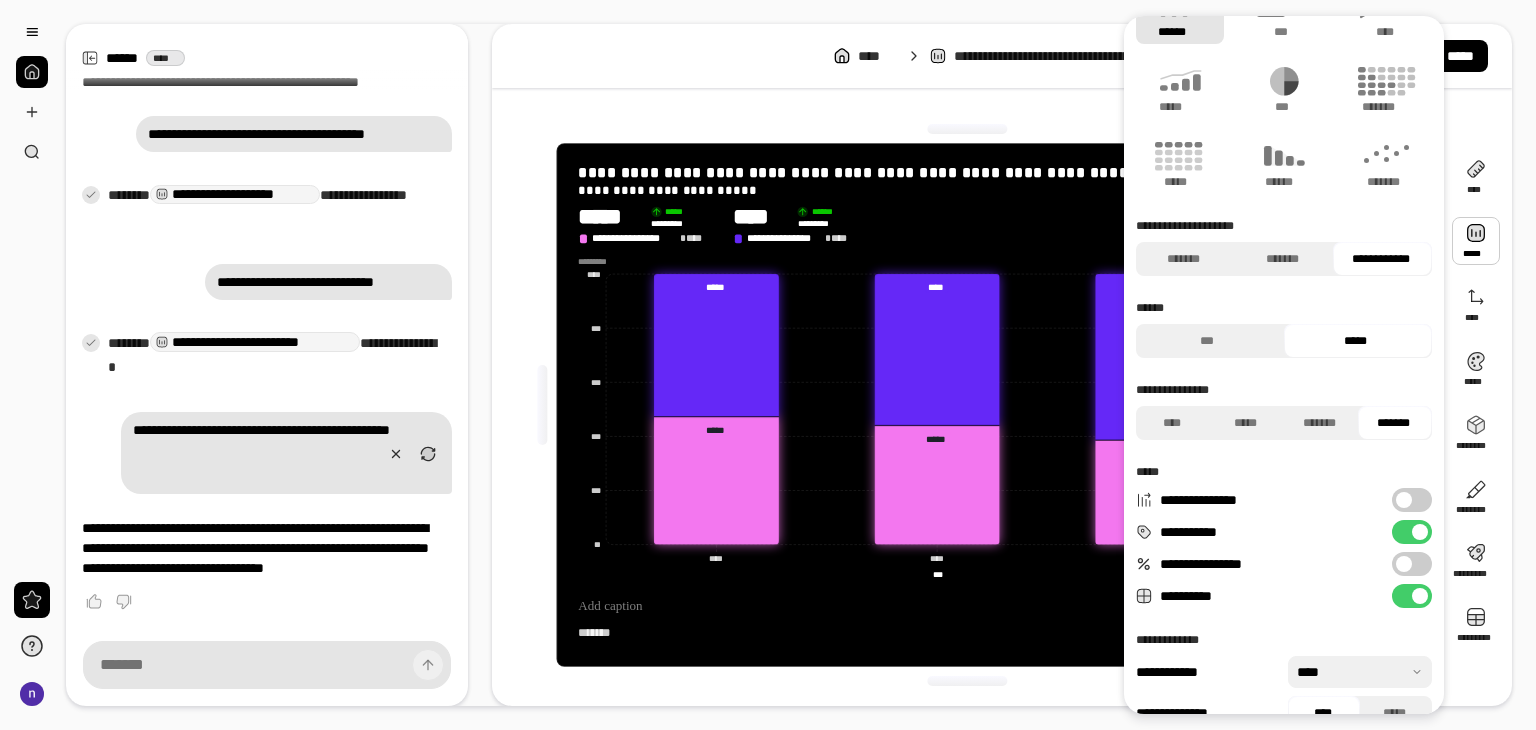 click at bounding box center [968, 607] 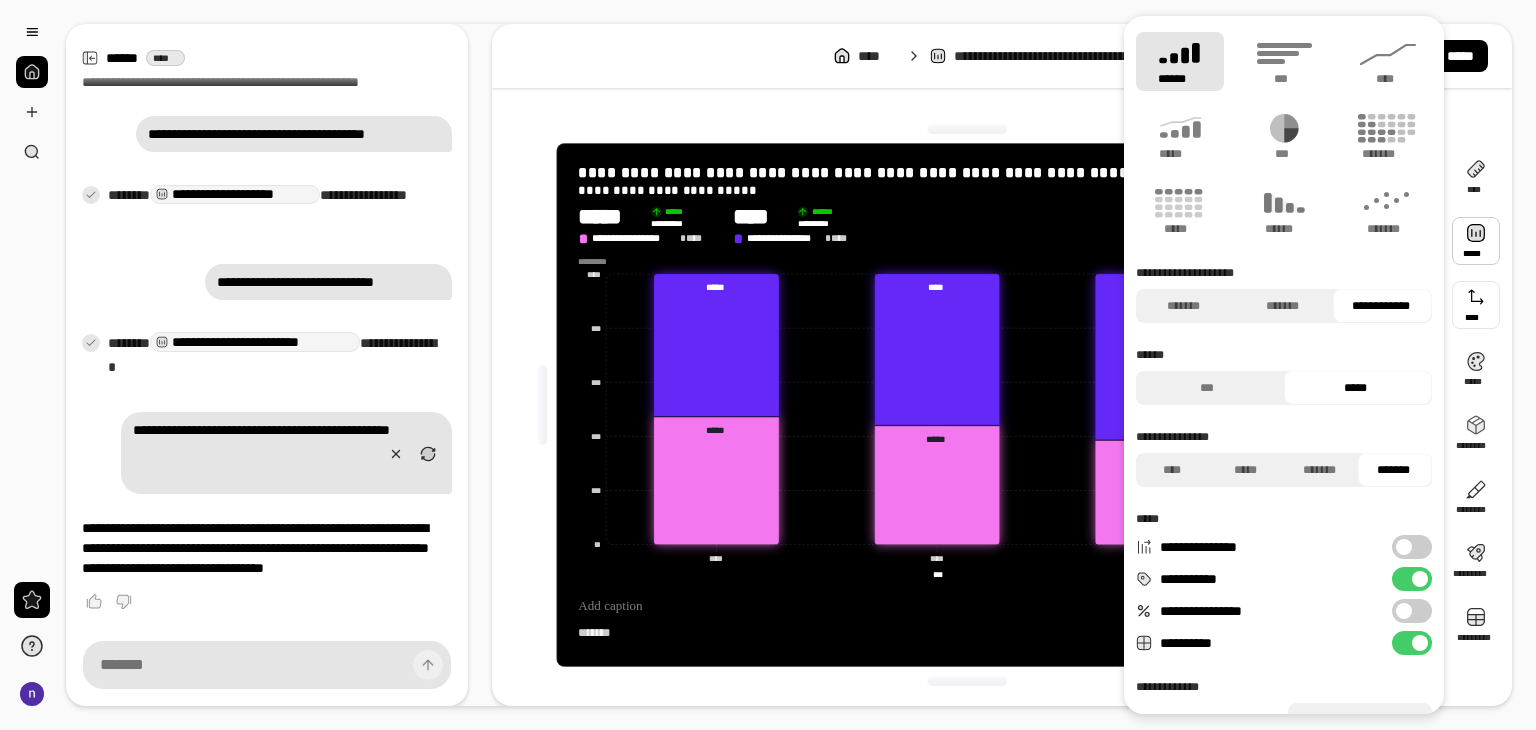 scroll, scrollTop: 79, scrollLeft: 0, axis: vertical 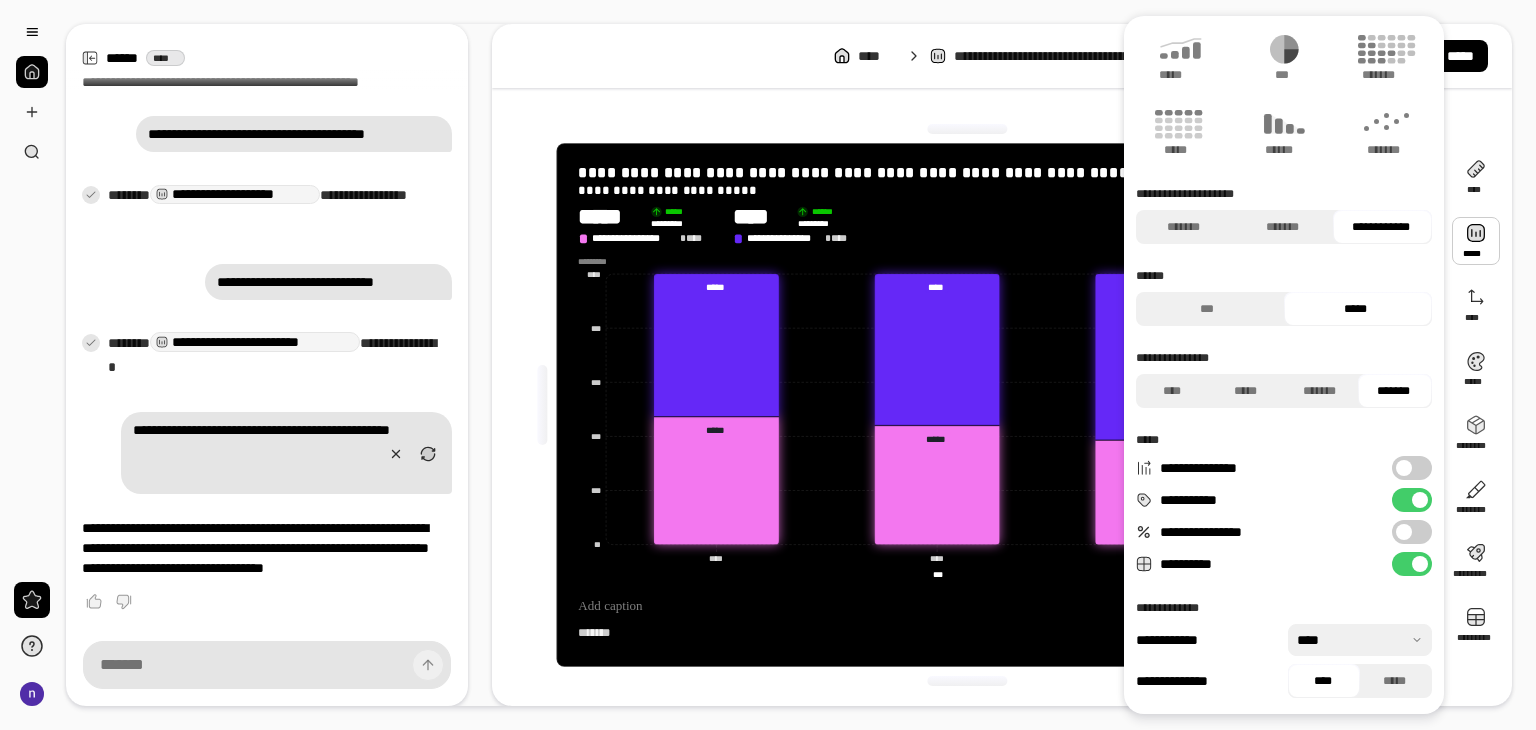 click on "**********" at bounding box center [1412, 532] 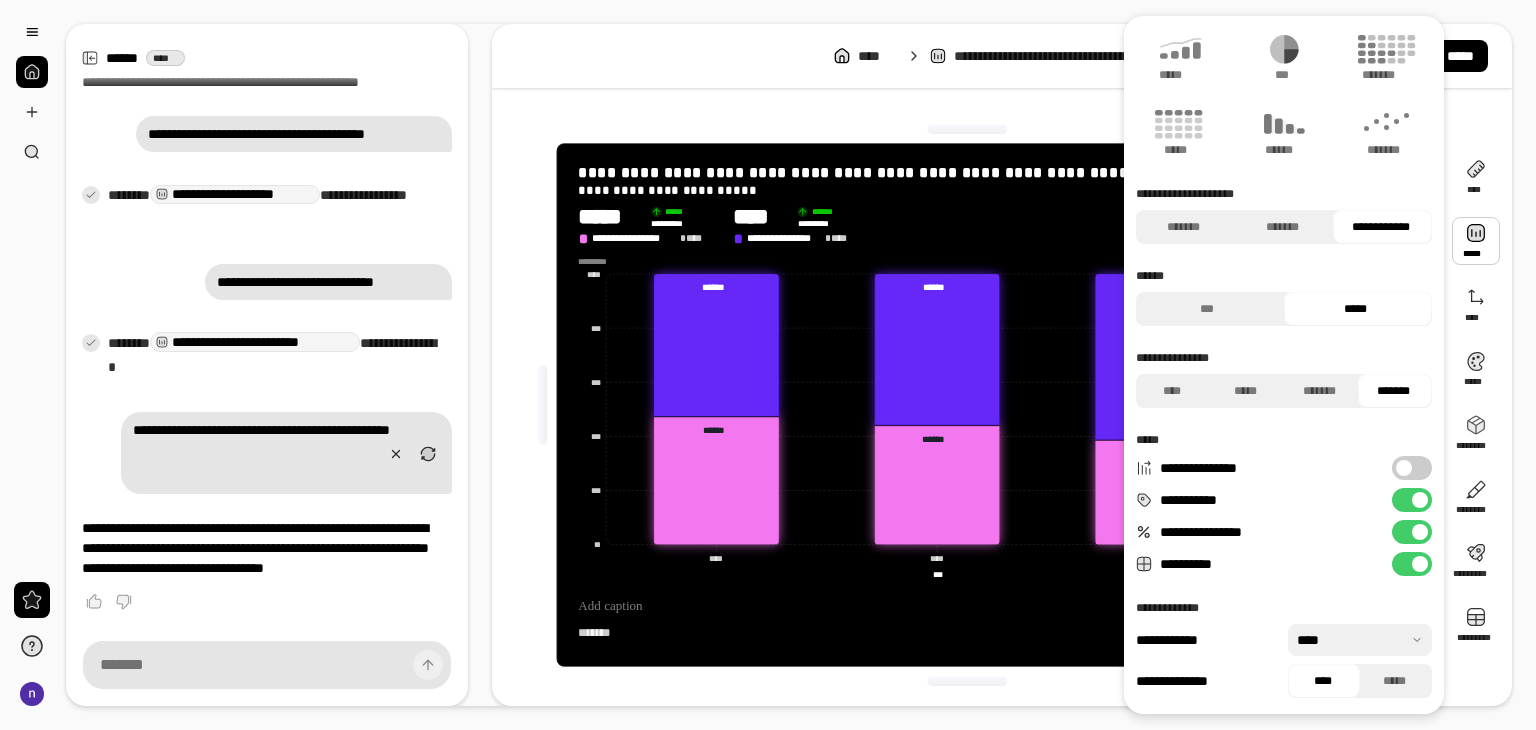 click on "**********" at bounding box center [1412, 532] 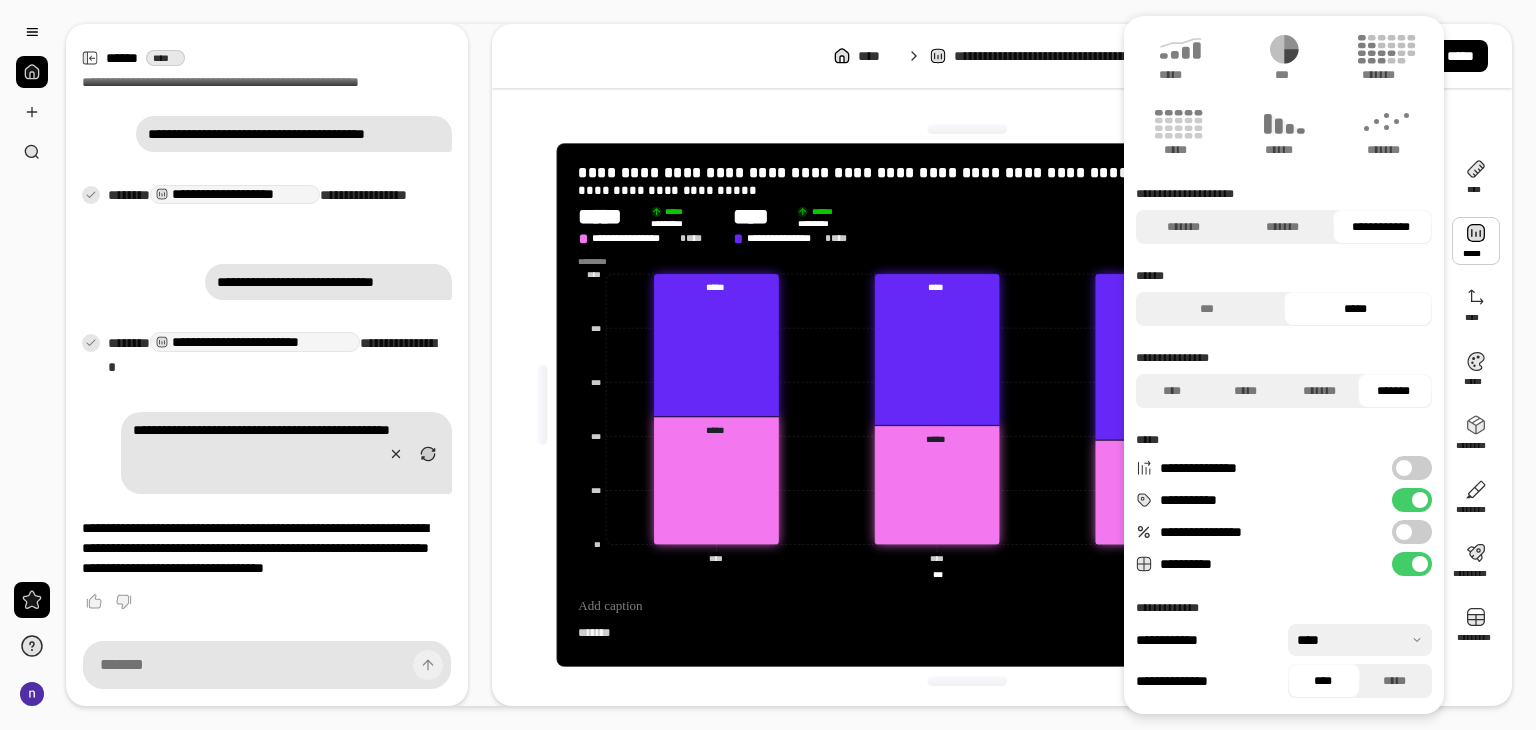 click on "**********" at bounding box center [1412, 564] 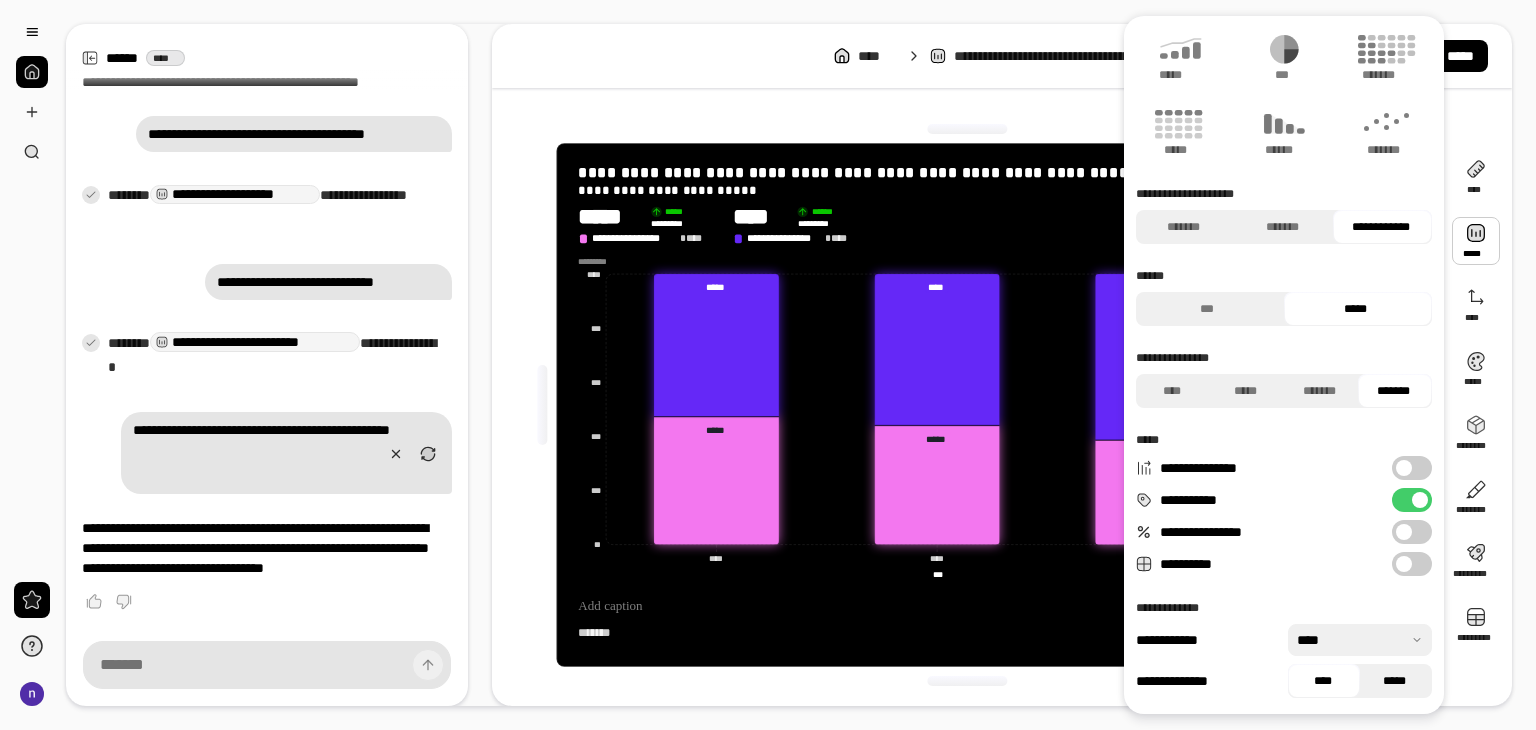 click on "*****" at bounding box center [1394, 681] 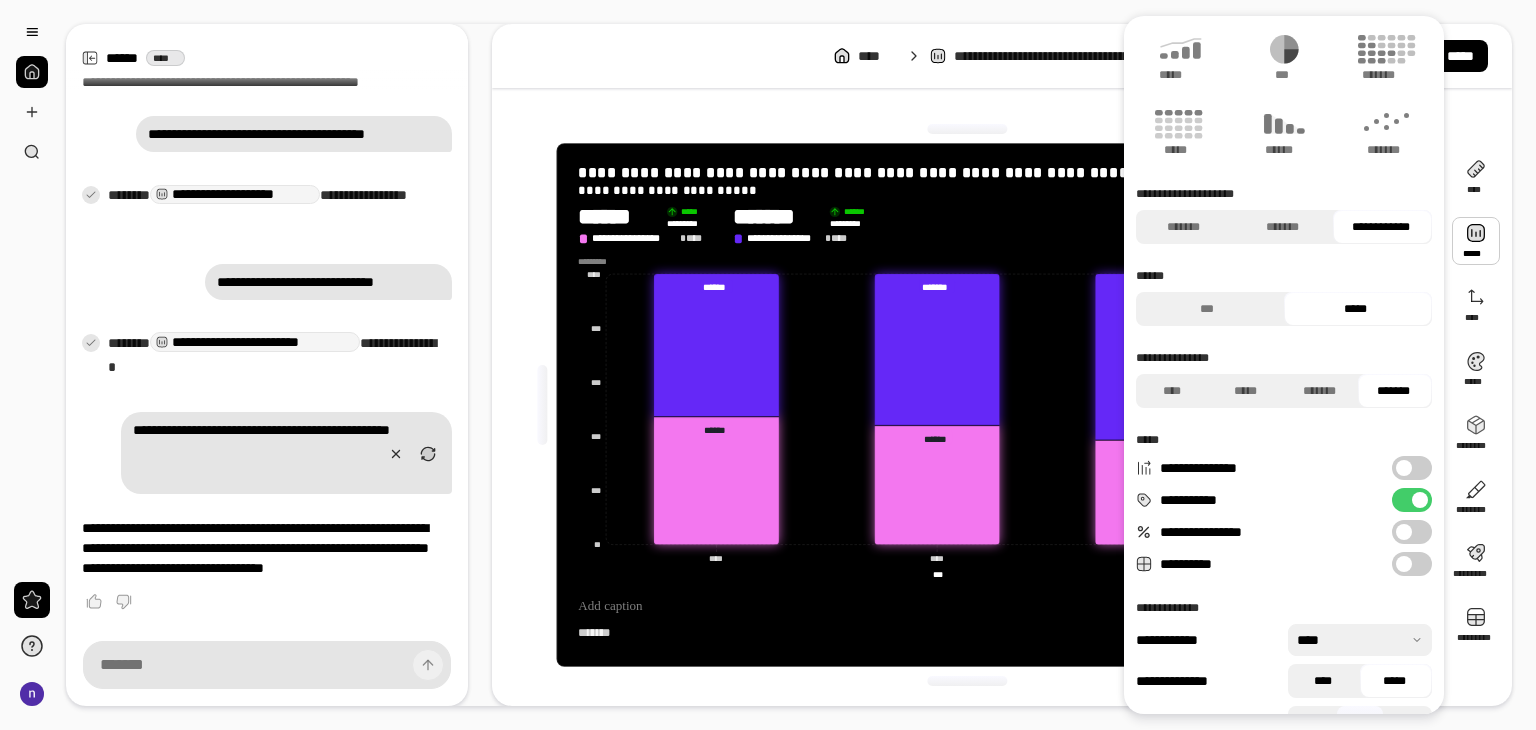 click on "****" at bounding box center [1322, 681] 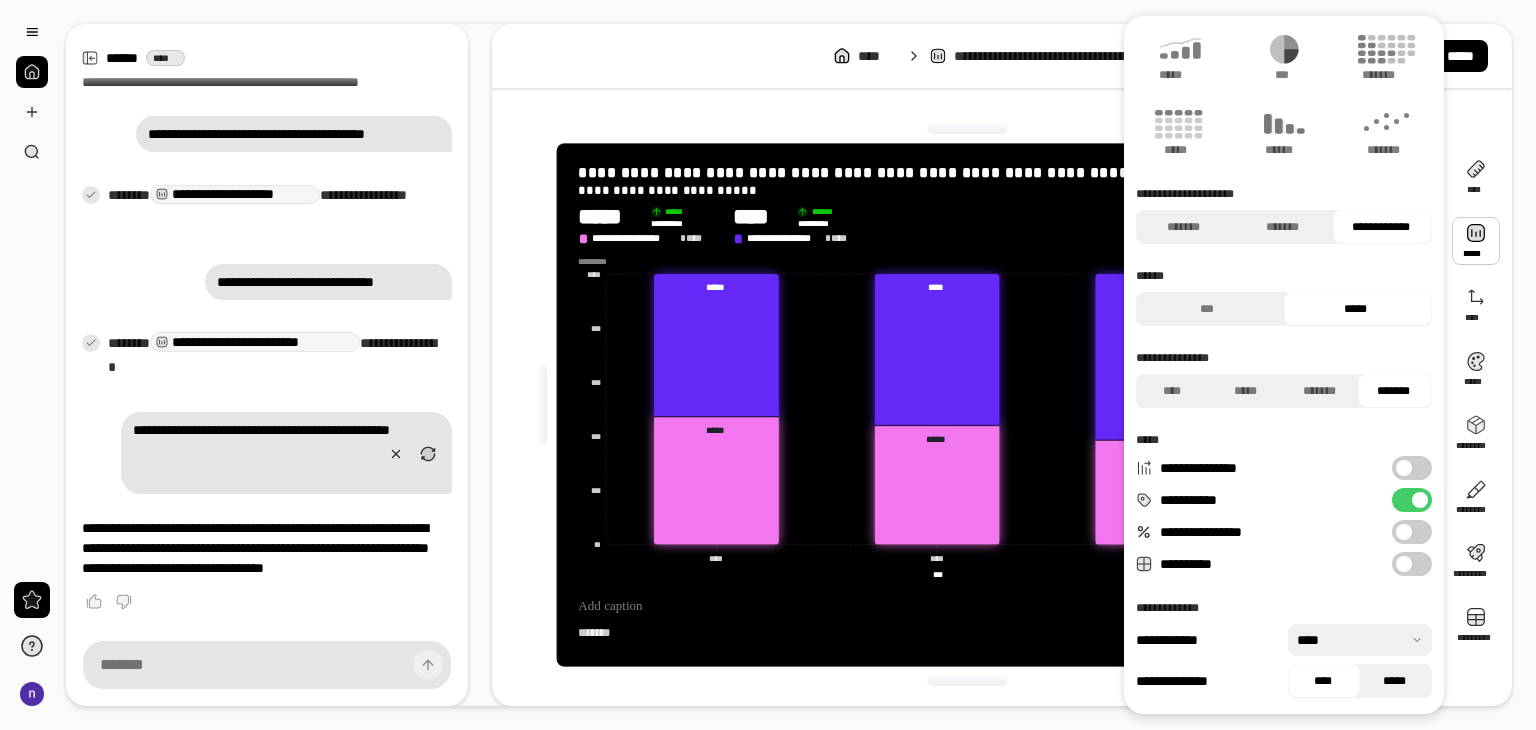 click on "*****" at bounding box center (1394, 681) 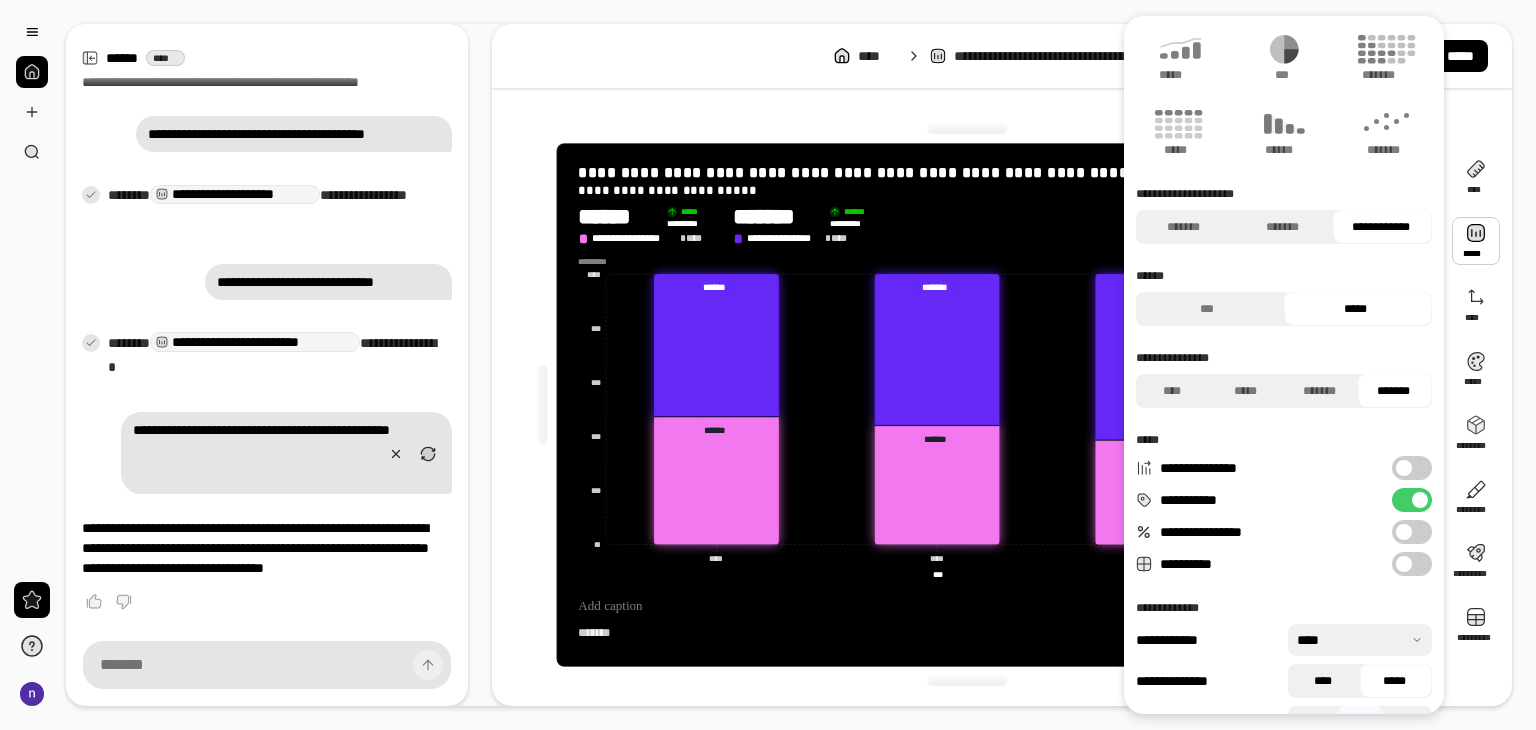 click on "****" at bounding box center (1322, 681) 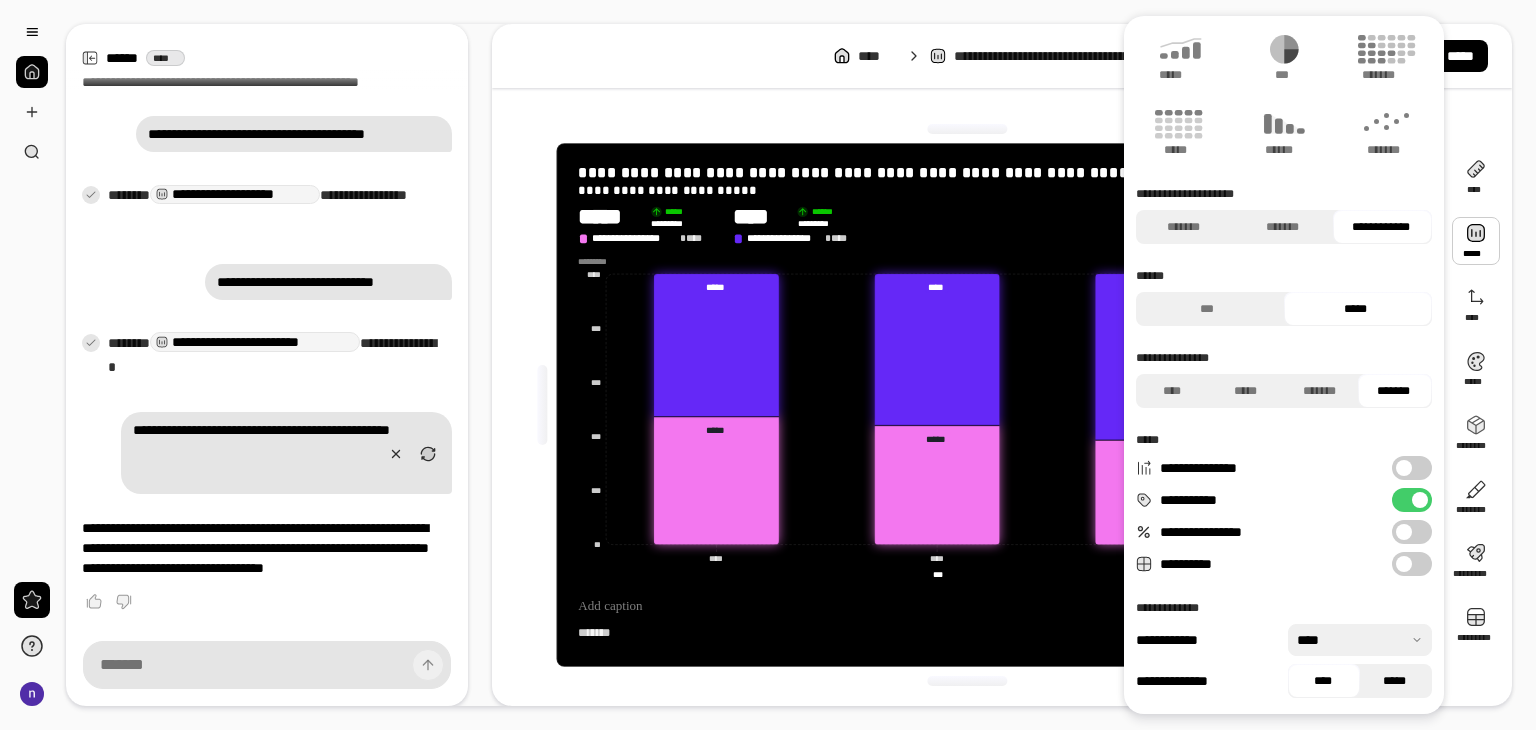 click on "*****" at bounding box center (1394, 681) 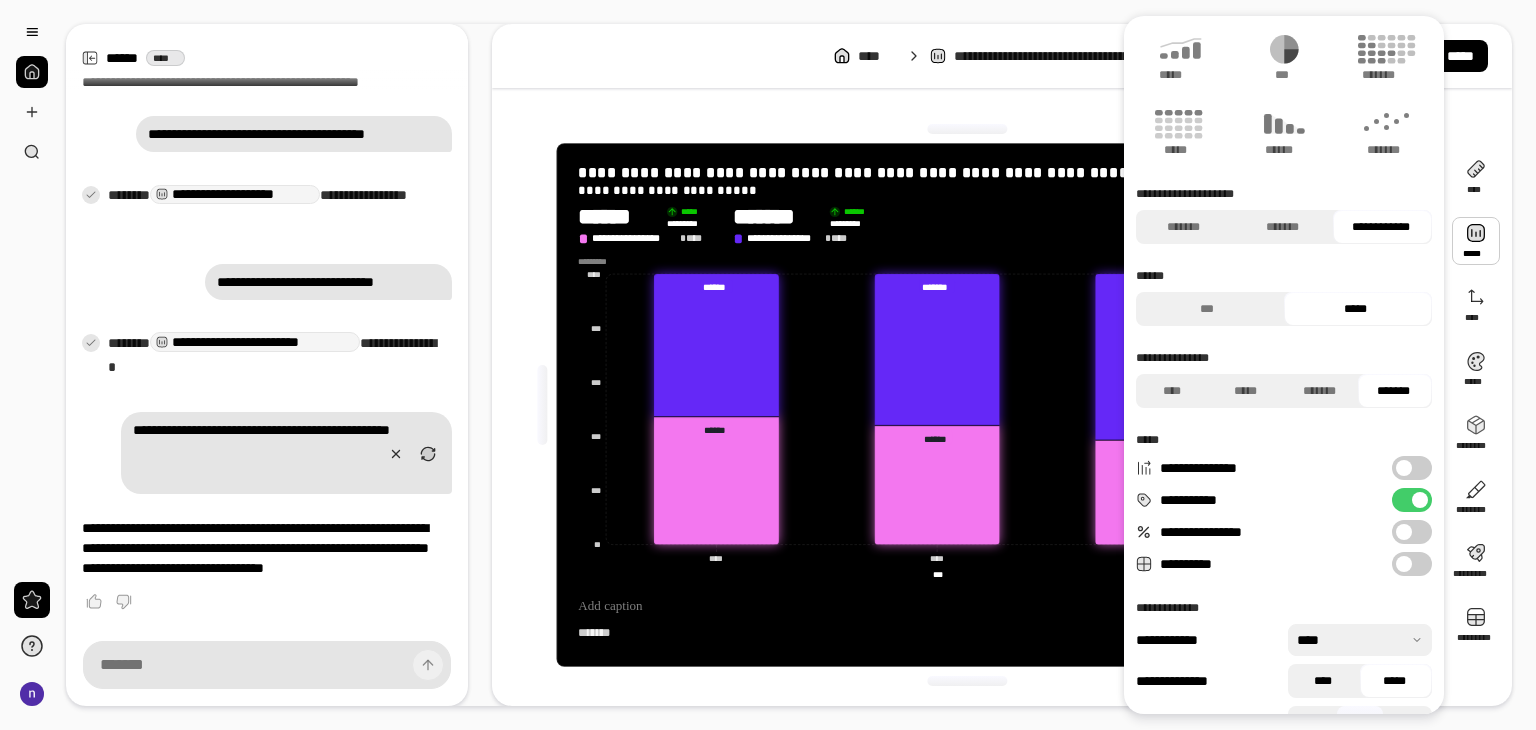 click on "****" at bounding box center (1322, 681) 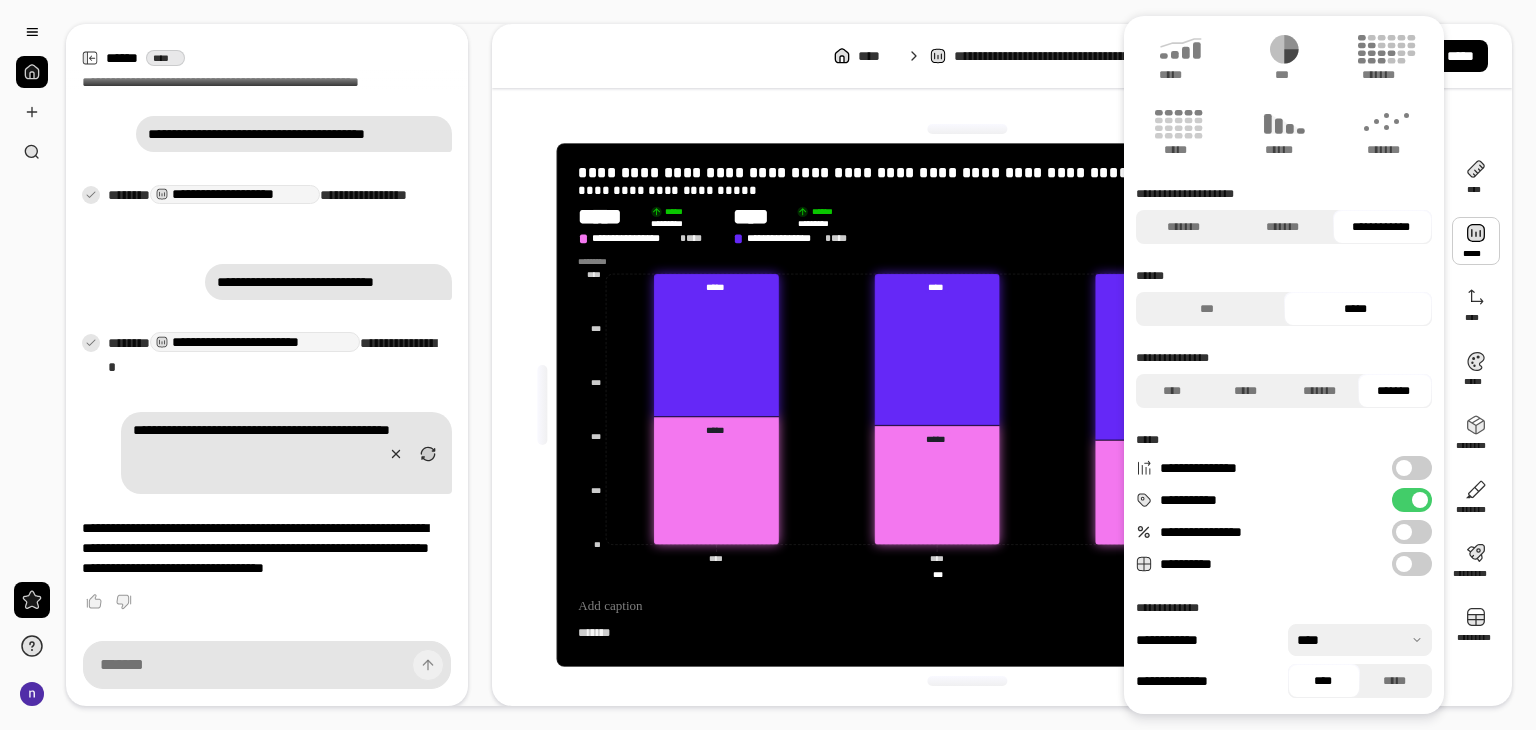 click at bounding box center (1360, 640) 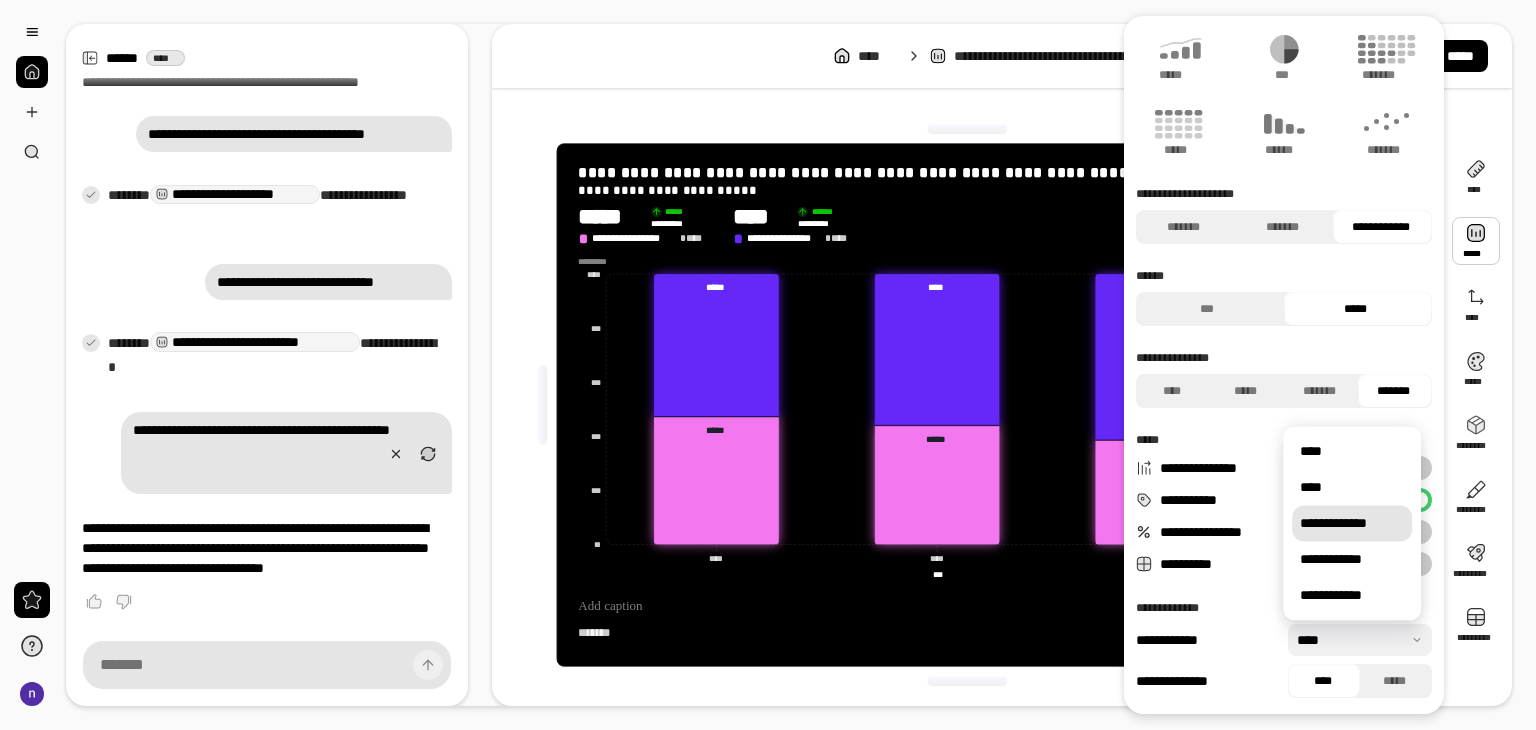 click on "**********" at bounding box center [1352, 523] 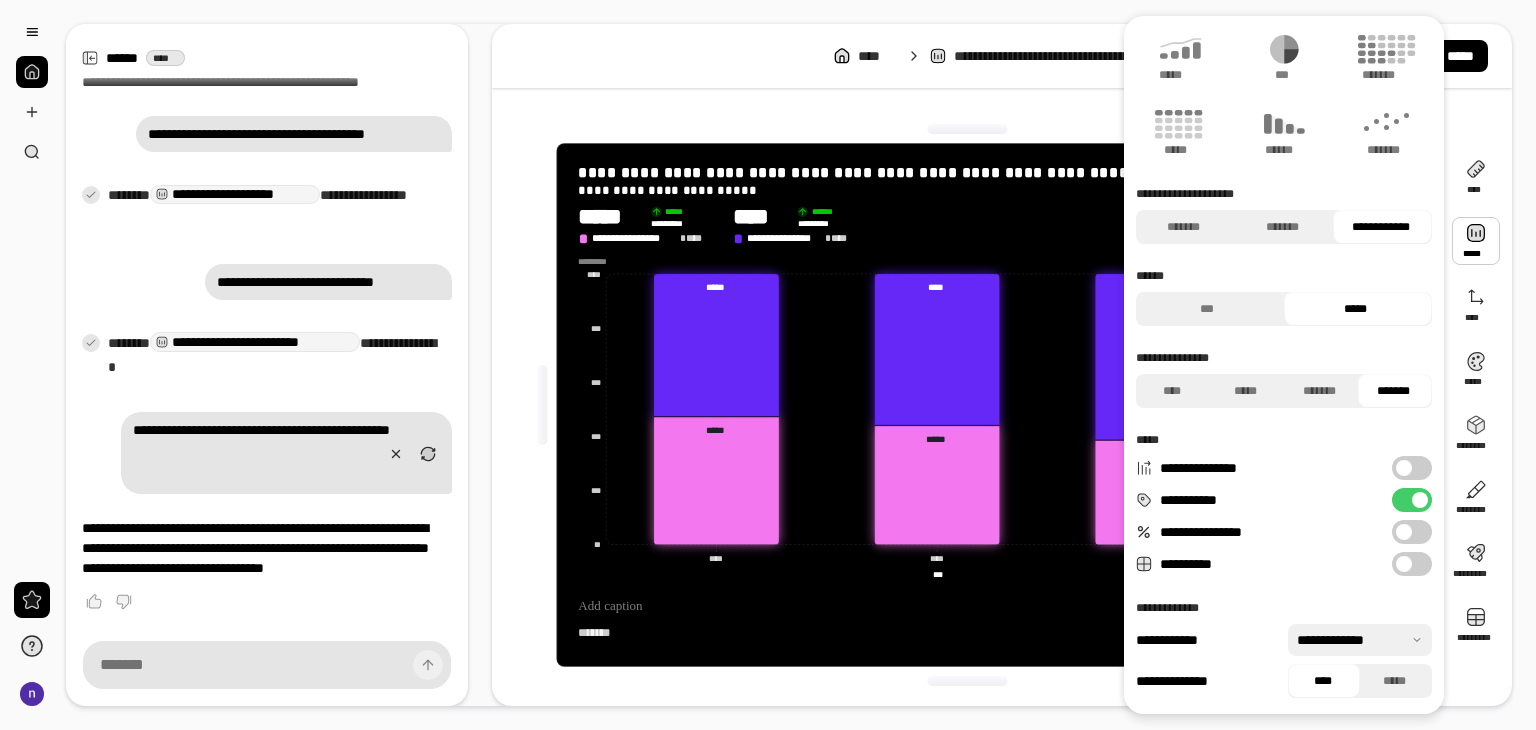 click at bounding box center [1360, 640] 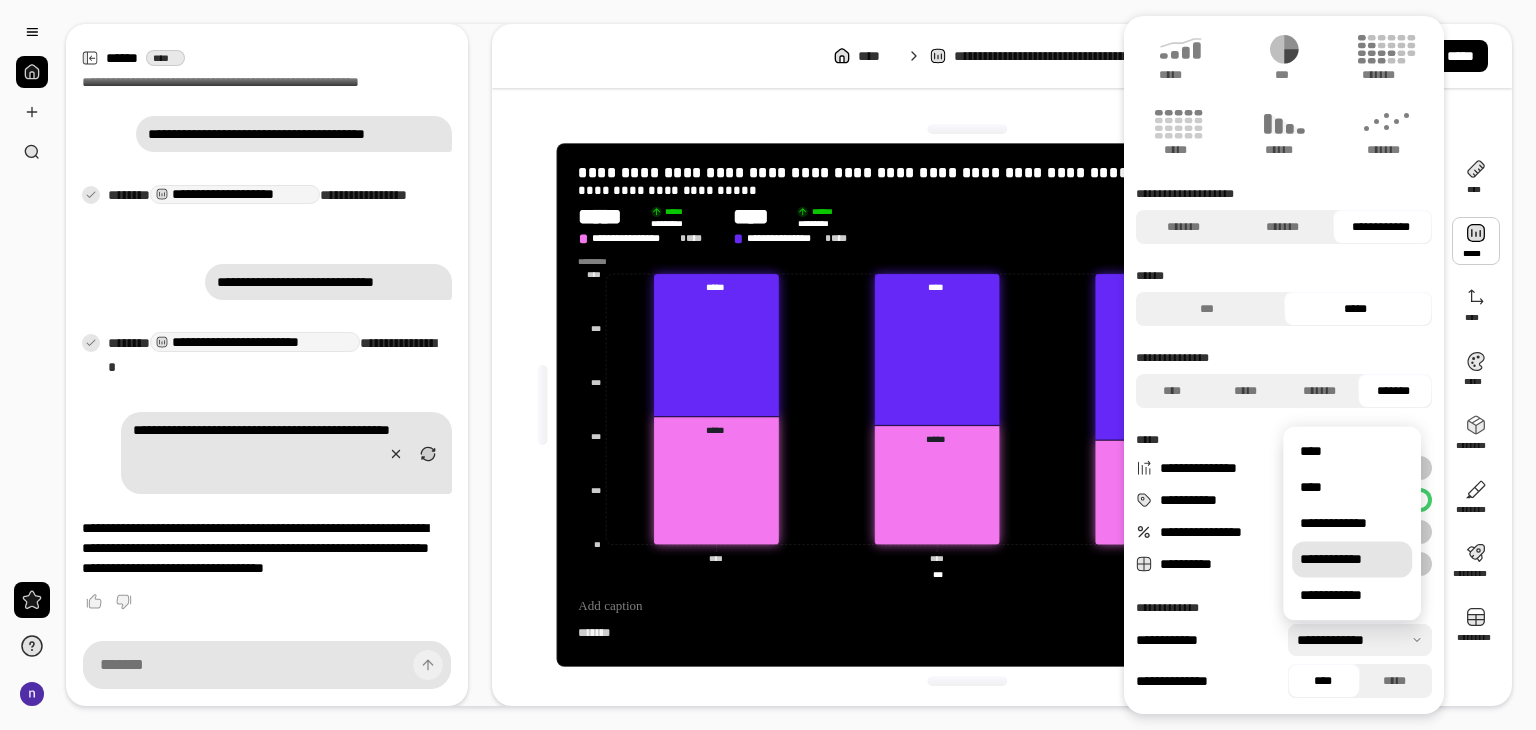 click on "**********" at bounding box center (1352, 559) 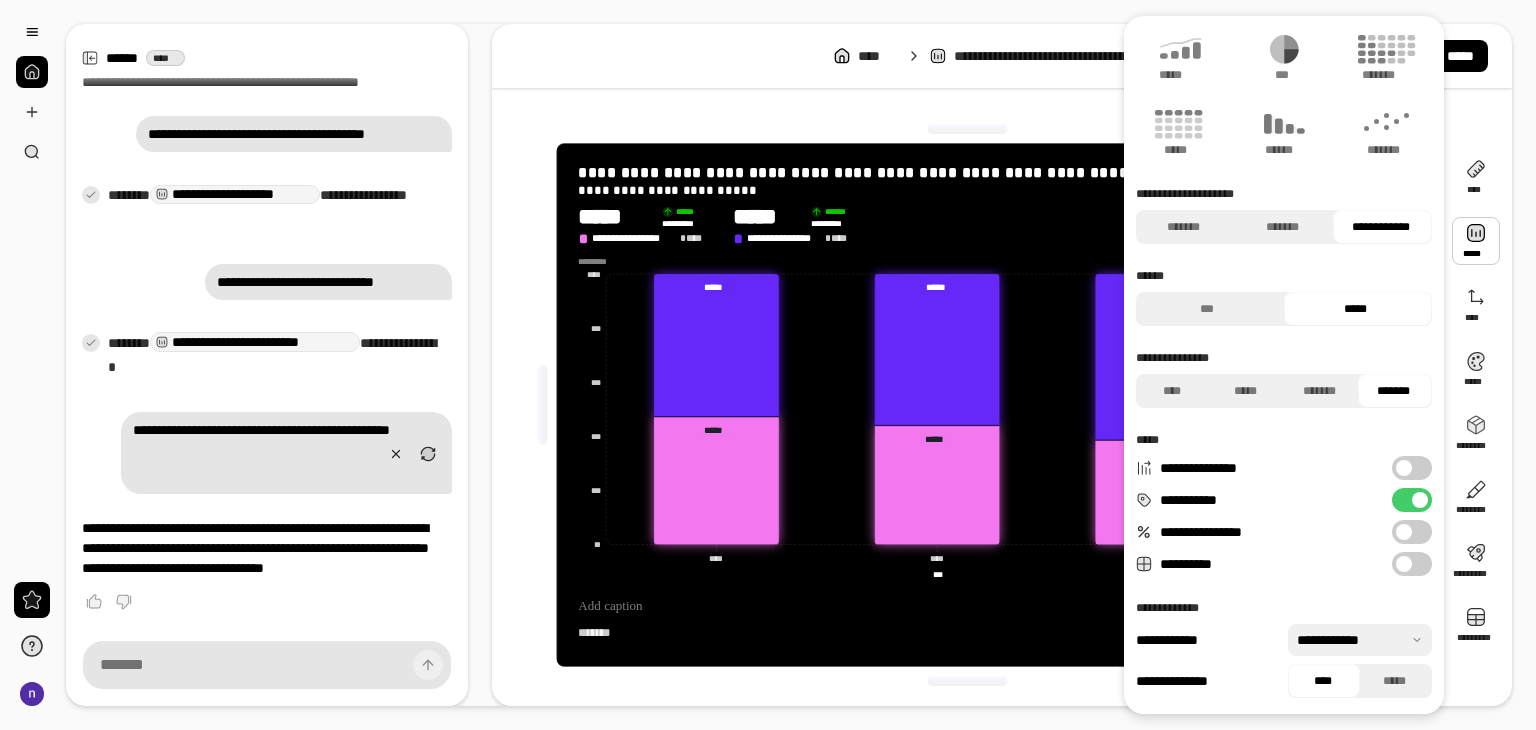 click at bounding box center (1360, 640) 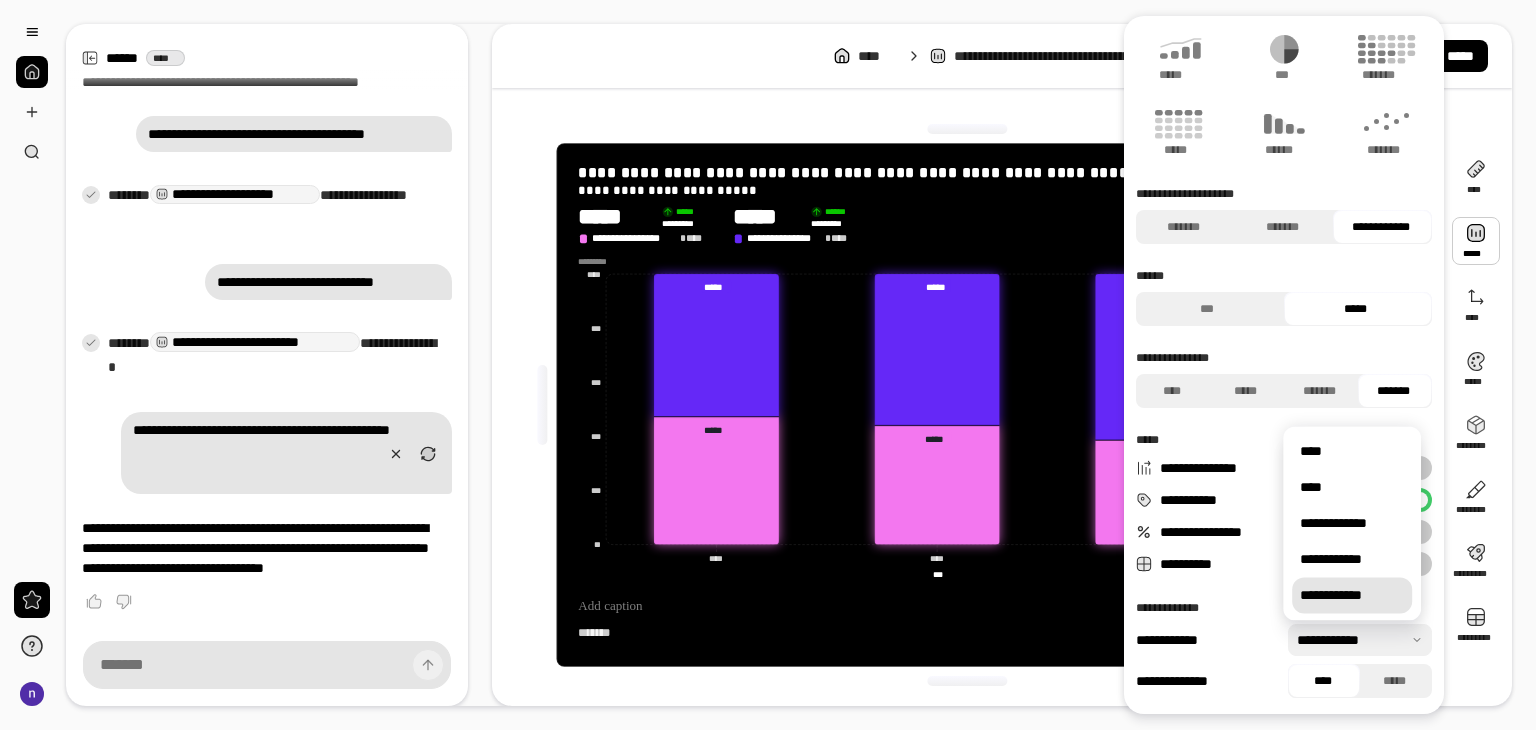 click on "**********" at bounding box center [1352, 595] 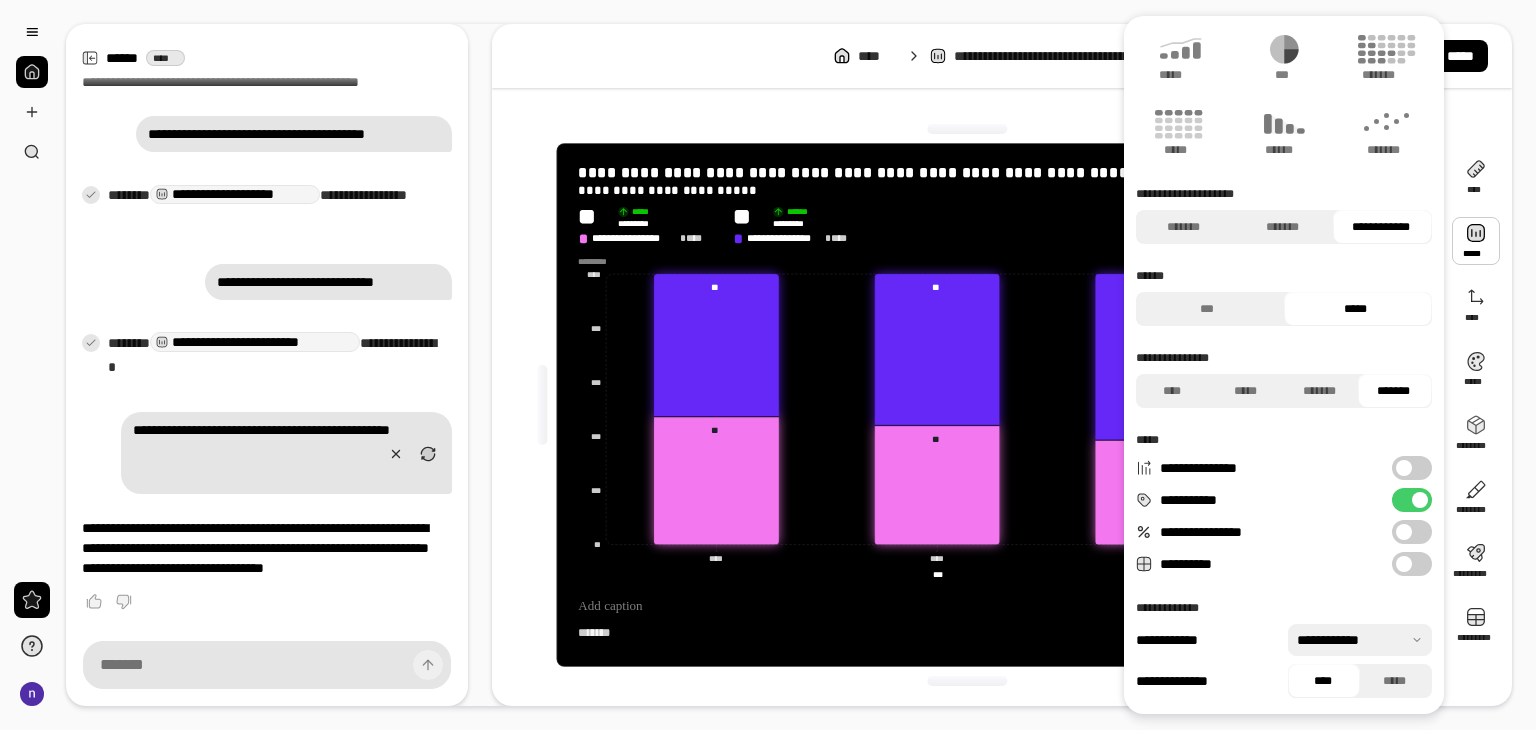 click at bounding box center [1360, 640] 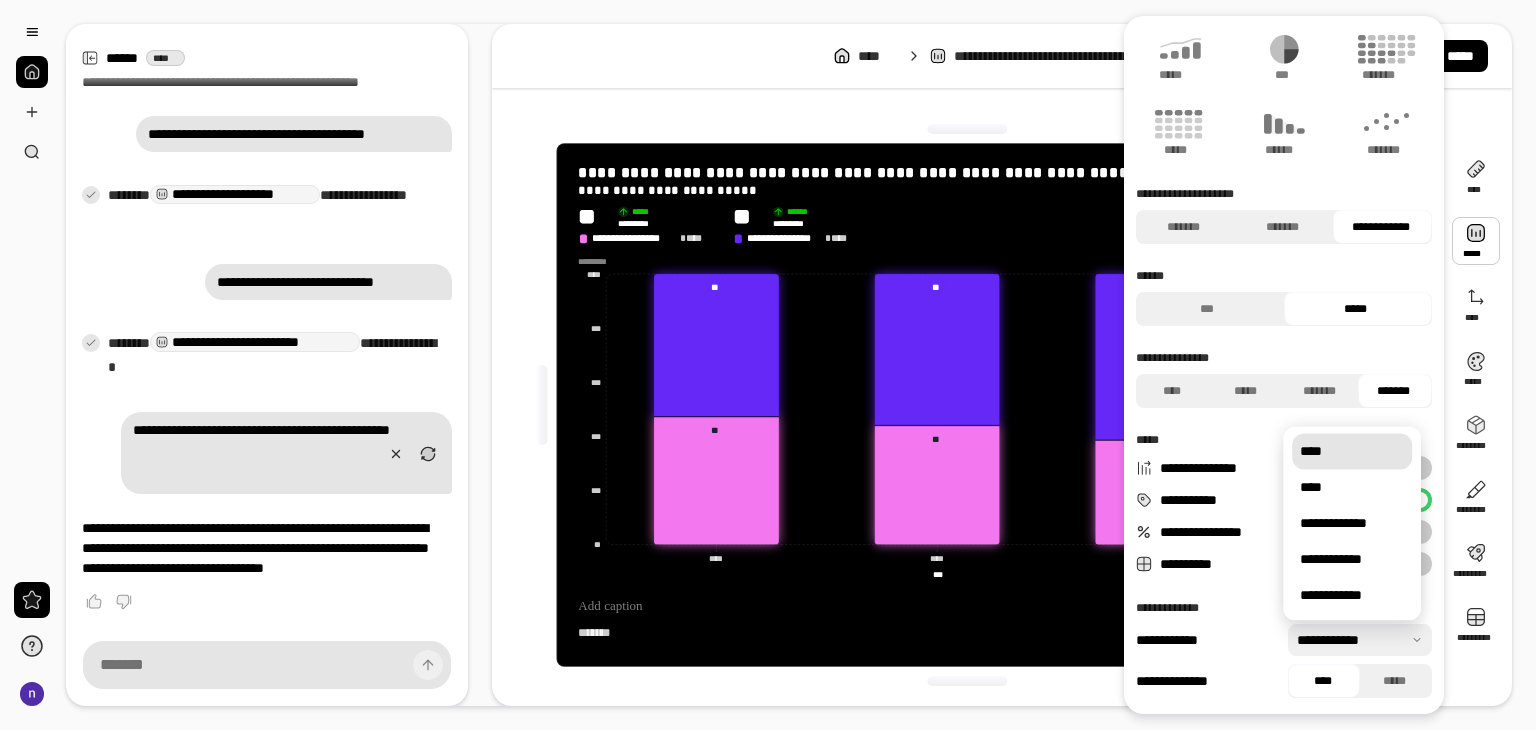 click on "****" at bounding box center [1352, 451] 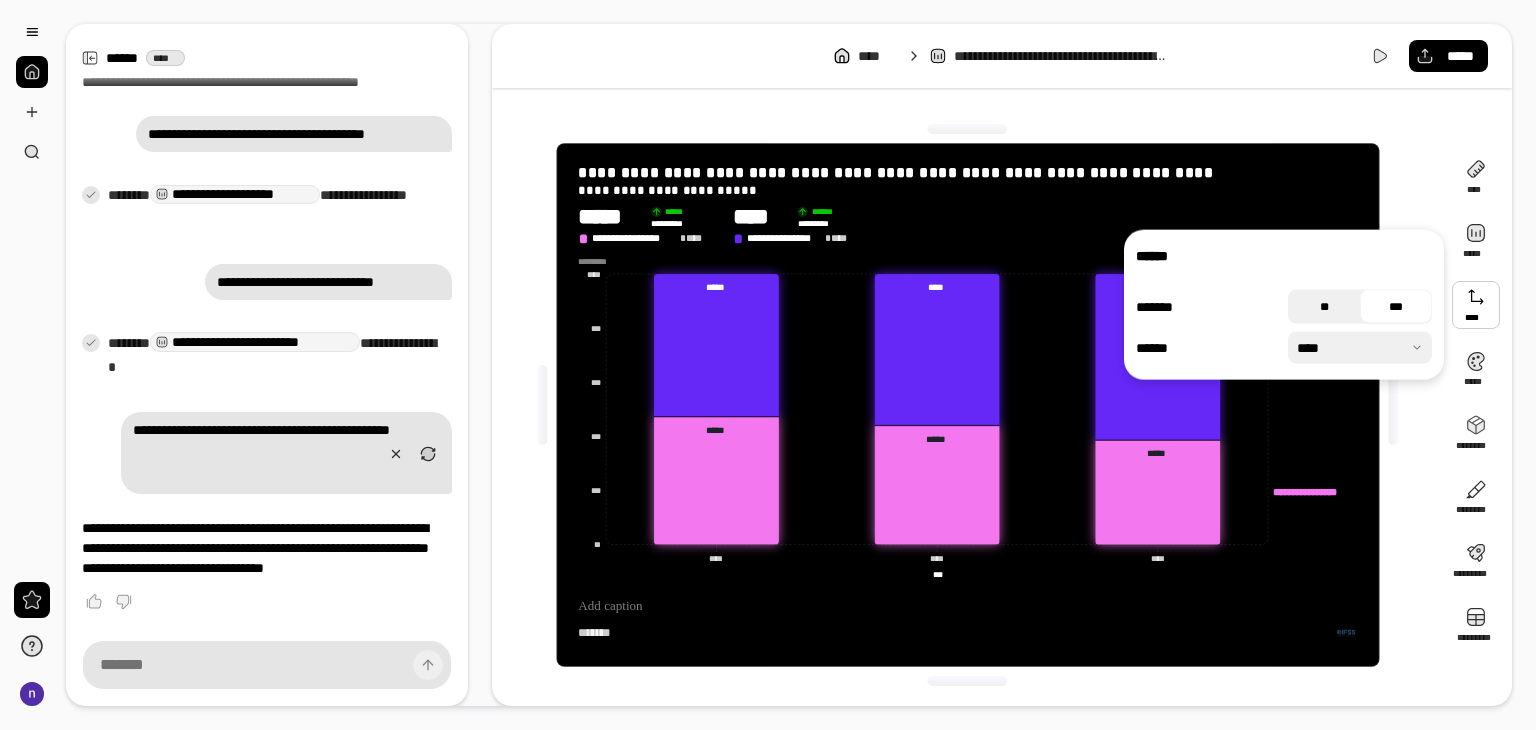 click on "**" at bounding box center (1324, 307) 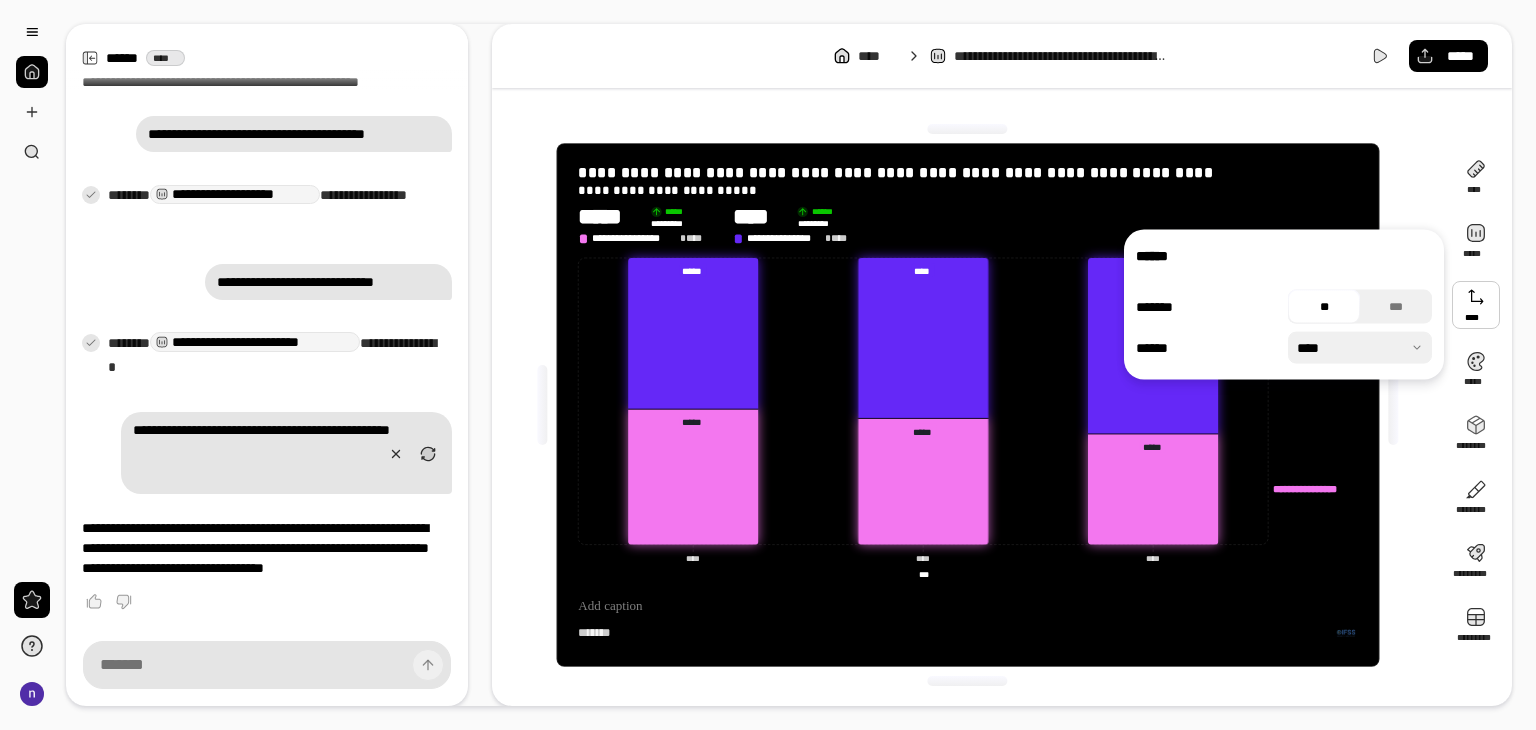 click at bounding box center (1360, 348) 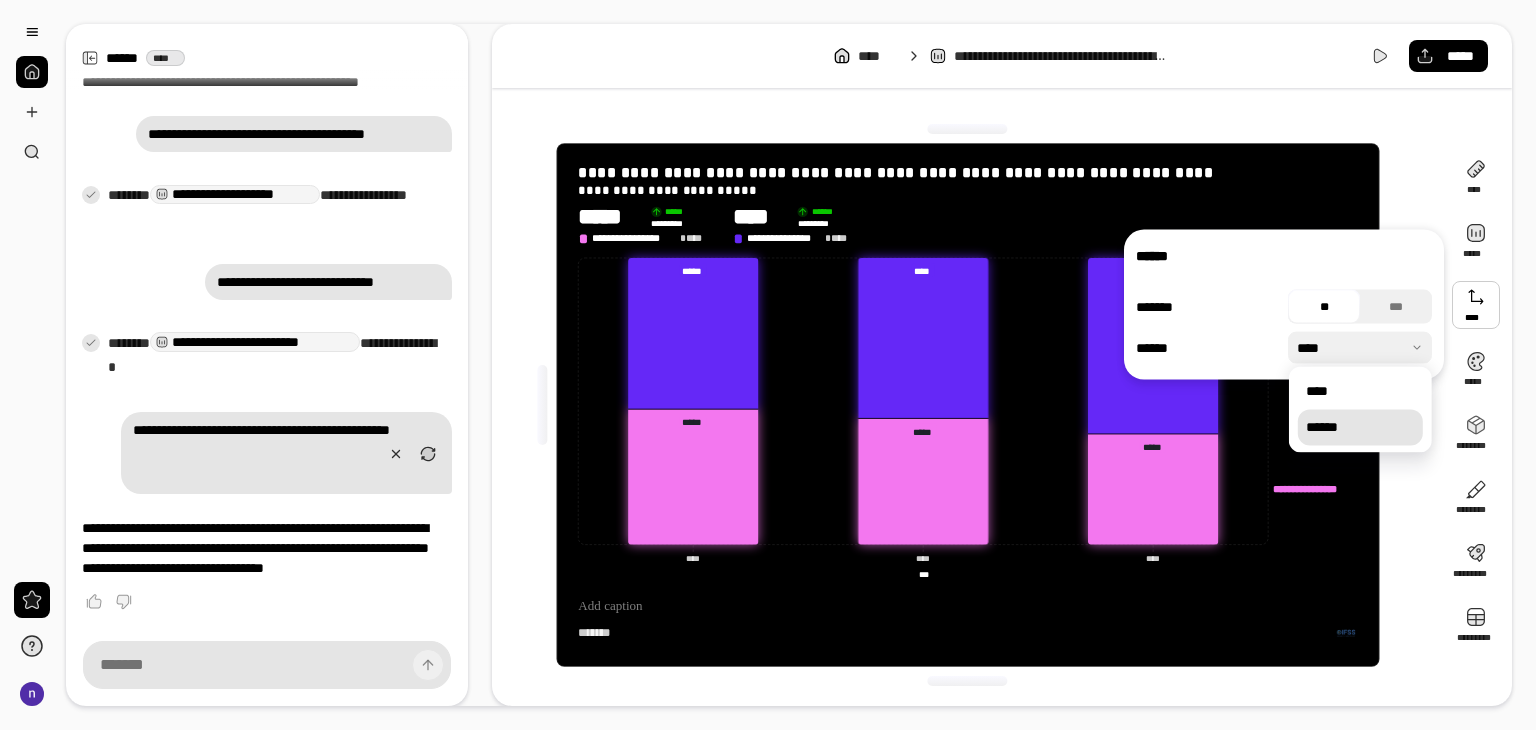 click on "******" at bounding box center (1360, 427) 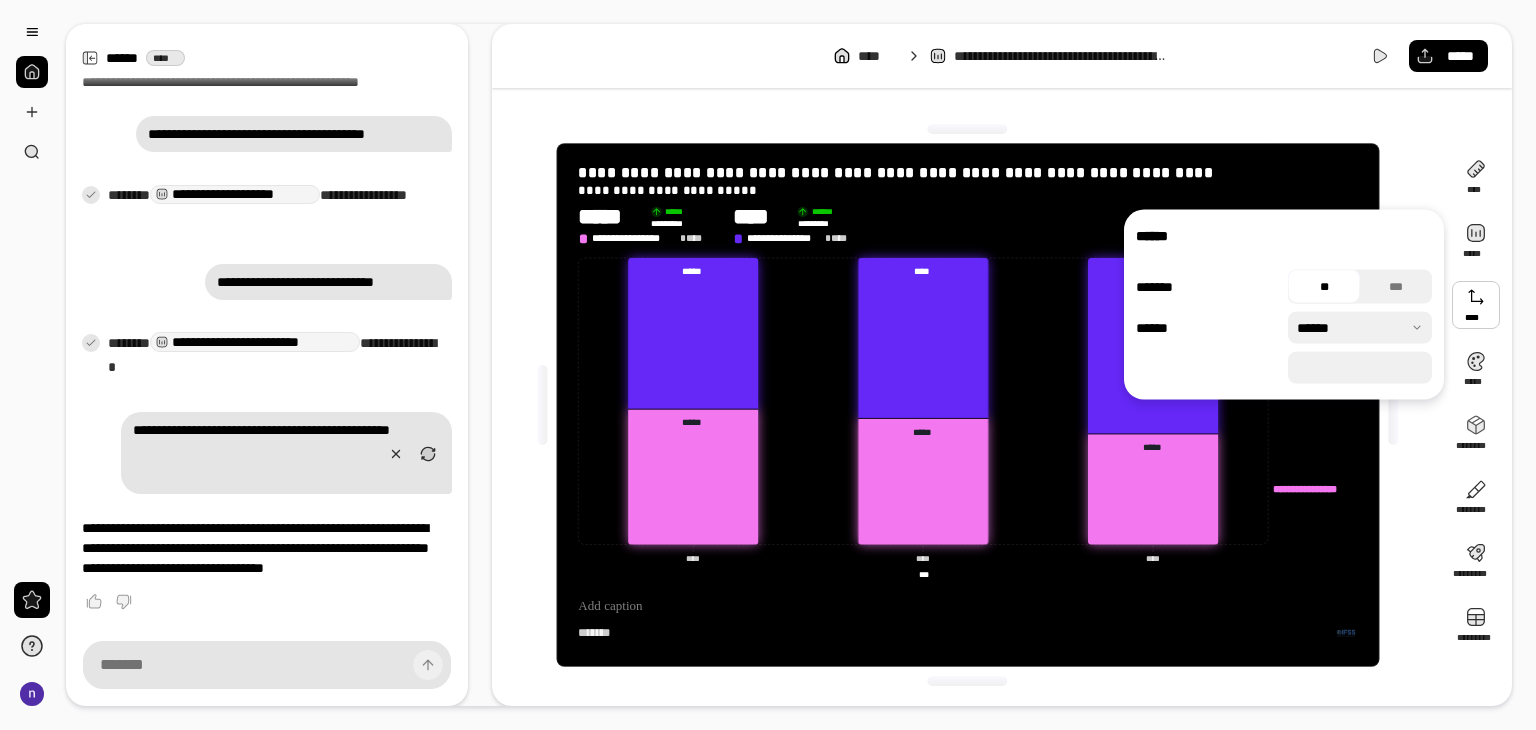 click on "*" at bounding box center (1360, 368) 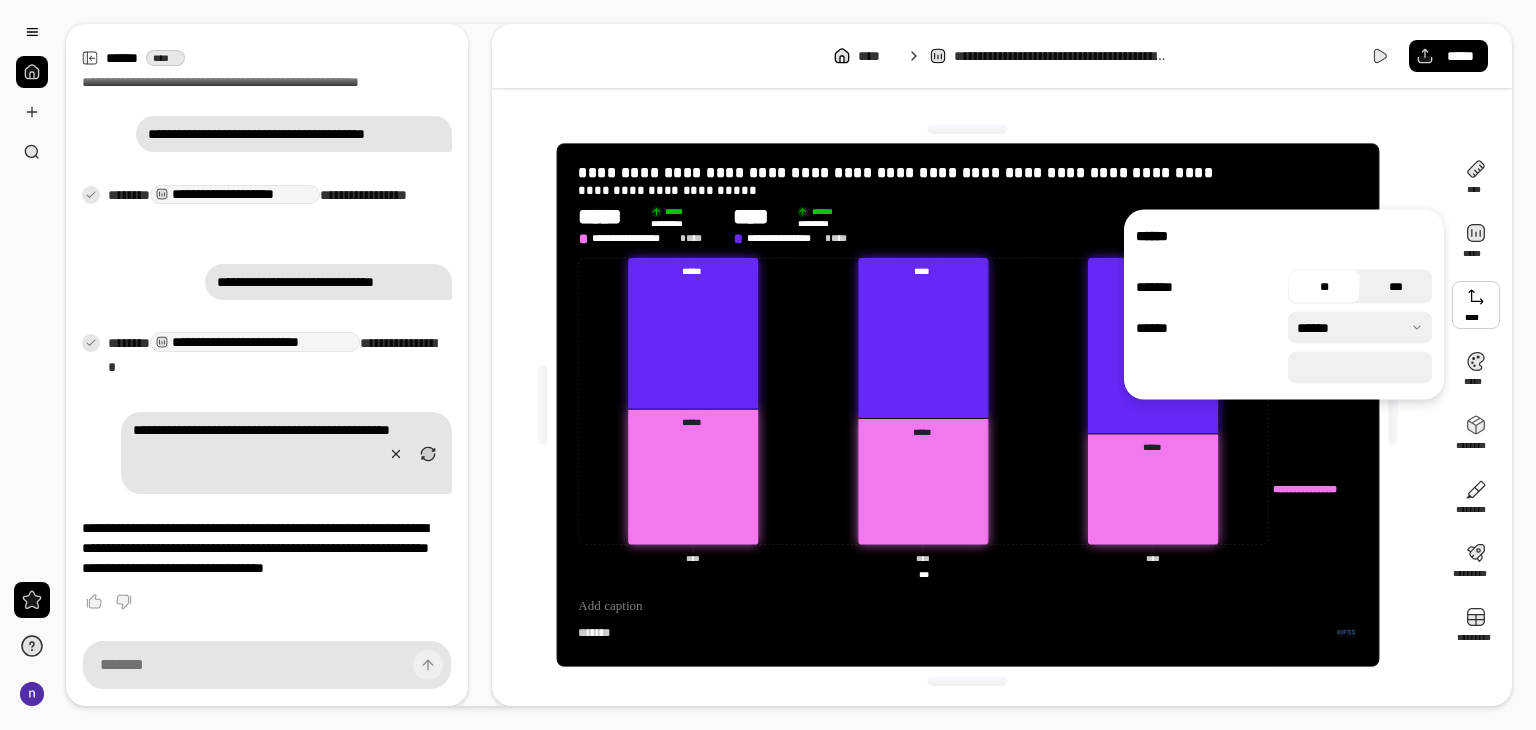 click on "***" at bounding box center [1396, 287] 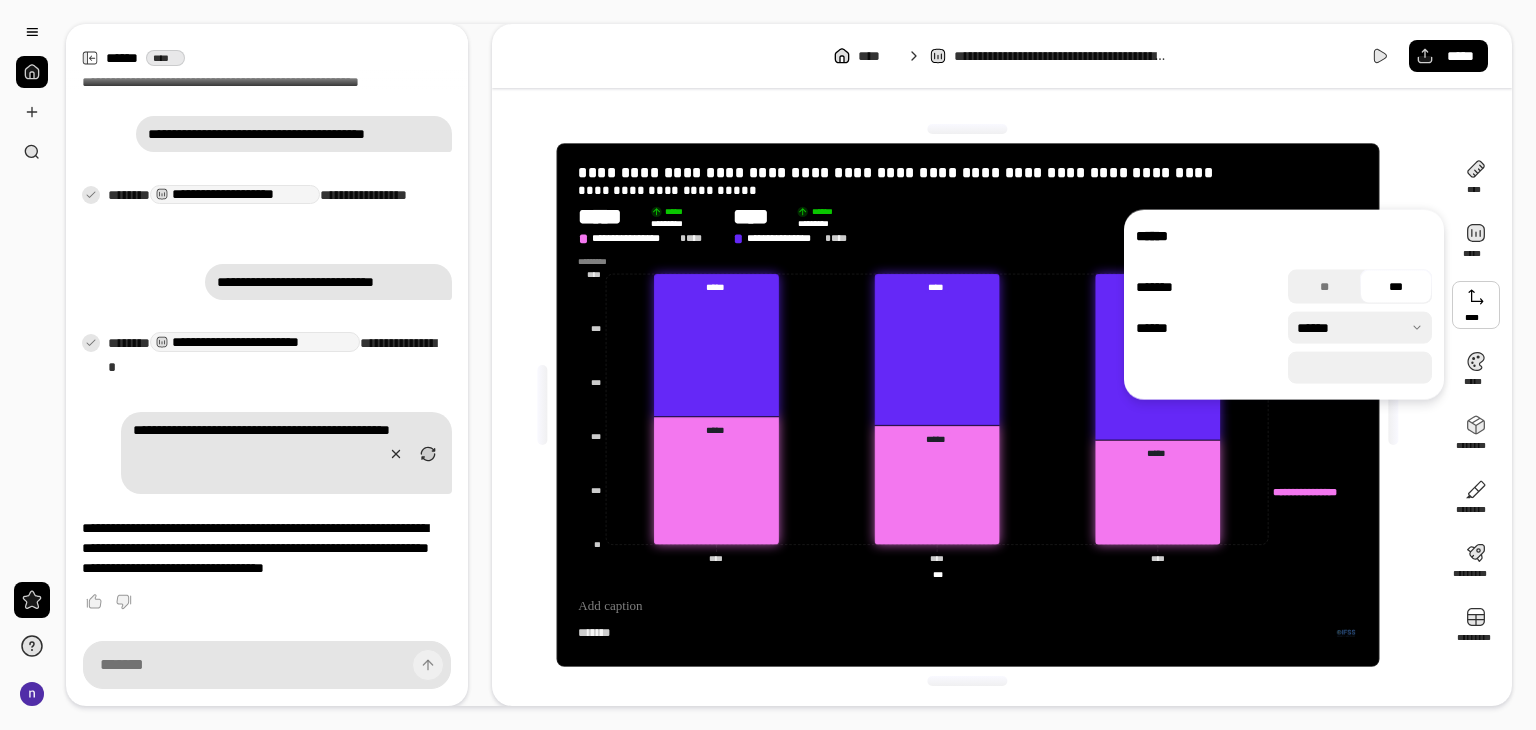 click on "*" at bounding box center (1360, 368) 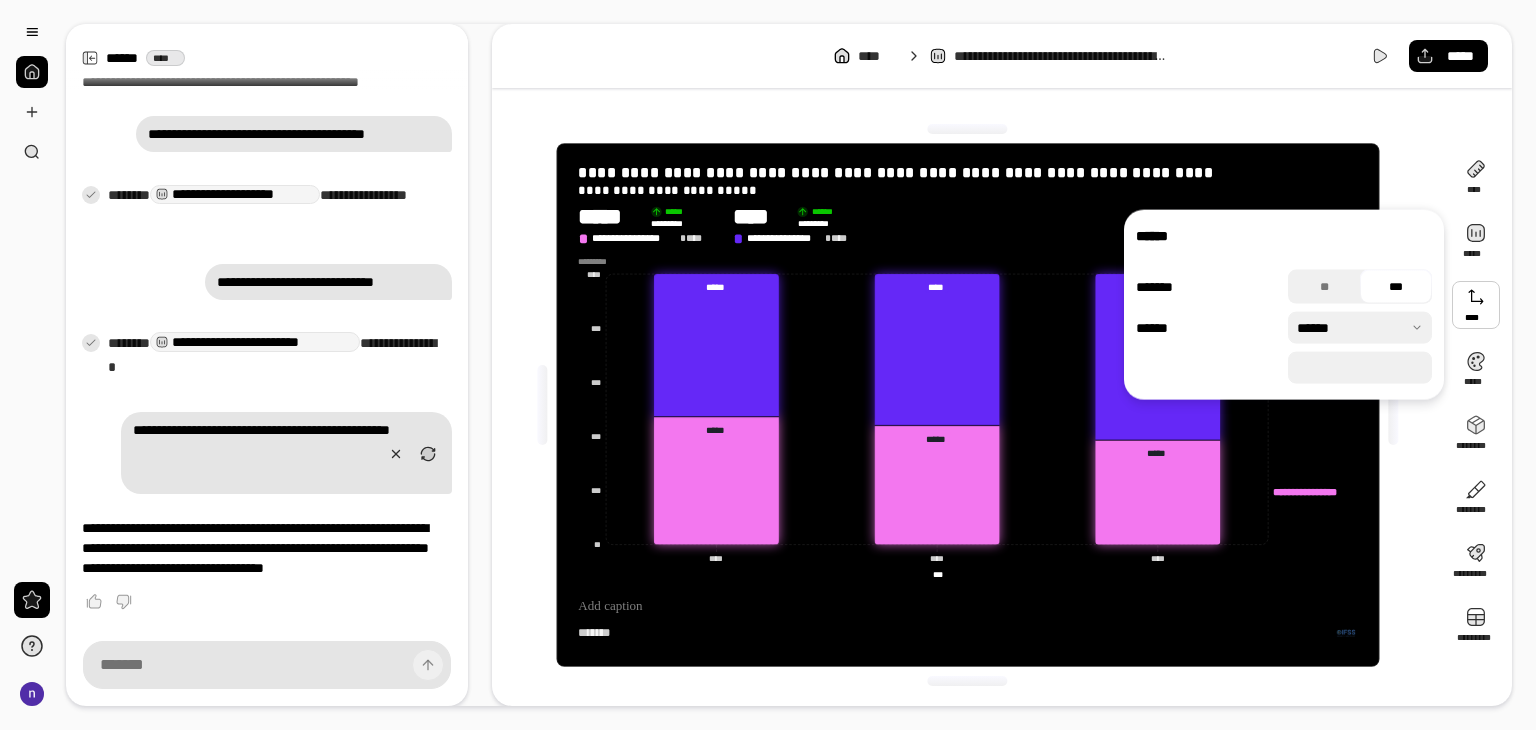 type on "*" 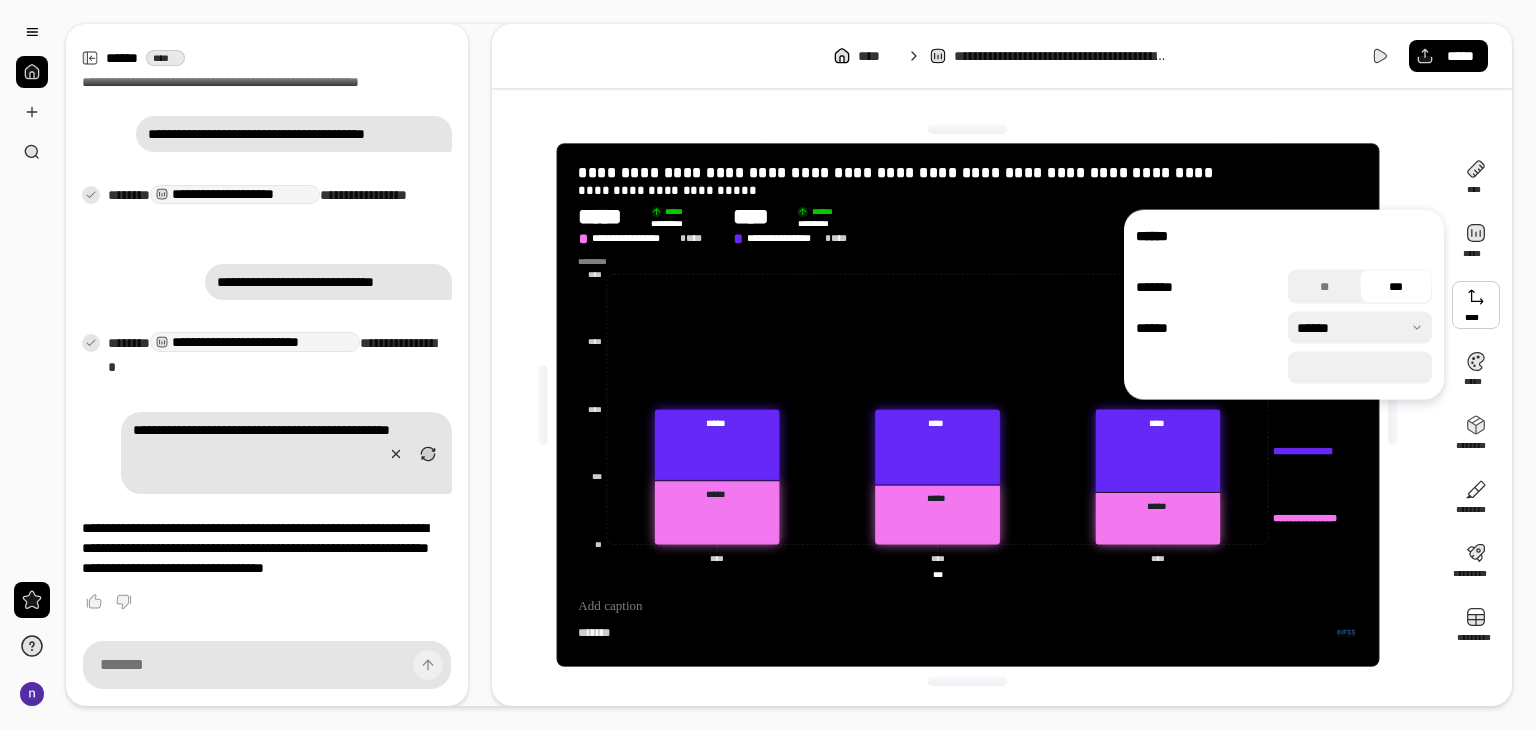click on "*" at bounding box center (1360, 368) 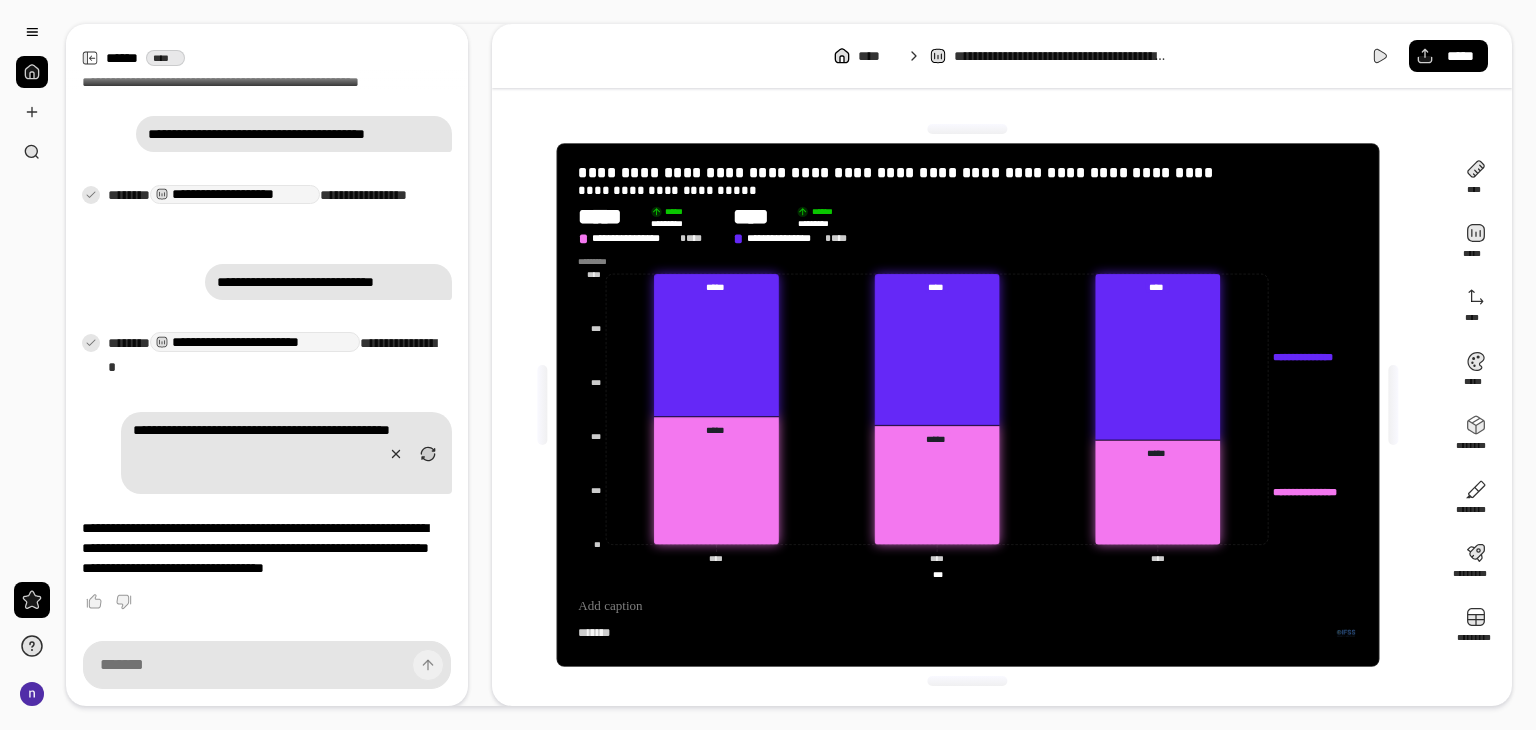 click on "**********" at bounding box center (968, 405) 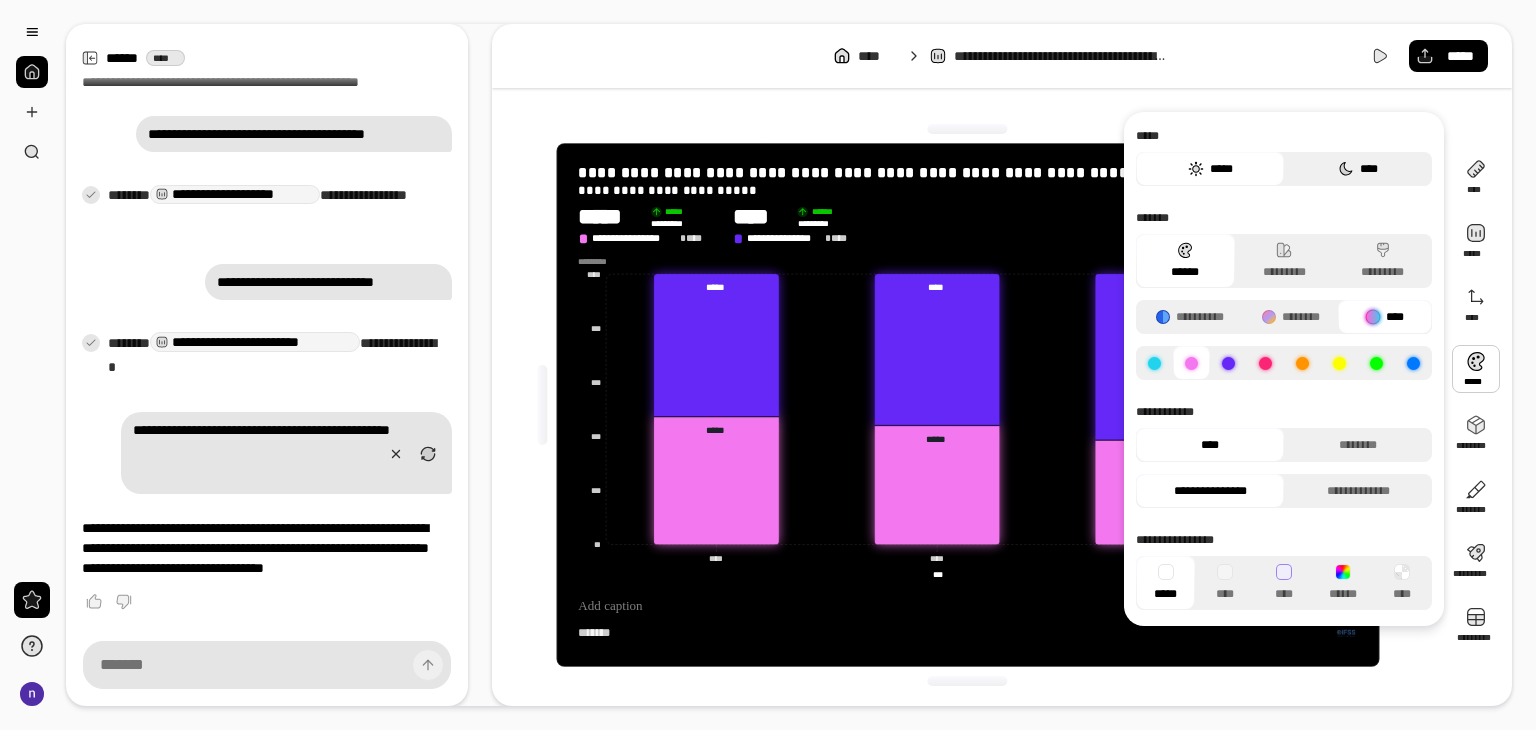 click 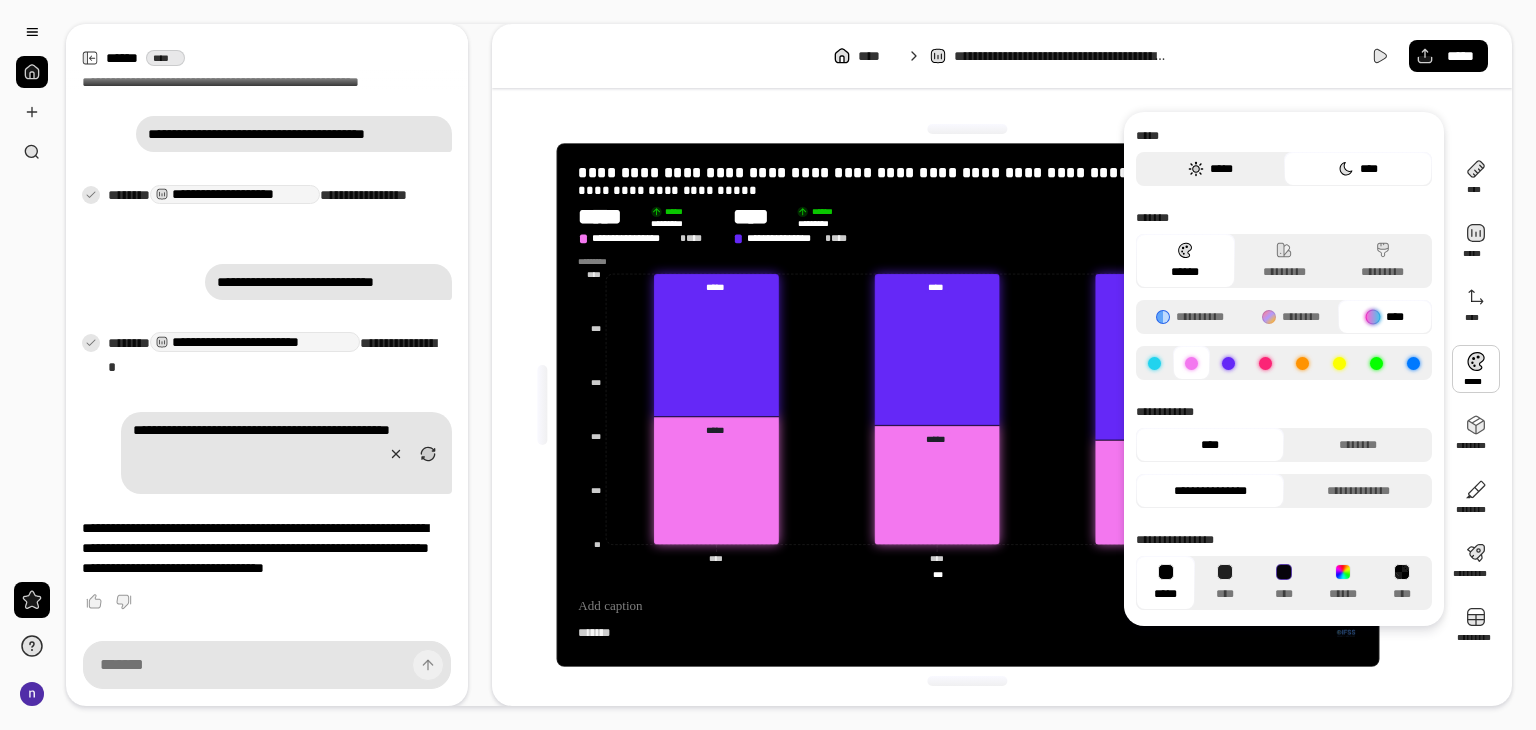 click on "*****" at bounding box center [1210, 169] 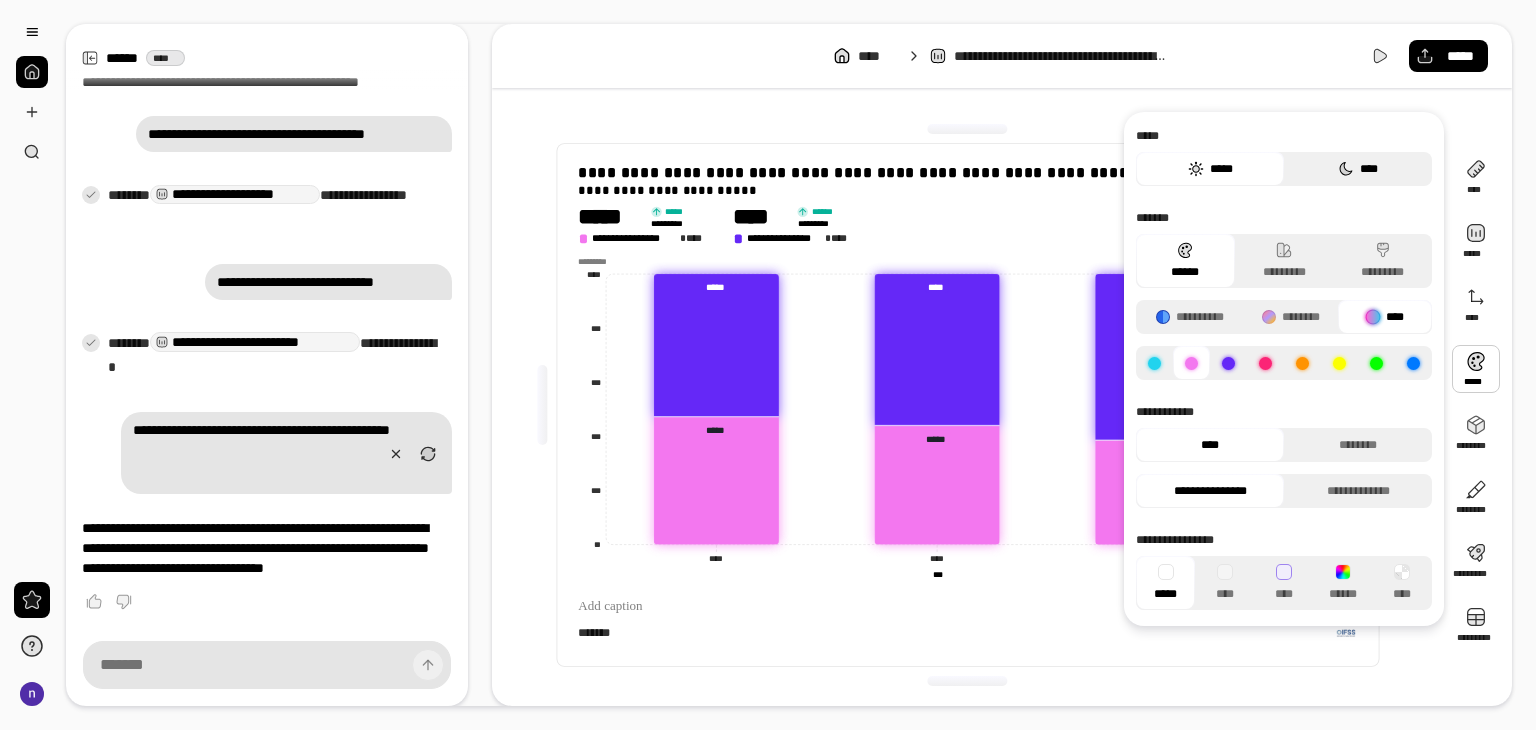 click on "****" at bounding box center (1358, 169) 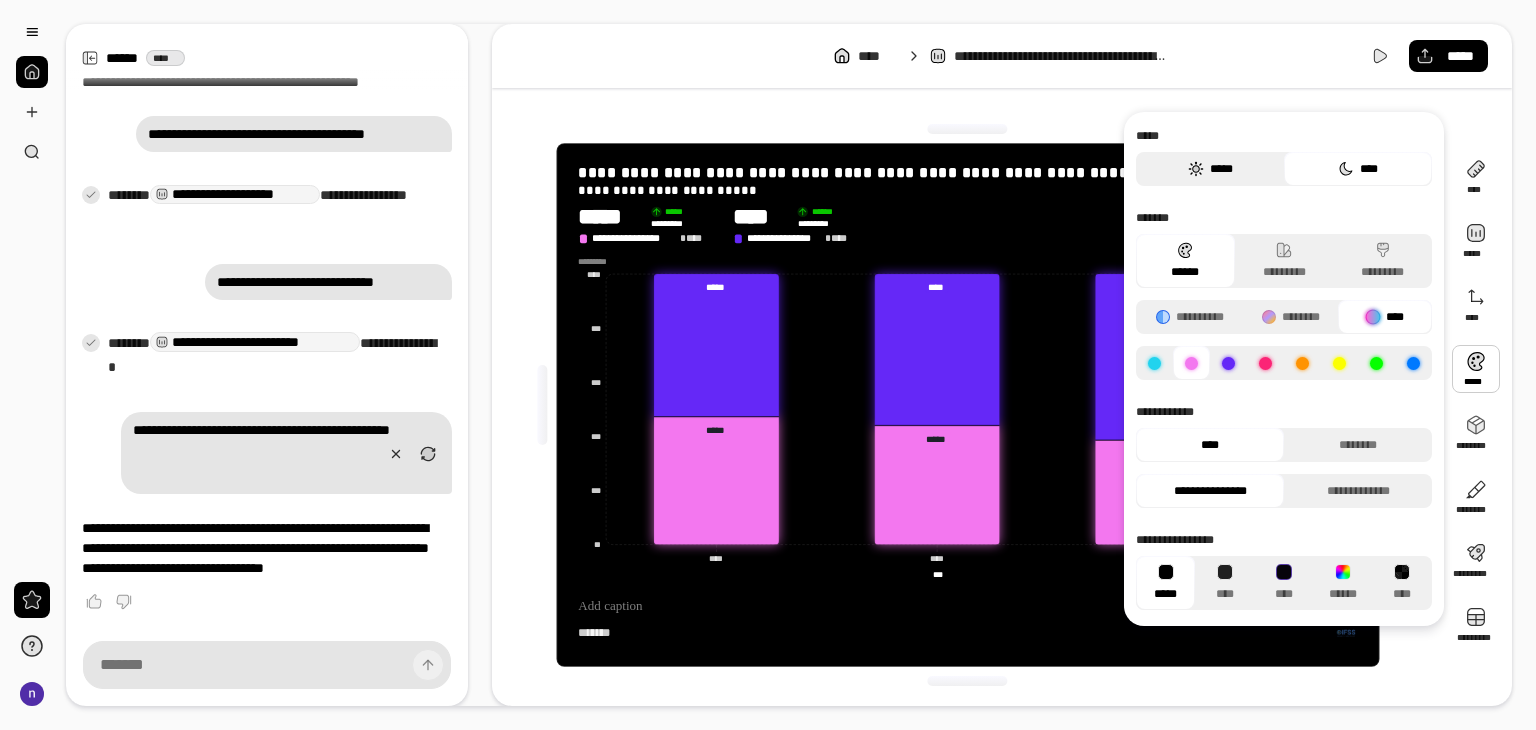 click on "*****" at bounding box center (1210, 169) 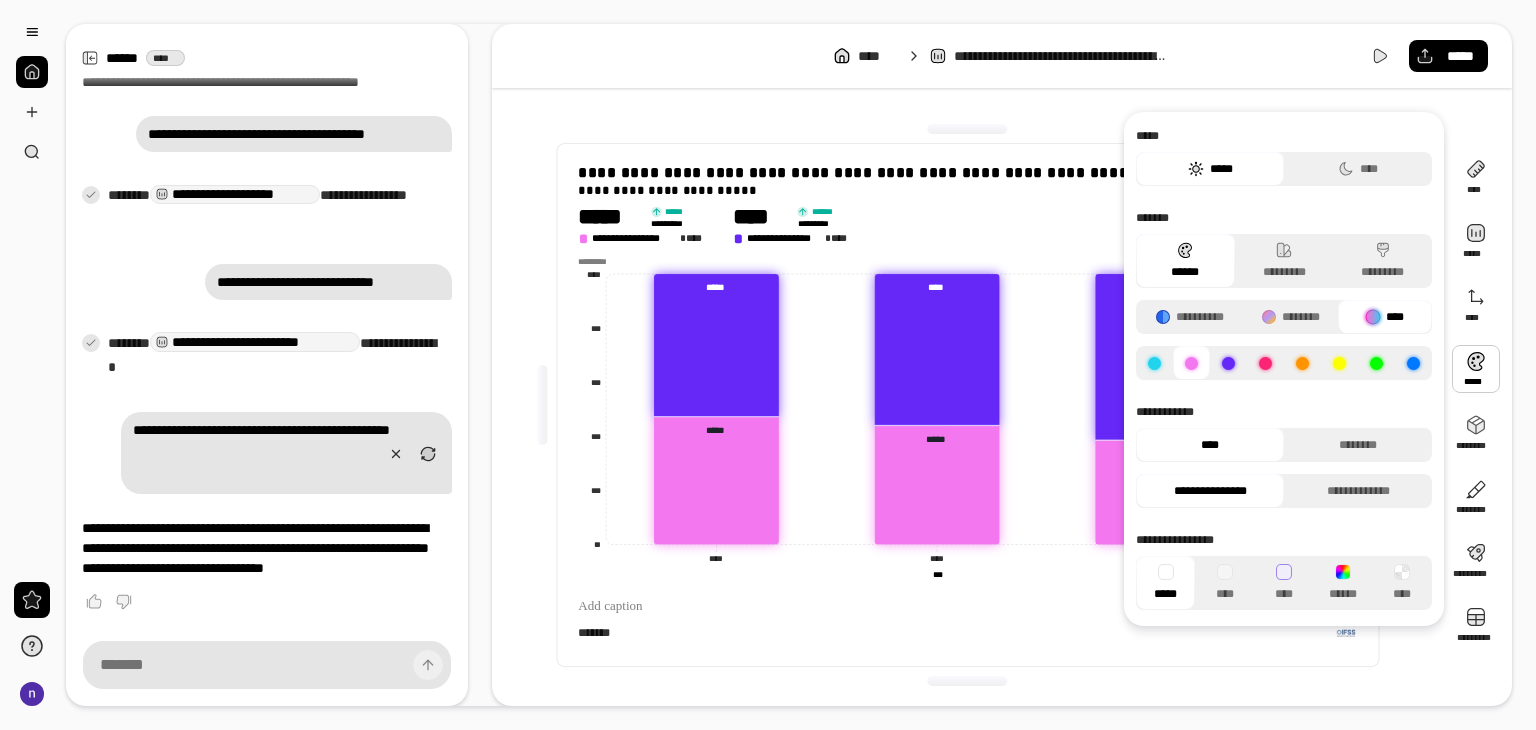 click 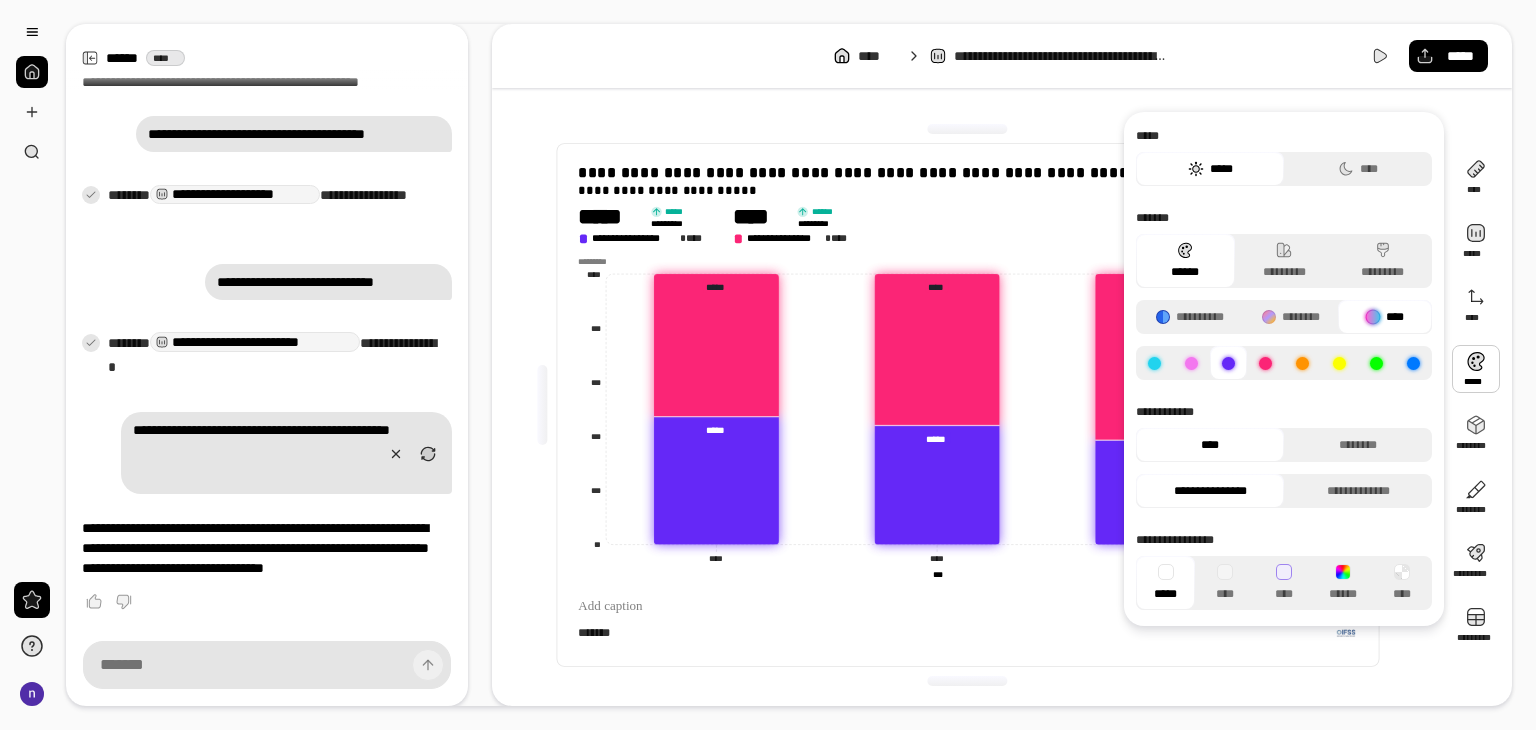 click 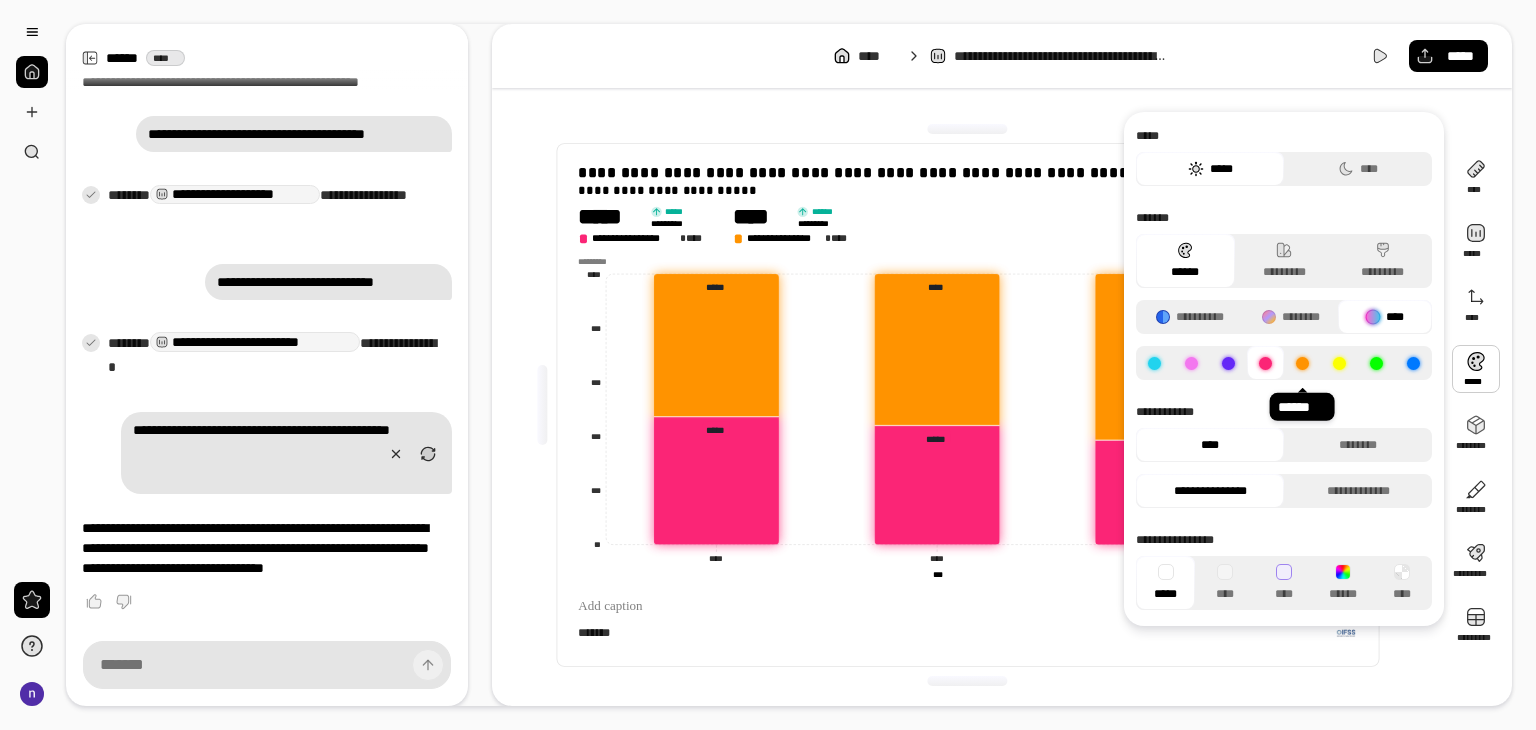 click 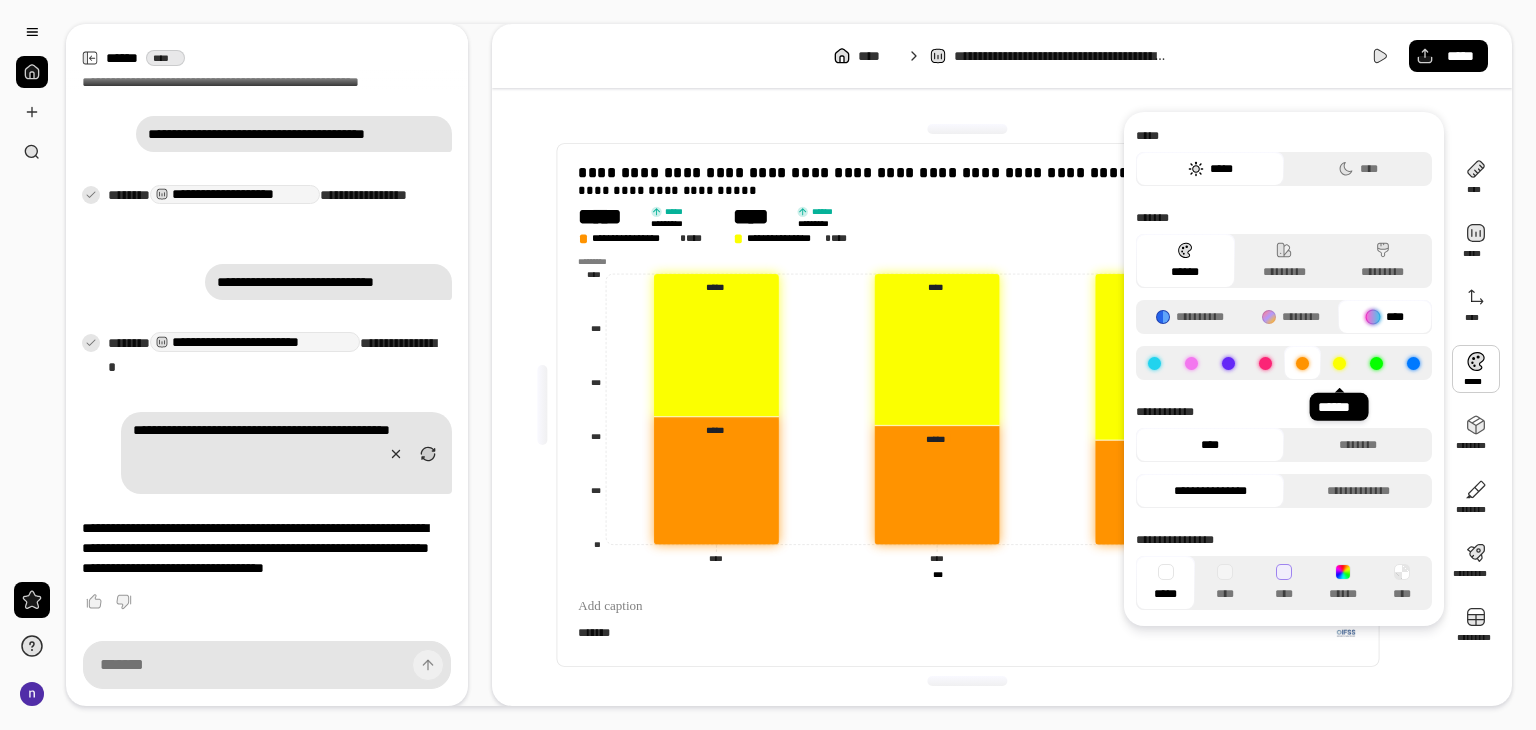 click at bounding box center (1339, 363) 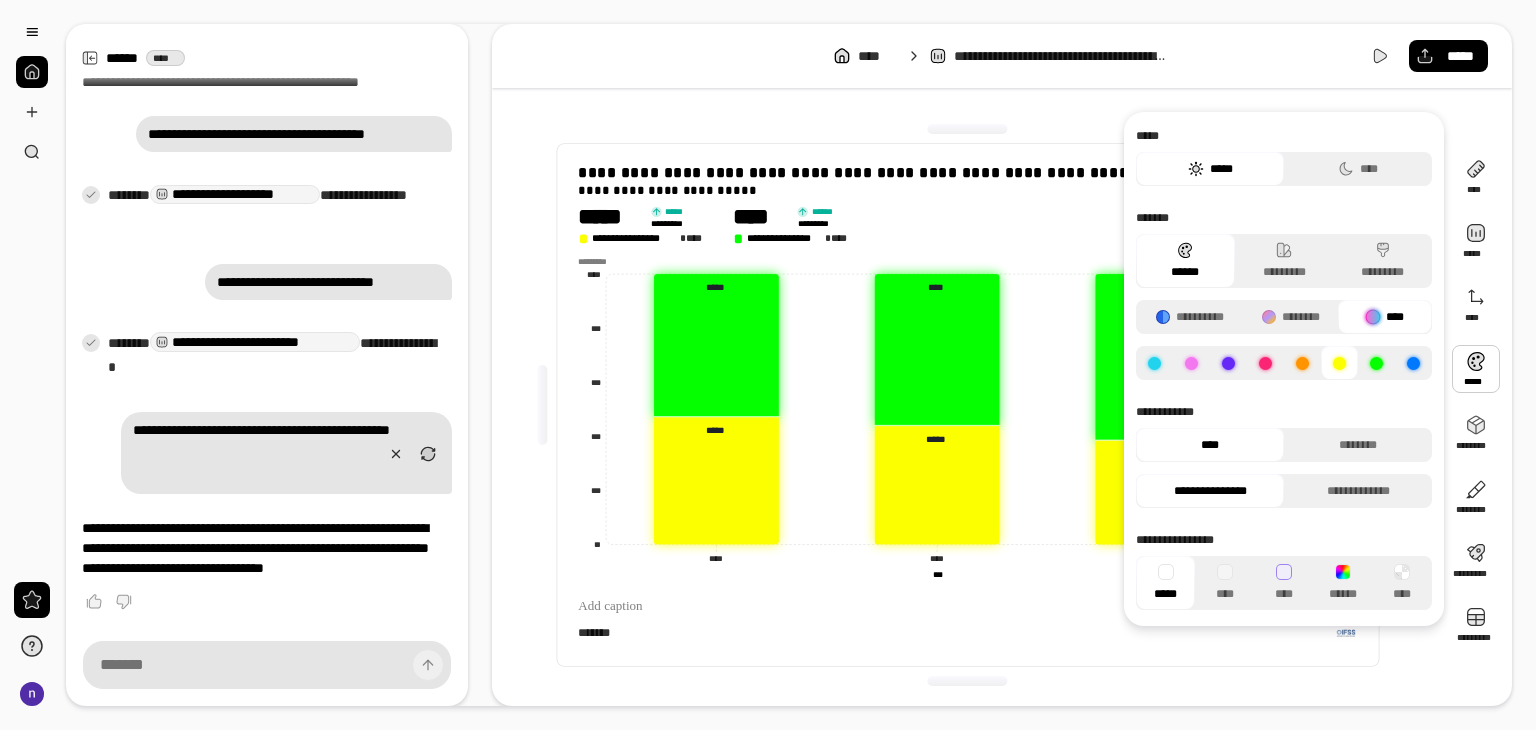 click at bounding box center [1376, 363] 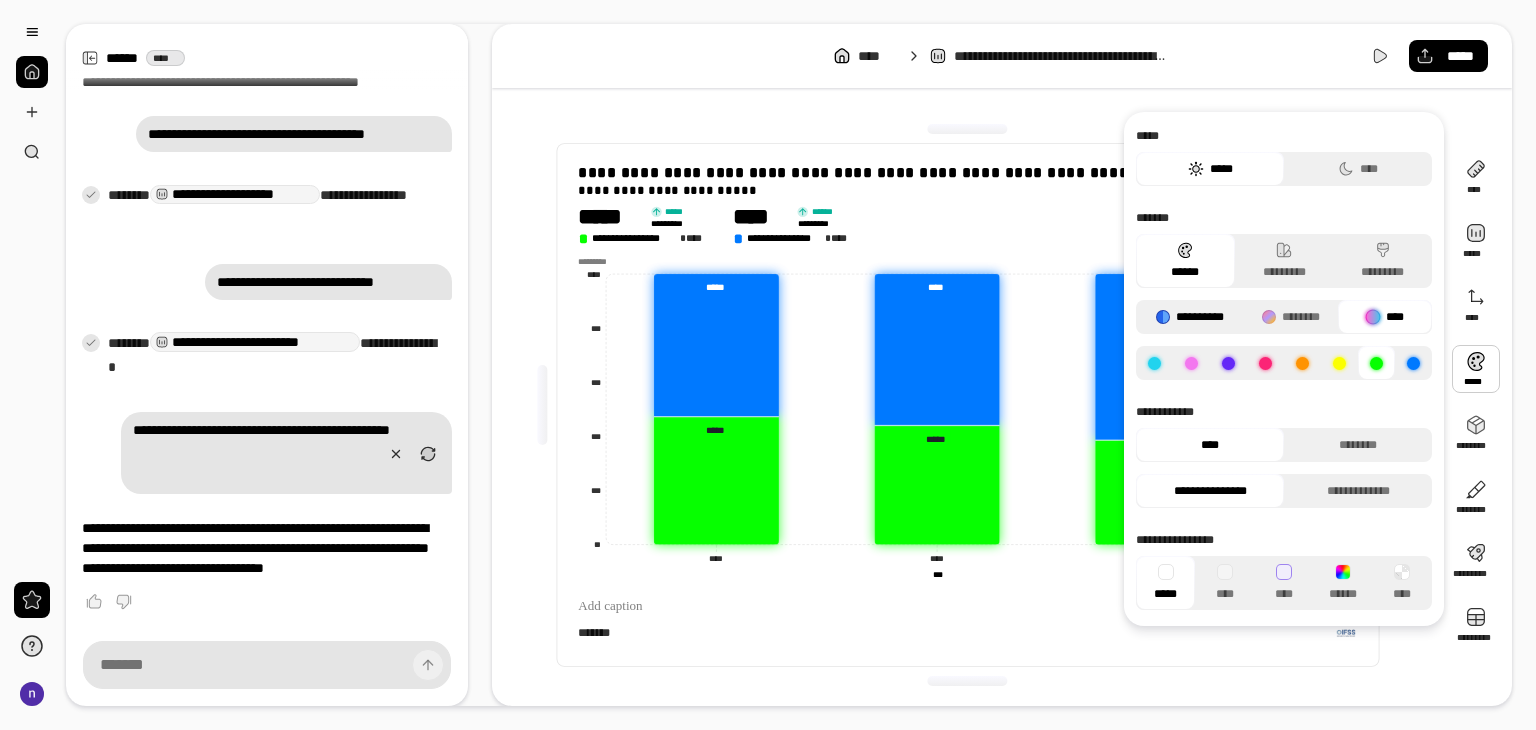 click on "**********" at bounding box center [1190, 317] 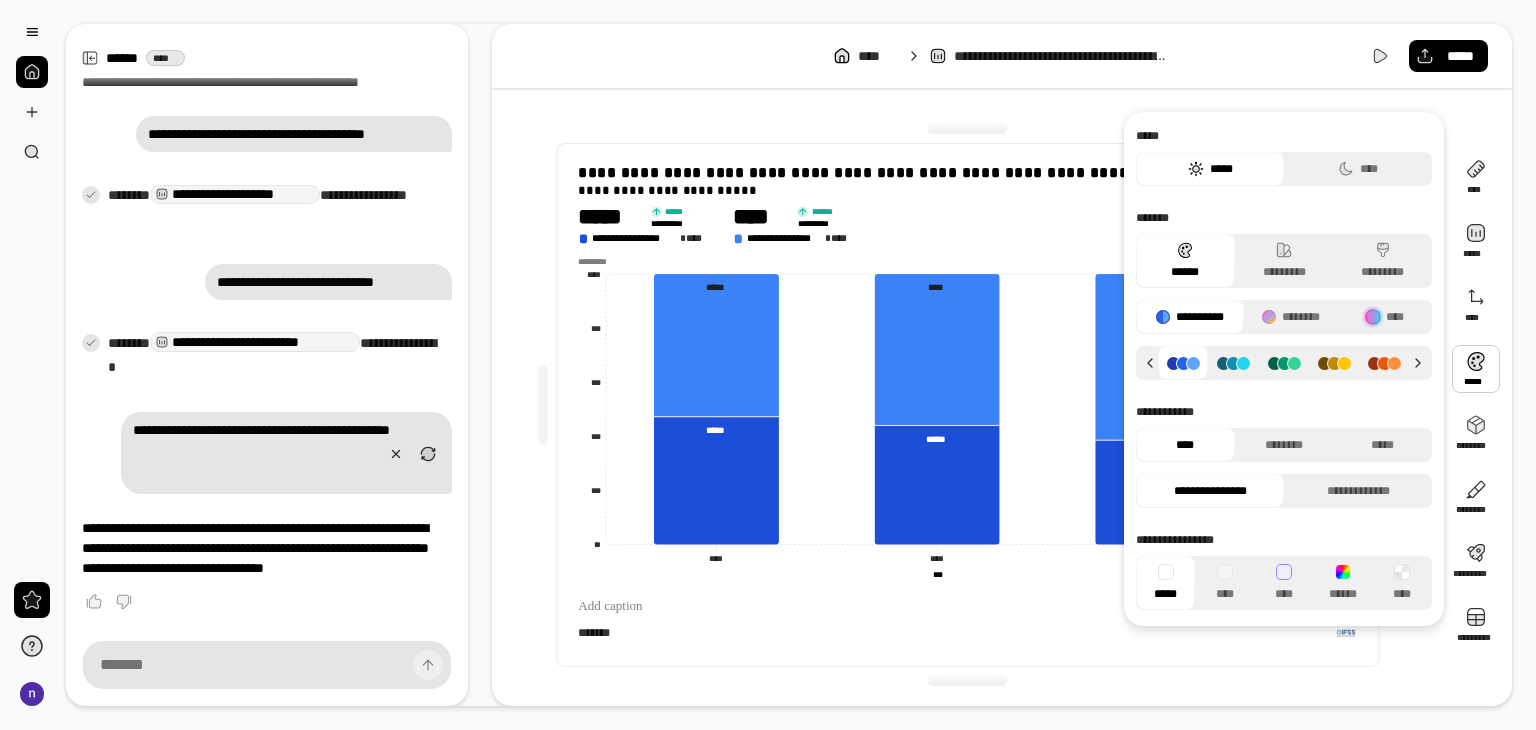click at bounding box center (1233, 363) 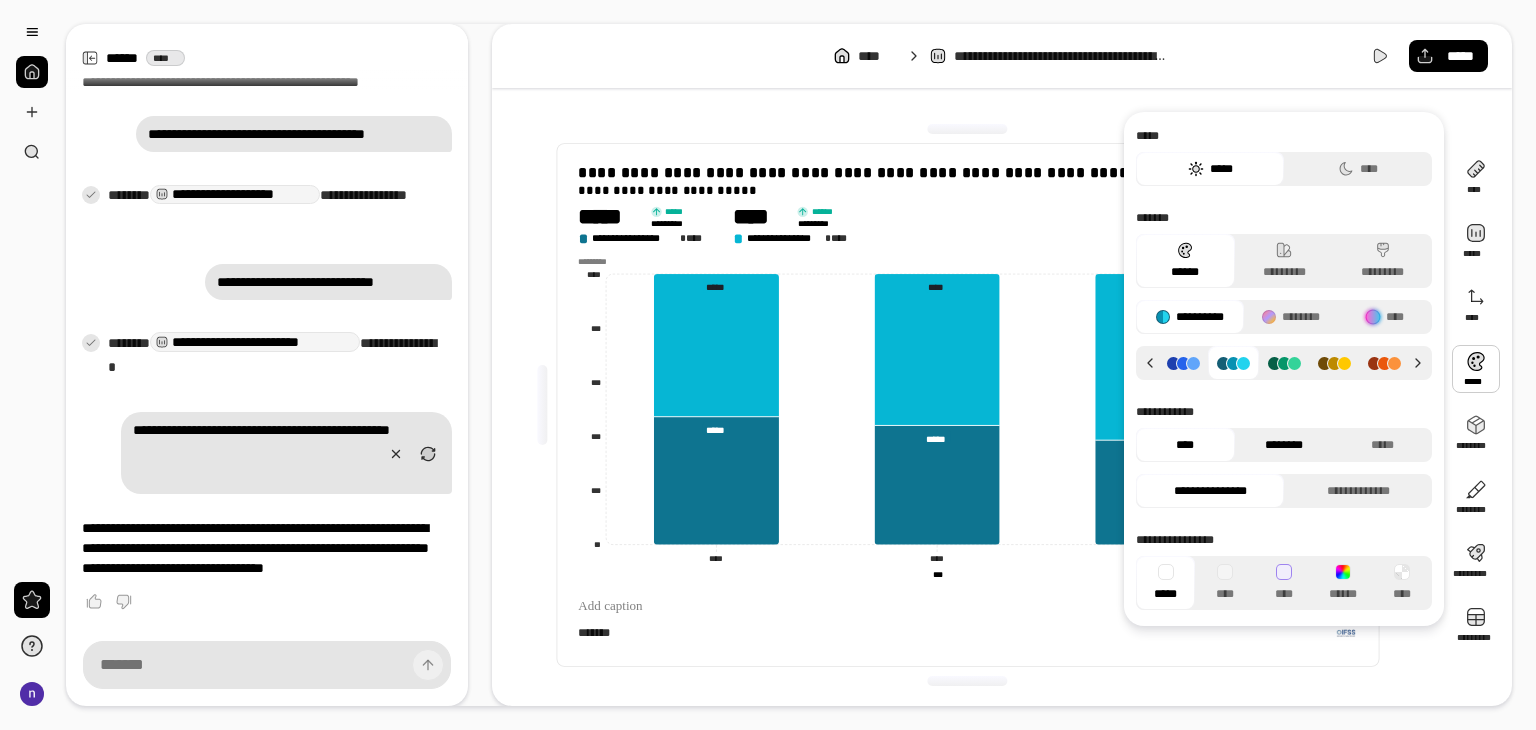 click on "********" at bounding box center (1284, 445) 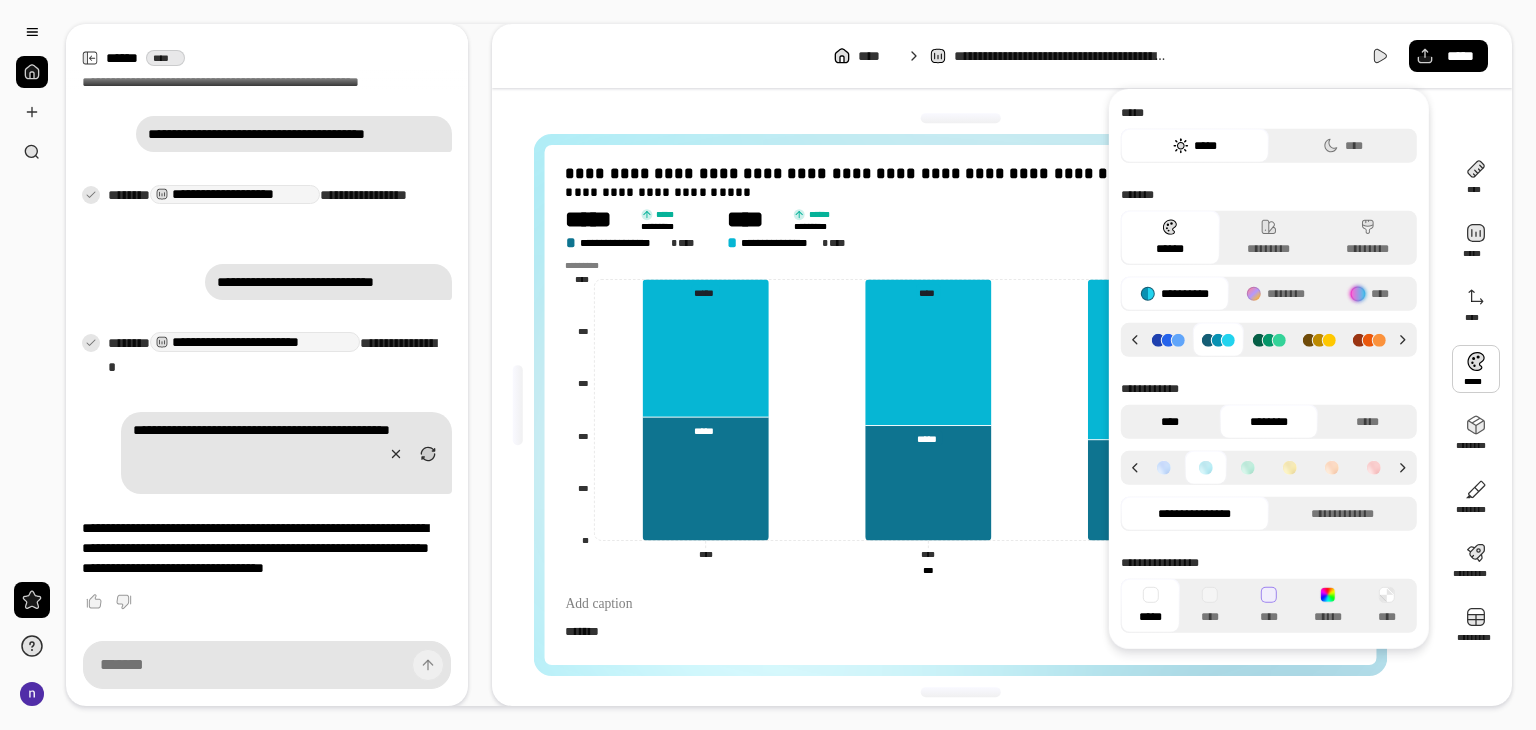 click on "****" at bounding box center (1170, 422) 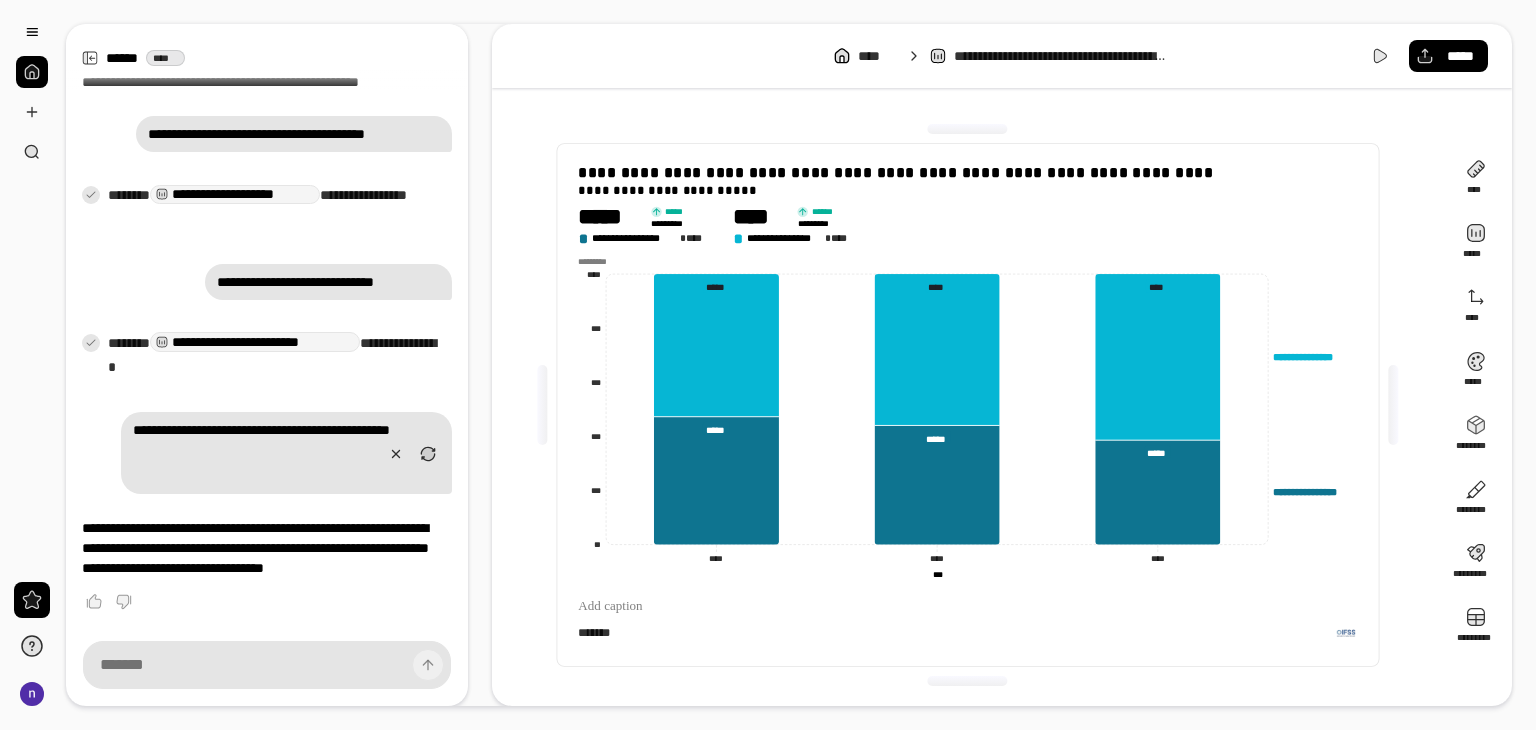 drag, startPoint x: 552, startPoint y: 655, endPoint x: 568, endPoint y: 648, distance: 17.464249 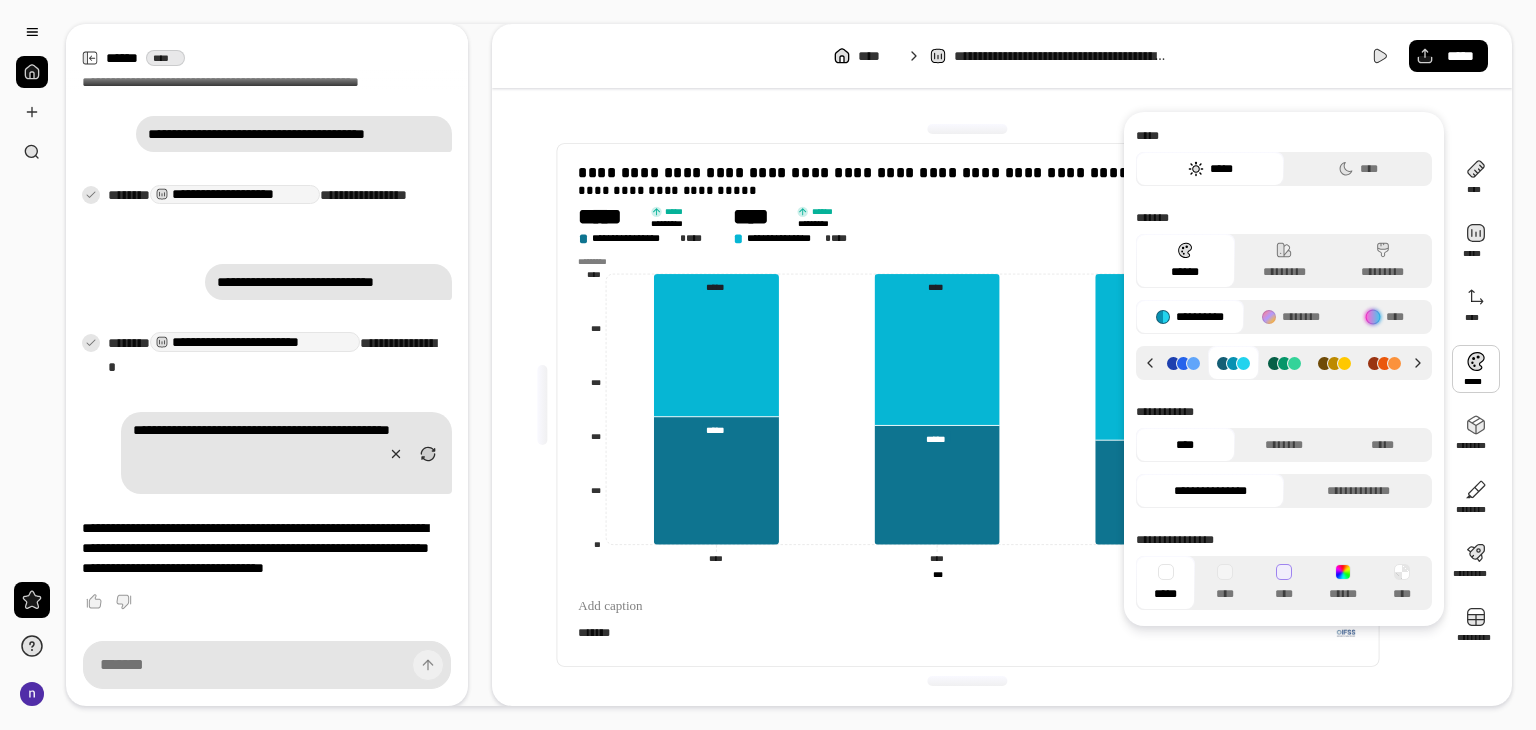 click on "****" at bounding box center [1185, 445] 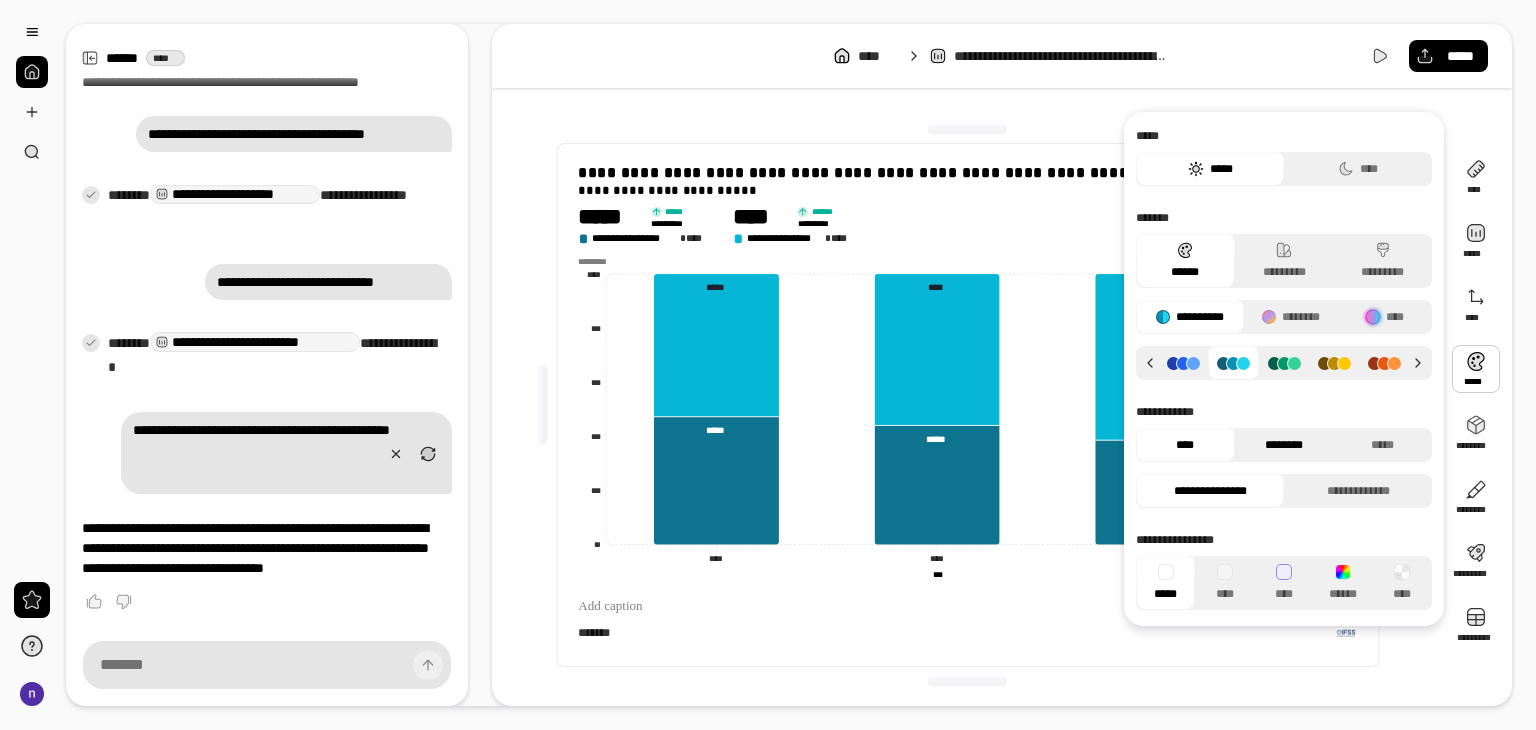 click on "********" at bounding box center [1284, 445] 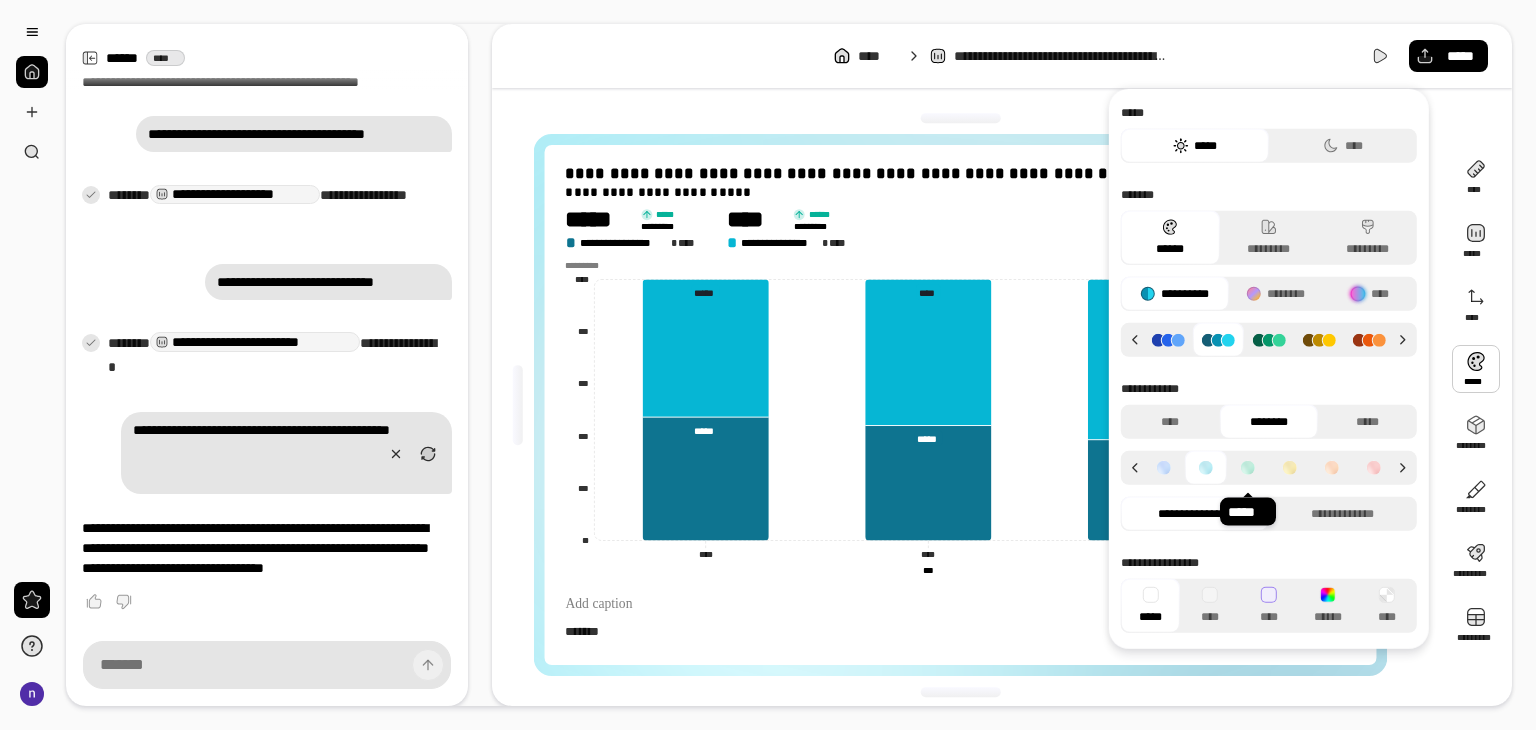click at bounding box center [1248, 468] 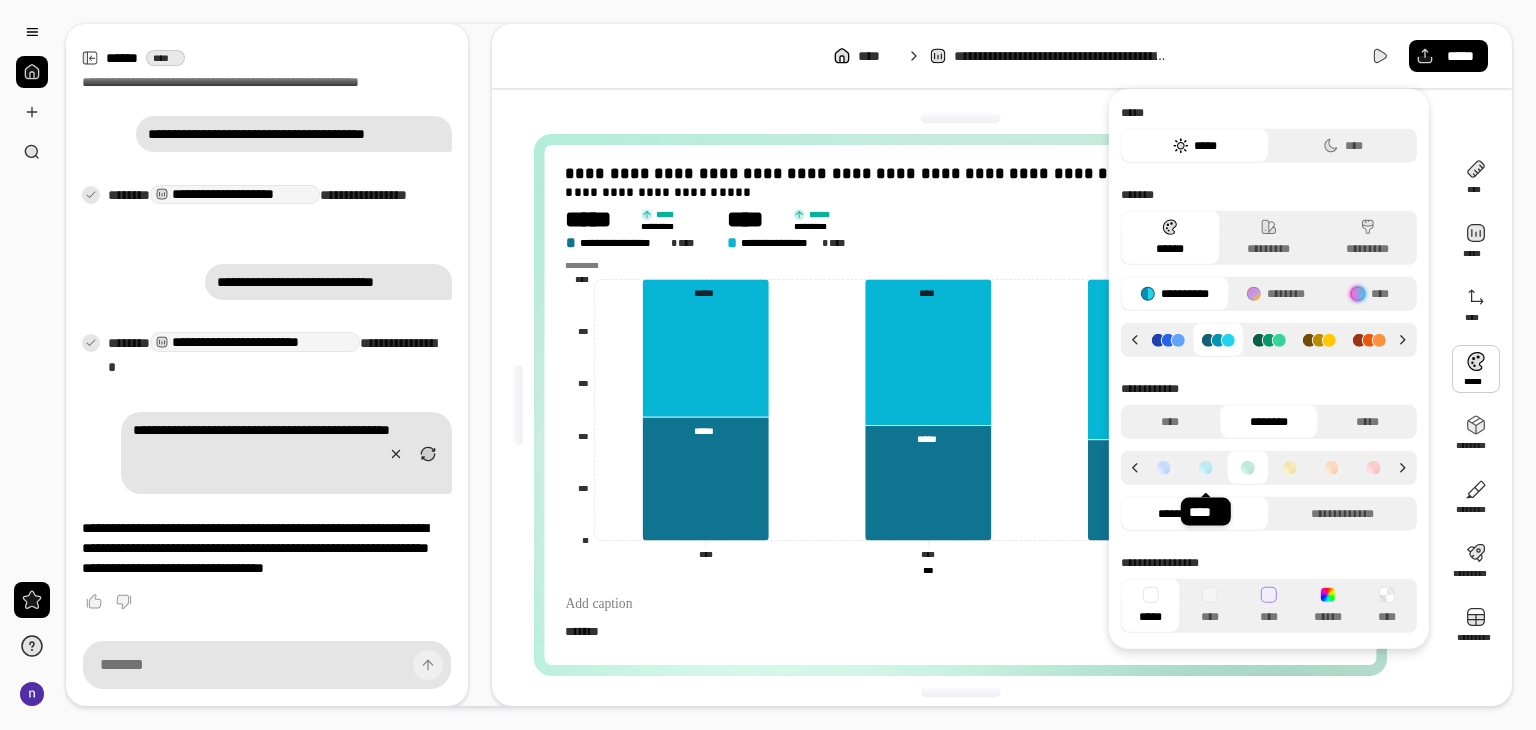 click at bounding box center (1206, 468) 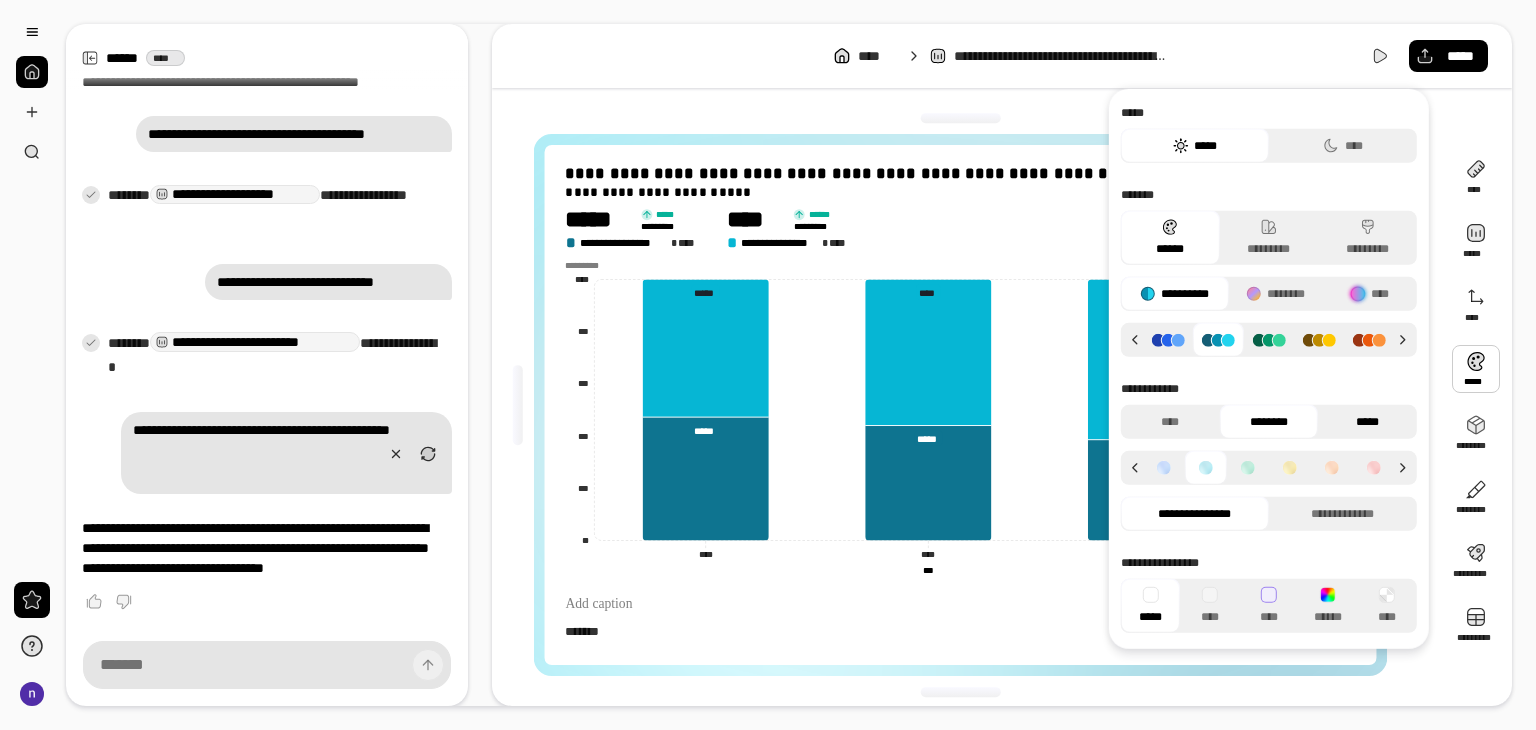 click on "*****" at bounding box center [1367, 422] 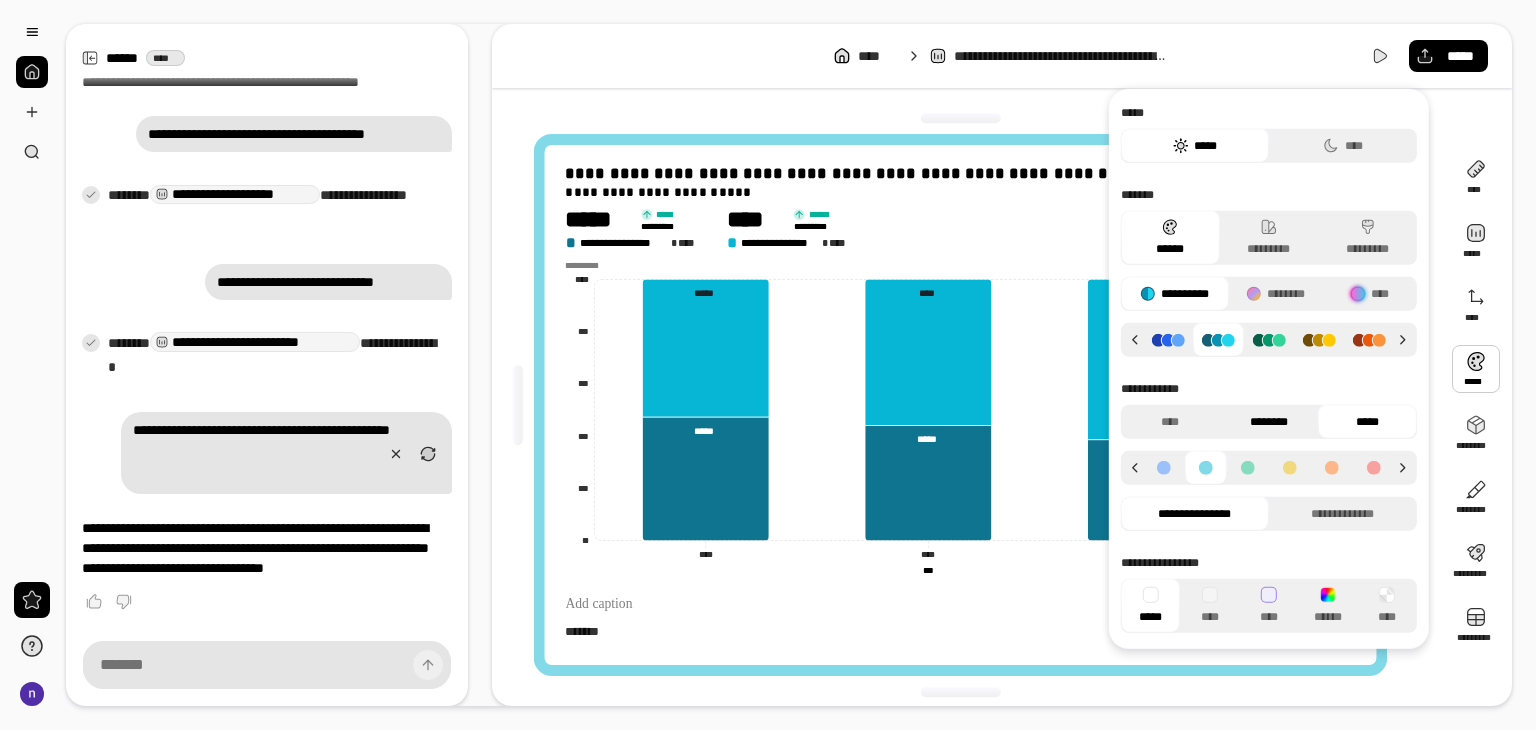click on "********" at bounding box center [1268, 422] 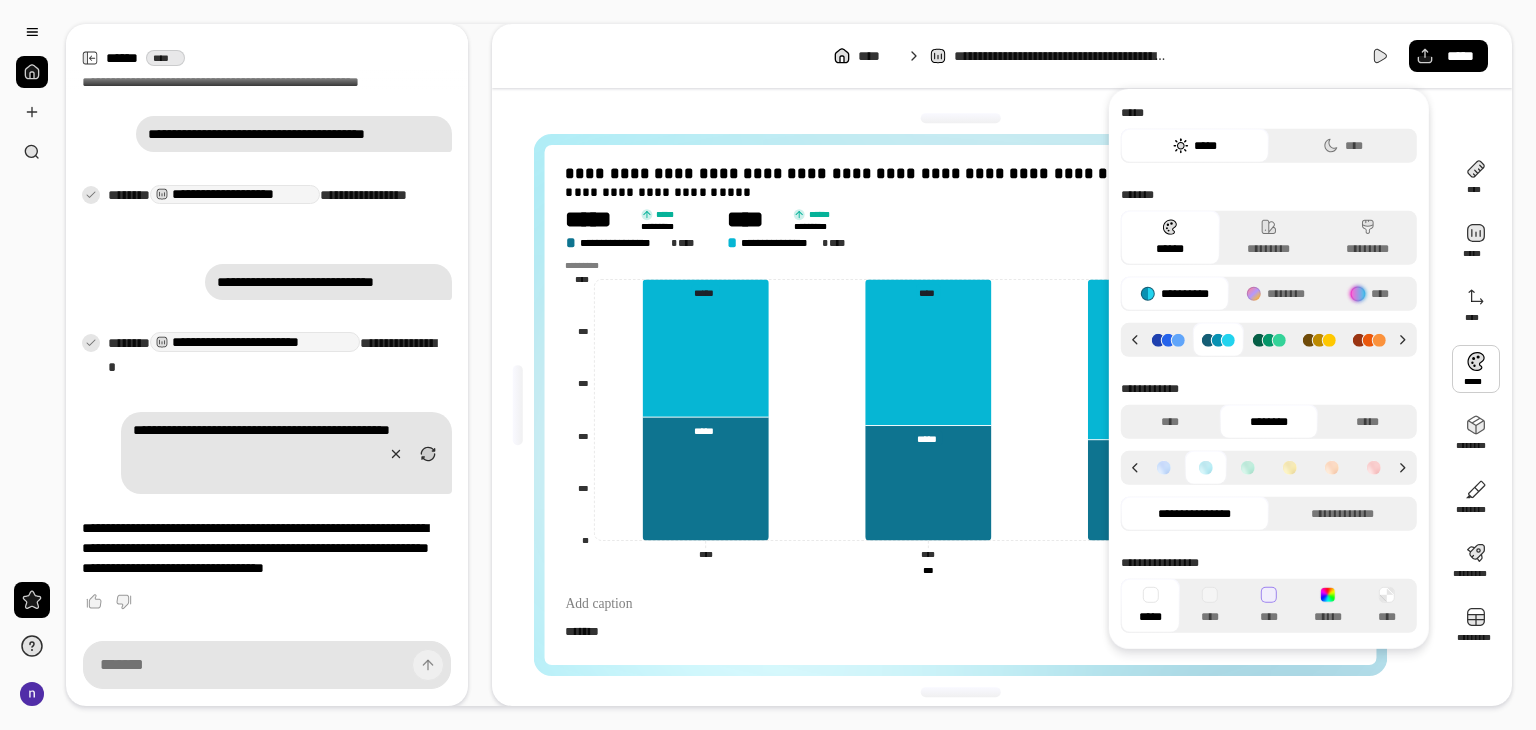 click at bounding box center [1248, 468] 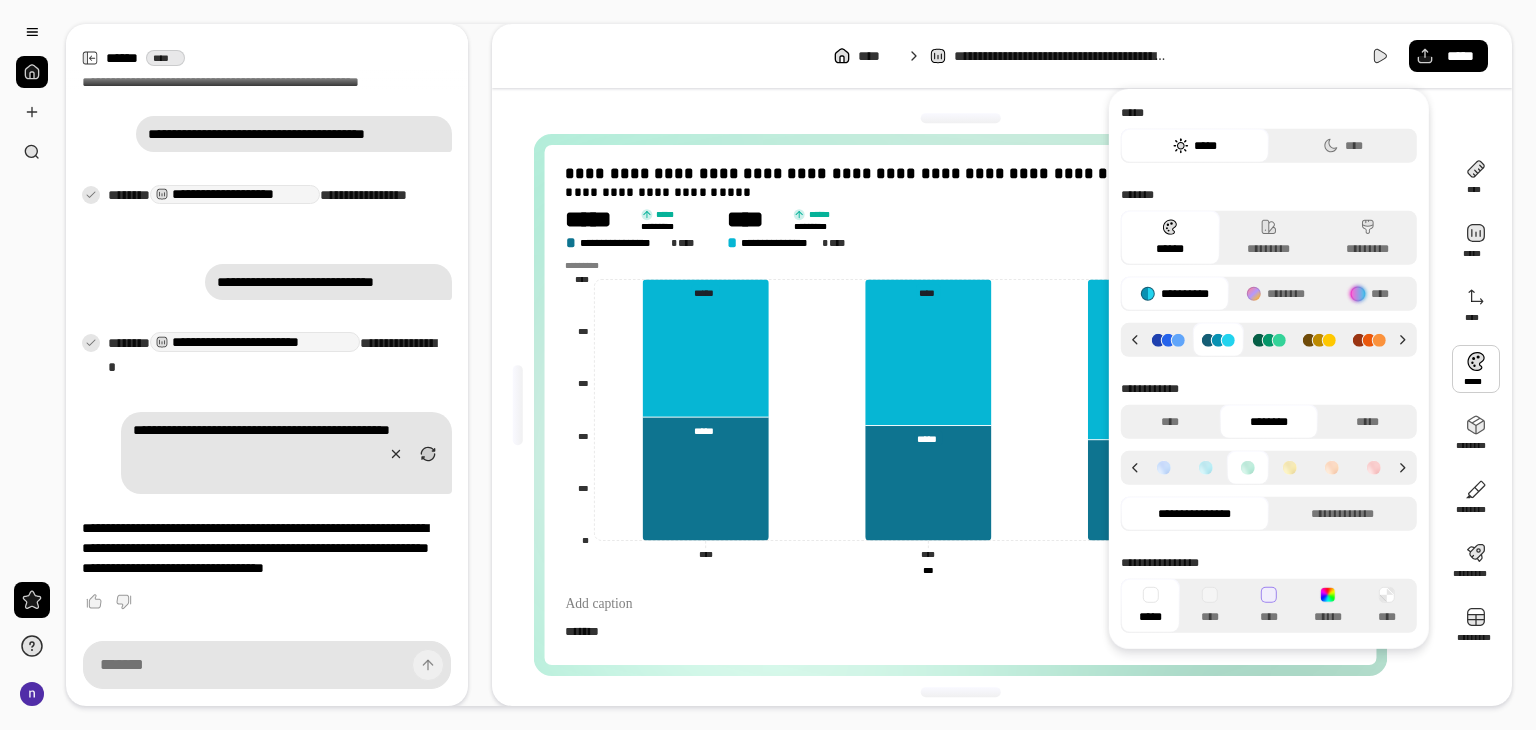 click at bounding box center [1290, 468] 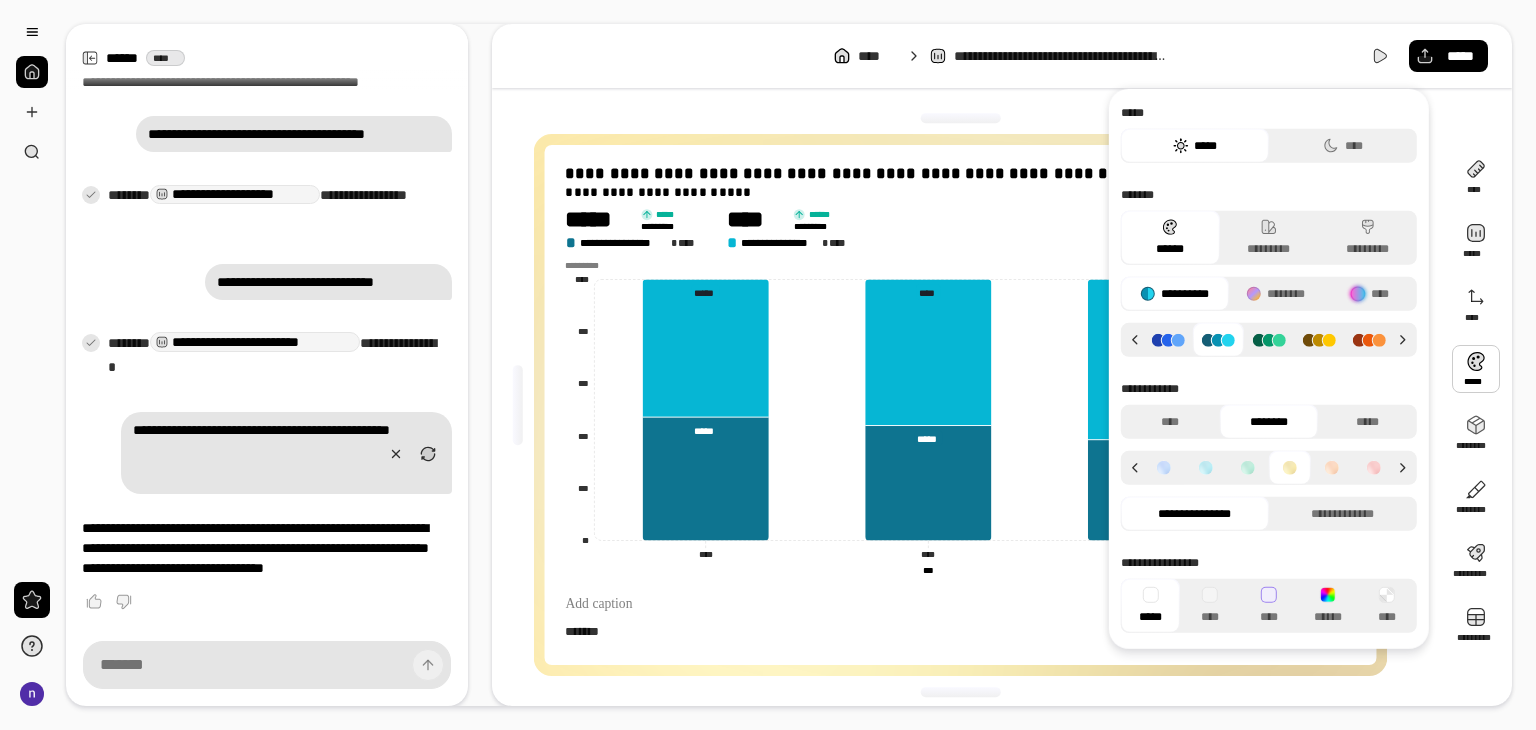 click at bounding box center [1332, 468] 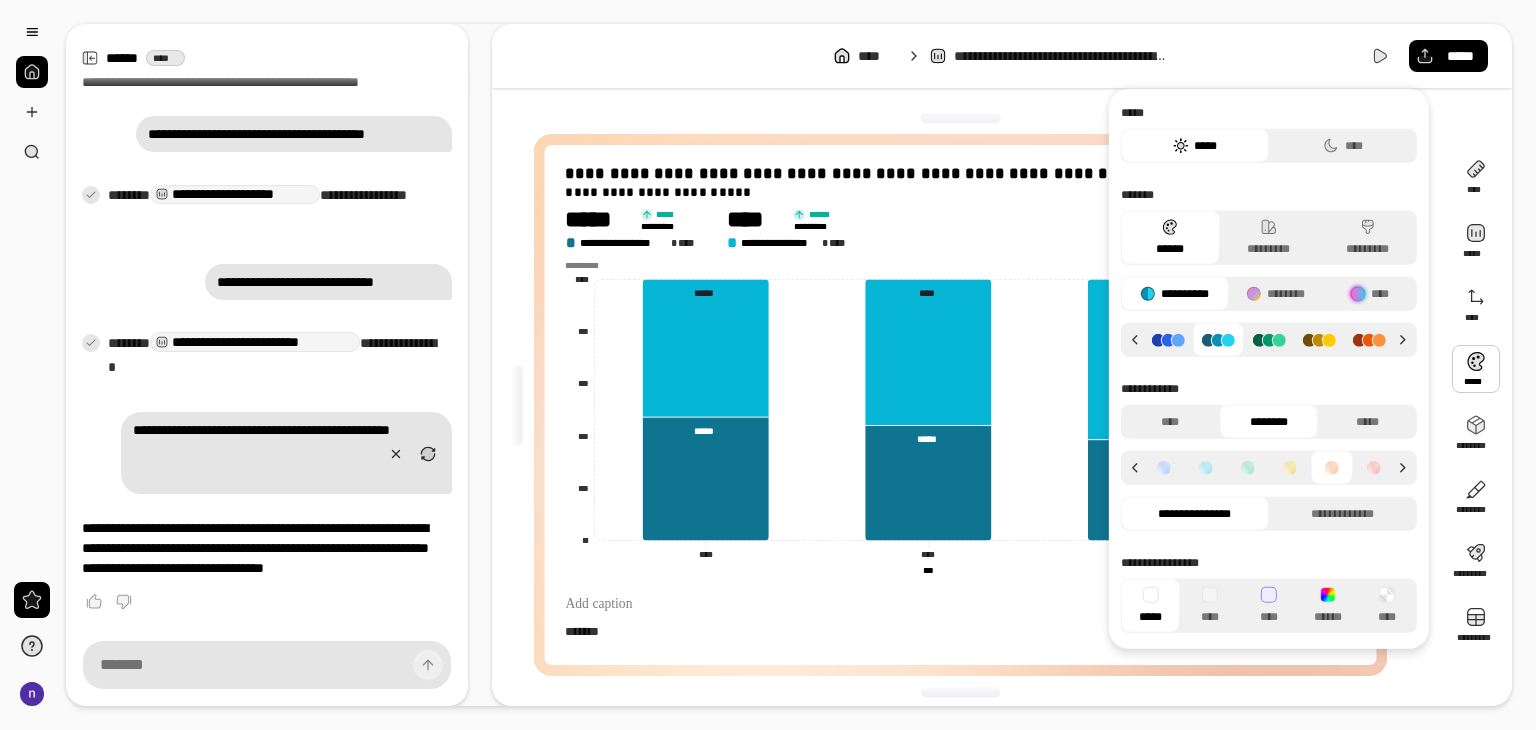 click at bounding box center (1374, 468) 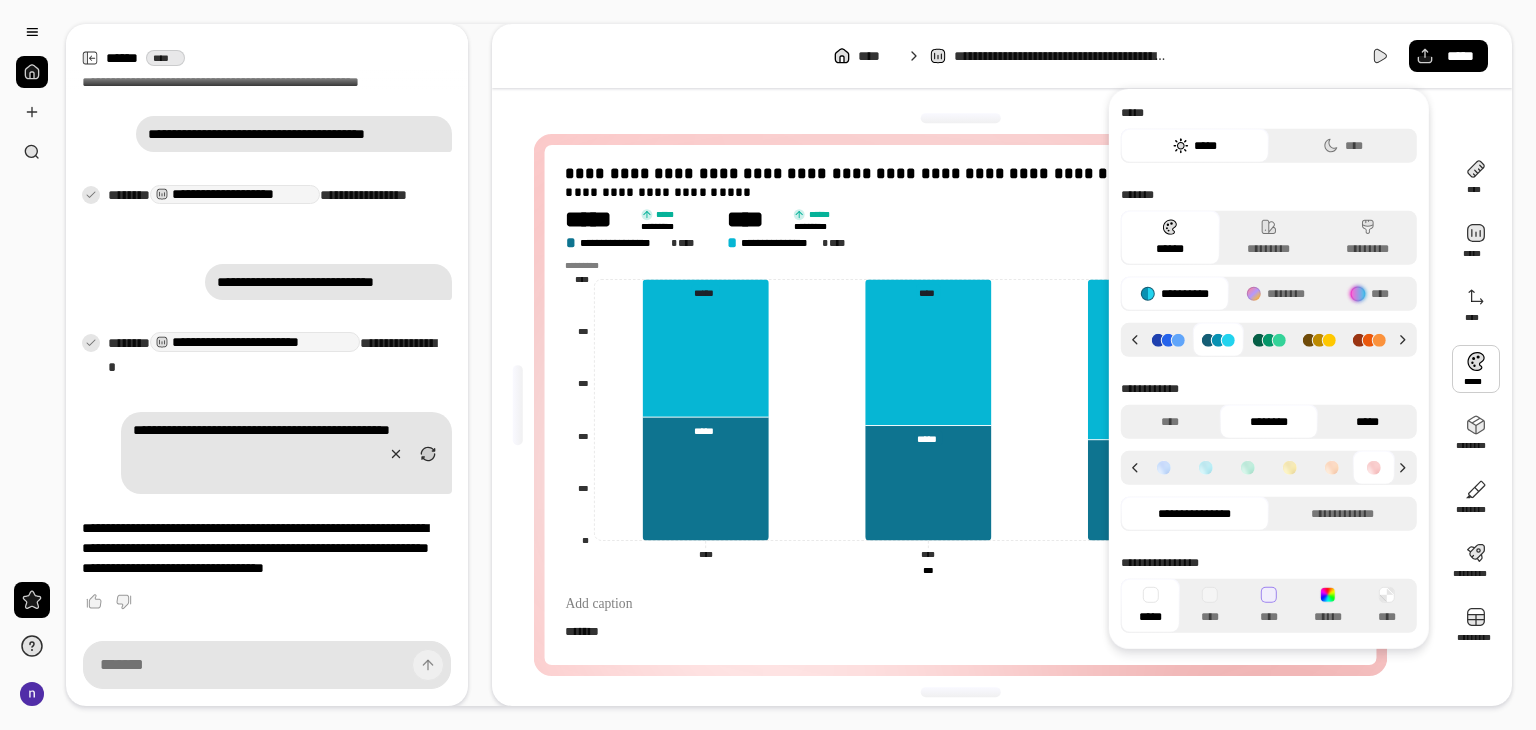 click on "*****" at bounding box center (1367, 422) 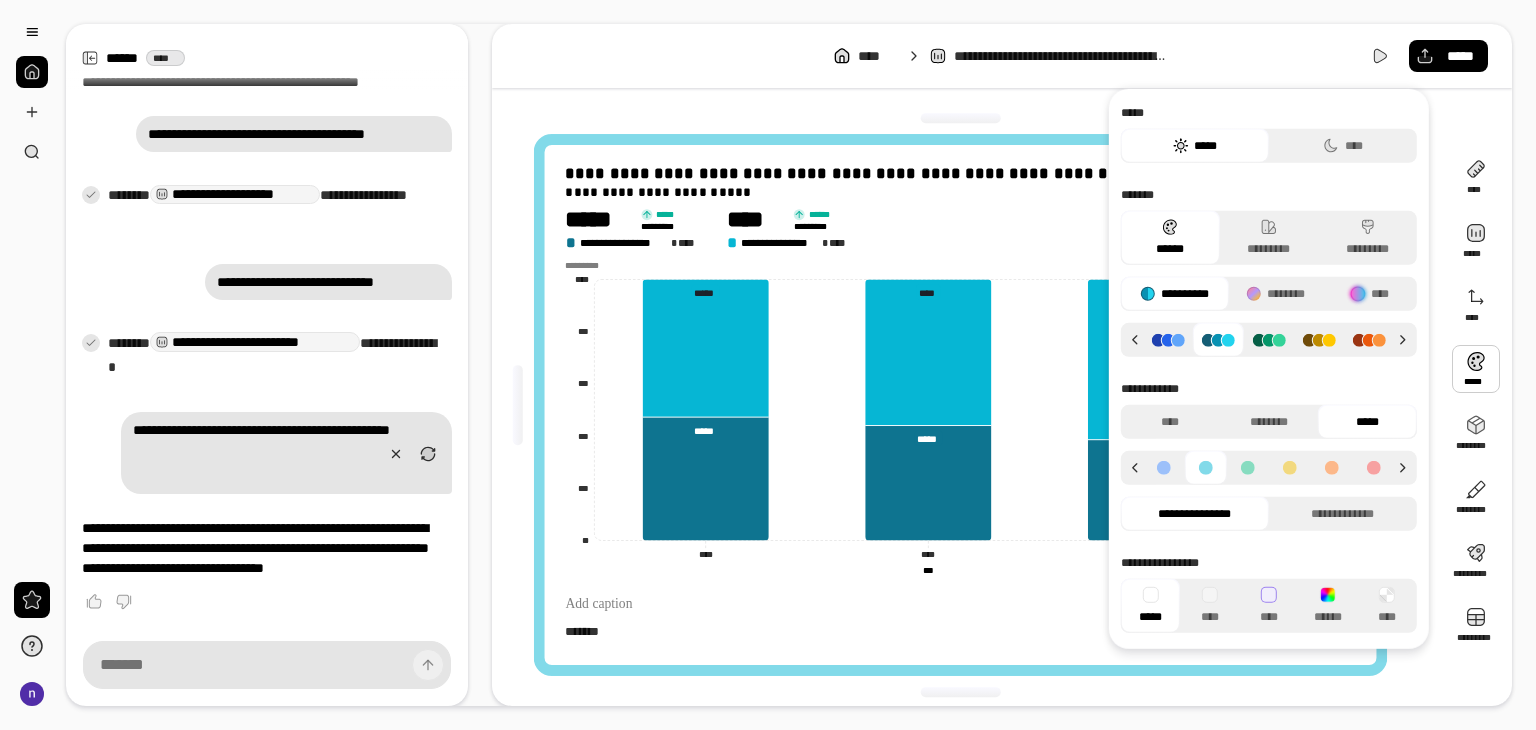 click at bounding box center (1290, 468) 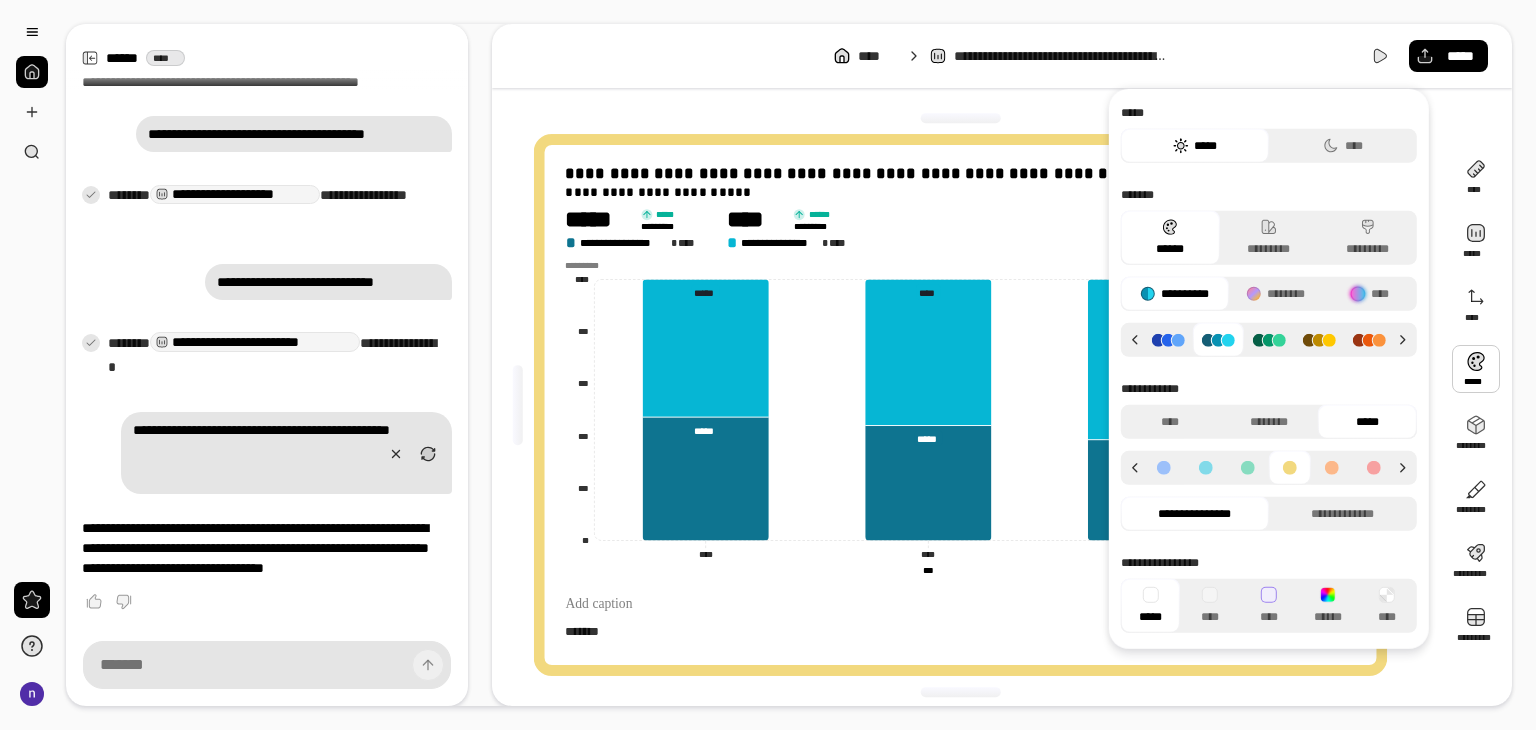click at bounding box center (1248, 468) 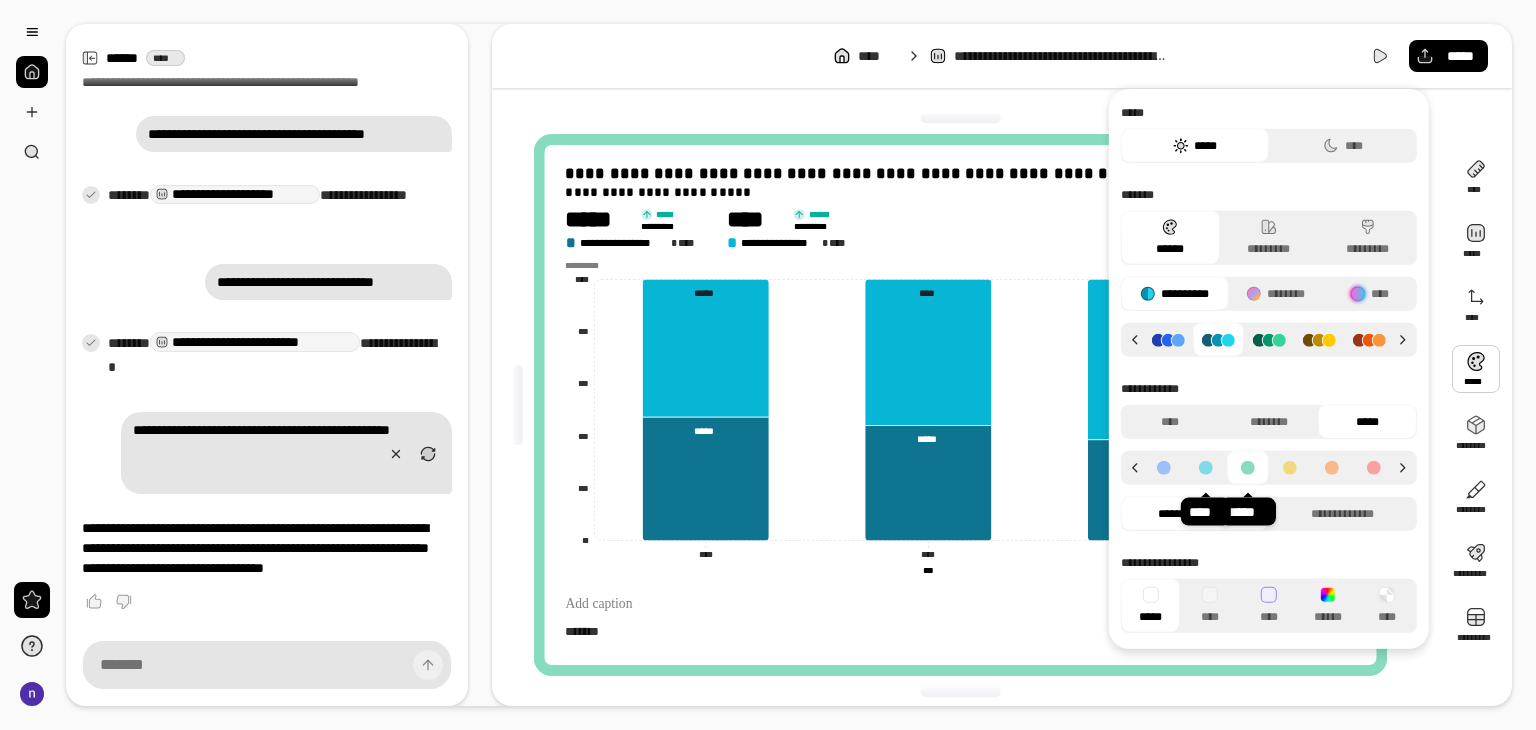 click at bounding box center [1206, 468] 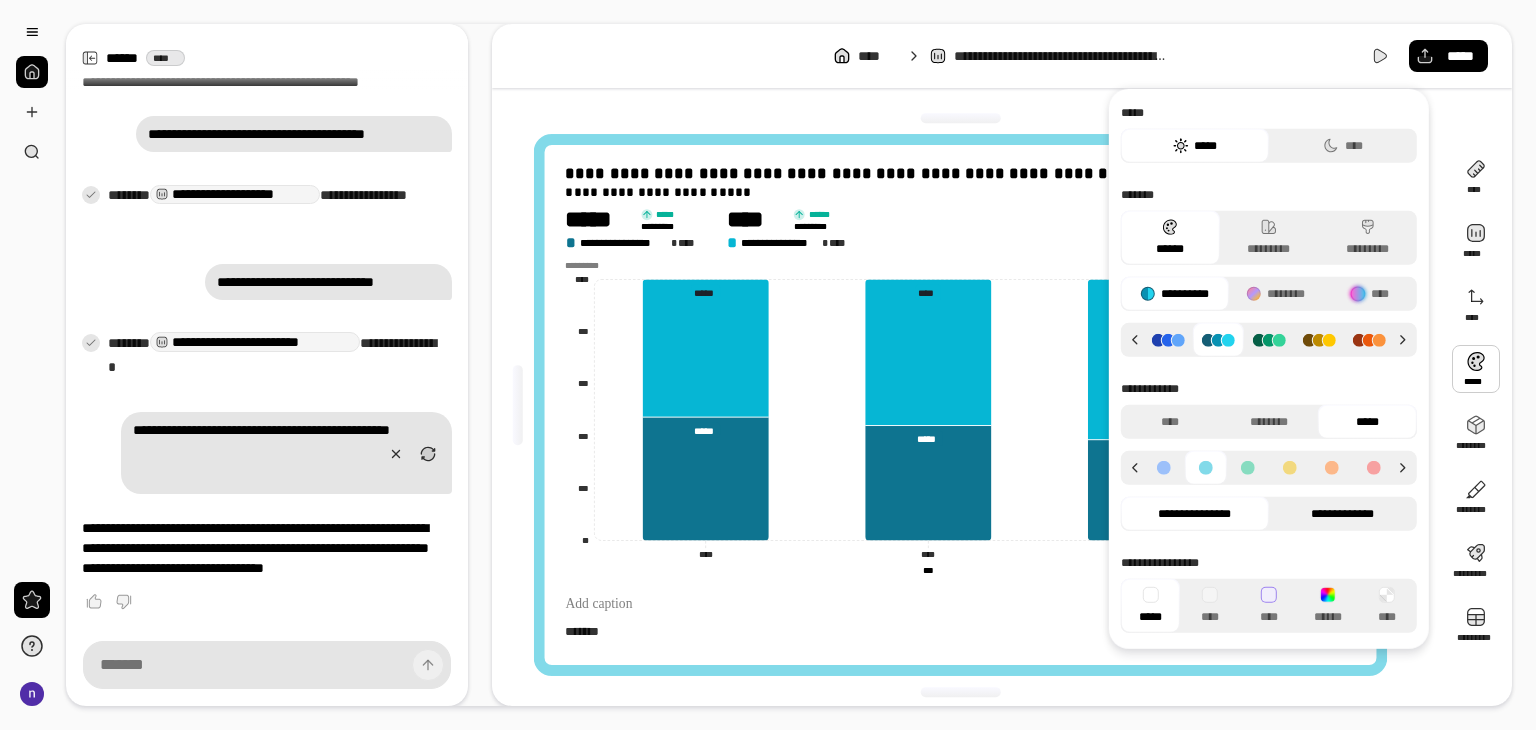click on "**********" at bounding box center [1343, 514] 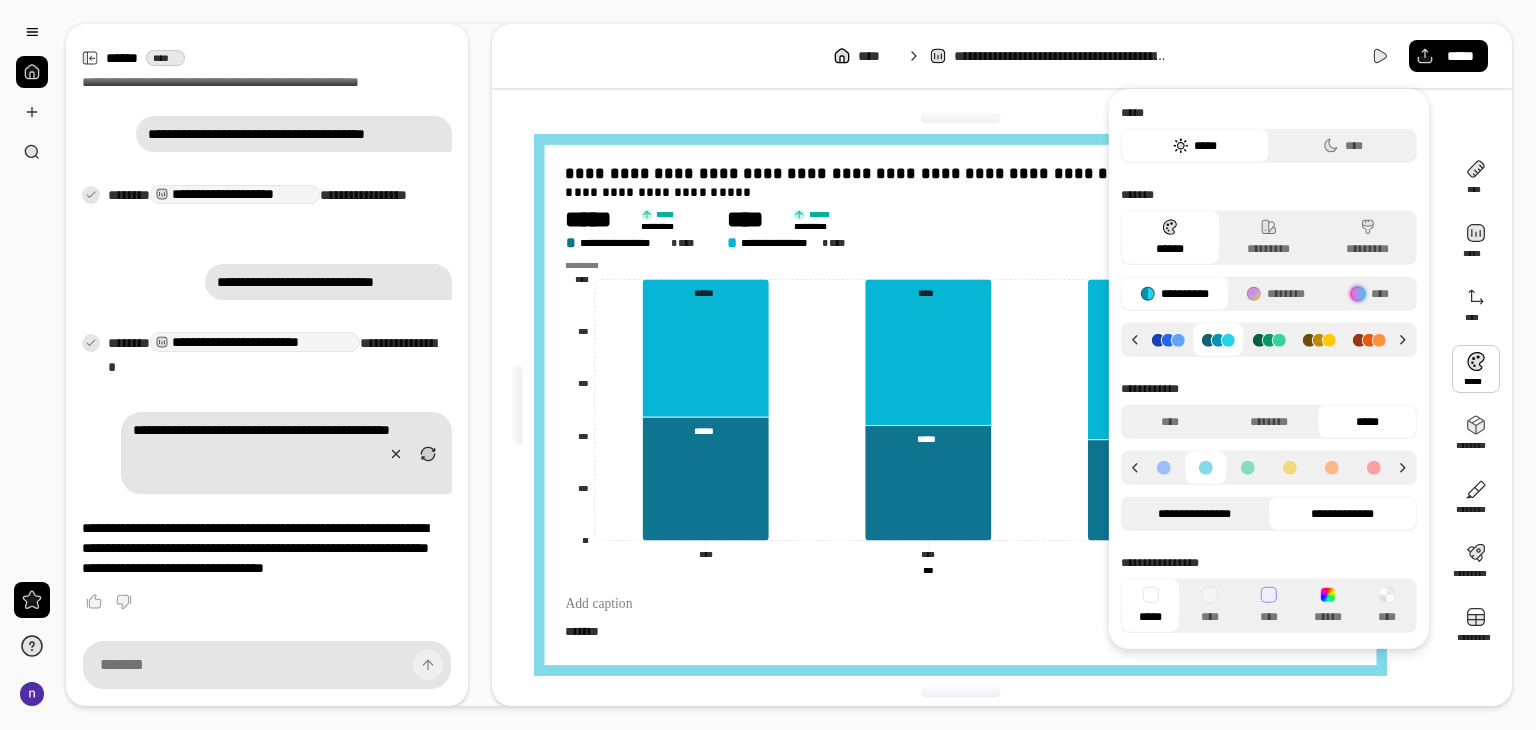 click on "**********" at bounding box center [1195, 514] 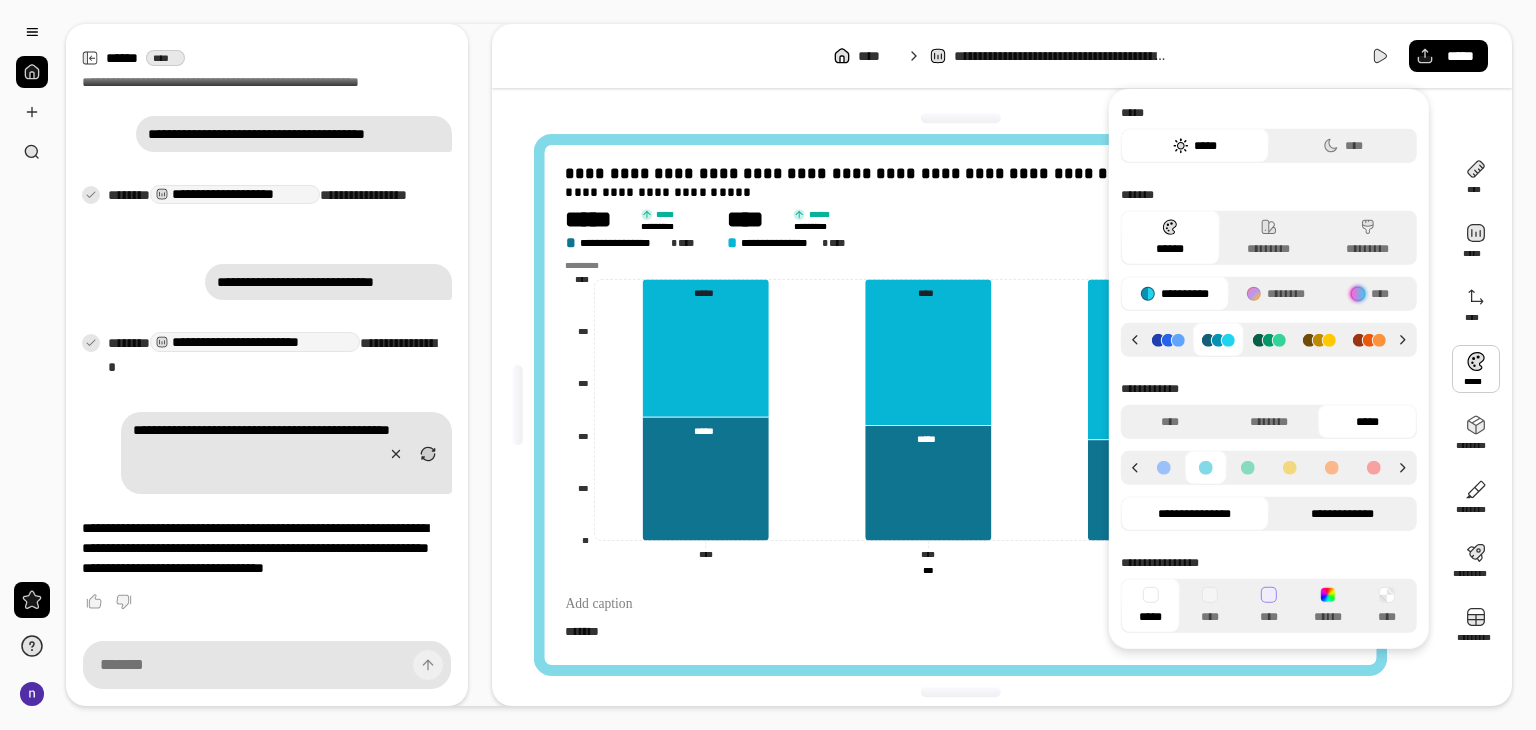 click on "**********" at bounding box center [1343, 514] 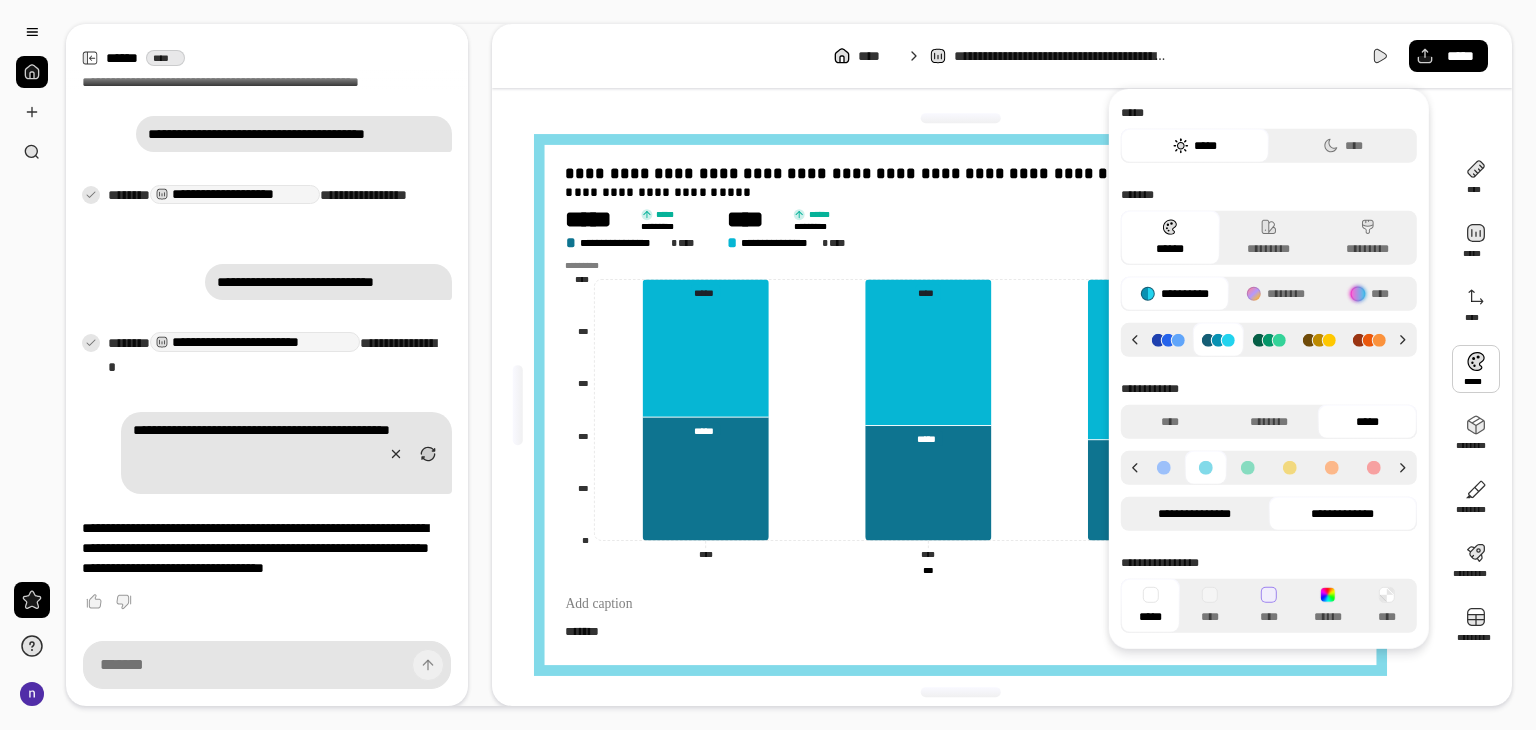 click on "**********" at bounding box center (1195, 514) 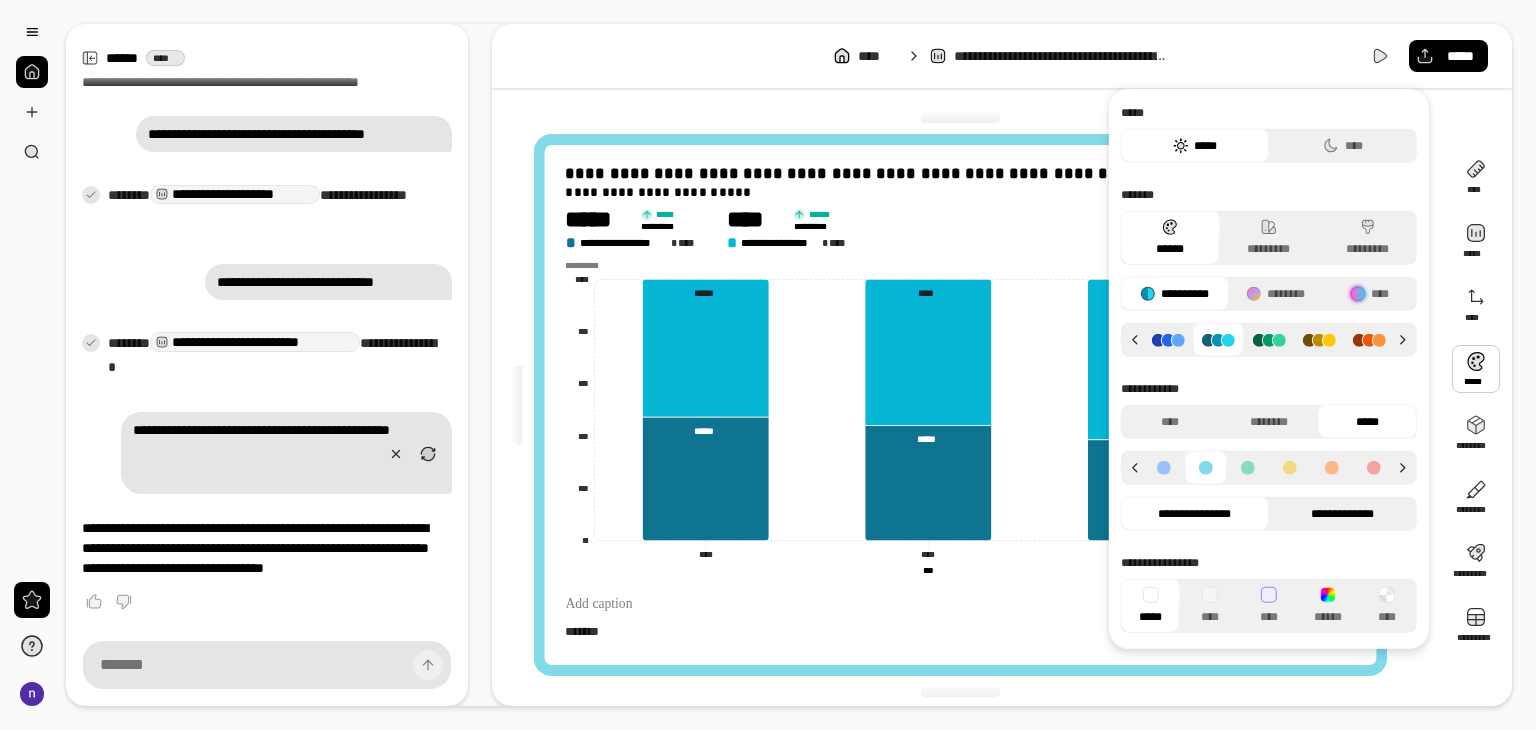 click on "**********" at bounding box center [1343, 514] 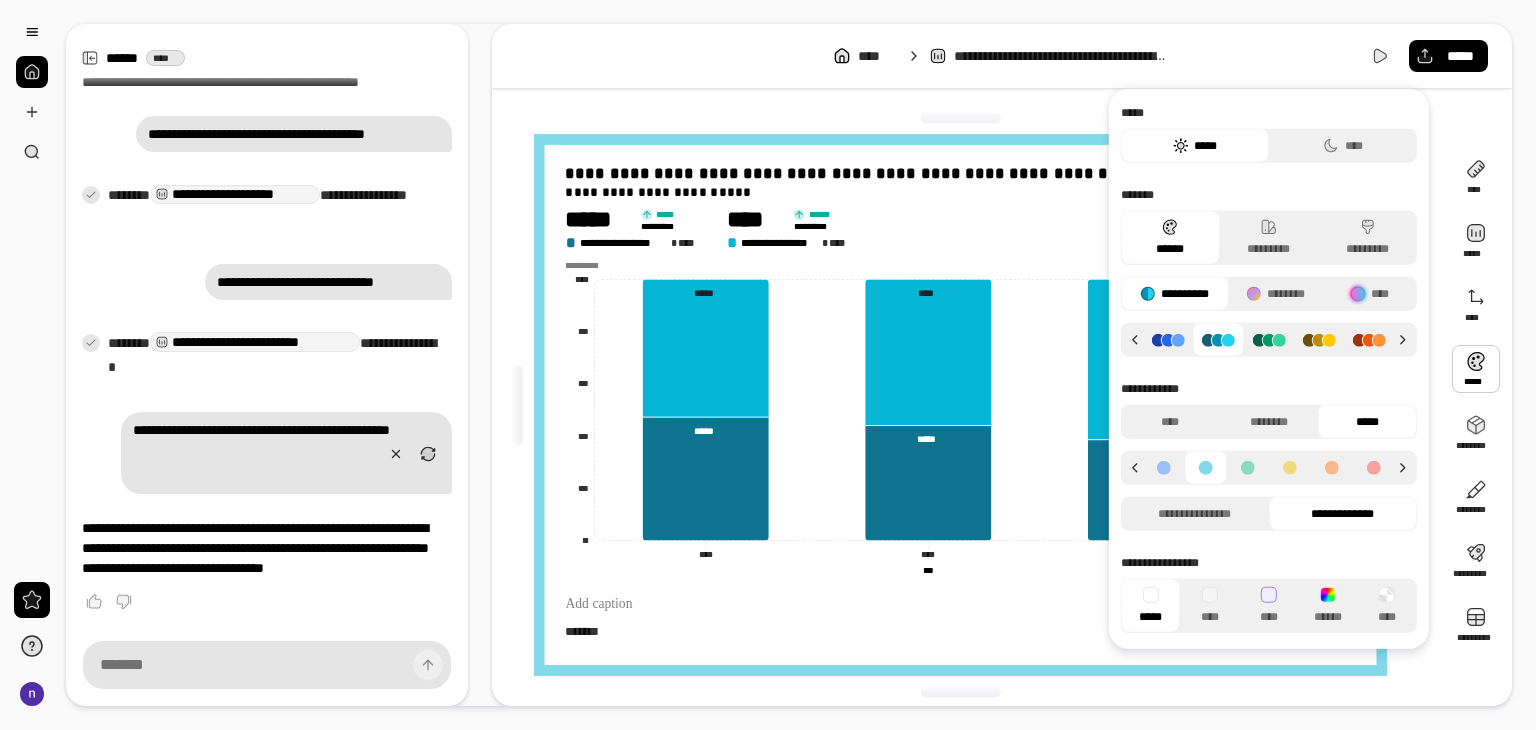 click on "**********" at bounding box center [1269, 369] 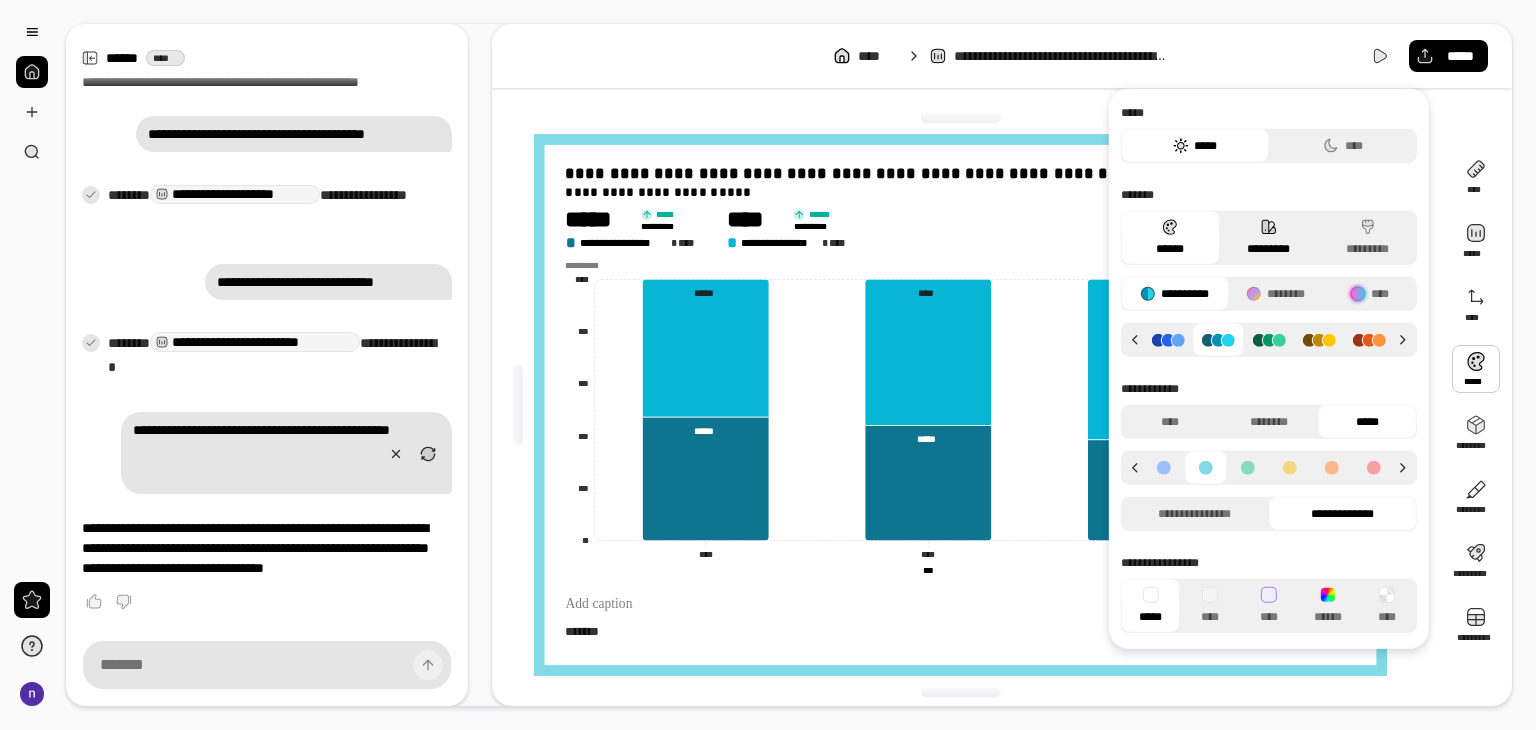 click on "*********" at bounding box center (1268, 238) 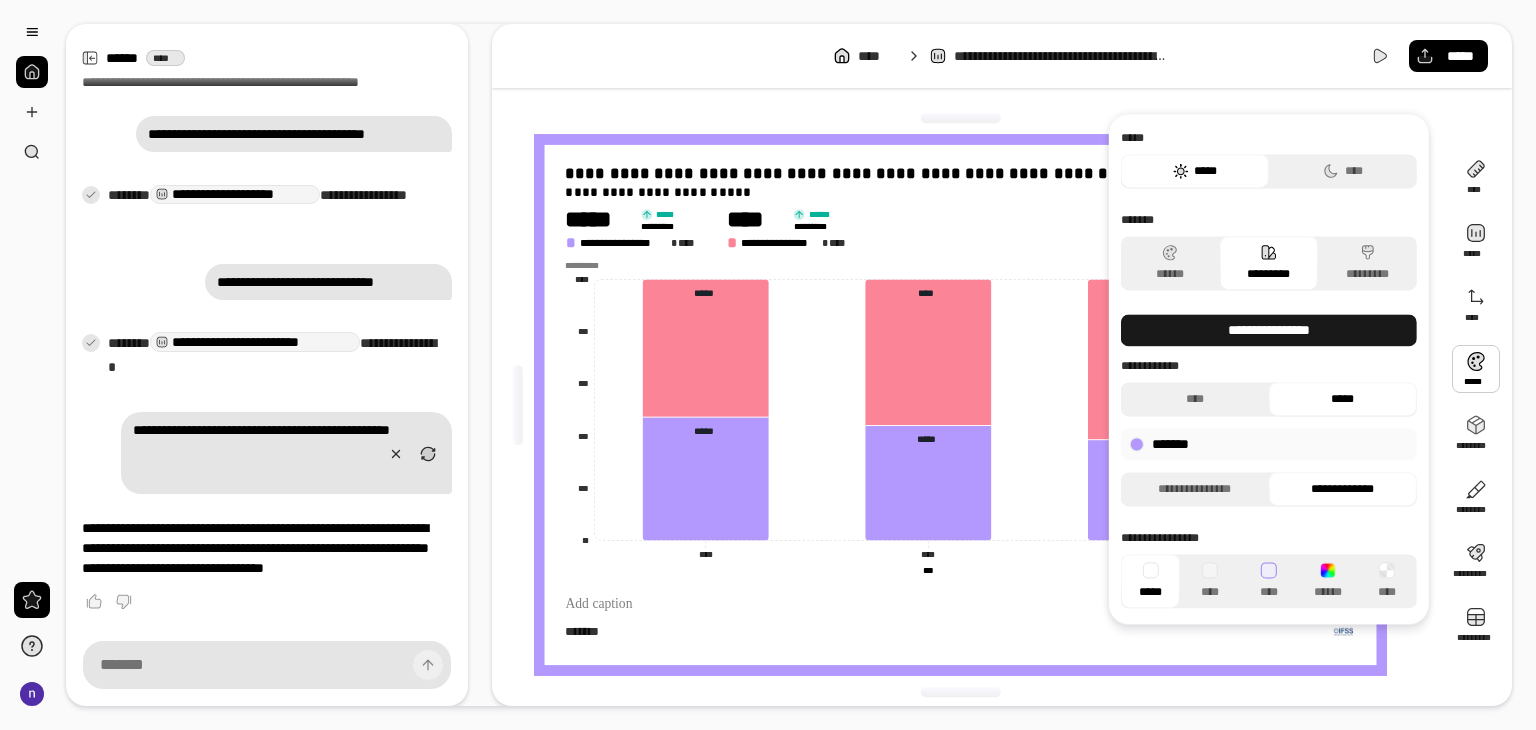 click on "**********" at bounding box center (1268, 330) 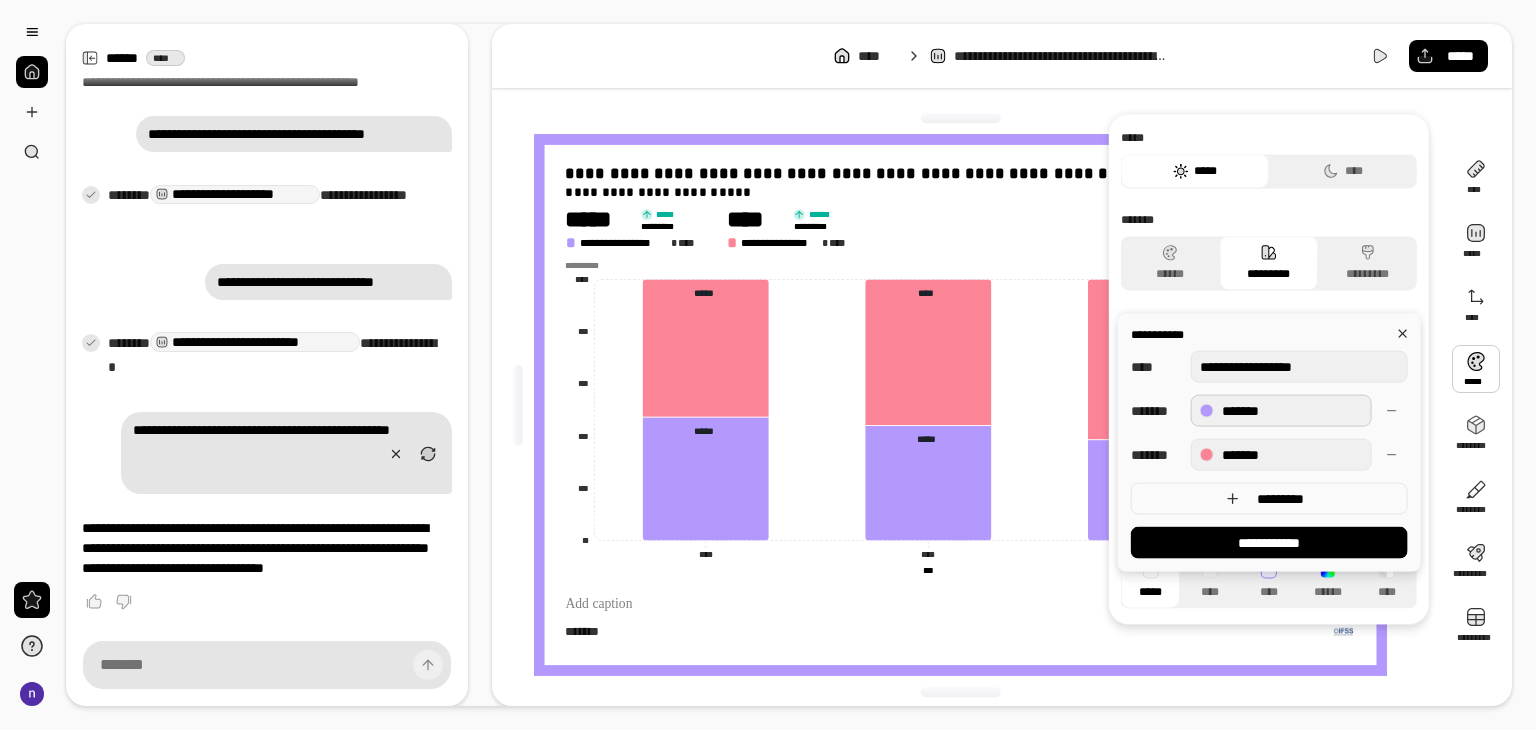 click on "*******" at bounding box center (1281, 411) 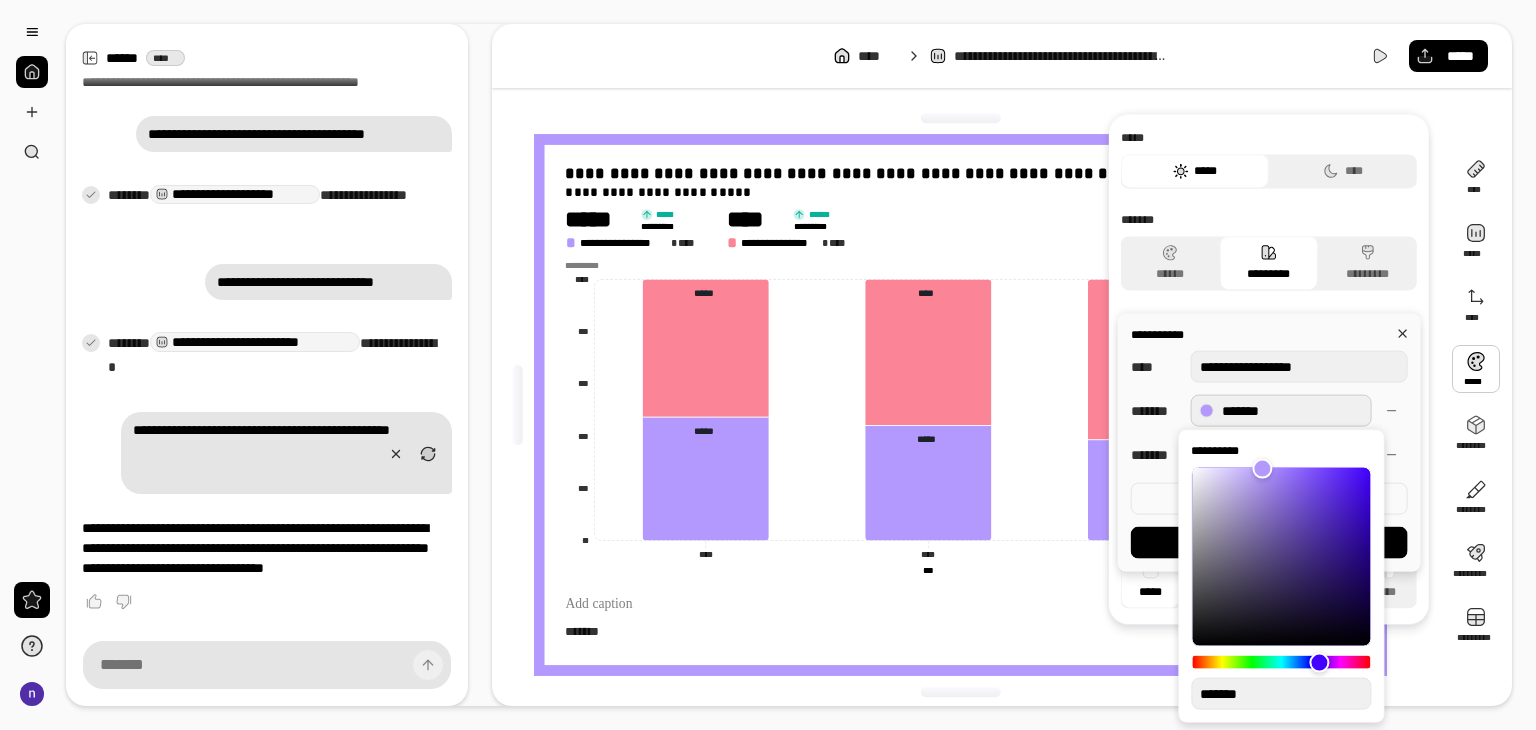 click on "*******" at bounding box center (1281, 411) 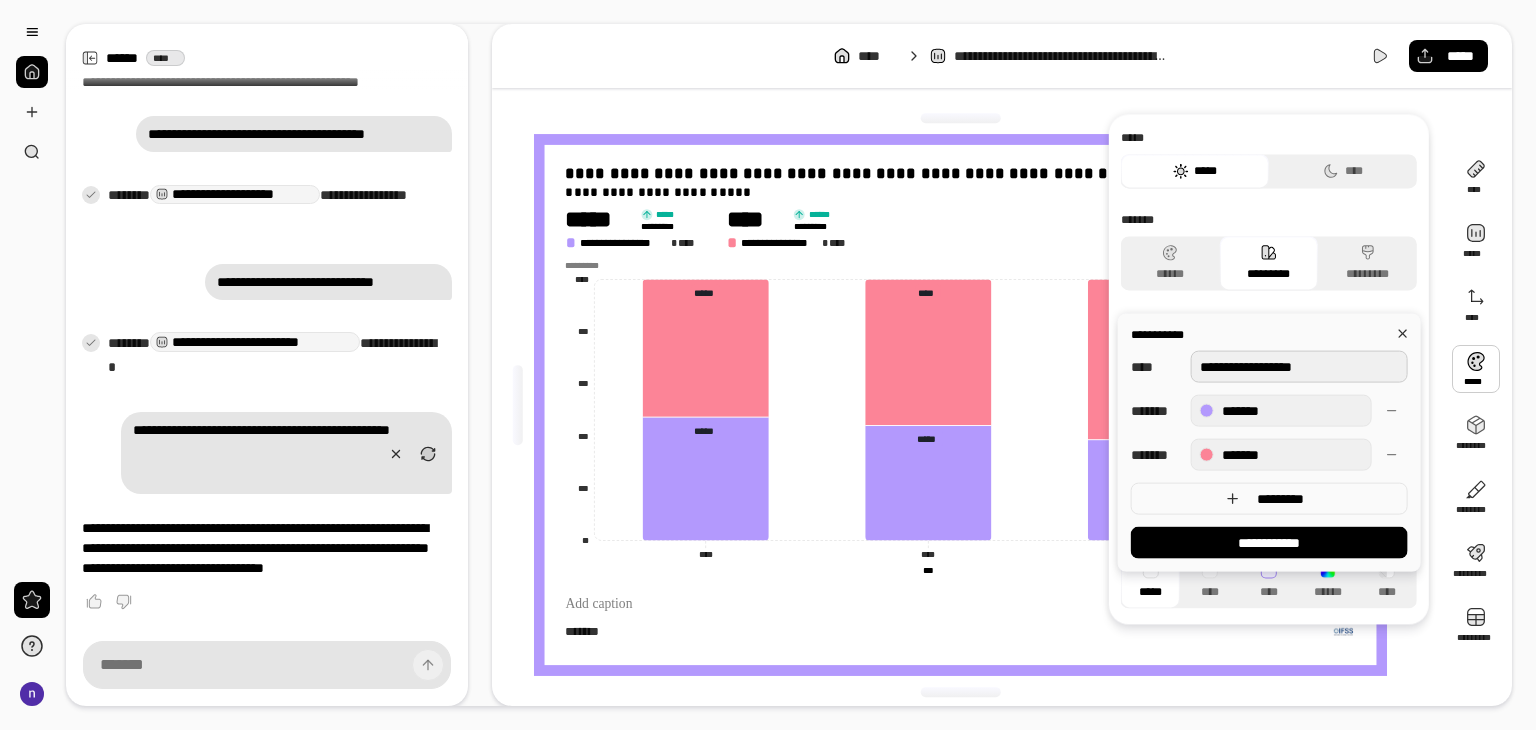 click on "**********" at bounding box center [1299, 367] 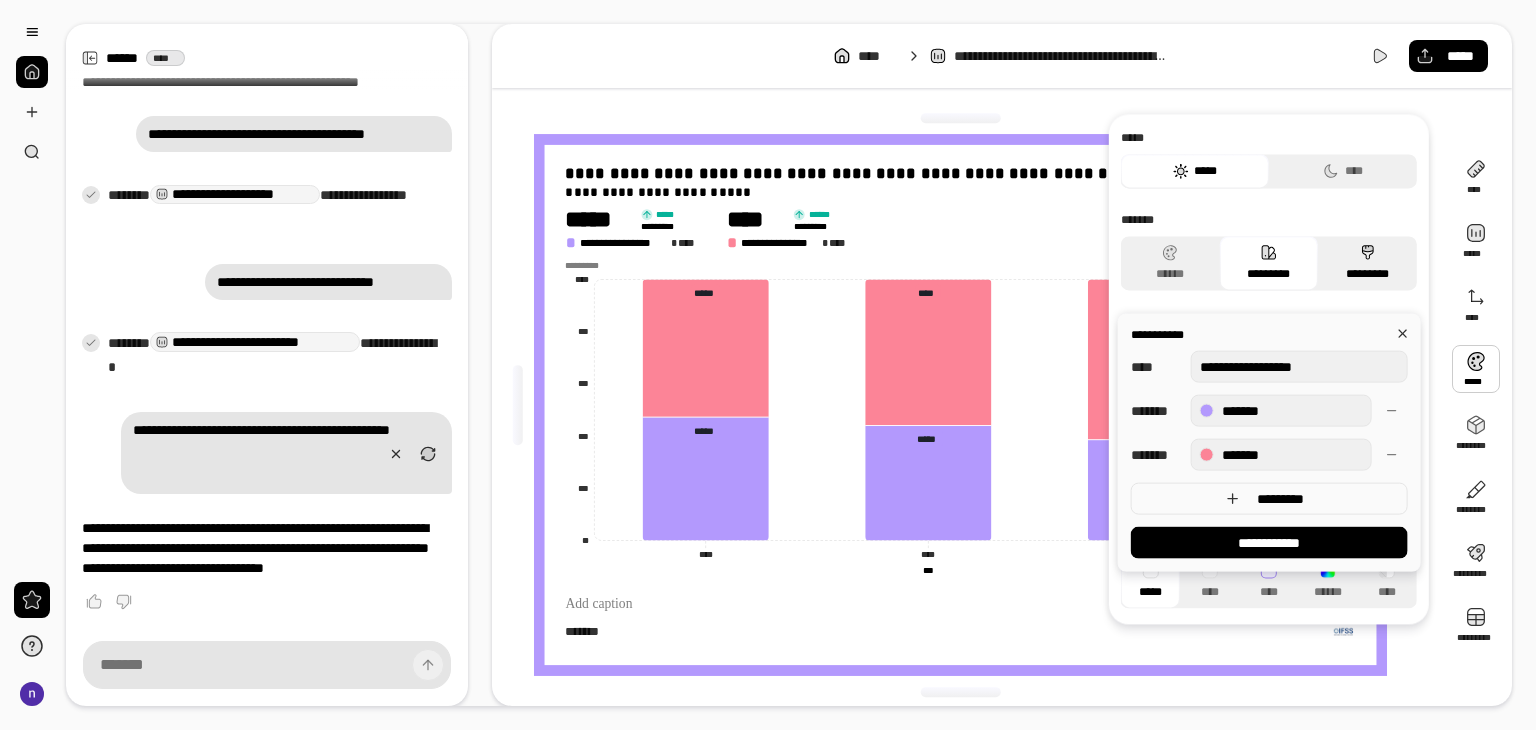 click on "*********" at bounding box center [1367, 263] 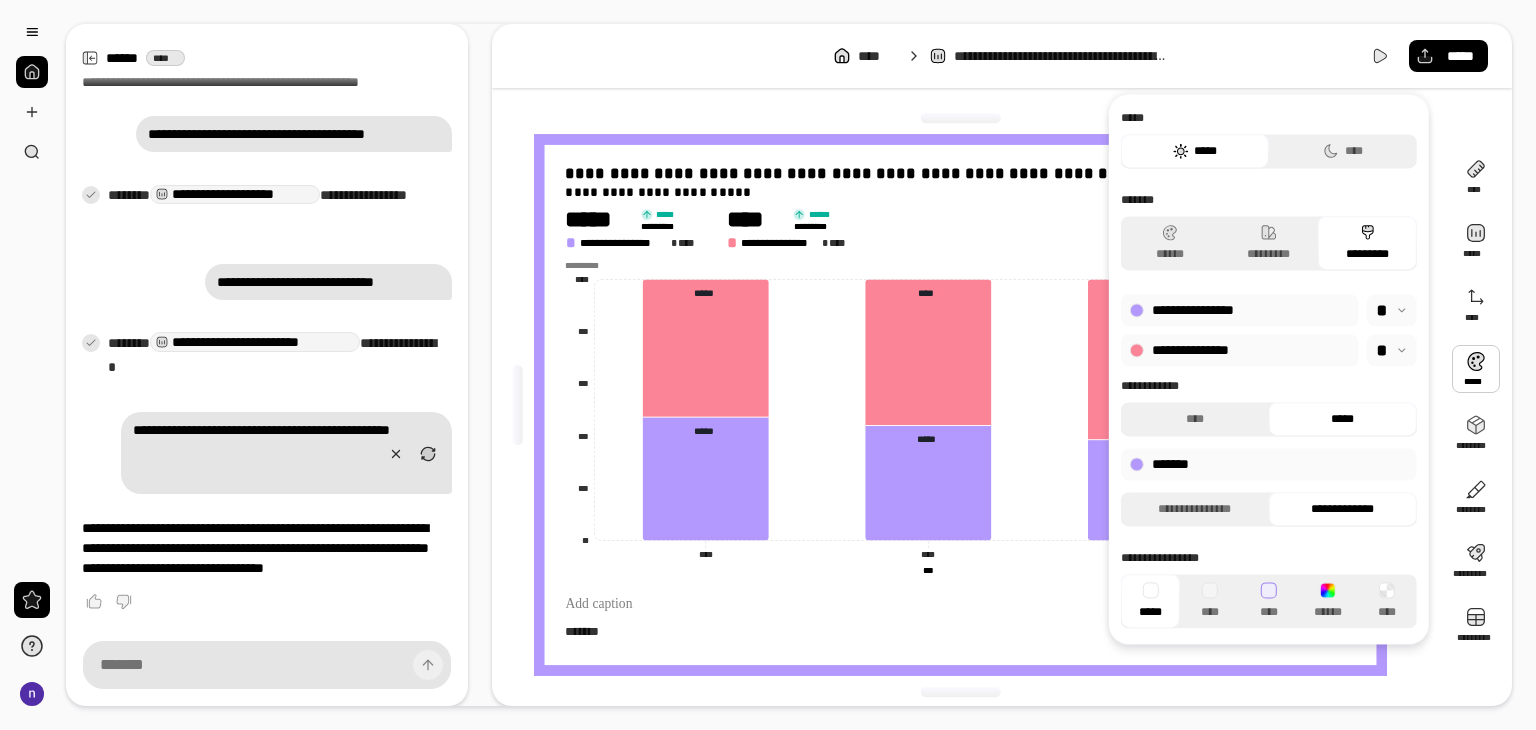 click at bounding box center [1392, 310] 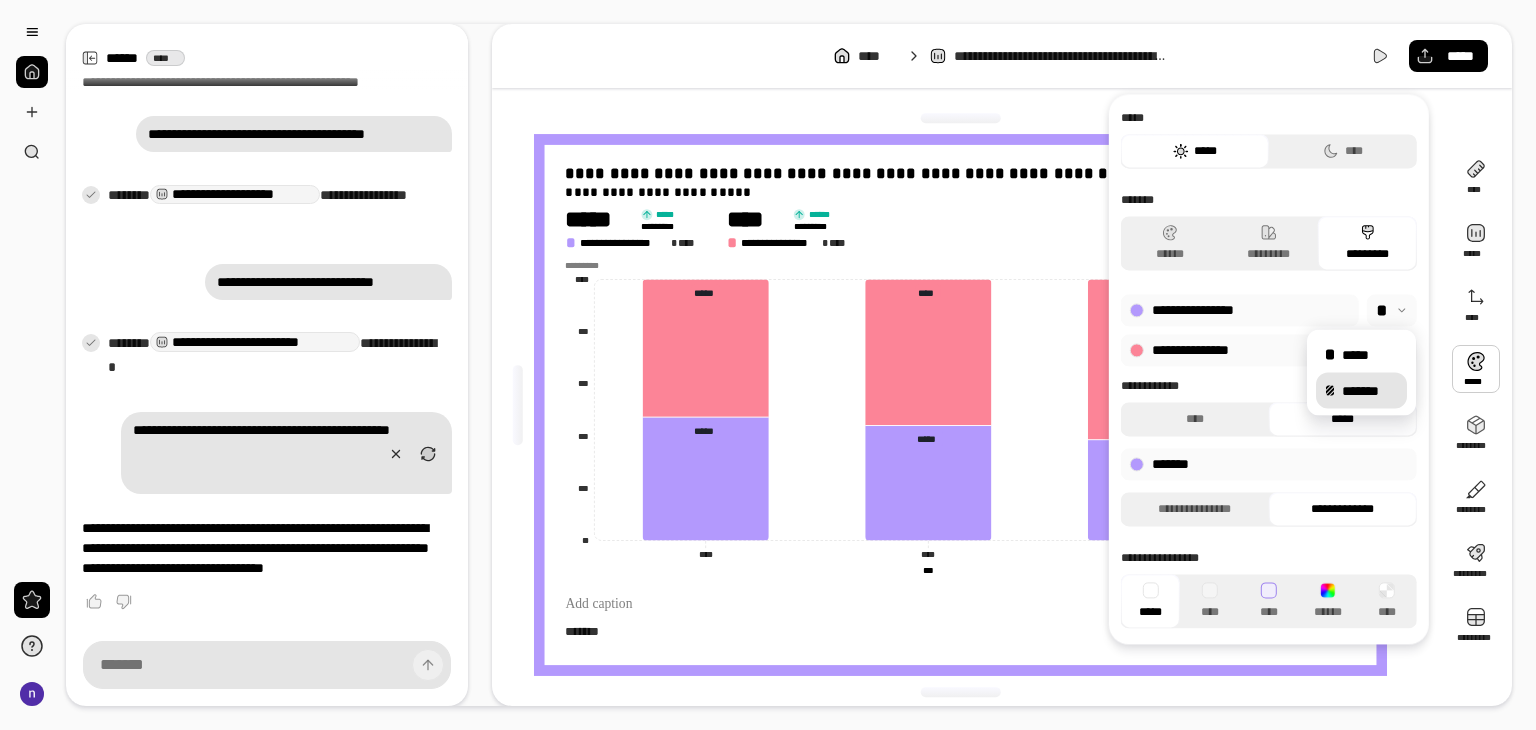 click on "*******" at bounding box center [1370, 391] 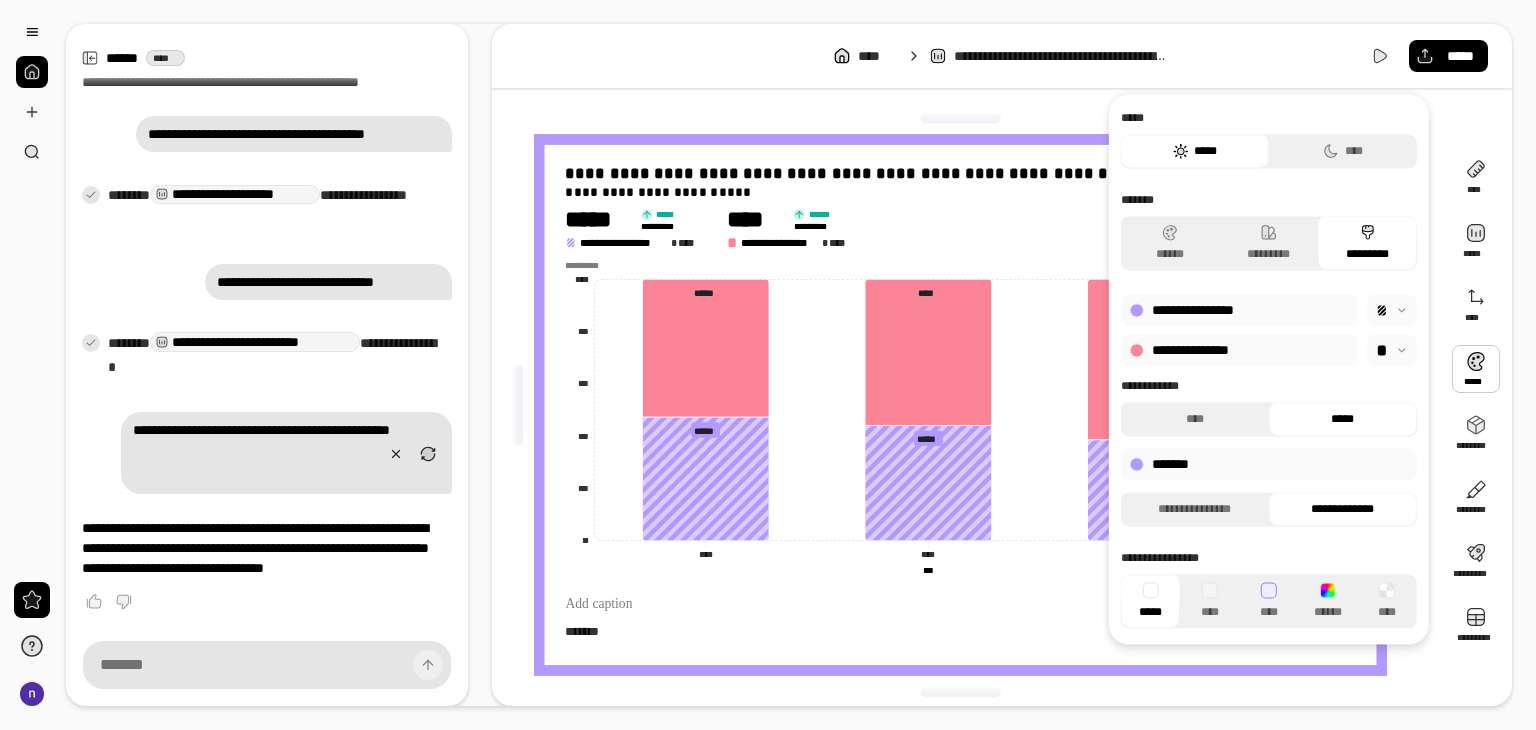 click at bounding box center (1392, 310) 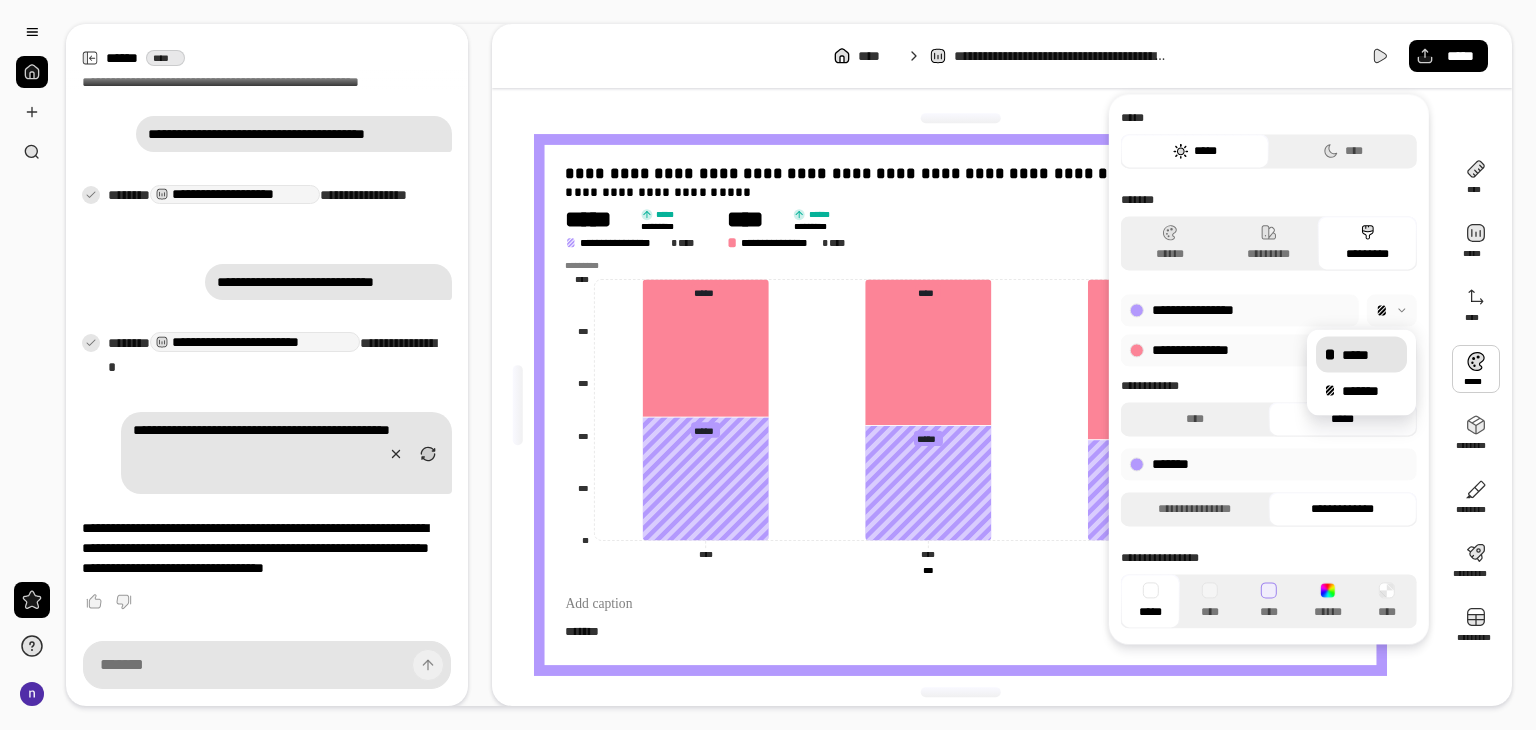 click on "*****" at bounding box center (1370, 355) 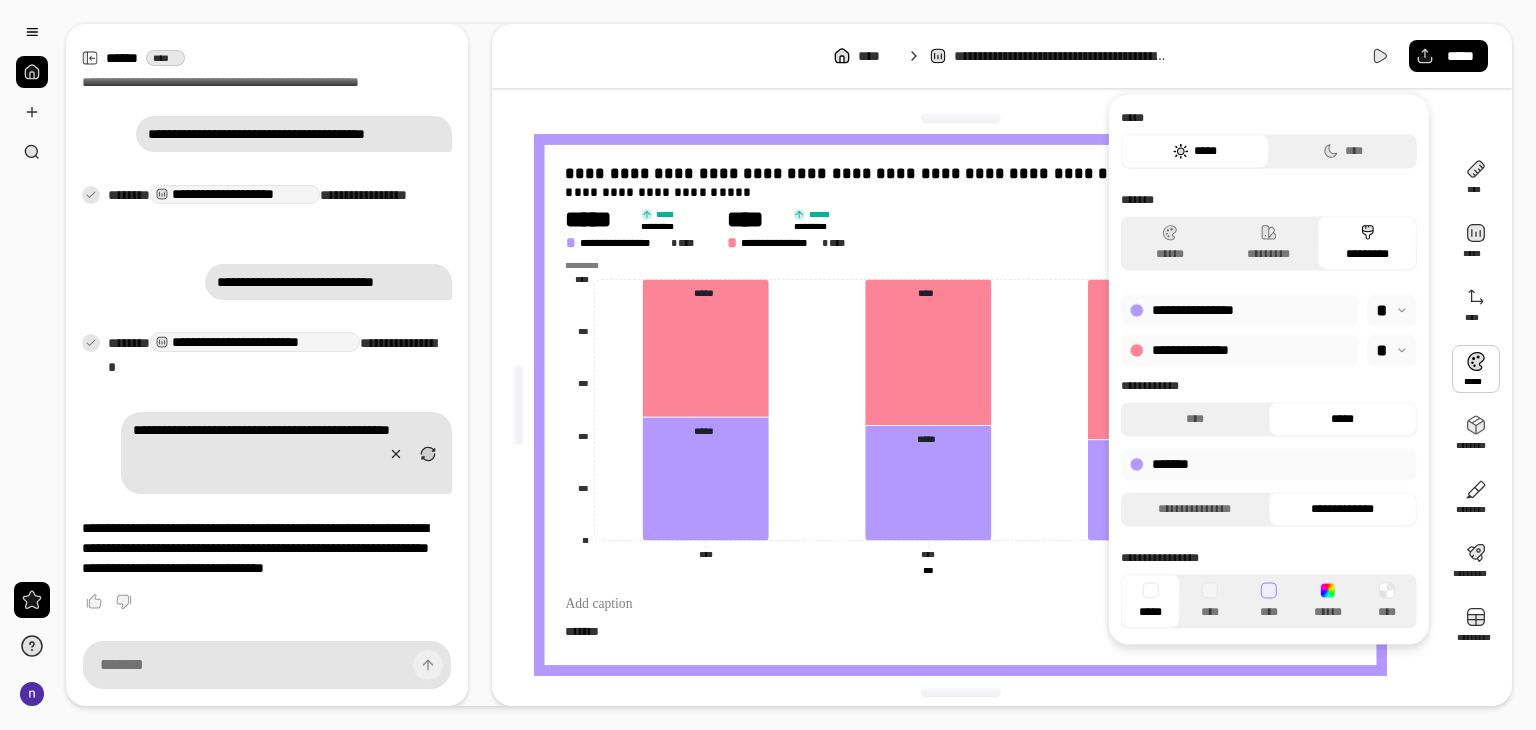 click at bounding box center [1392, 350] 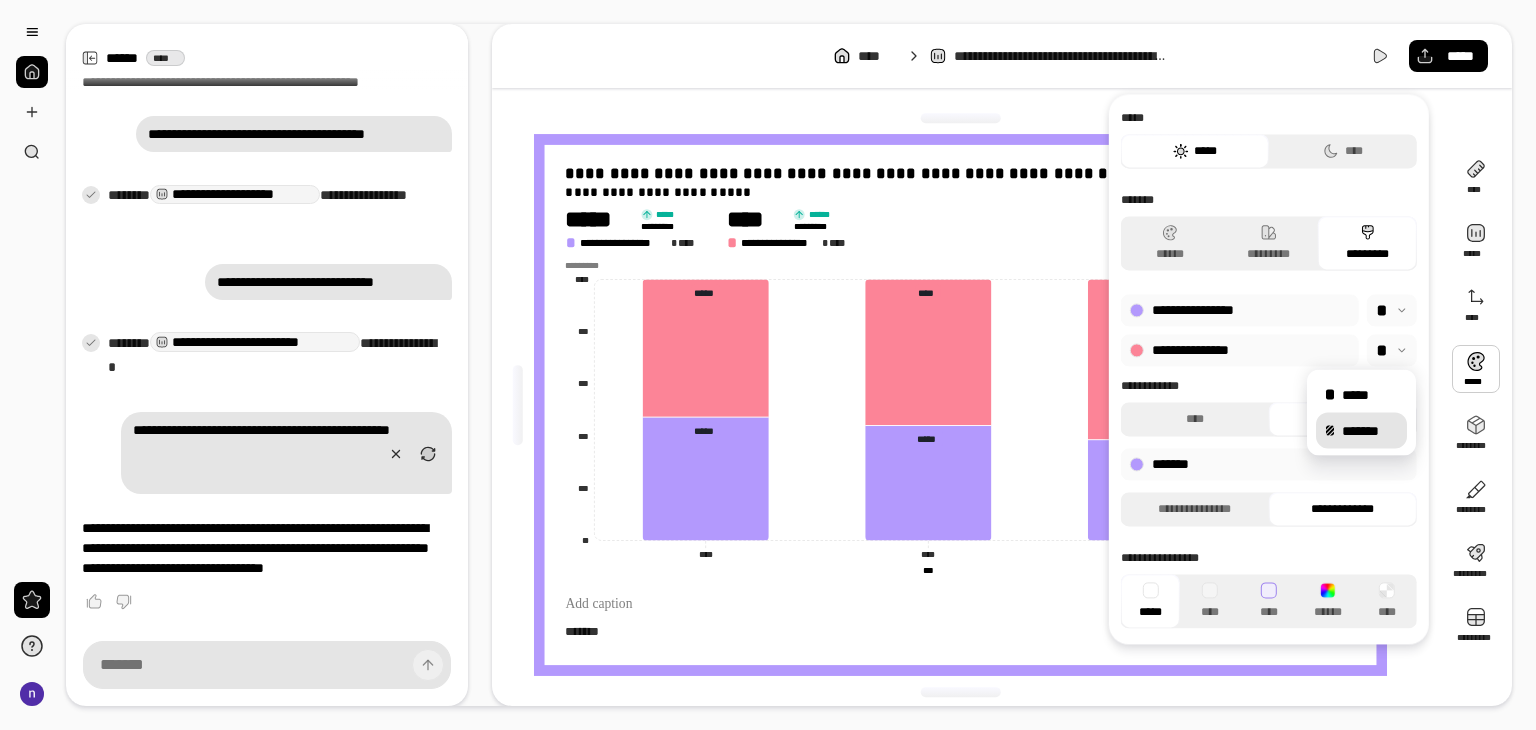 click on "*******" at bounding box center (1370, 431) 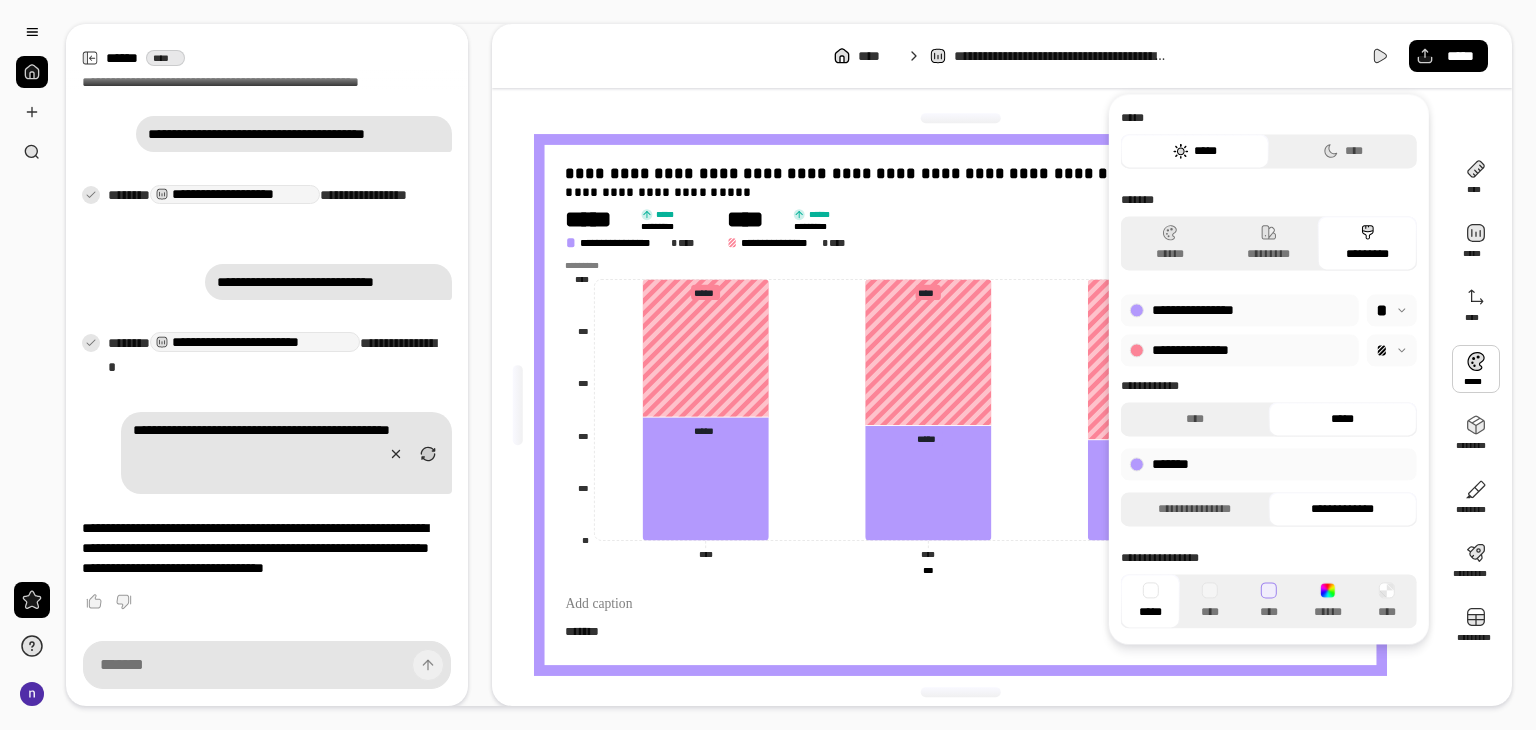 click at bounding box center [1392, 350] 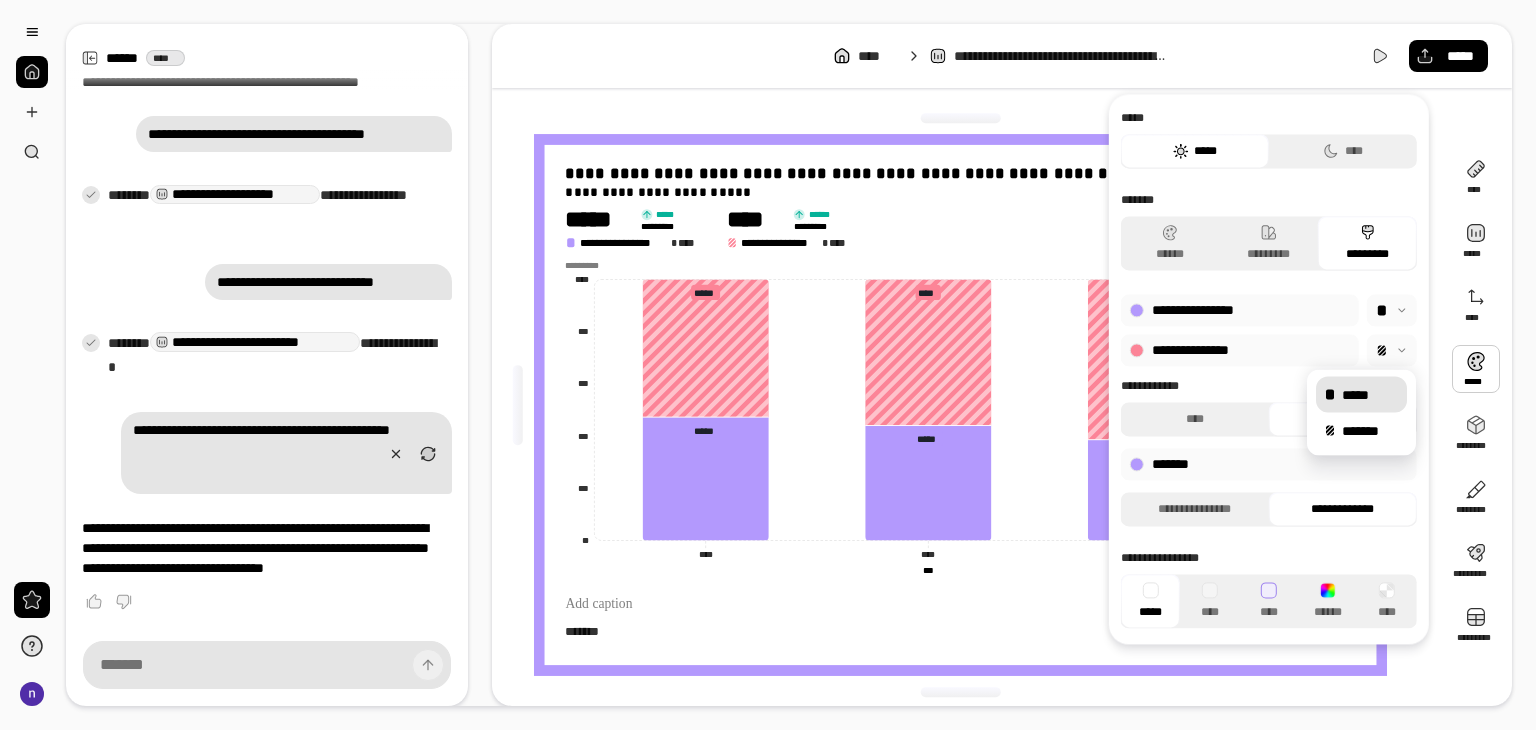 click on "*****" at bounding box center [1370, 395] 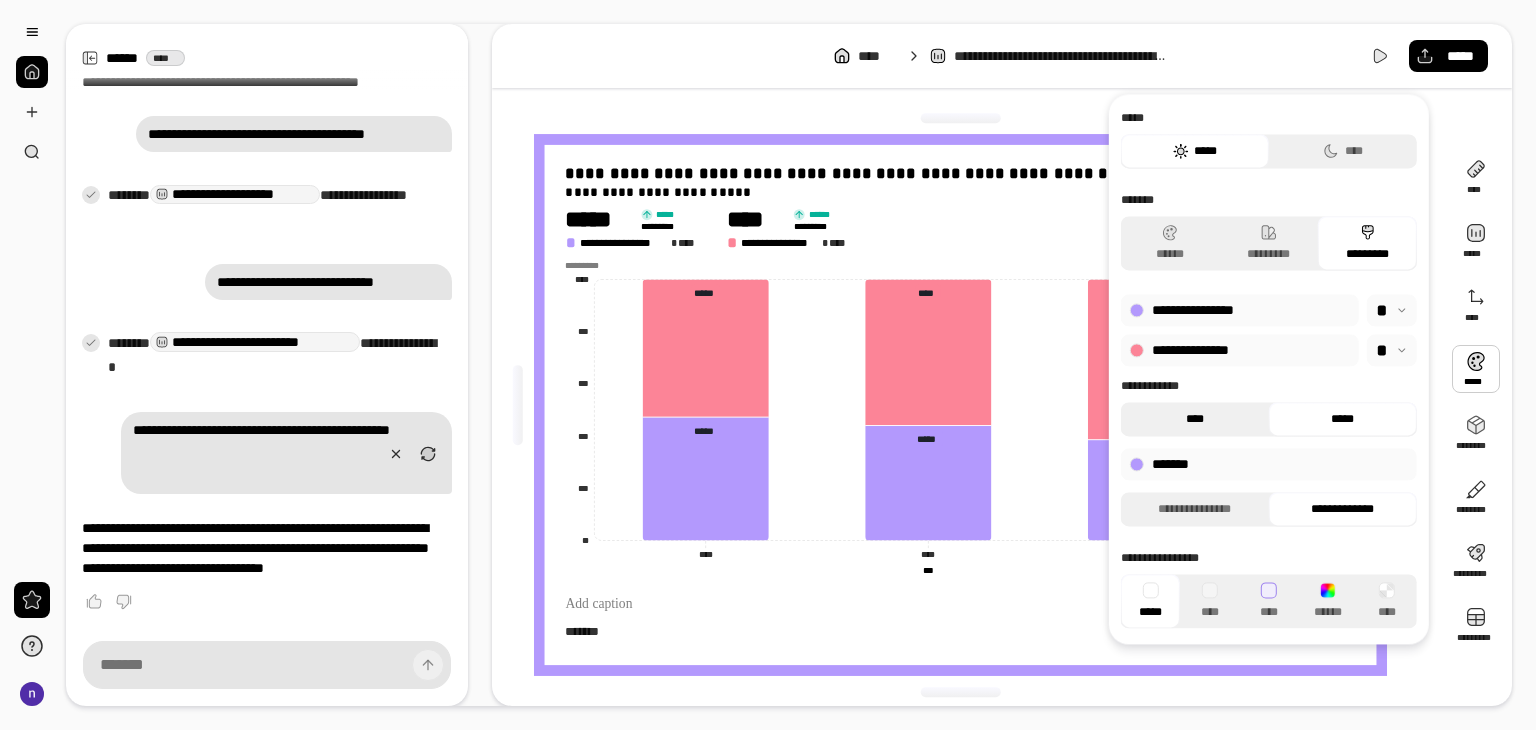 click on "****" at bounding box center (1195, 419) 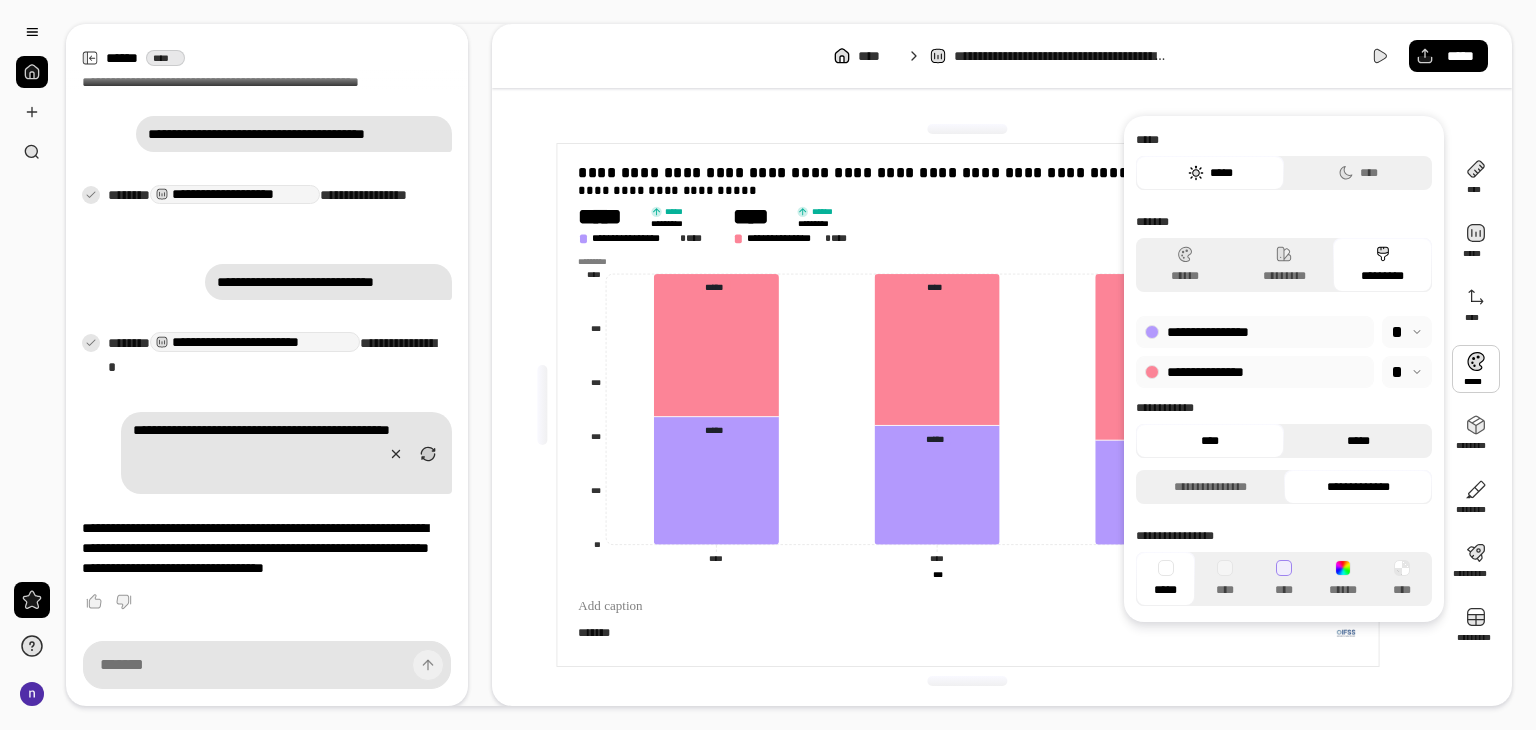 click on "*****" at bounding box center (1358, 441) 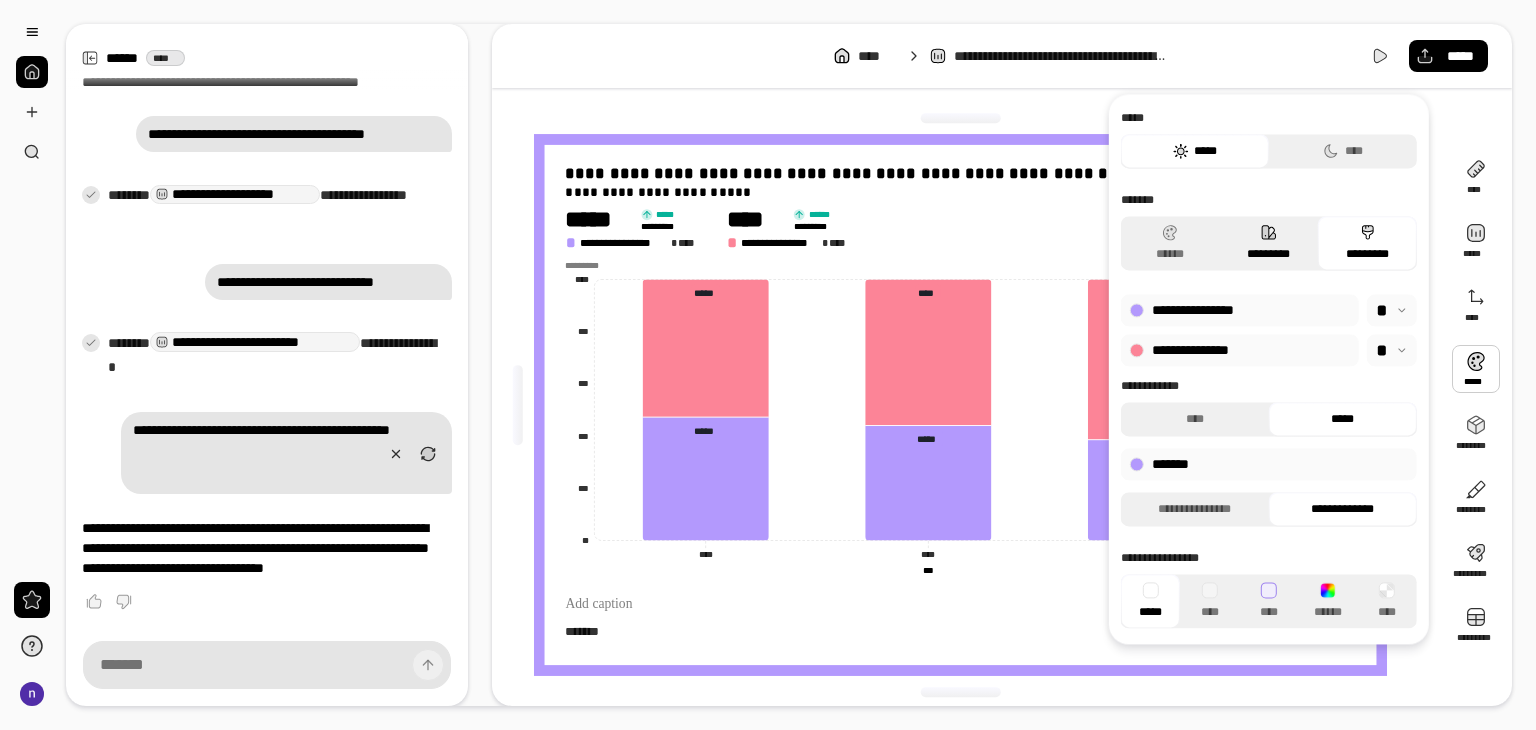 click on "*********" at bounding box center [1268, 243] 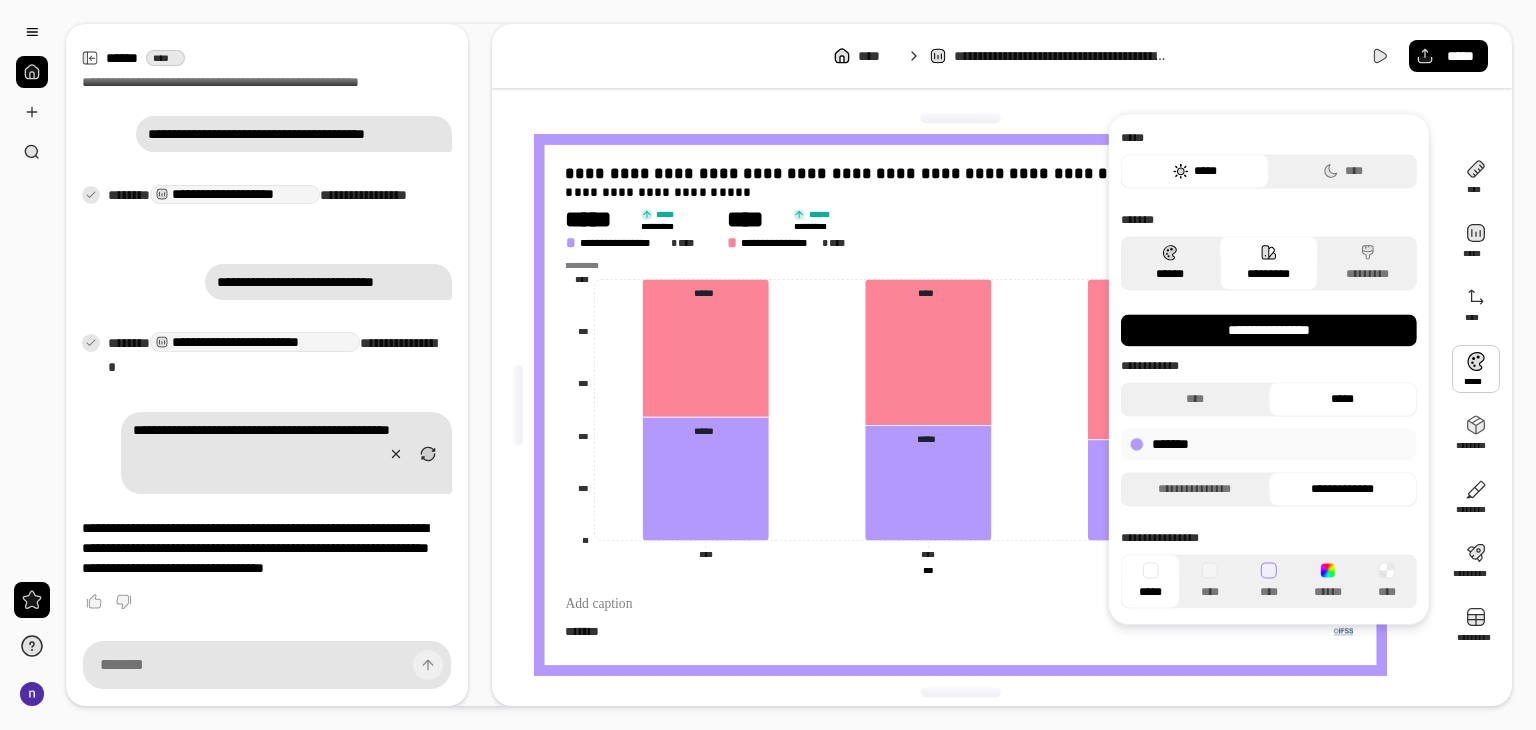 click on "******" at bounding box center [1170, 263] 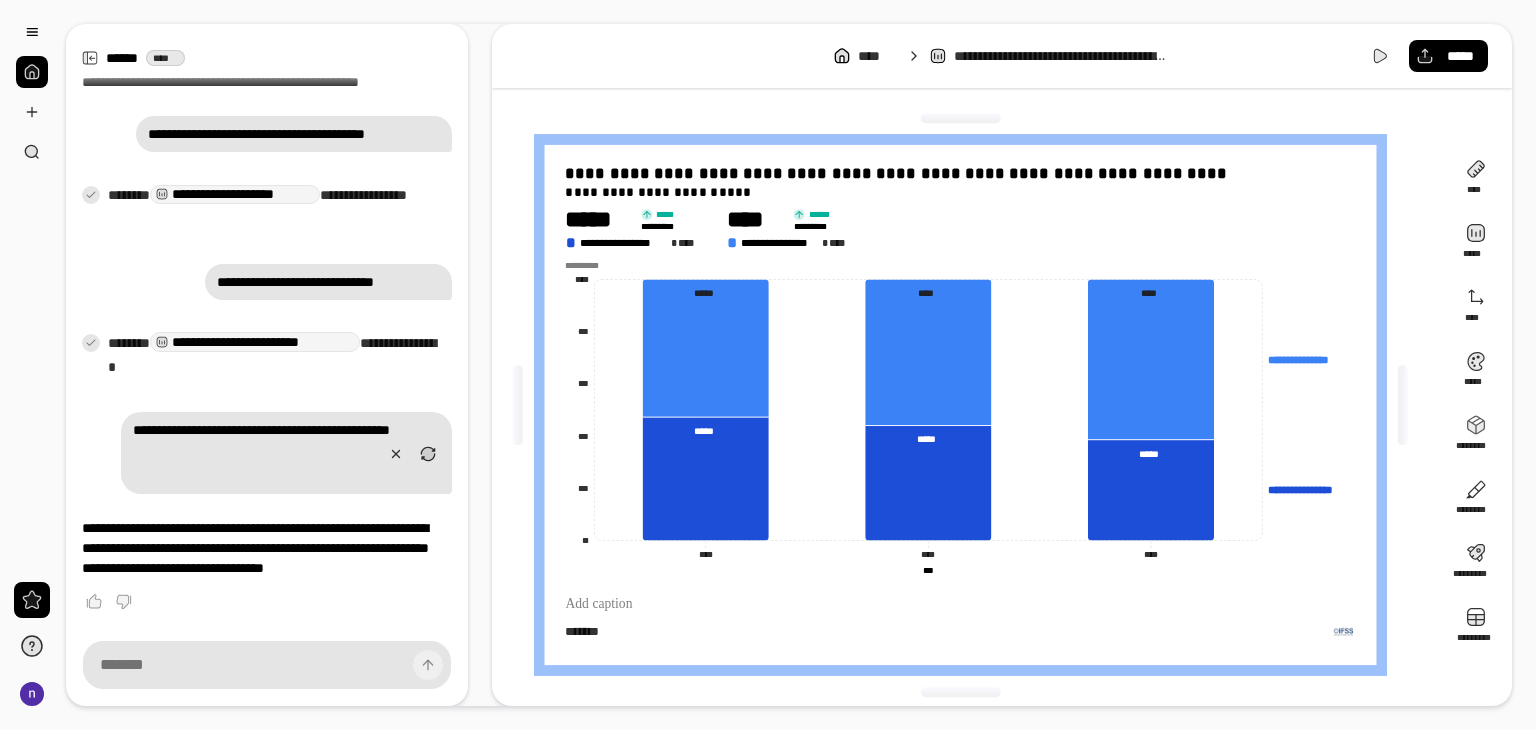 click on "**********" at bounding box center [1002, 365] 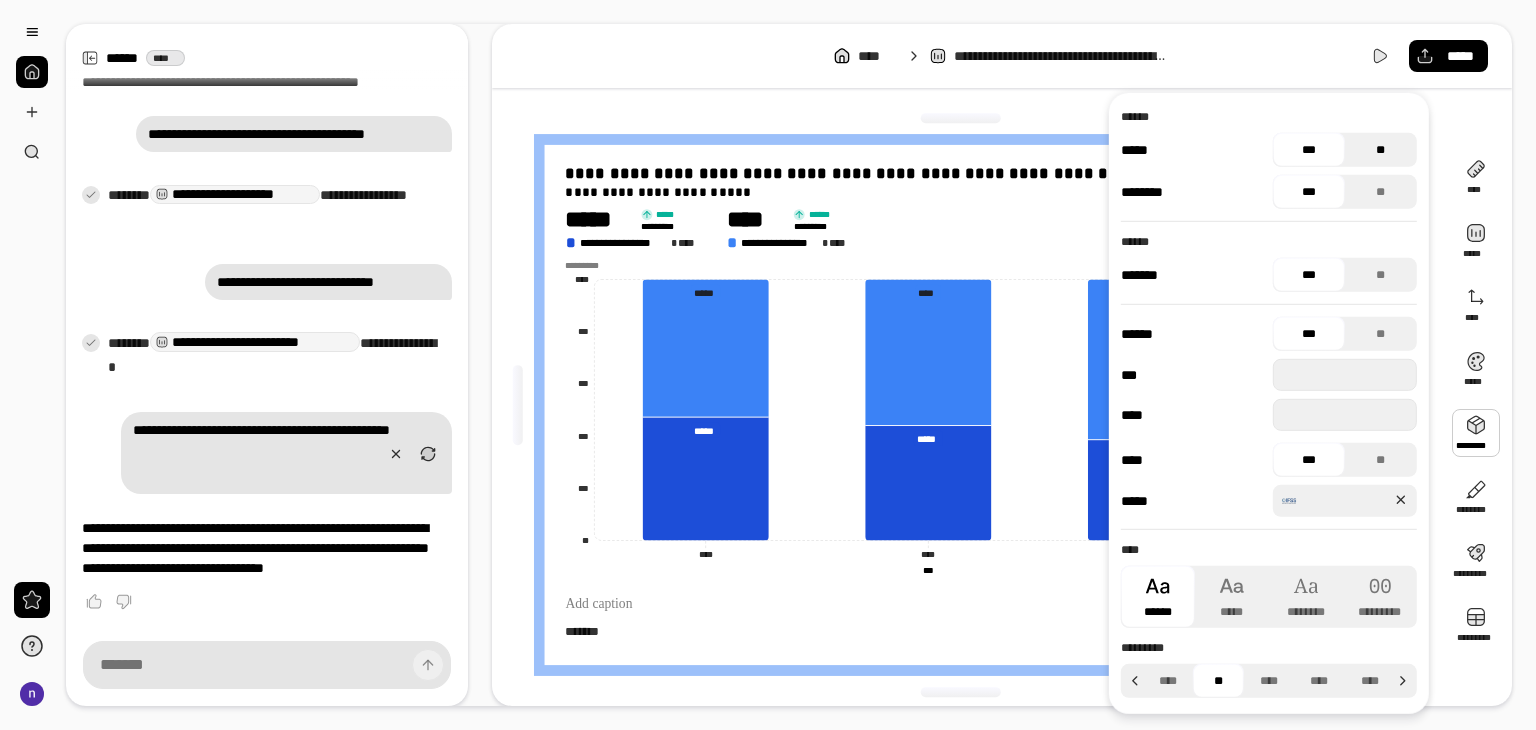 click on "**" at bounding box center (1381, 150) 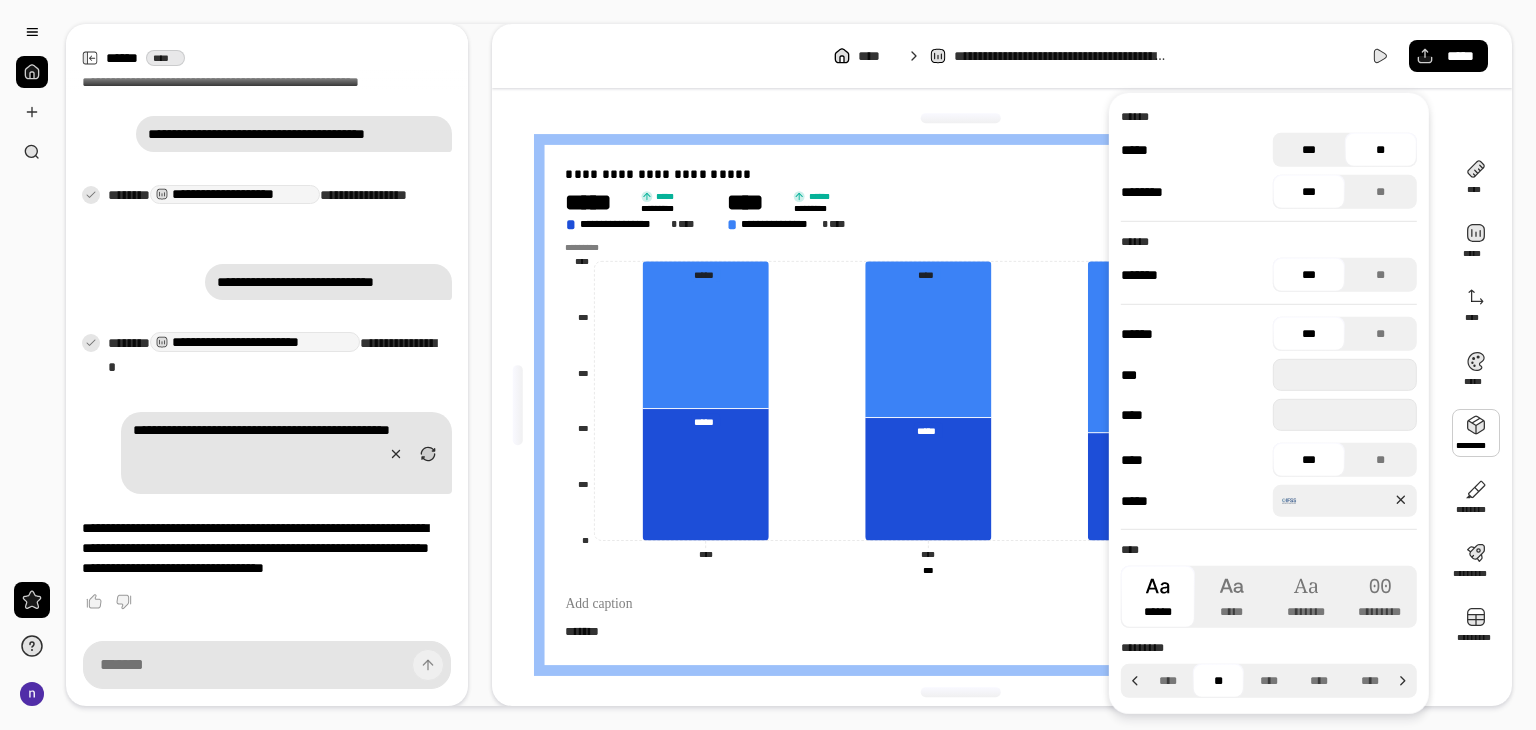 click on "***" at bounding box center [1309, 150] 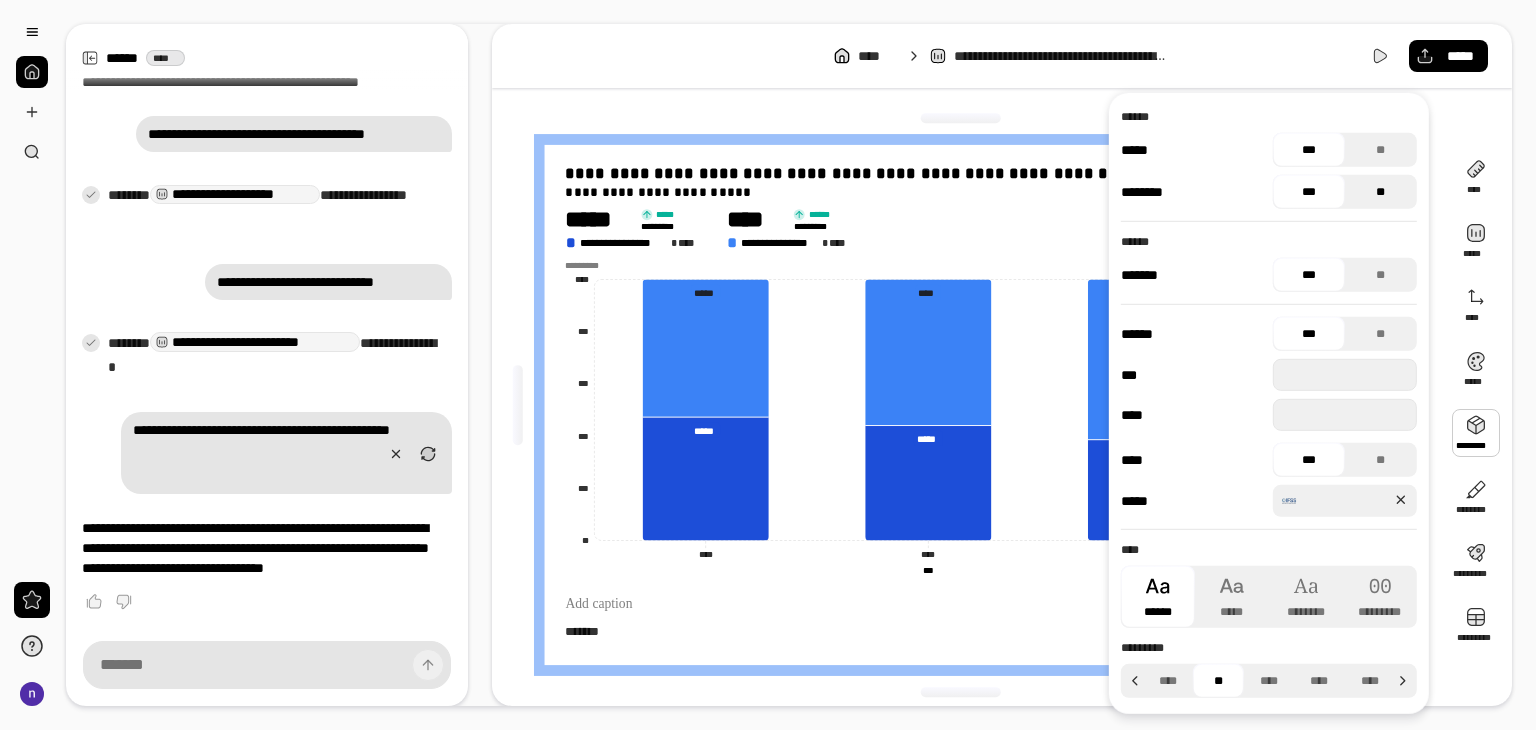 click on "**" at bounding box center [1381, 192] 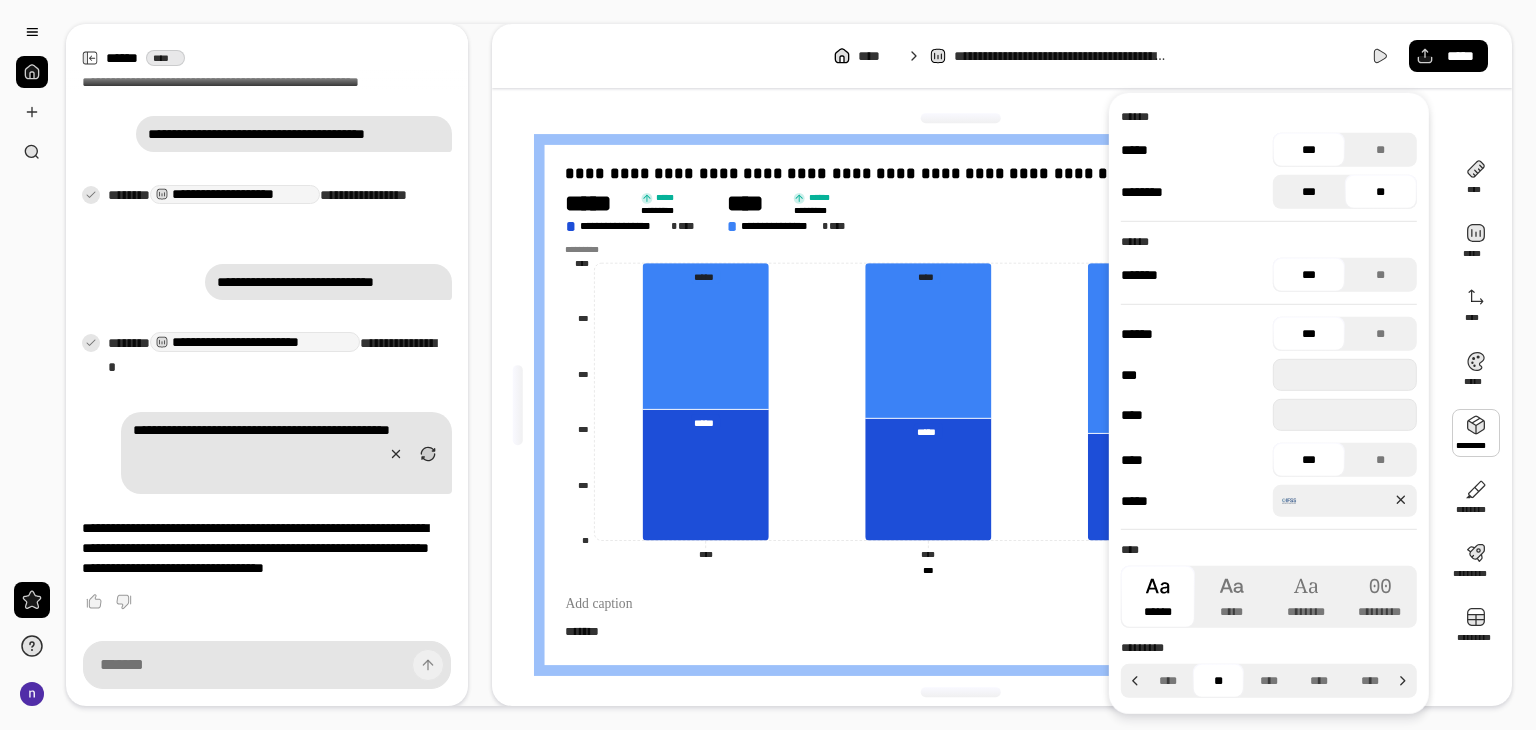 click on "***" at bounding box center [1309, 192] 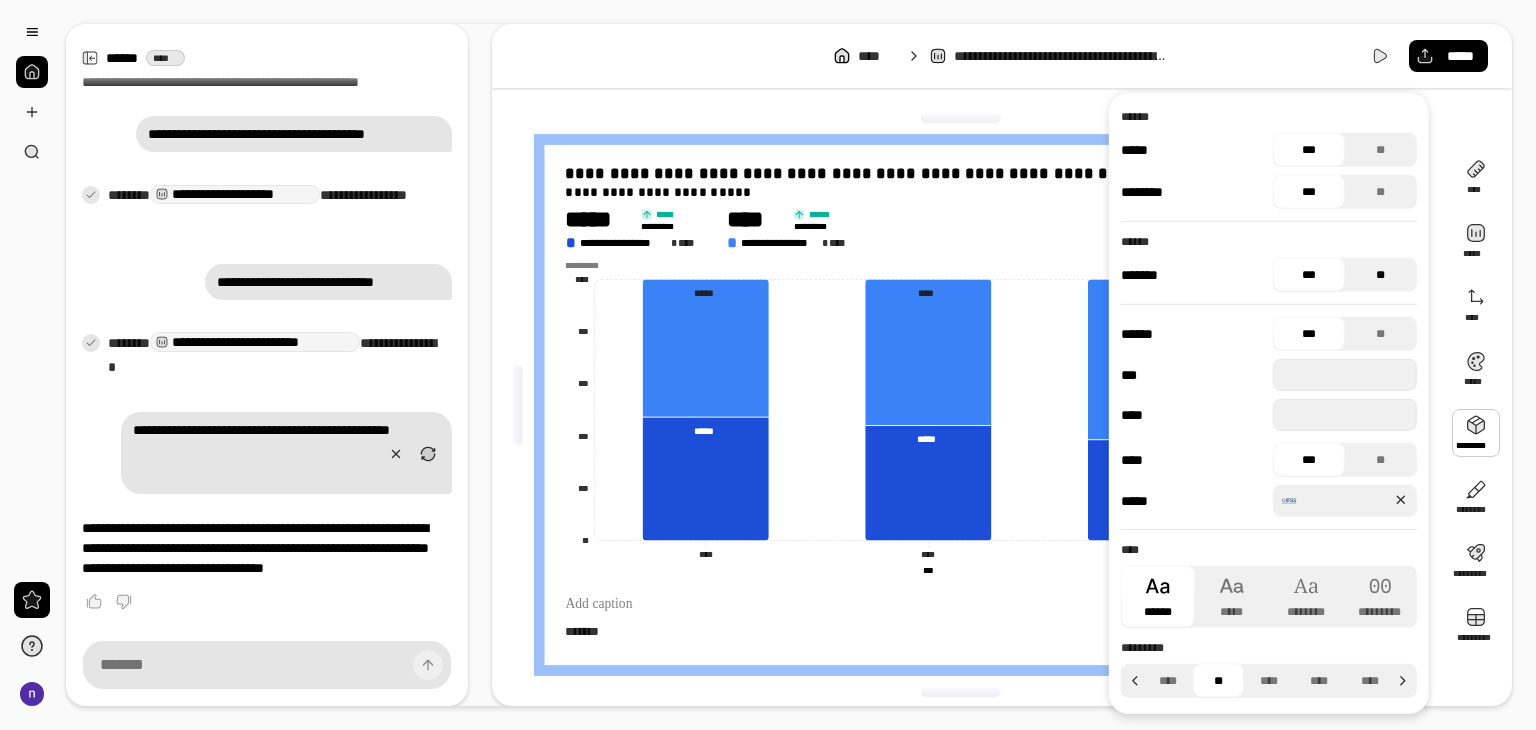 click on "**" at bounding box center (1381, 275) 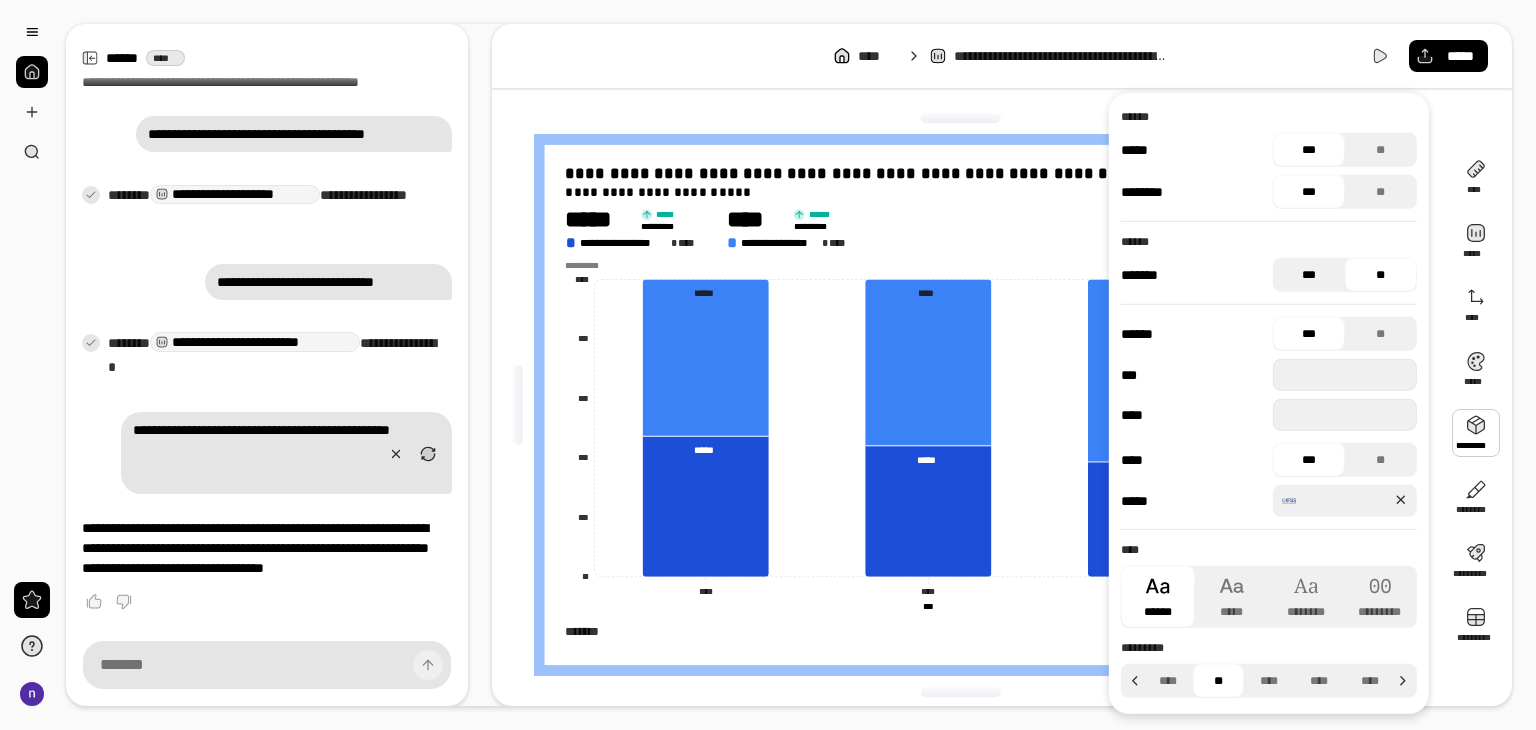 click on "***" at bounding box center (1309, 275) 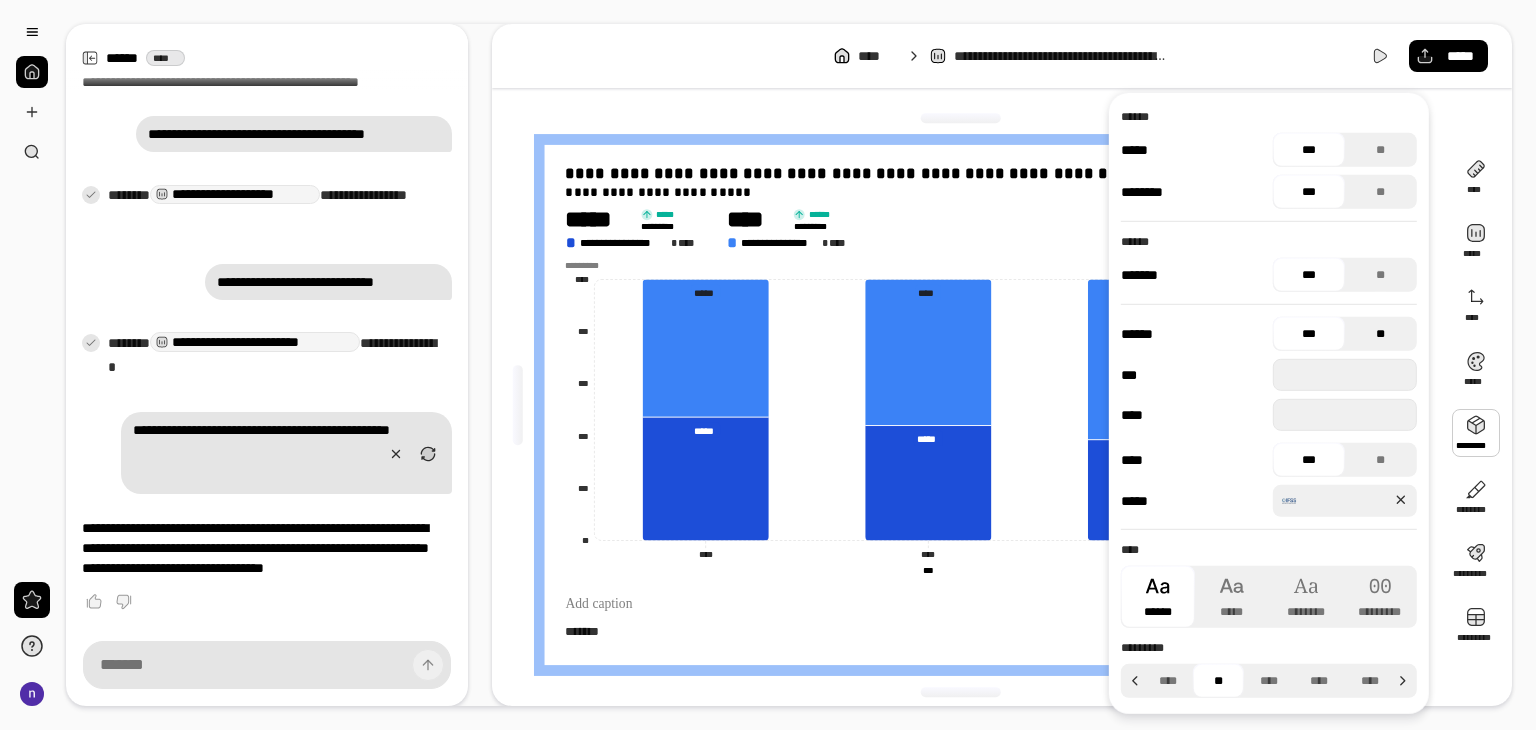click on "**" at bounding box center (1381, 334) 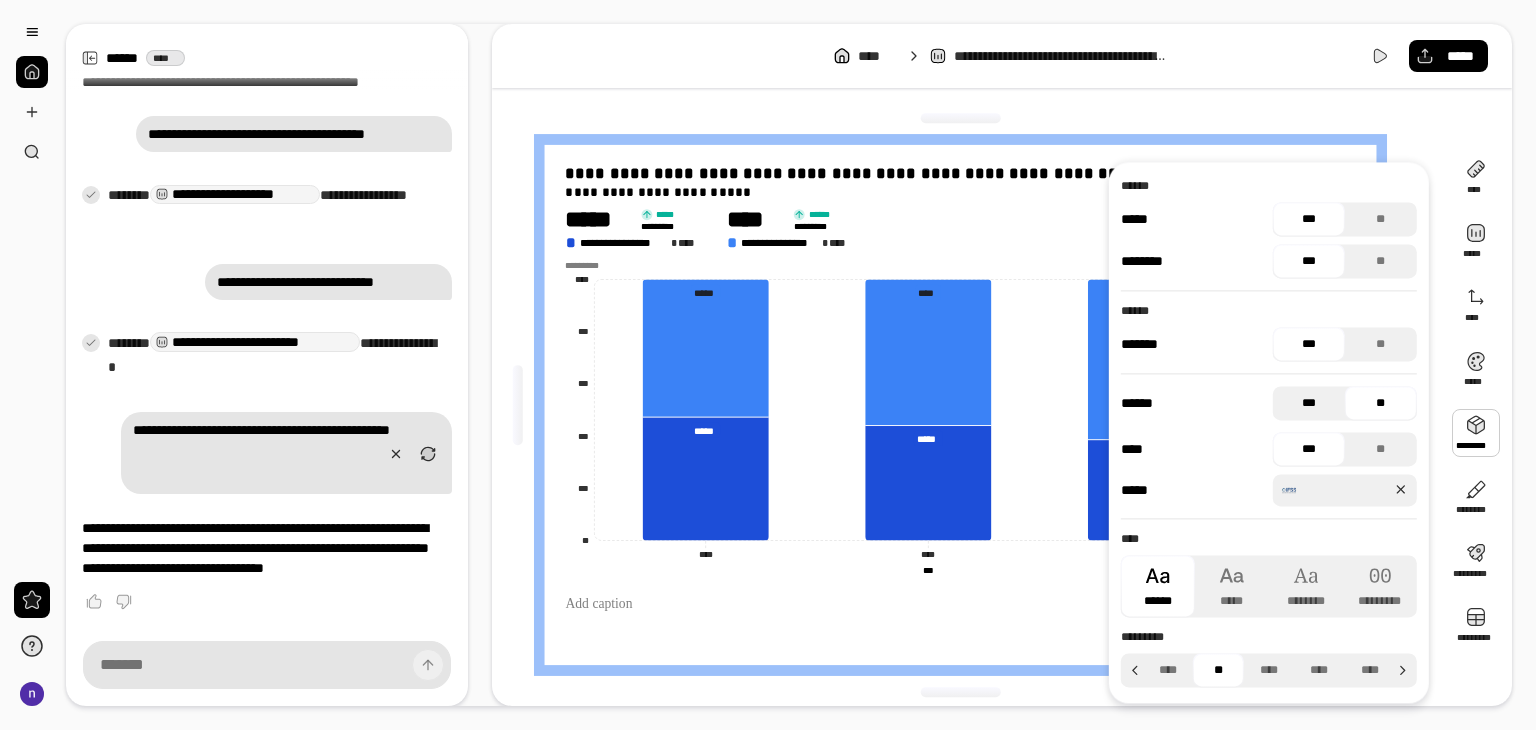 click on "***" at bounding box center [1309, 403] 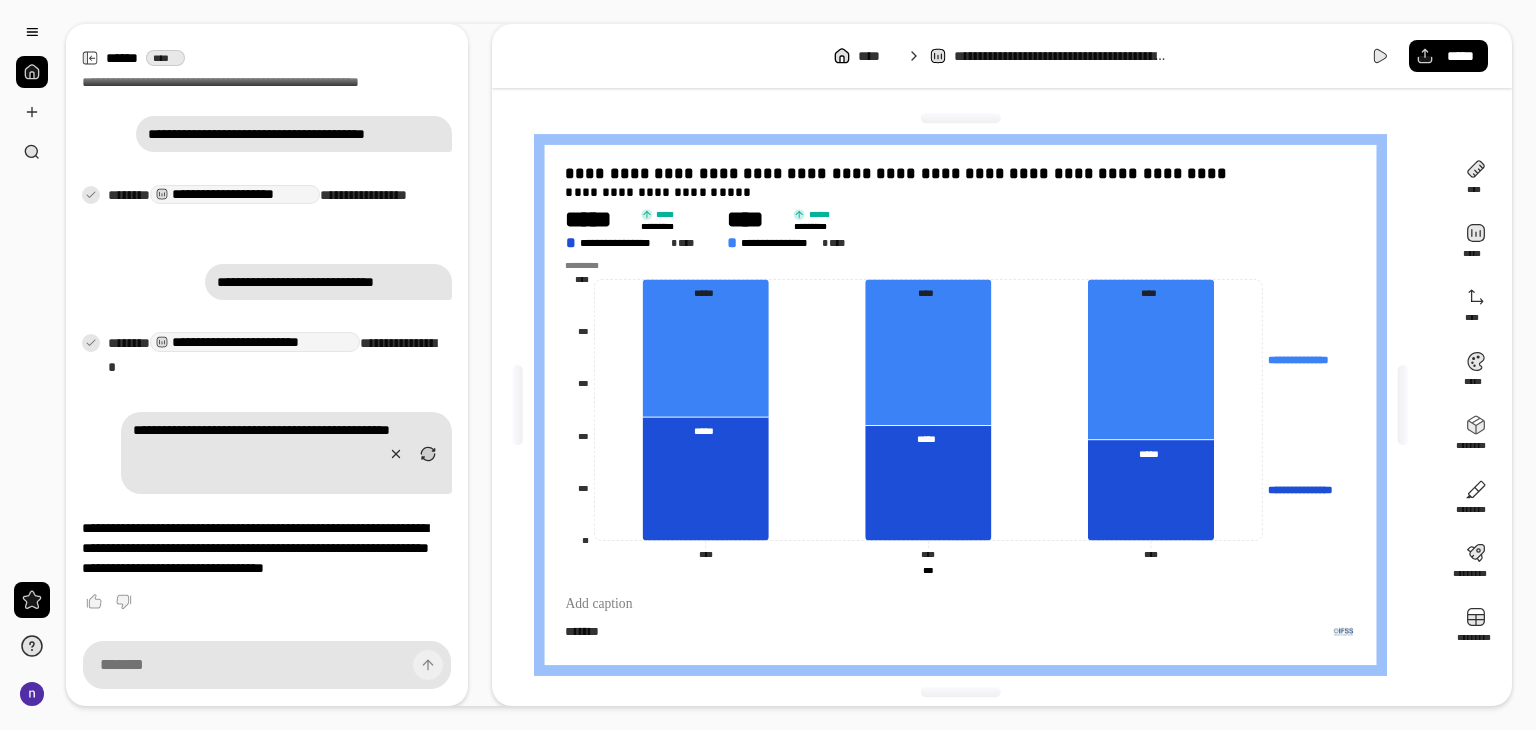 drag, startPoint x: 609, startPoint y: 635, endPoint x: 581, endPoint y: 641, distance: 28.635643 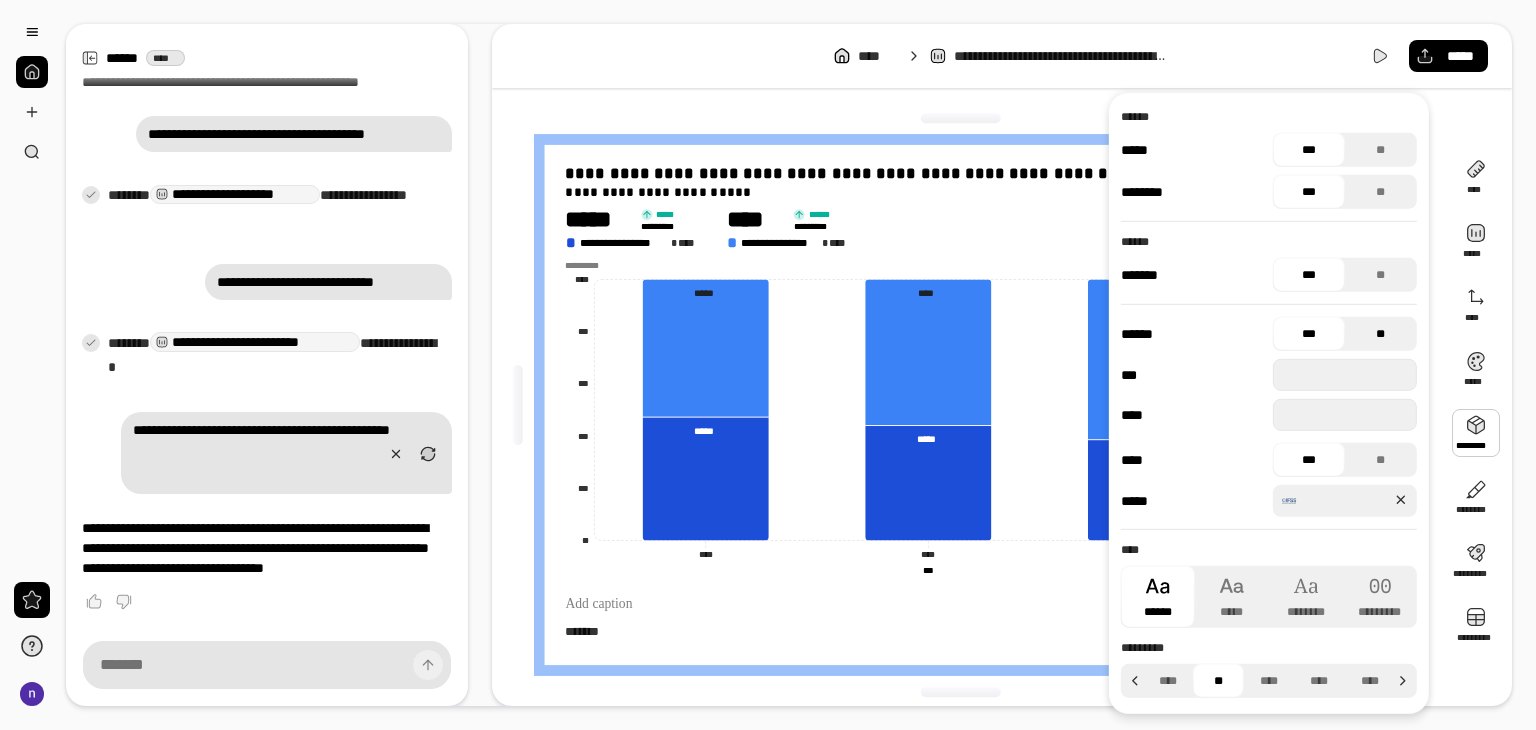 click on "**" at bounding box center (1381, 334) 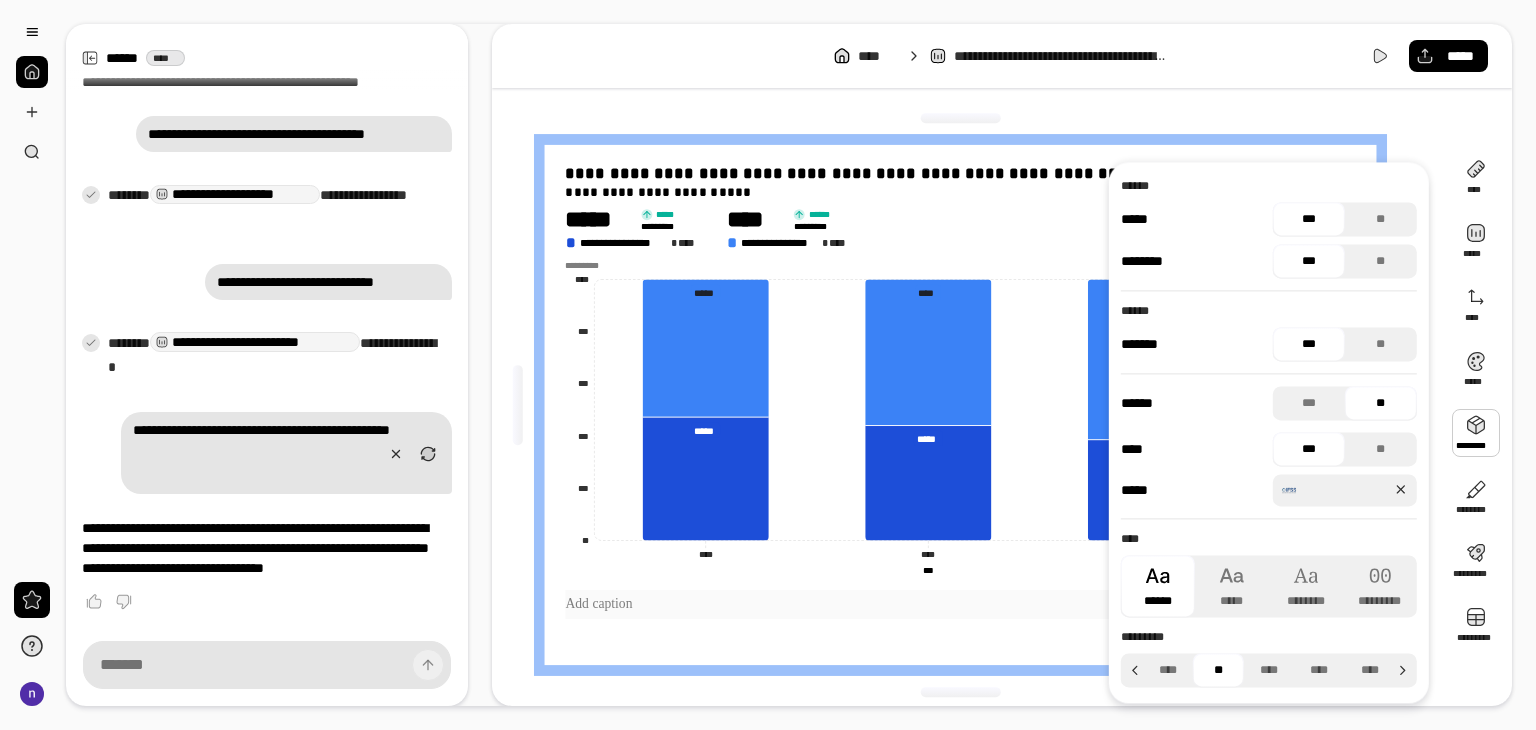 click at bounding box center (960, 604) 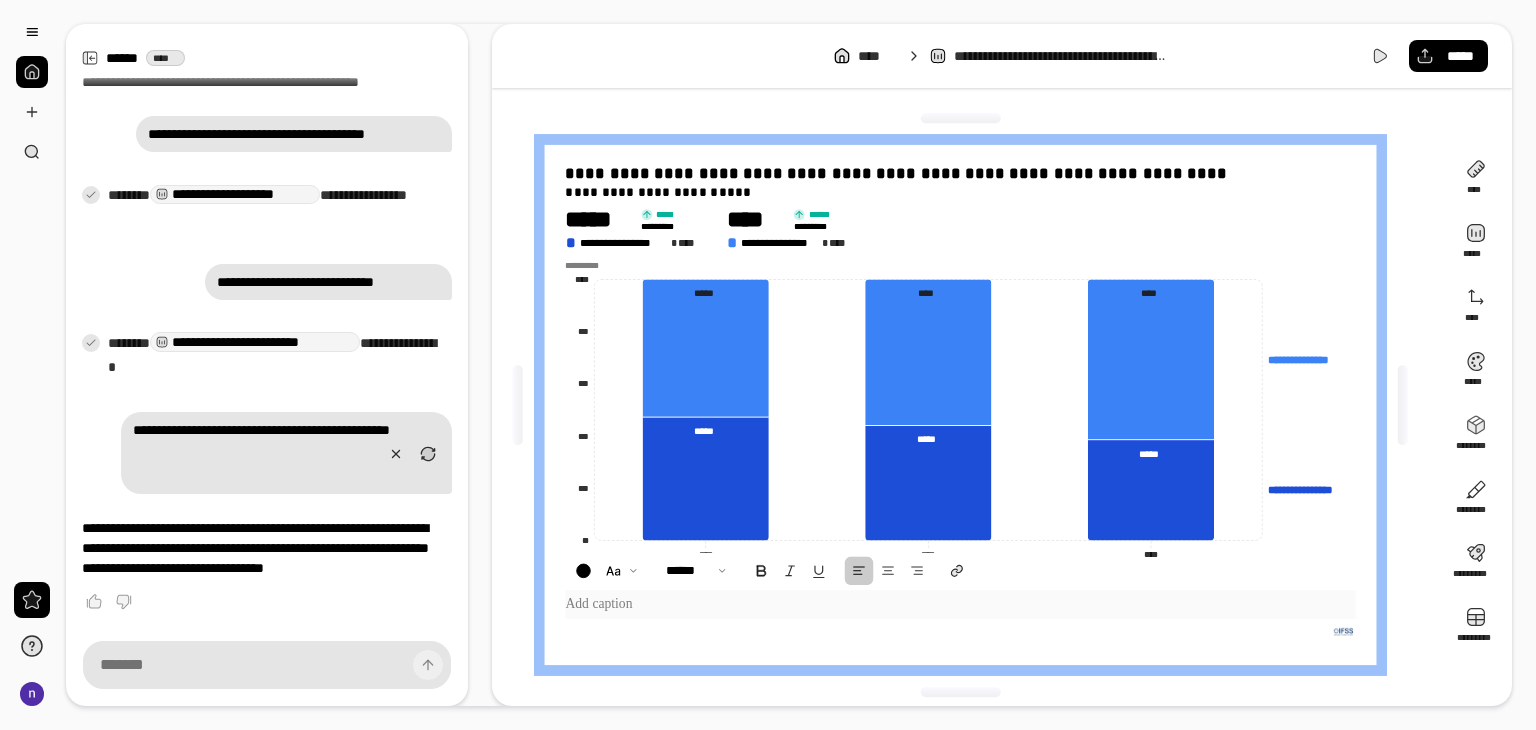 type 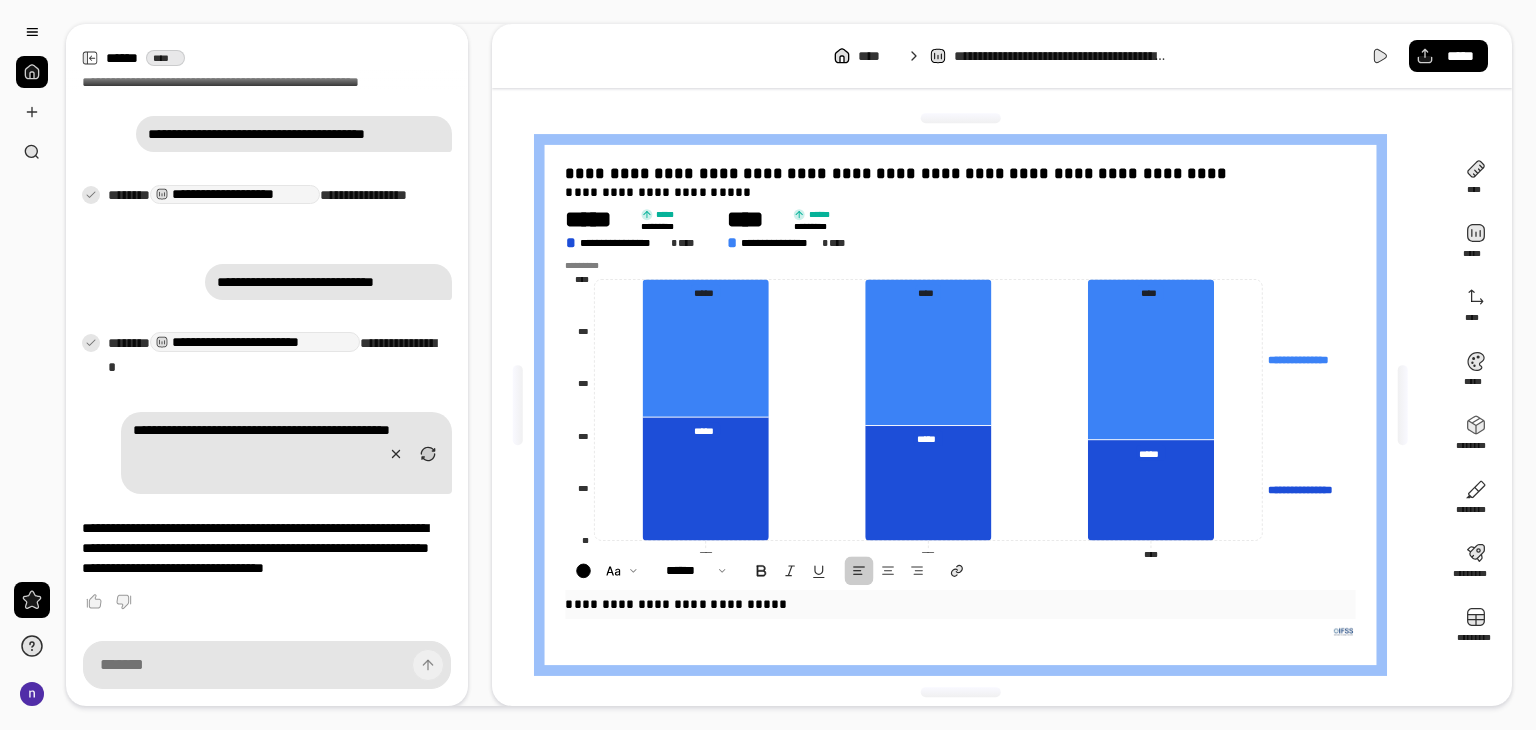 drag, startPoint x: 789, startPoint y: 599, endPoint x: 560, endPoint y: 595, distance: 229.03493 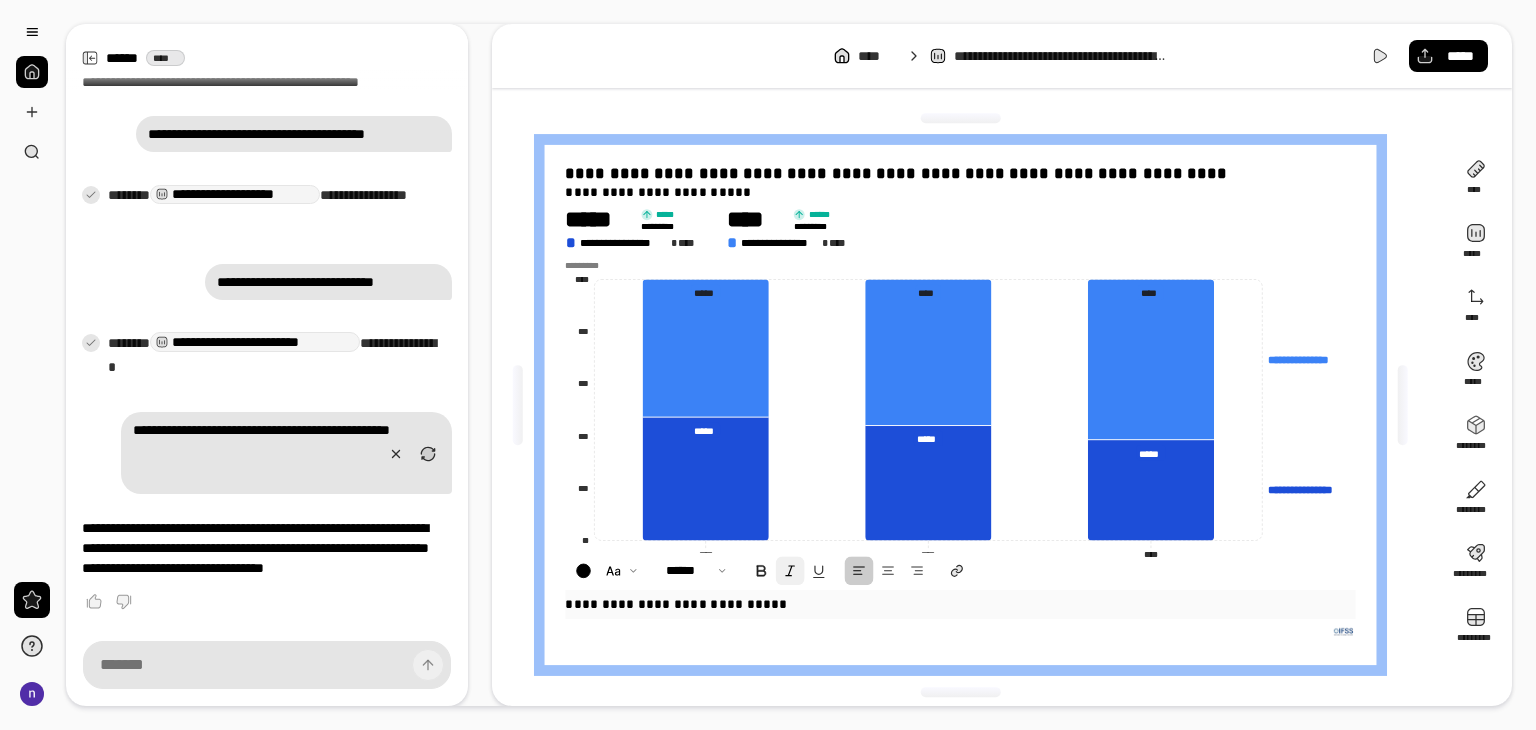 click at bounding box center (790, 570) 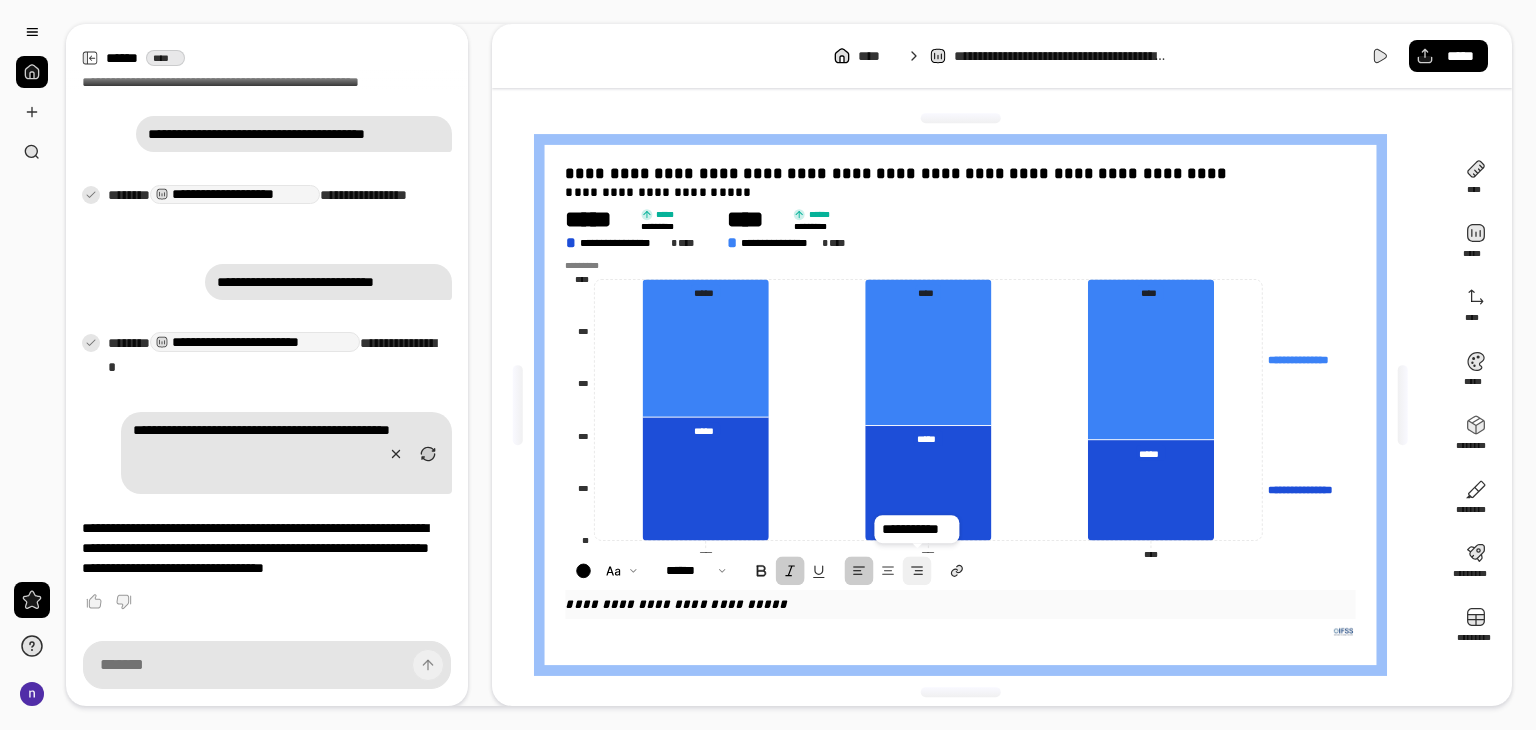 click at bounding box center [916, 570] 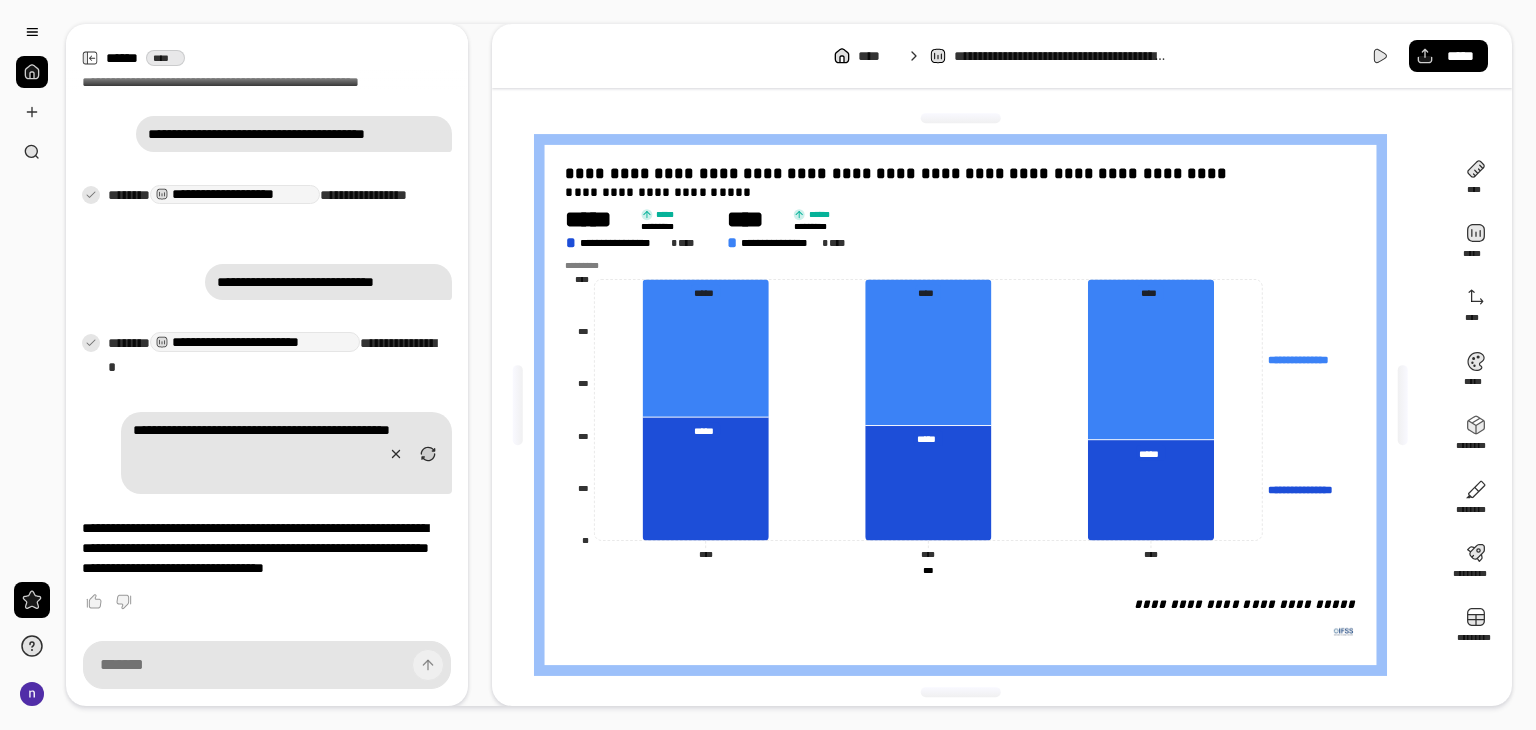 click at bounding box center (960, 631) 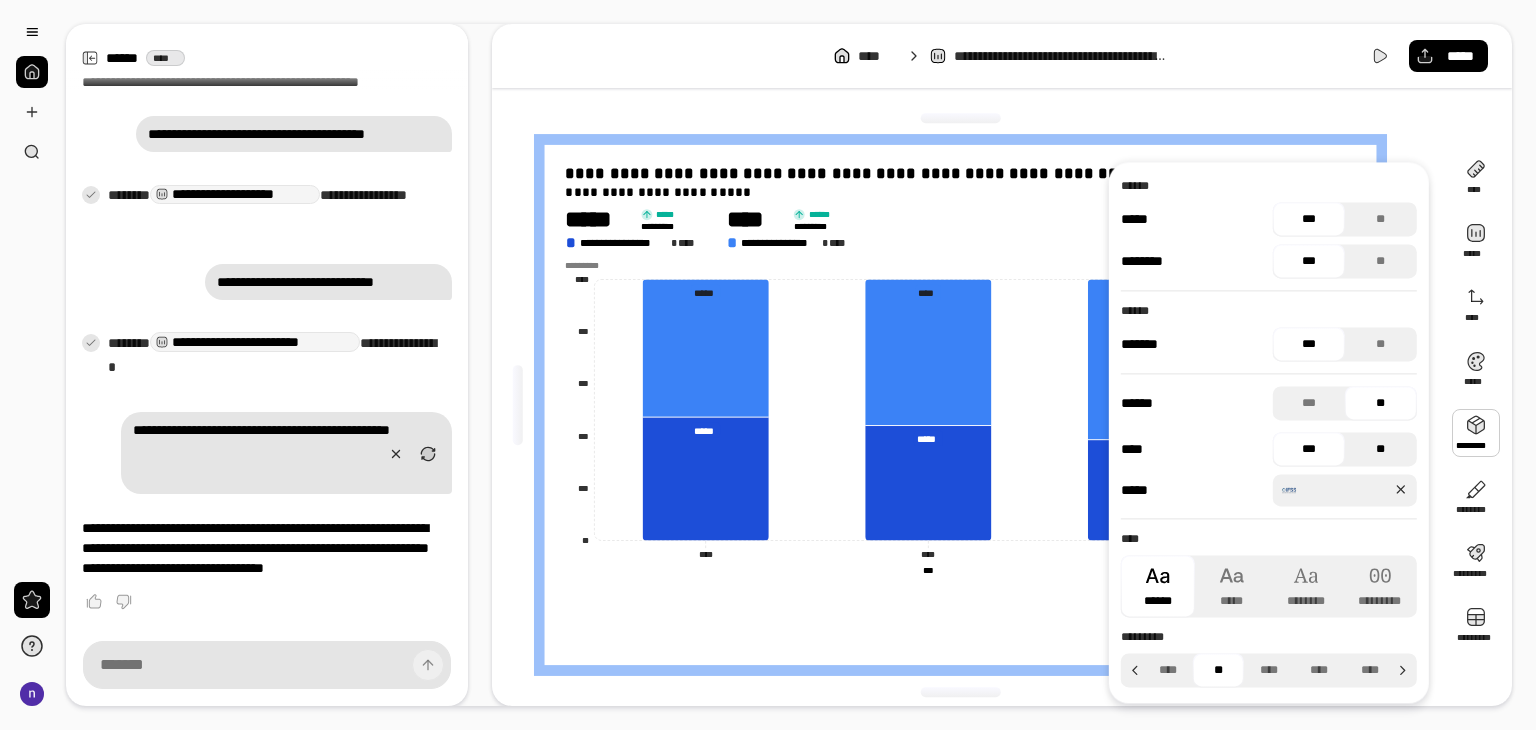 click on "**" at bounding box center (1381, 449) 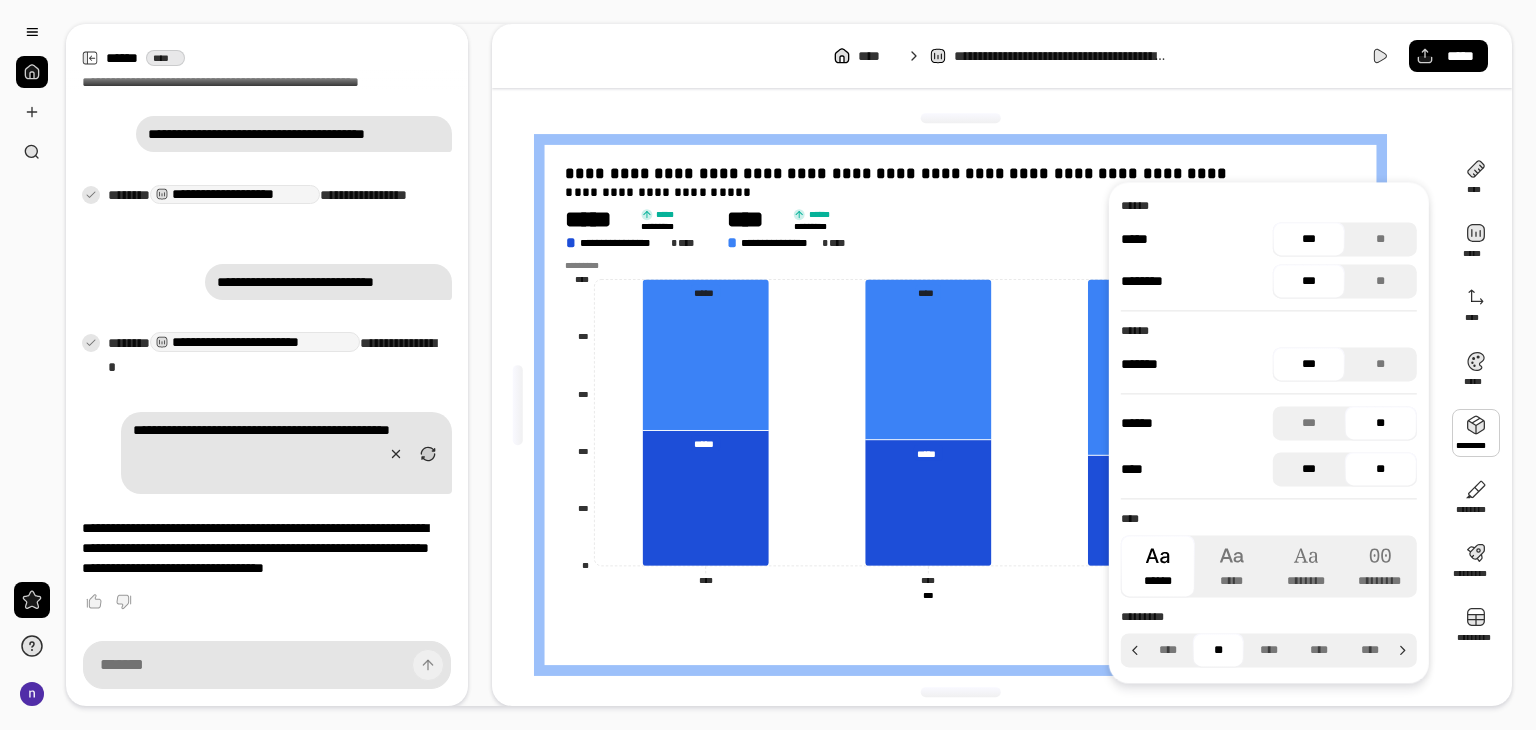click on "***" at bounding box center (1309, 469) 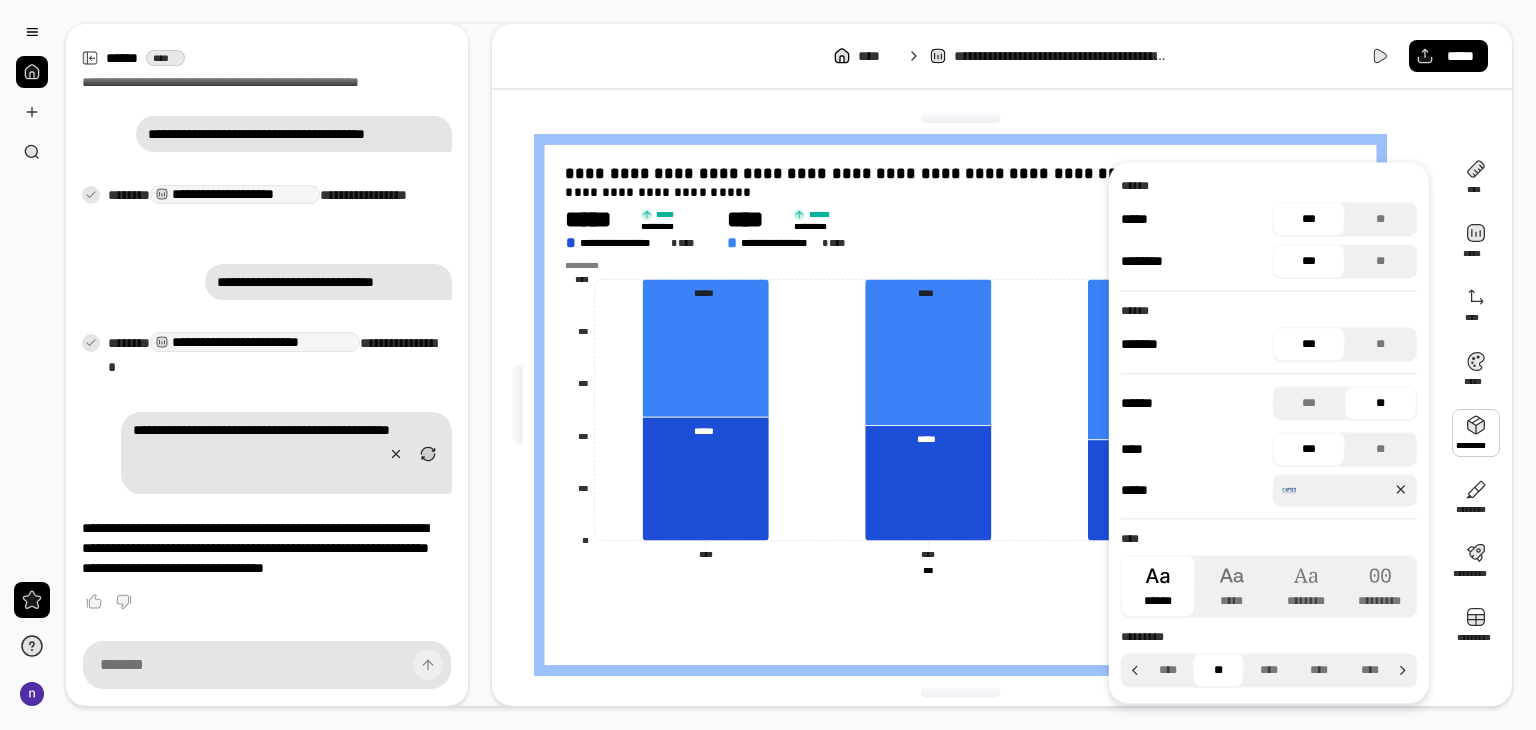 click at bounding box center (1401, 489) 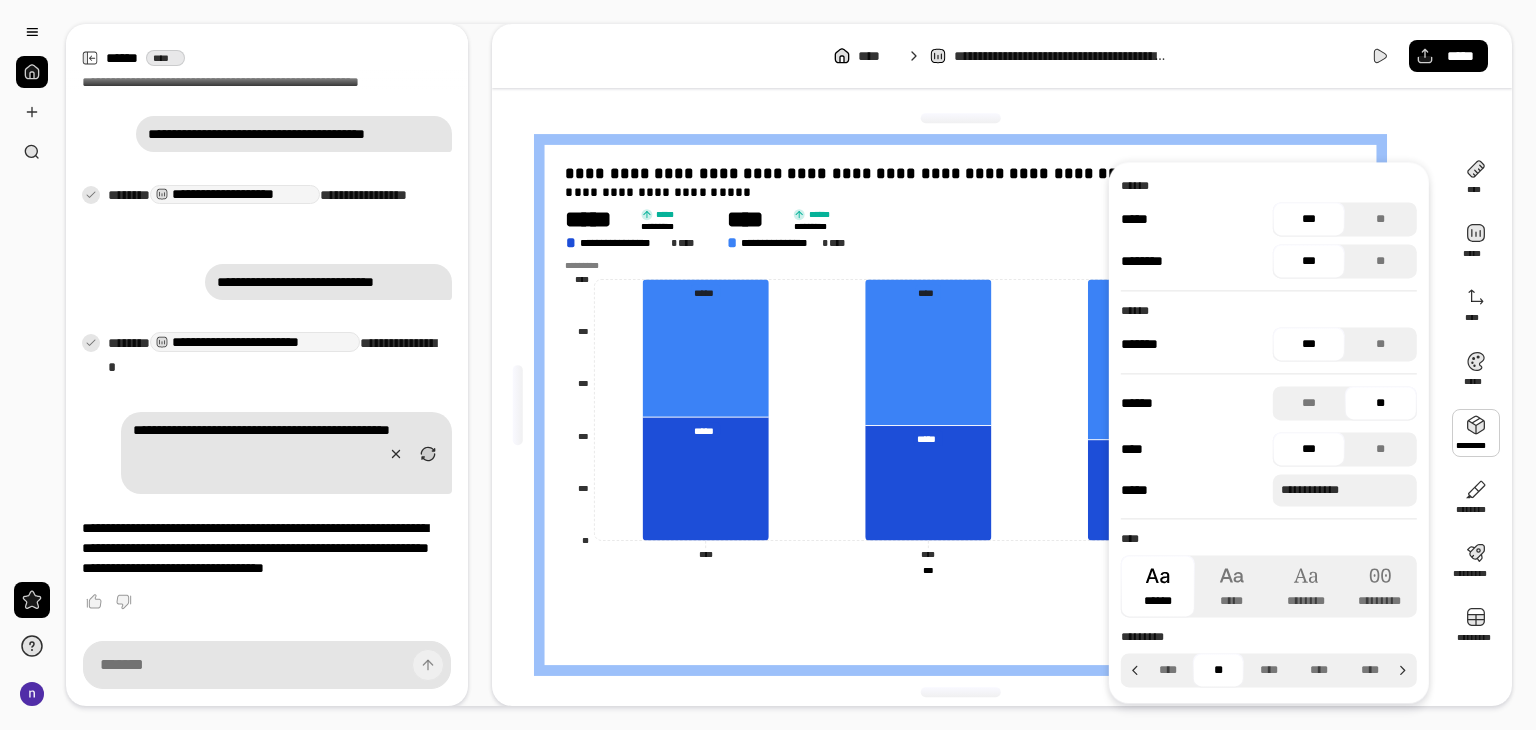 click on "**********" at bounding box center [1318, 490] 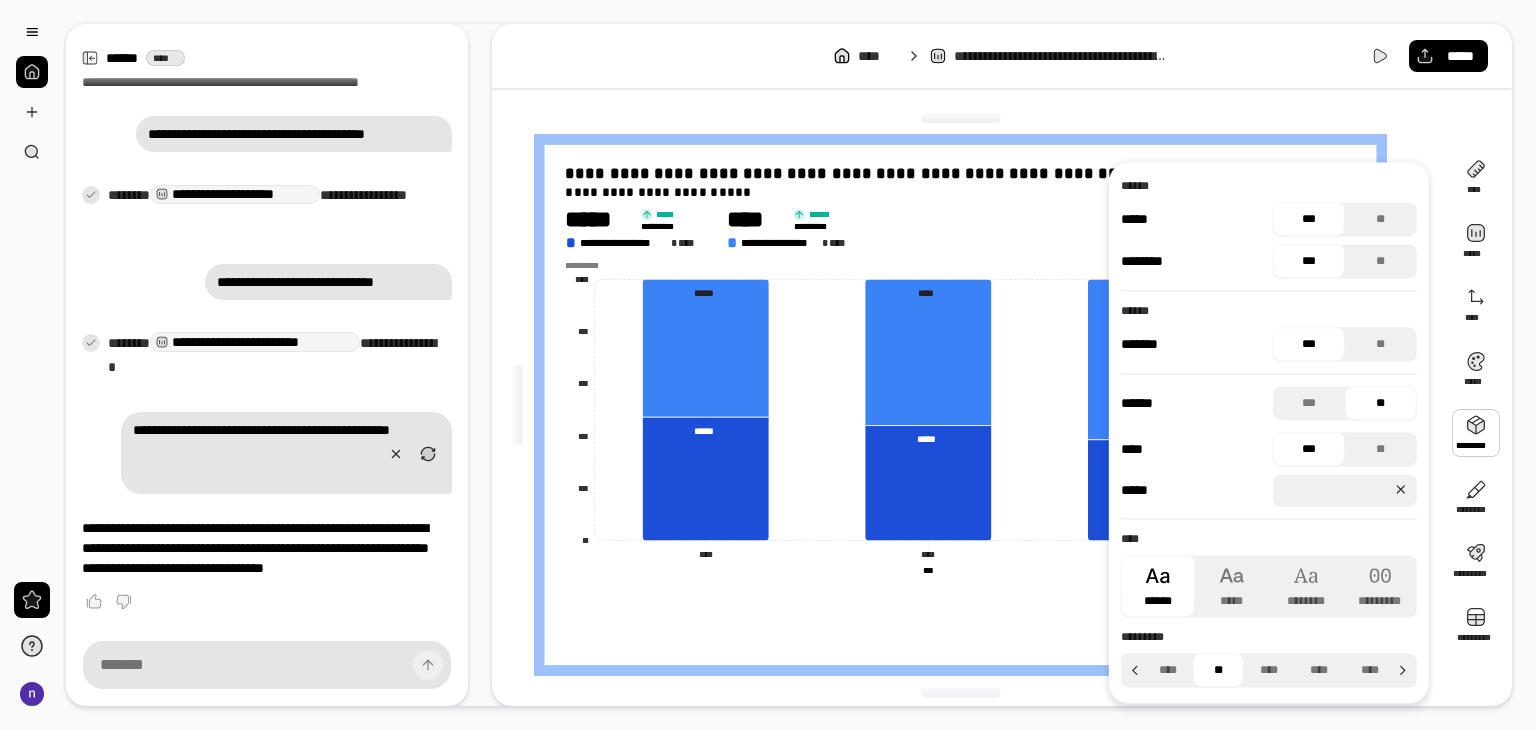 click at bounding box center [1329, 490] 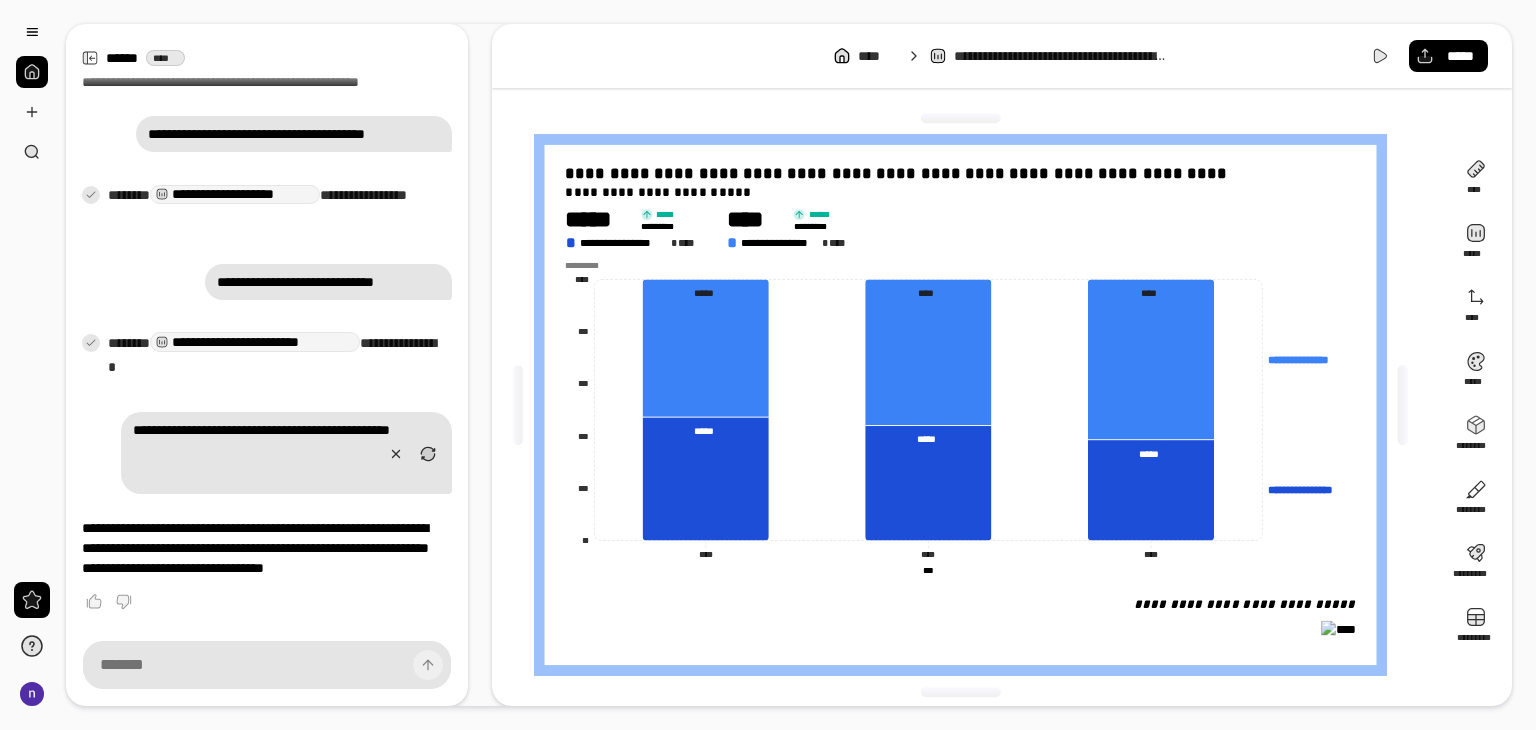 click on "**********" 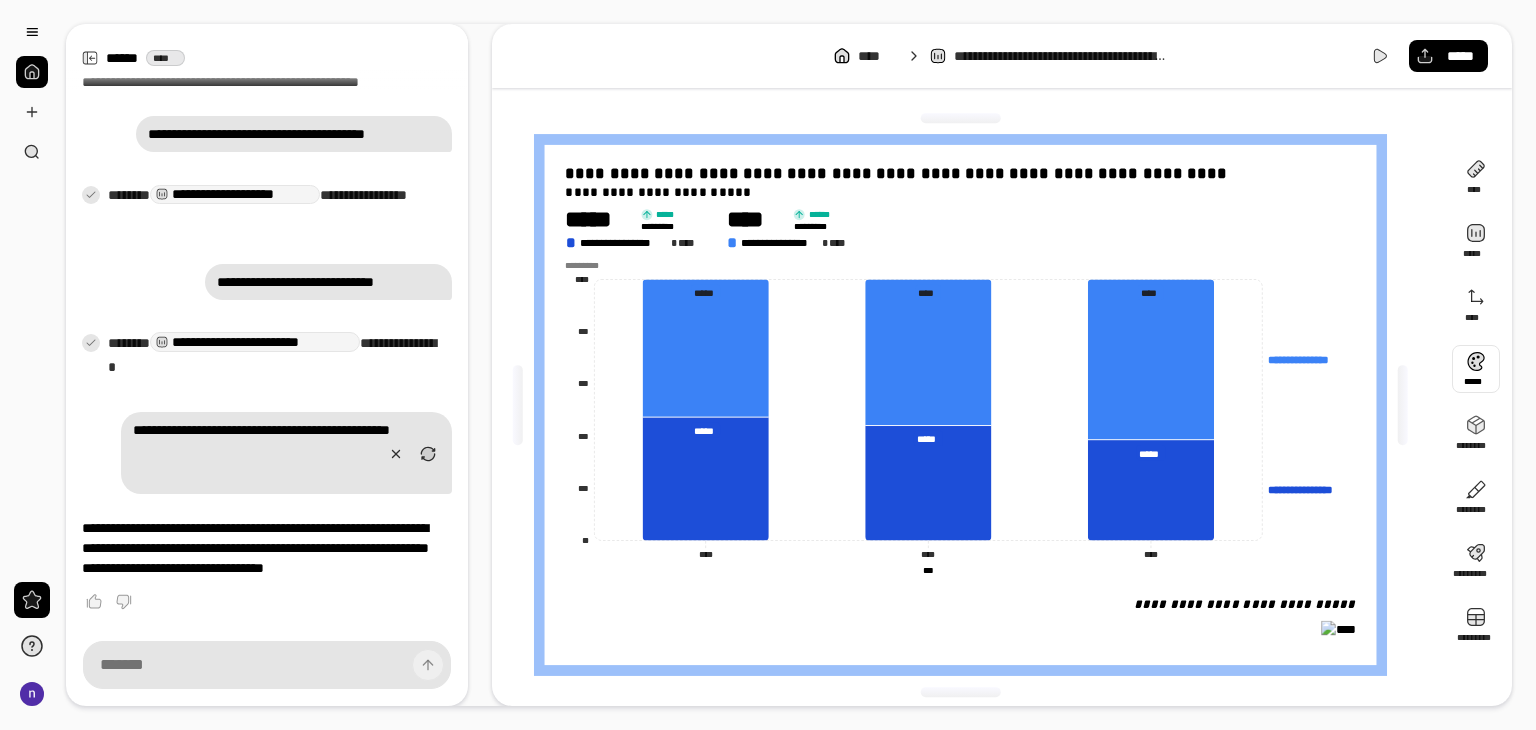 click at bounding box center (1476, 369) 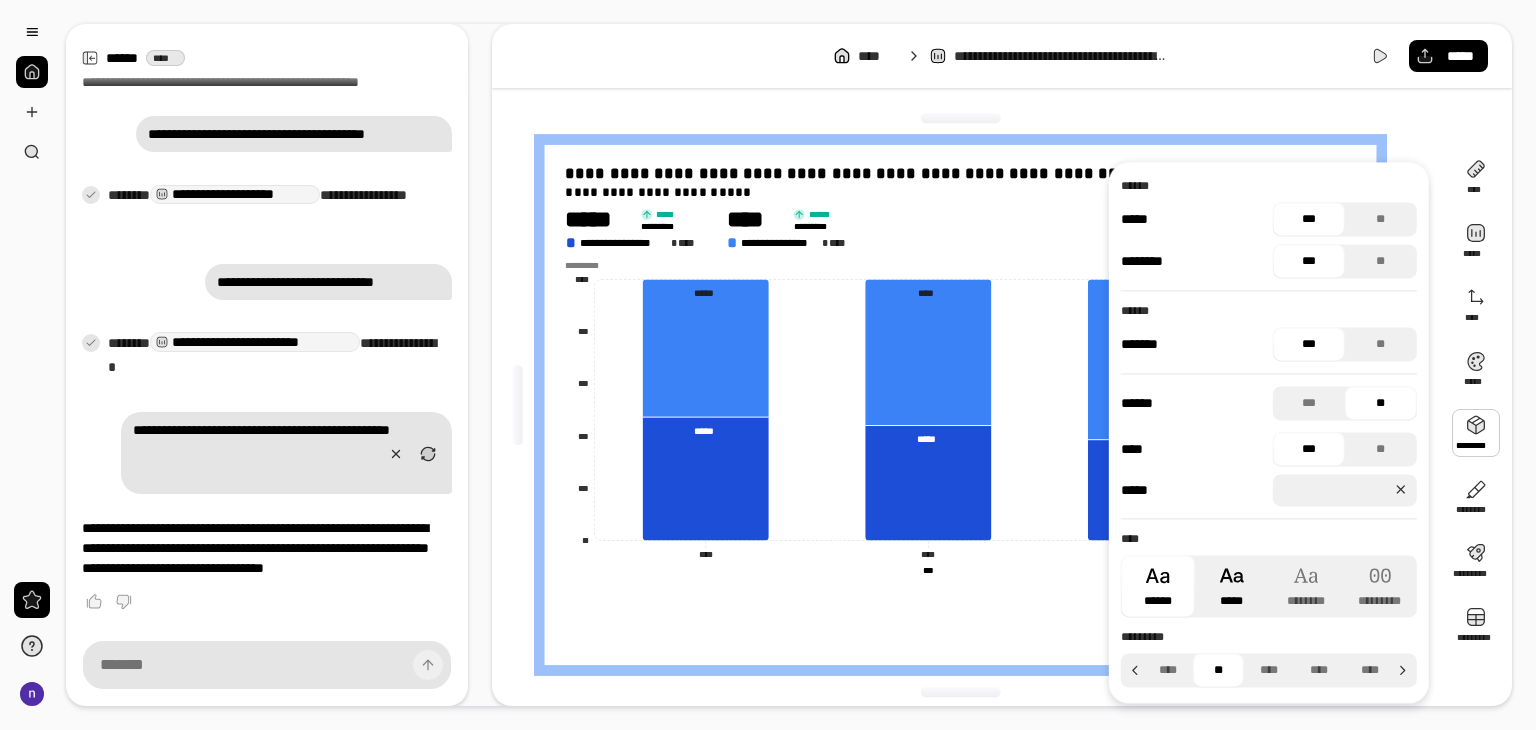 click on "*****" at bounding box center [1232, 586] 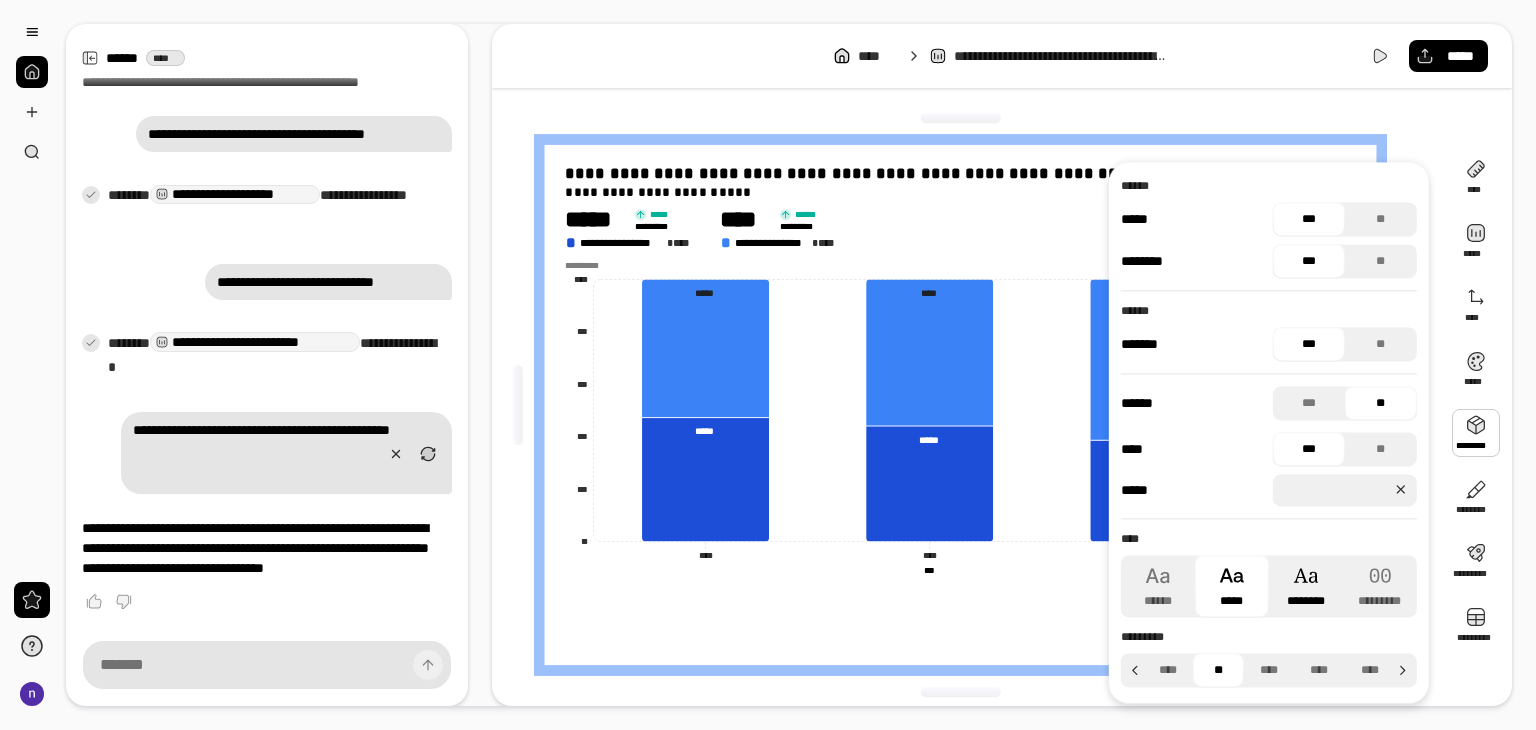 click on "********" at bounding box center (1306, 586) 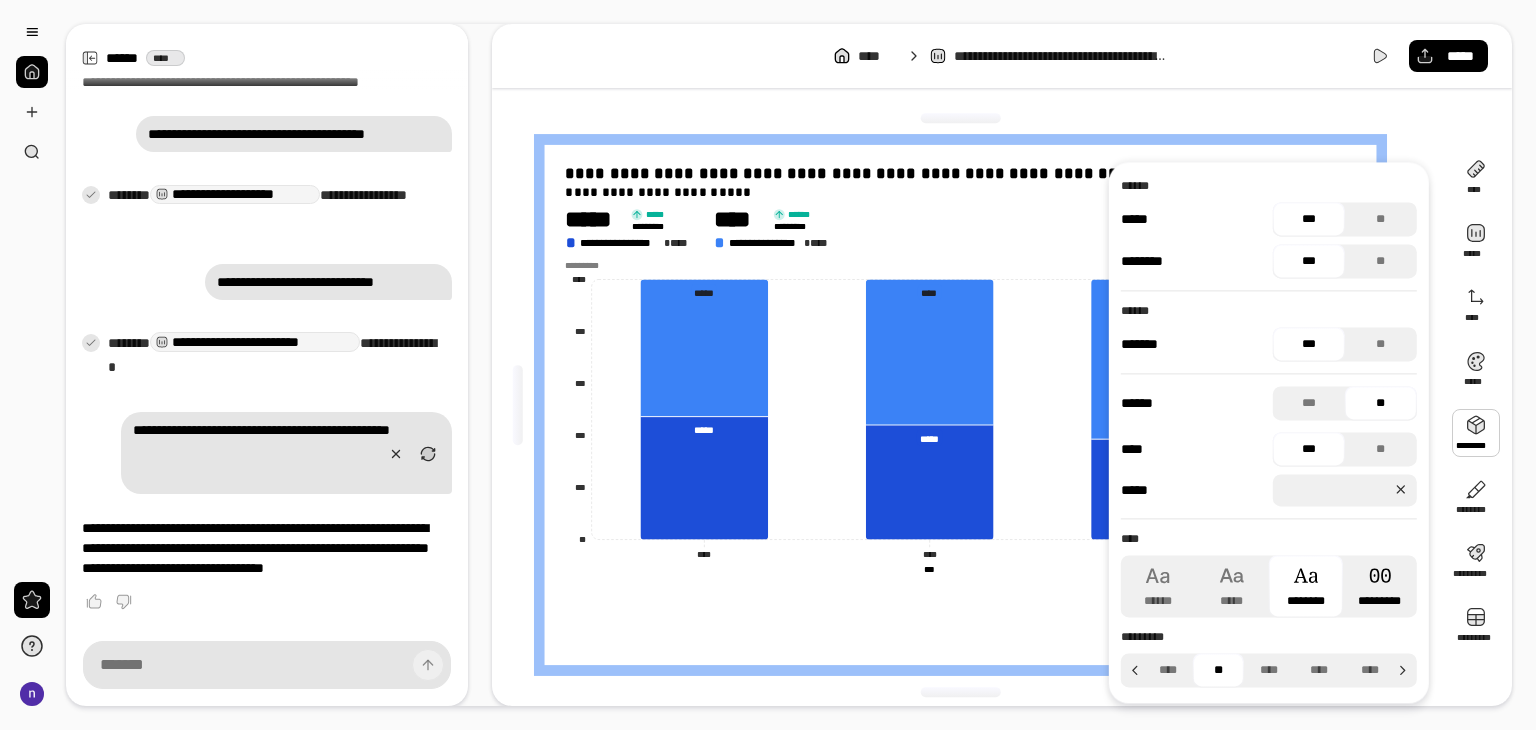 click 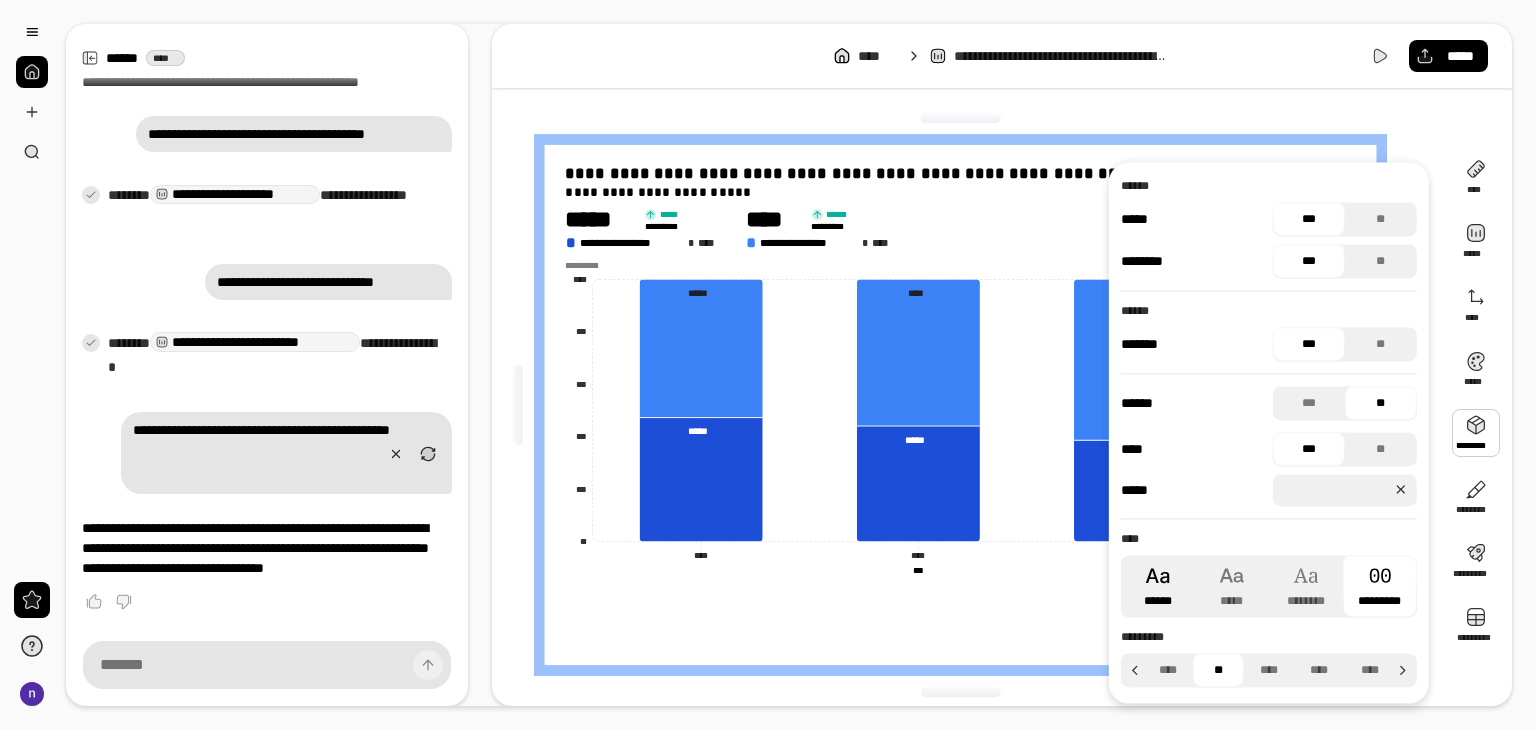 click 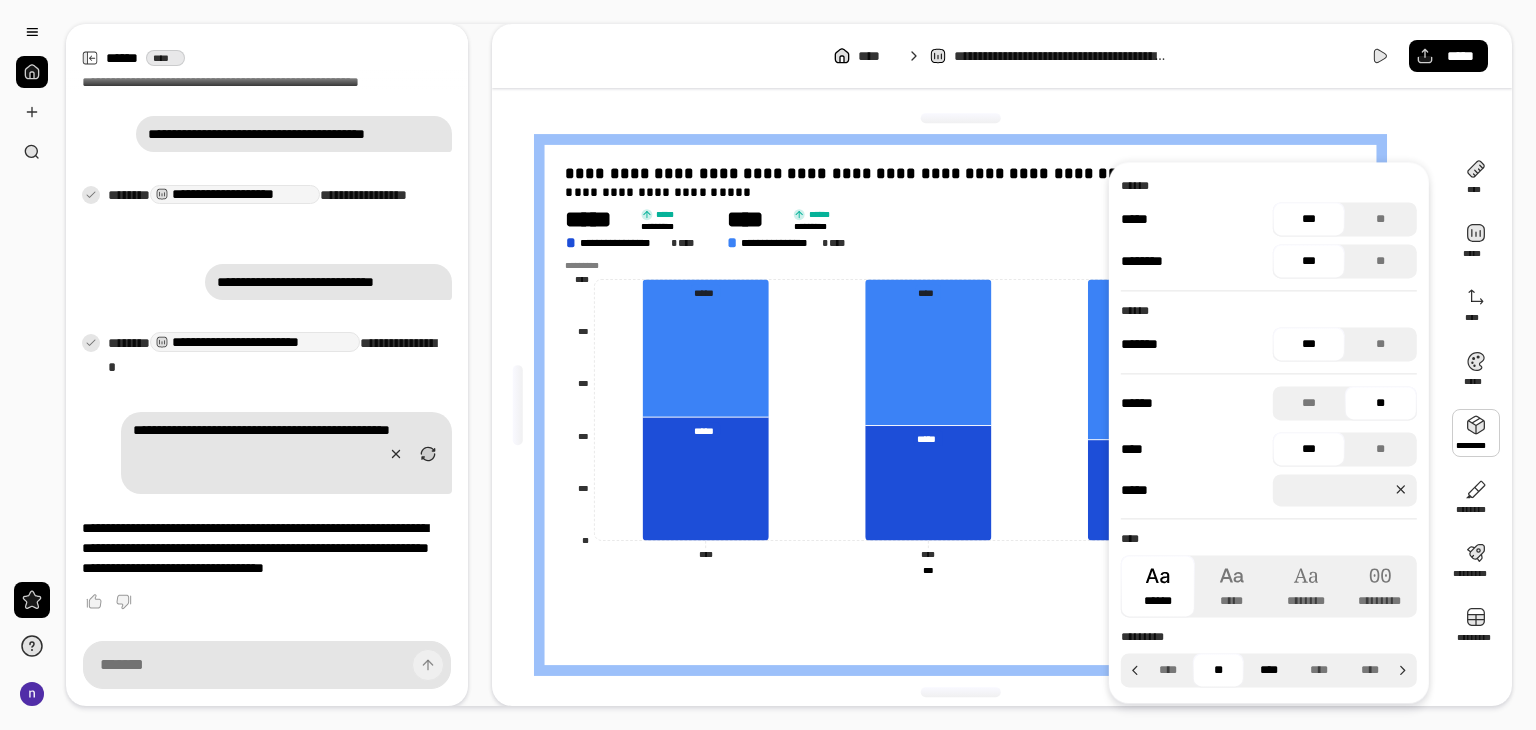 click on "****" at bounding box center [1269, 670] 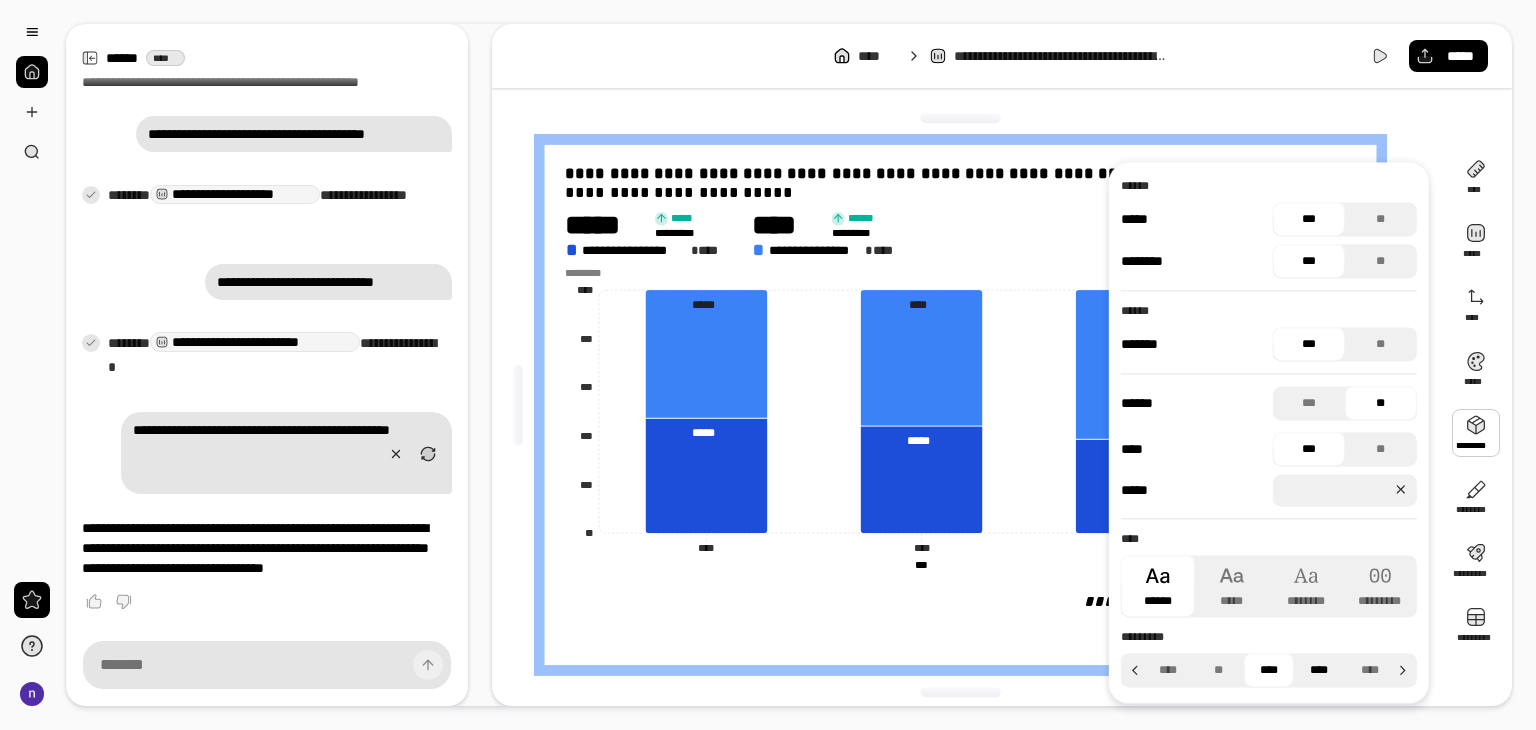 click on "****" at bounding box center (1319, 670) 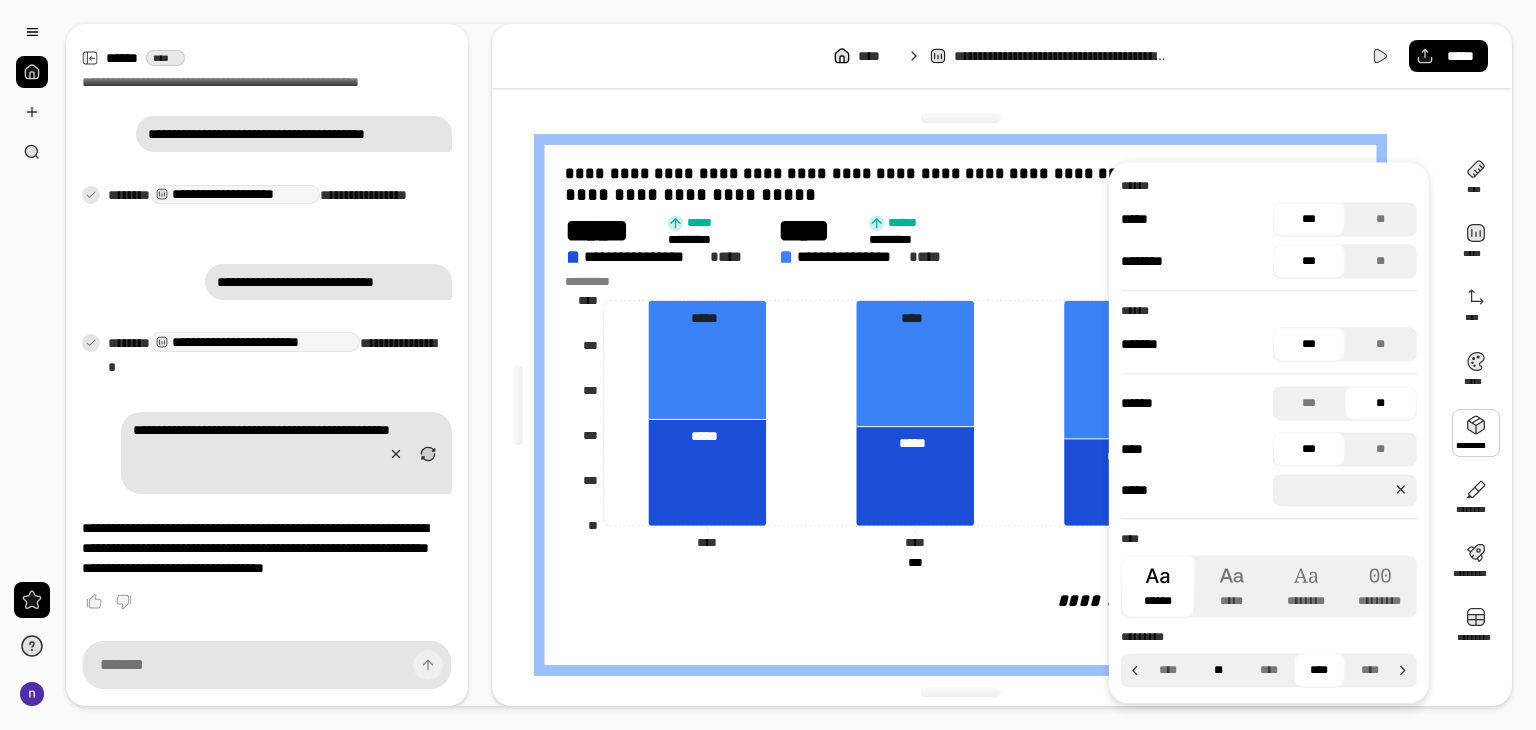 click on "**" at bounding box center [1218, 670] 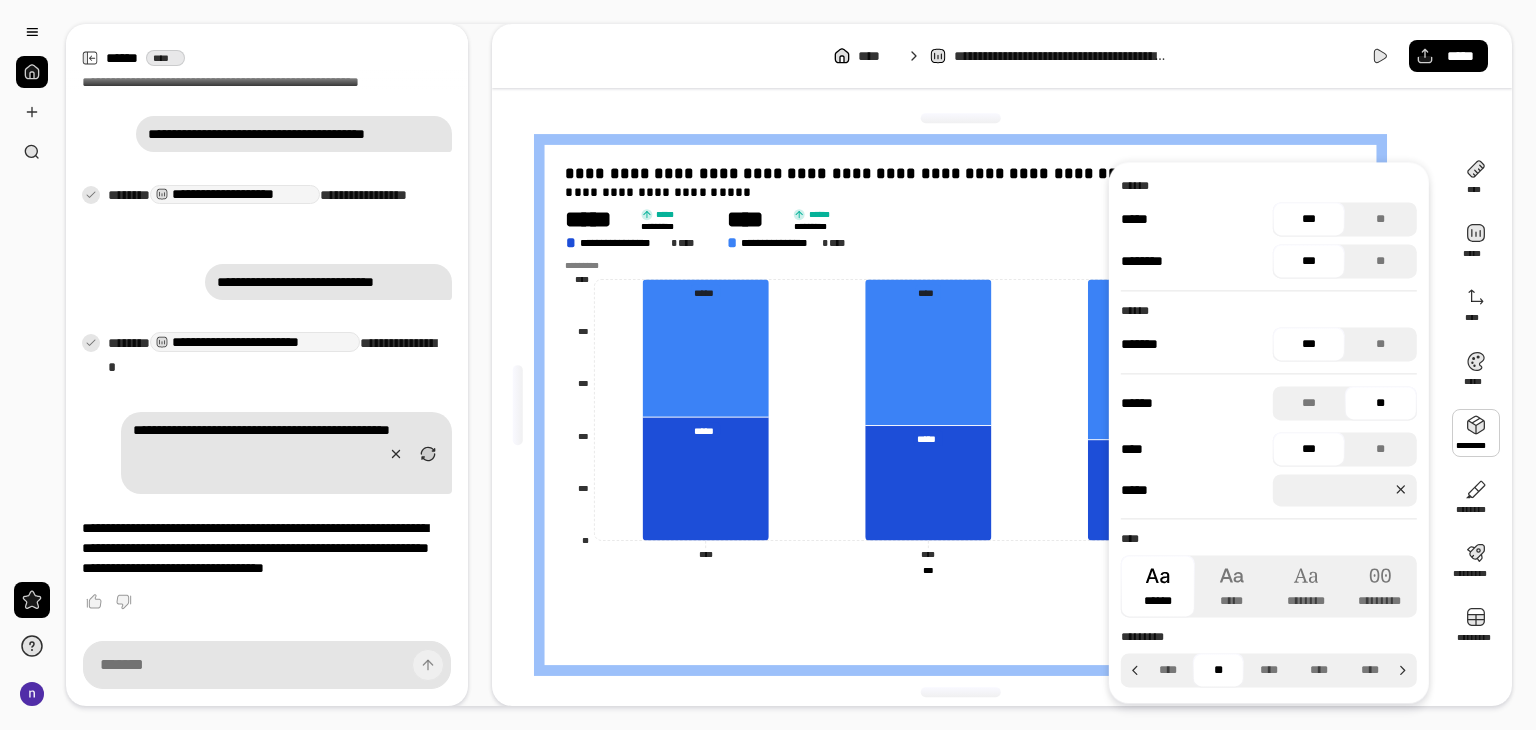 click on "**********" at bounding box center (968, 405) 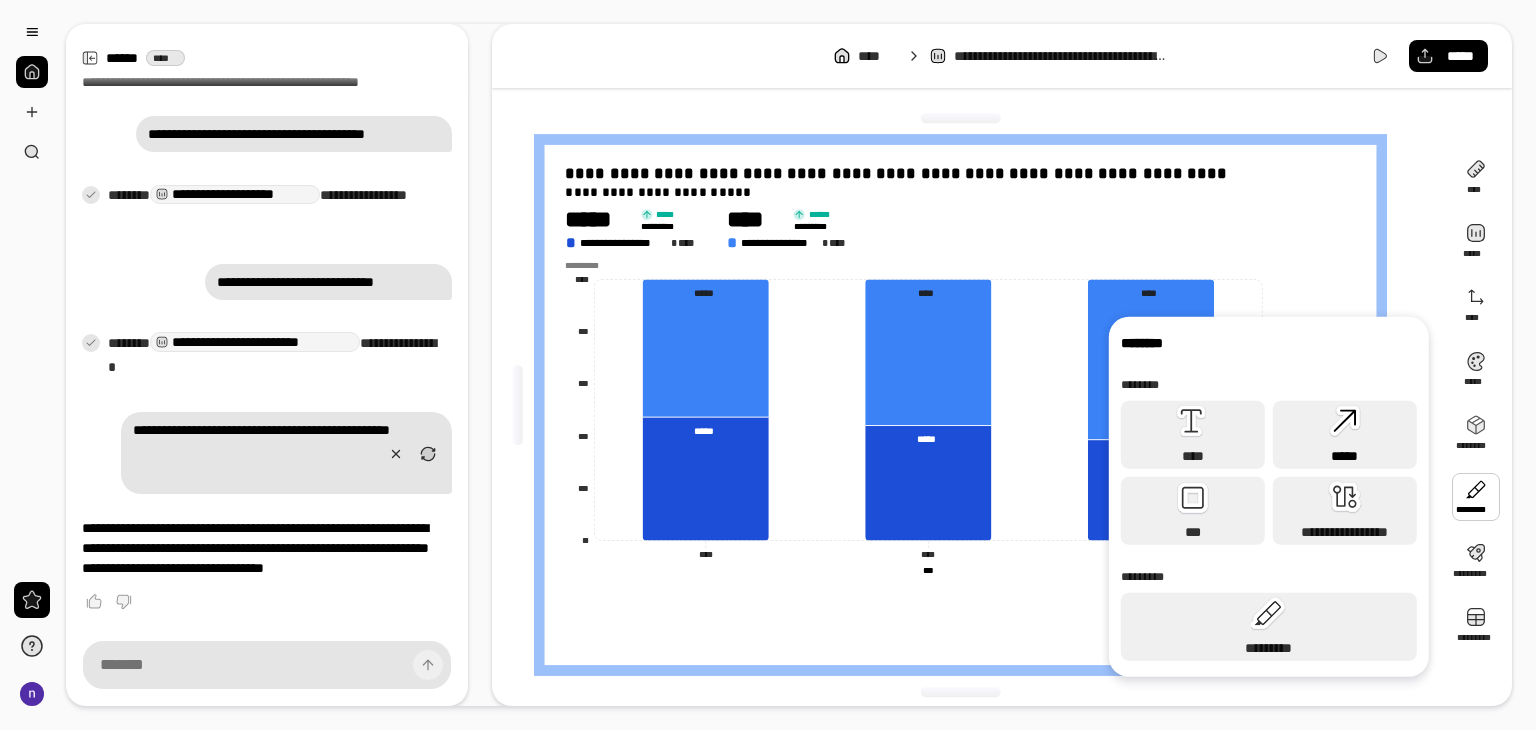 click 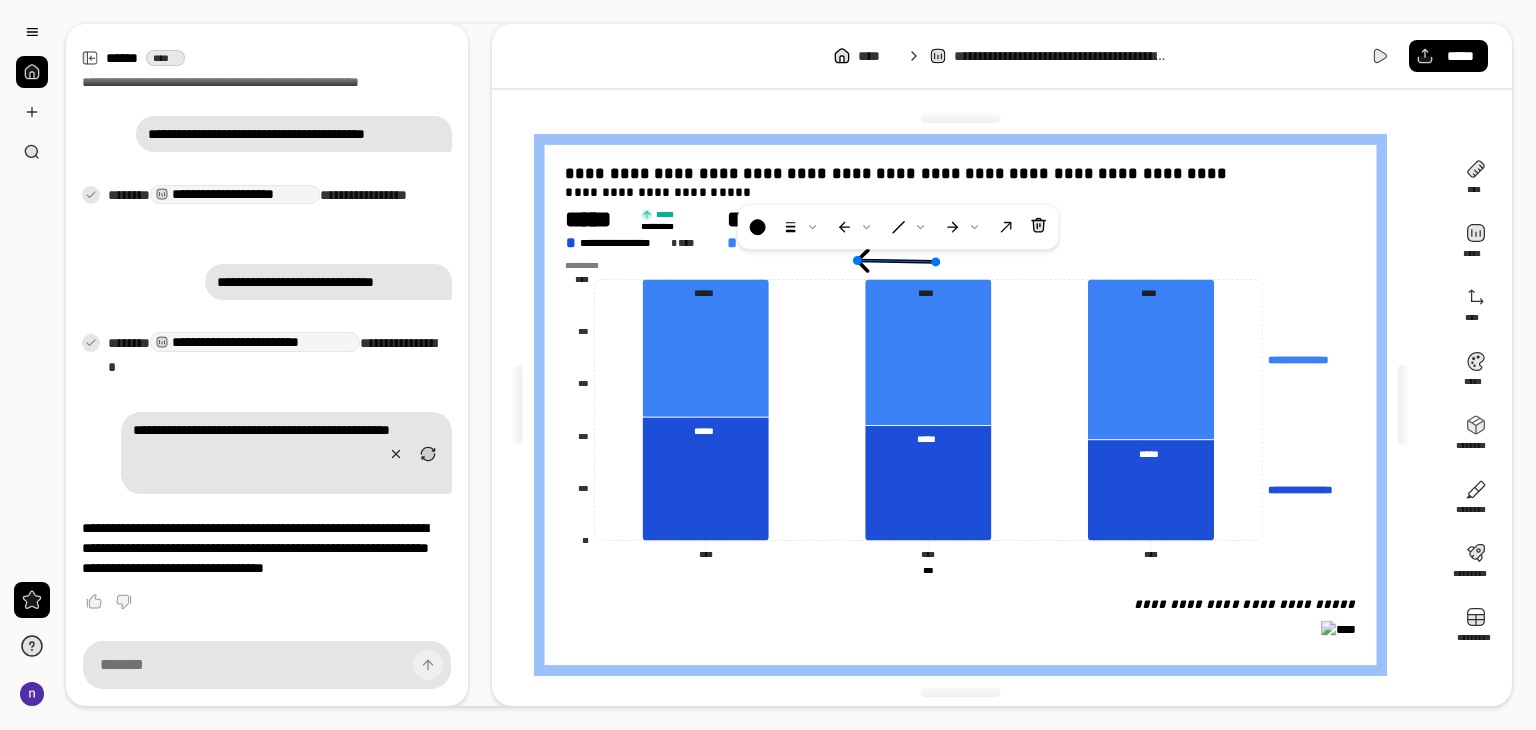 drag, startPoint x: 918, startPoint y: 408, endPoint x: 886, endPoint y: 259, distance: 152.3975 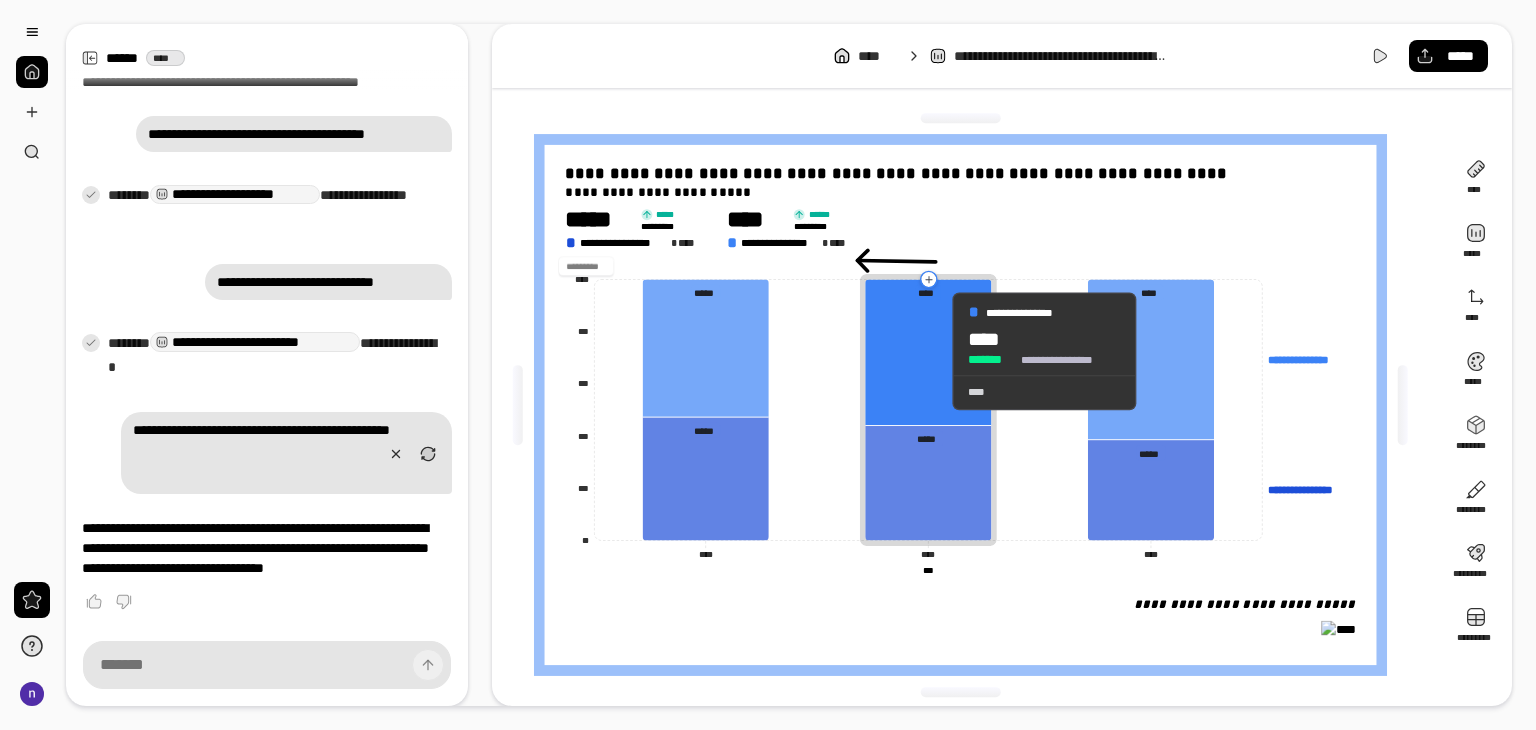drag, startPoint x: 933, startPoint y: 264, endPoint x: 933, endPoint y: 279, distance: 15 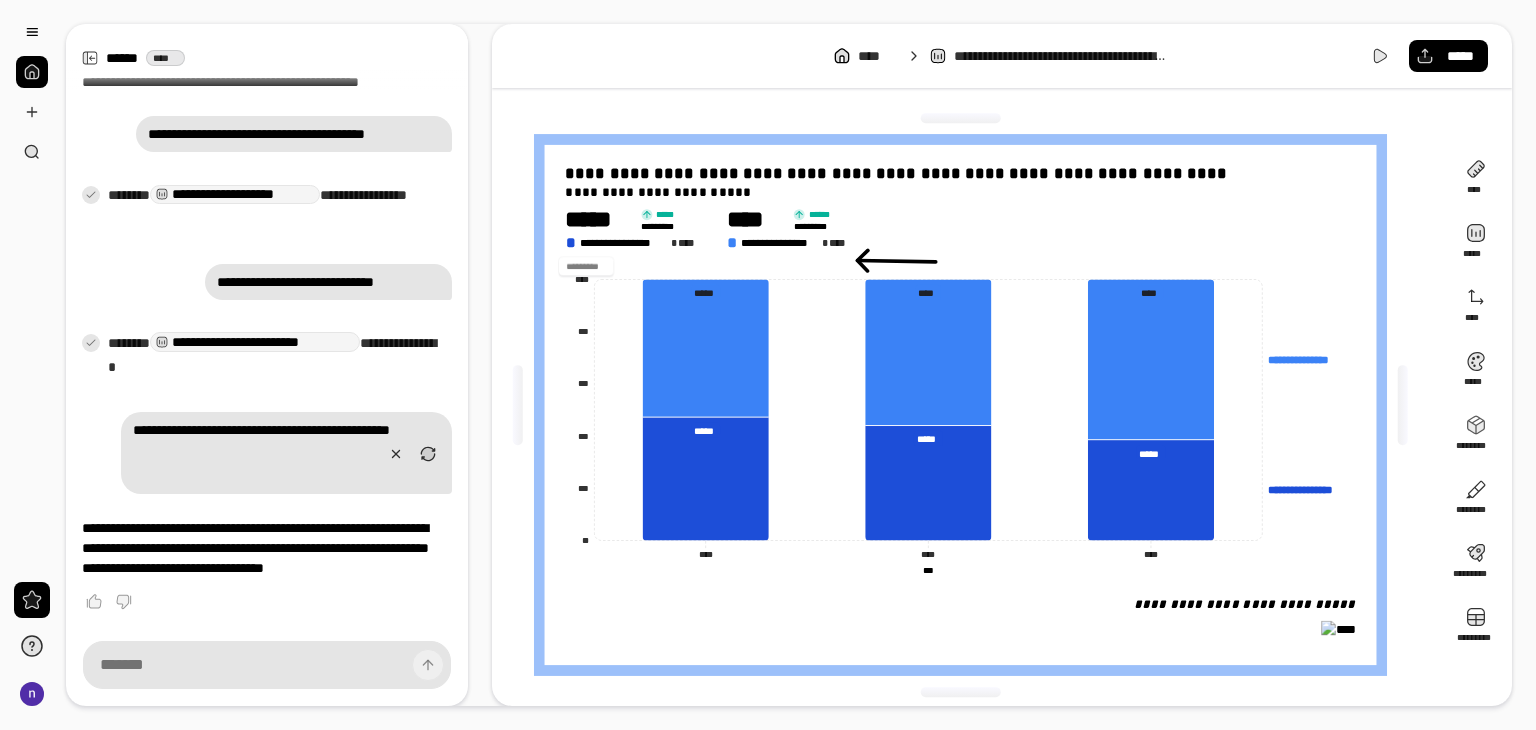 click on "*********" at bounding box center (961, 267) 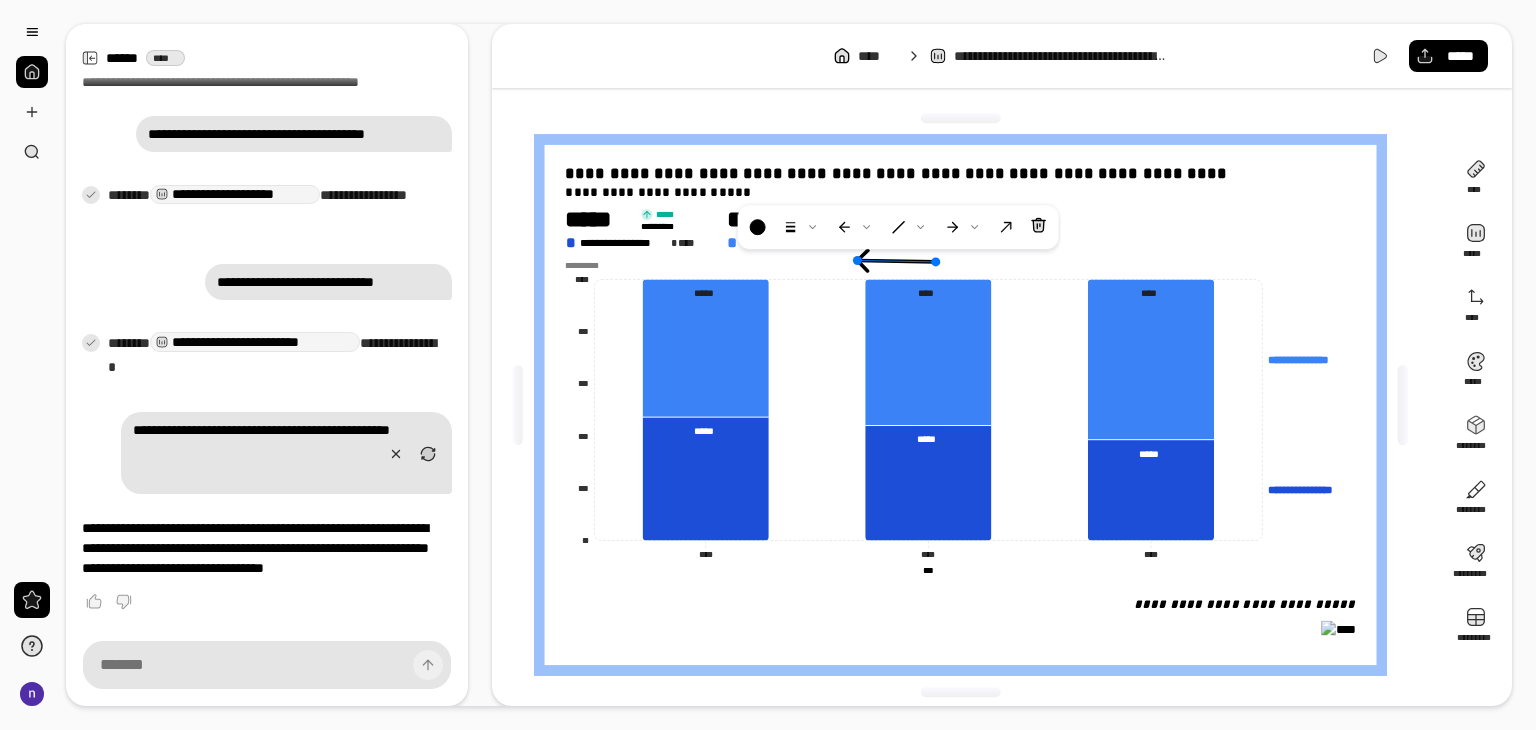 click 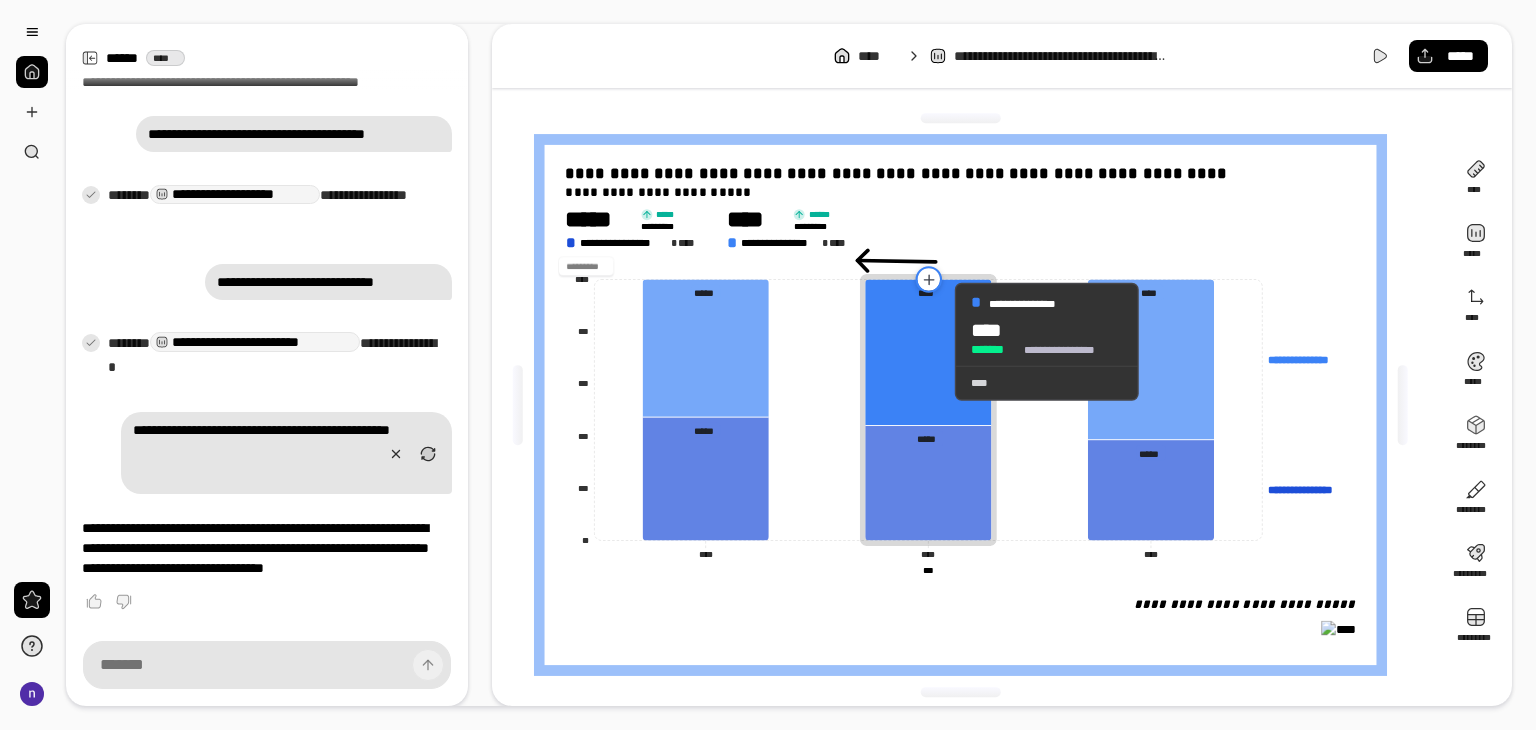 click on "**********" at bounding box center [960, 419] 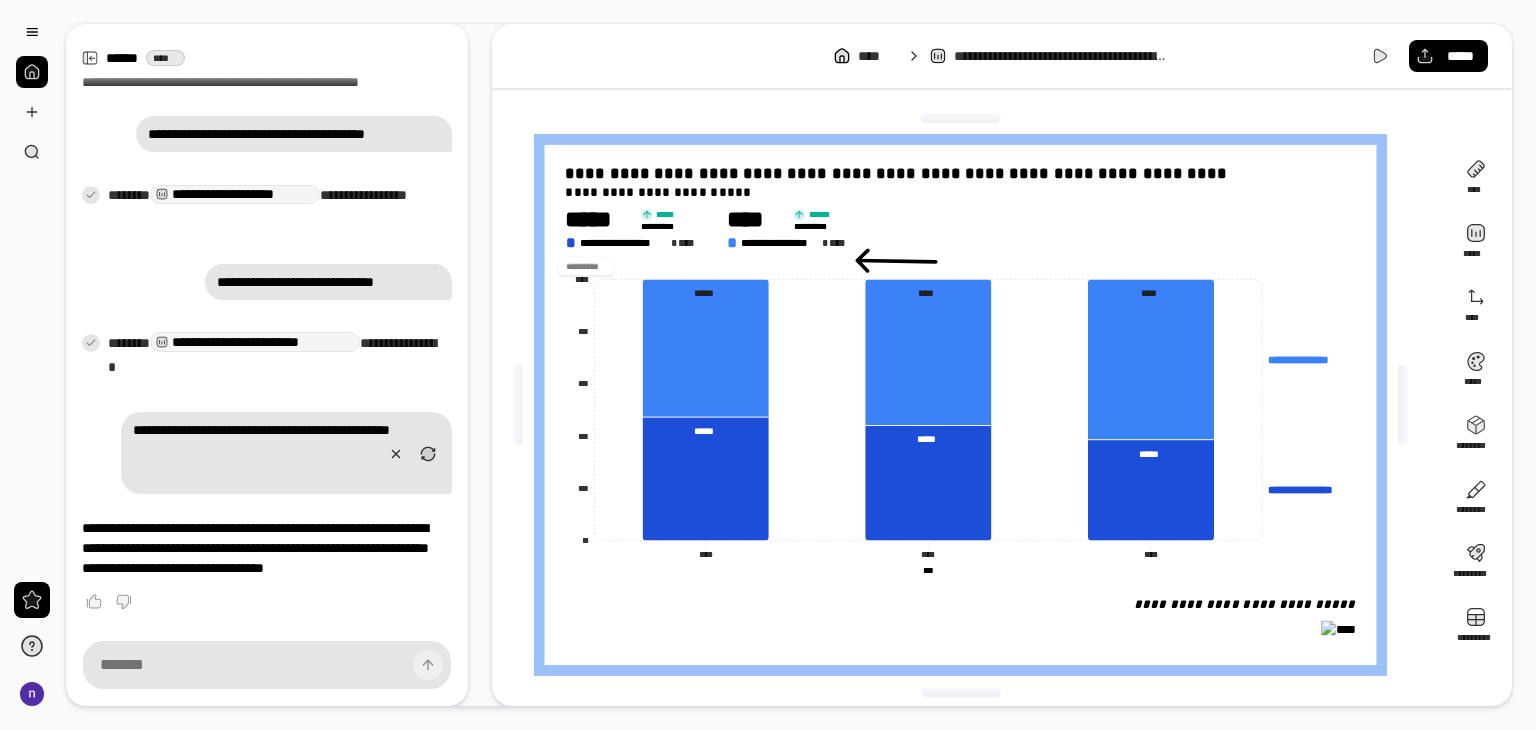 click 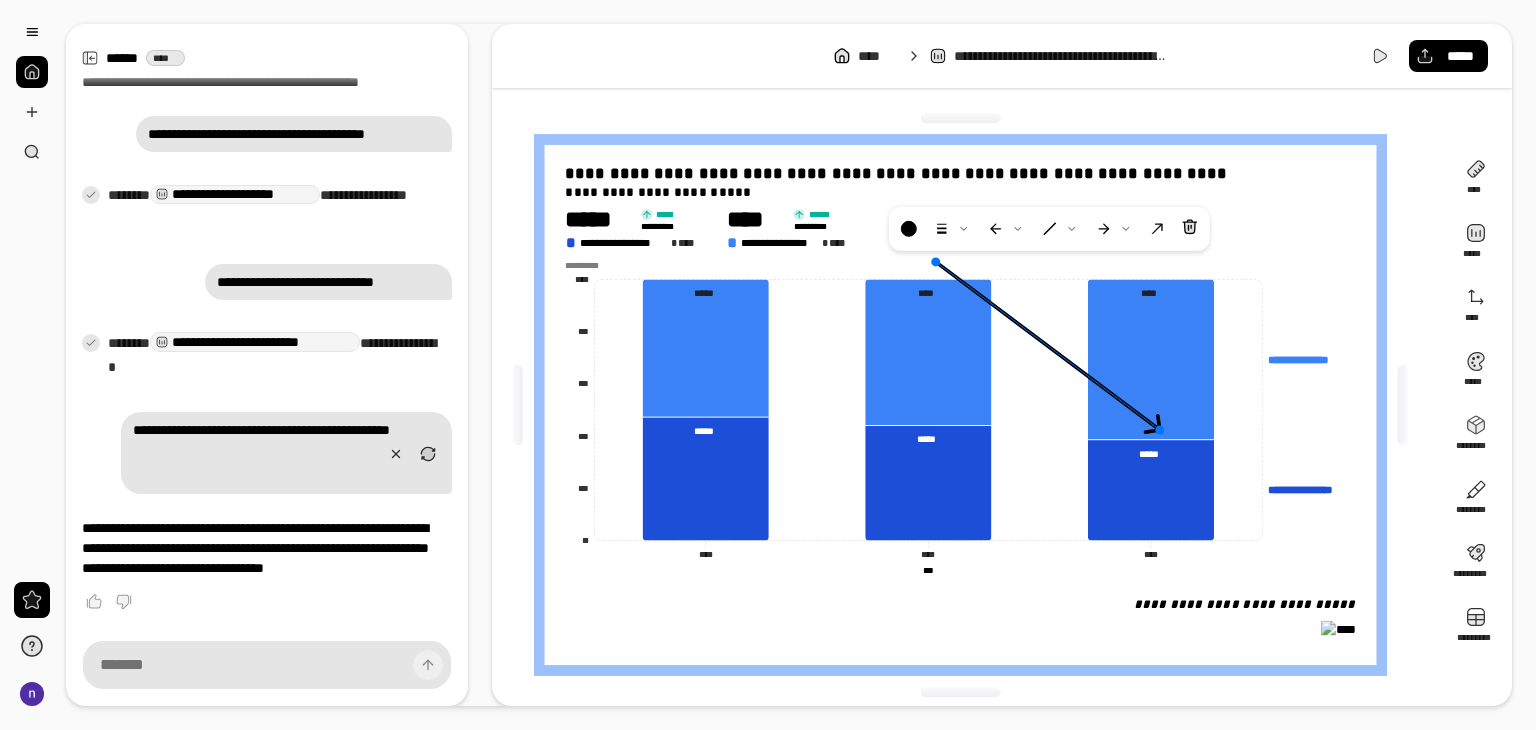 drag, startPoint x: 858, startPoint y: 258, endPoint x: 1160, endPoint y: 428, distance: 346.56024 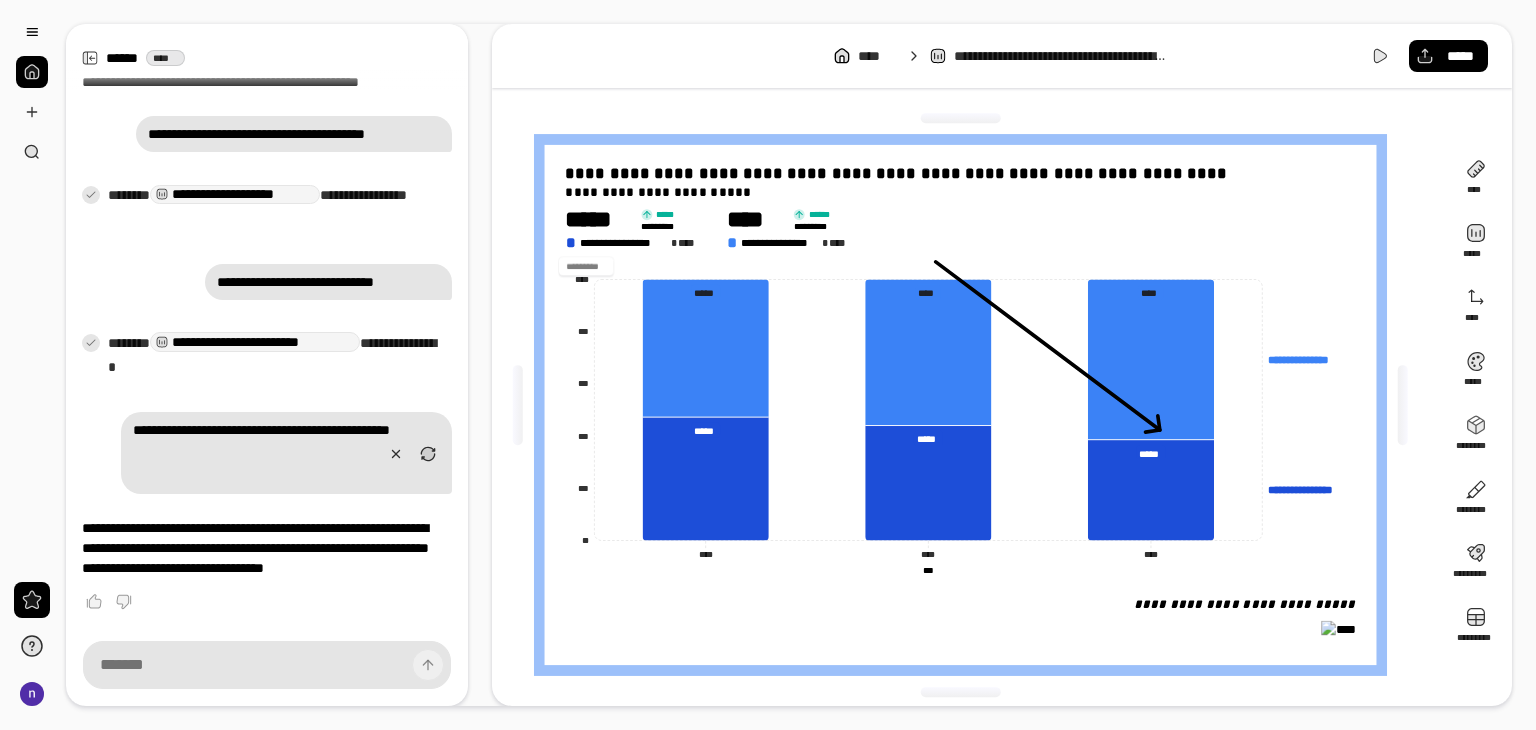 click on "*********" at bounding box center (961, 267) 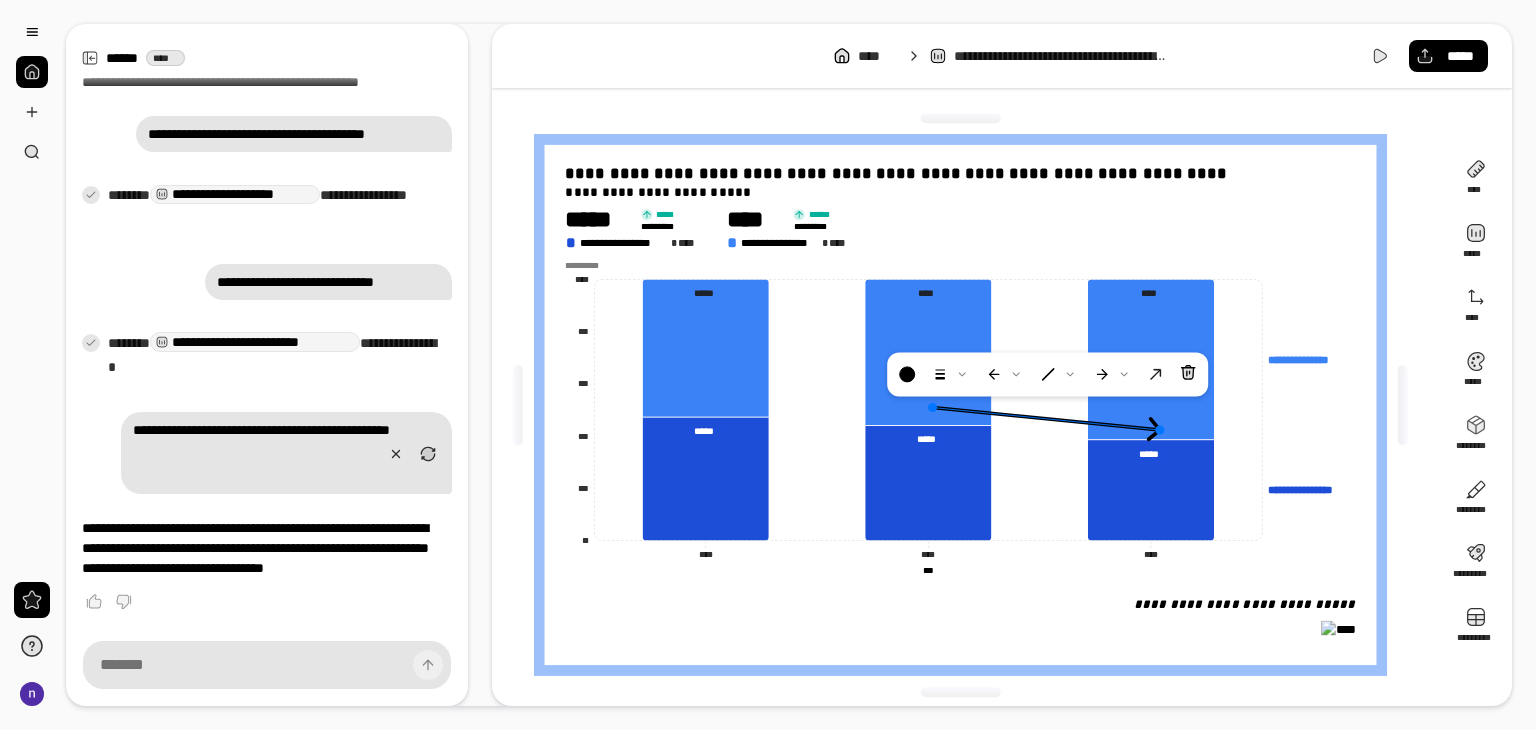 drag, startPoint x: 936, startPoint y: 260, endPoint x: 932, endPoint y: 405, distance: 145.05516 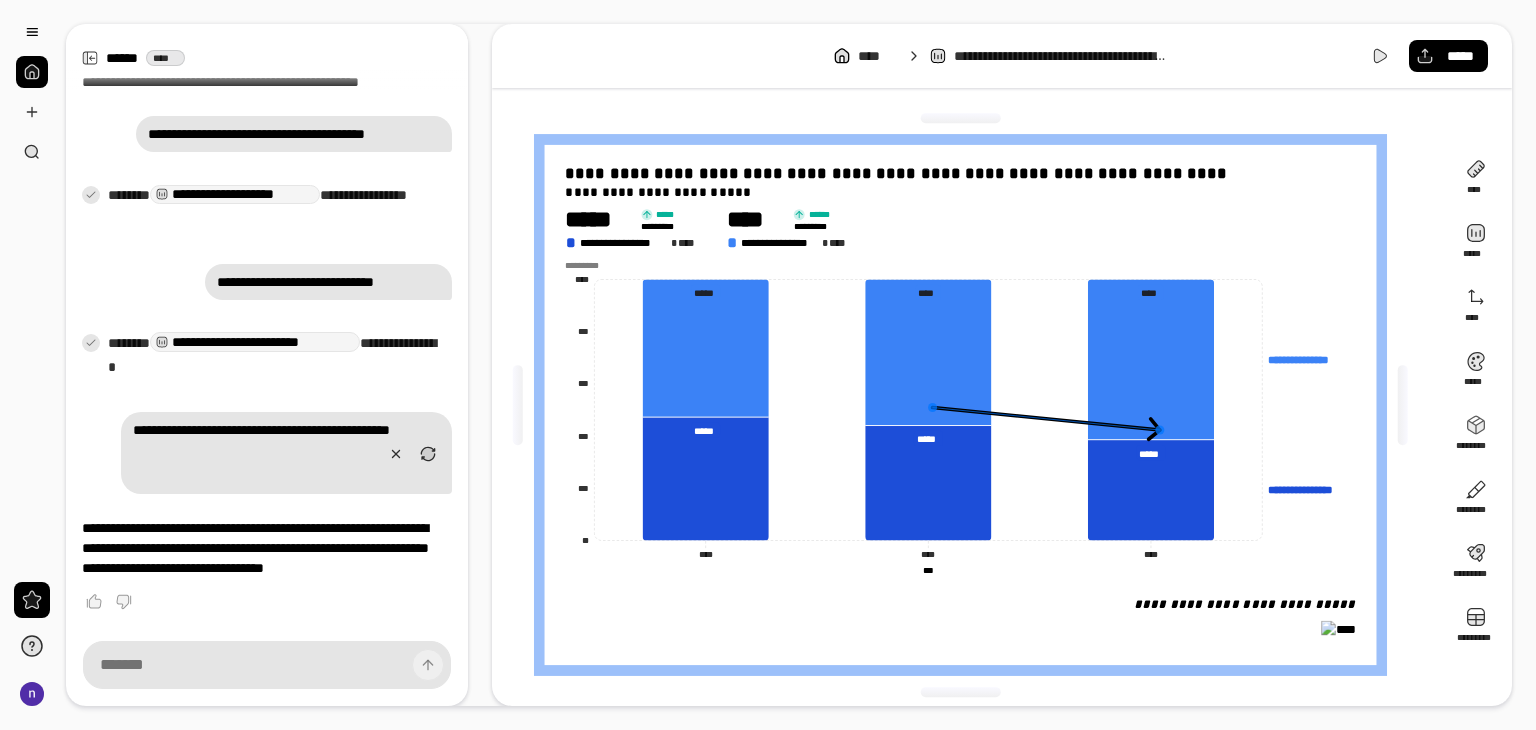 click 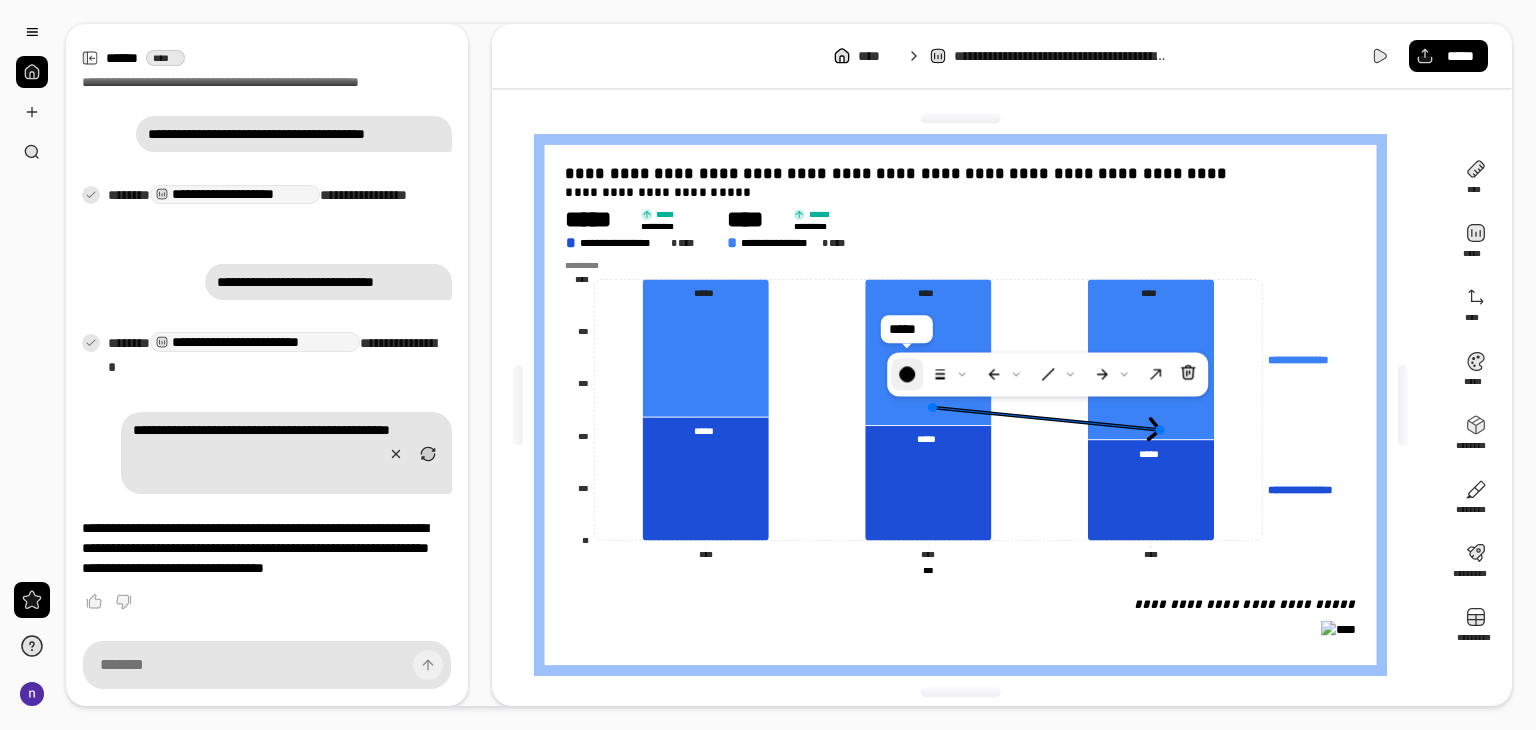 click at bounding box center (907, 374) 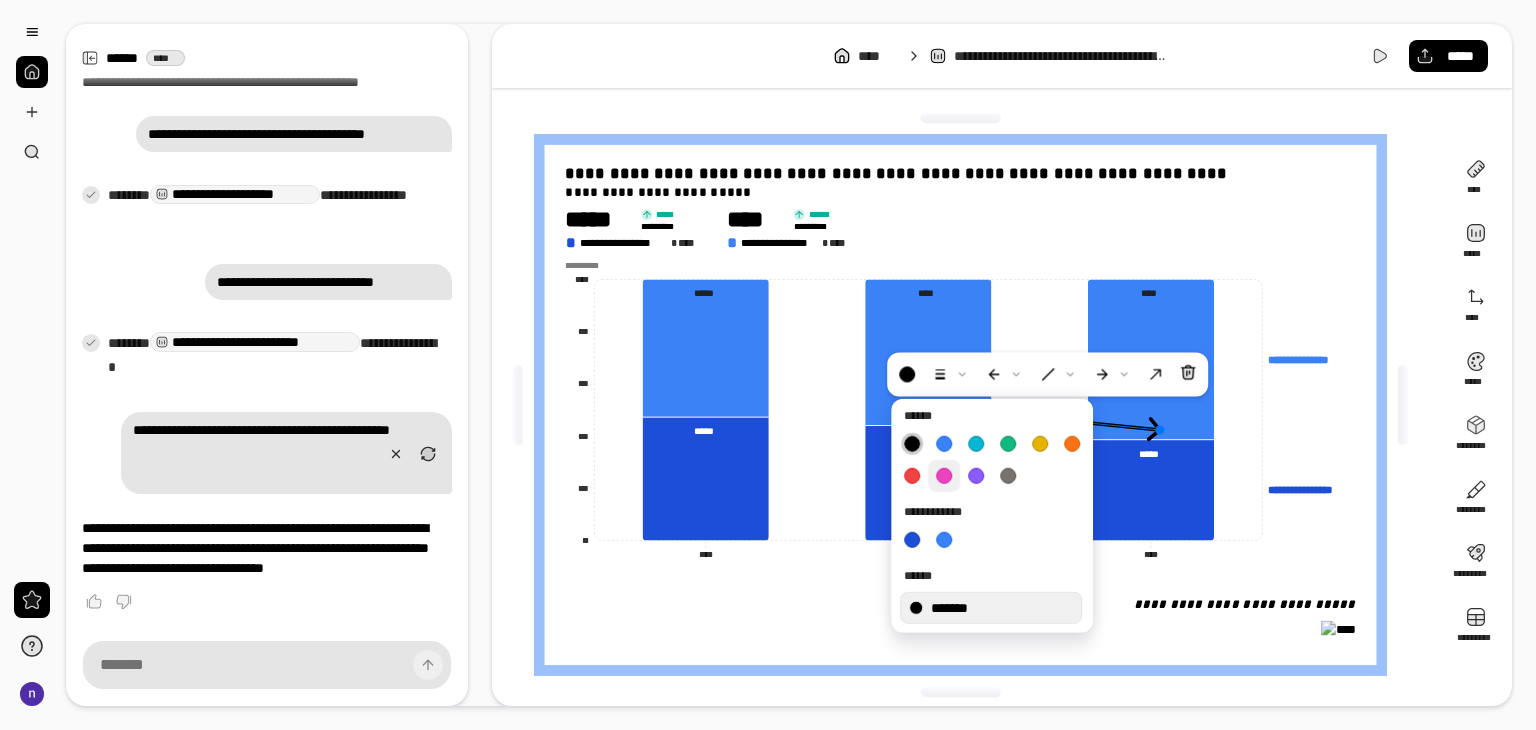 click at bounding box center (944, 476) 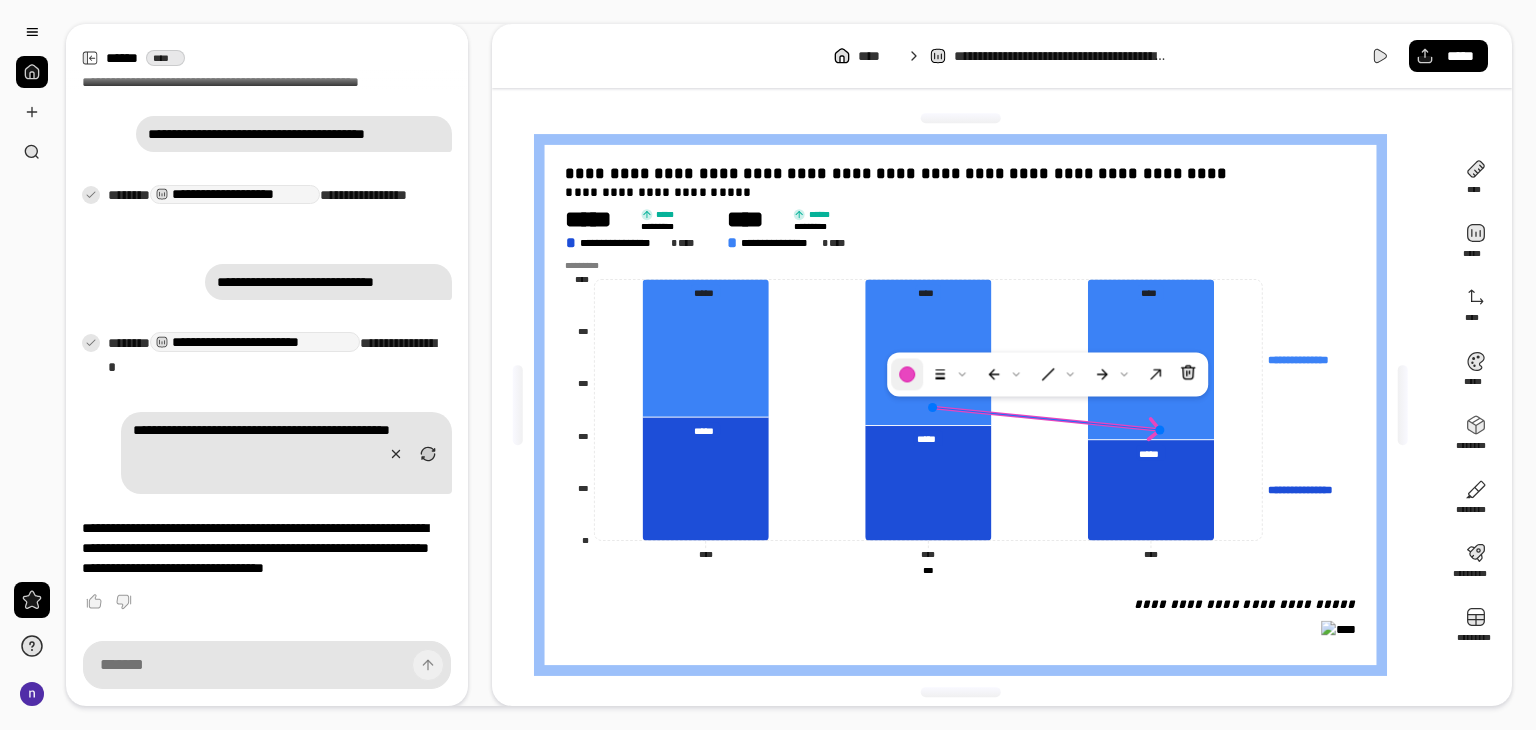 click at bounding box center (907, 374) 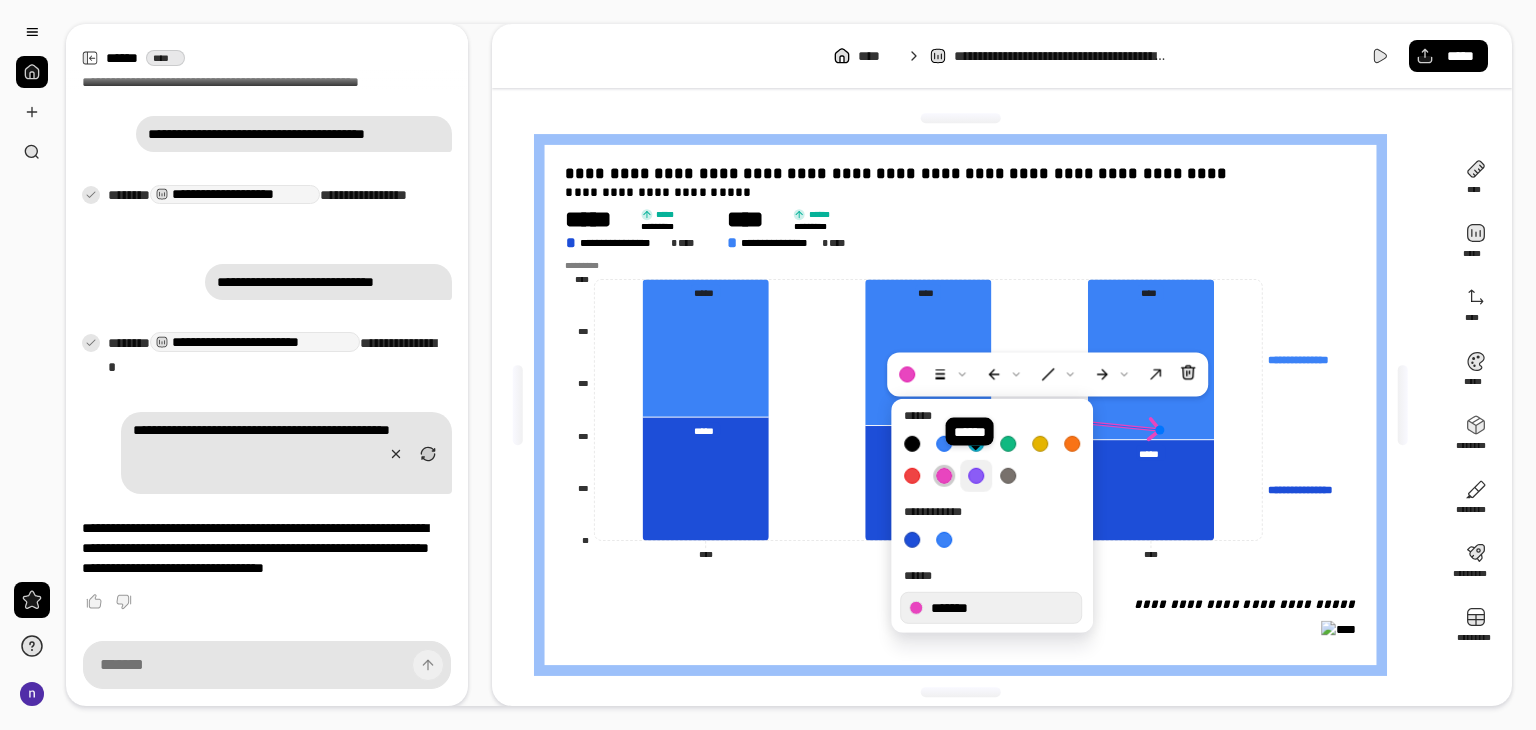 click at bounding box center (992, 460) 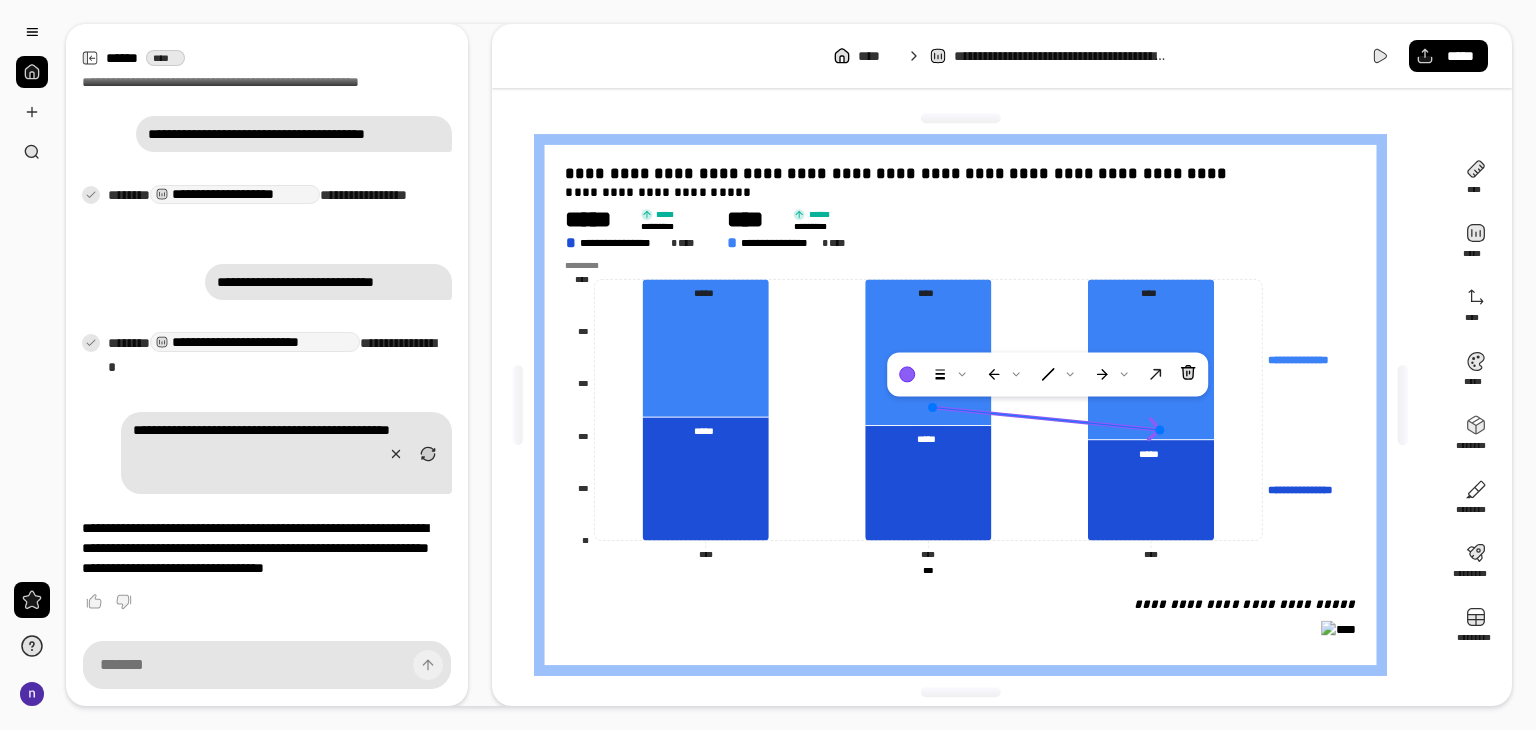 click at bounding box center [1047, 374] 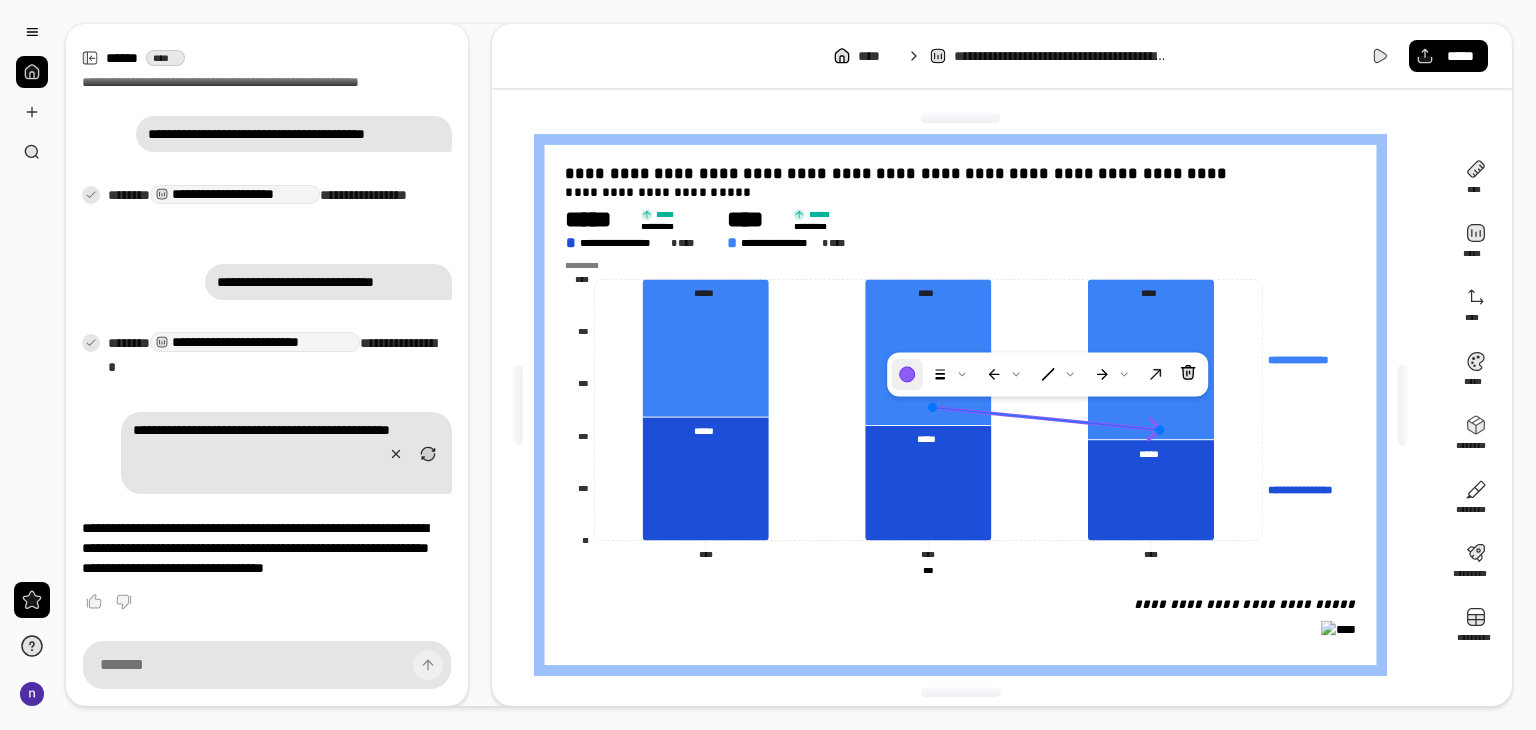click at bounding box center [907, 374] 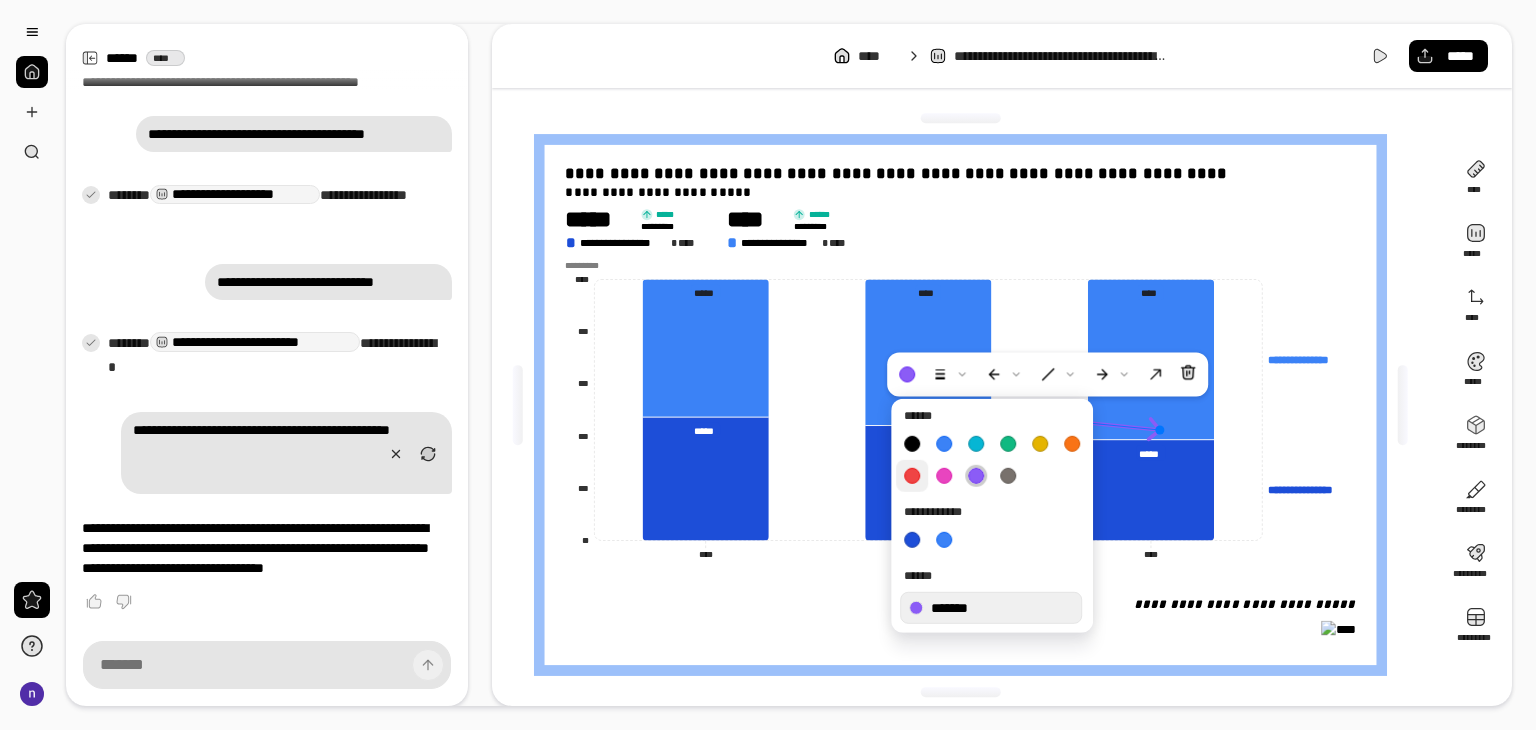 click at bounding box center [912, 476] 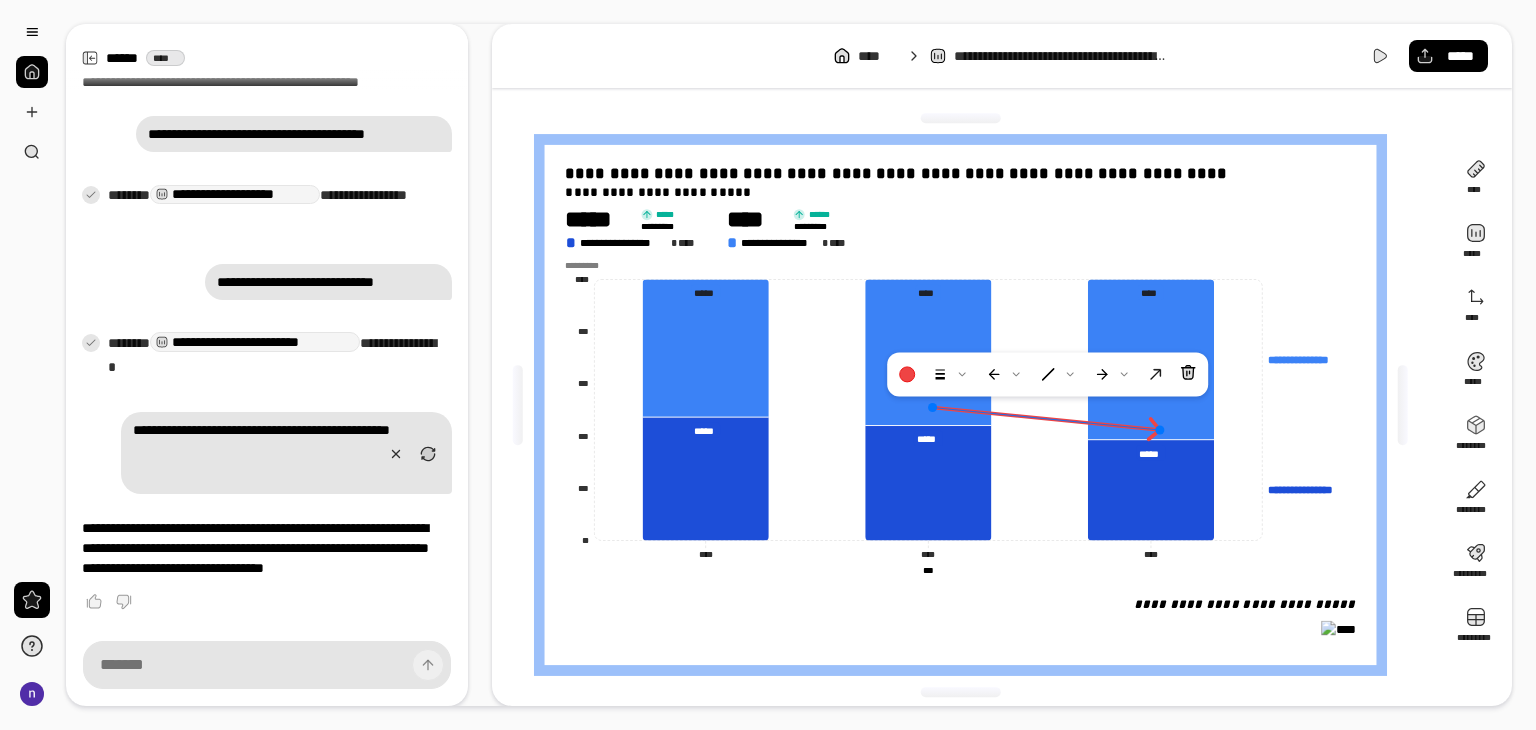 click on "**********" 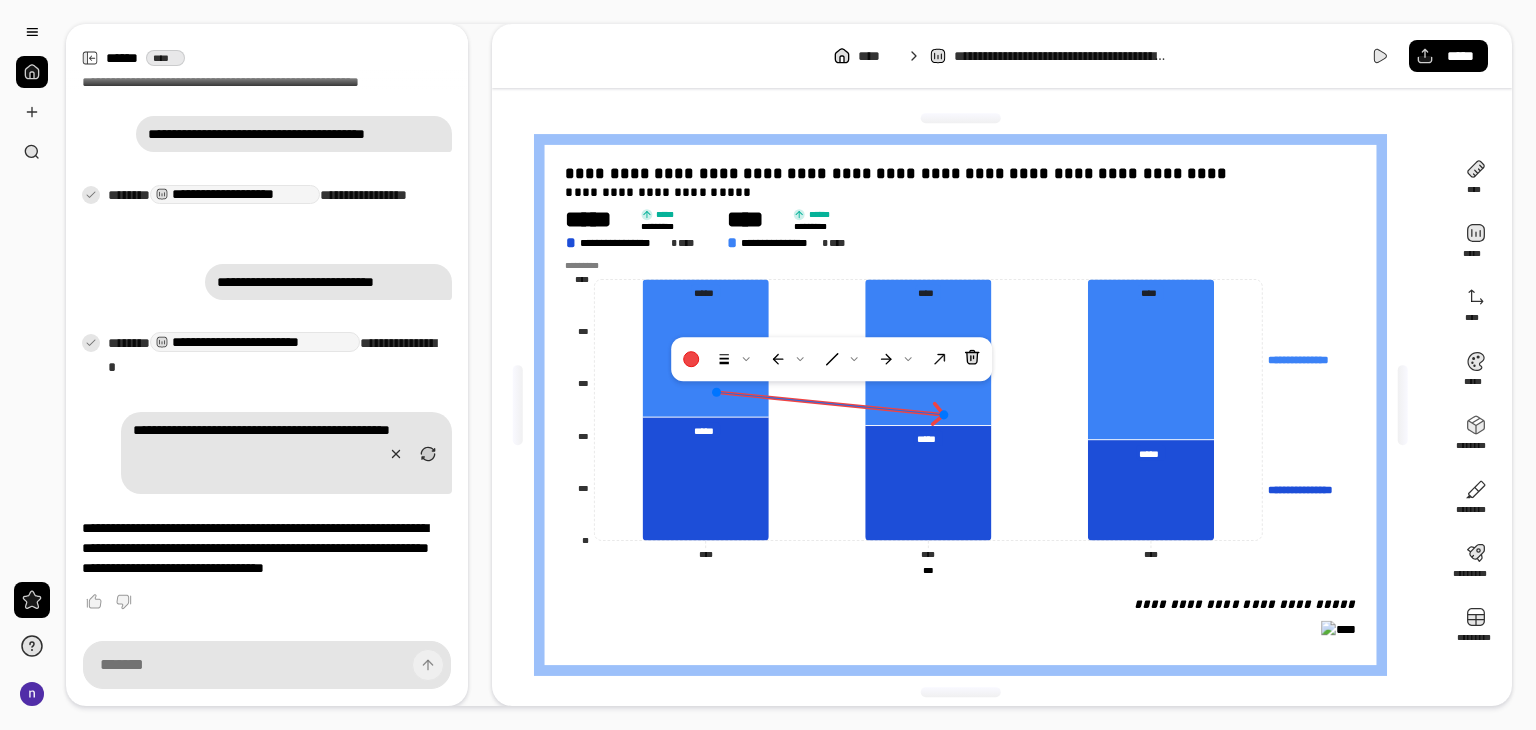 drag, startPoint x: 937, startPoint y: 410, endPoint x: 721, endPoint y: 395, distance: 216.5202 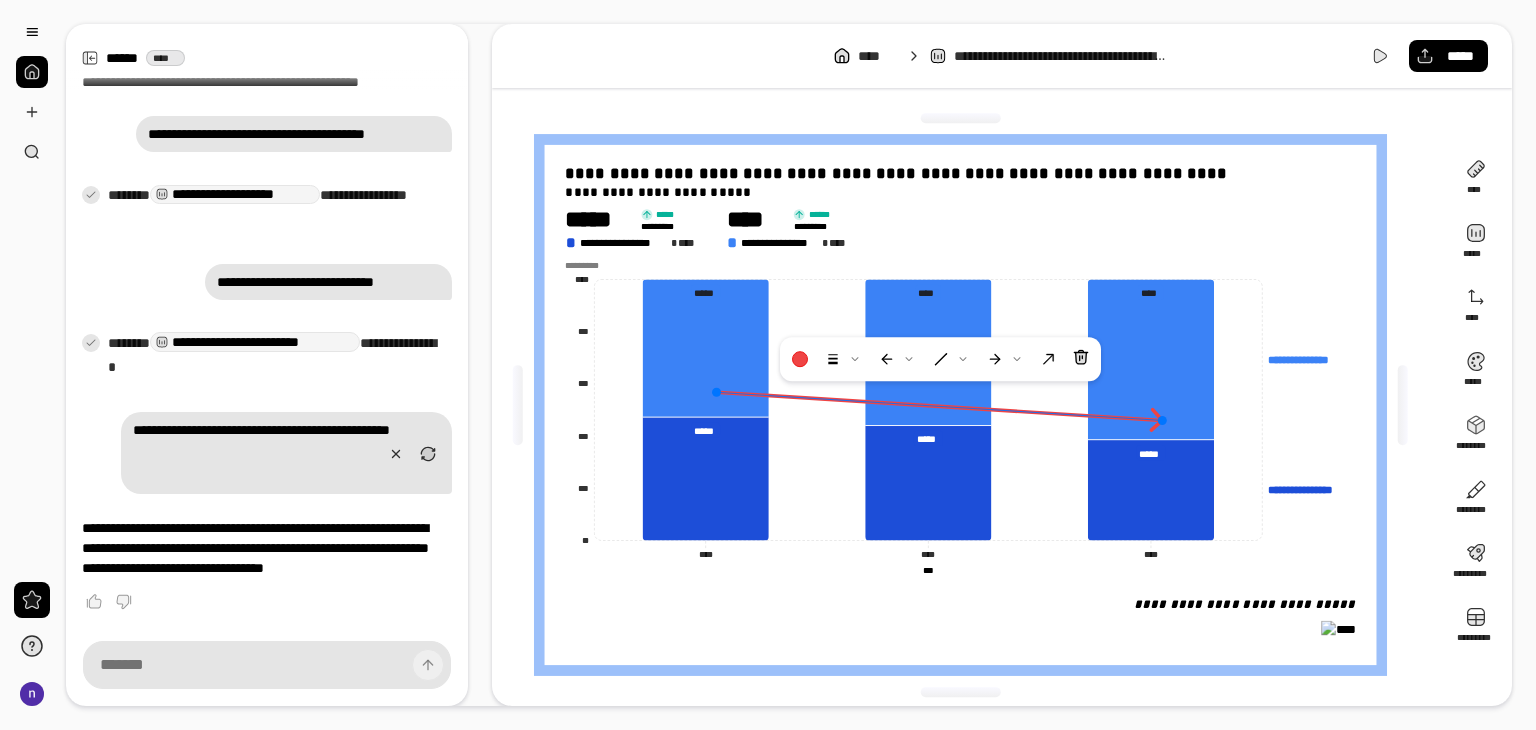 drag, startPoint x: 944, startPoint y: 417, endPoint x: 1163, endPoint y: 422, distance: 219.05707 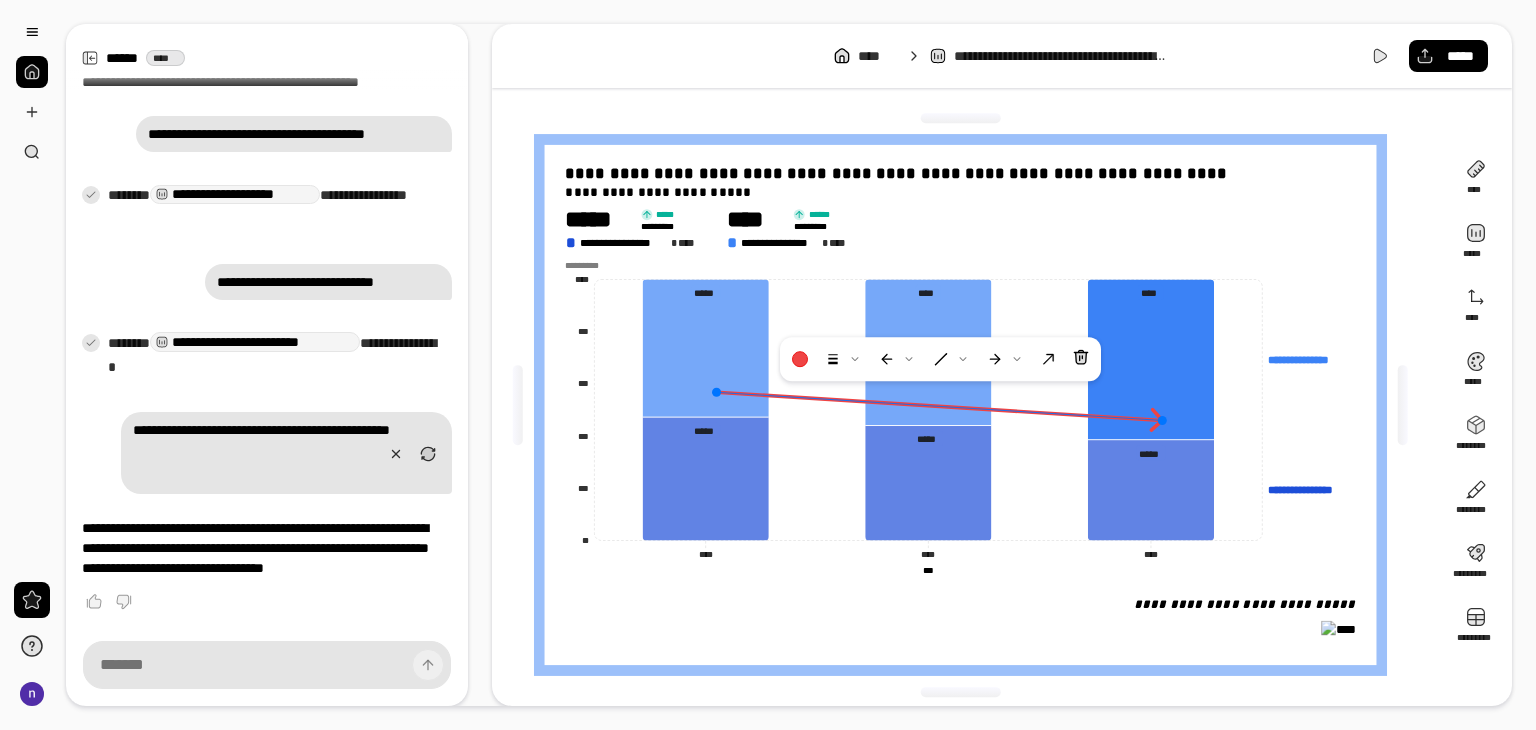 click on "**********" 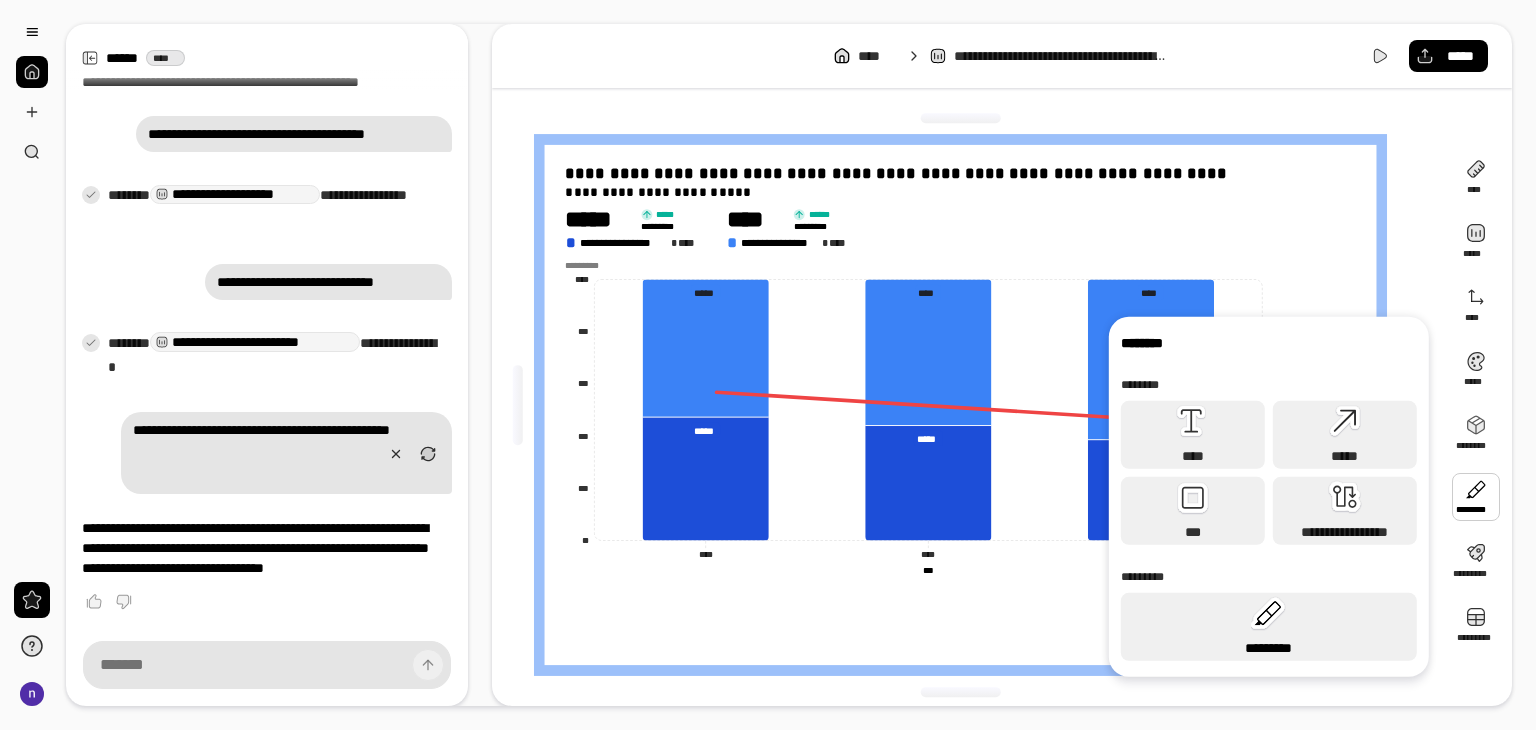 click 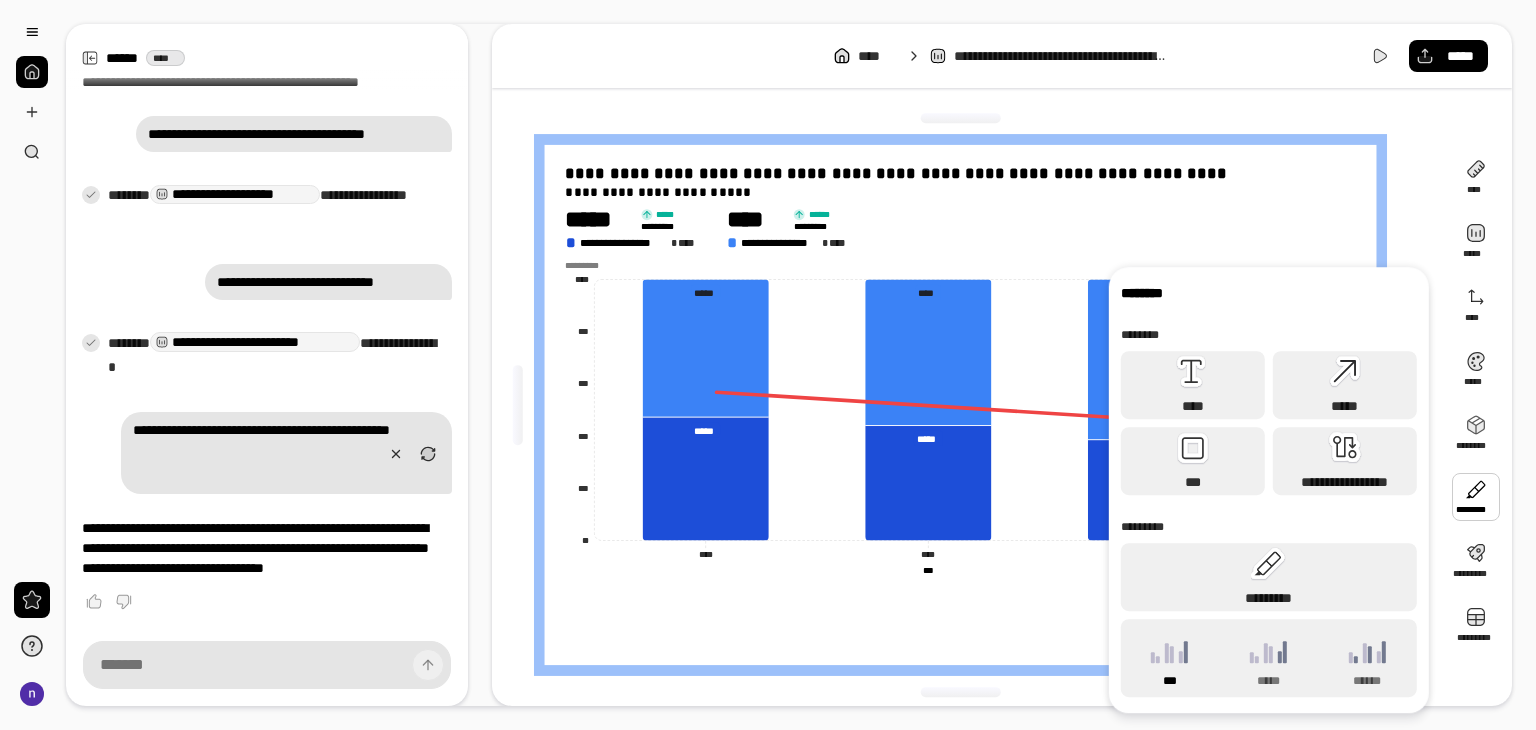 click 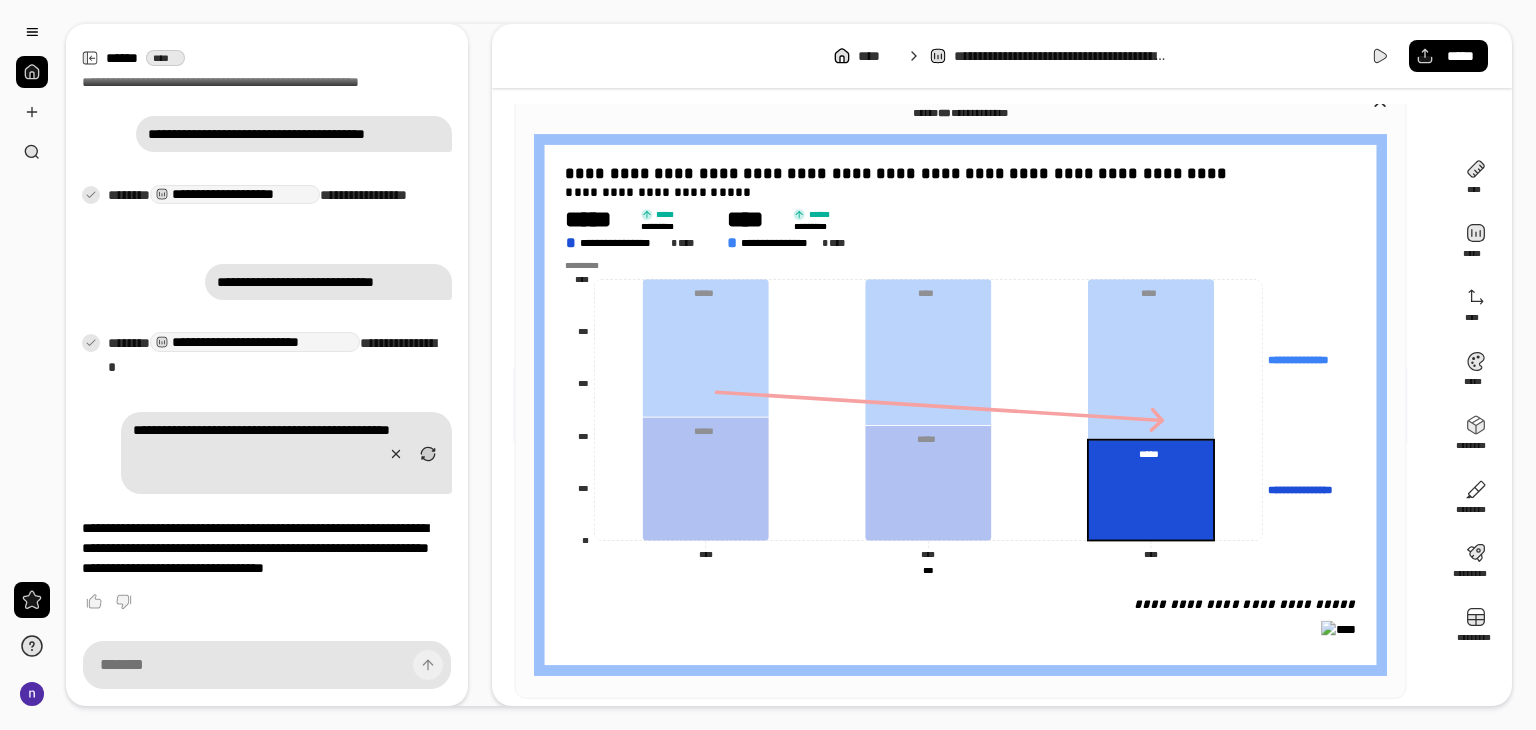click 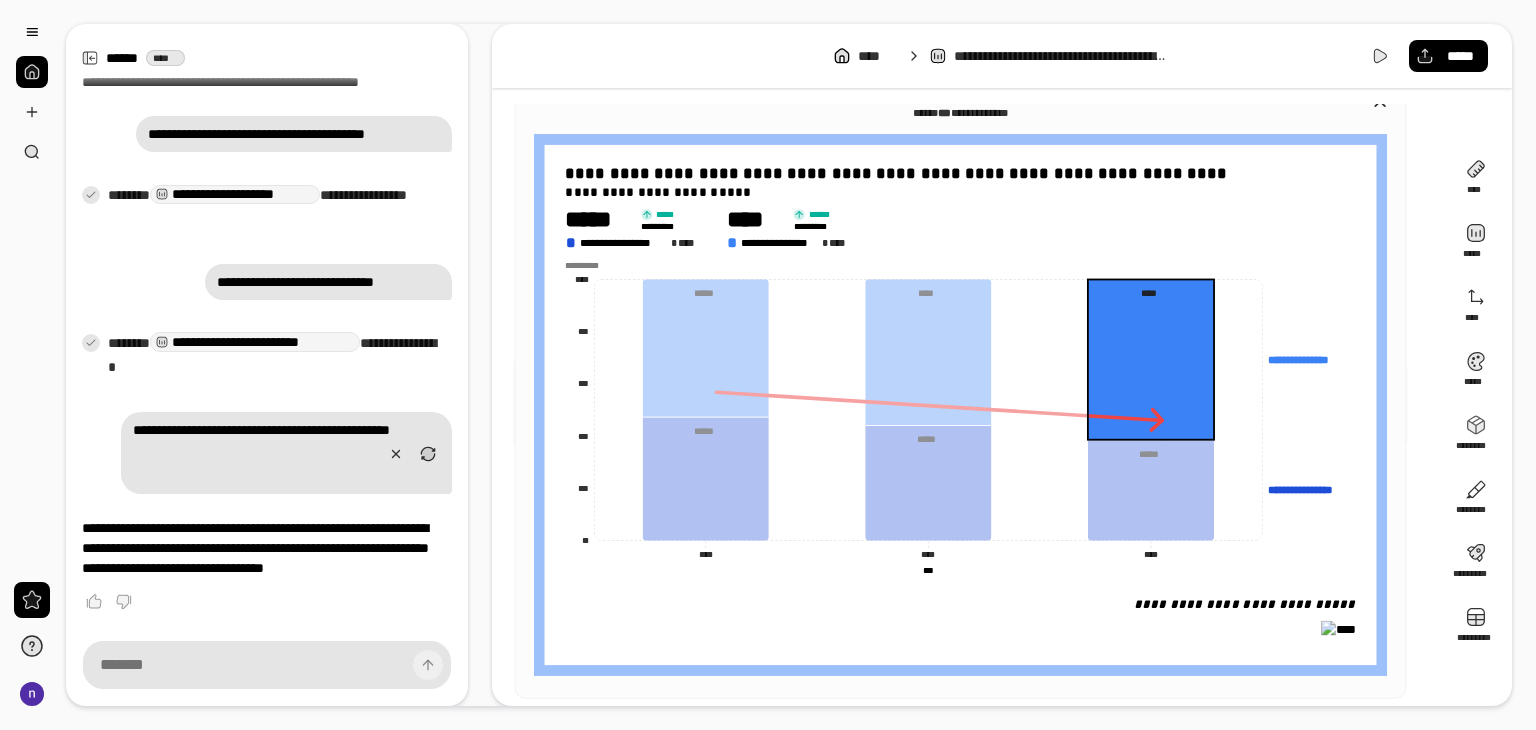 click 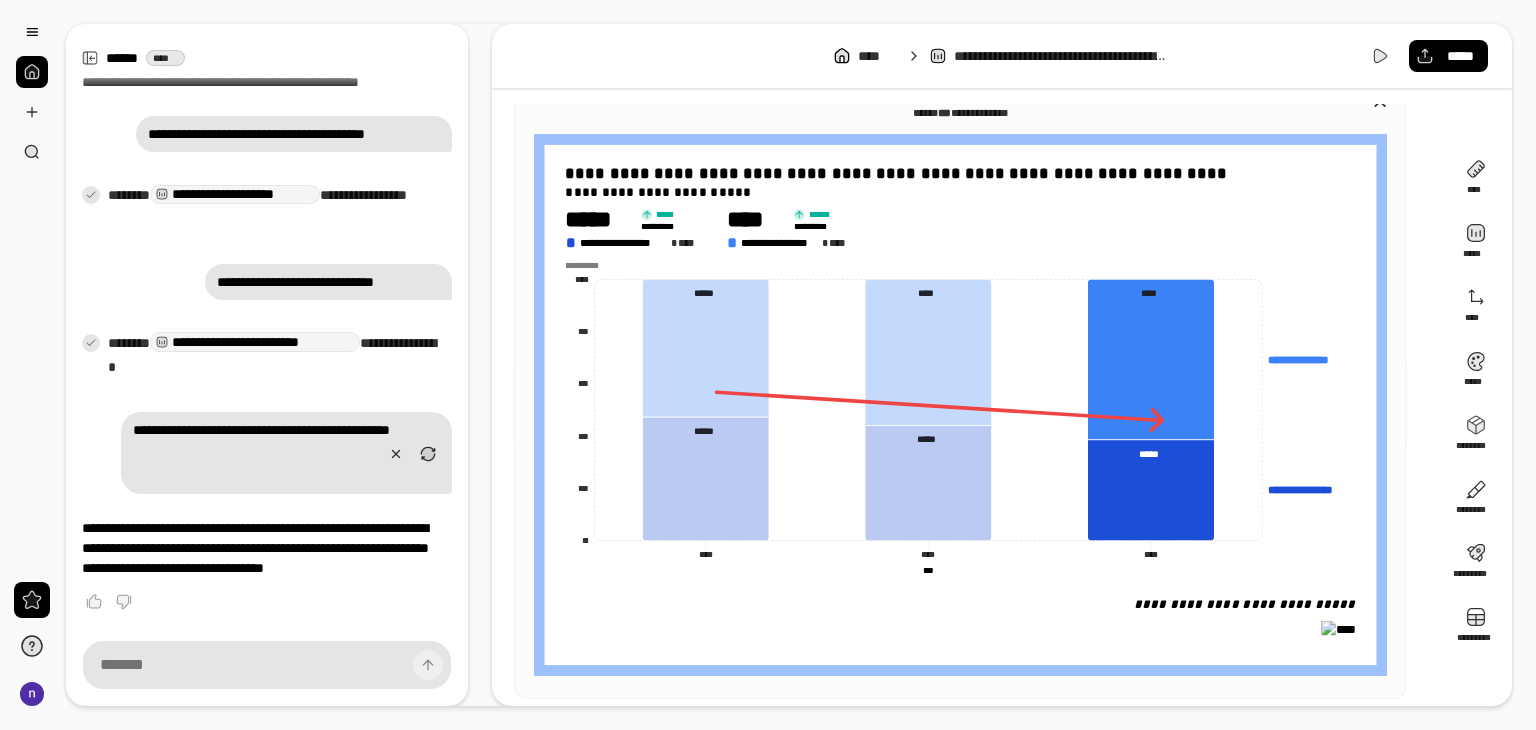 click on "**********" 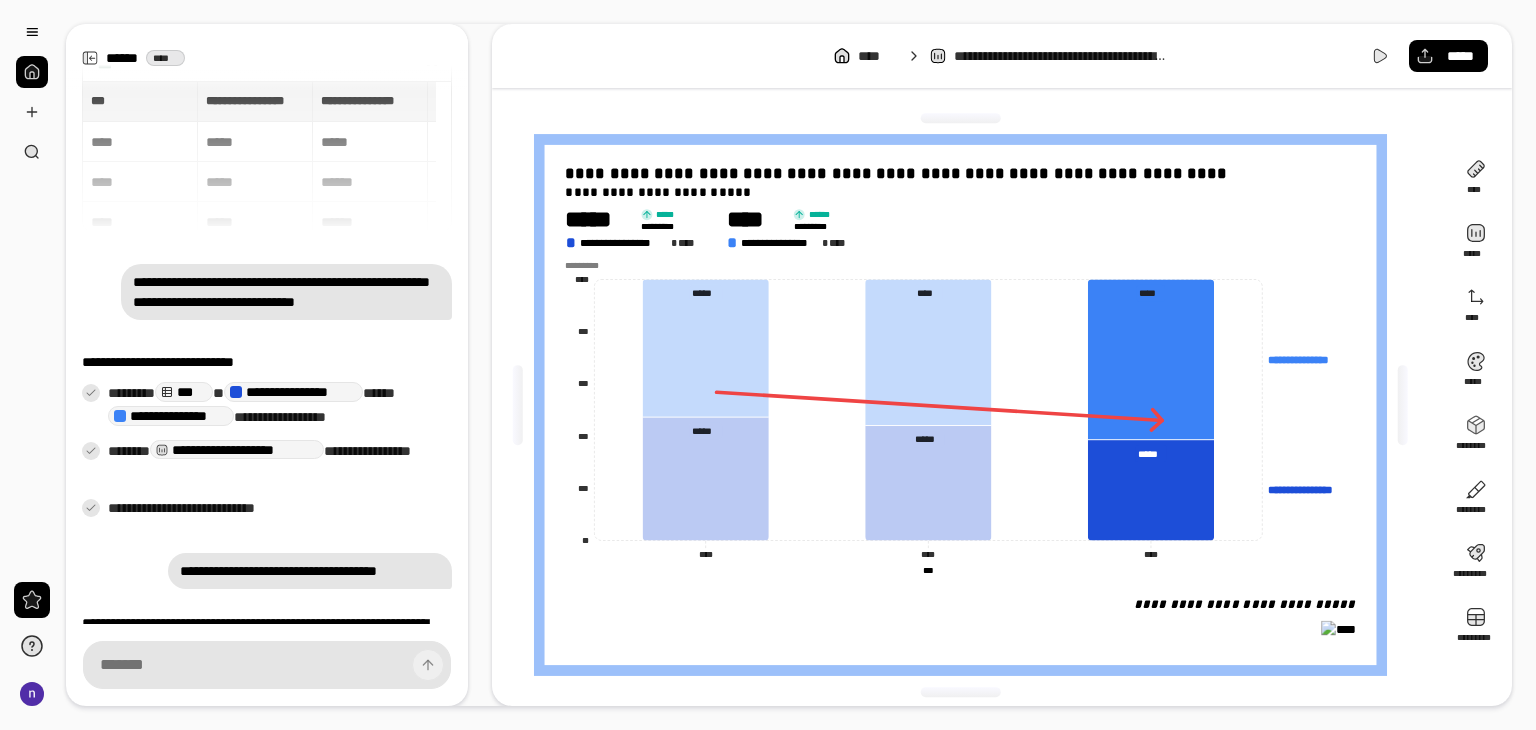 scroll, scrollTop: 0, scrollLeft: 0, axis: both 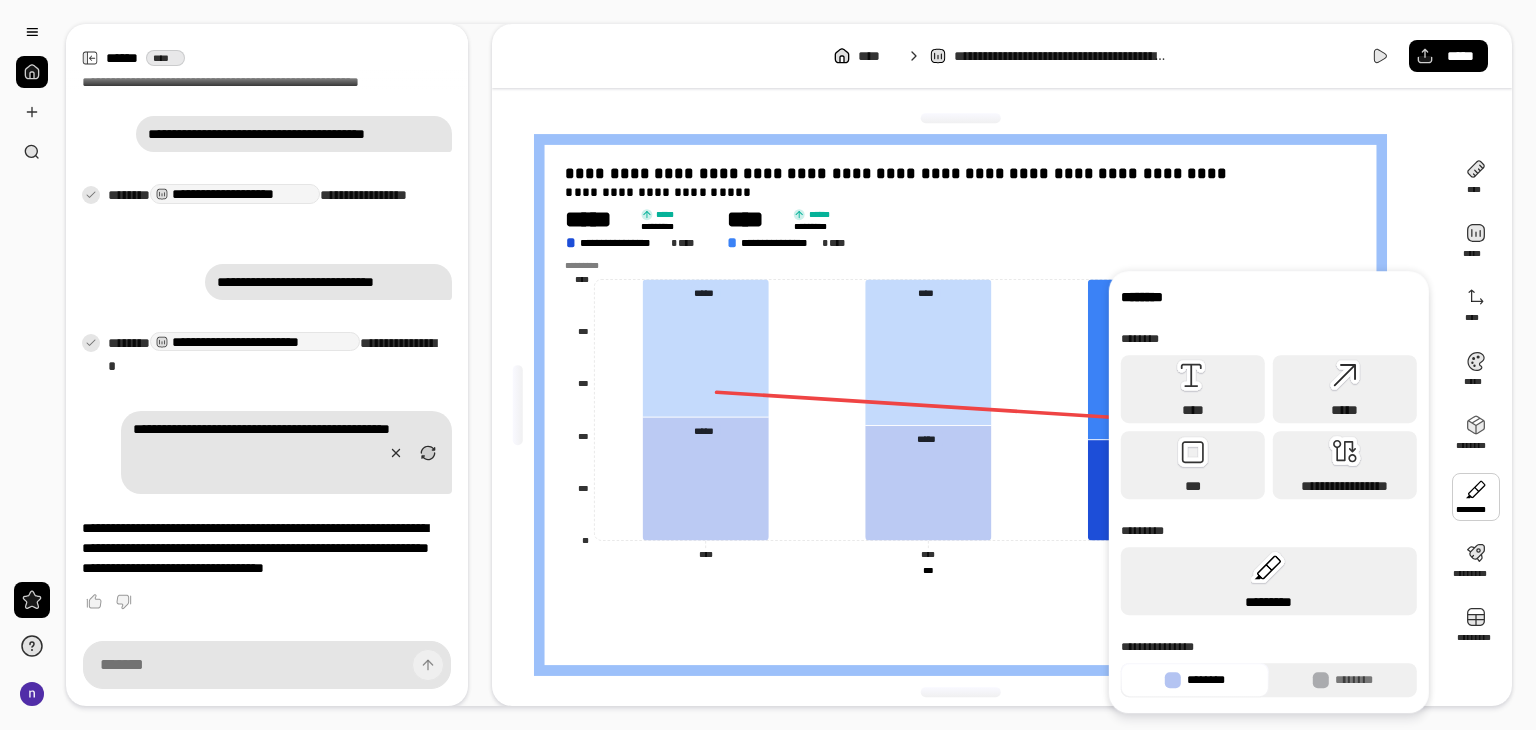 click on "*********" at bounding box center (1269, 581) 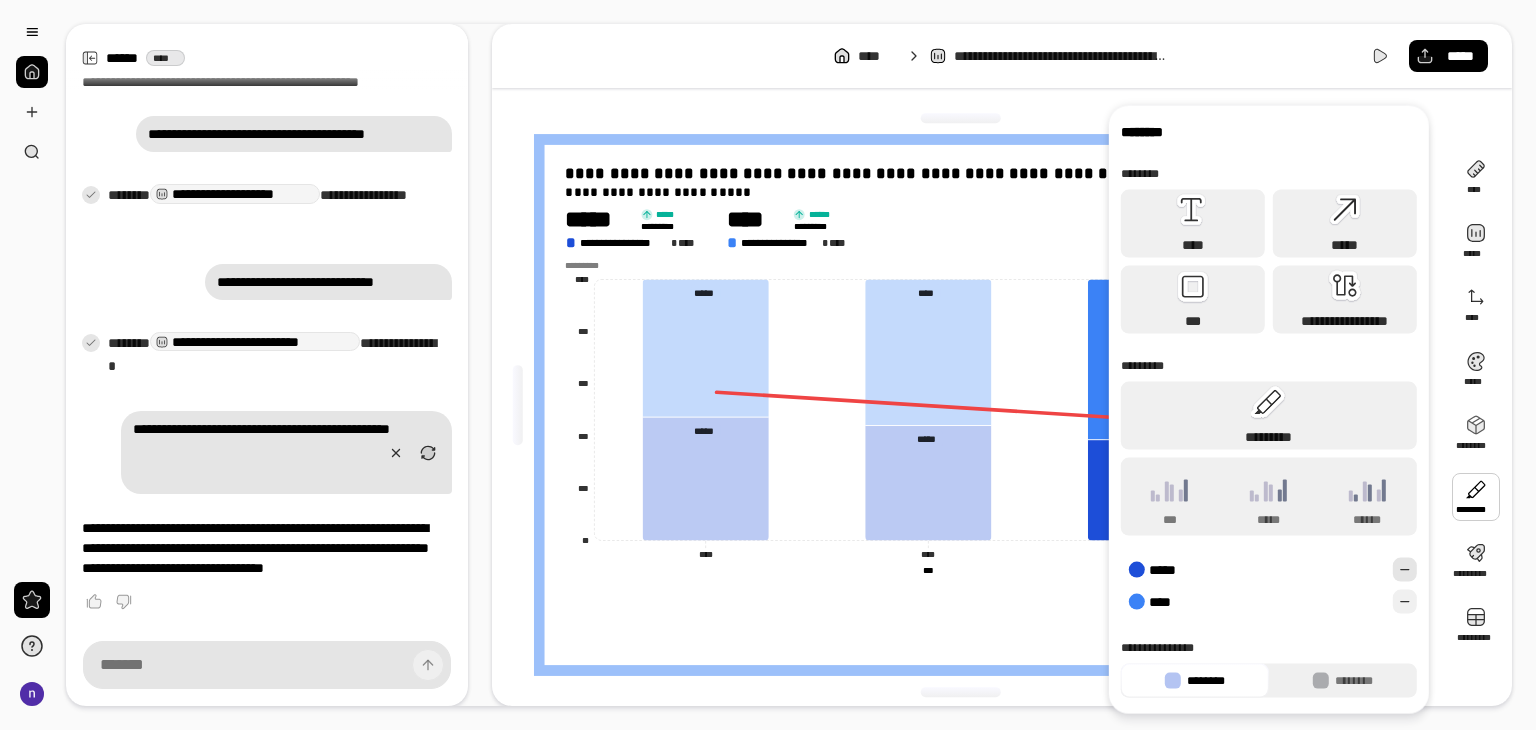 click 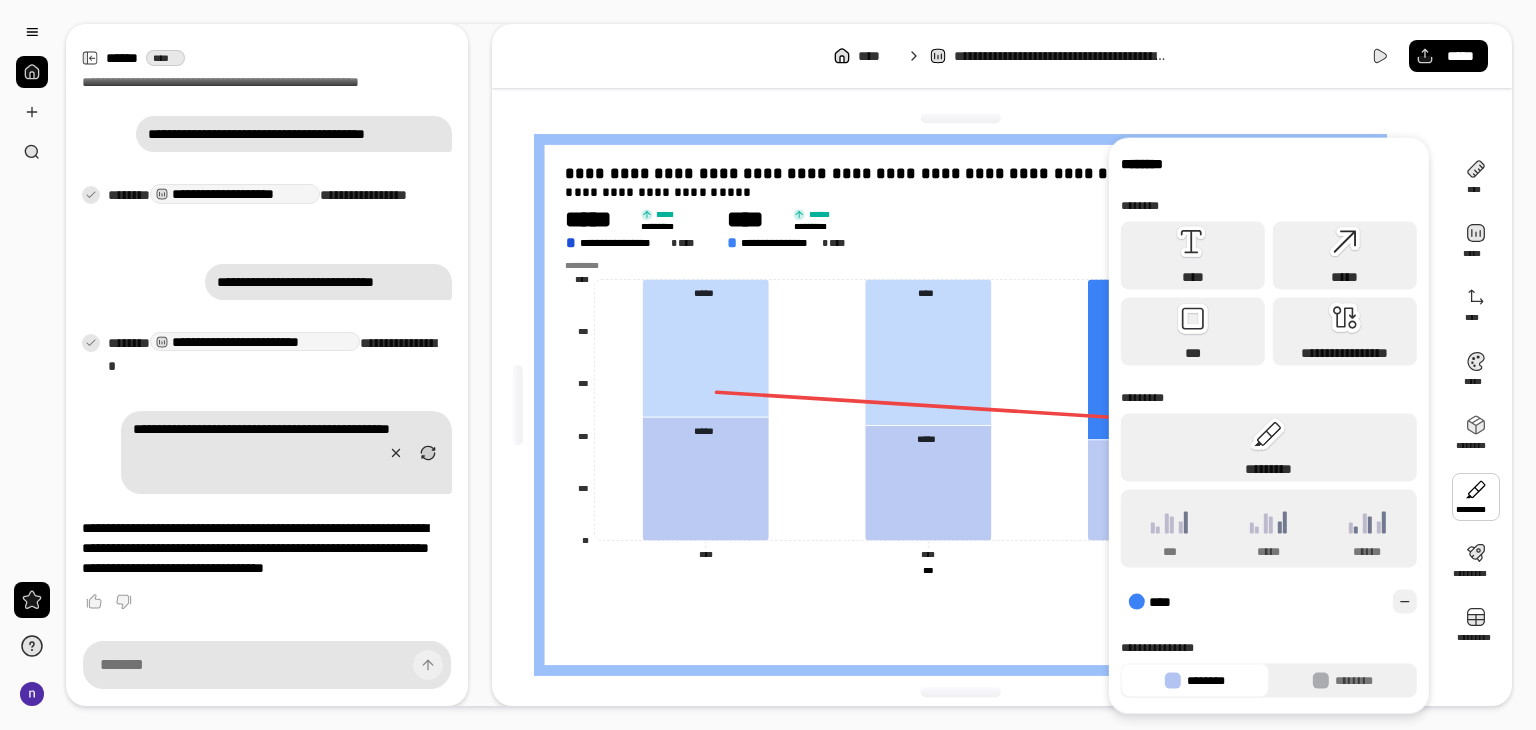 click 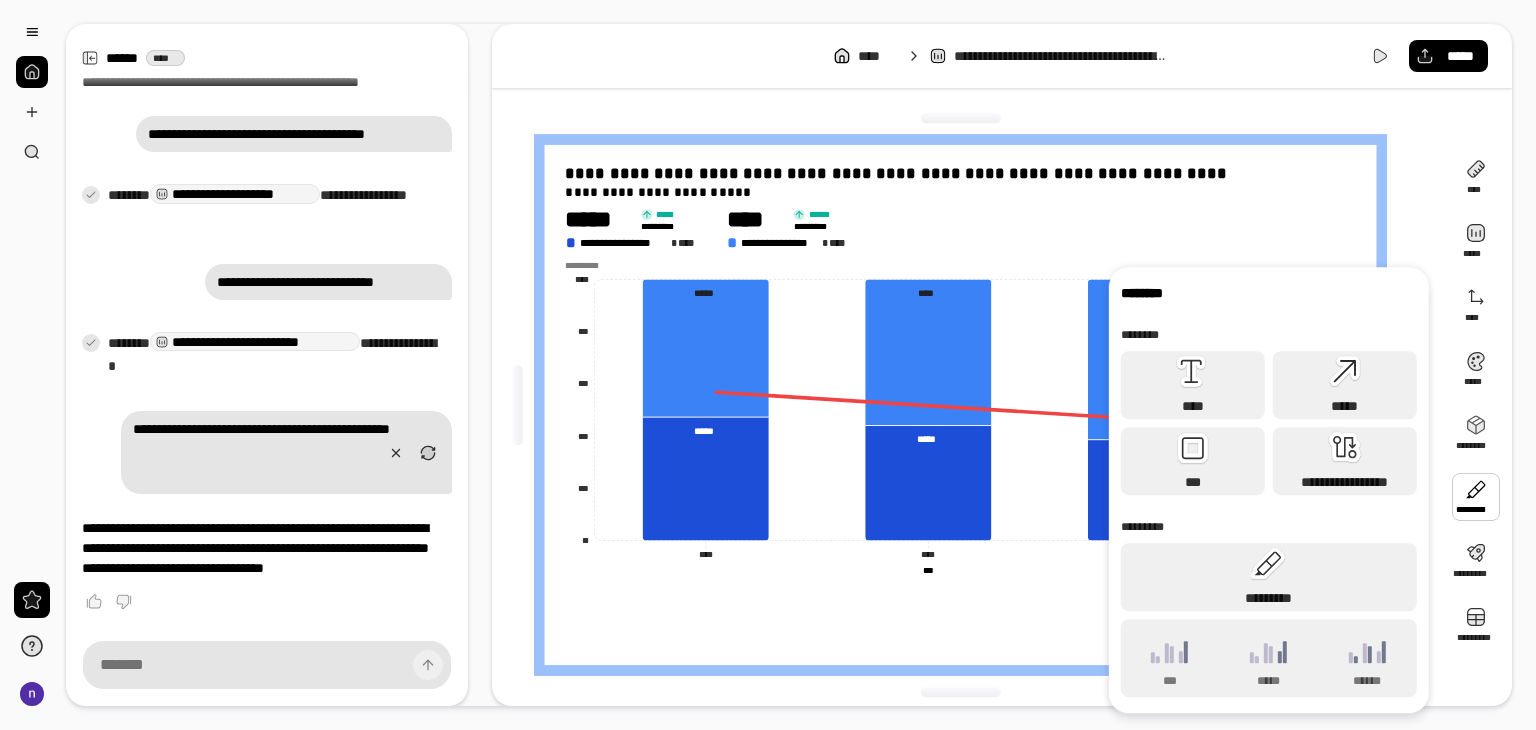 click on "**********" at bounding box center [960, 604] 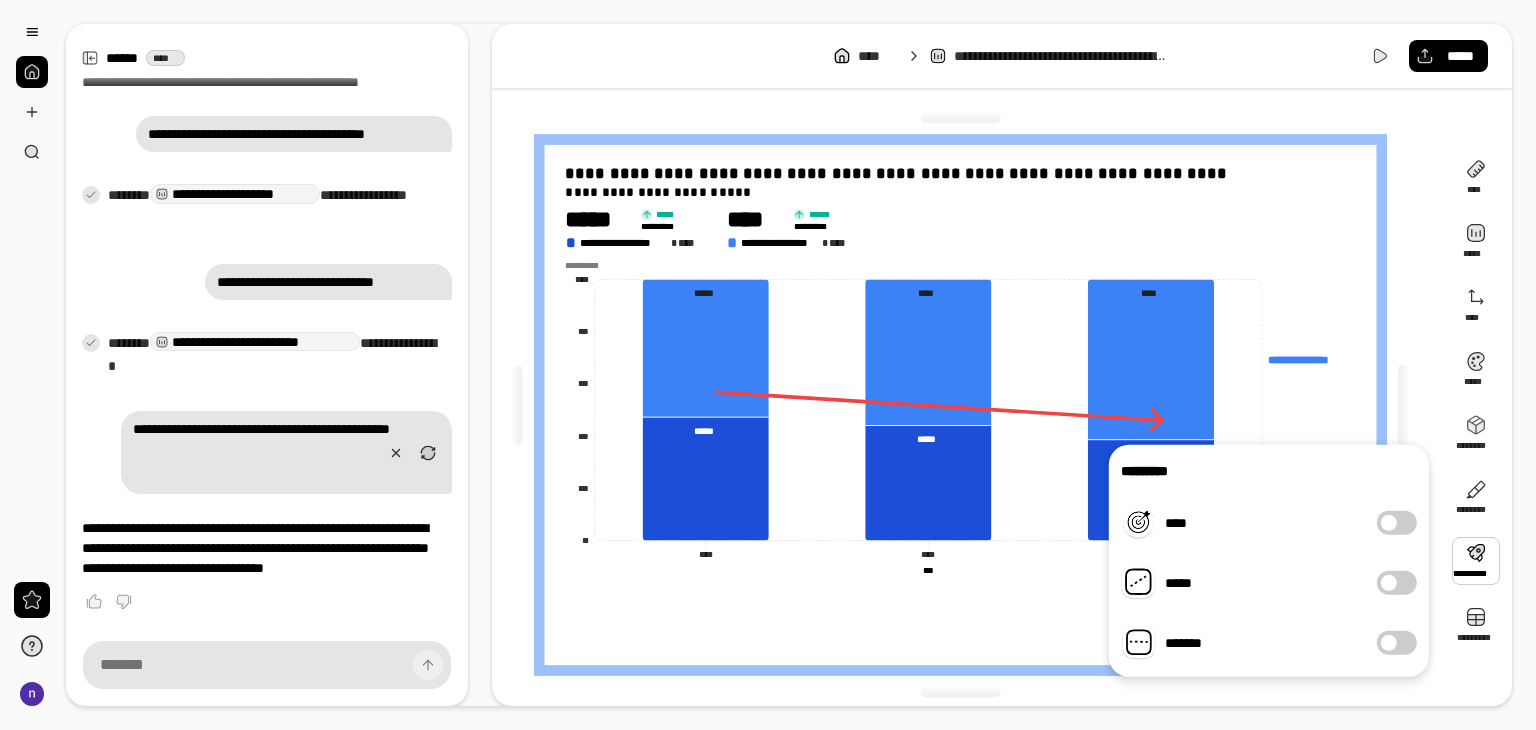click on "****" at bounding box center [1397, 523] 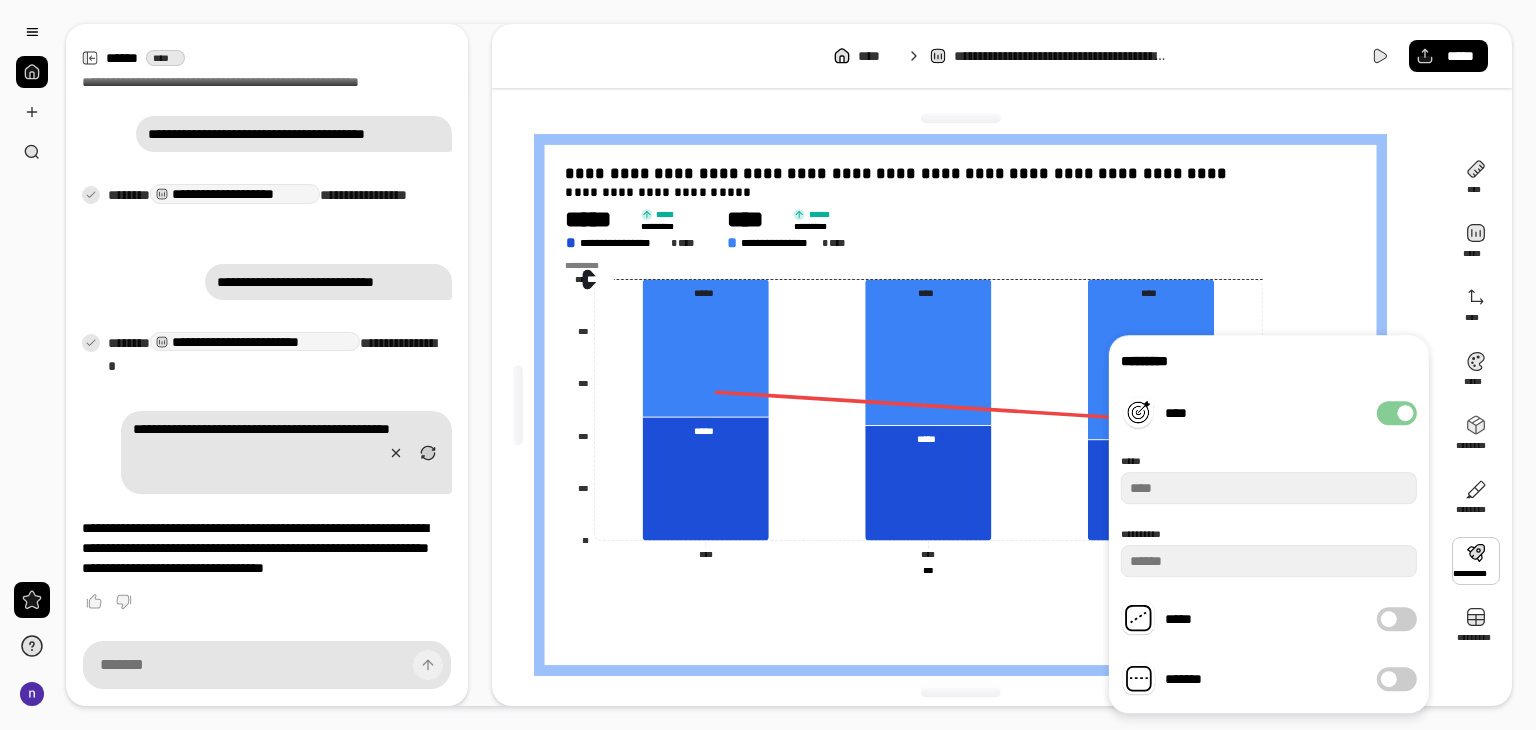 type on "*" 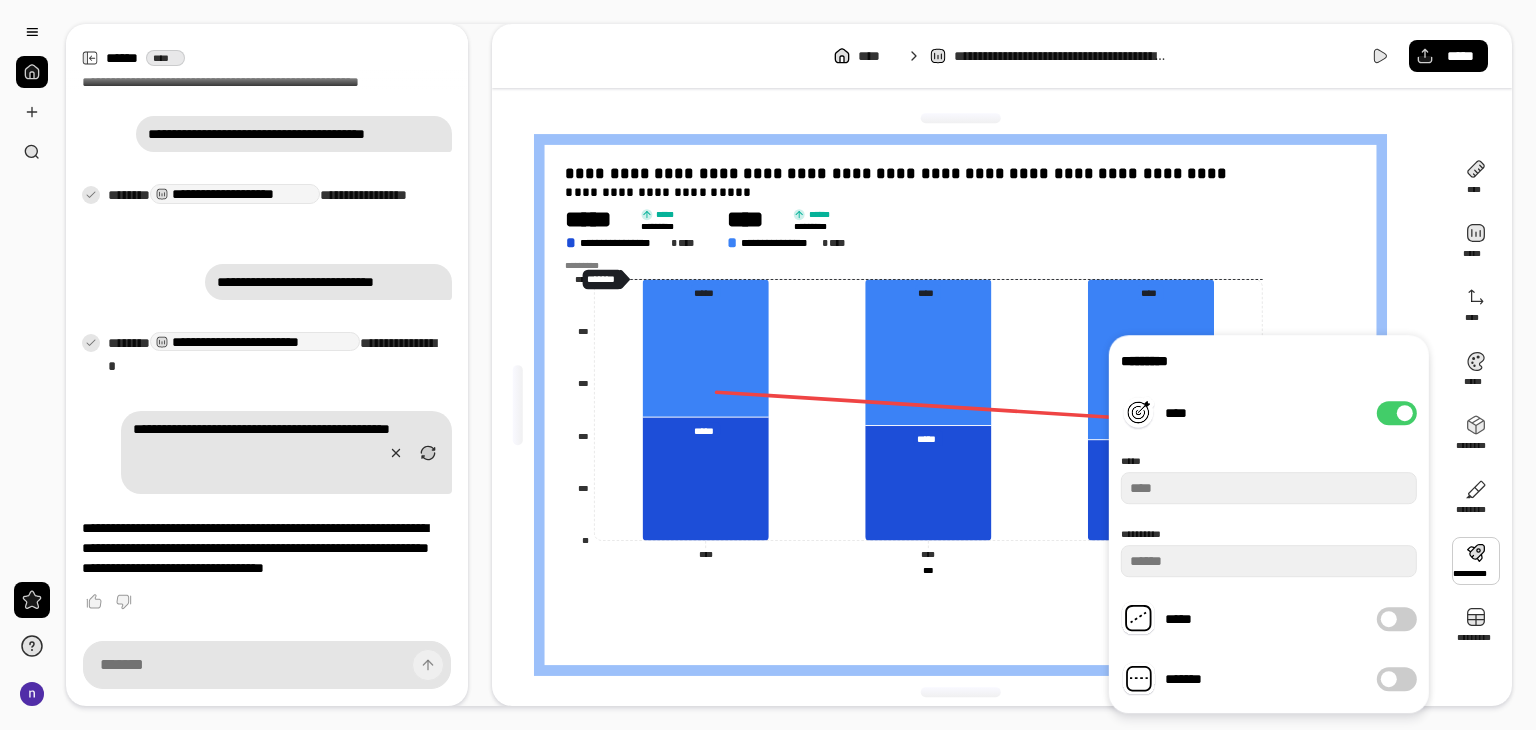 click at bounding box center (1405, 413) 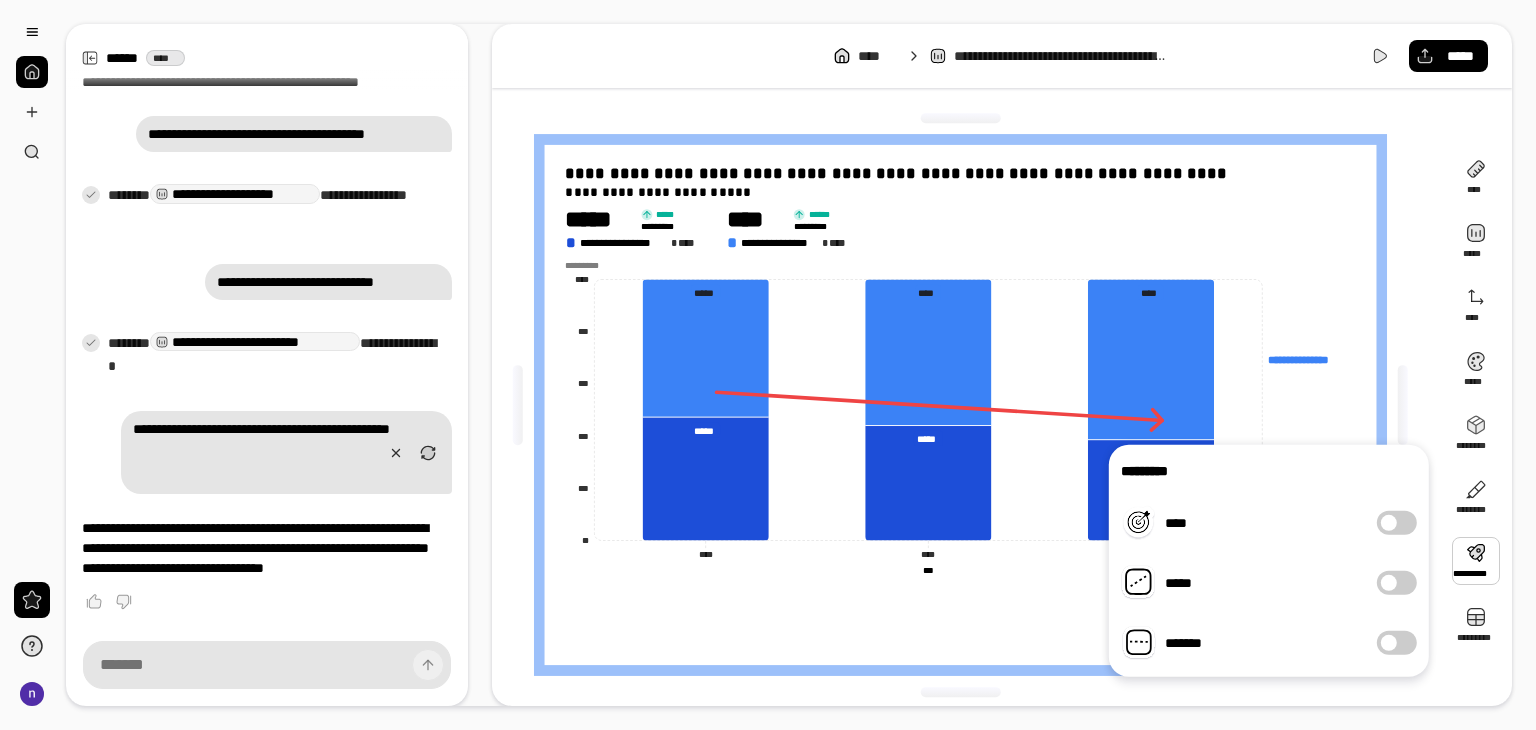 click at bounding box center [1389, 583] 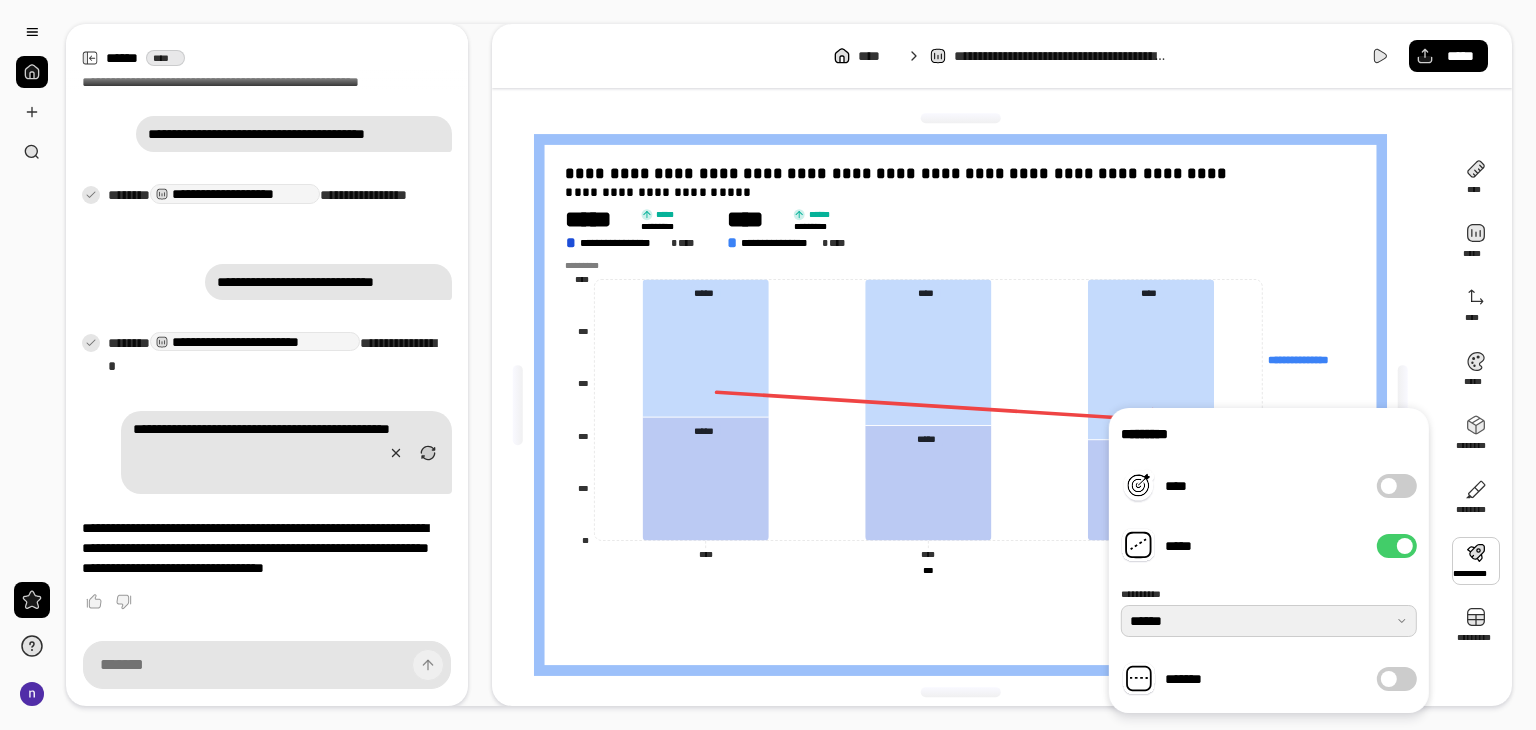 click at bounding box center (1269, 621) 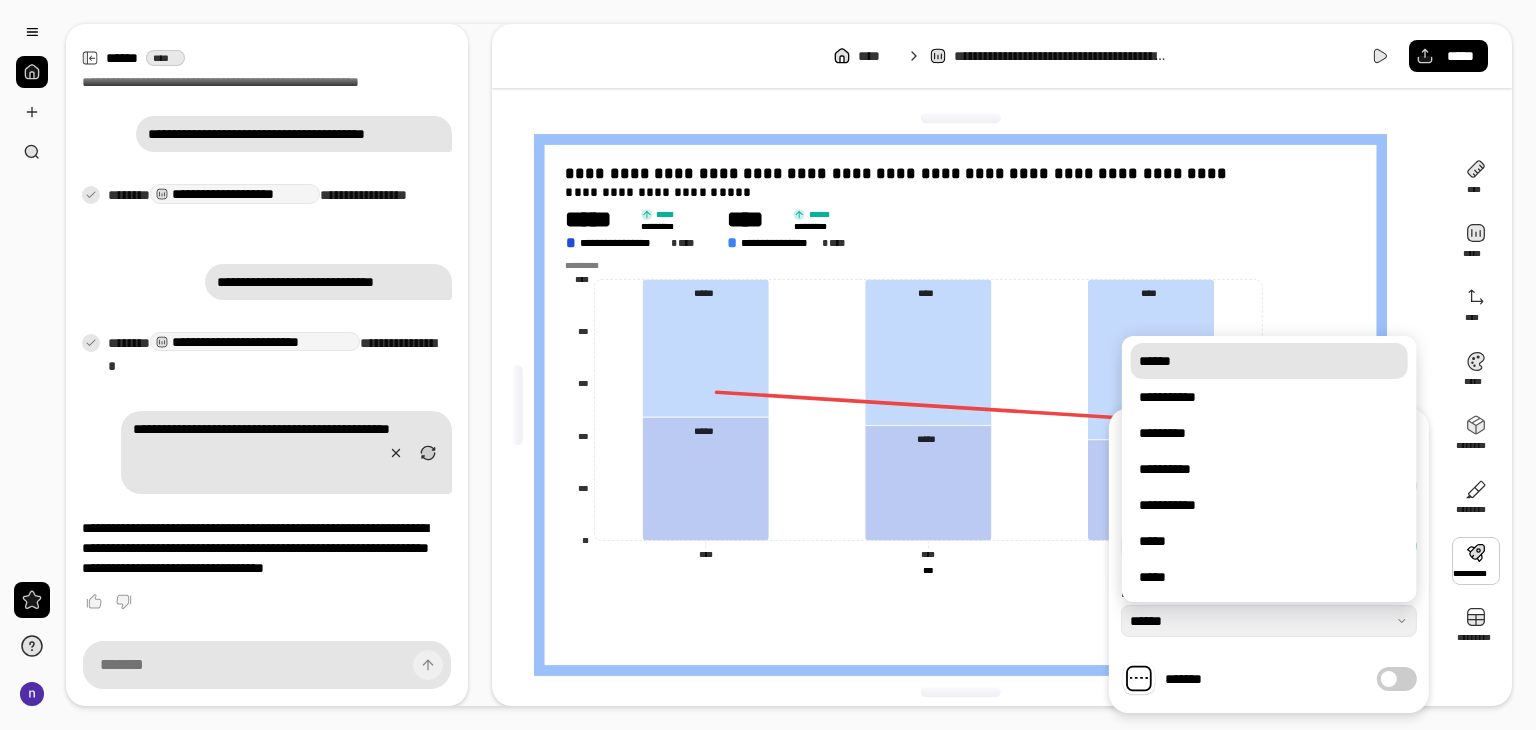 click on "******" at bounding box center [1269, 361] 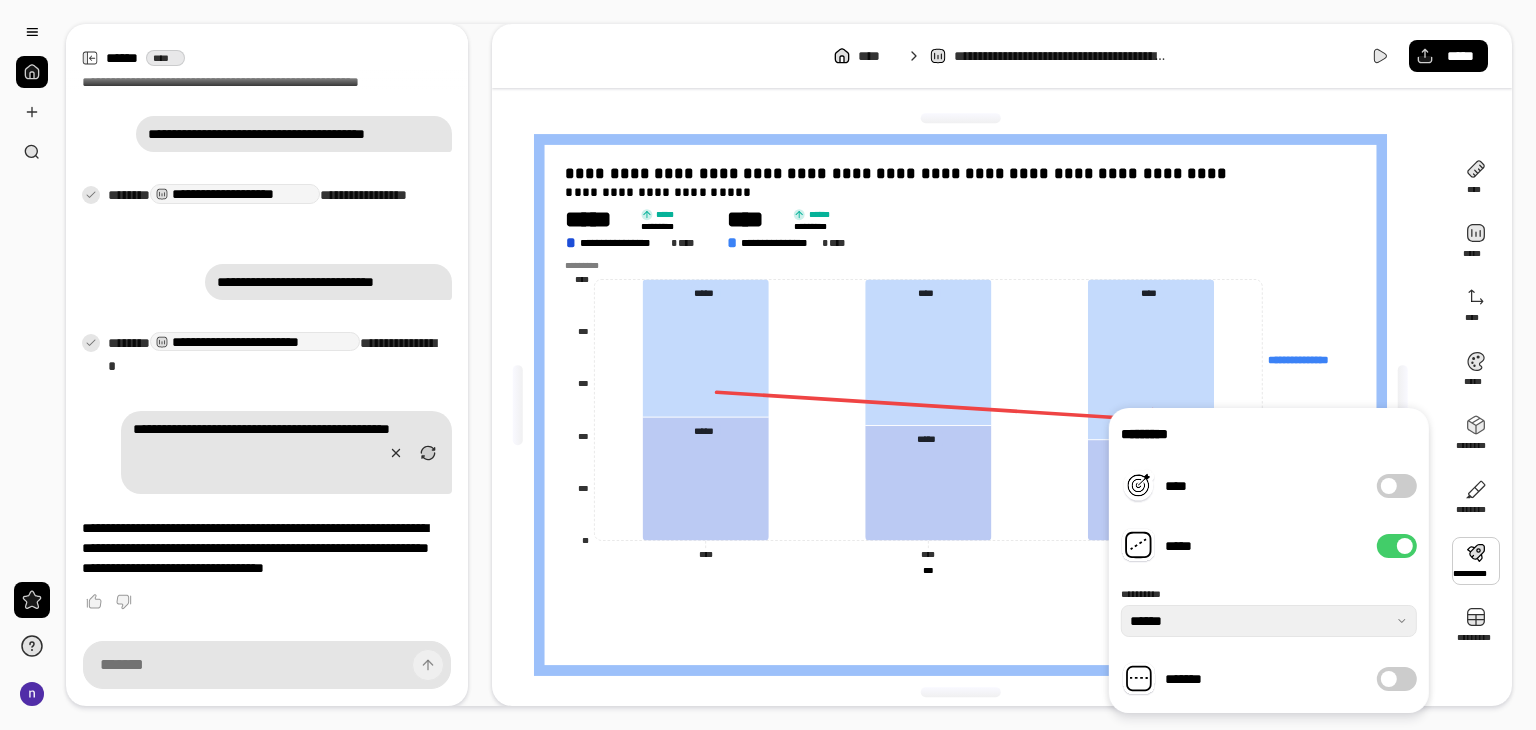 click on "**********" at bounding box center [961, 405] 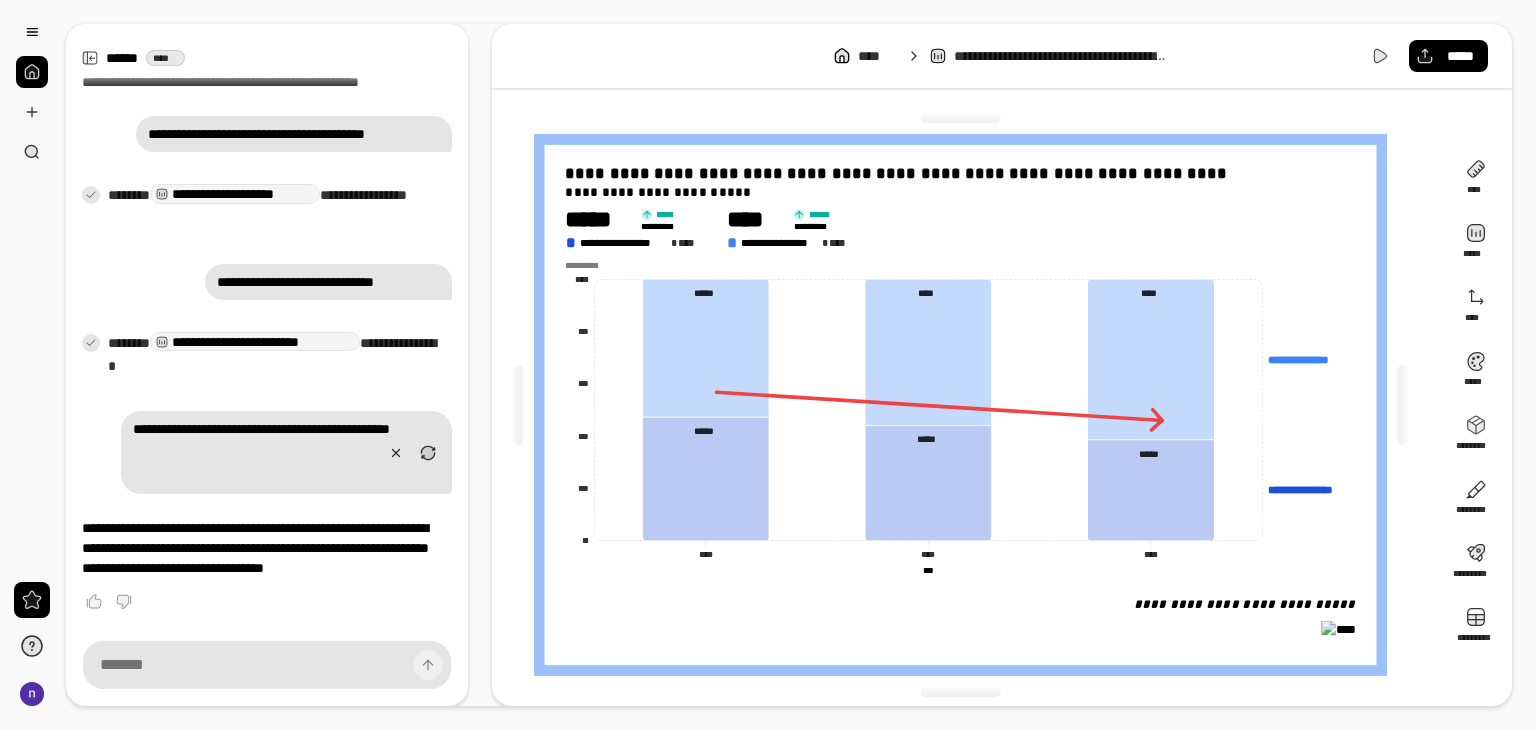 click at bounding box center (1403, 405) 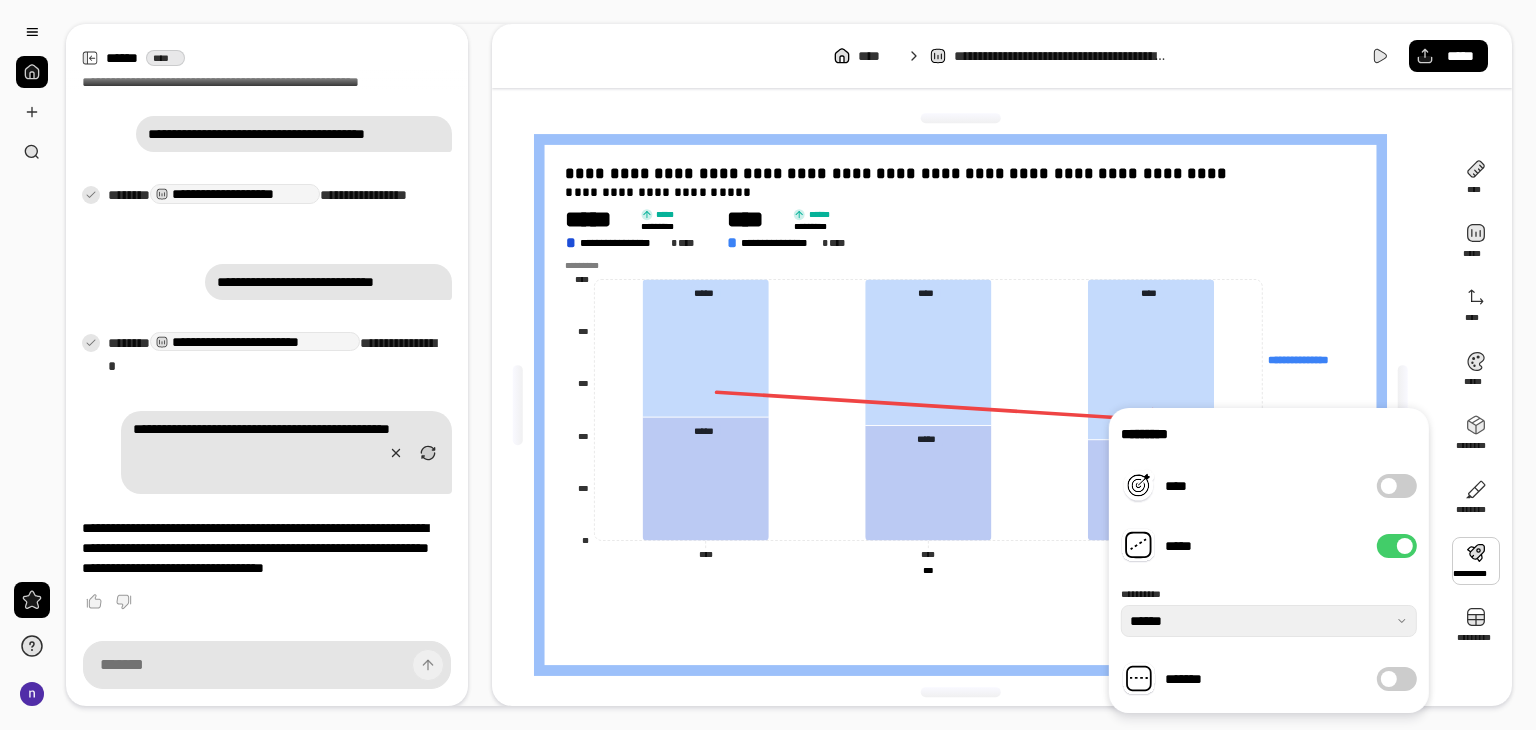 click at bounding box center [1405, 546] 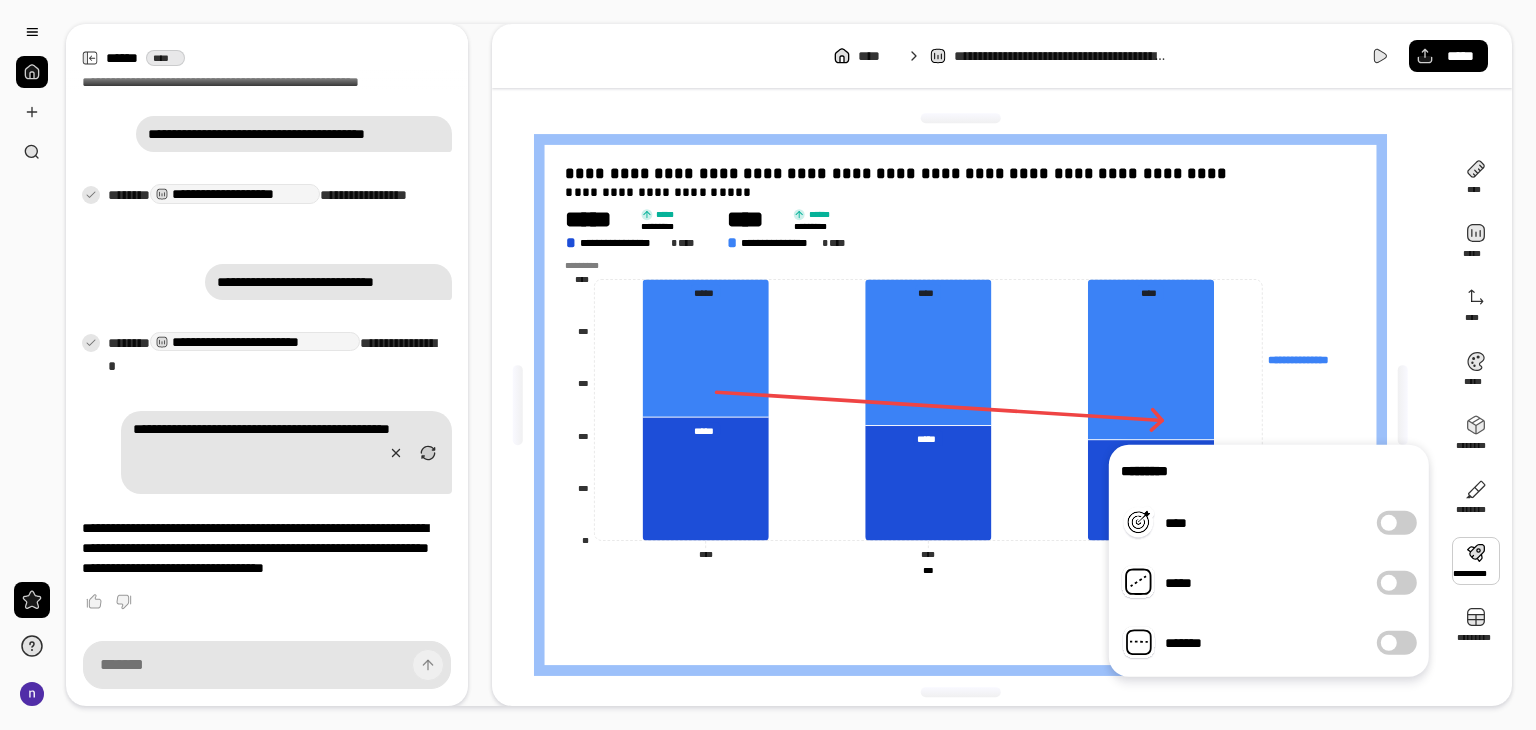 click at bounding box center (1389, 643) 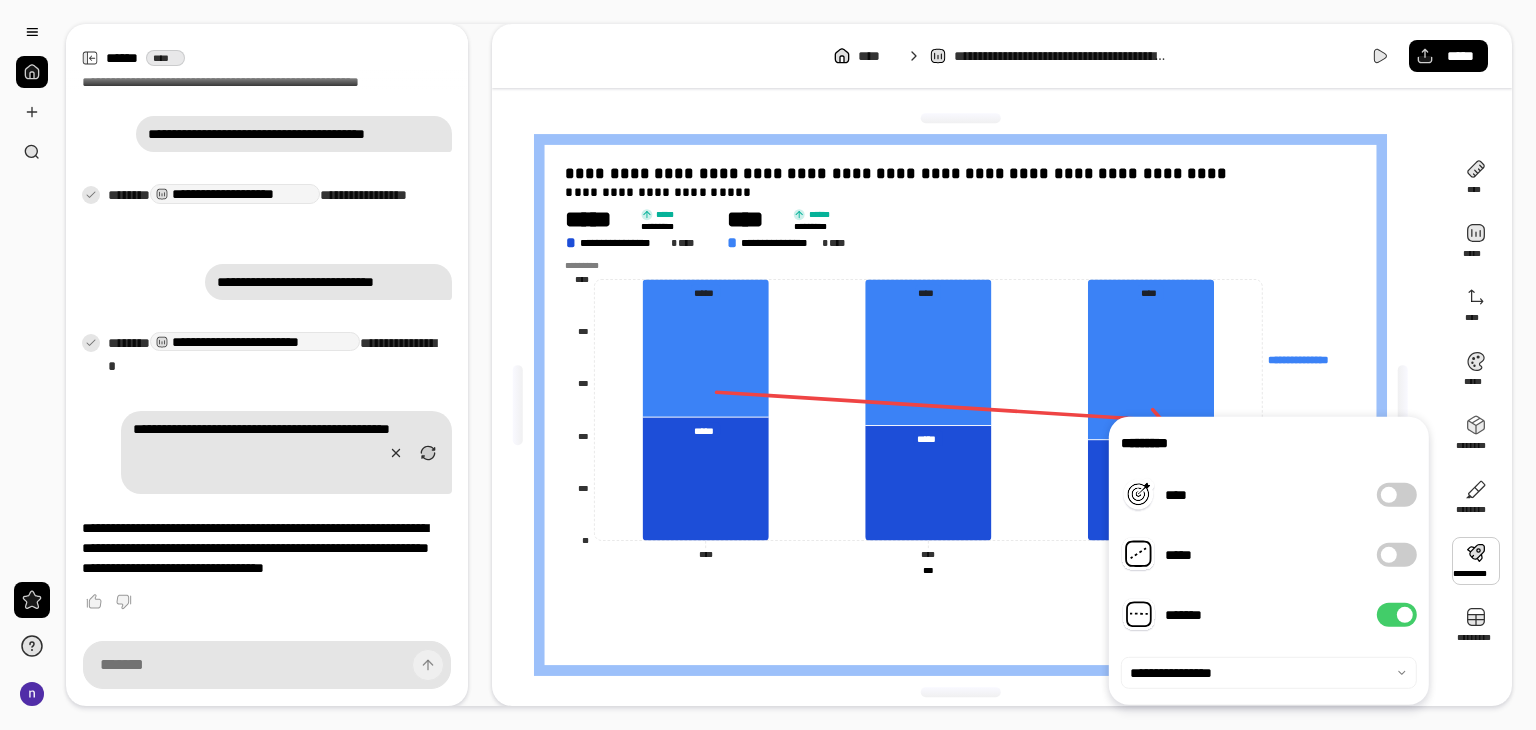 click on "*******" at bounding box center (1397, 615) 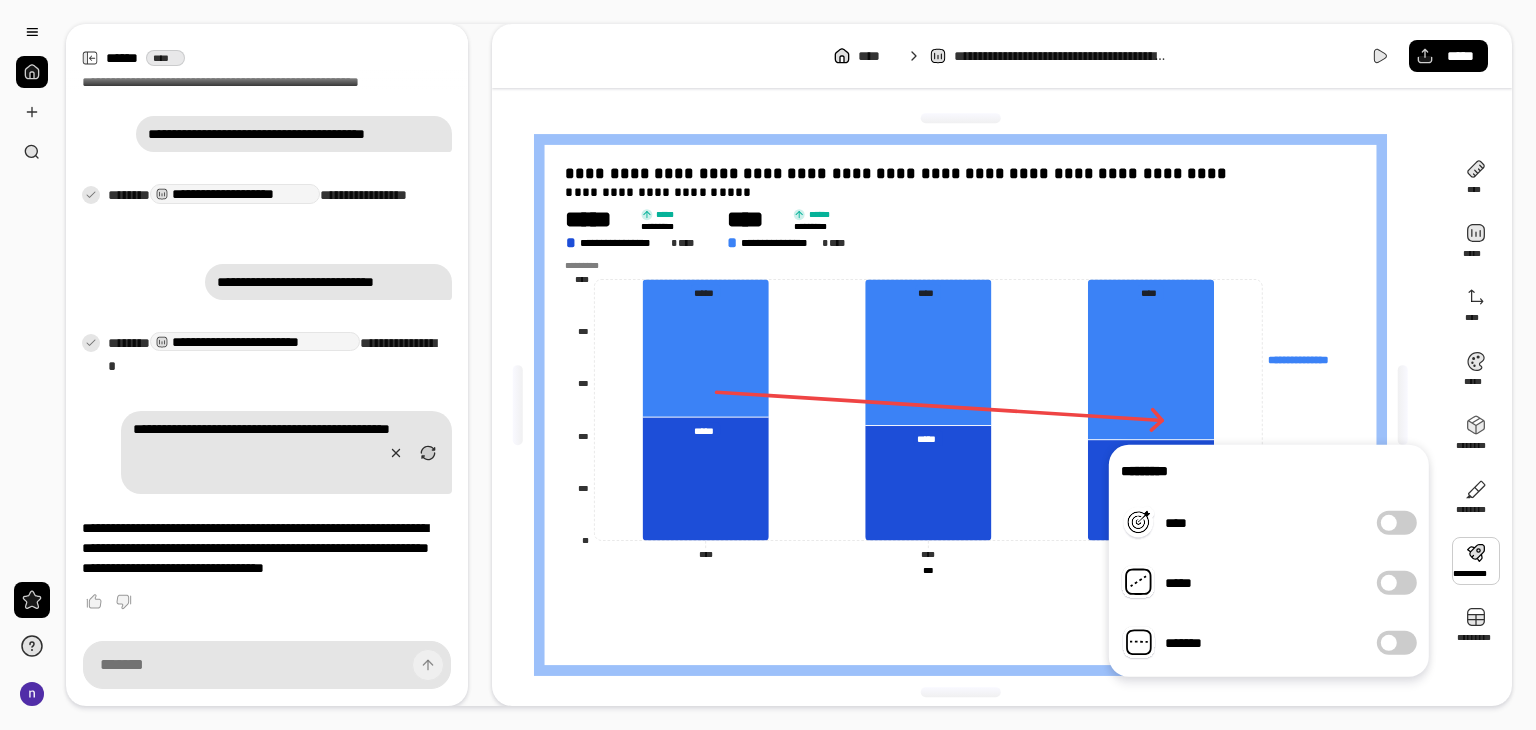 click at bounding box center [1403, 405] 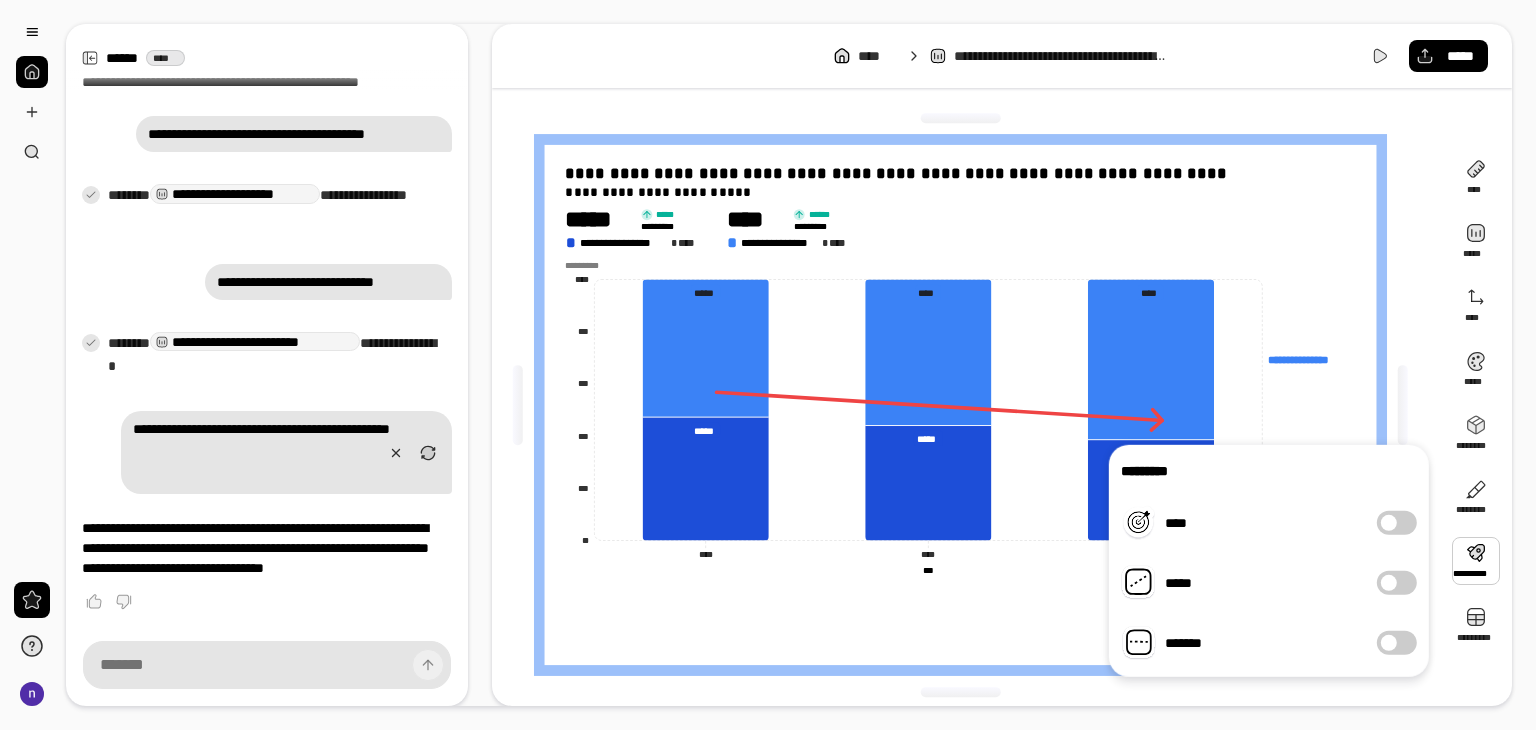 click at bounding box center [1403, 405] 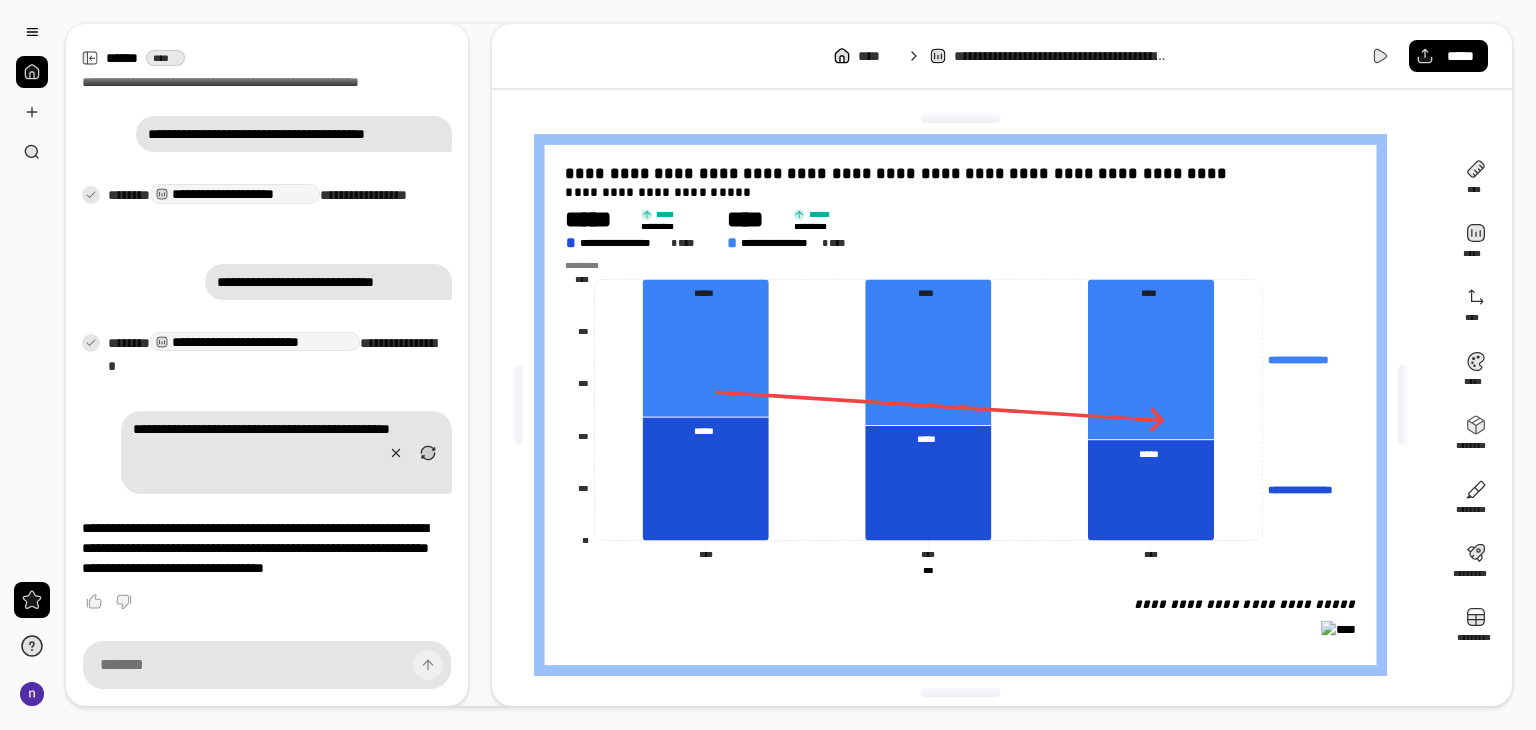 click on "**********" at bounding box center (968, 405) 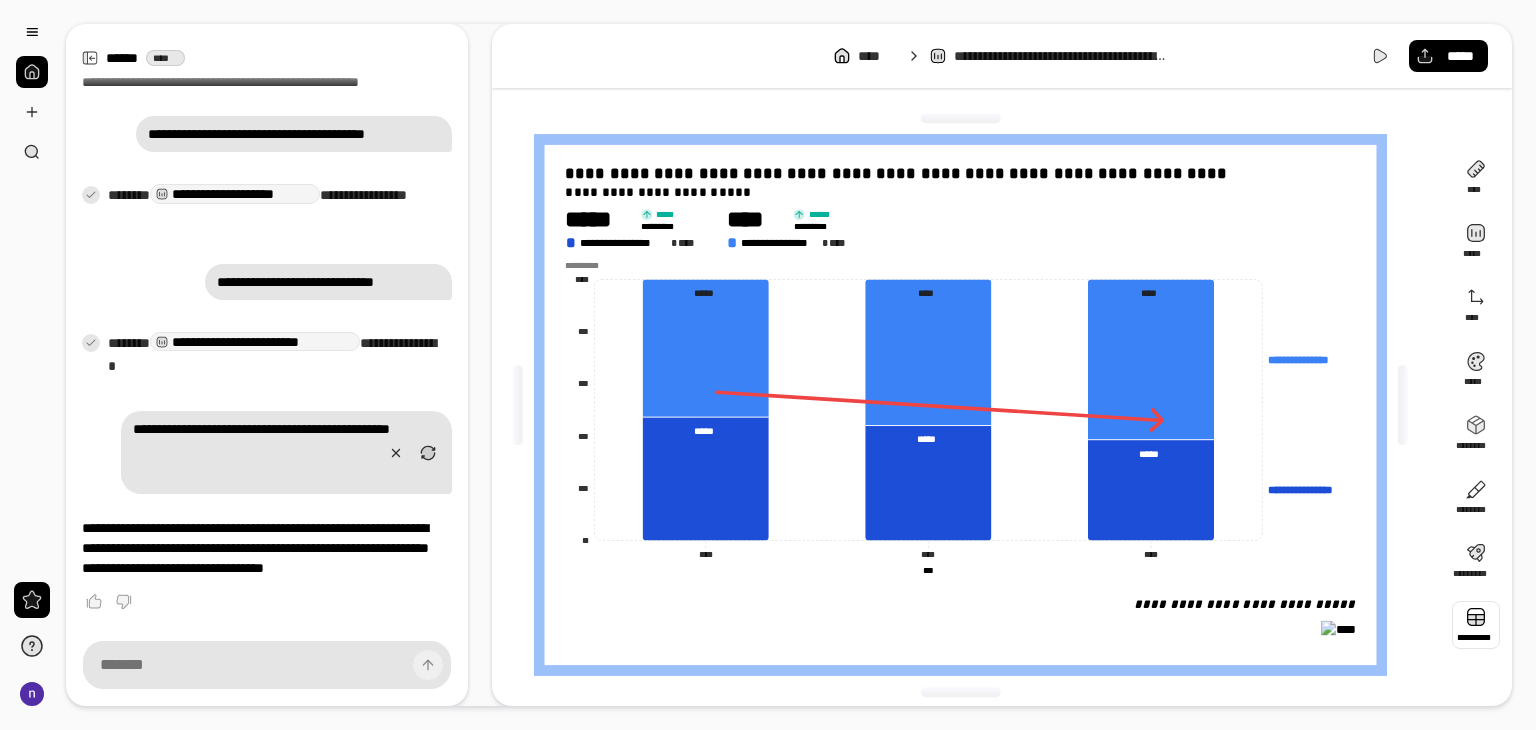 click at bounding box center [1476, 625] 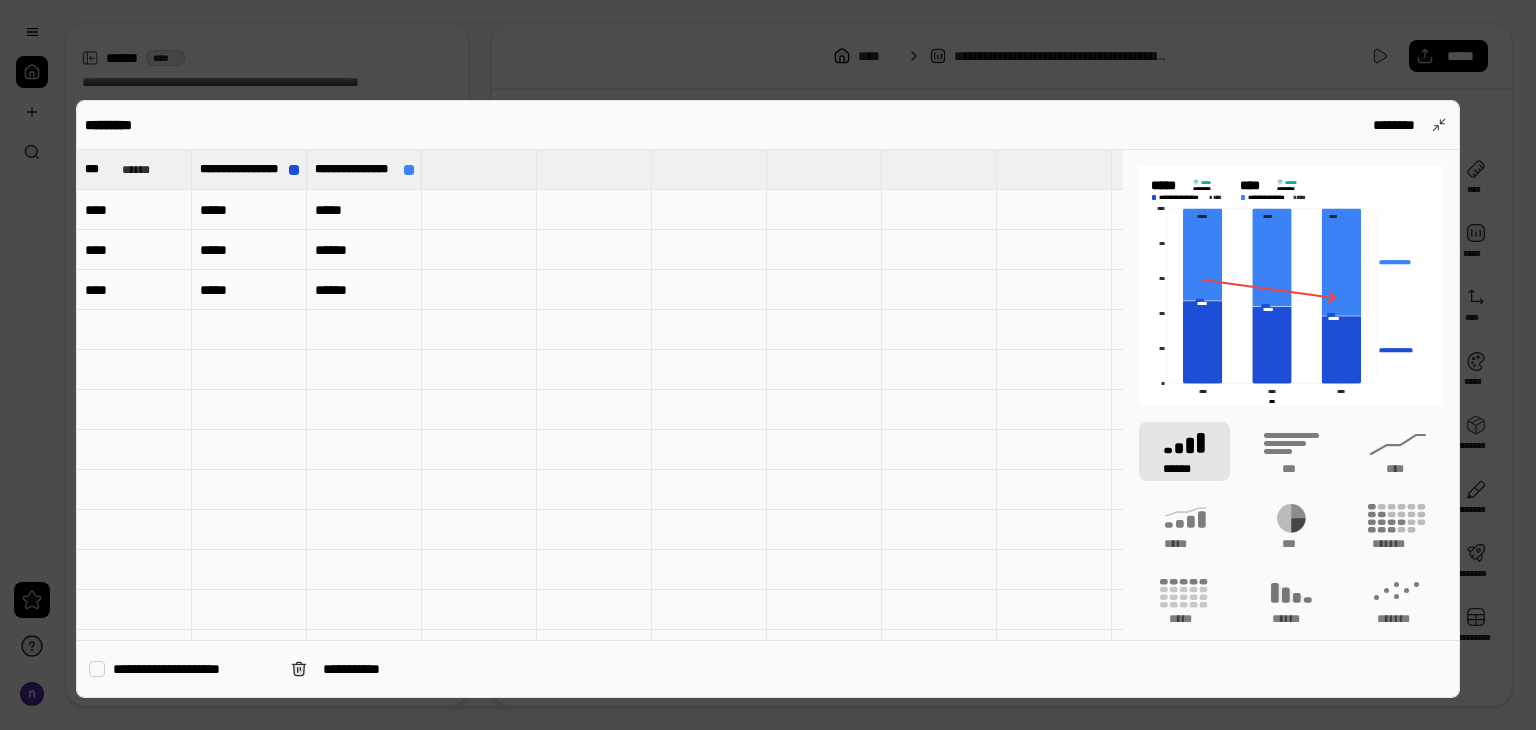 click at bounding box center [134, 330] 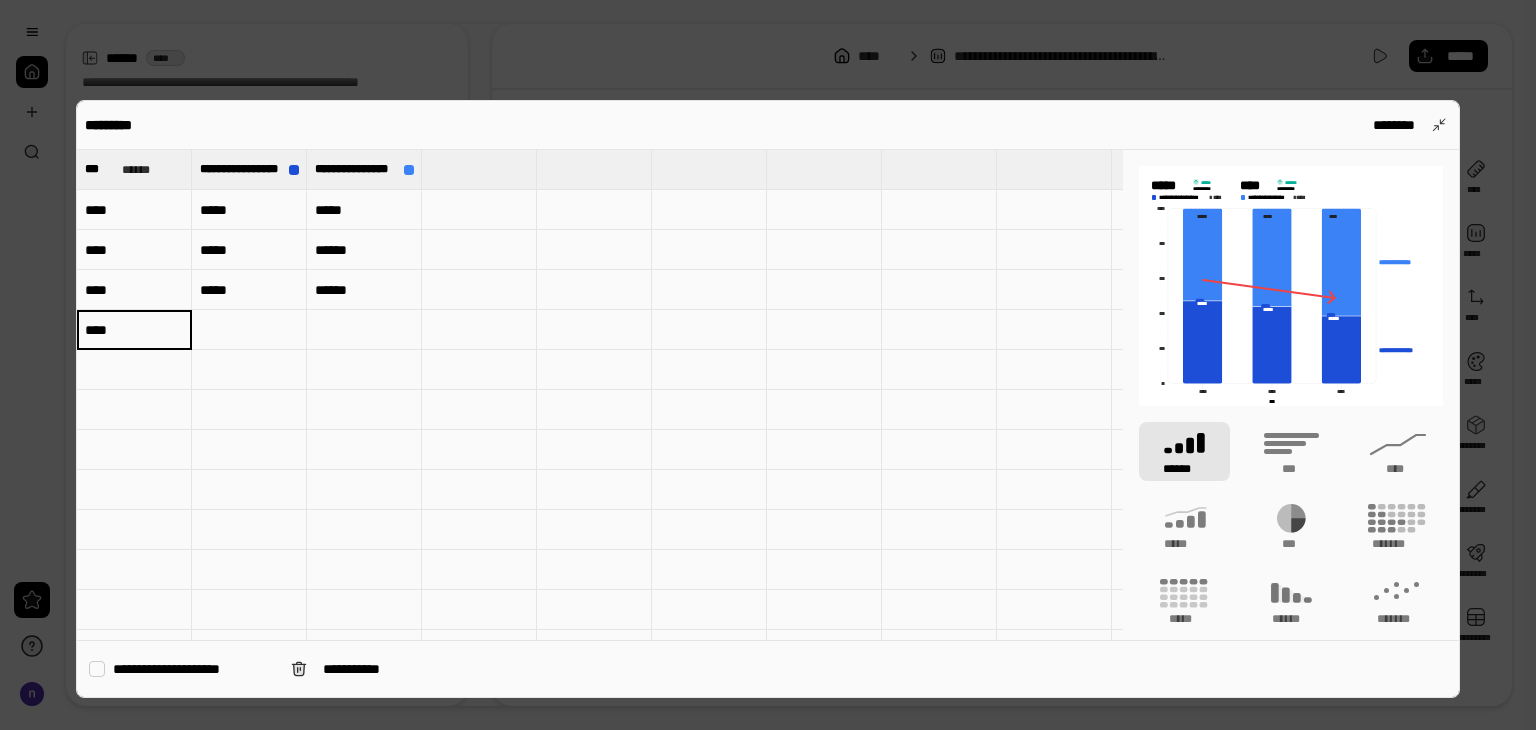 type on "****" 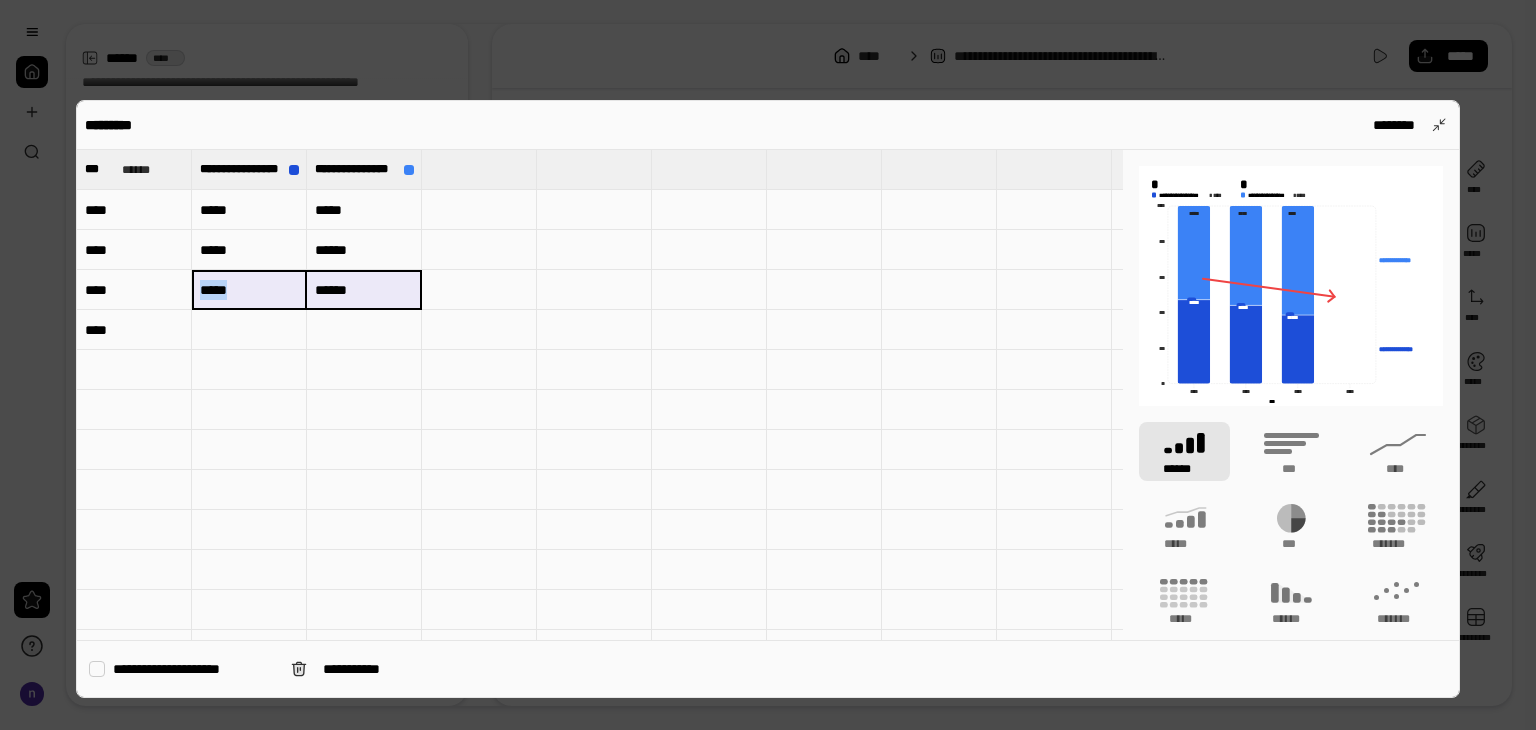 drag, startPoint x: 252, startPoint y: 289, endPoint x: 372, endPoint y: 299, distance: 120.41595 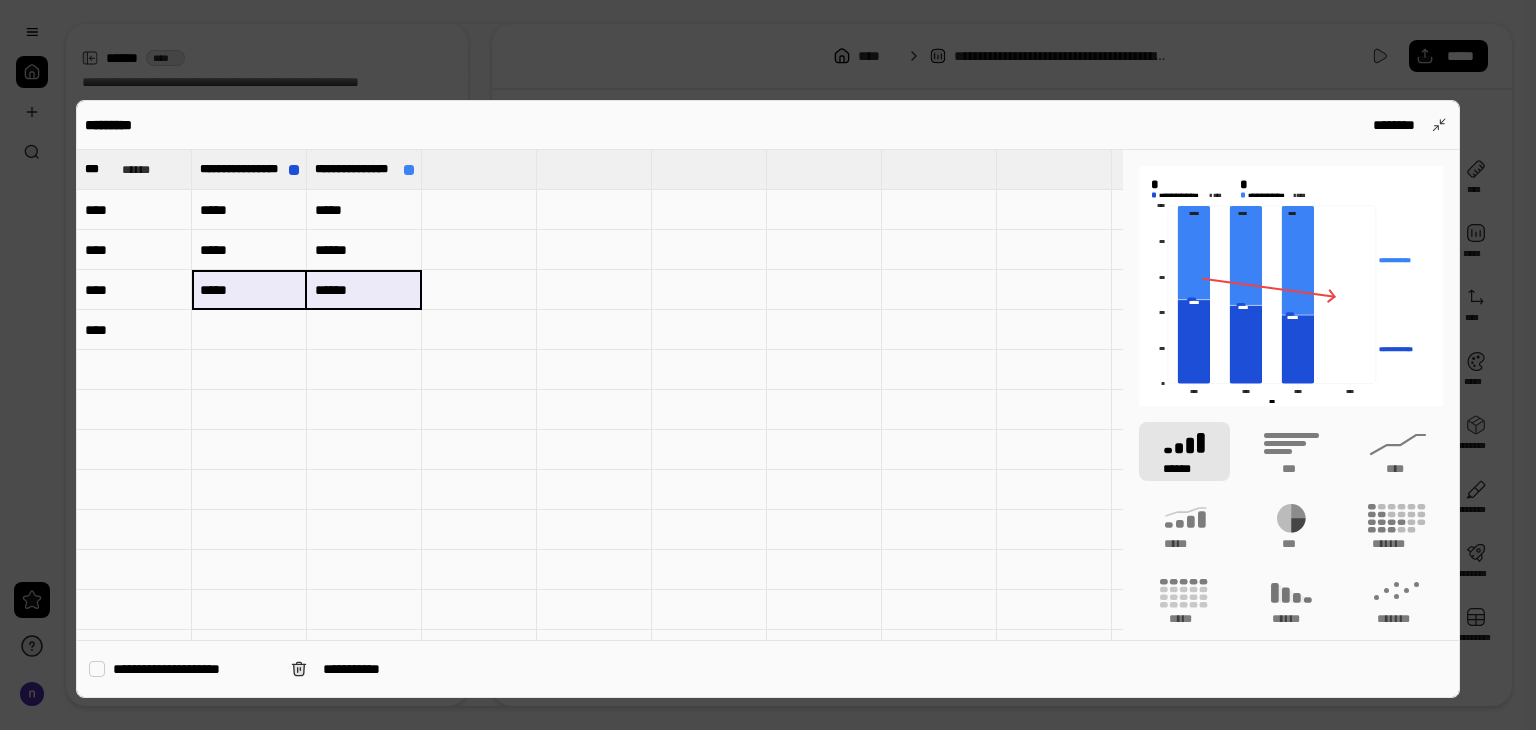 click at bounding box center [249, 330] 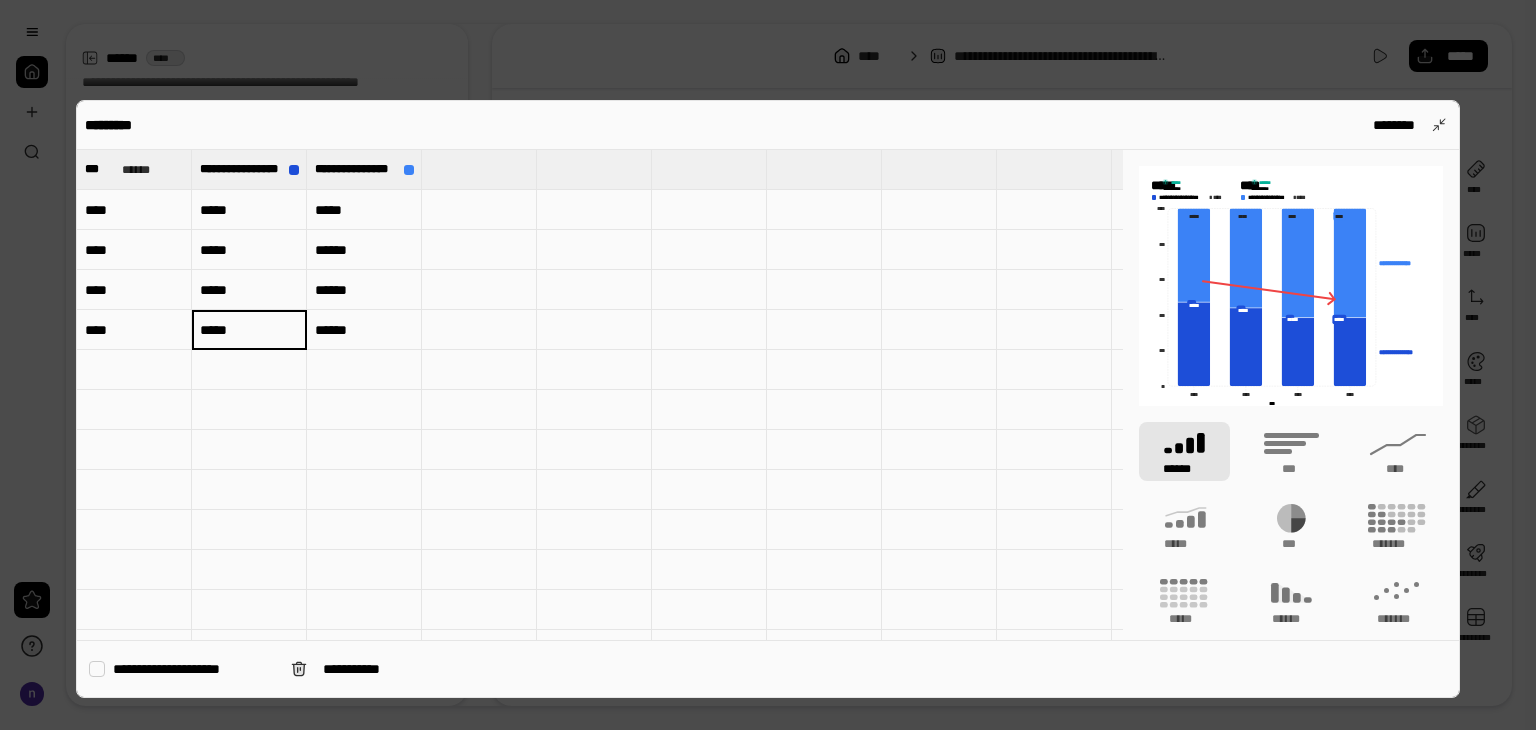type on "*****" 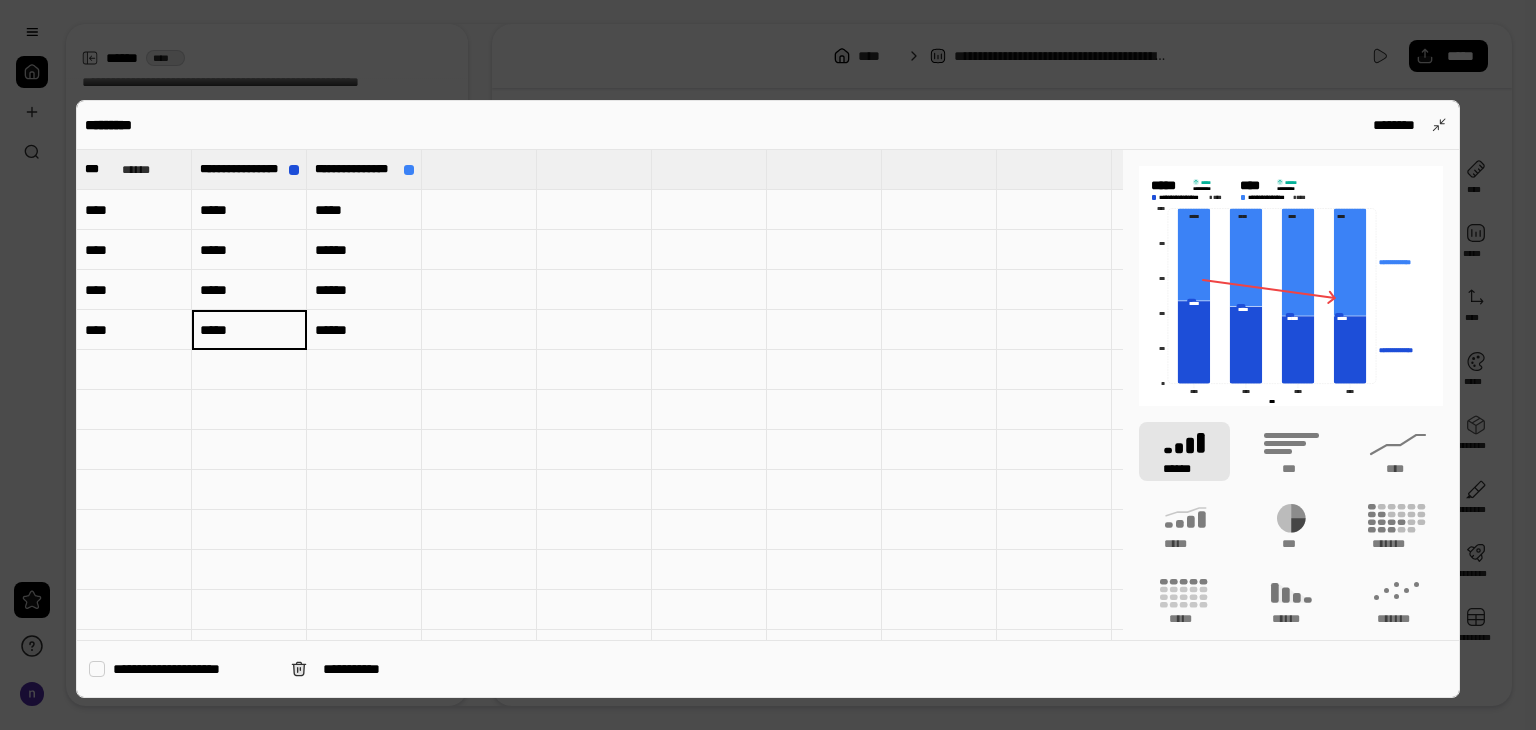click on "*****" at bounding box center [249, 330] 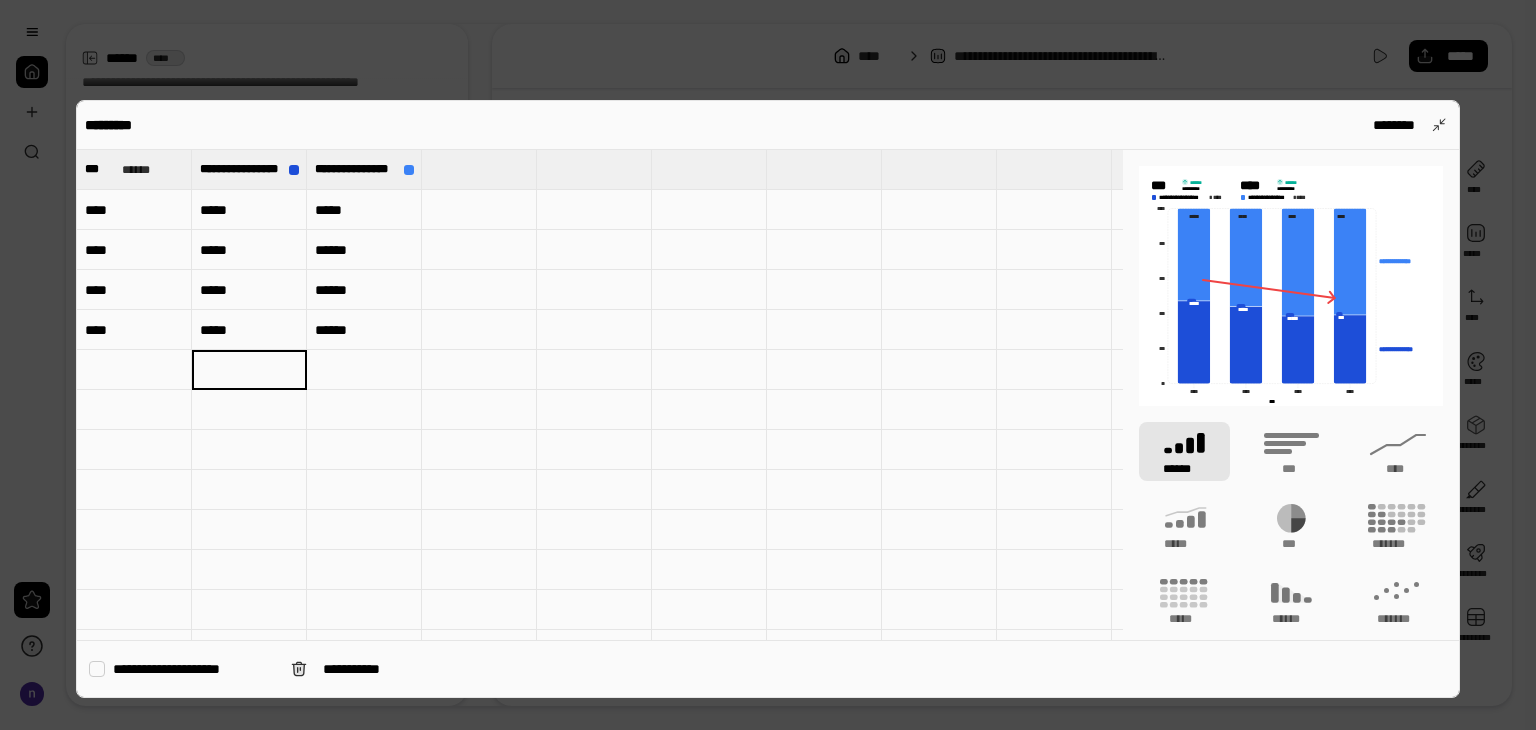 click on "******" at bounding box center [364, 330] 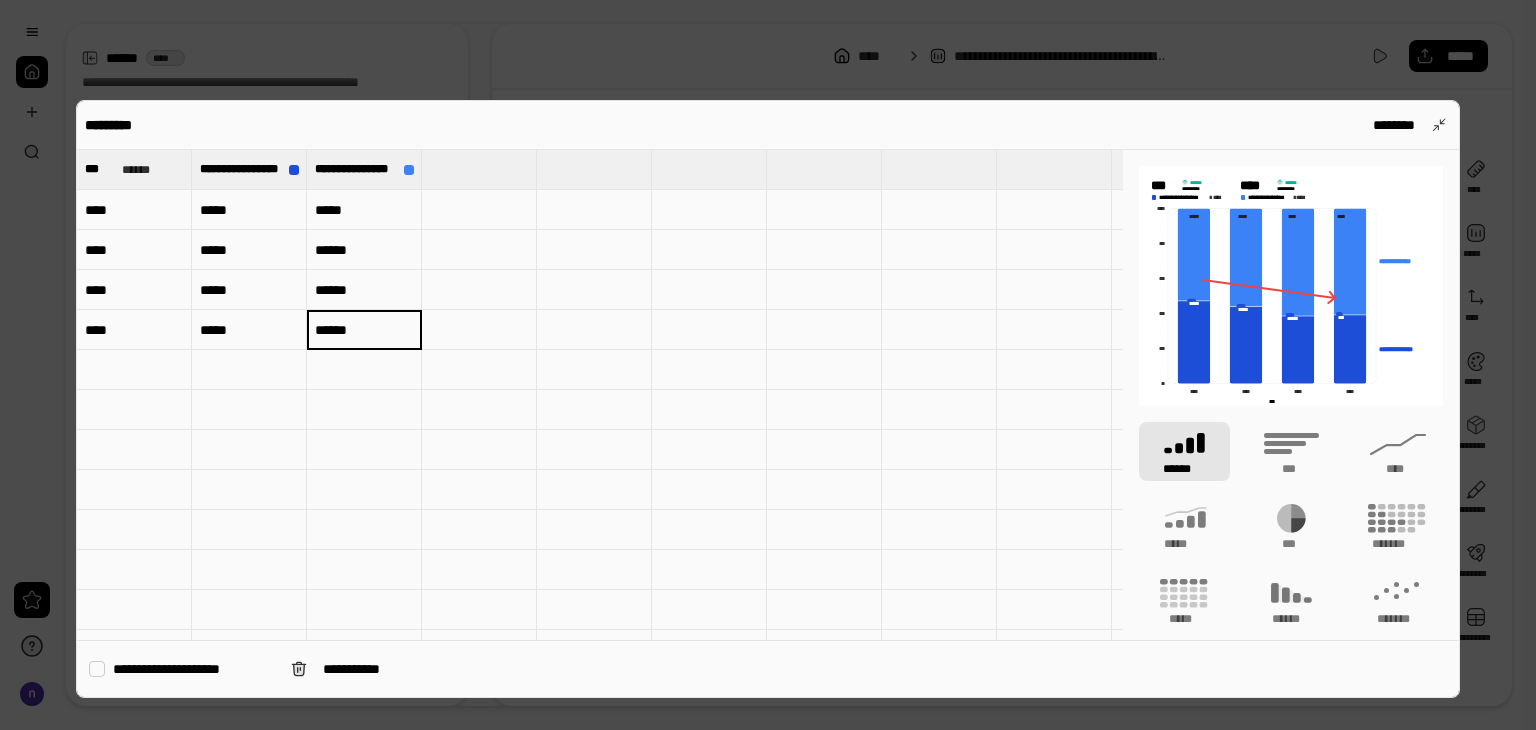 type on "******" 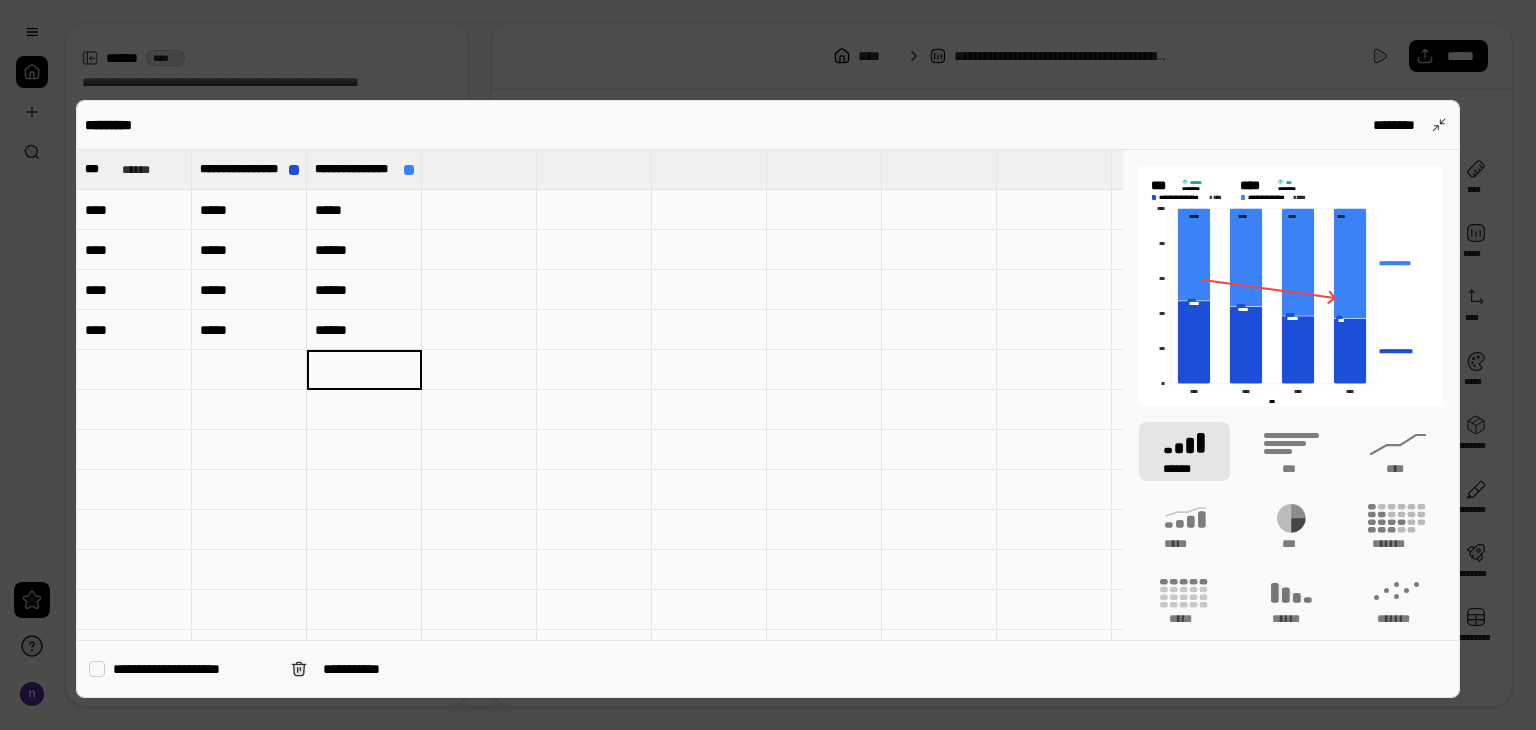 click at bounding box center (134, 370) 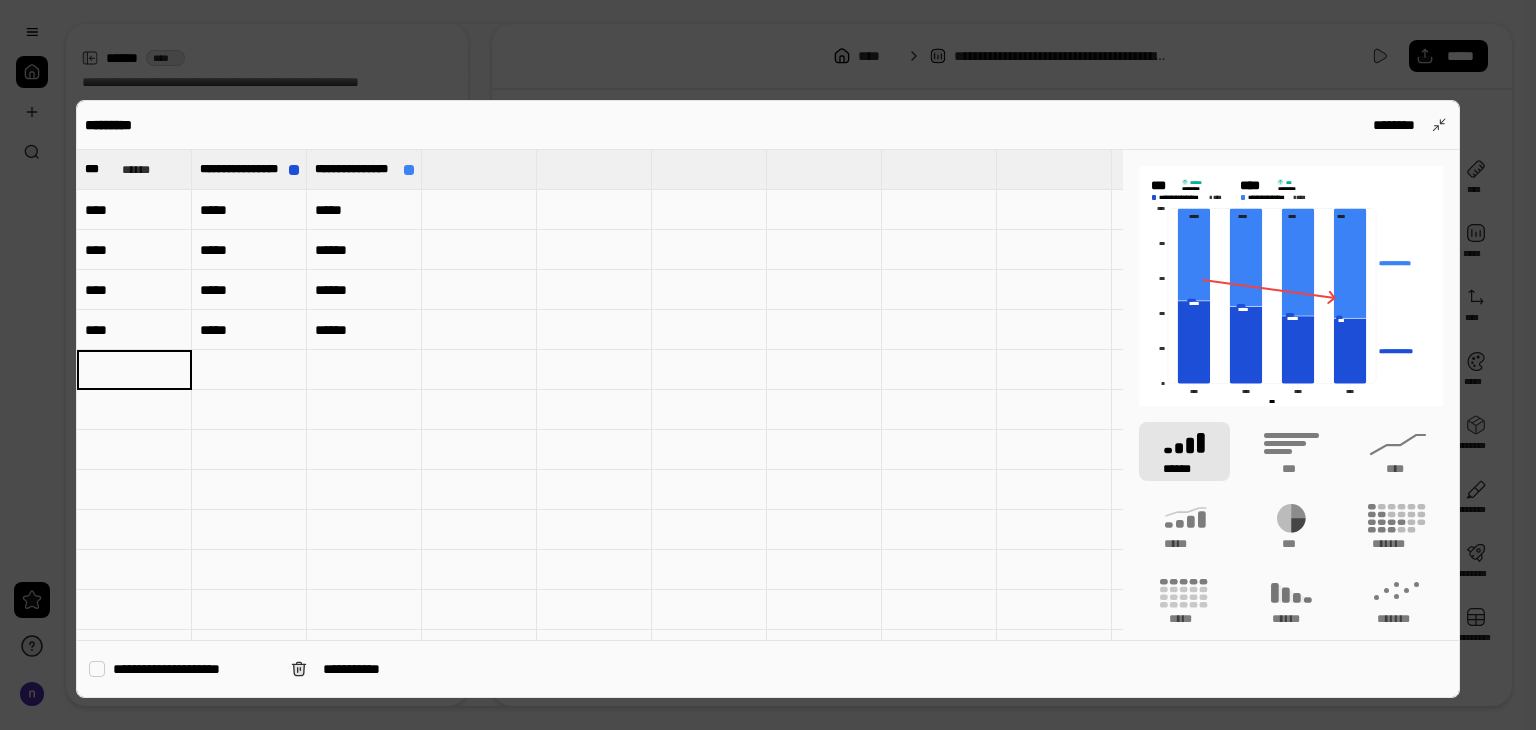 click at bounding box center [364, 370] 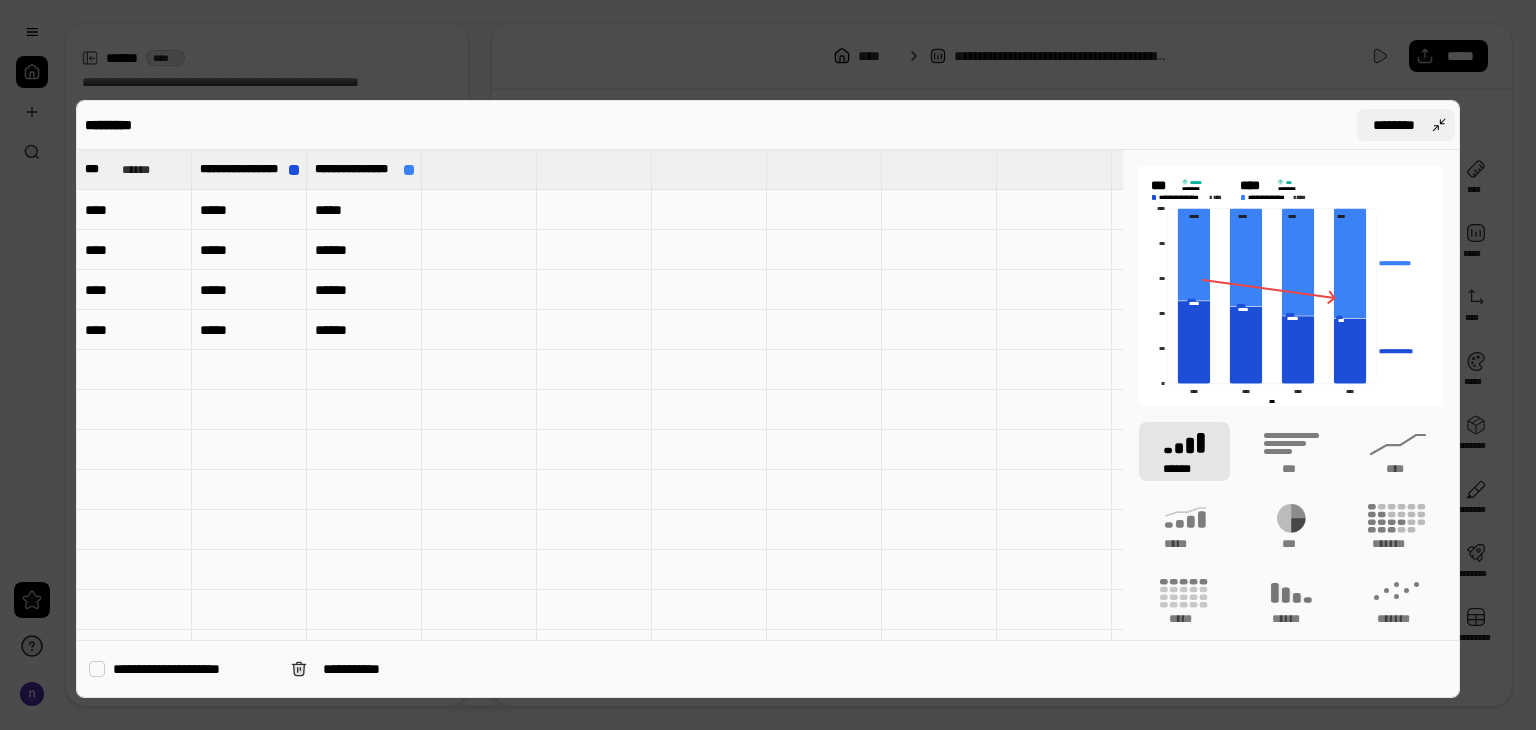 click on "********" at bounding box center (1406, 125) 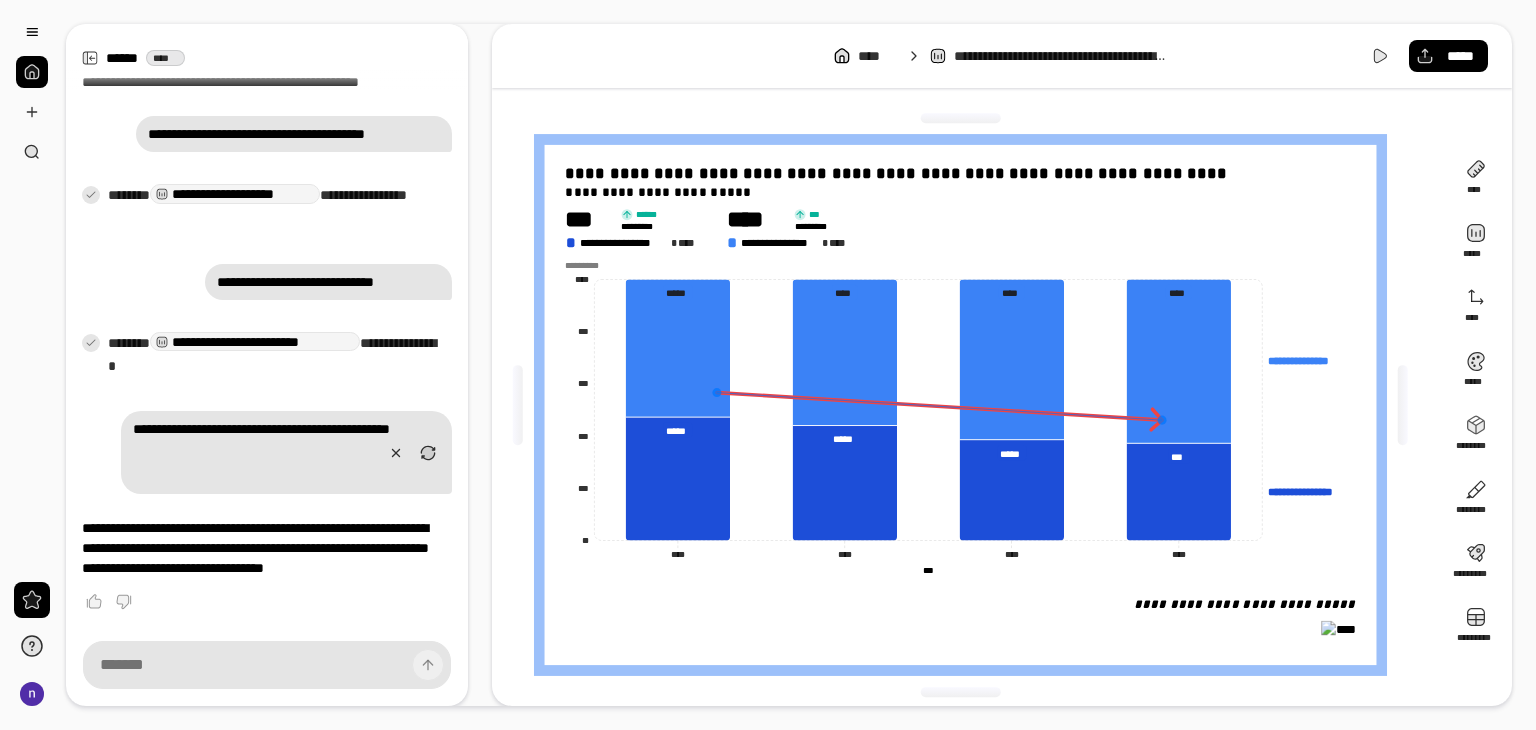 click 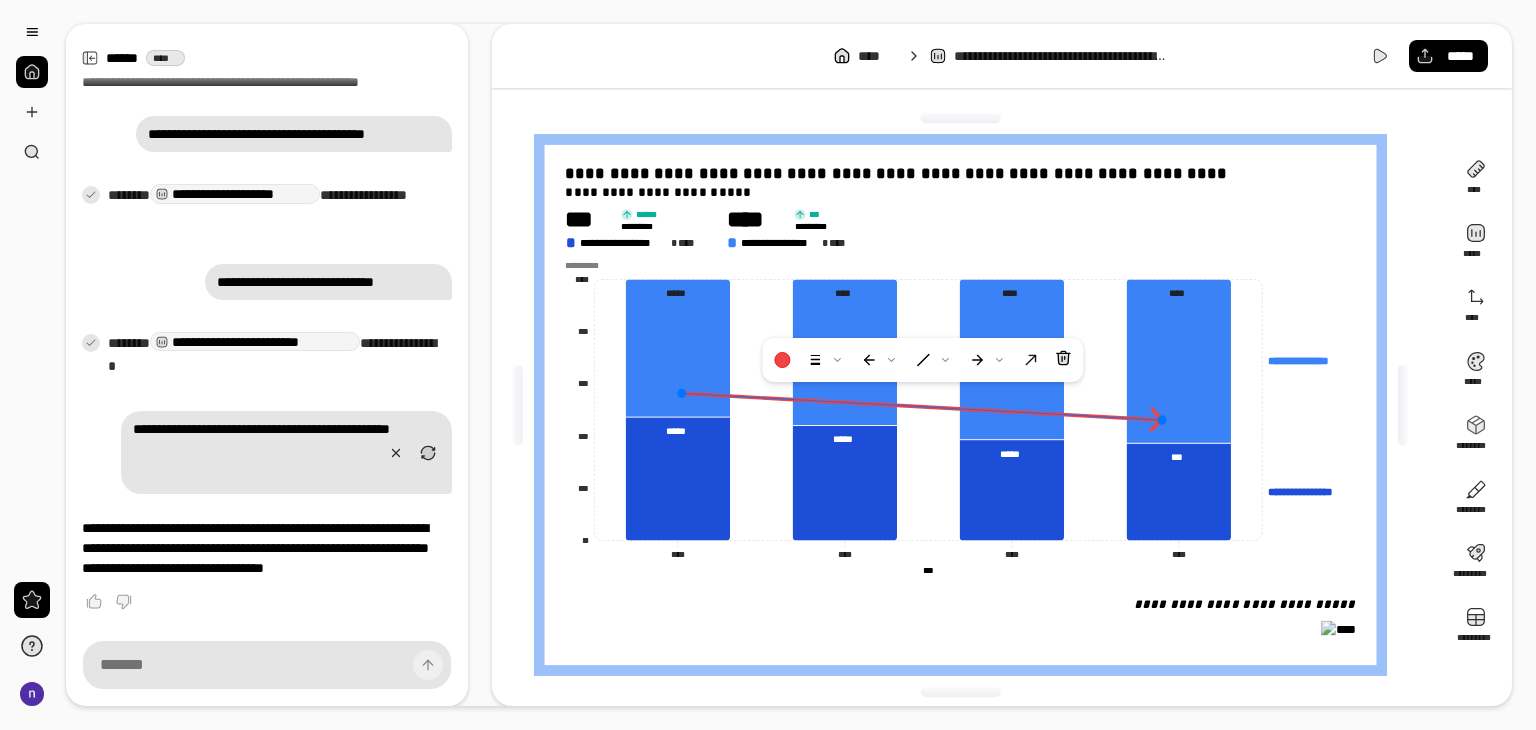 drag, startPoint x: 712, startPoint y: 393, endPoint x: 676, endPoint y: 393, distance: 36 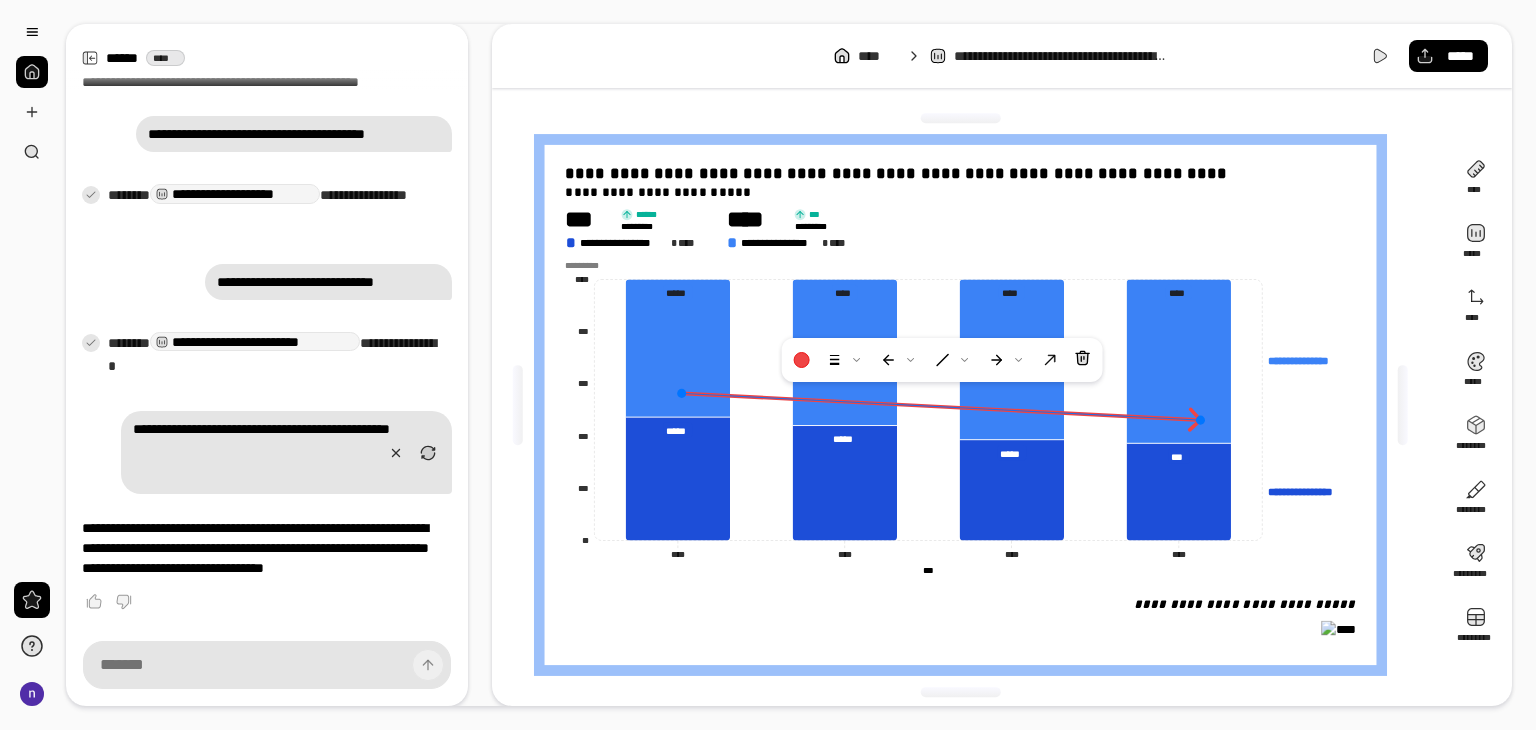 drag, startPoint x: 1160, startPoint y: 422, endPoint x: 1198, endPoint y: 422, distance: 38 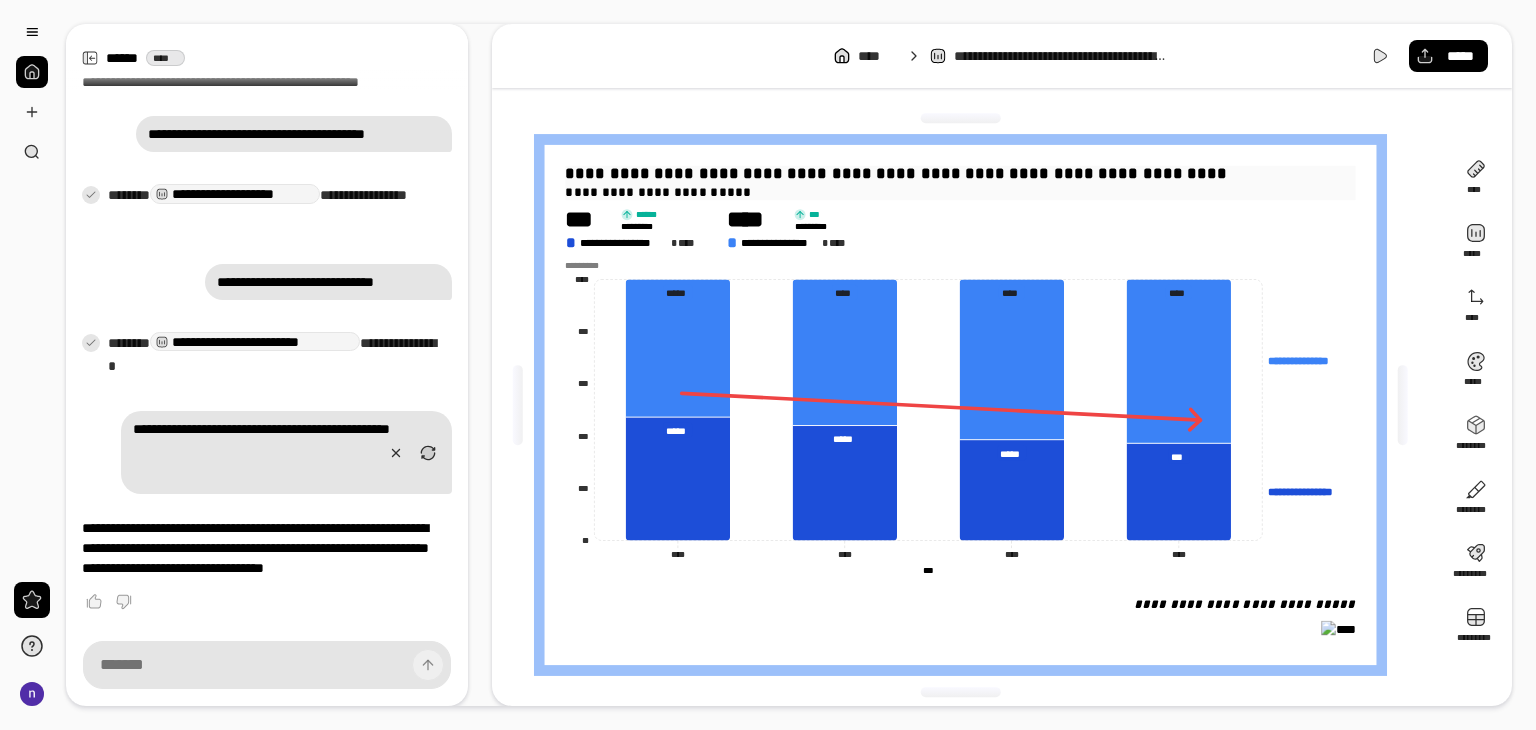 click on "**********" at bounding box center [960, 175] 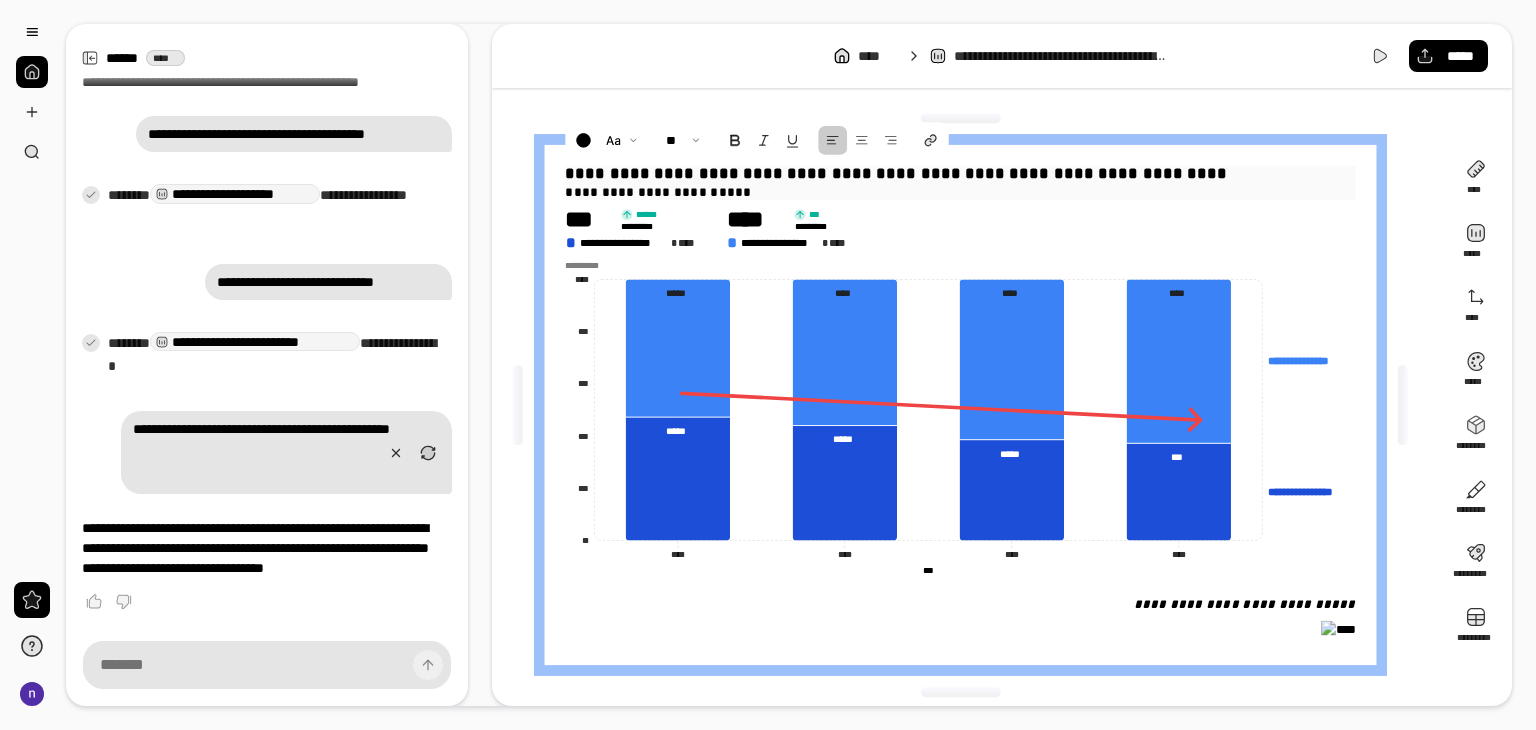 drag, startPoint x: 568, startPoint y: 177, endPoint x: 629, endPoint y: 201, distance: 65.551506 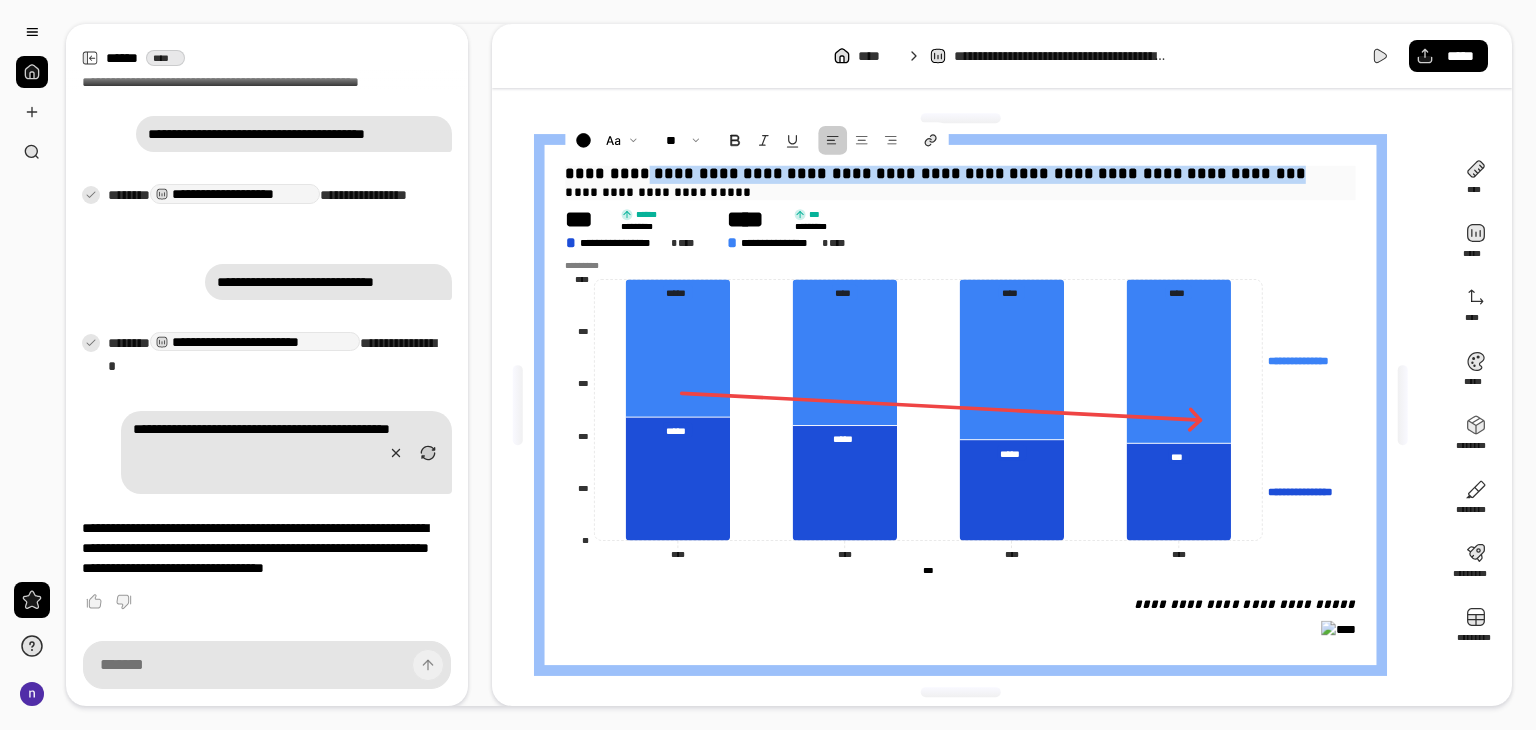 drag, startPoint x: 1268, startPoint y: 172, endPoint x: 640, endPoint y: 171, distance: 628.0008 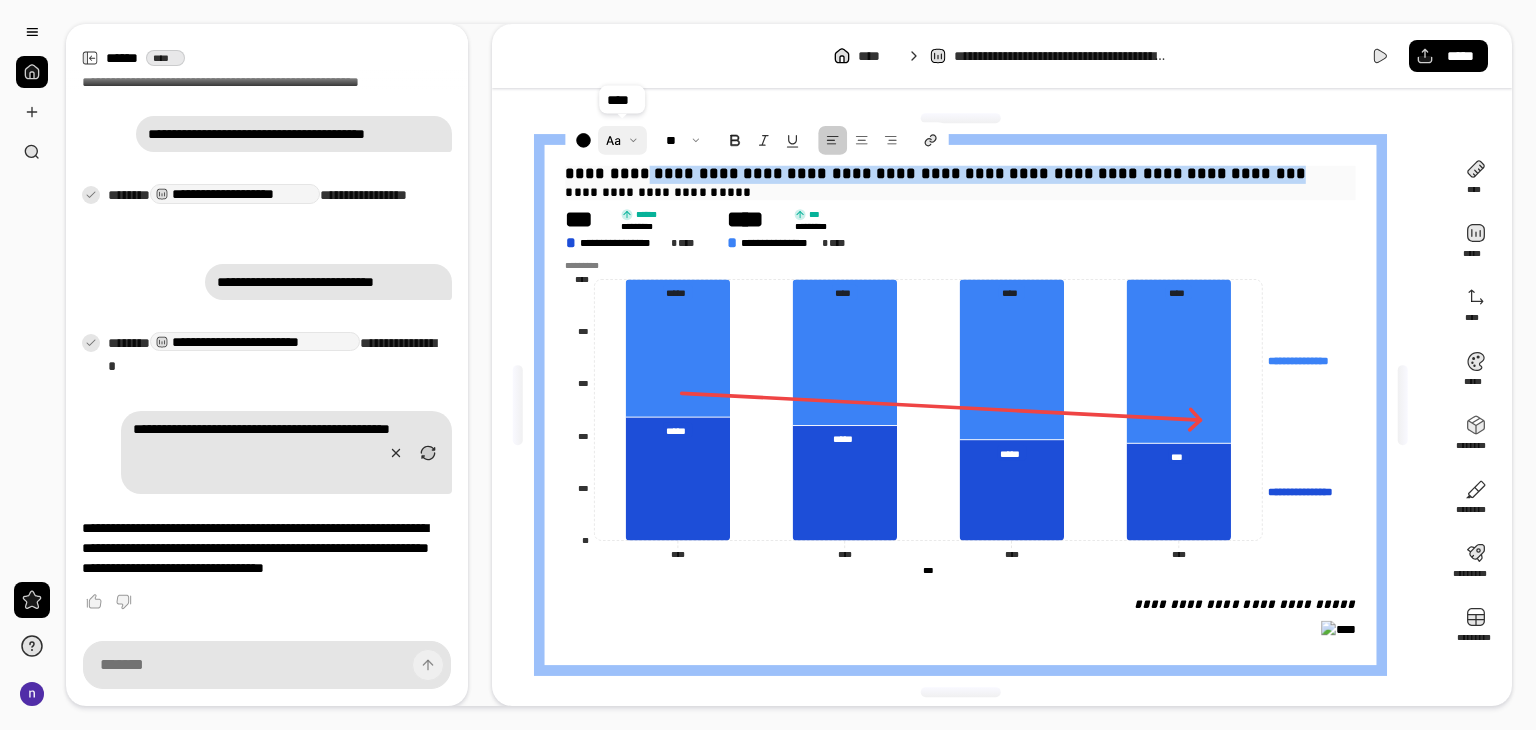 click at bounding box center [622, 140] 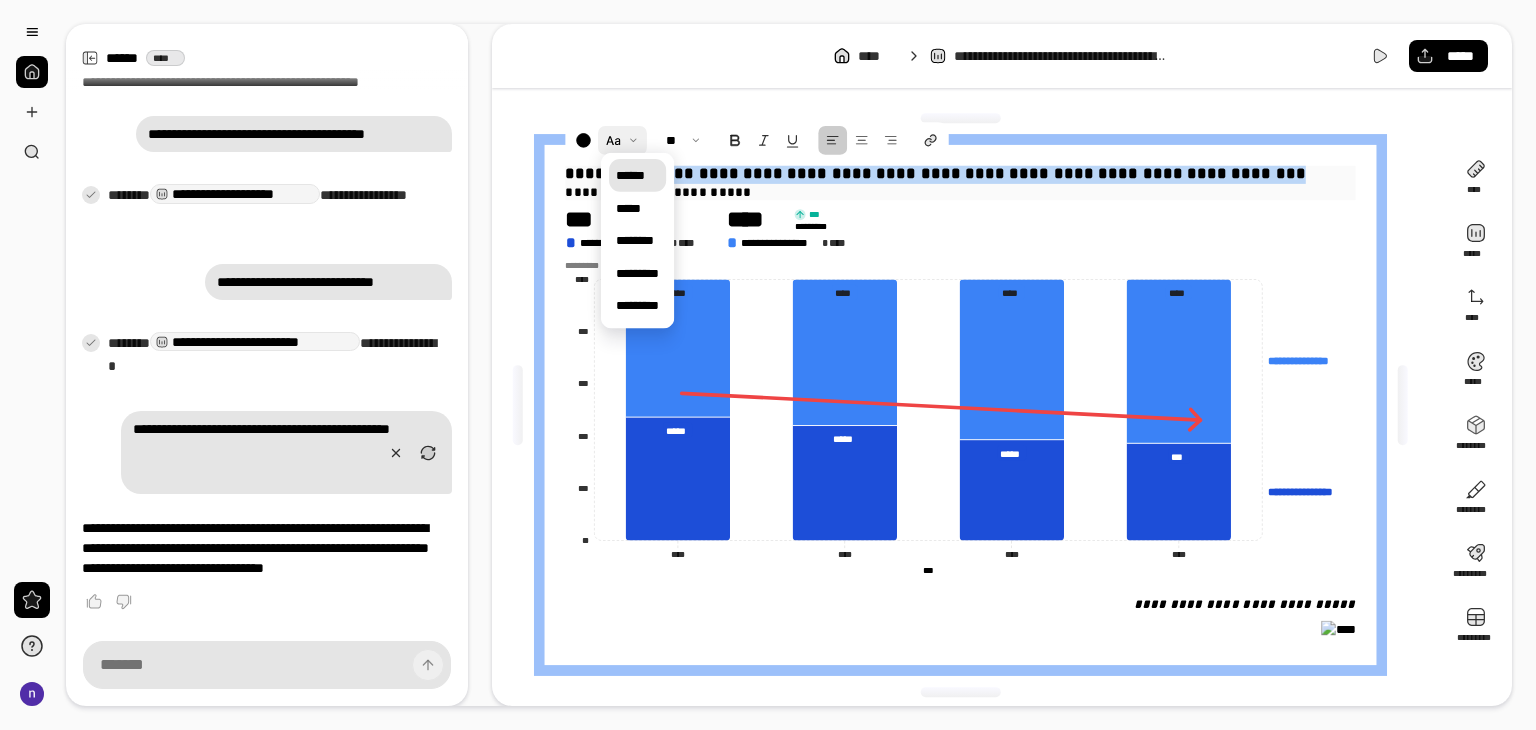 click at bounding box center [622, 140] 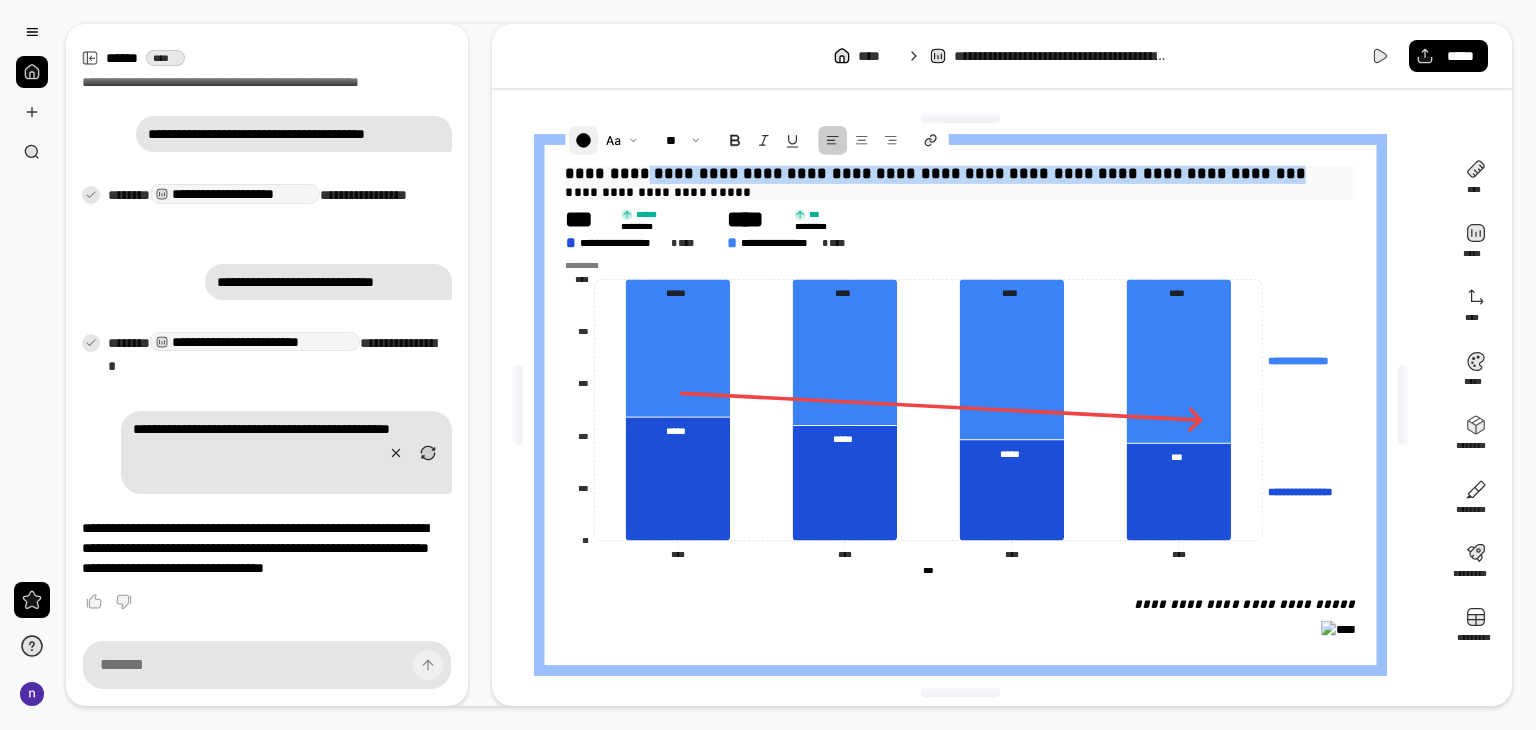click at bounding box center (583, 140) 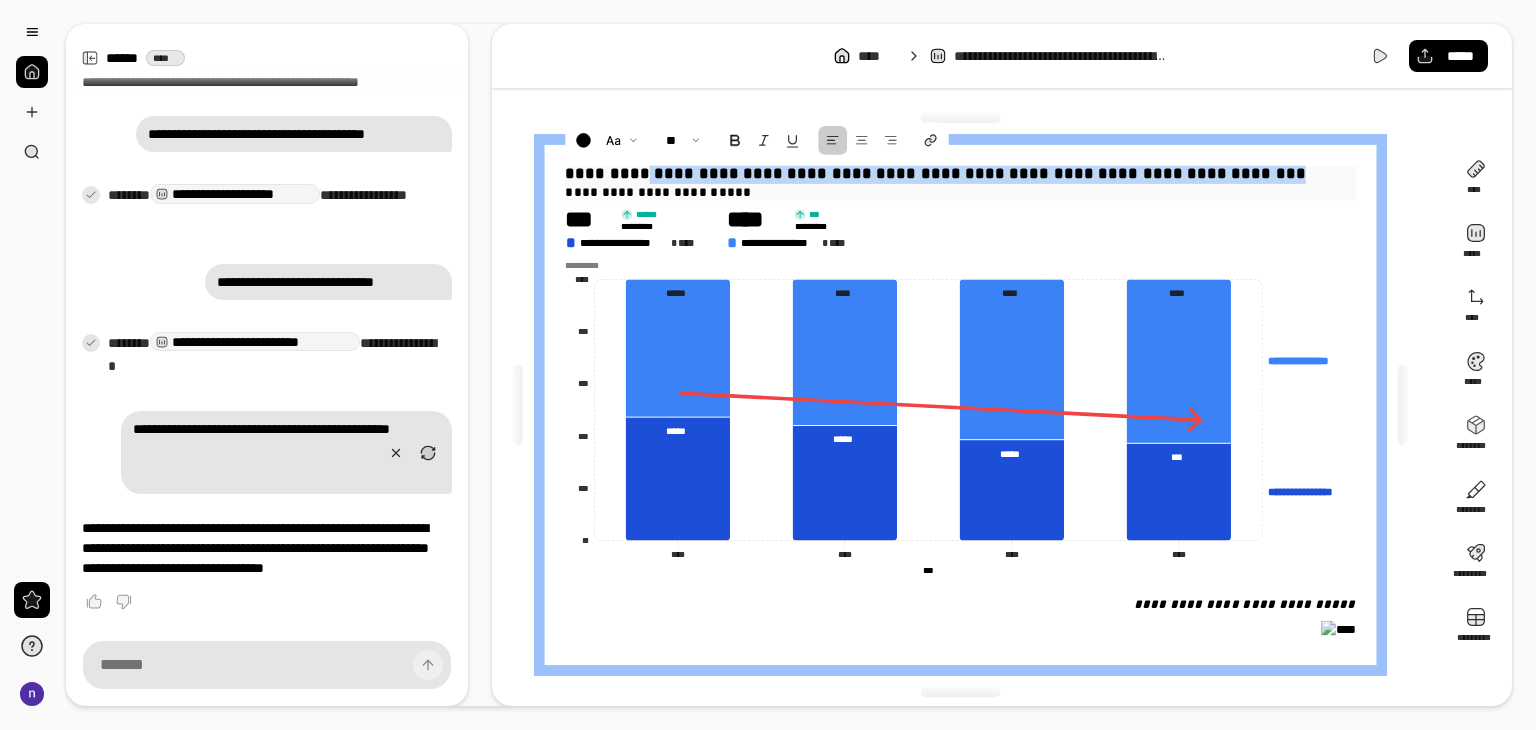 click at bounding box center (660, 216) 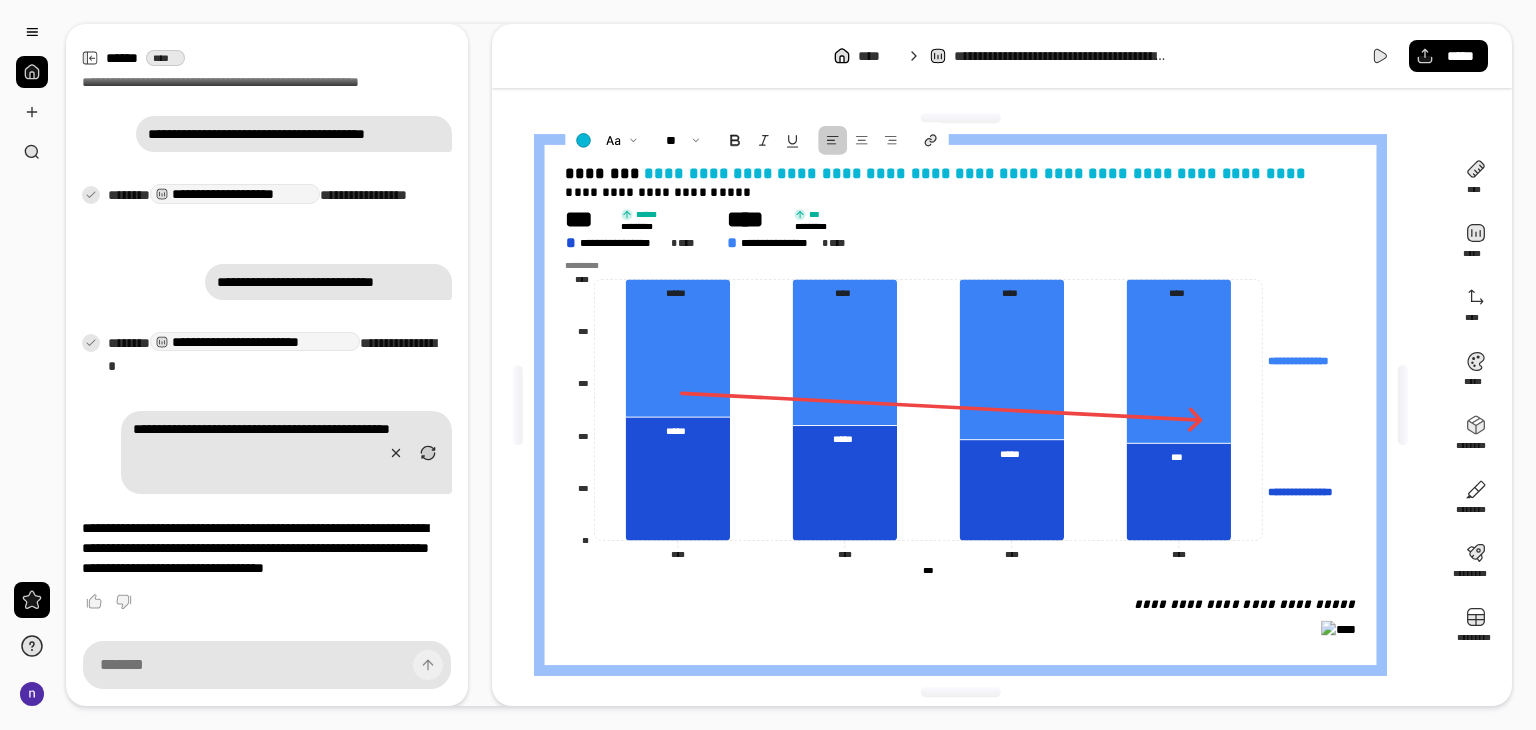click on "**********" at bounding box center [960, 207] 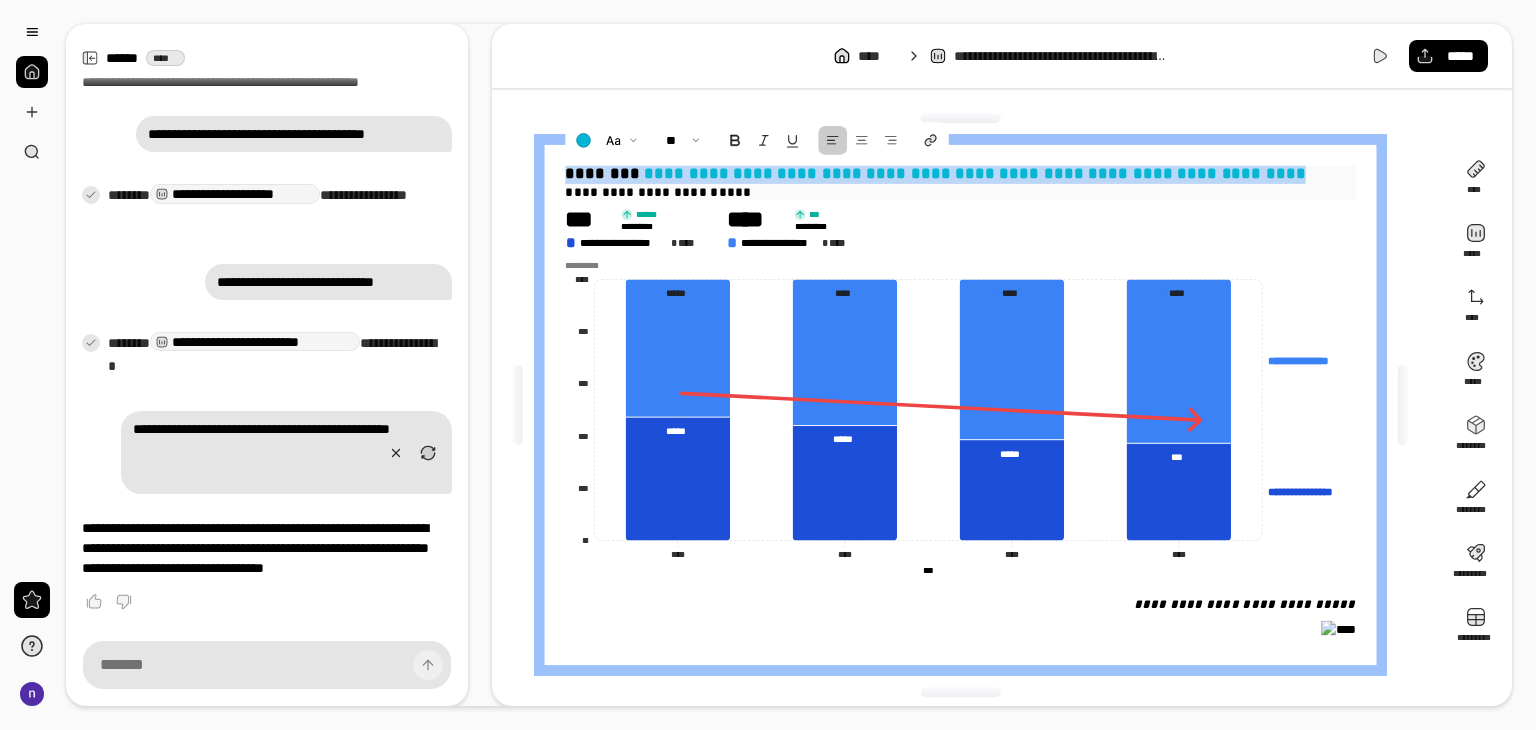 drag, startPoint x: 1290, startPoint y: 180, endPoint x: 569, endPoint y: 174, distance: 721.02496 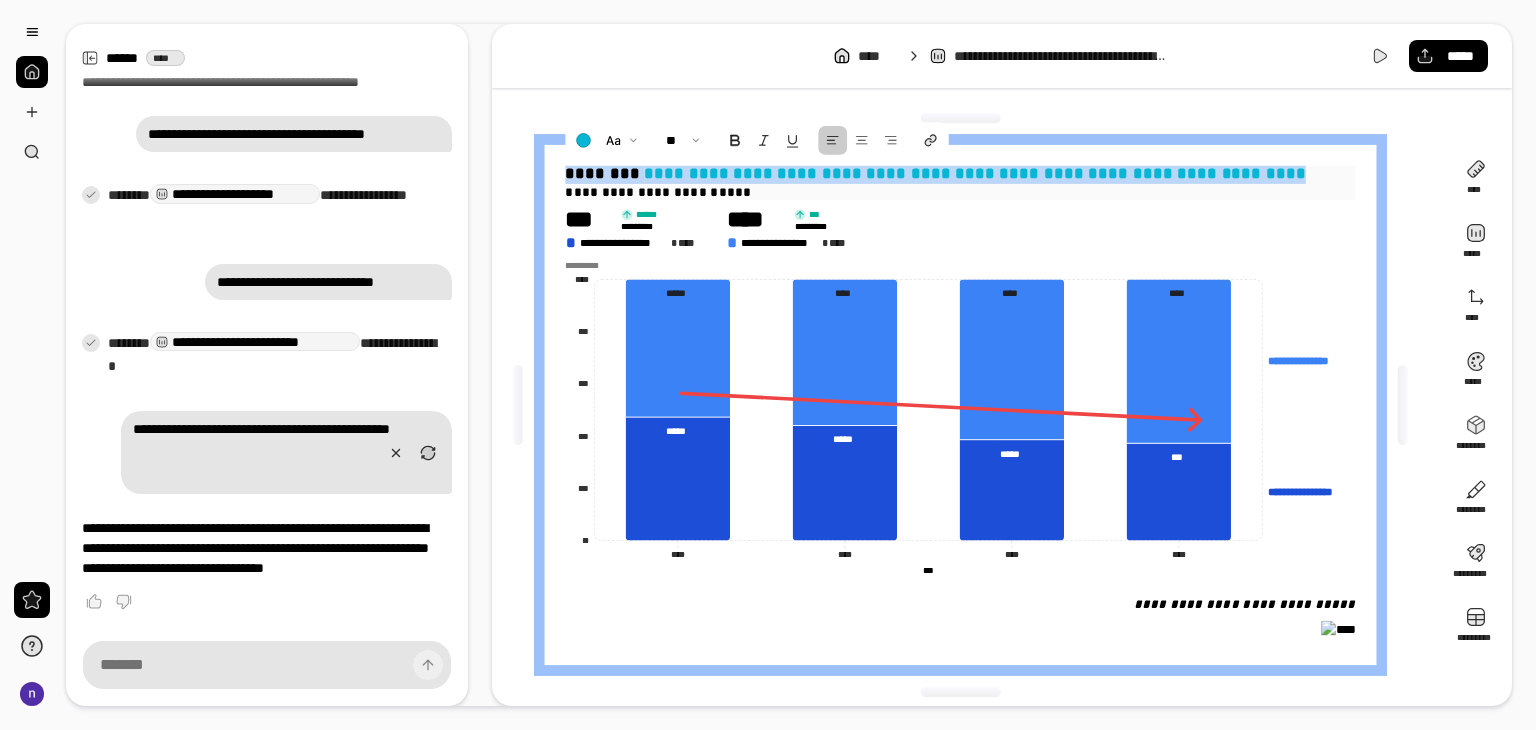 click on "**********" at bounding box center (960, 175) 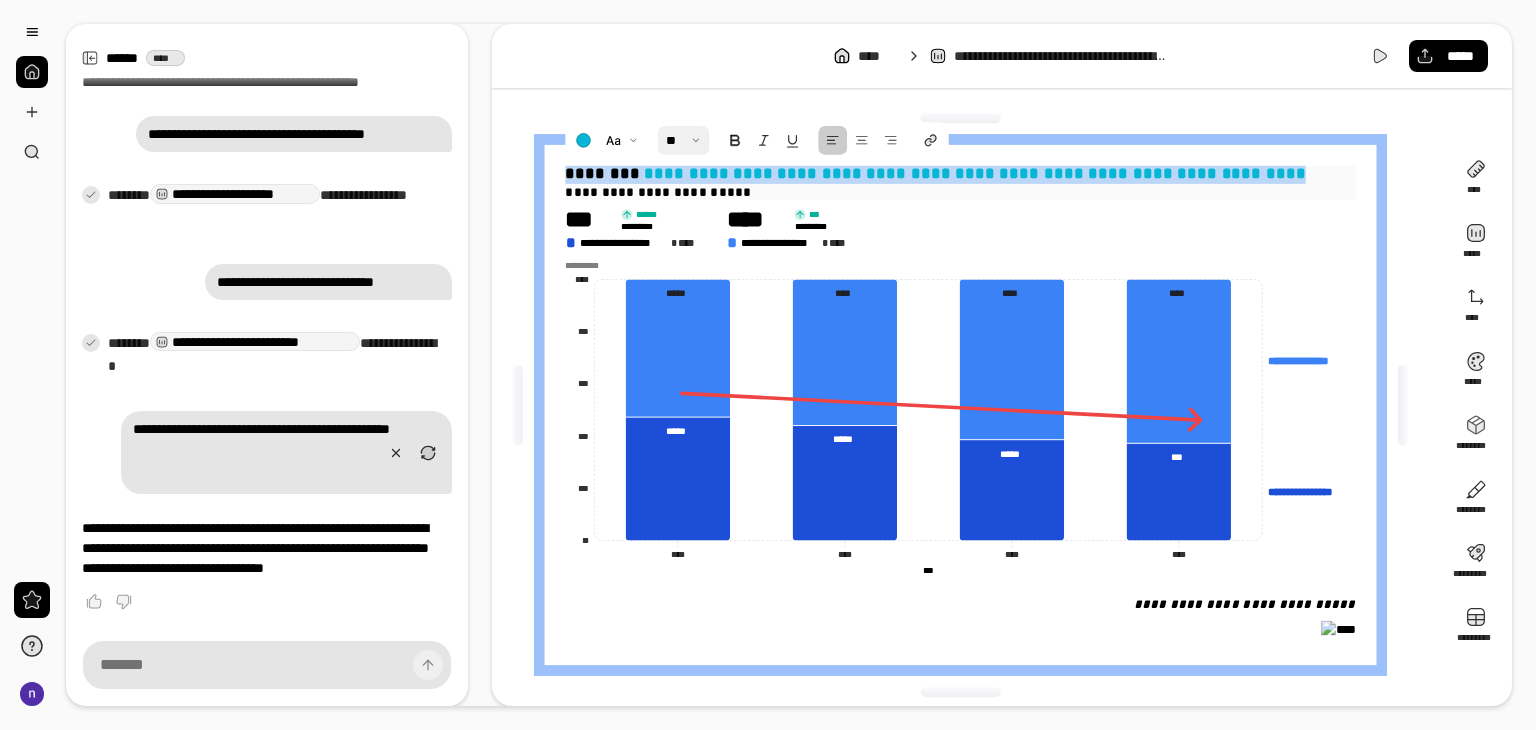 click at bounding box center (684, 140) 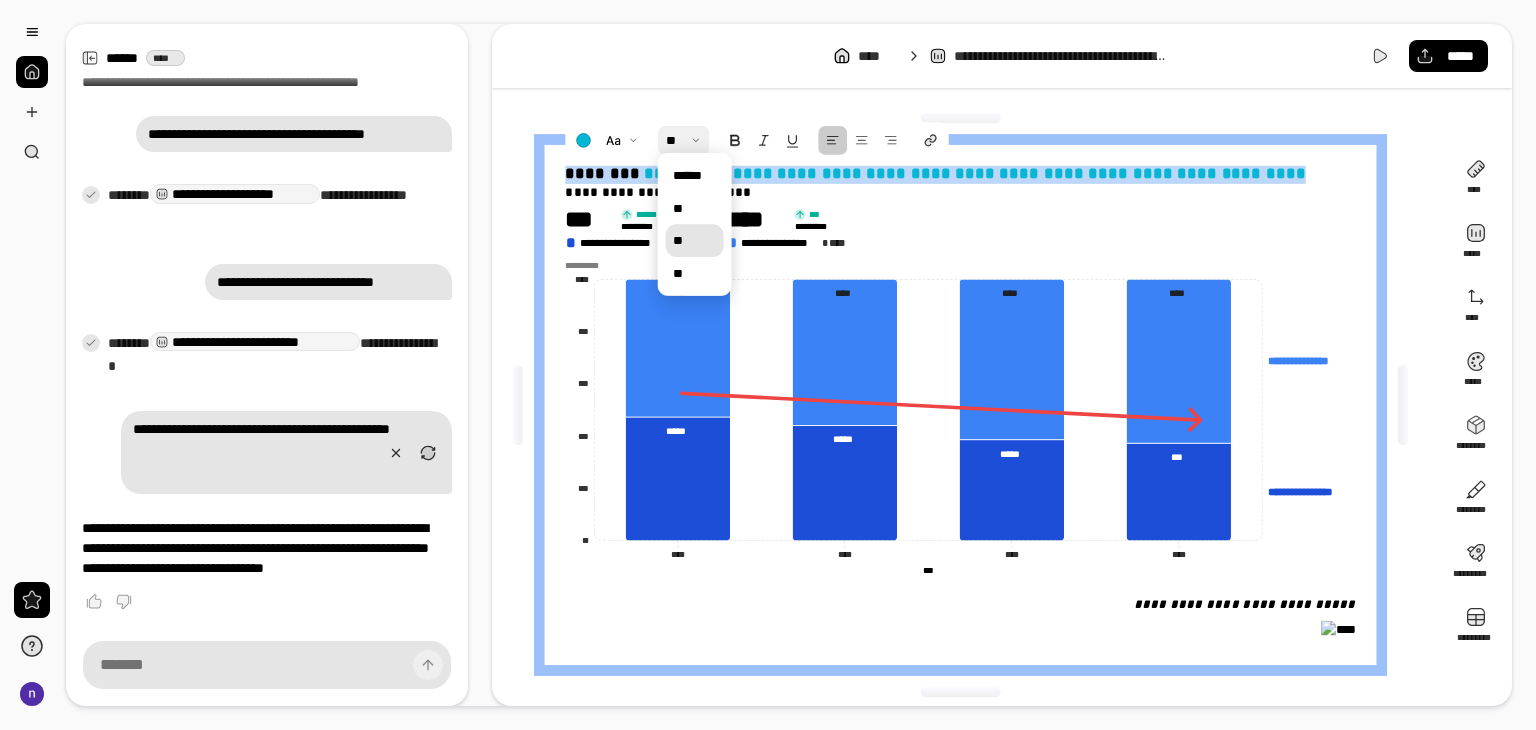 click on "**" at bounding box center [695, 241] 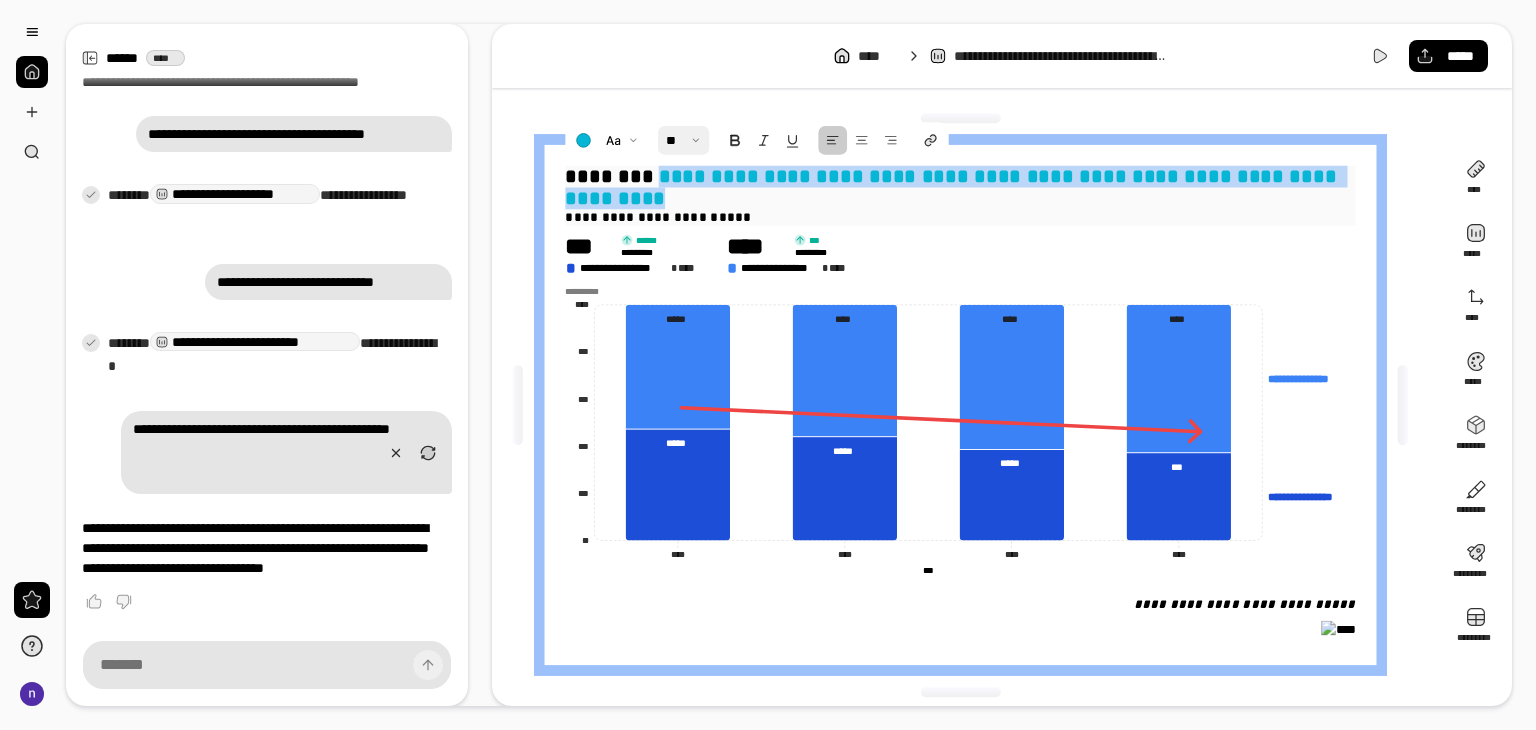 drag, startPoint x: 656, startPoint y: 184, endPoint x: 707, endPoint y: 197, distance: 52.63079 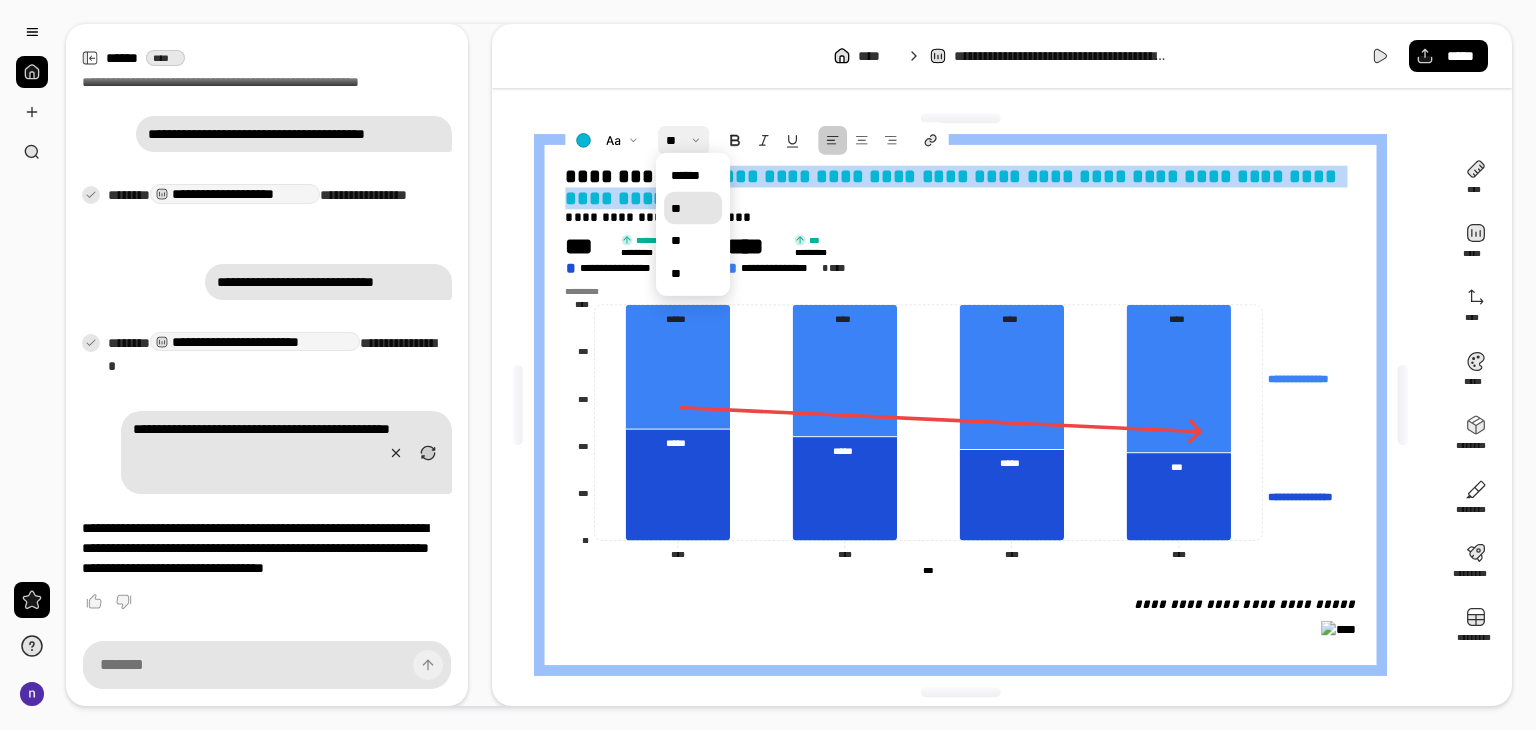 click on "**" at bounding box center (693, 208) 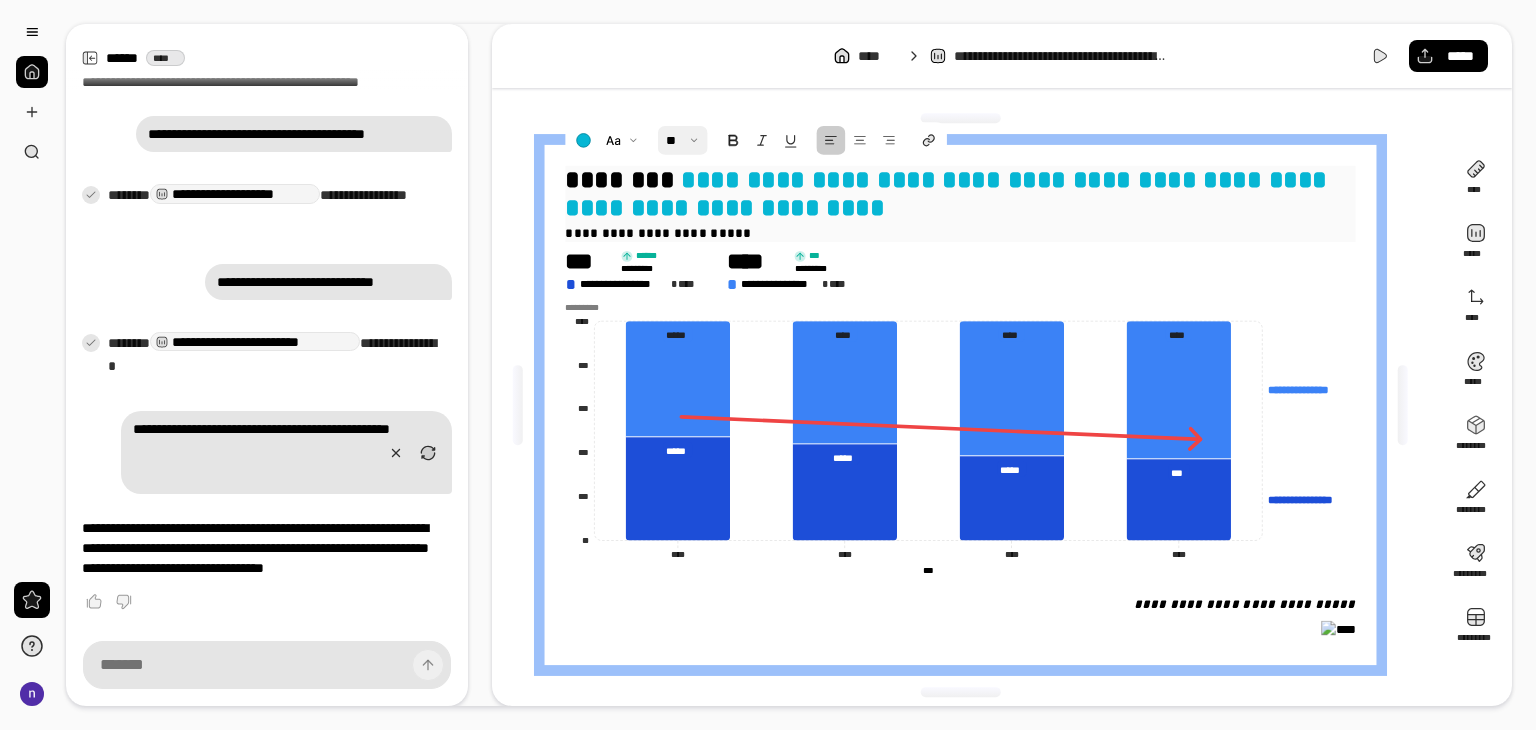 click on "**********" at bounding box center (960, 194) 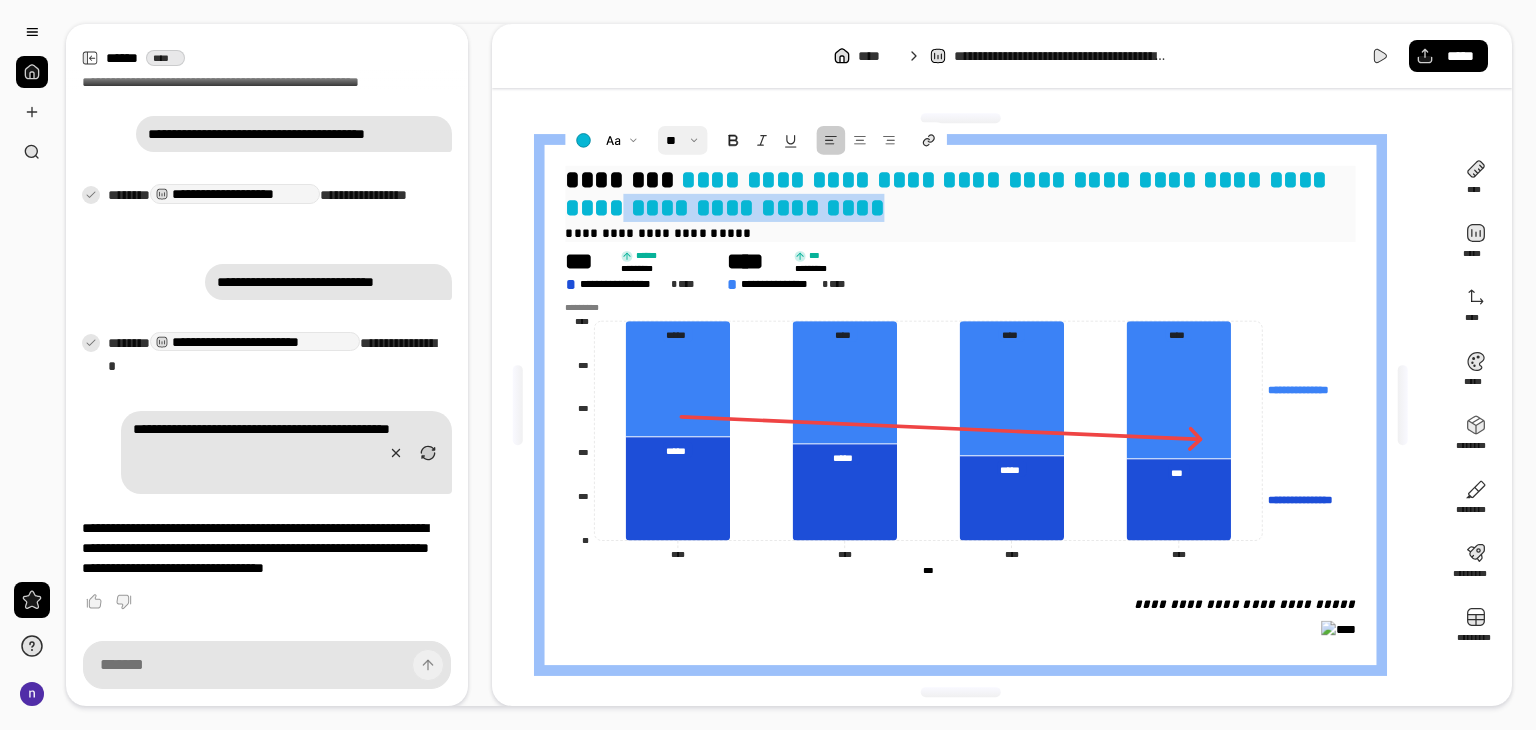 drag, startPoint x: 826, startPoint y: 210, endPoint x: 524, endPoint y: 174, distance: 304.13812 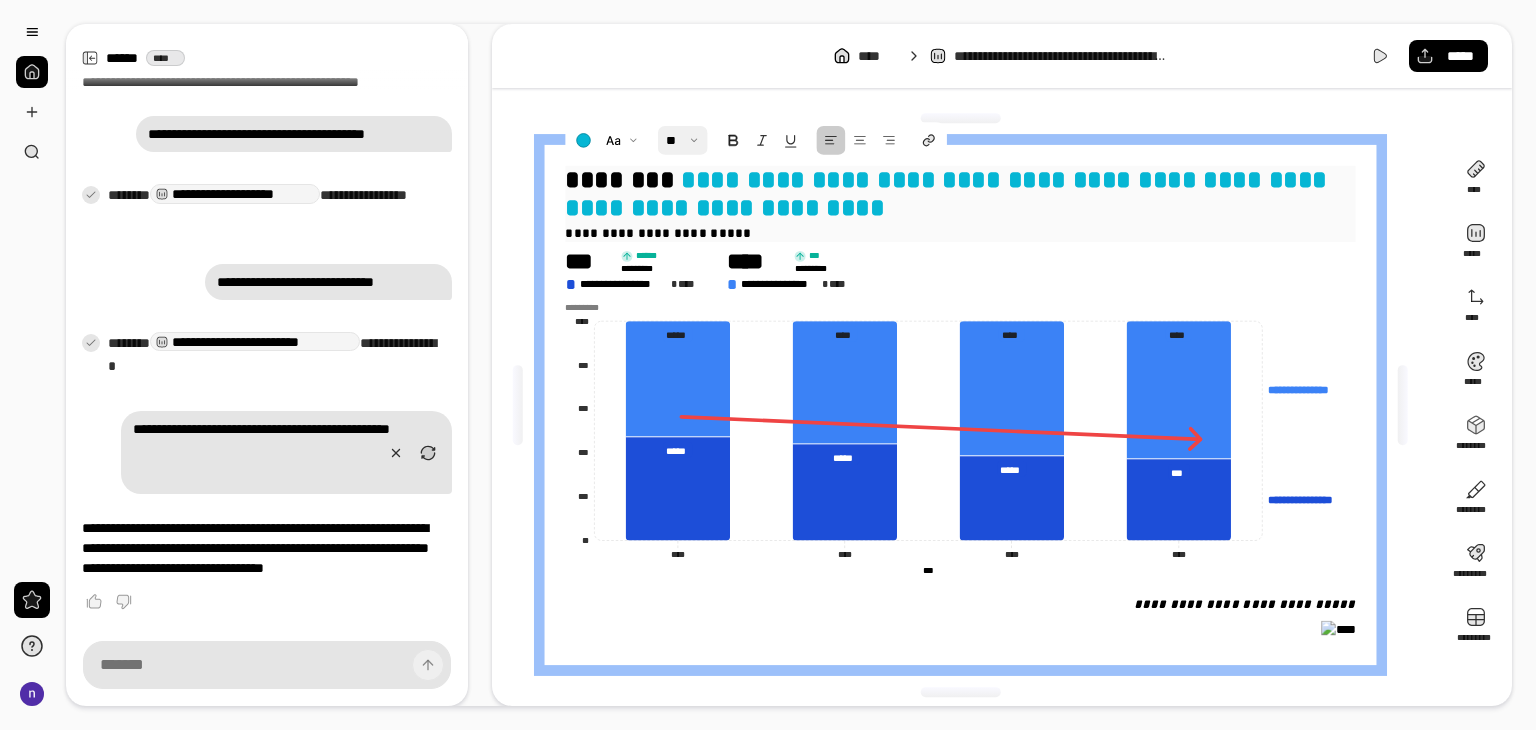 click on "**********" at bounding box center [960, 194] 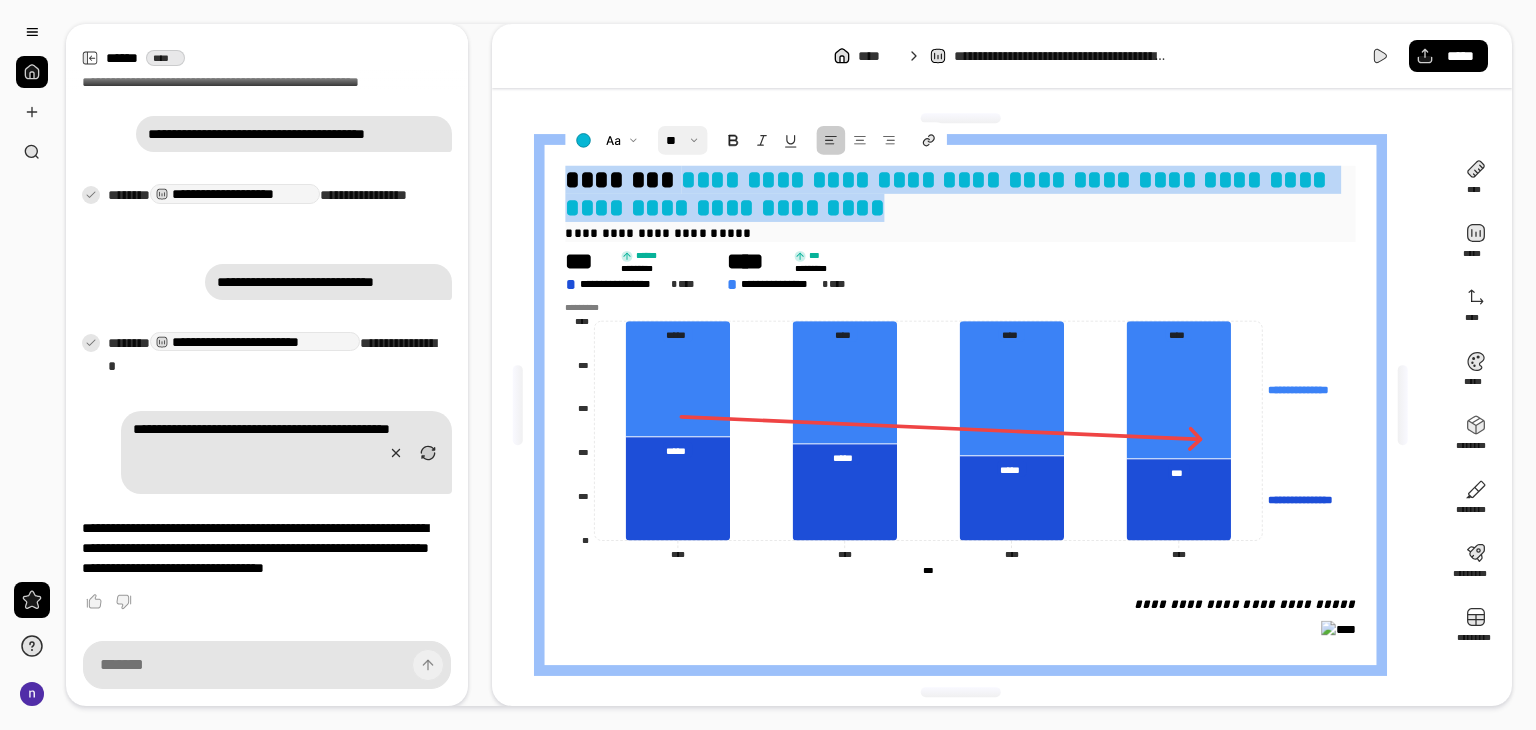 drag, startPoint x: 853, startPoint y: 215, endPoint x: 564, endPoint y: 173, distance: 292.03595 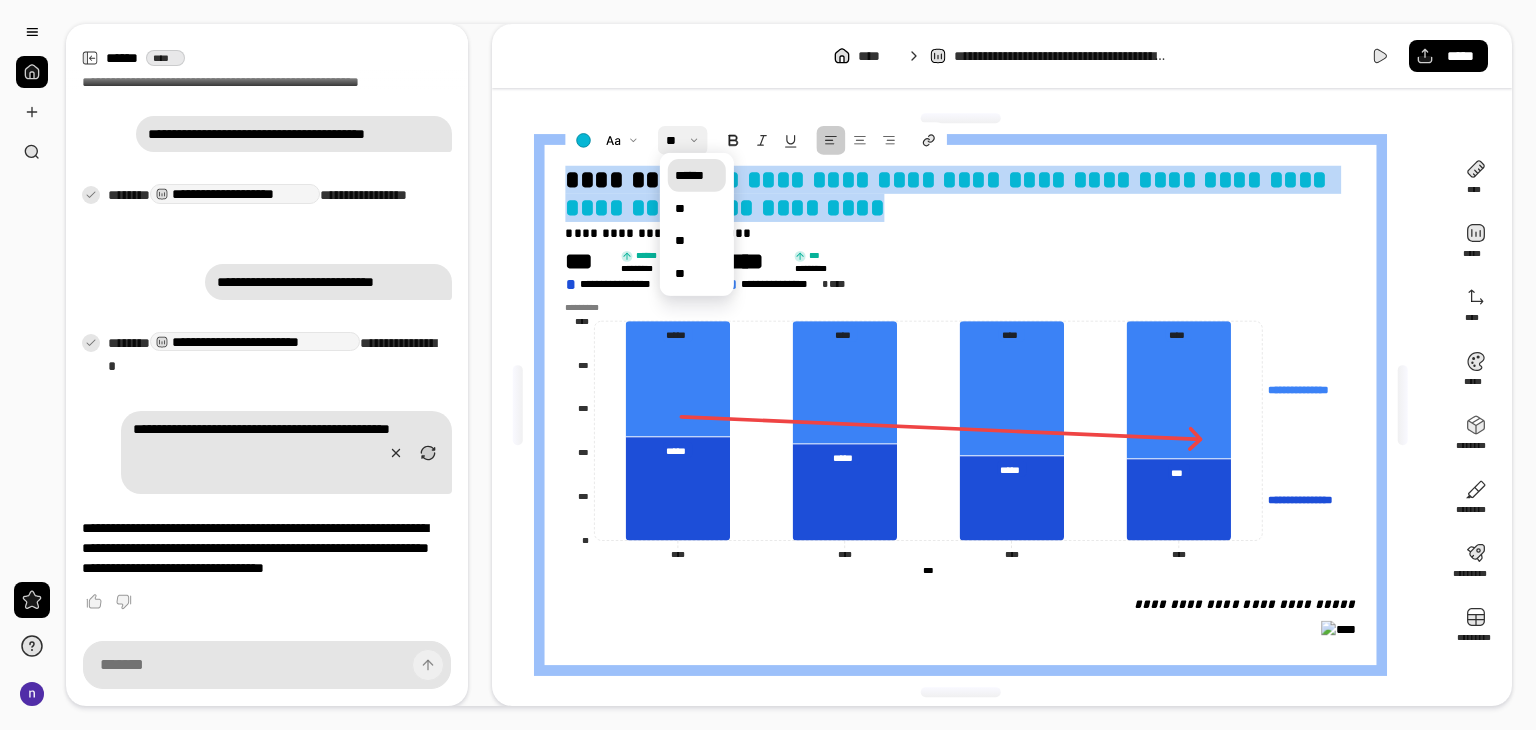 click on "******" at bounding box center [697, 175] 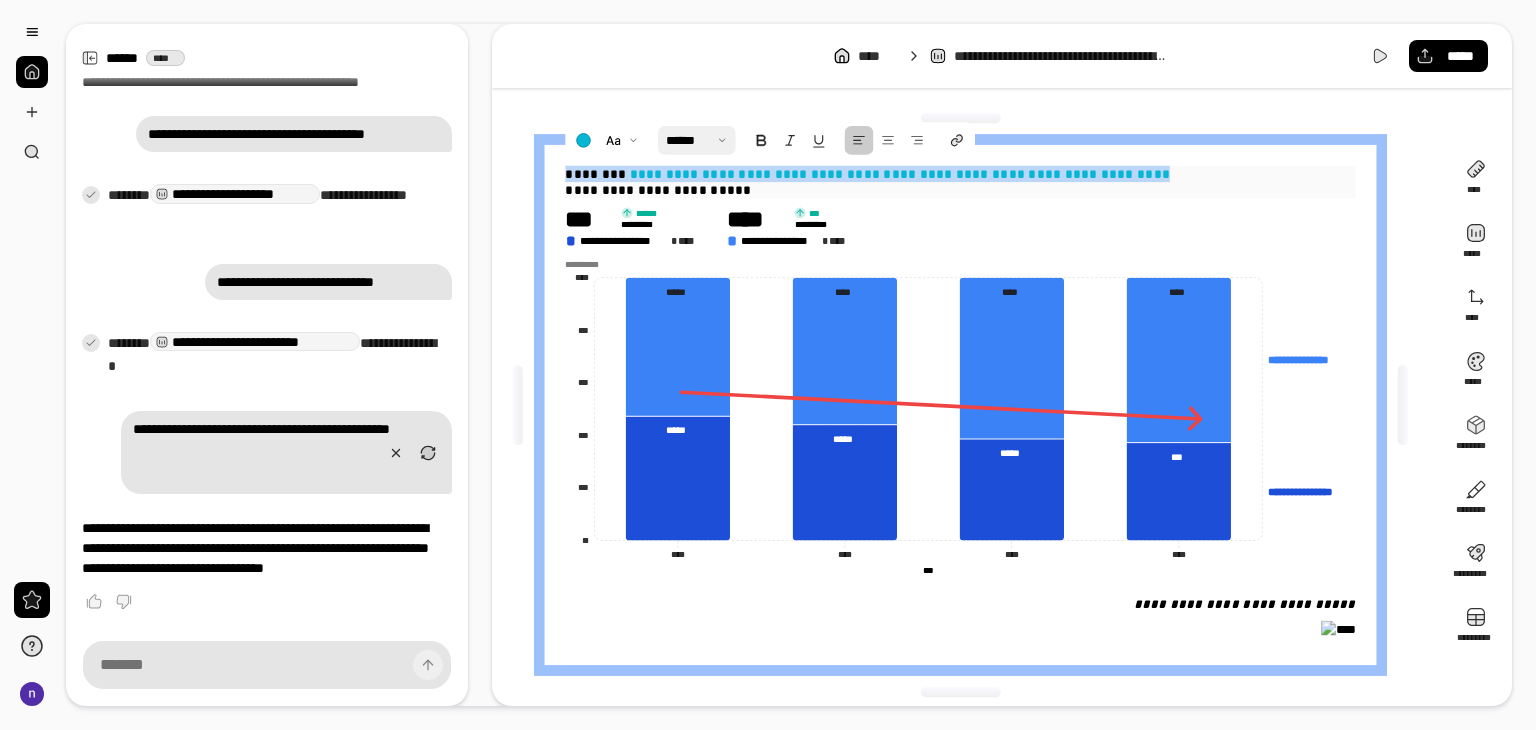 drag, startPoint x: 1148, startPoint y: 176, endPoint x: 562, endPoint y: 161, distance: 586.19196 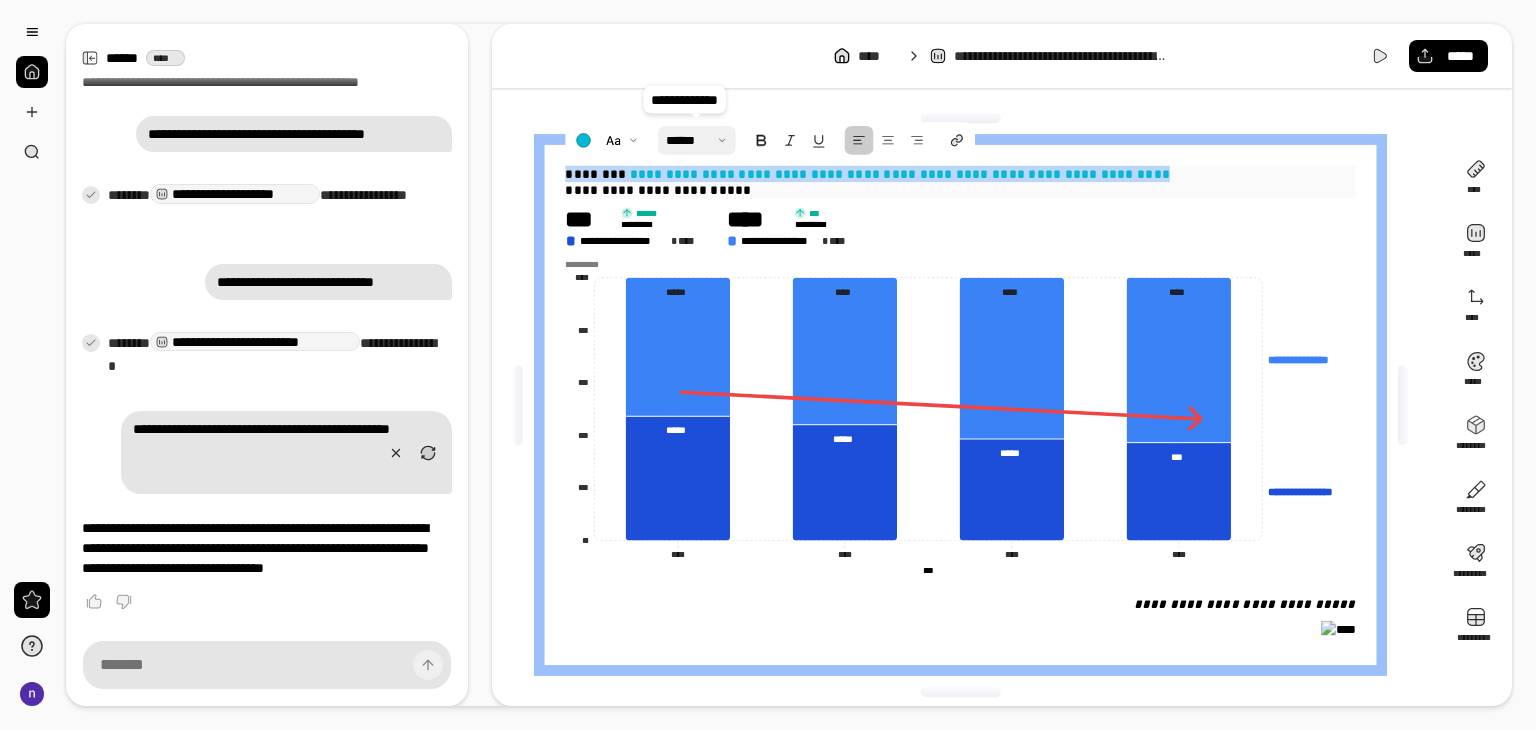 click at bounding box center (697, 140) 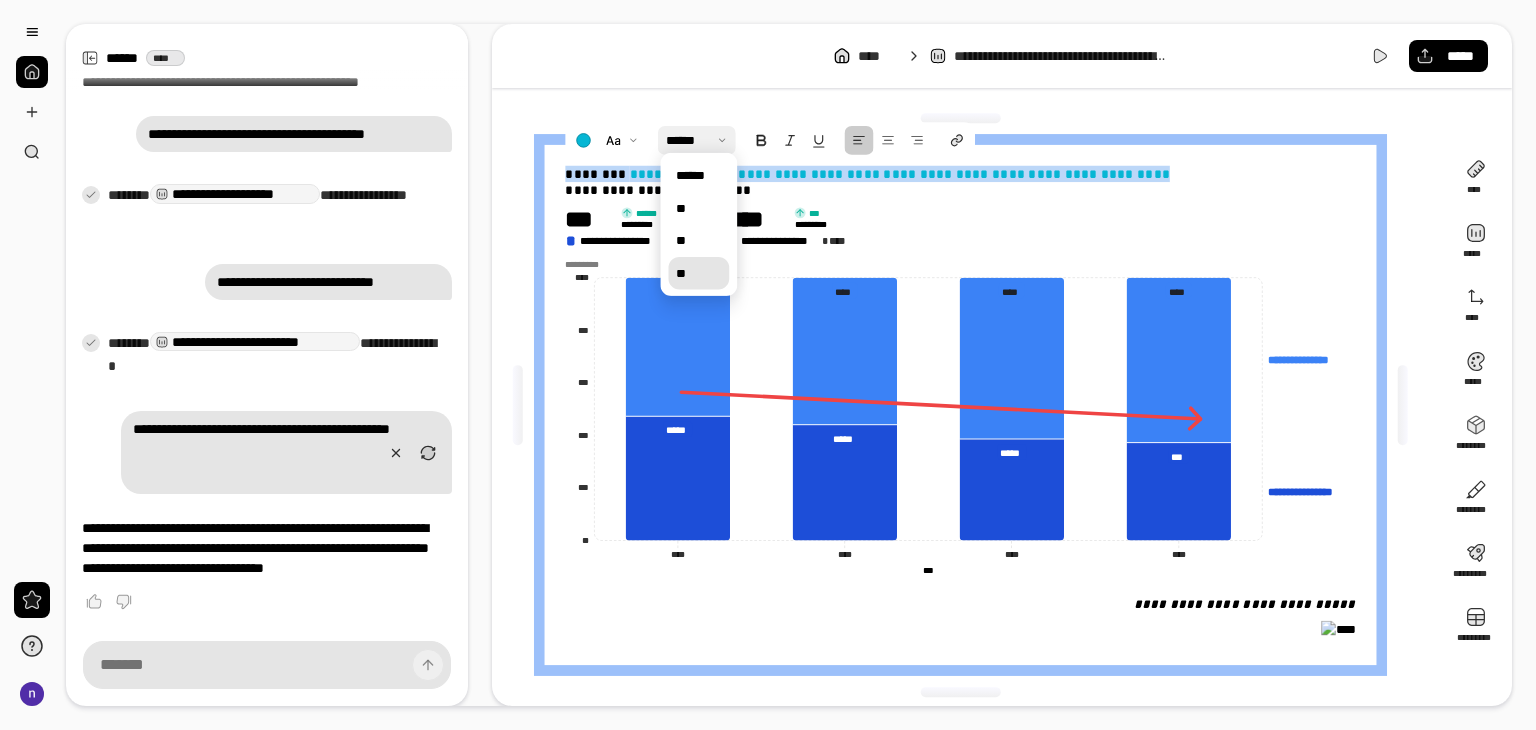 click on "**" at bounding box center (699, 273) 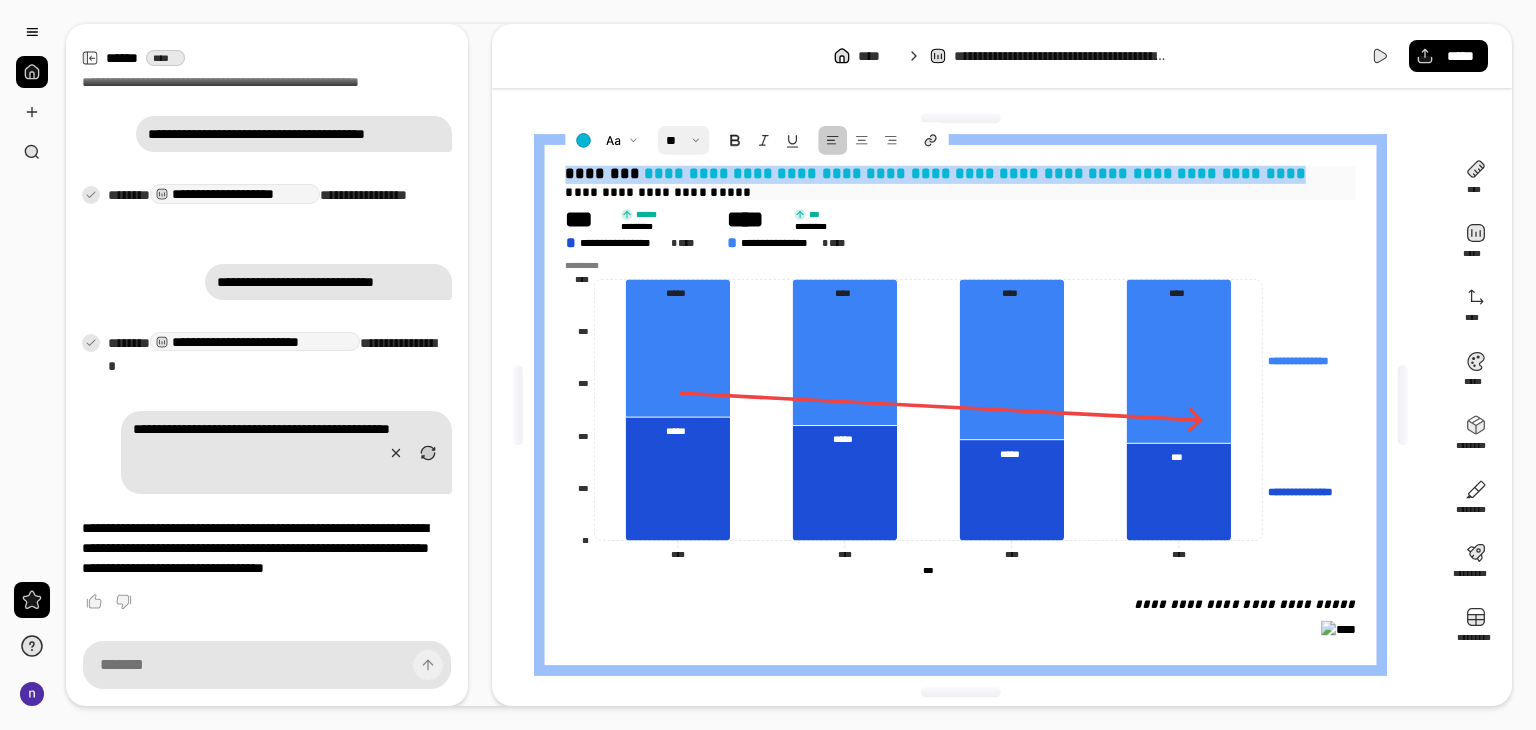 drag, startPoint x: 1280, startPoint y: 174, endPoint x: 648, endPoint y: 156, distance: 632.2563 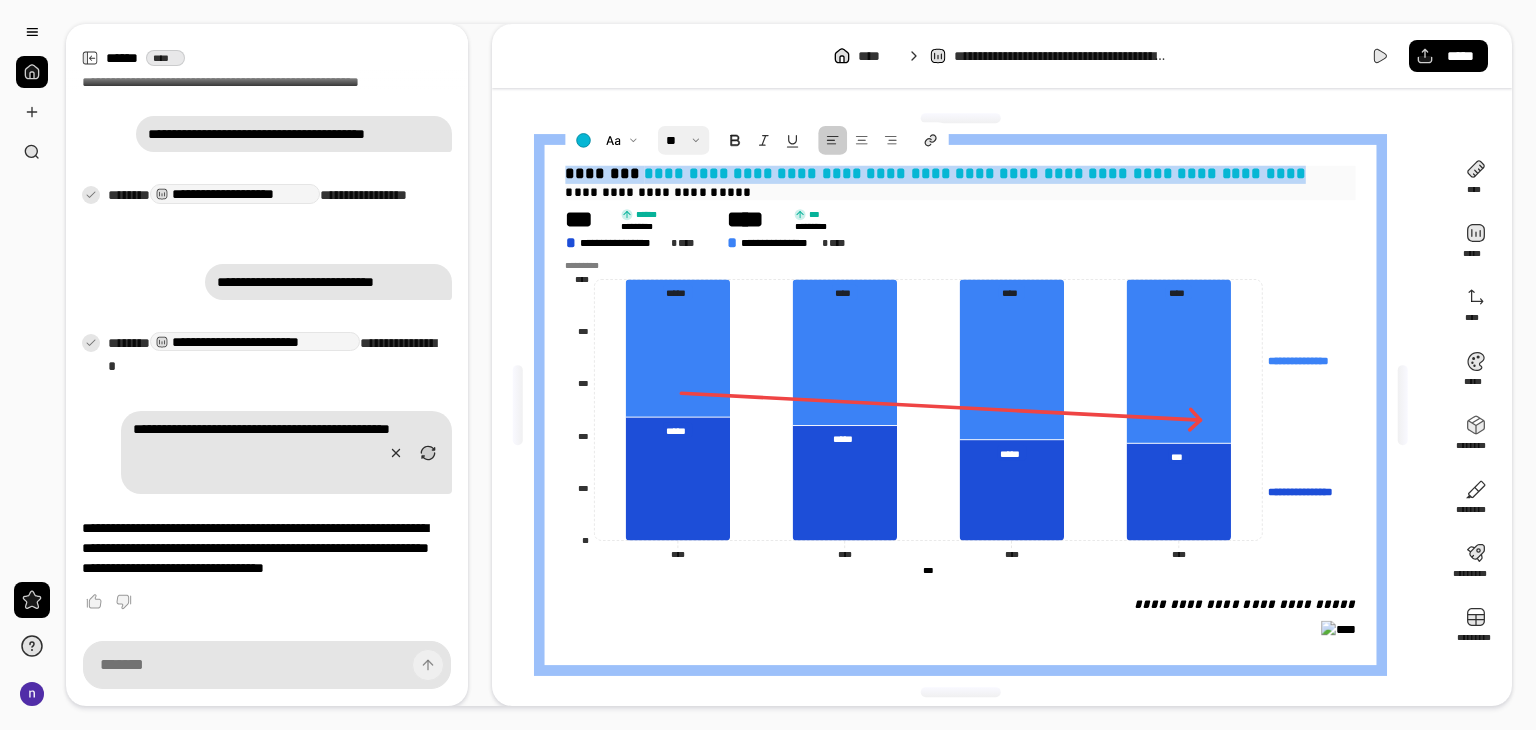 click on "**********" at bounding box center [960, 405] 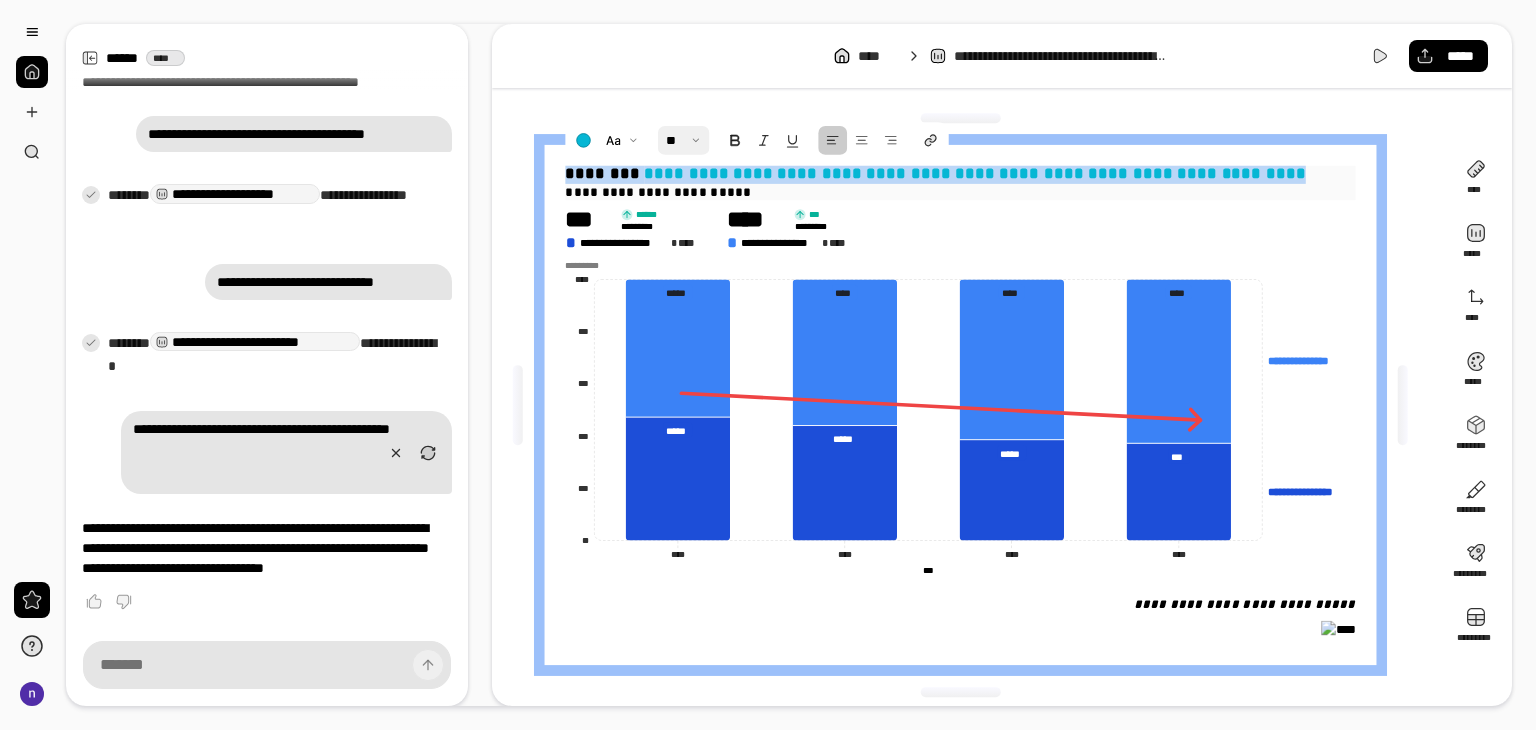 click at bounding box center (684, 140) 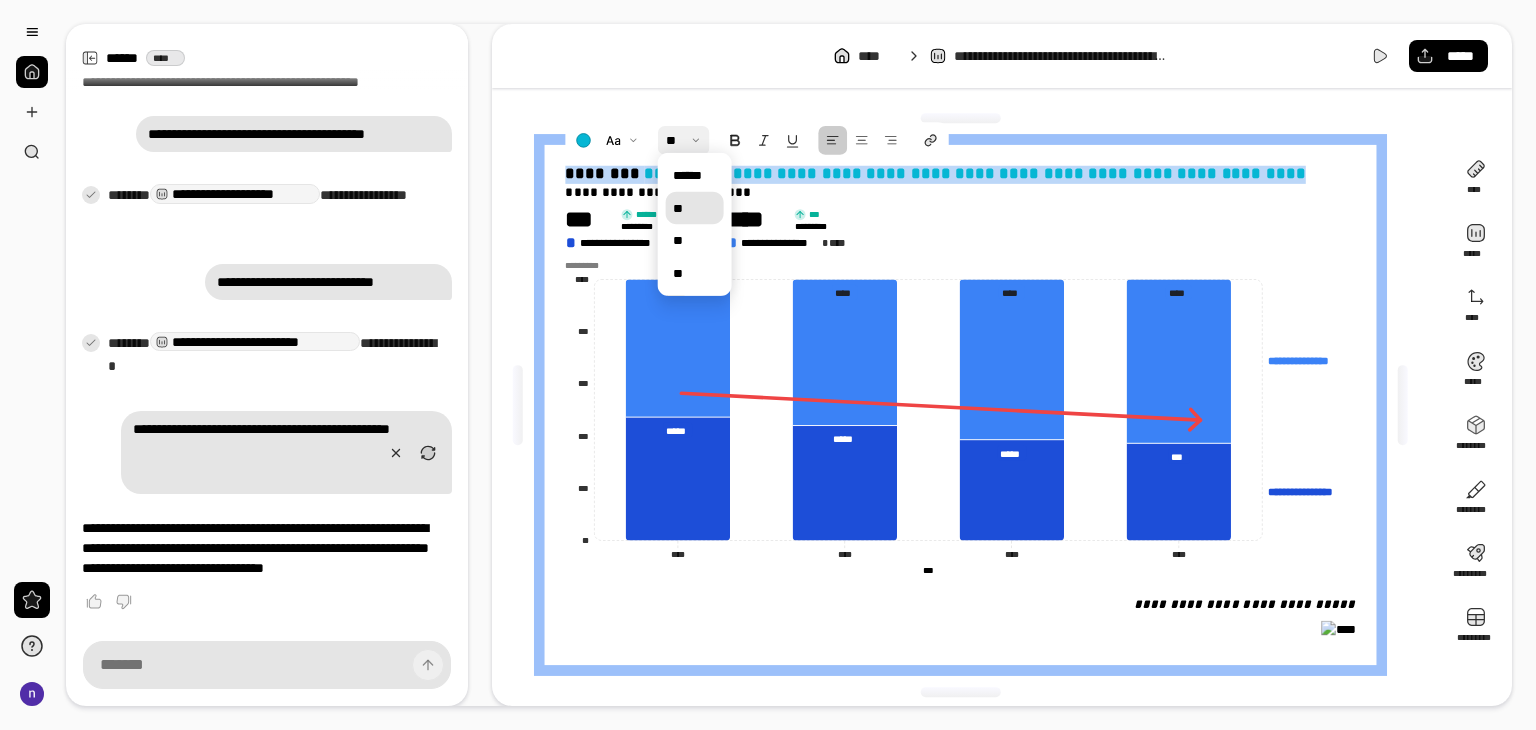 click on "**" at bounding box center (695, 208) 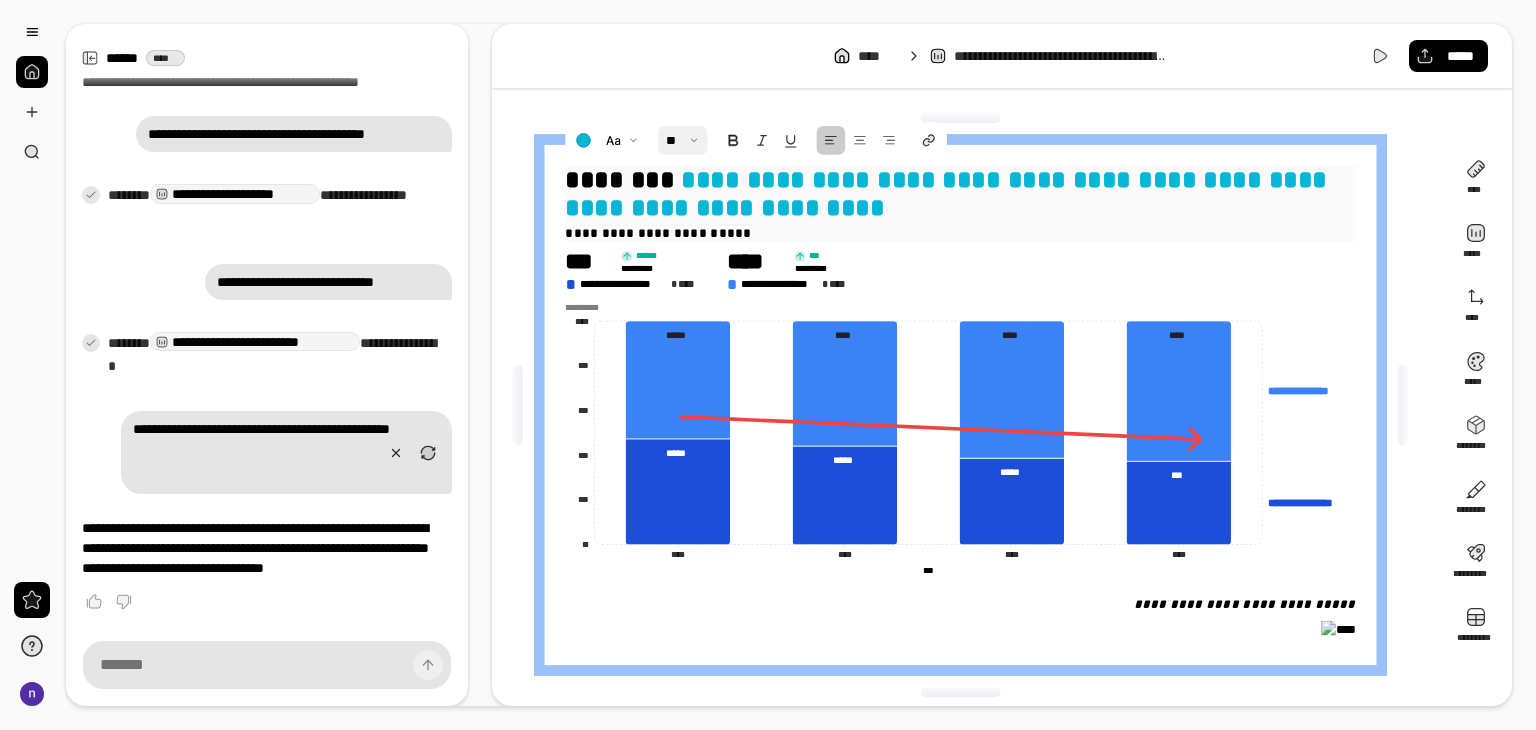 click on "**********" at bounding box center [960, 194] 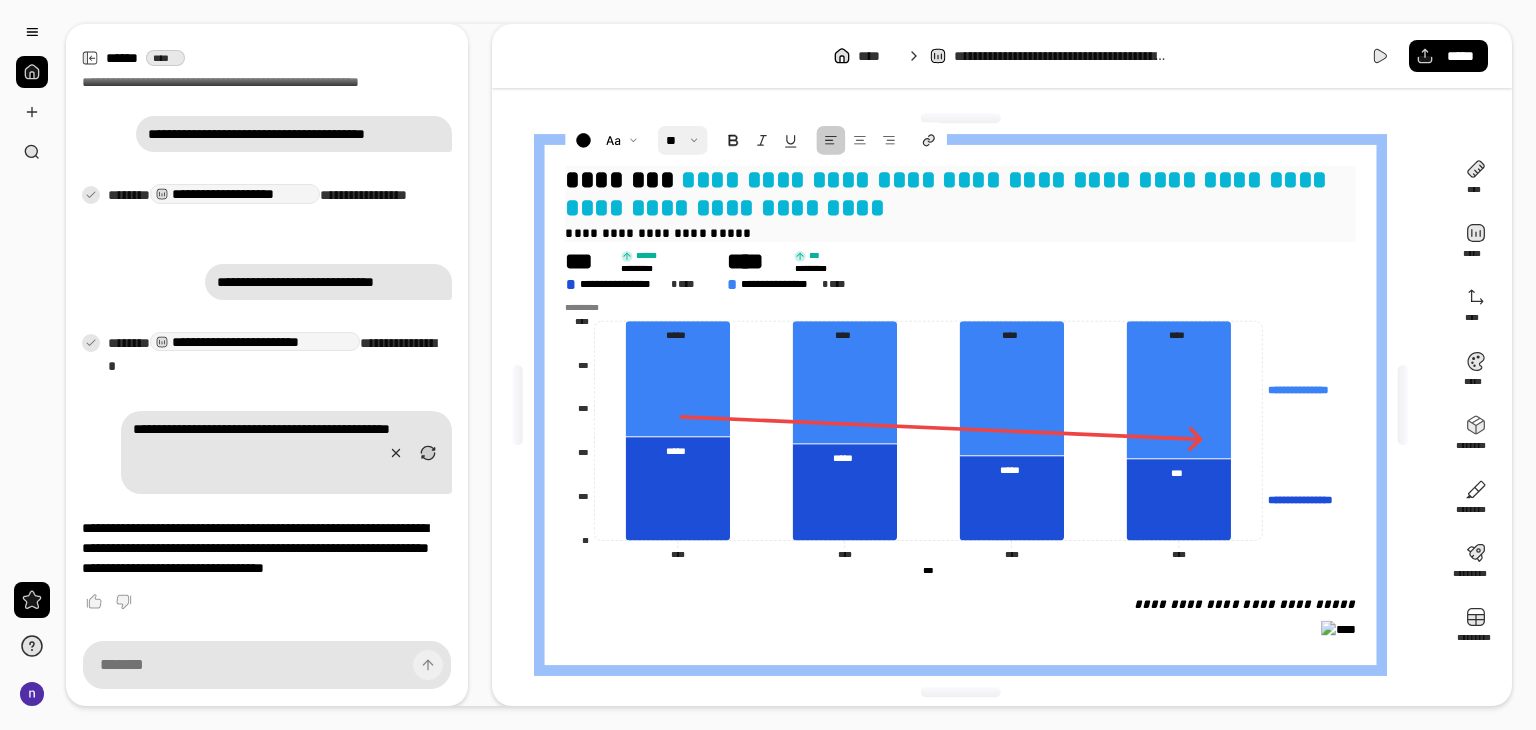 click on "**********" at bounding box center (960, 194) 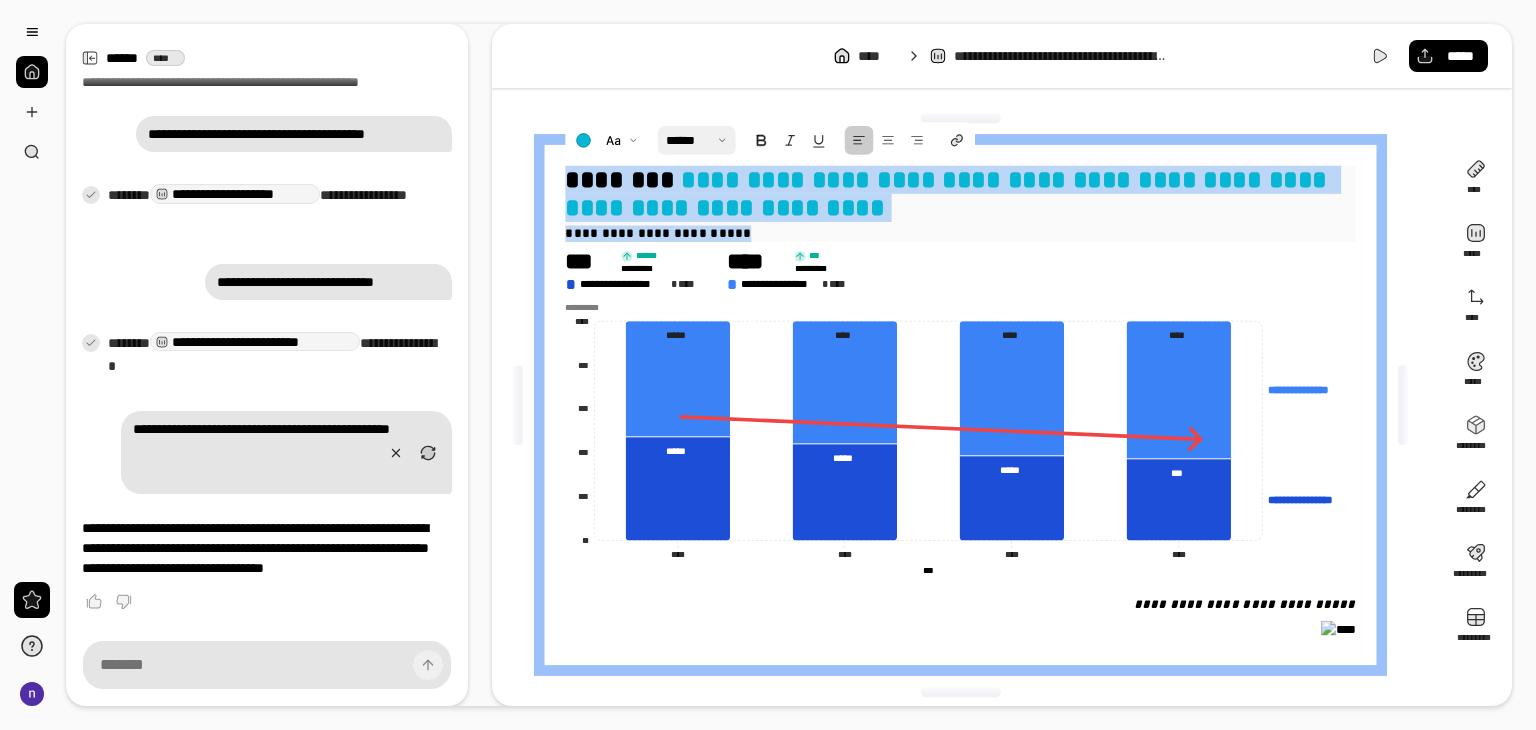 drag, startPoint x: 895, startPoint y: 223, endPoint x: 568, endPoint y: 179, distance: 329.94696 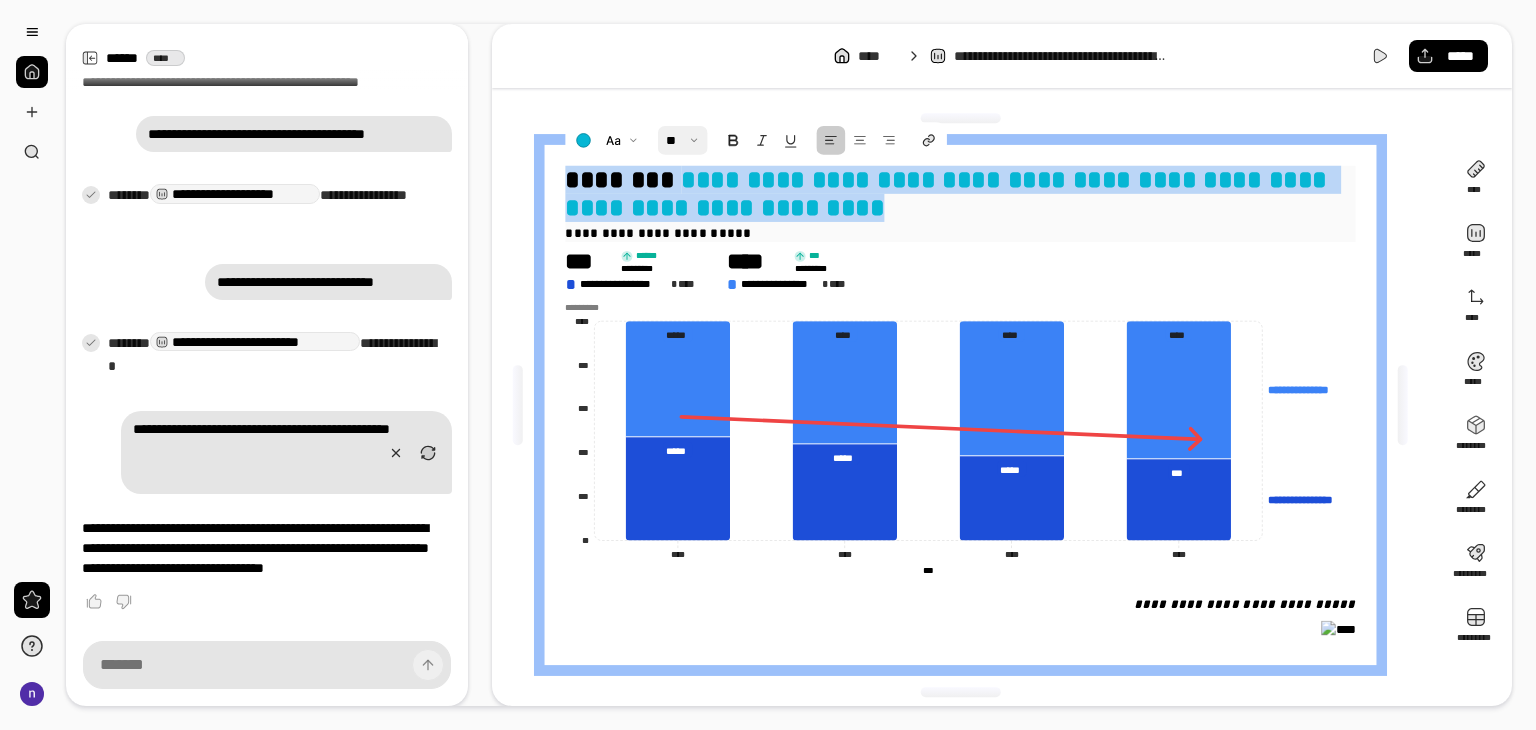 drag, startPoint x: 867, startPoint y: 214, endPoint x: 704, endPoint y: 171, distance: 168.57639 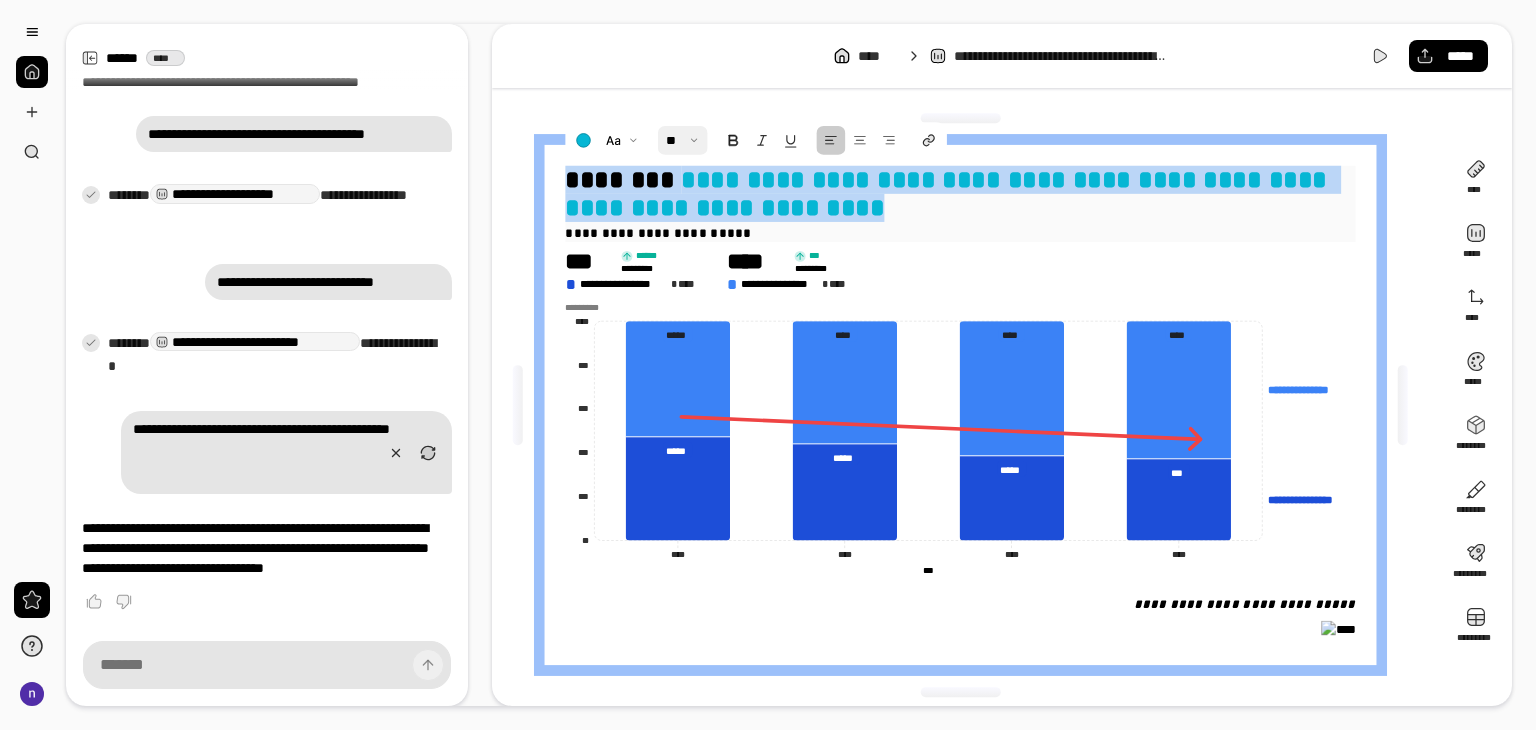 click on "**********" at bounding box center (960, 194) 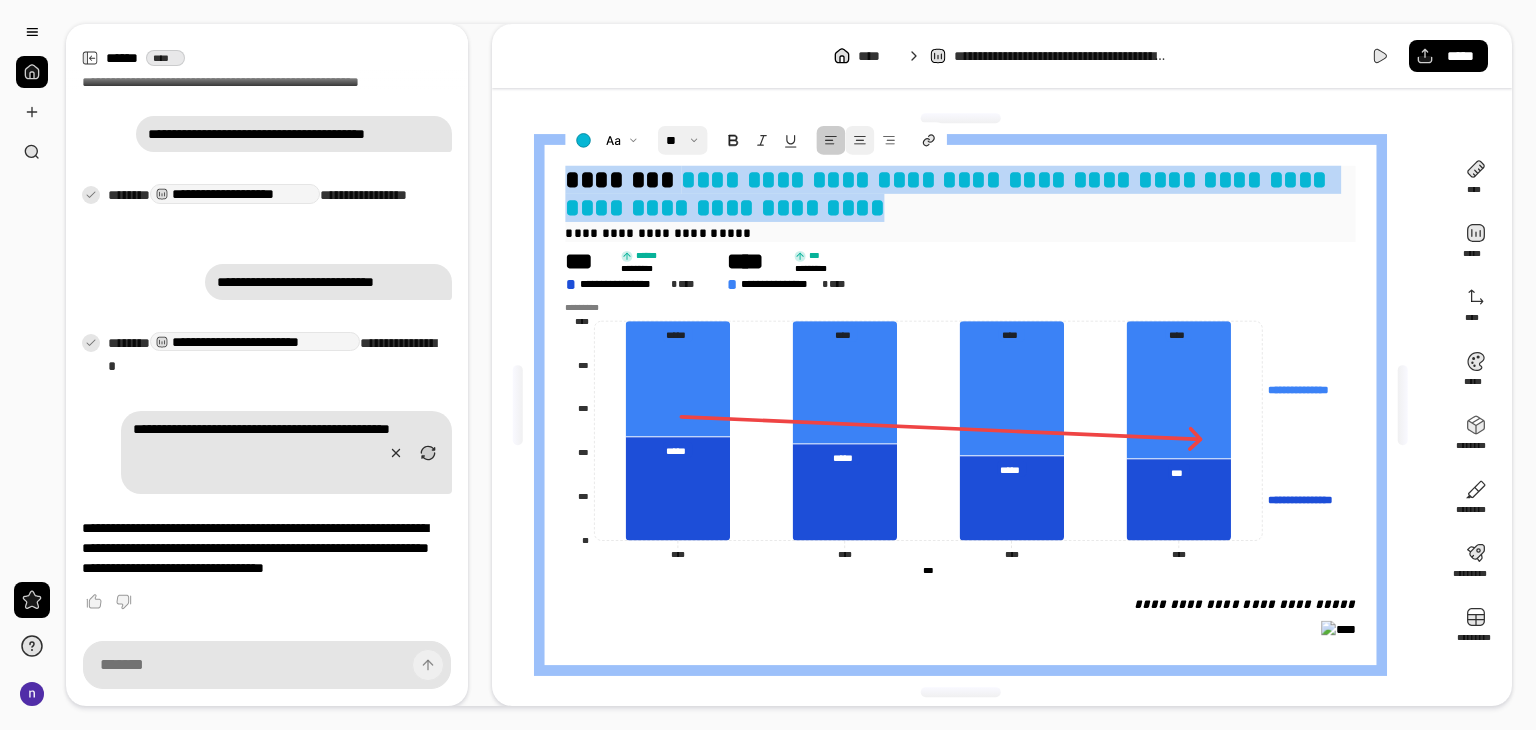 click at bounding box center [859, 140] 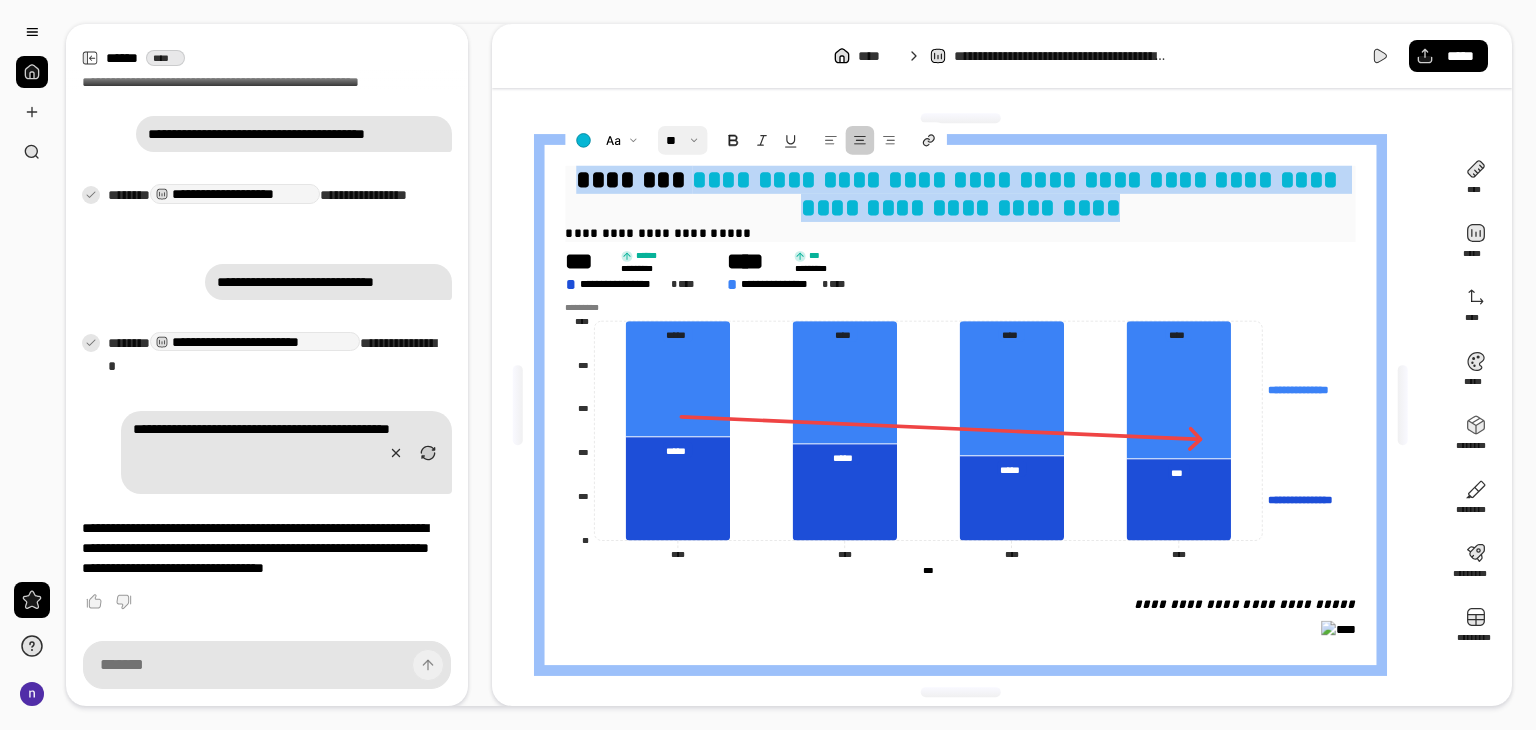 click on "**********" at bounding box center [1018, 193] 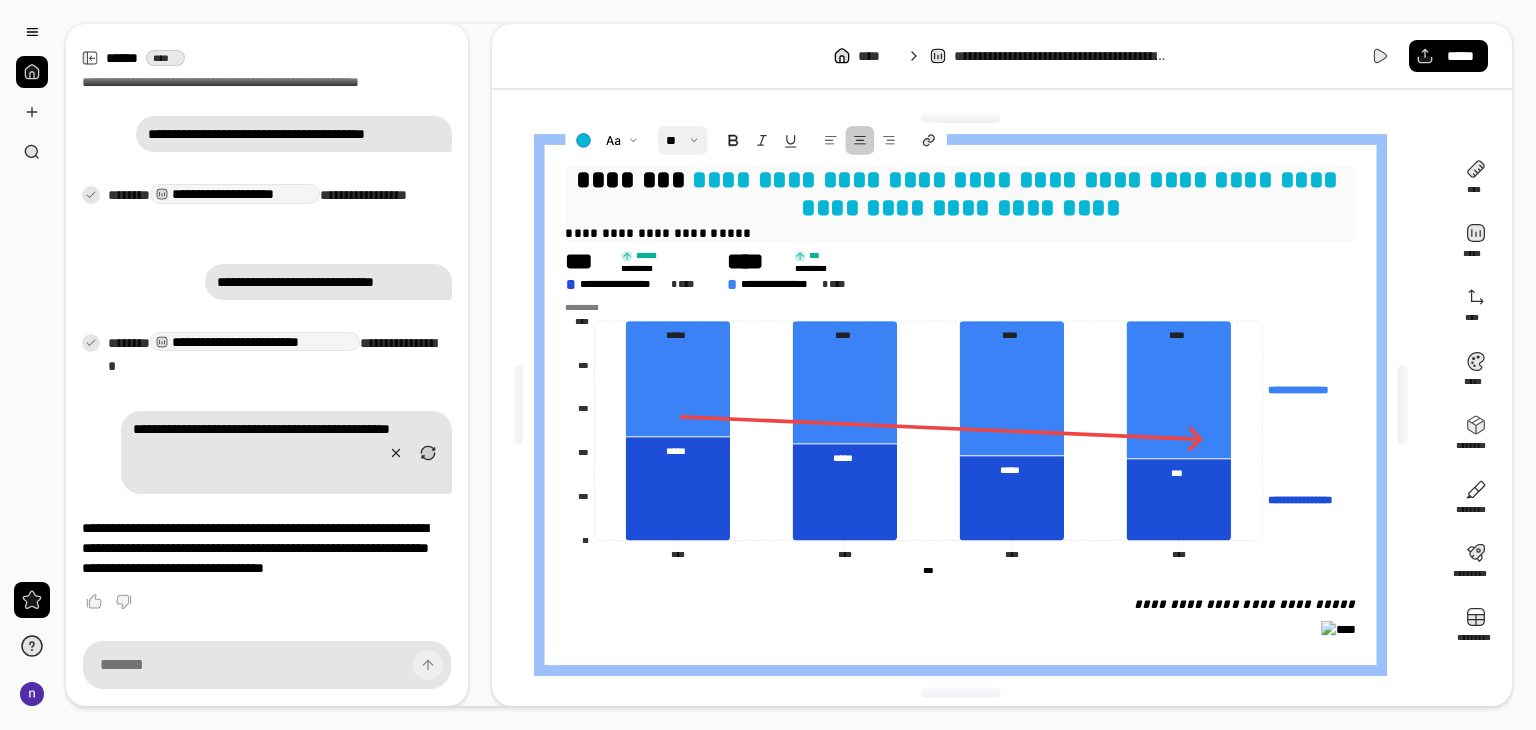 click on "**********" at bounding box center [960, 194] 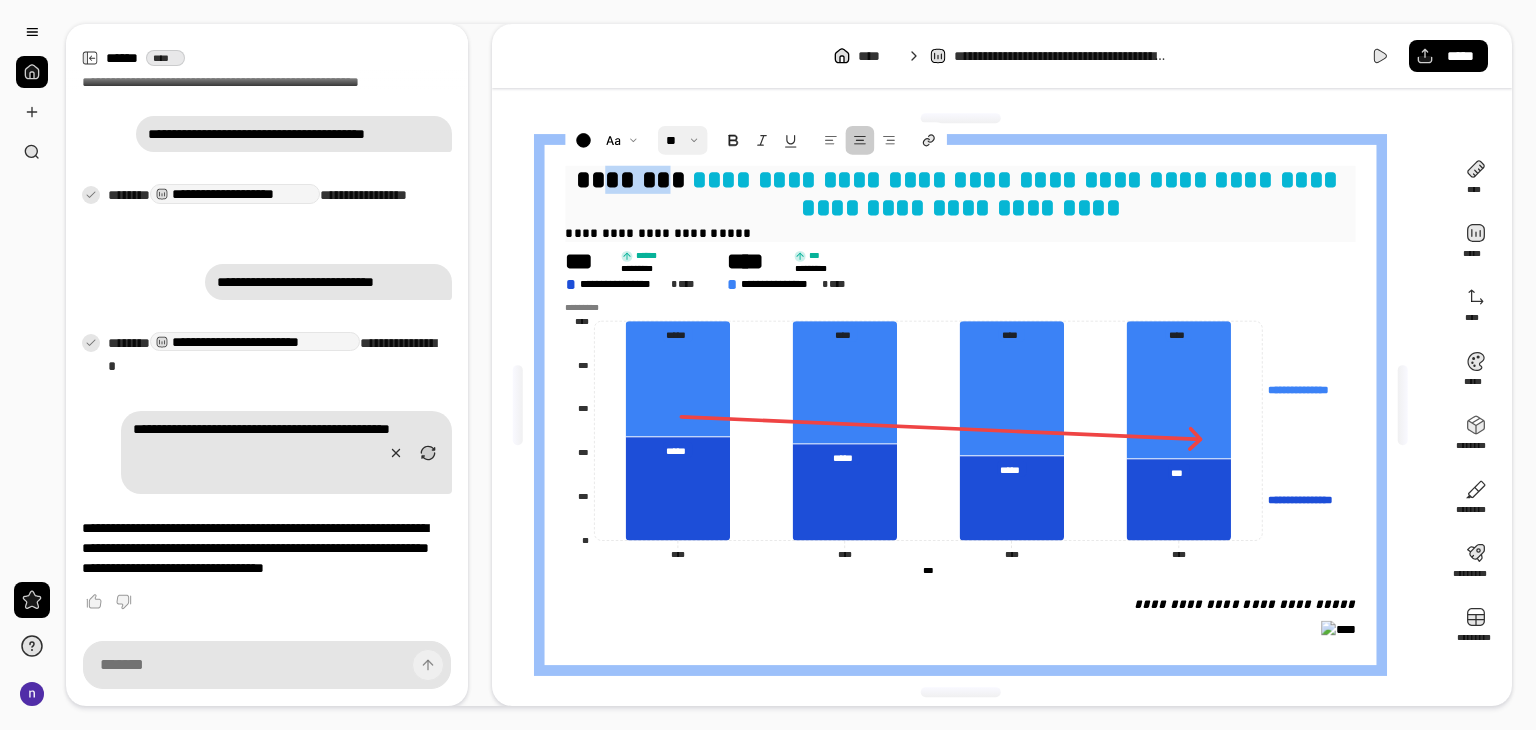 drag, startPoint x: 671, startPoint y: 184, endPoint x: 592, endPoint y: 184, distance: 79 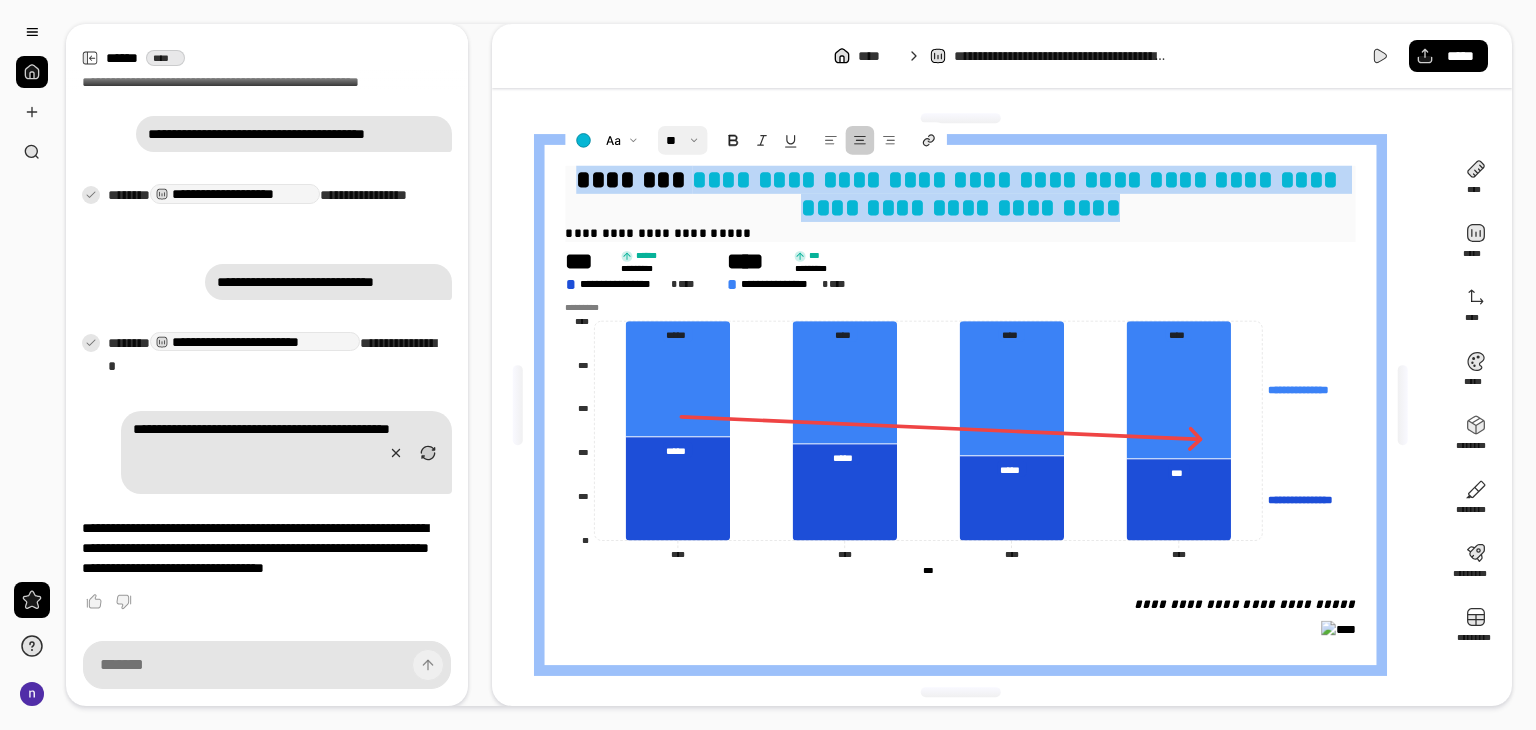 drag, startPoint x: 580, startPoint y: 182, endPoint x: 1146, endPoint y: 216, distance: 567.02026 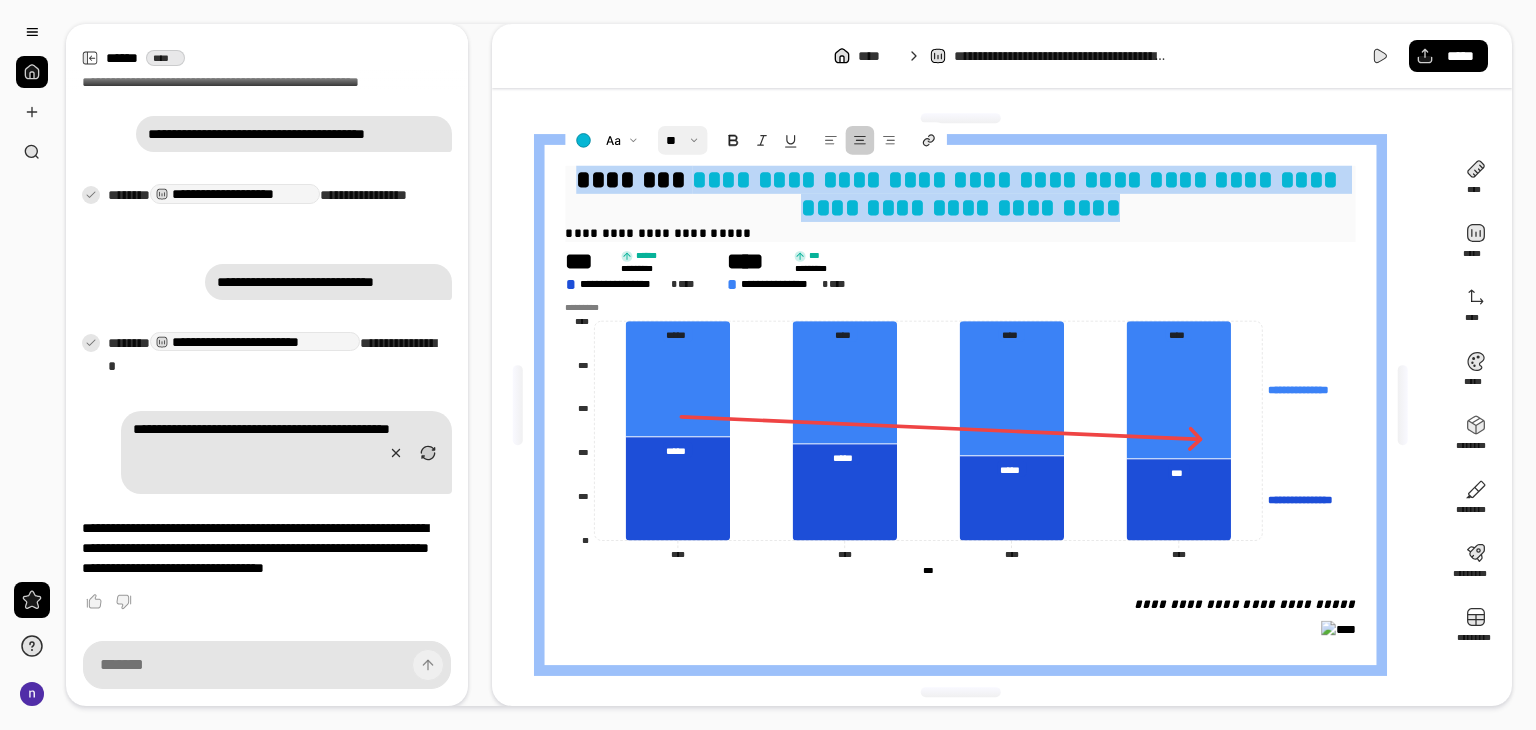 click on "**********" at bounding box center (960, 194) 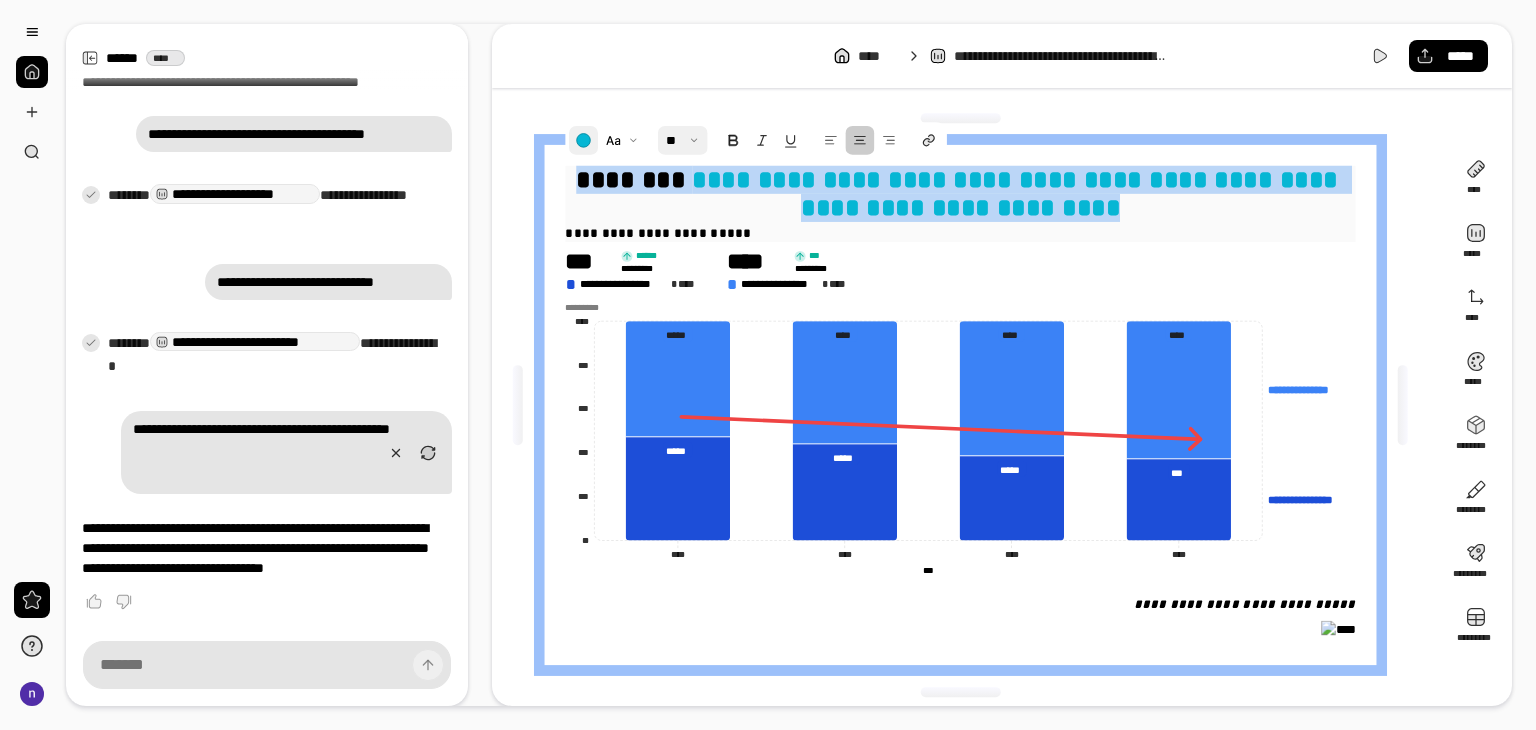 click at bounding box center (583, 140) 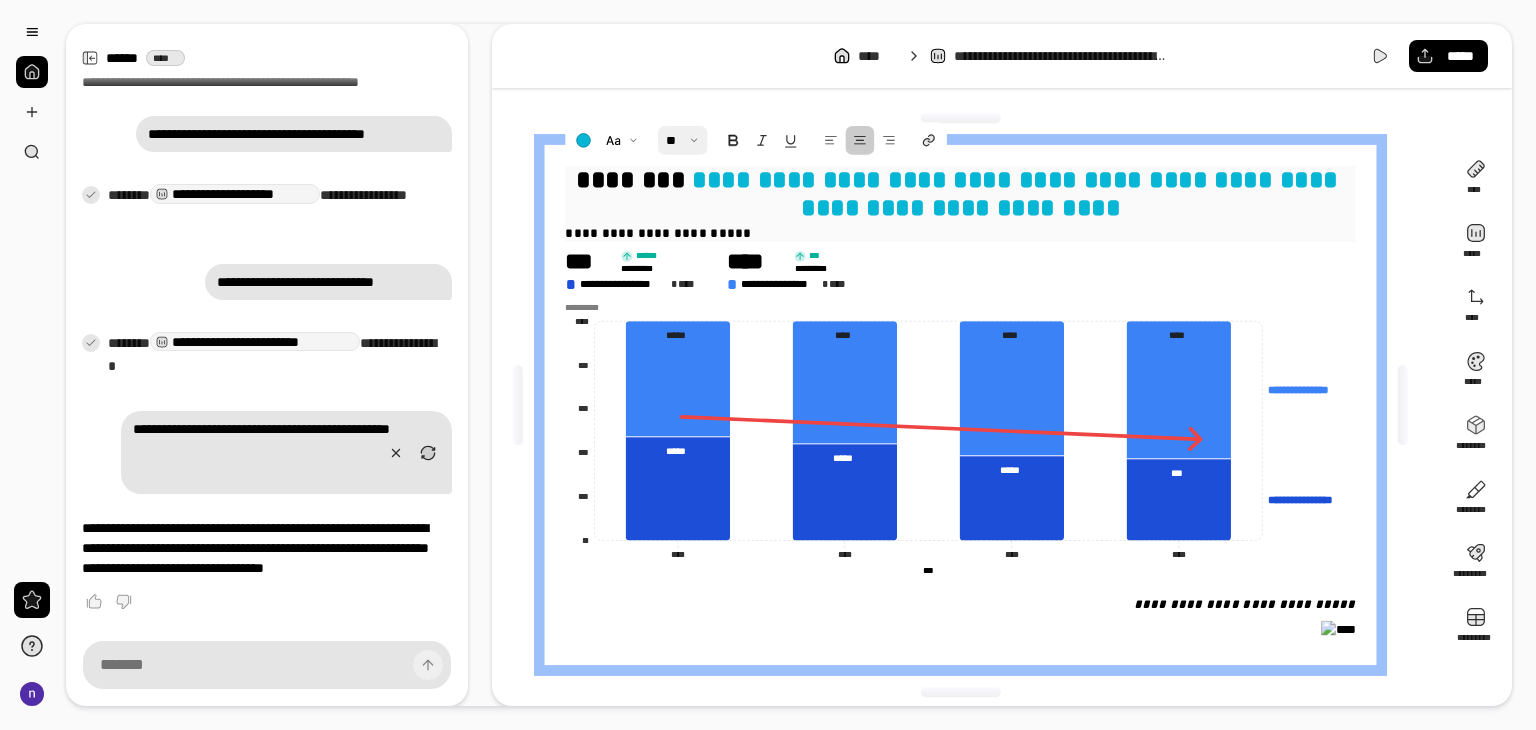 click at bounding box center (617, 202) 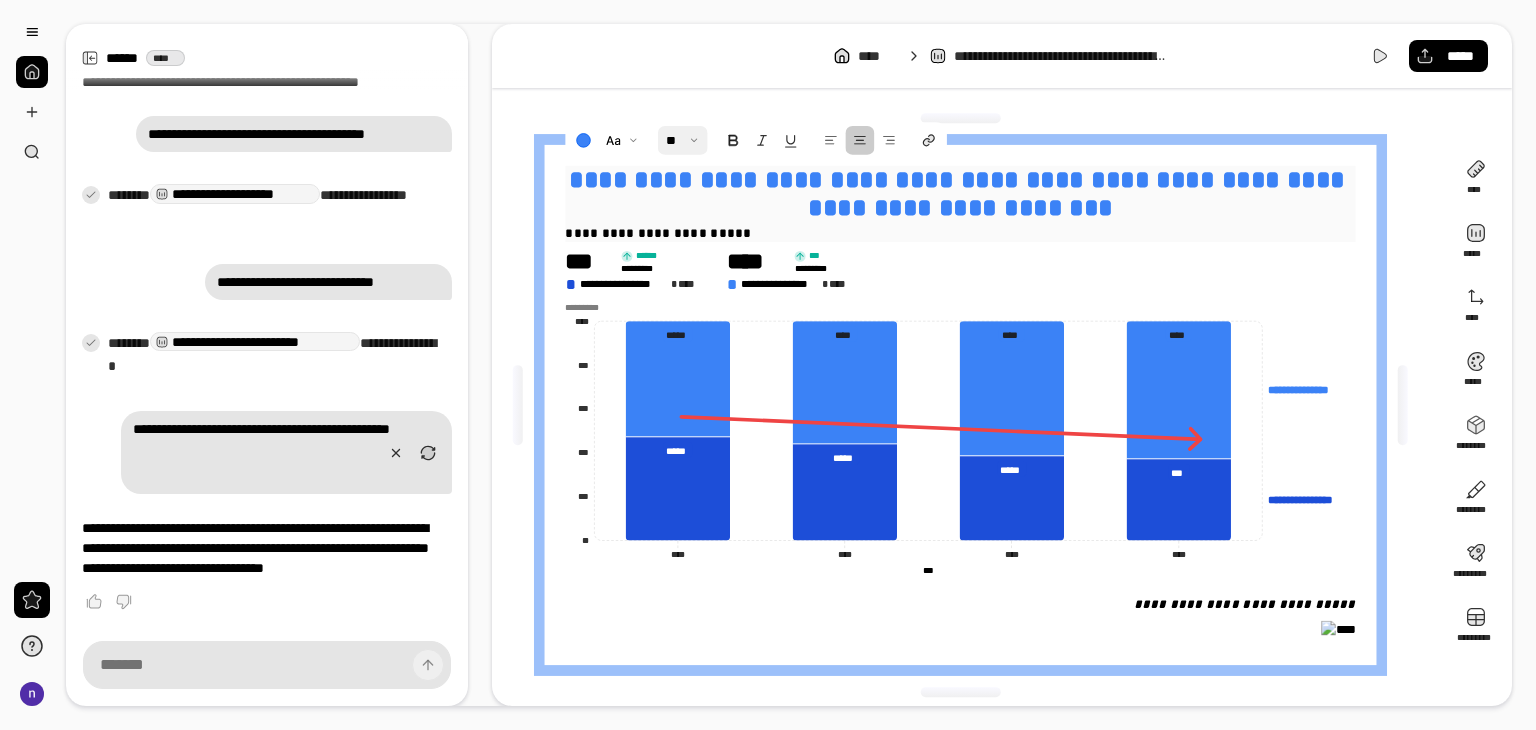 click on "**********" at bounding box center (960, 194) 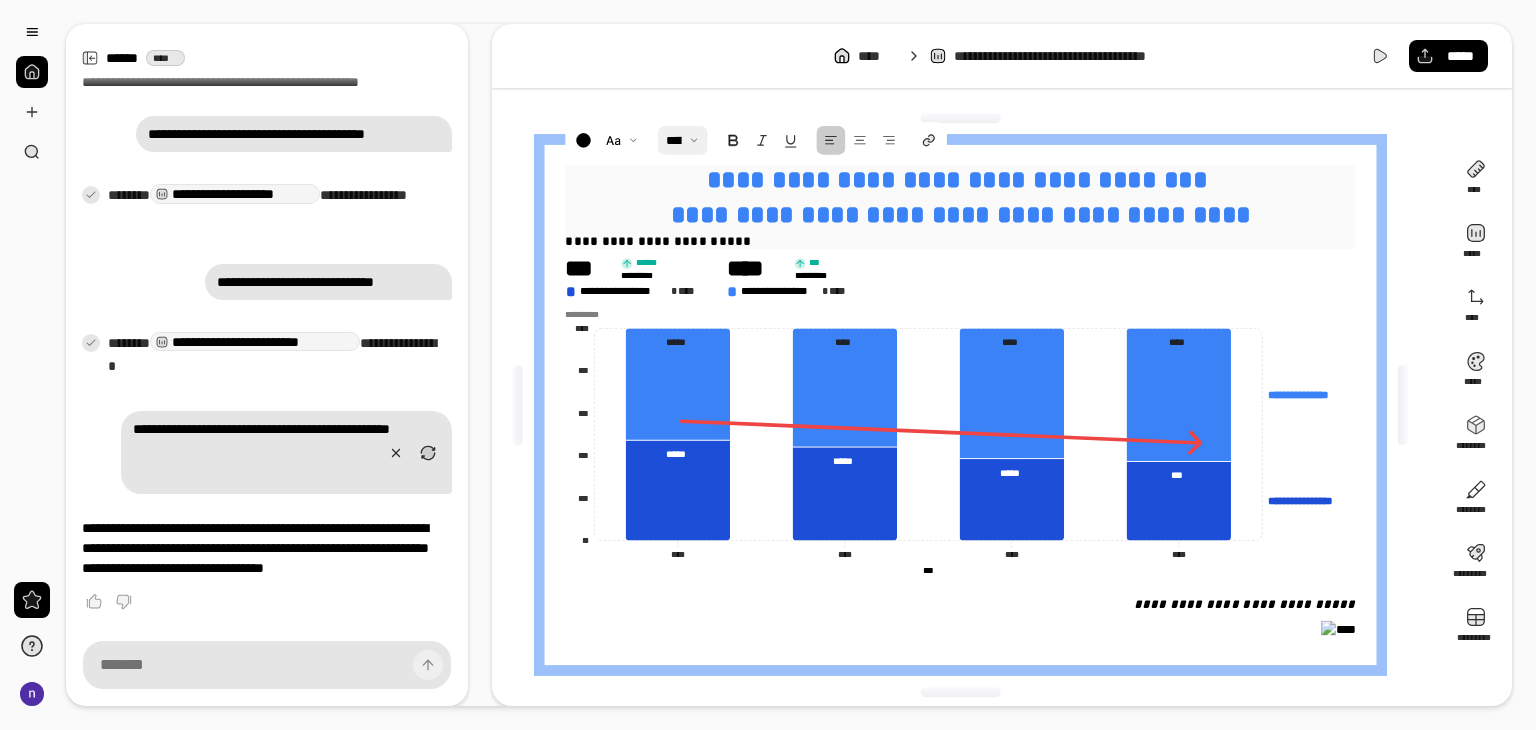 click on "**********" at bounding box center [960, 240] 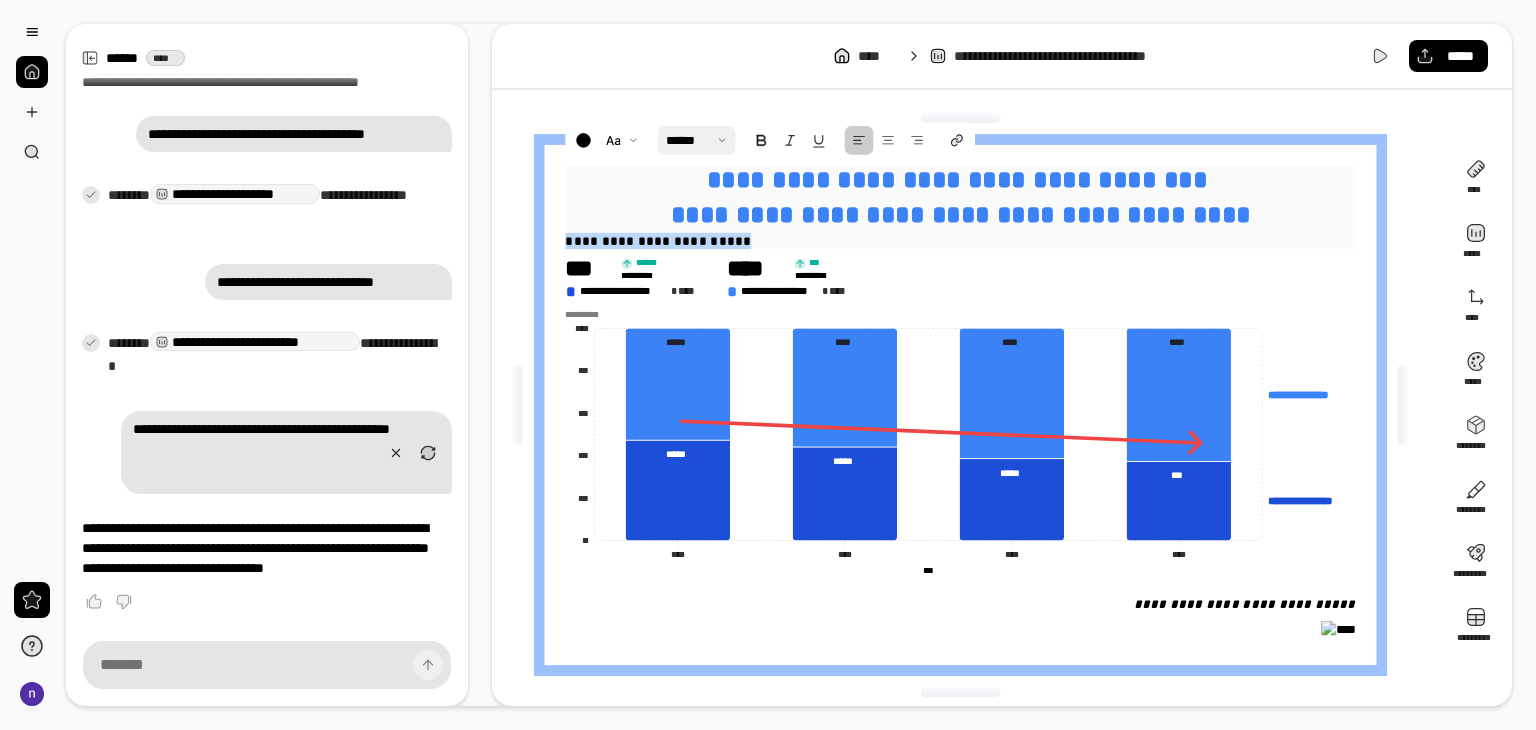 drag, startPoint x: 748, startPoint y: 243, endPoint x: 563, endPoint y: 241, distance: 185.0108 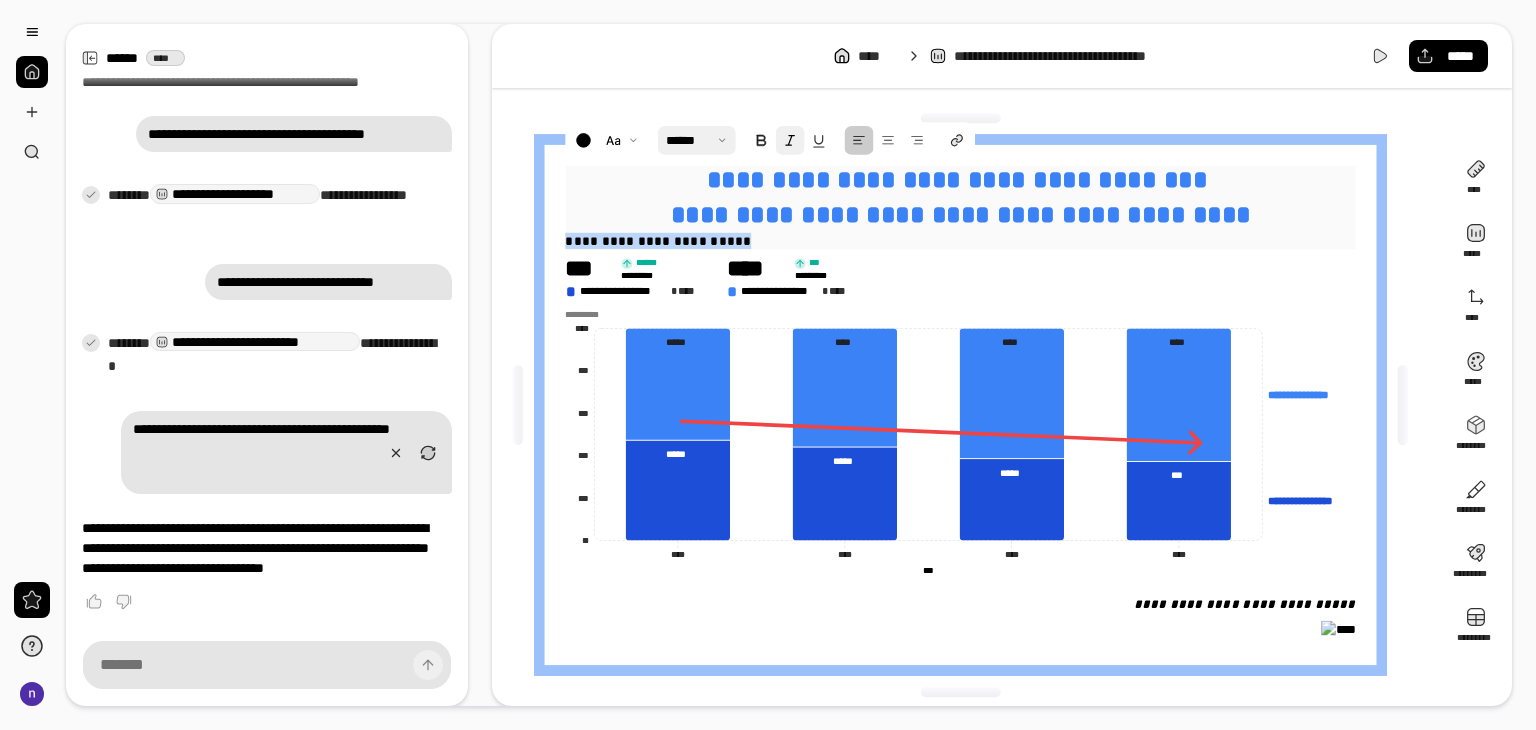 click at bounding box center [790, 140] 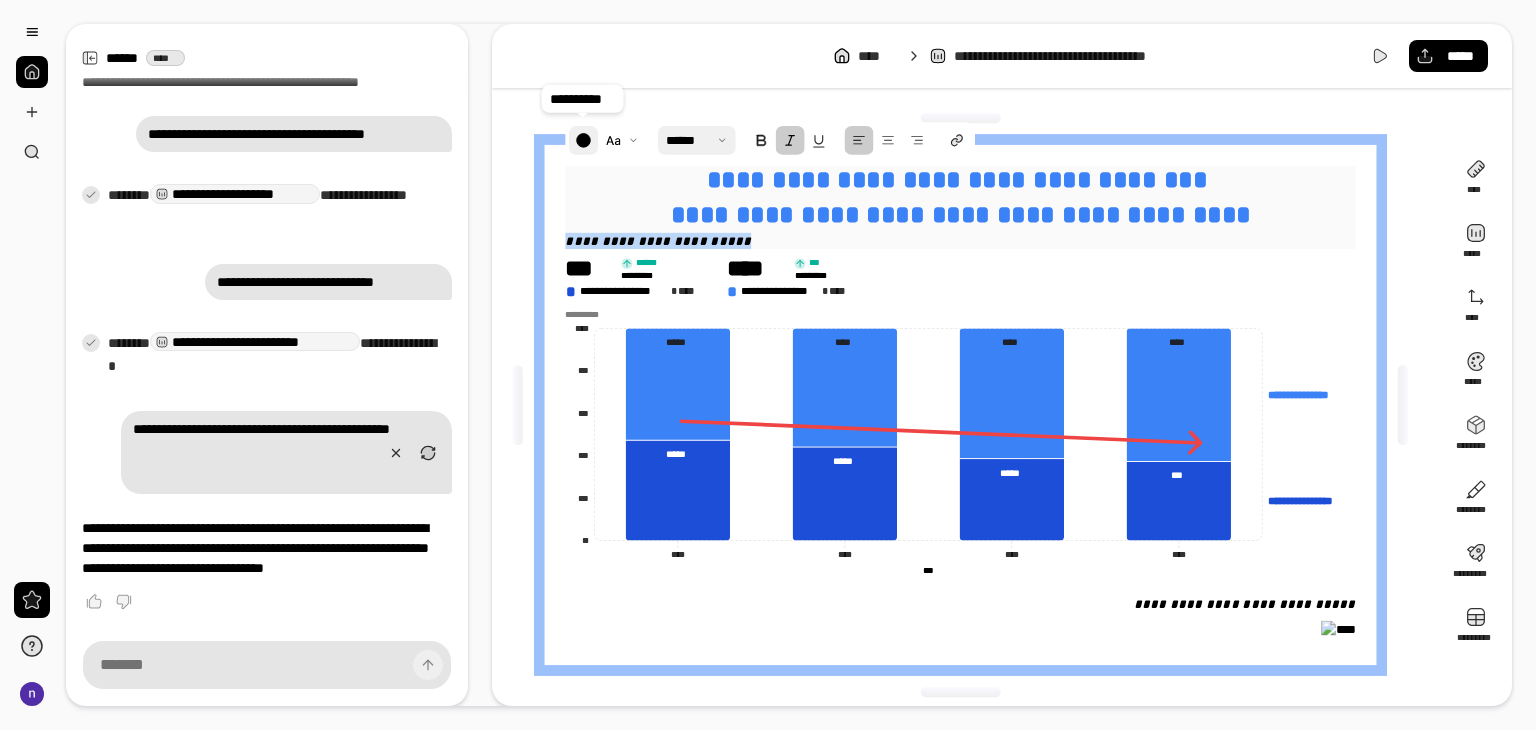 click at bounding box center [583, 140] 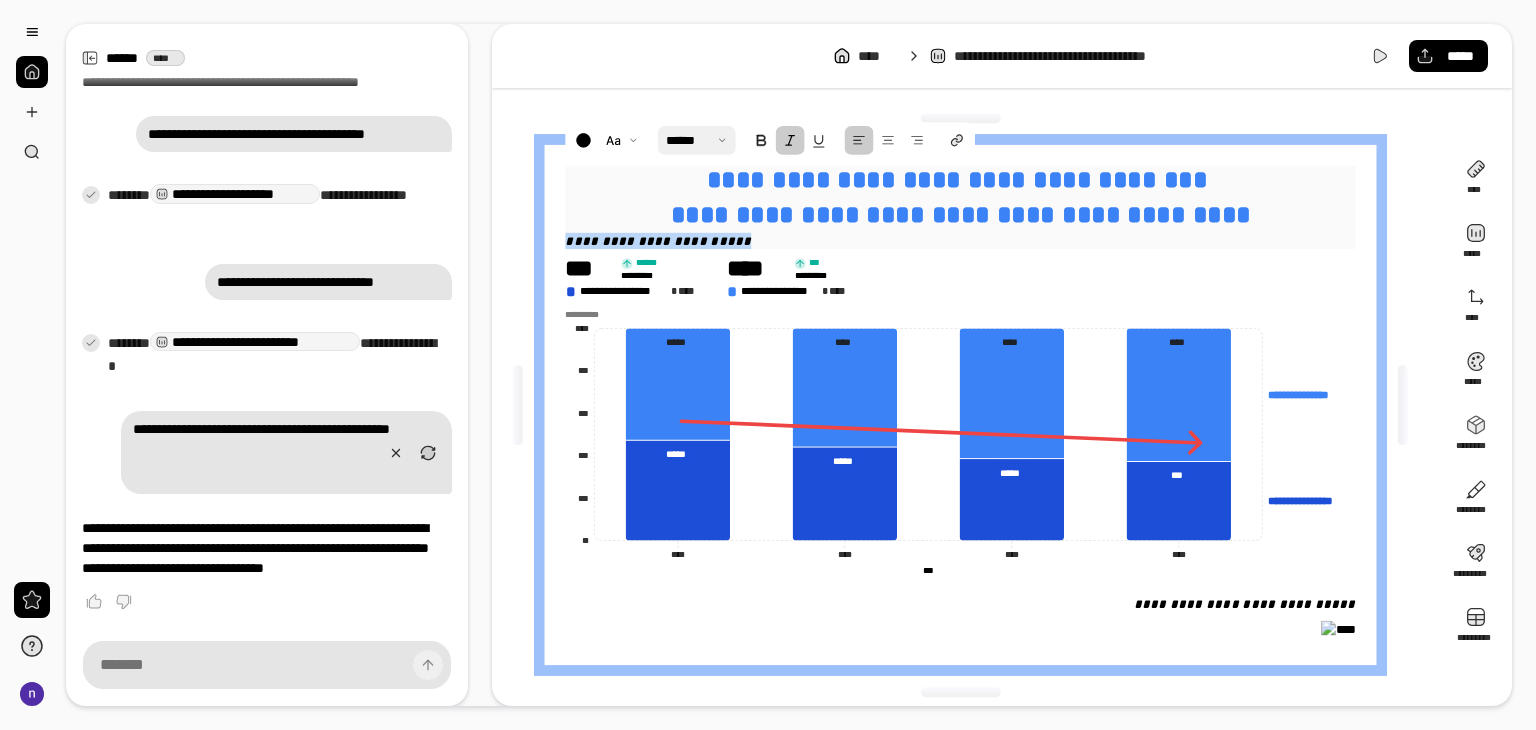click at bounding box center [660, 216] 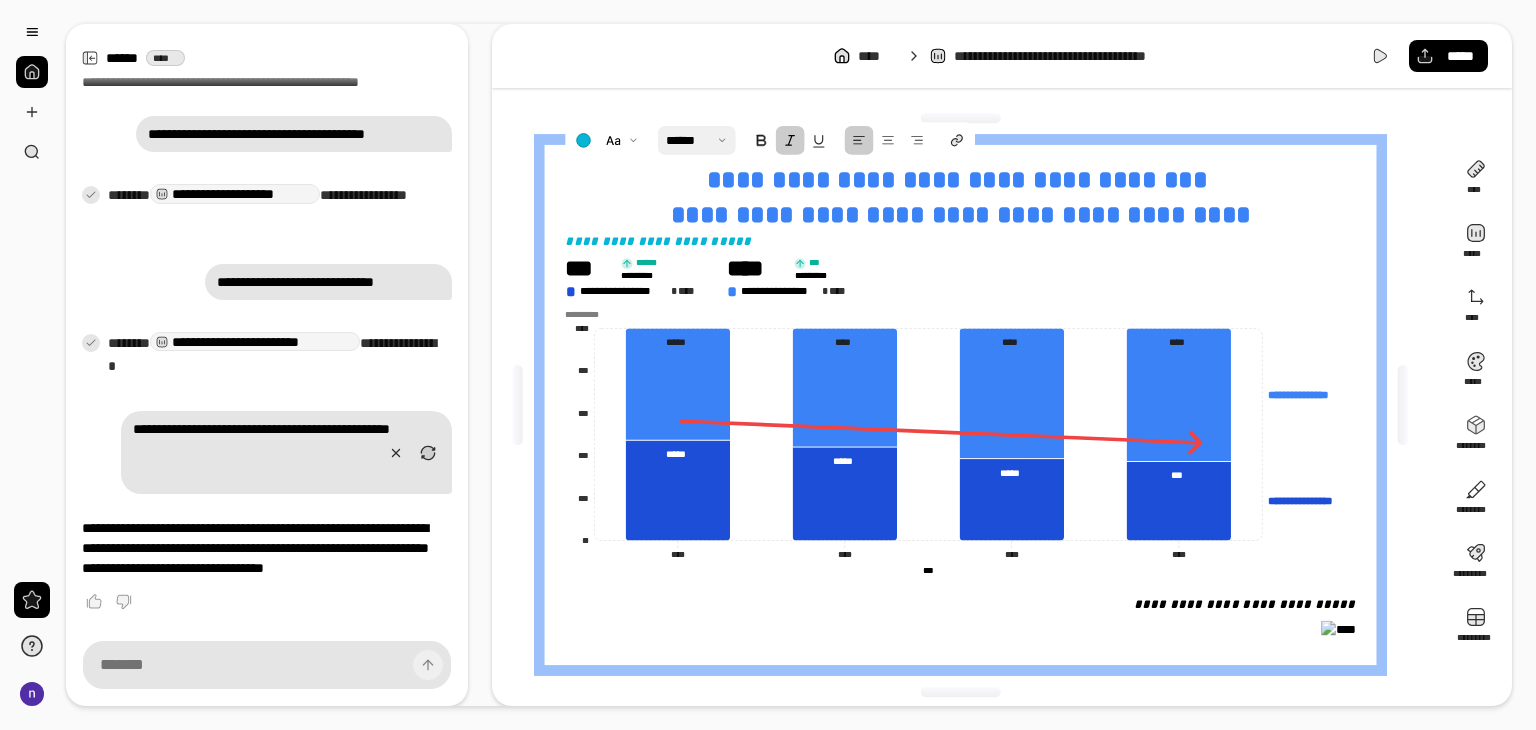 click on "**********" at bounding box center [960, 276] 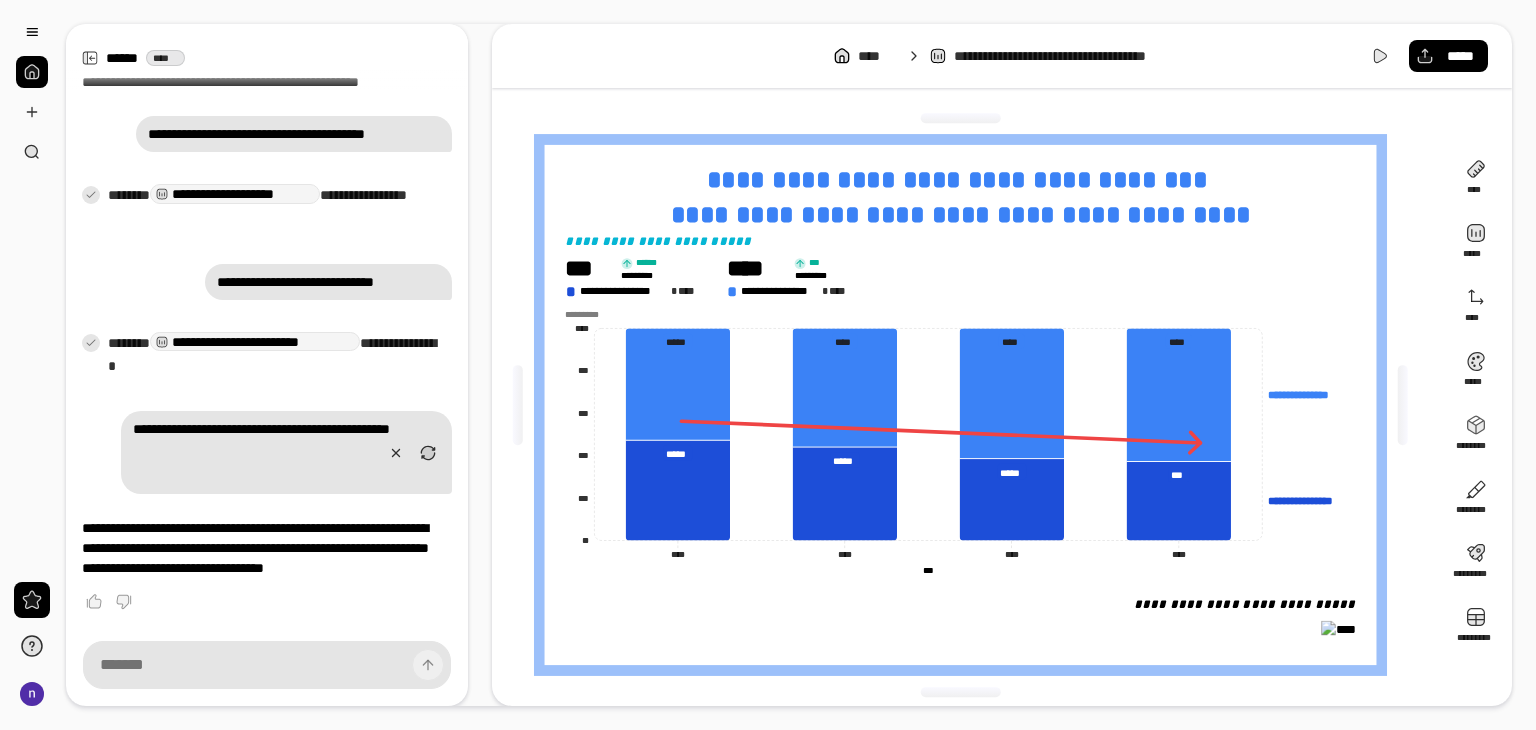 click on "**********" at bounding box center (1002, 365) 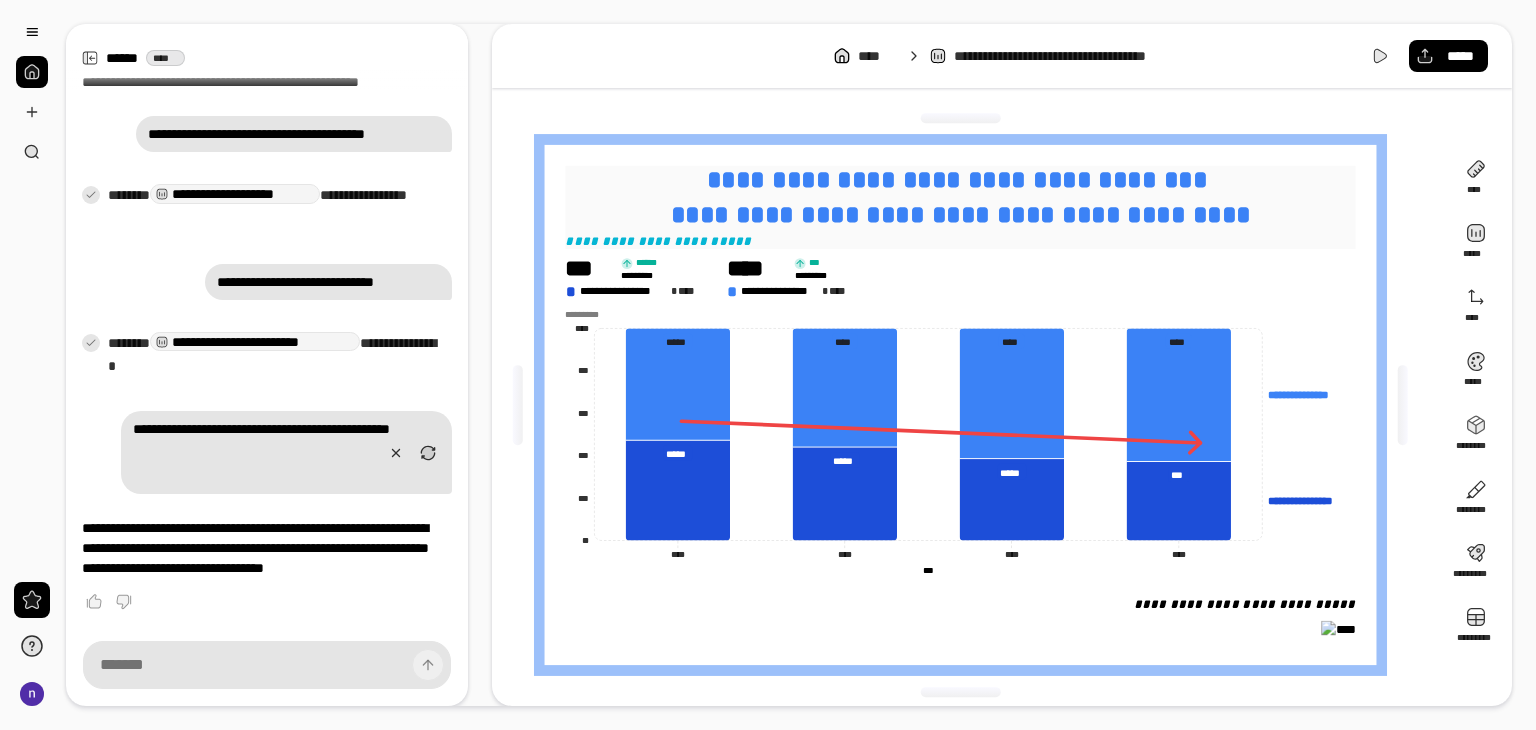 click on "**********" at bounding box center (960, 214) 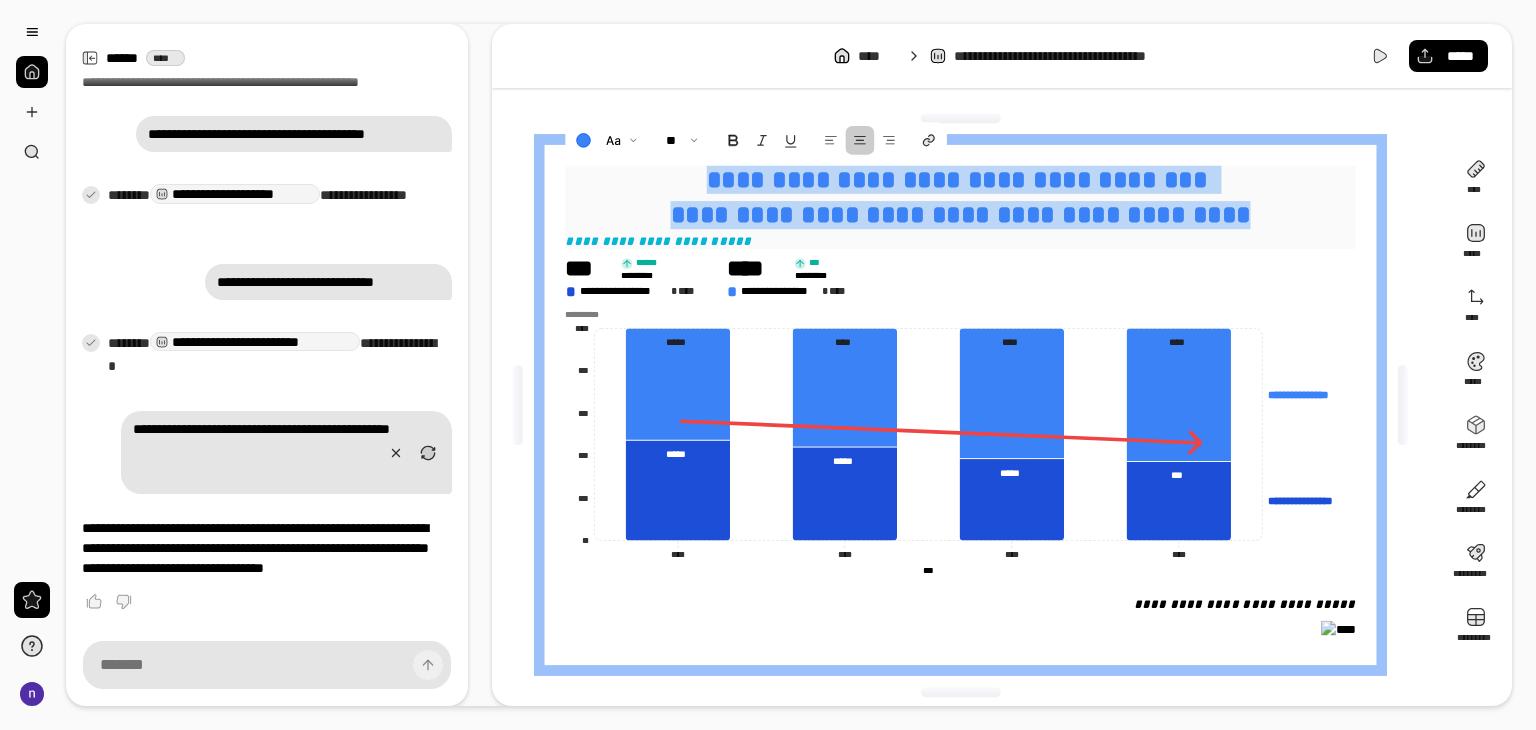 drag, startPoint x: 1252, startPoint y: 217, endPoint x: 721, endPoint y: 185, distance: 531.9633 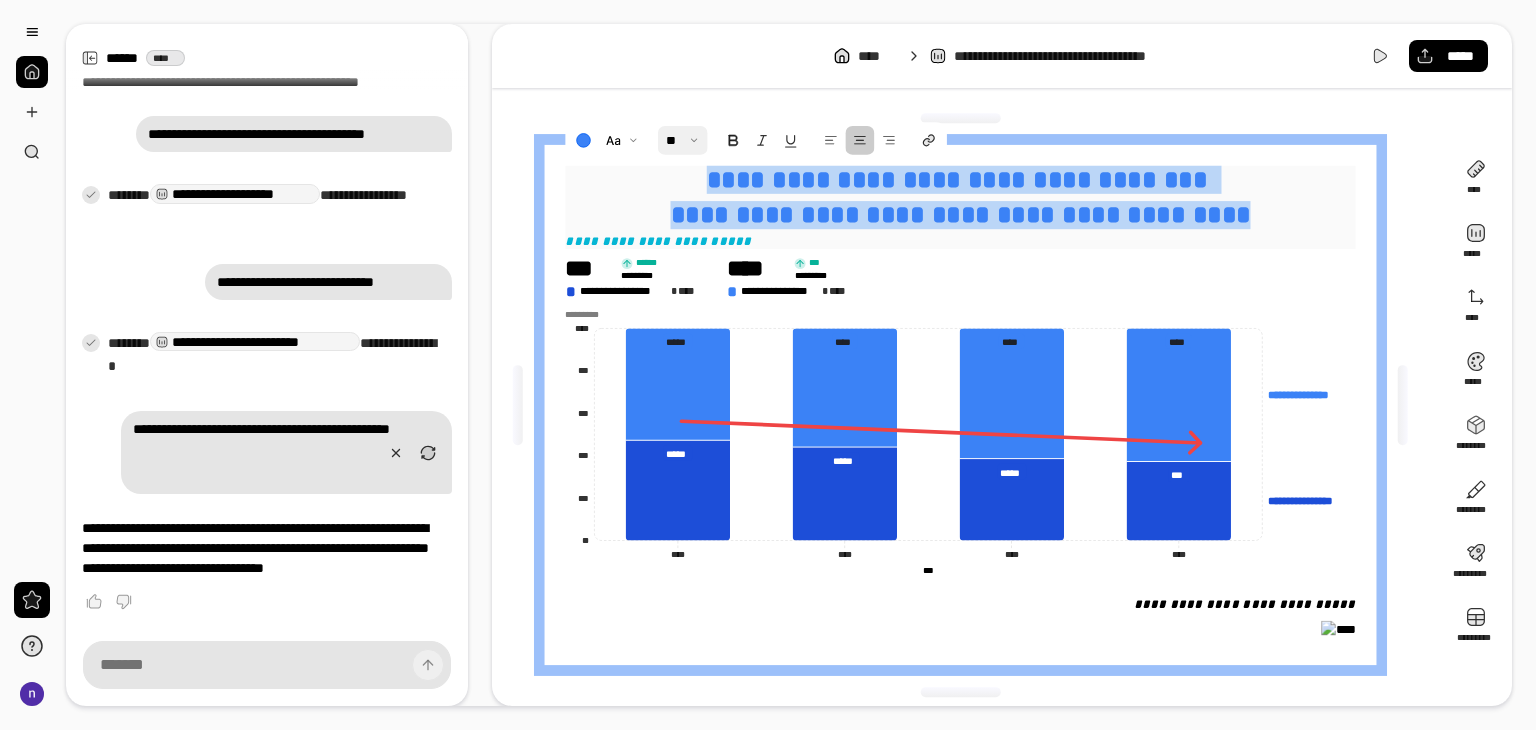 click at bounding box center (683, 140) 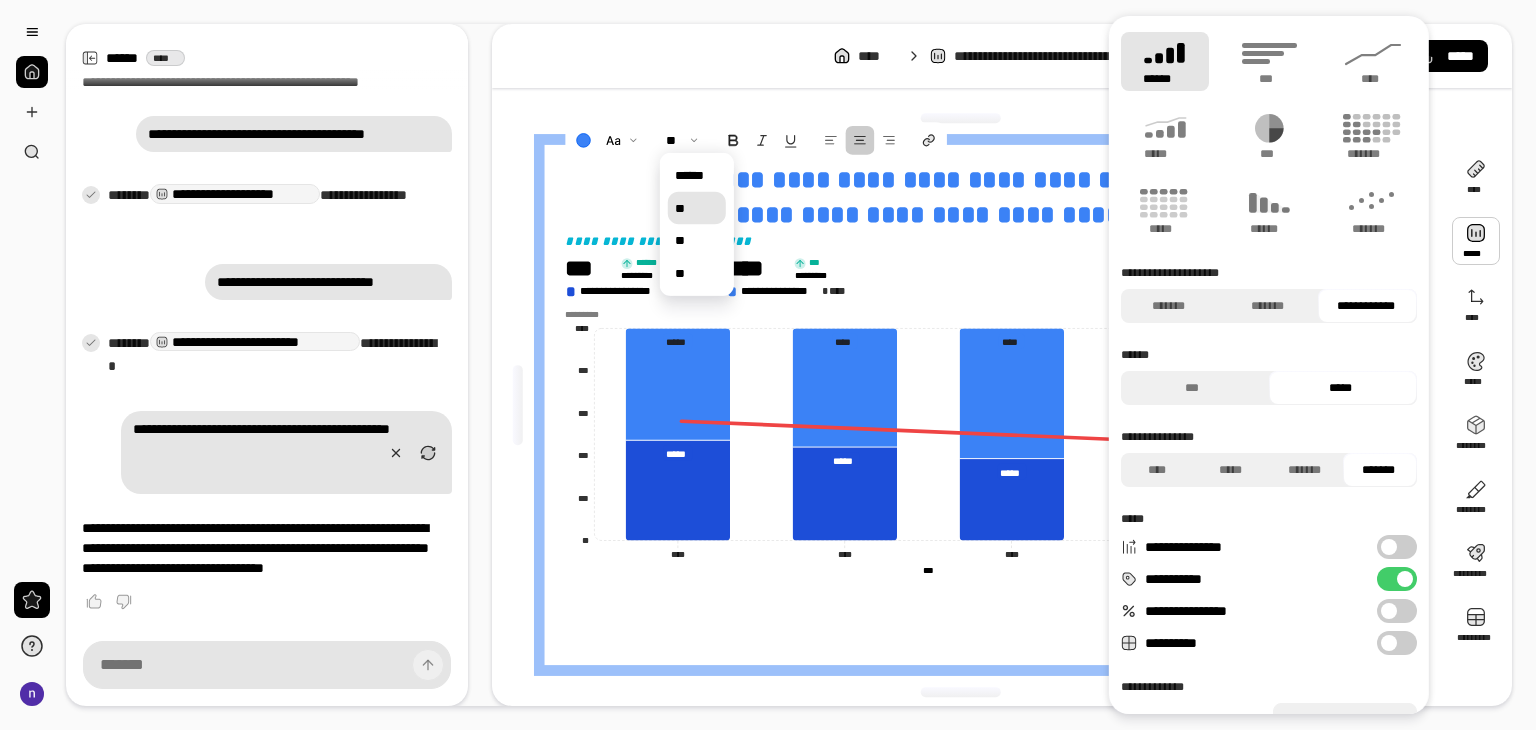 click on "**********" at bounding box center [1002, 56] 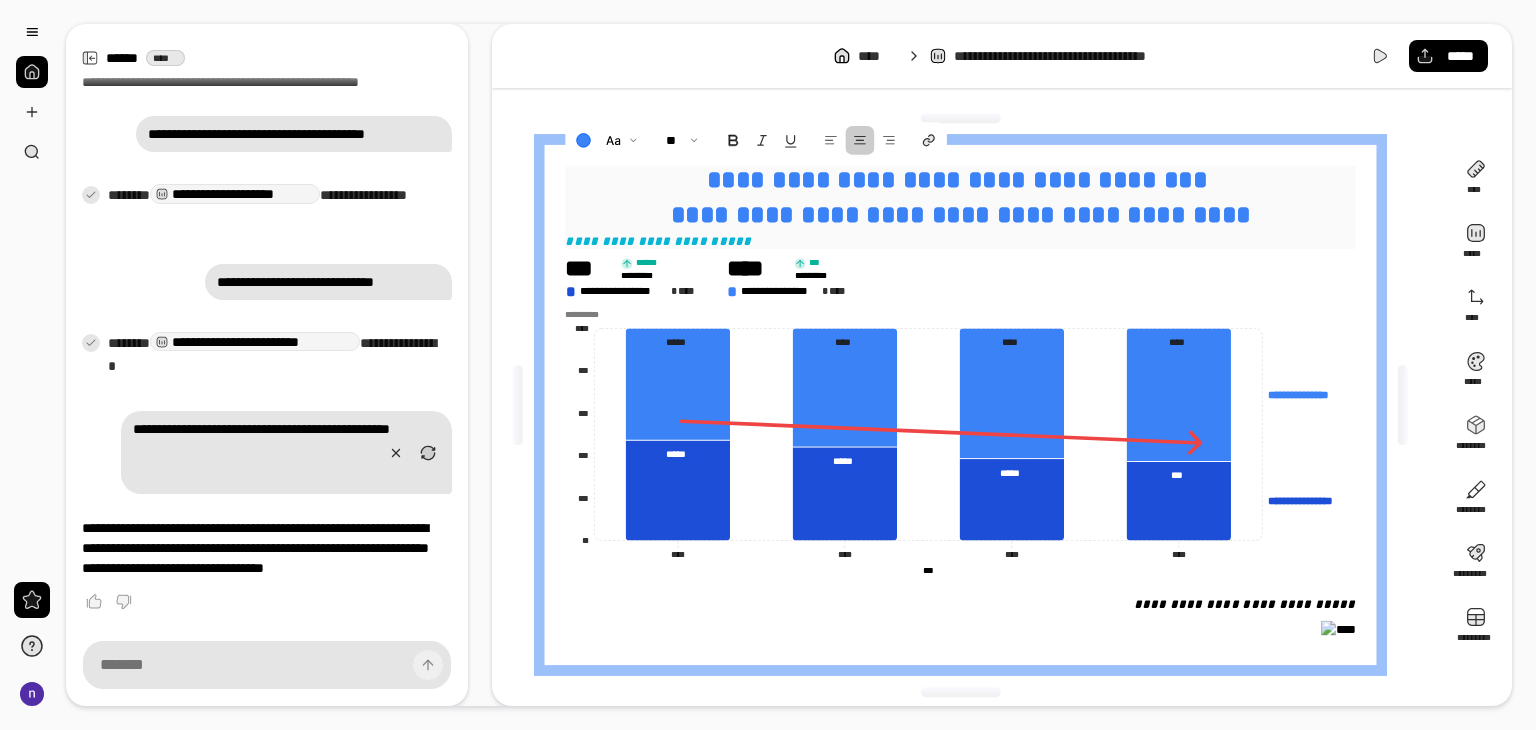 click on "**********" at bounding box center [960, 214] 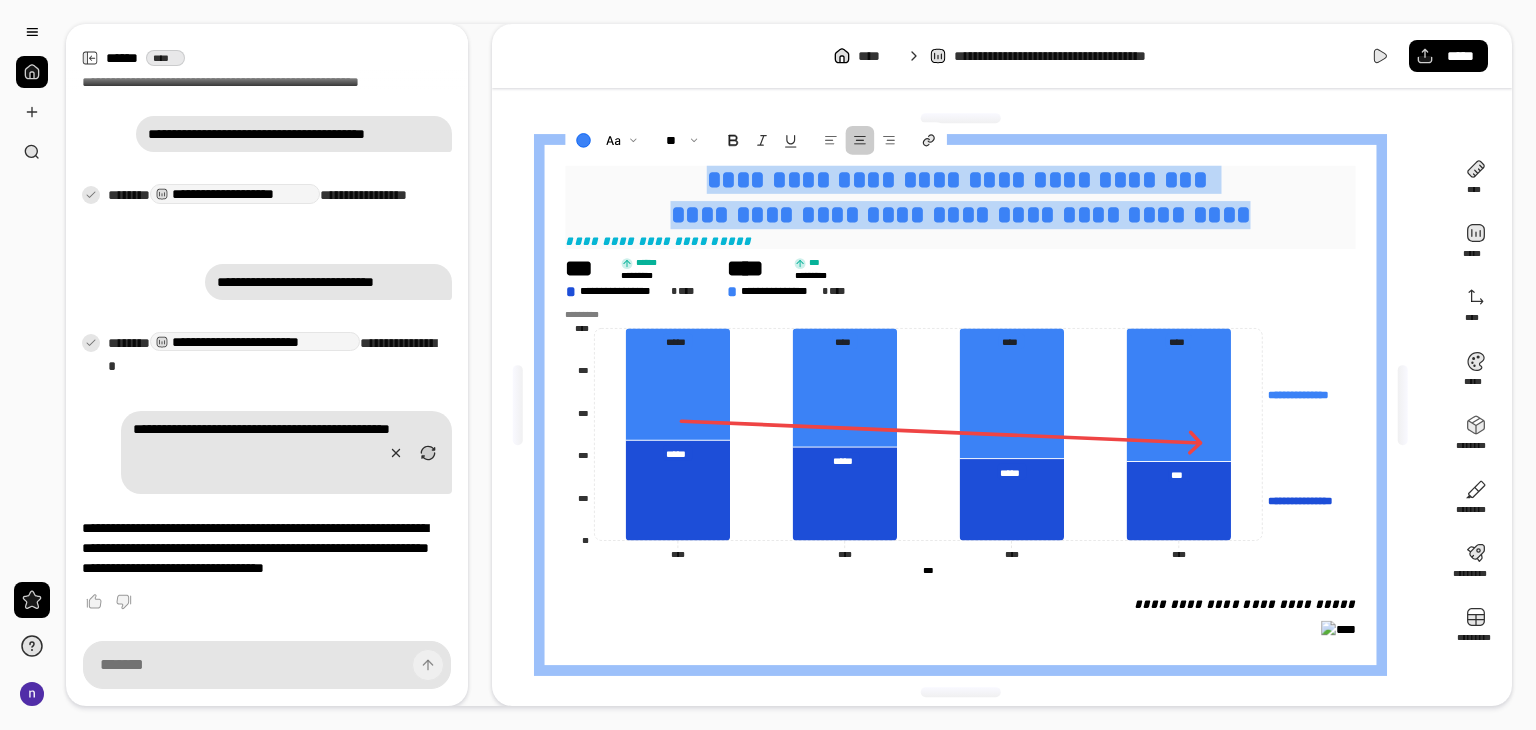 drag, startPoint x: 1253, startPoint y: 221, endPoint x: 723, endPoint y: 181, distance: 531.50726 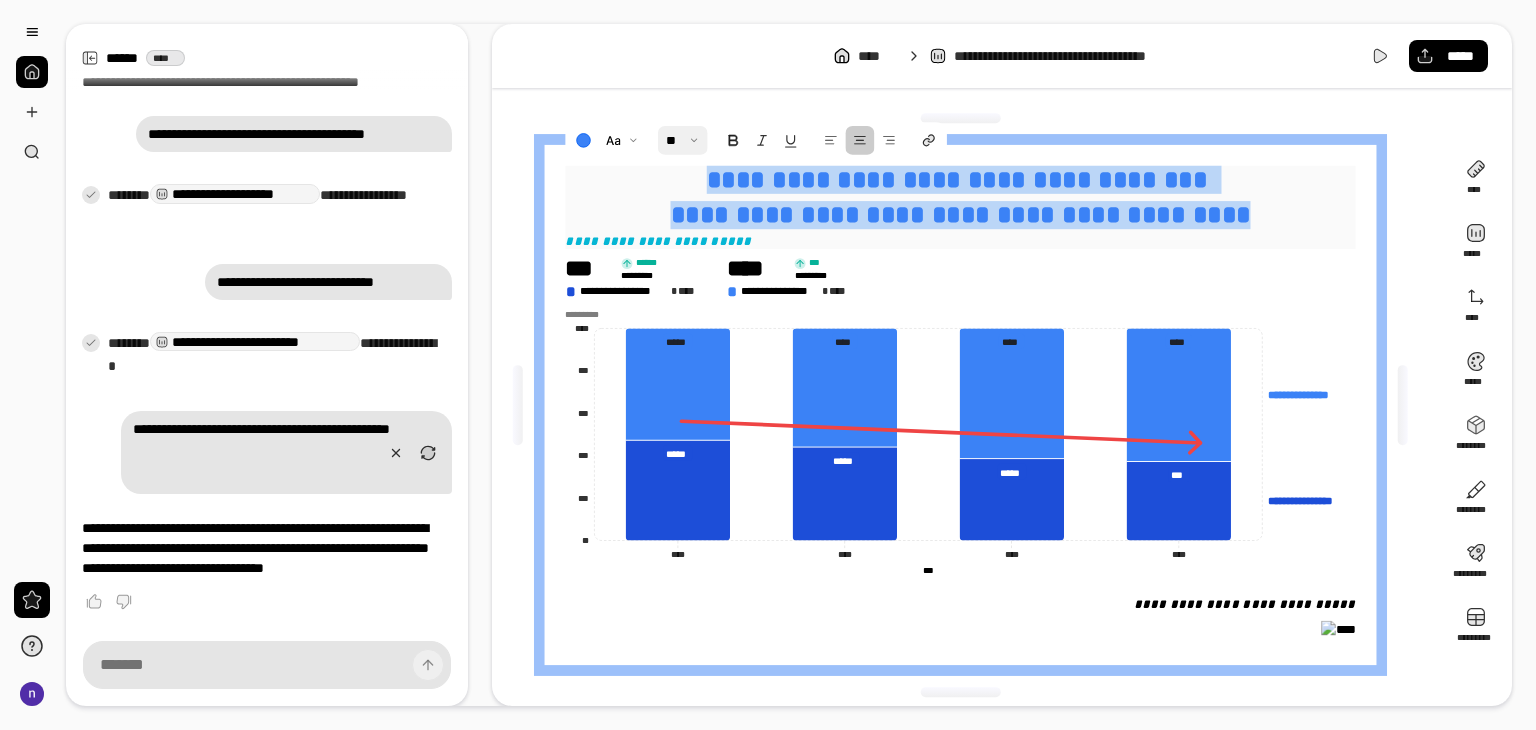 click at bounding box center (683, 140) 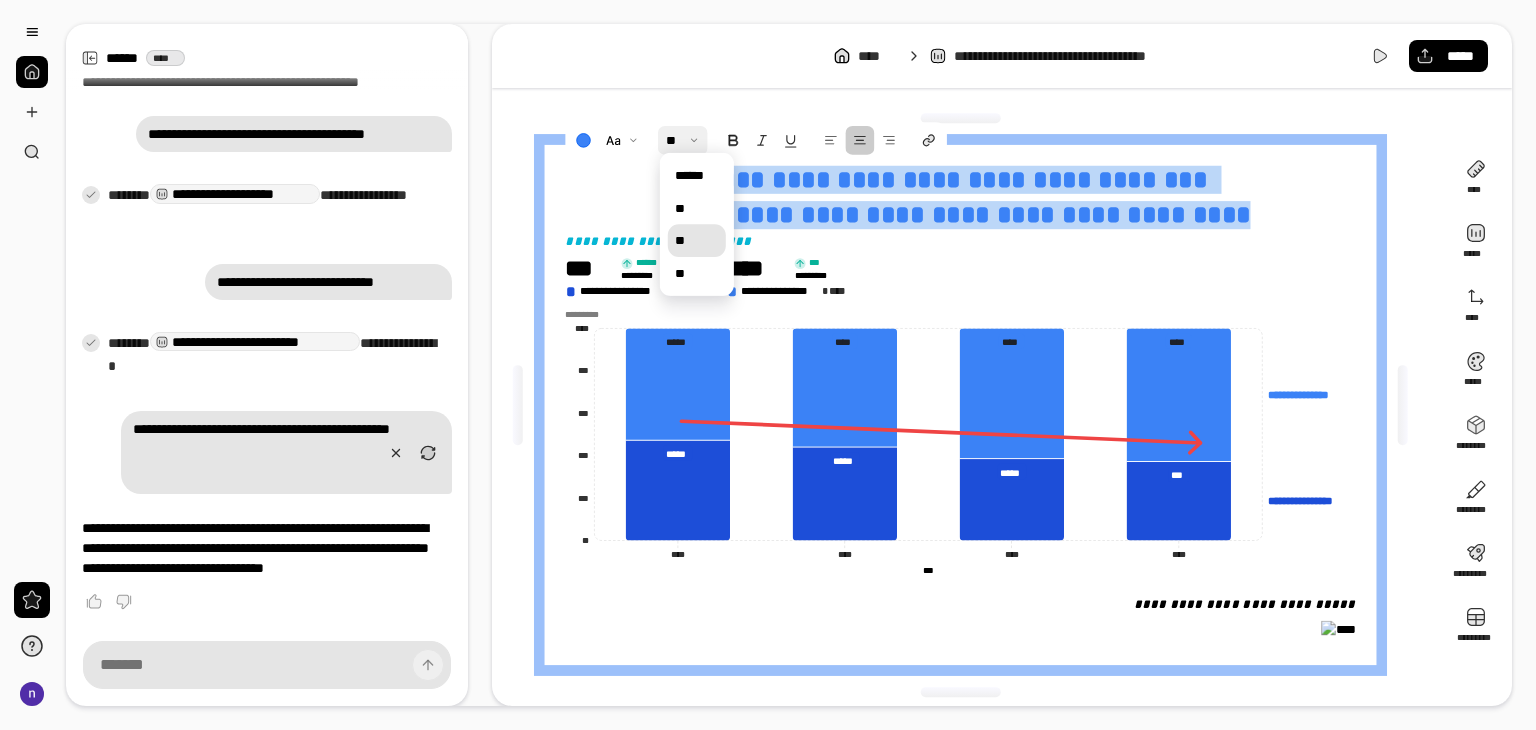 click on "**" at bounding box center [697, 240] 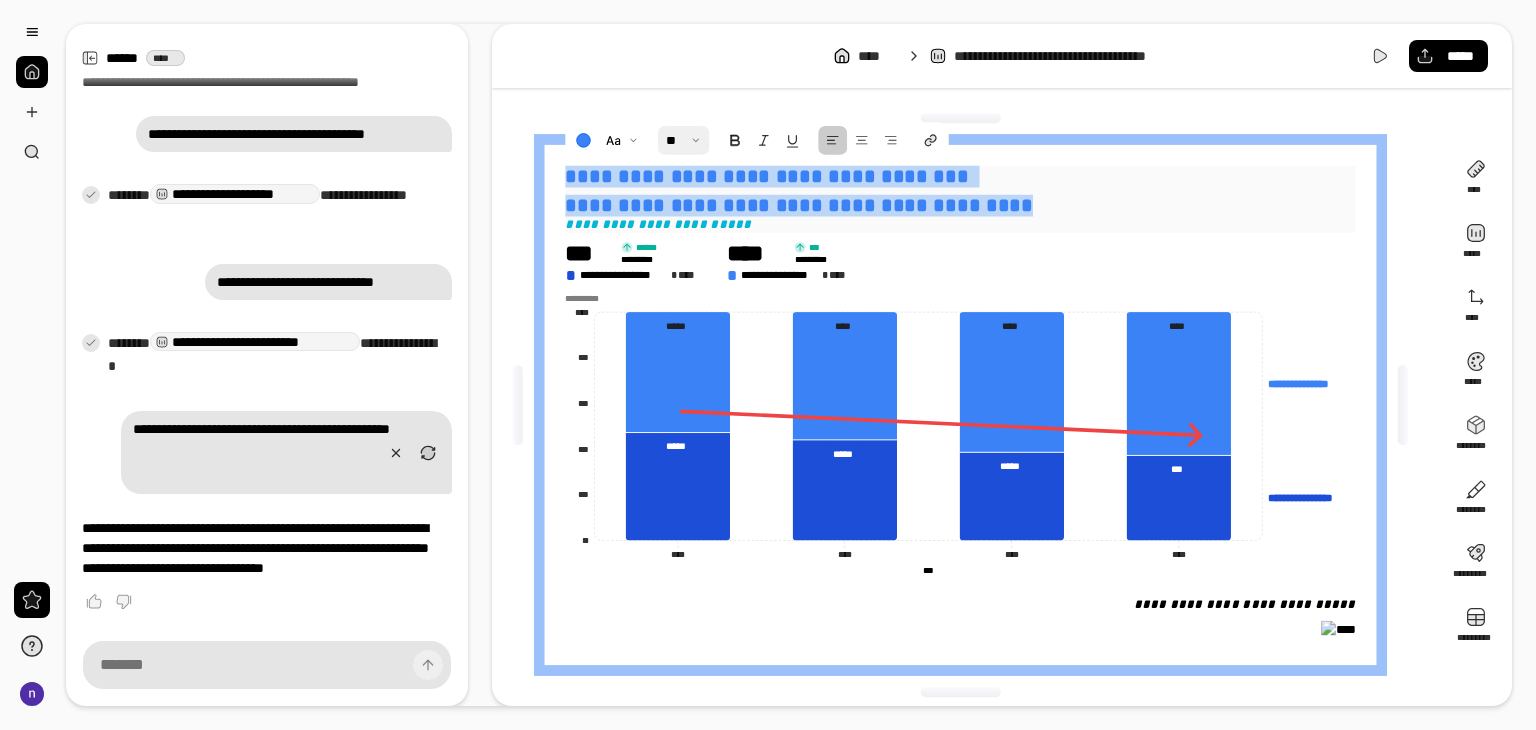 drag, startPoint x: 1068, startPoint y: 216, endPoint x: 552, endPoint y: 169, distance: 518.1361 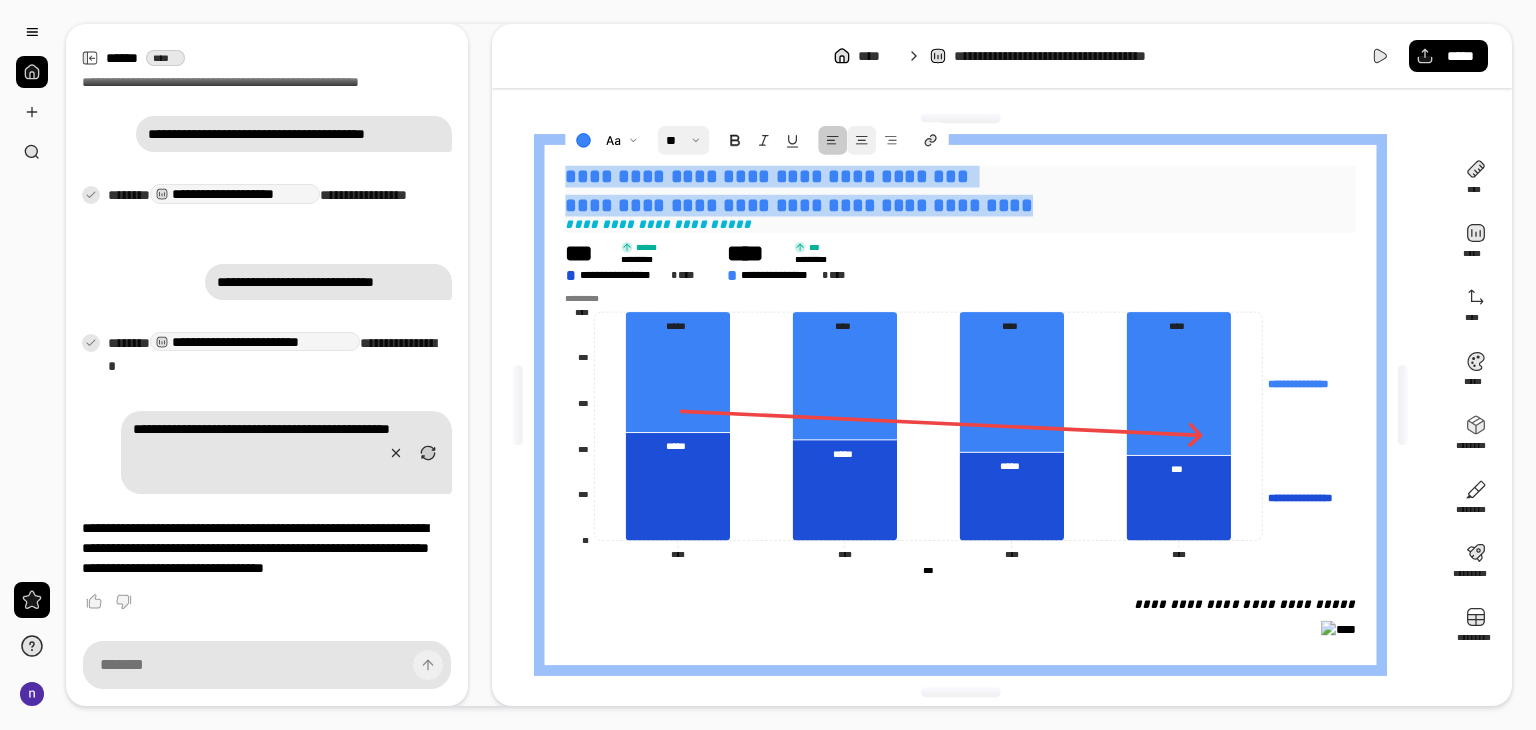 click at bounding box center (861, 140) 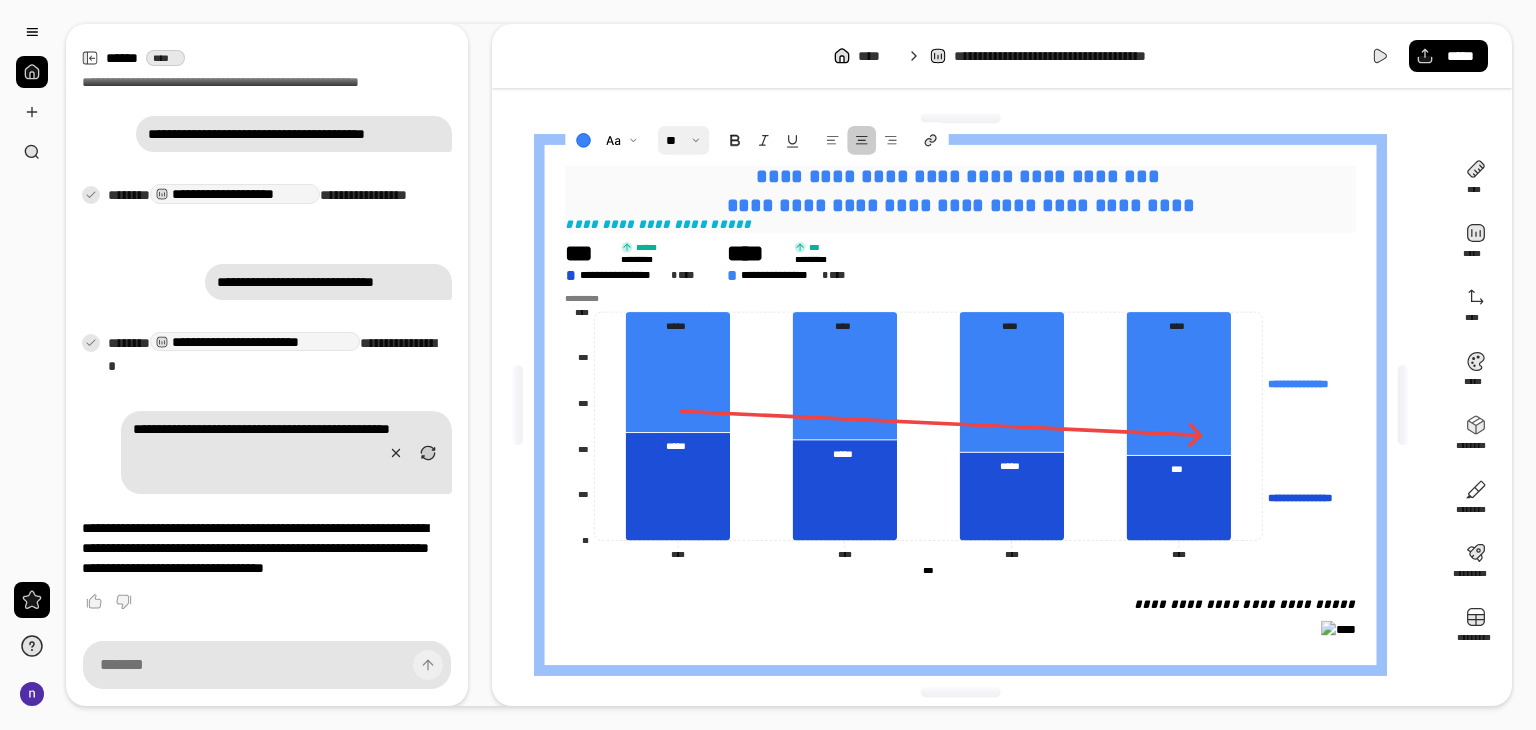 click on "**********" at bounding box center (960, 177) 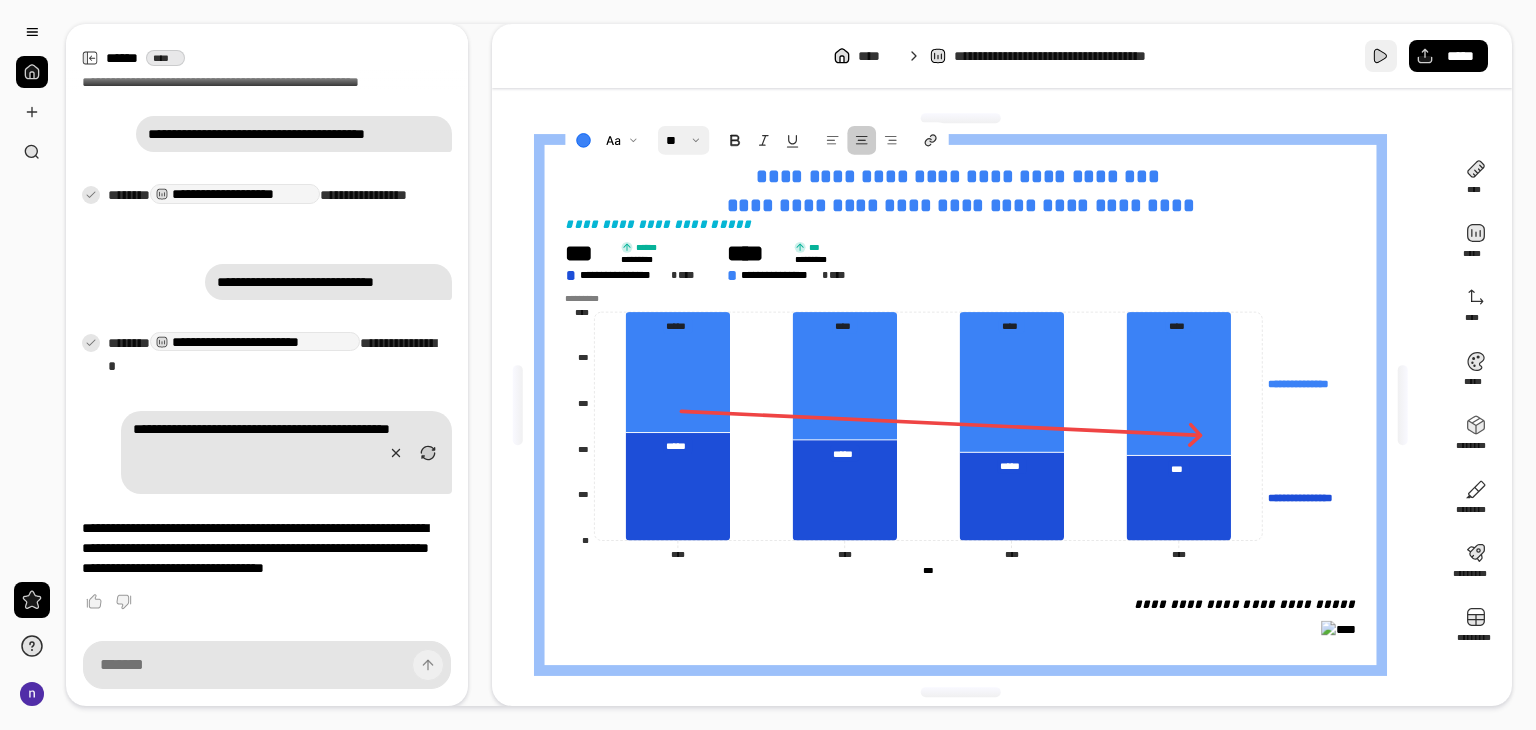 click at bounding box center (1381, 56) 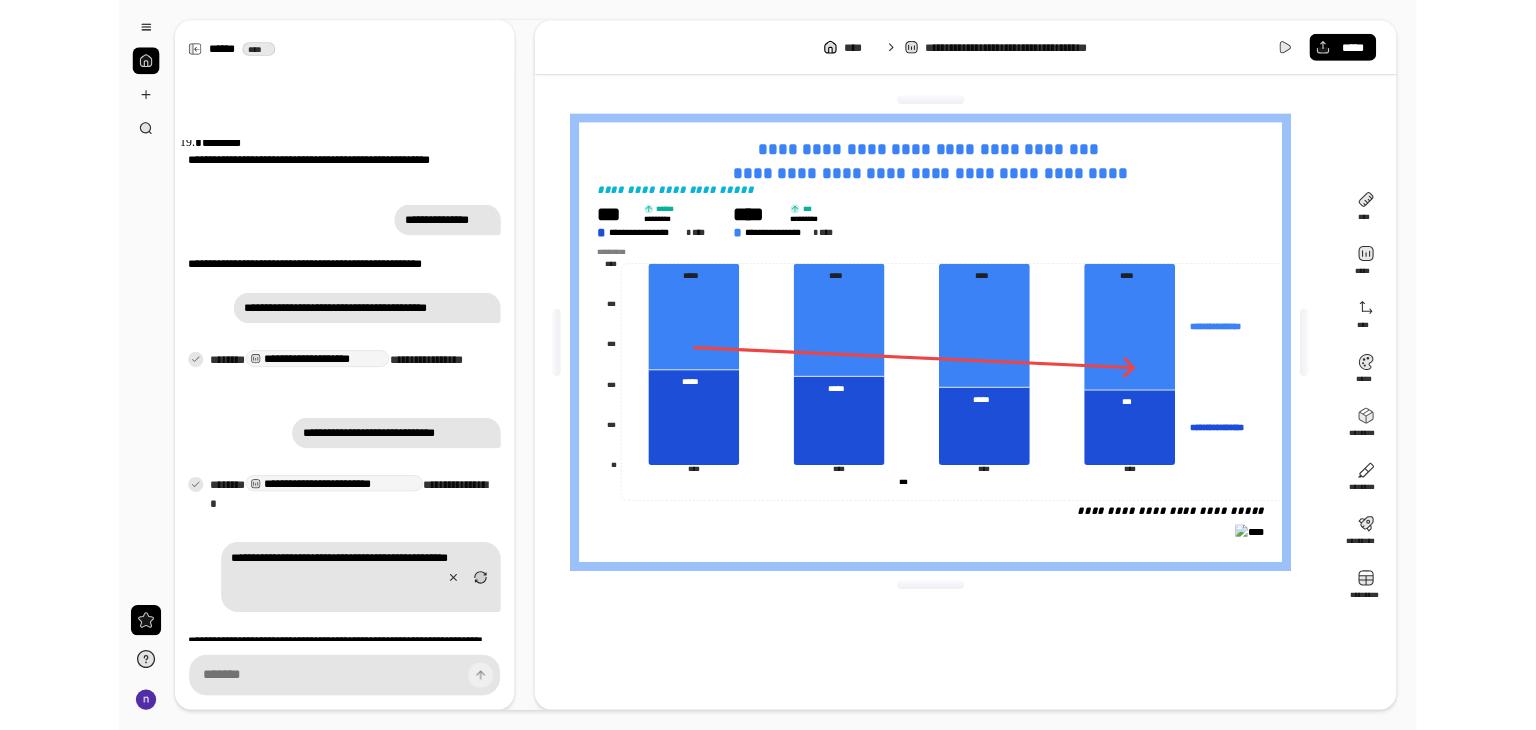 scroll, scrollTop: 1122, scrollLeft: 0, axis: vertical 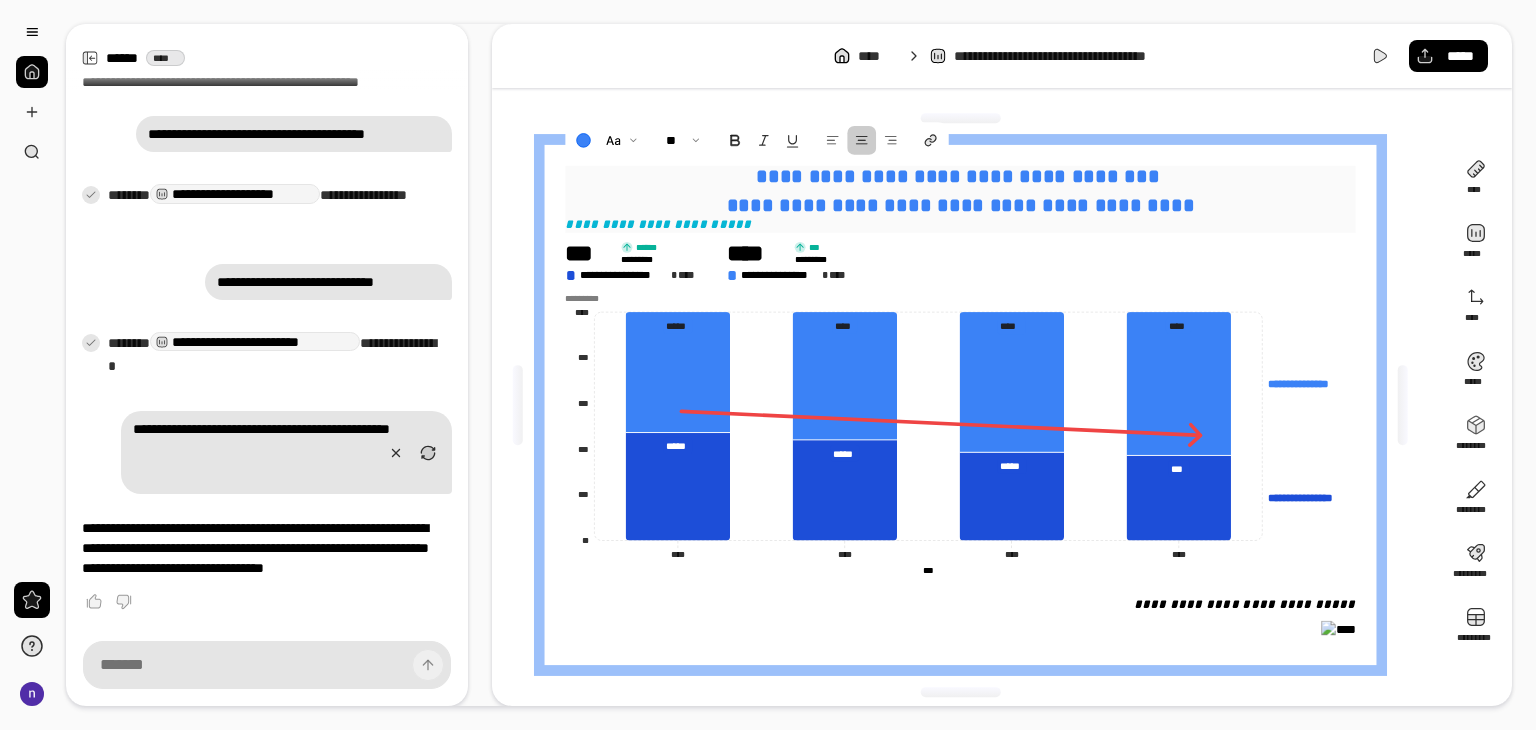 drag, startPoint x: 1142, startPoint y: 206, endPoint x: 1186, endPoint y: 209, distance: 44.102154 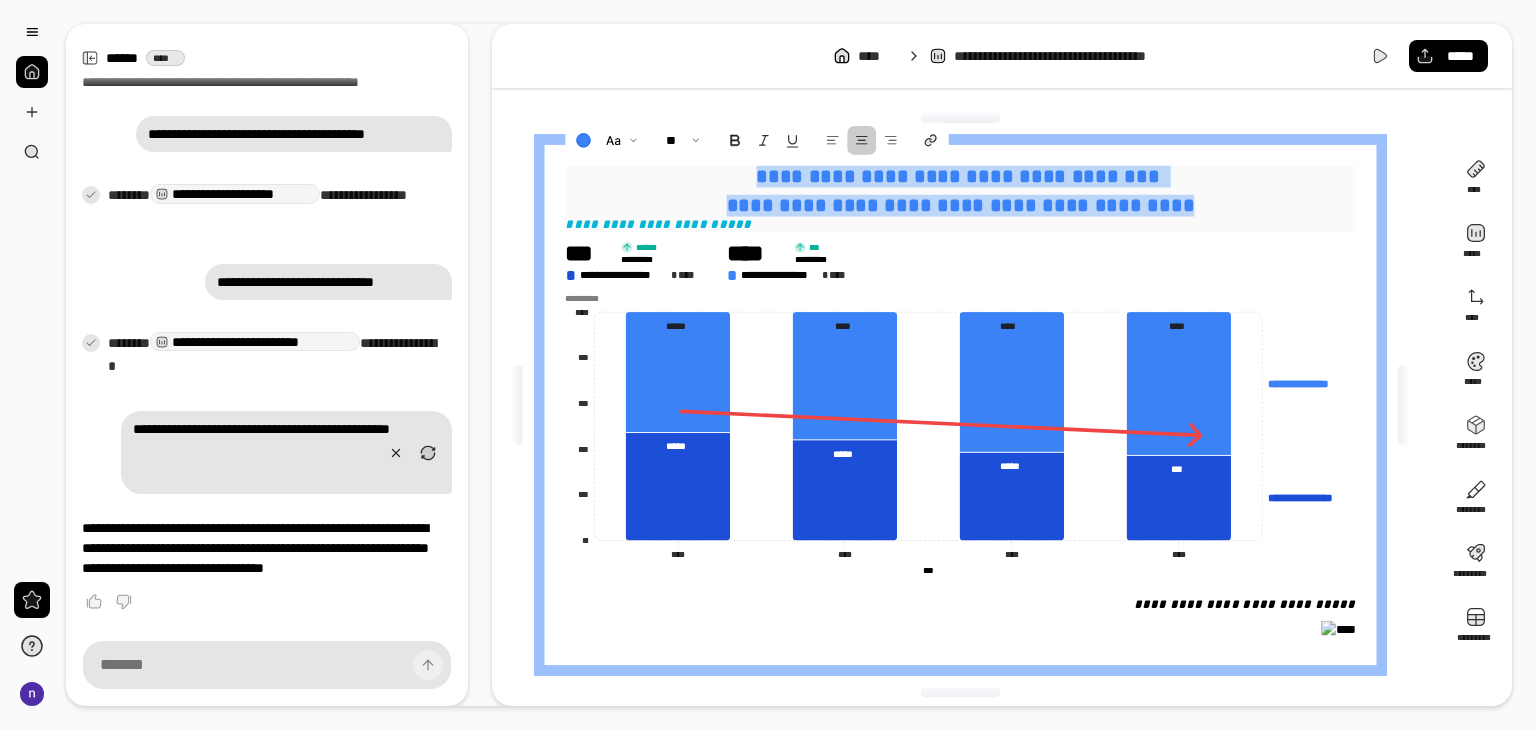 drag, startPoint x: 1200, startPoint y: 213, endPoint x: 737, endPoint y: 183, distance: 463.97092 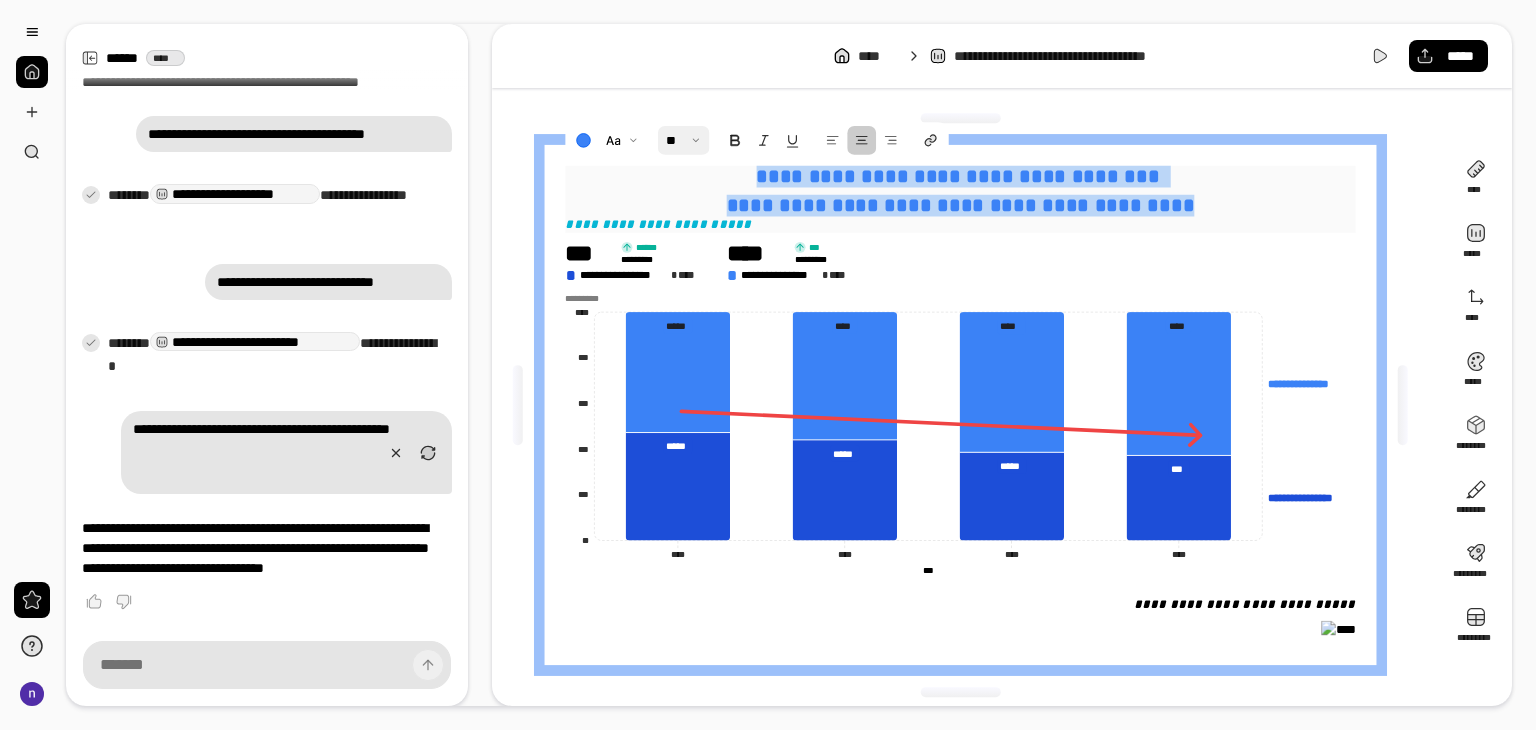 click at bounding box center (684, 140) 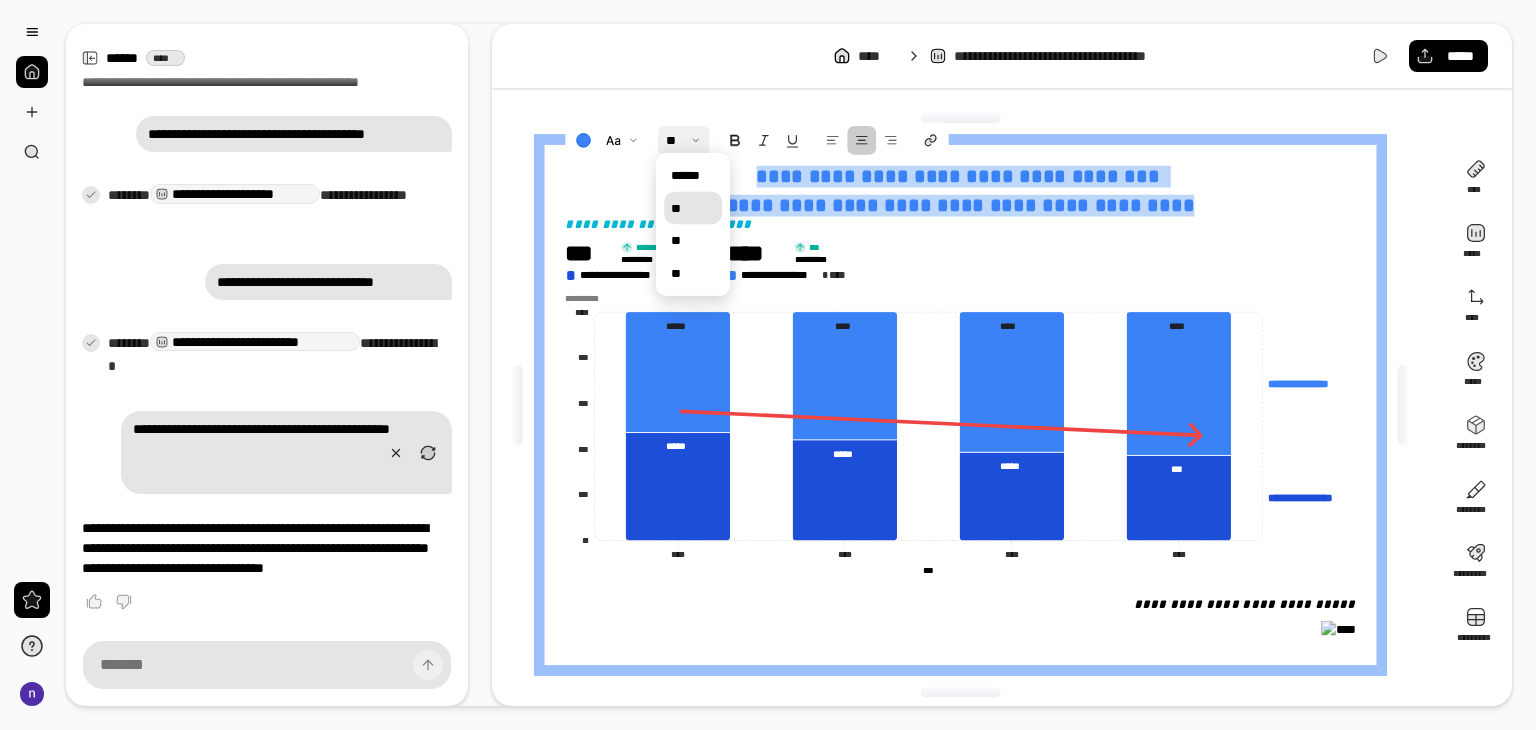 click on "**" at bounding box center (693, 208) 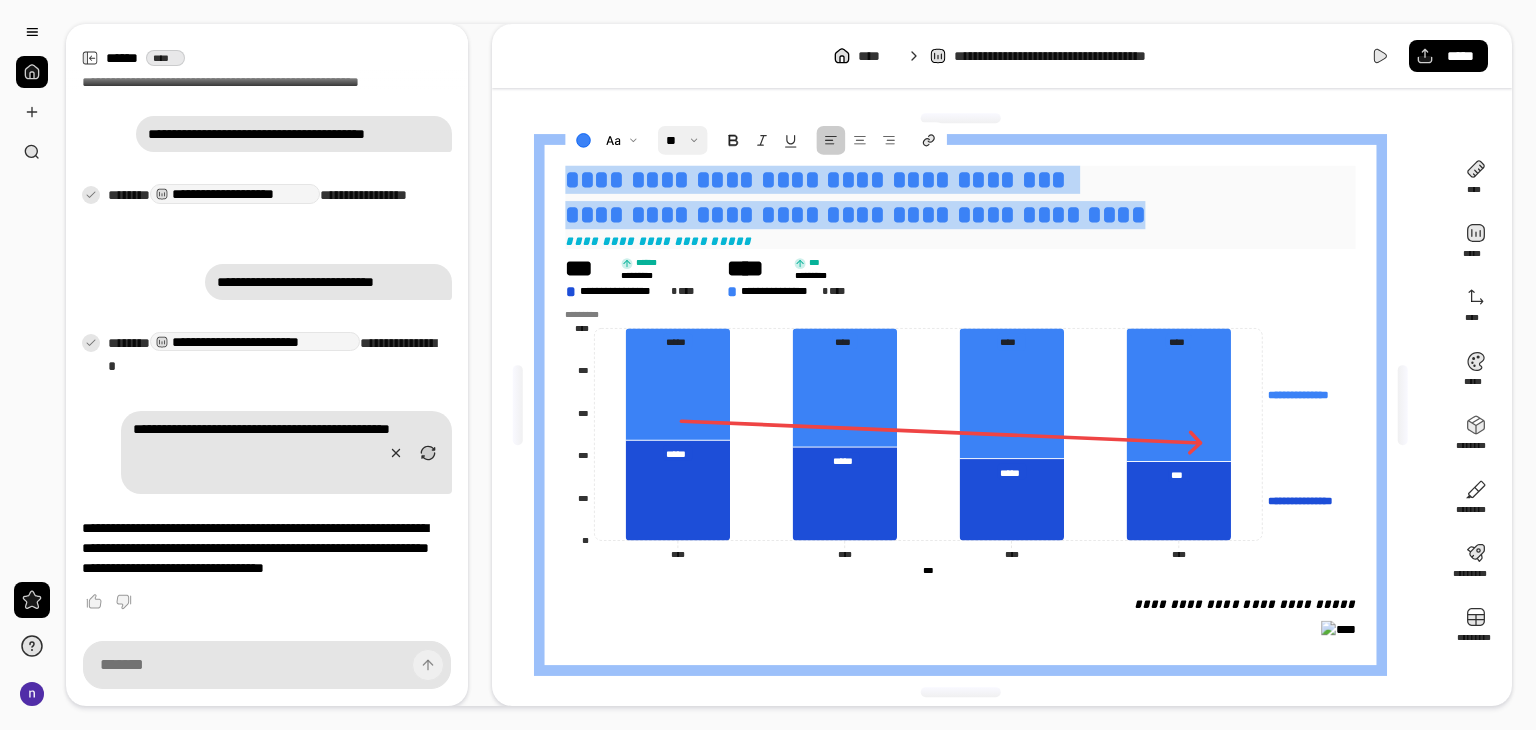 drag, startPoint x: 1200, startPoint y: 213, endPoint x: 564, endPoint y: 181, distance: 636.8045 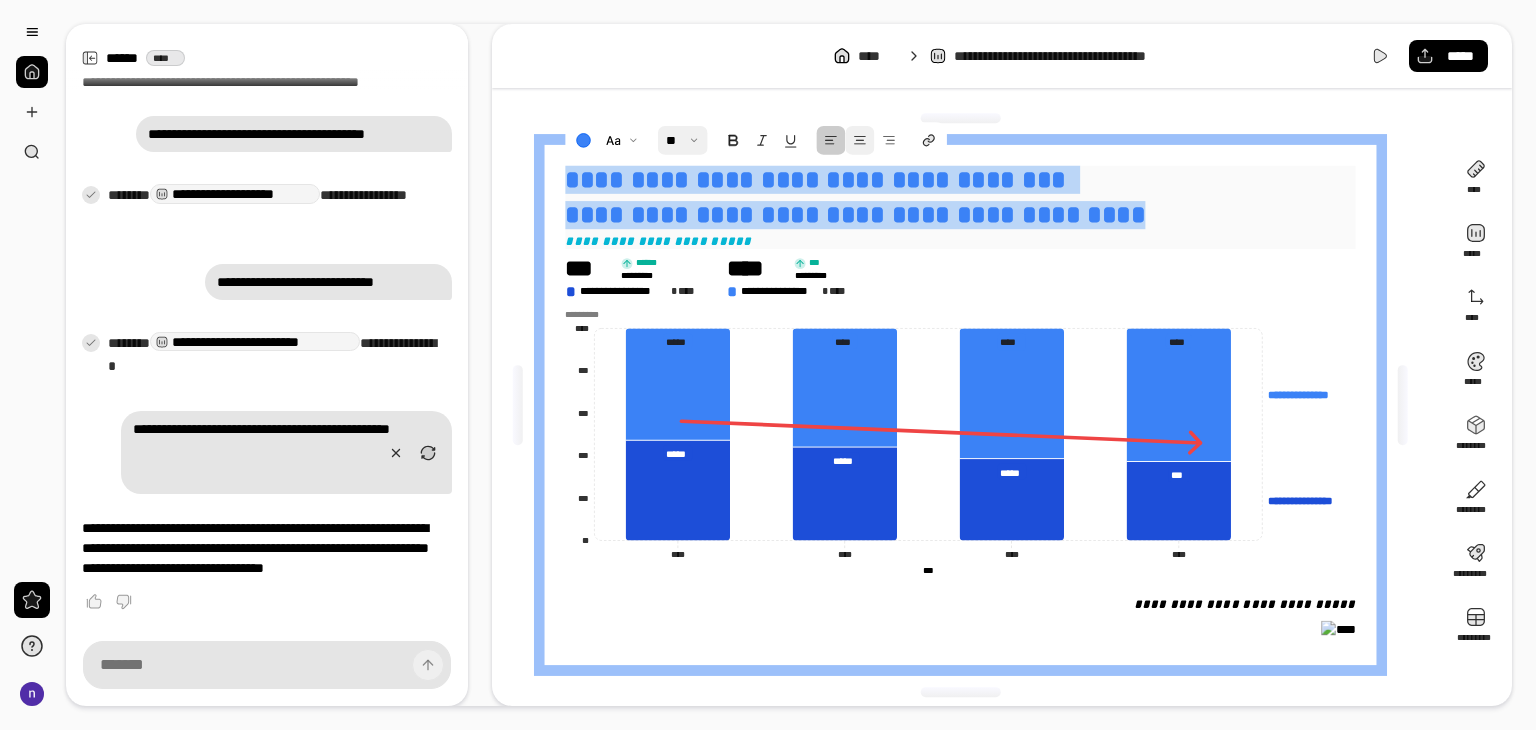 click at bounding box center [859, 140] 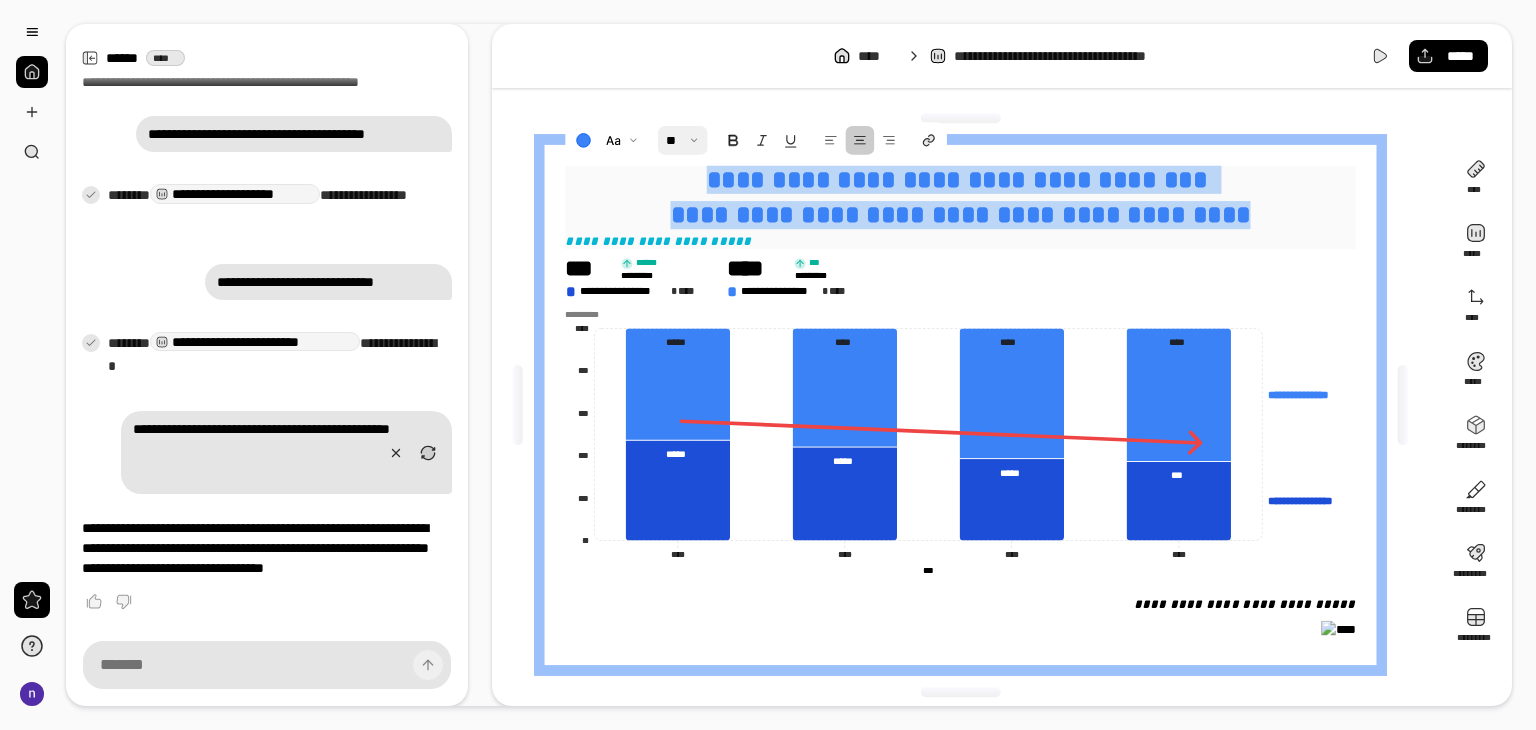 click on "**********" at bounding box center [960, 180] 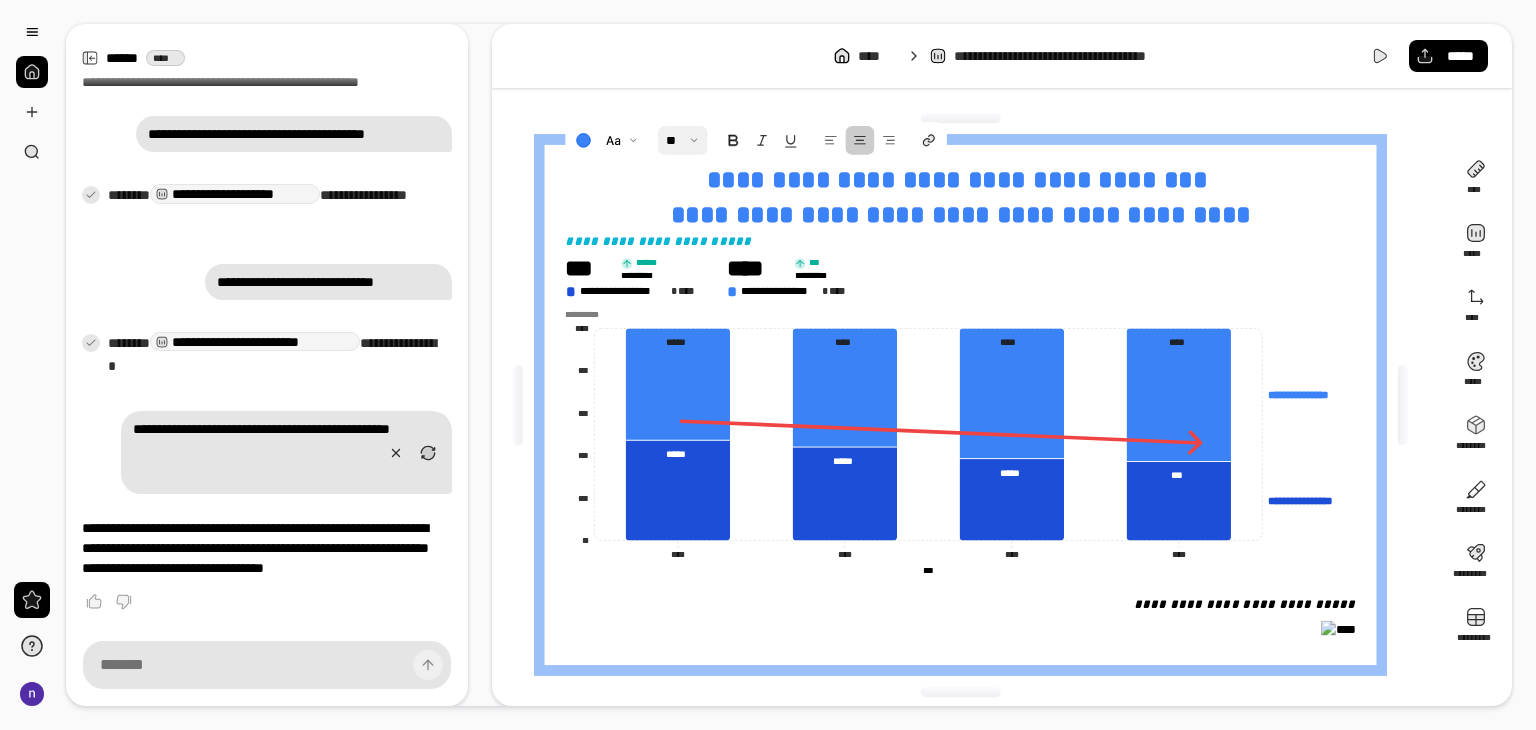 click on "**********" at bounding box center (1002, 405) 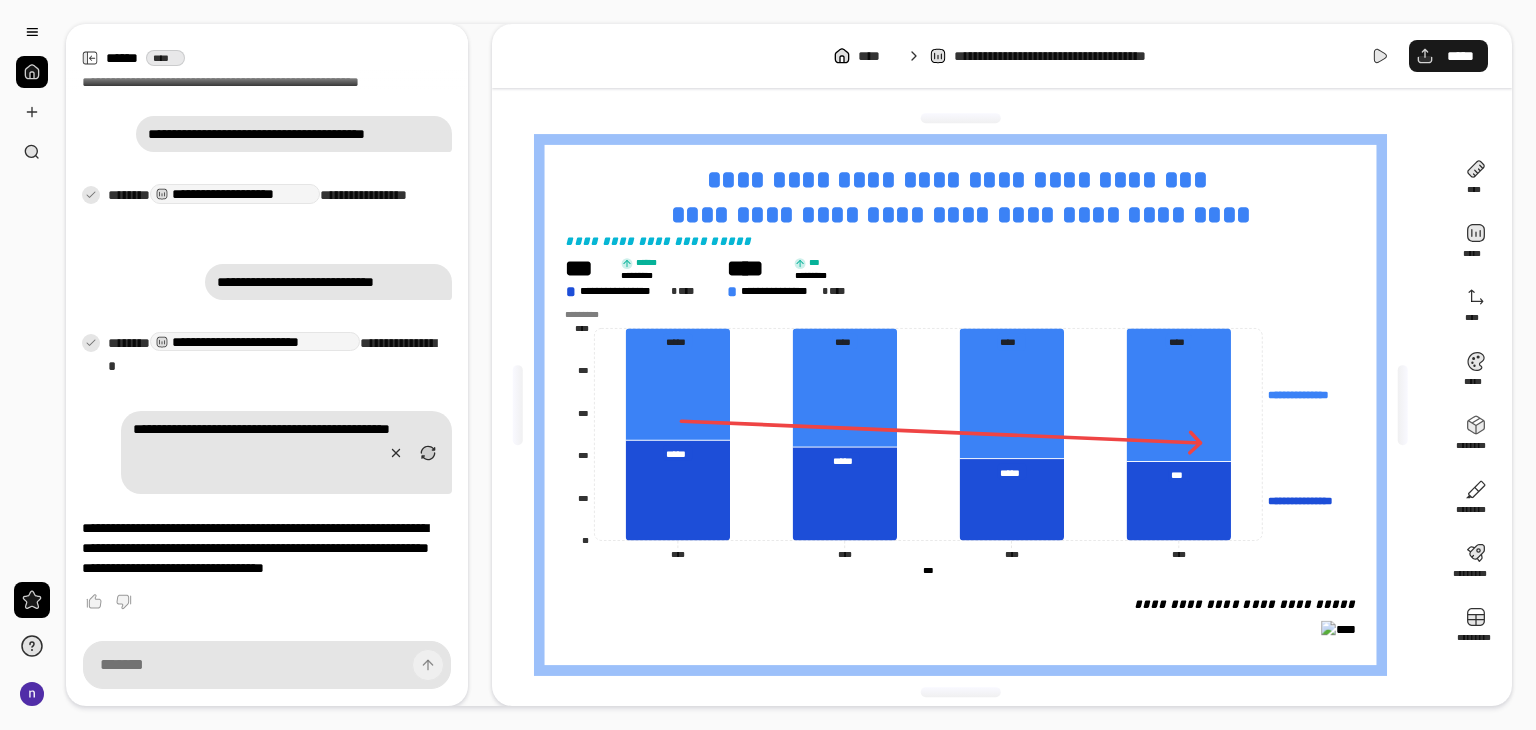 click on "*****" at bounding box center (1448, 56) 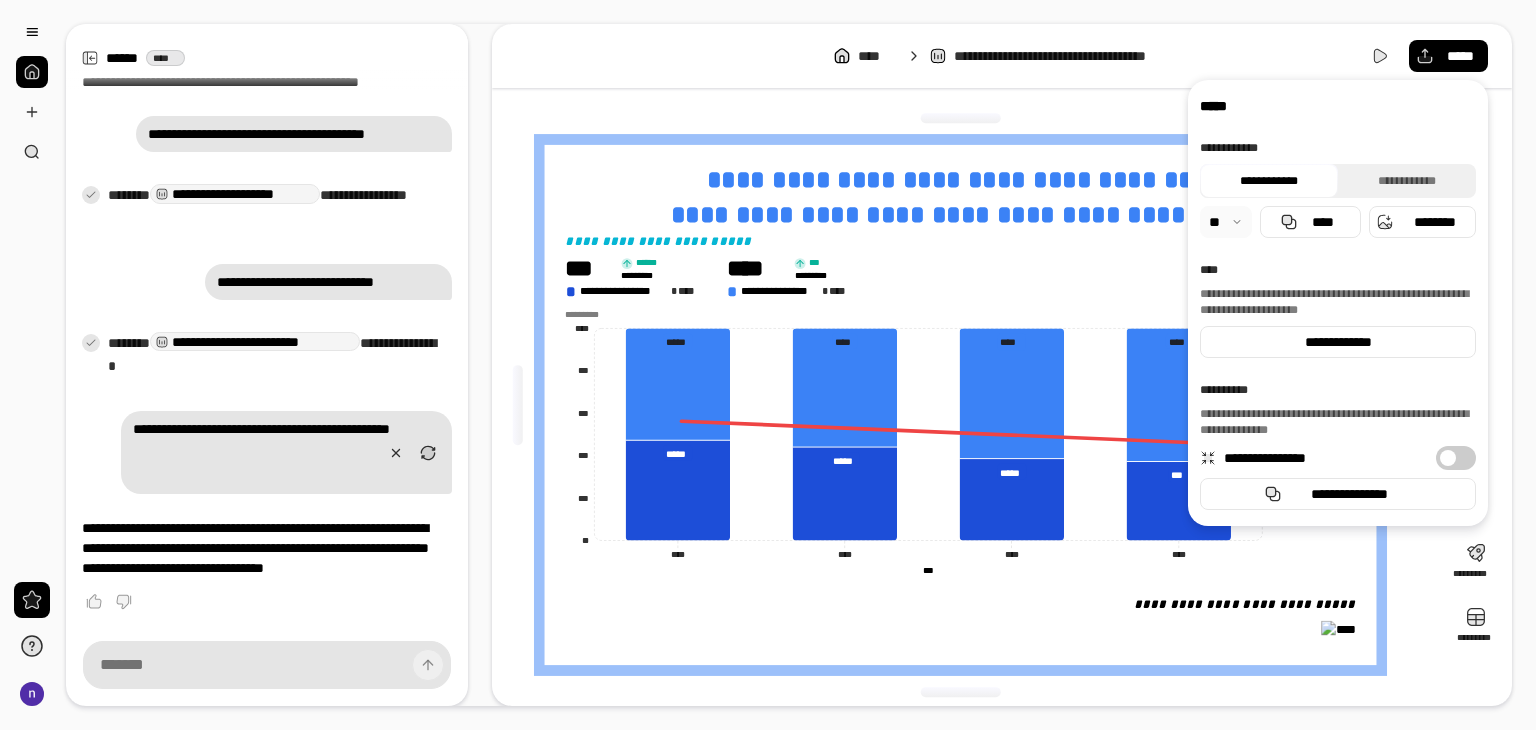 click at bounding box center (1226, 222) 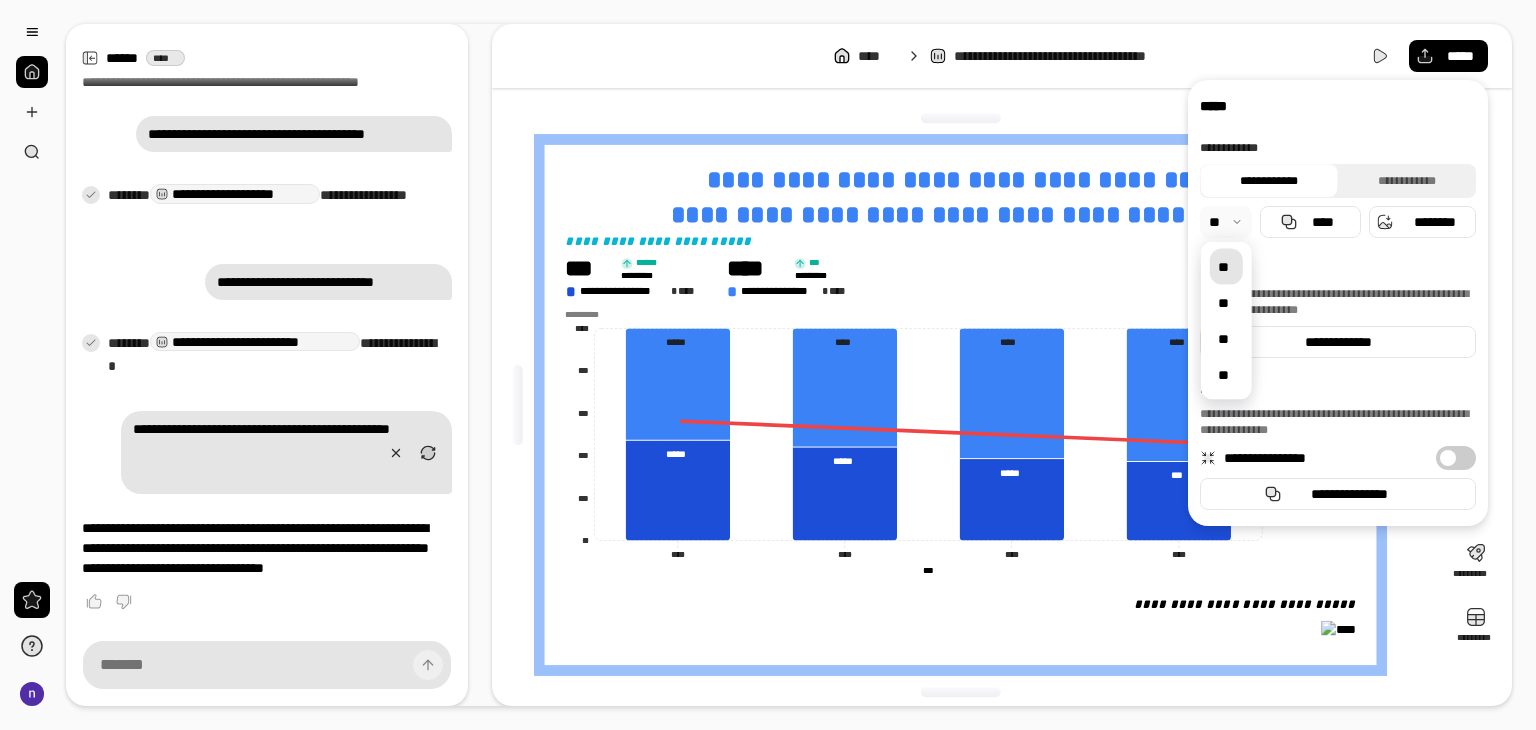 click at bounding box center (1226, 222) 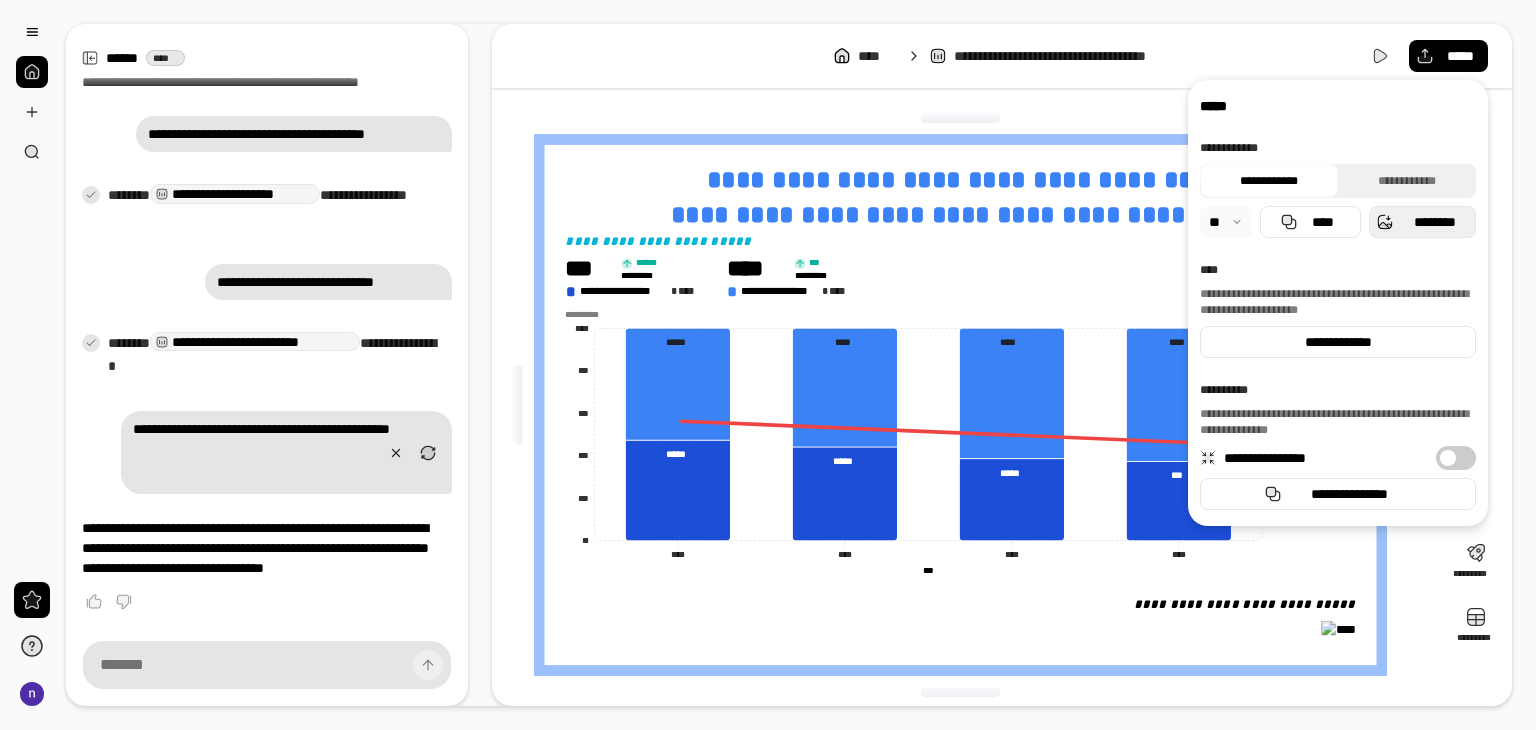 click on "********" at bounding box center (1434, 222) 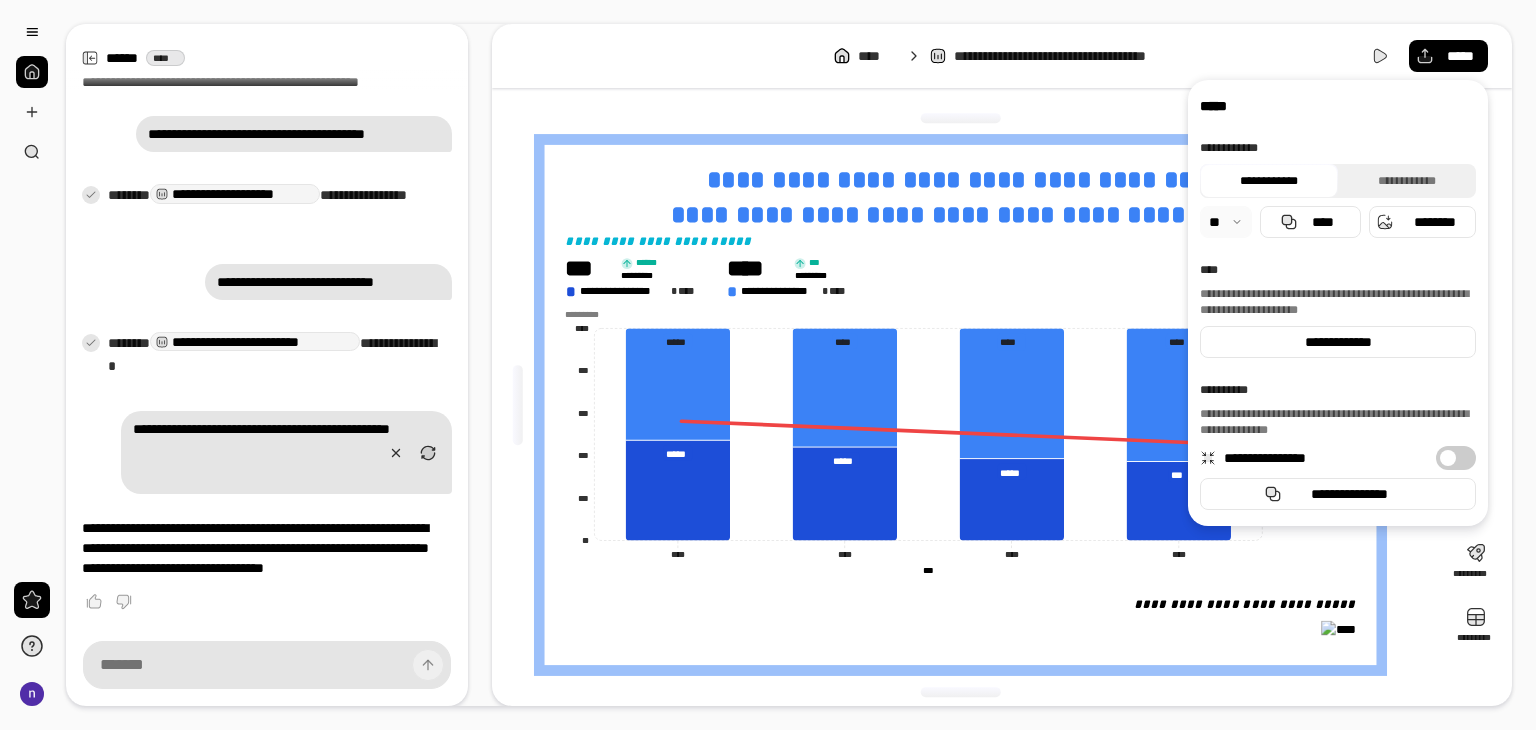 click on "**********" at bounding box center [1002, 365] 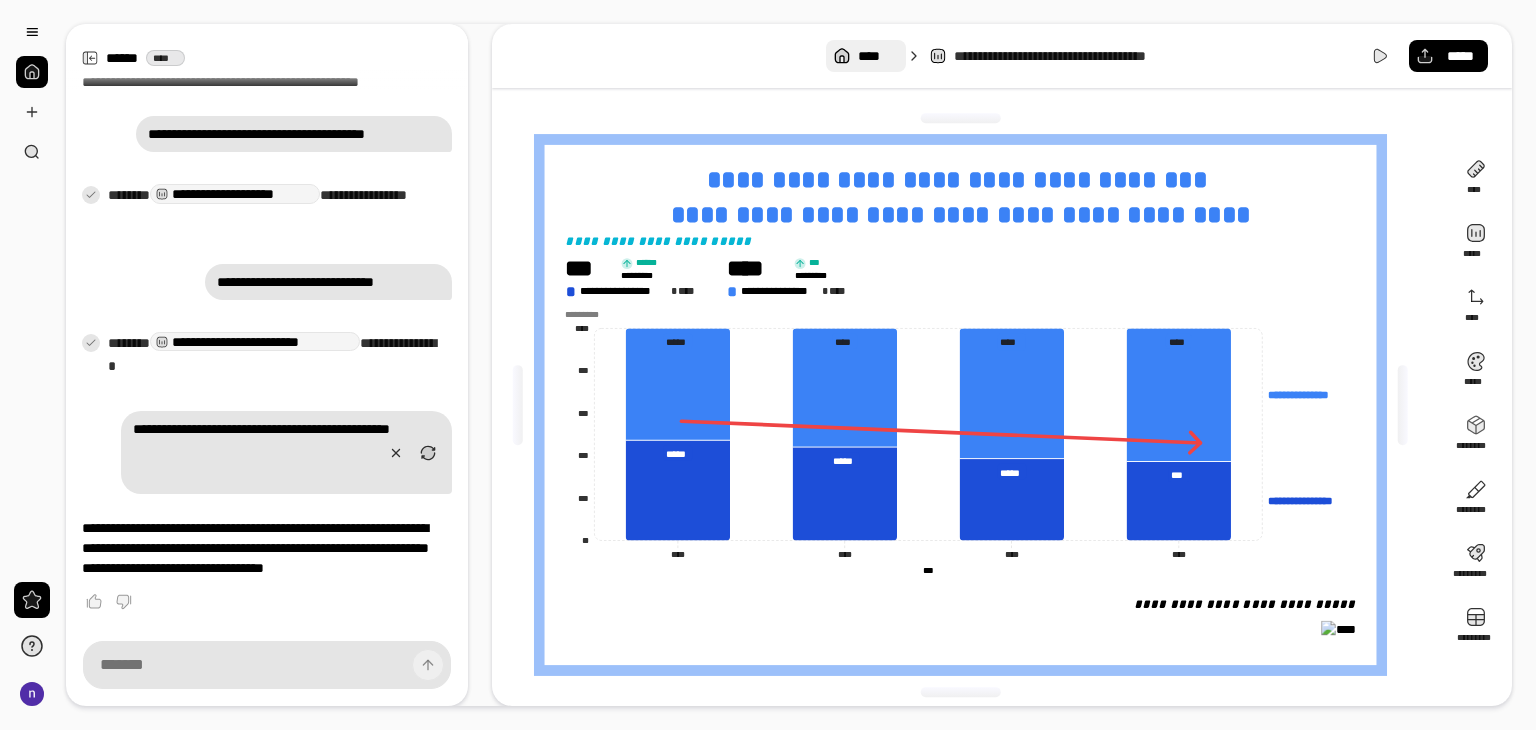 click on "****" at bounding box center [865, 56] 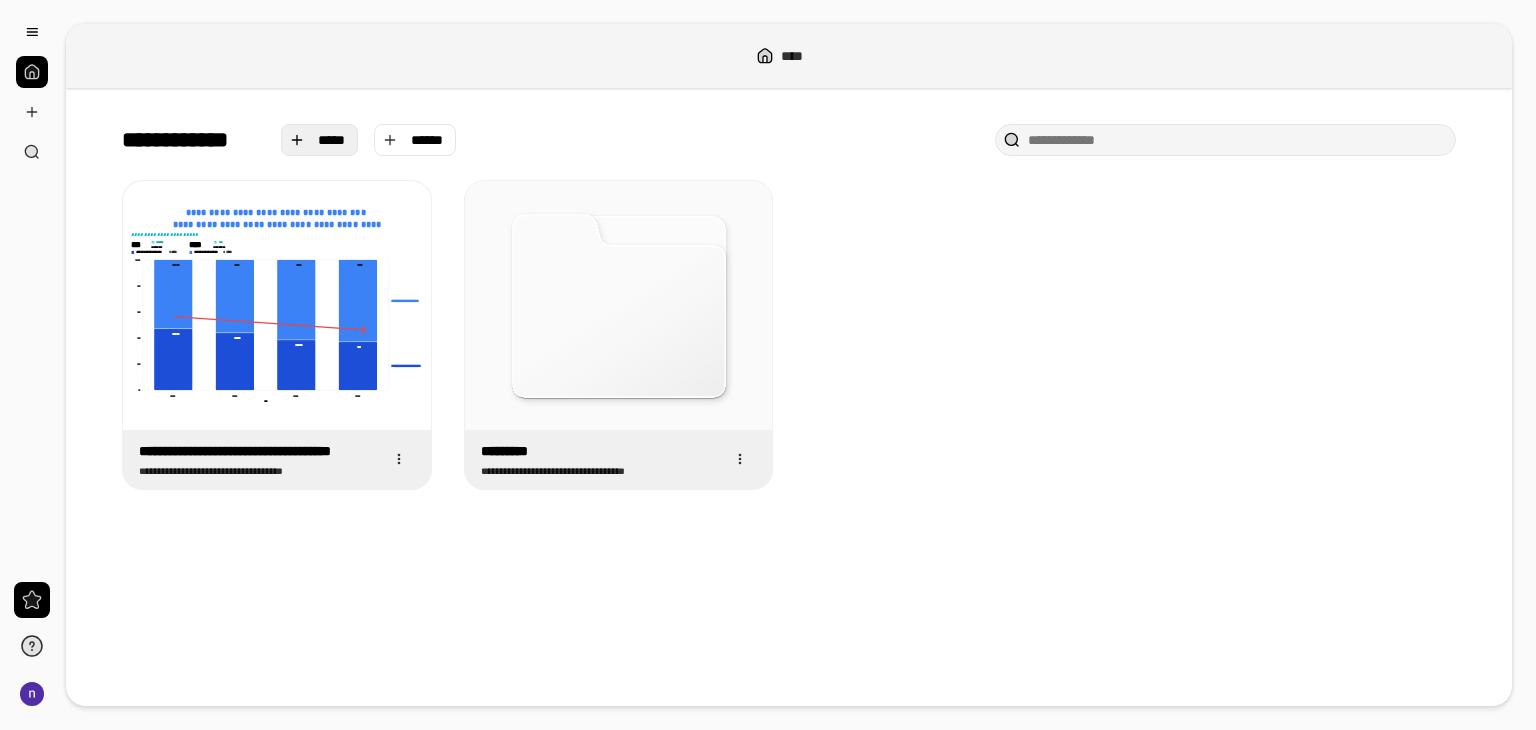 click on "*****" at bounding box center (332, 140) 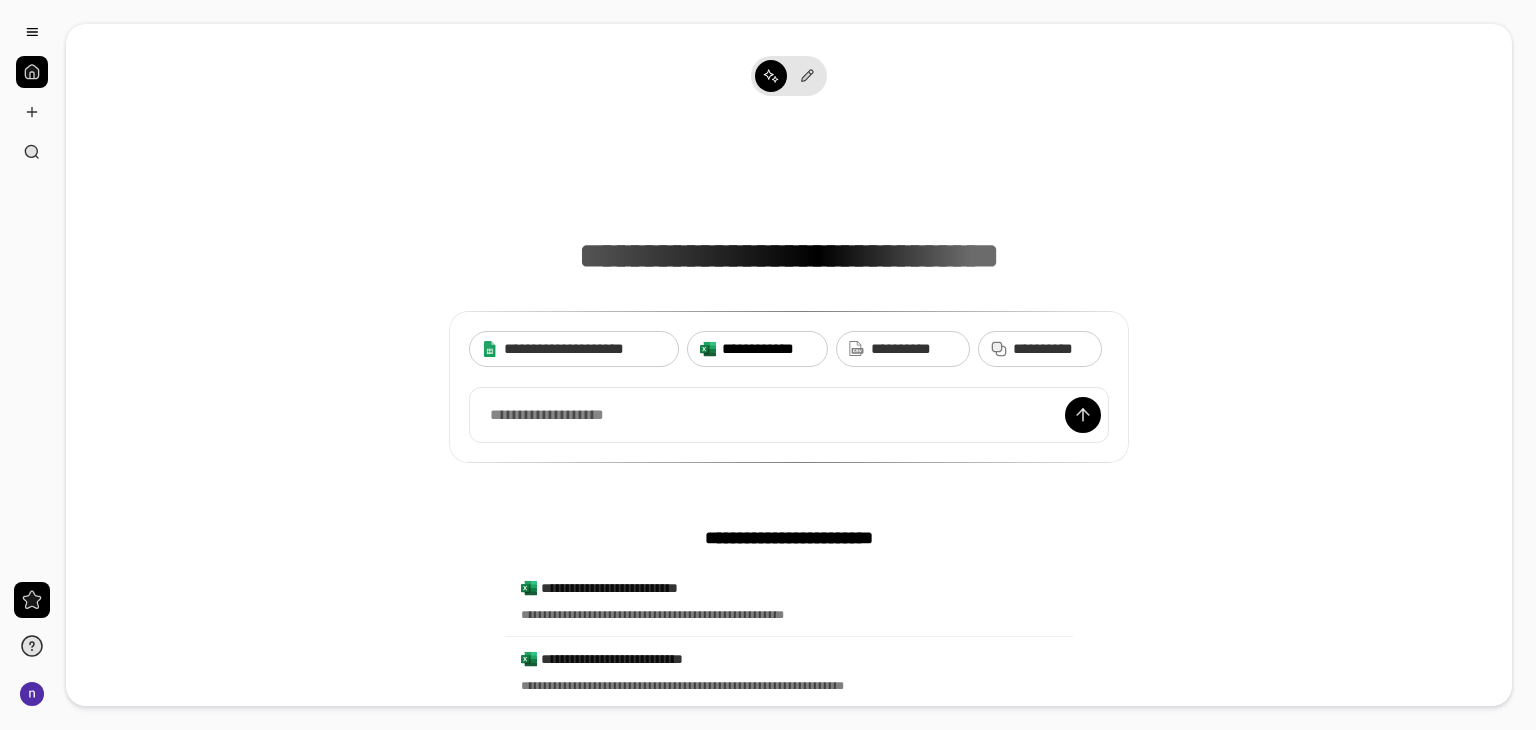 click on "**********" at bounding box center (768, 349) 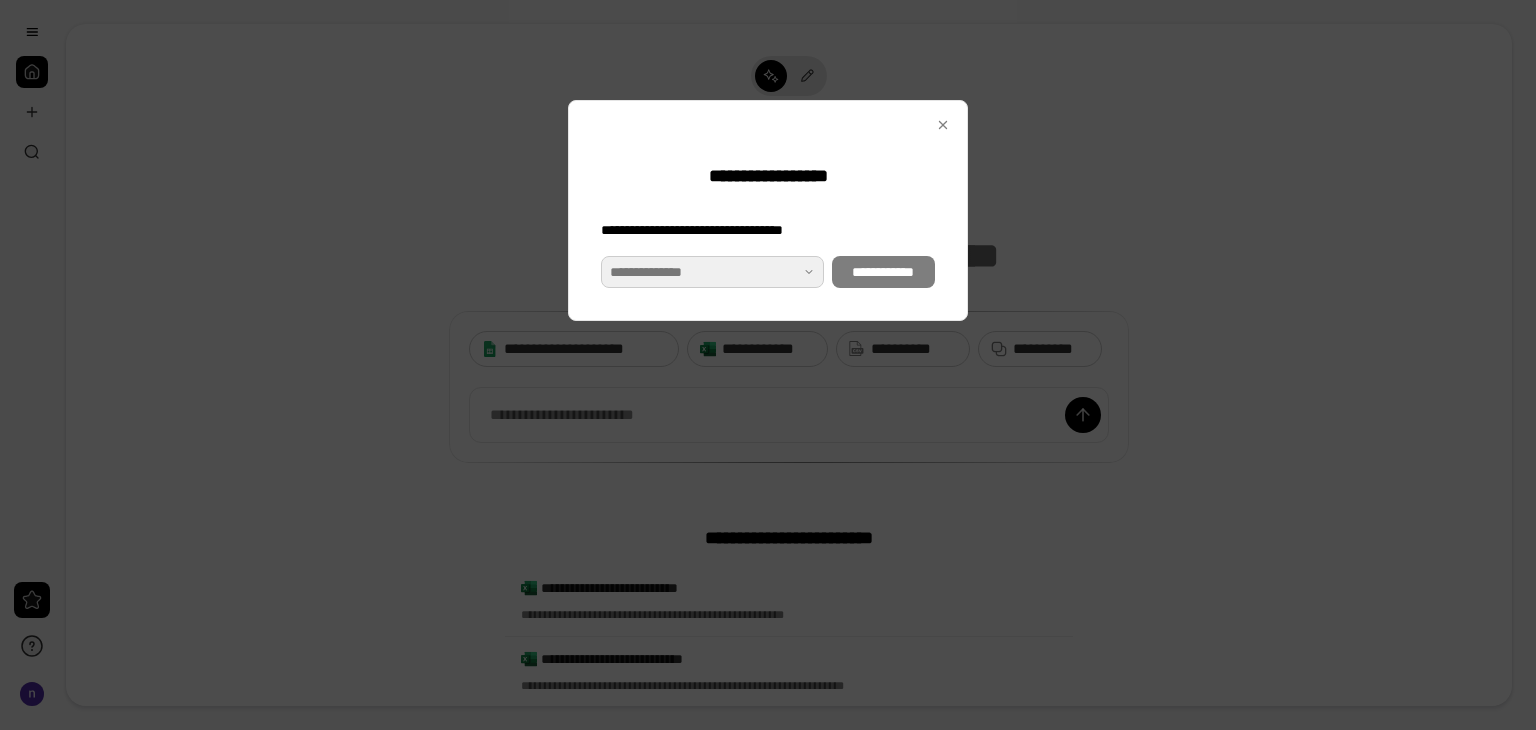 click at bounding box center [712, 272] 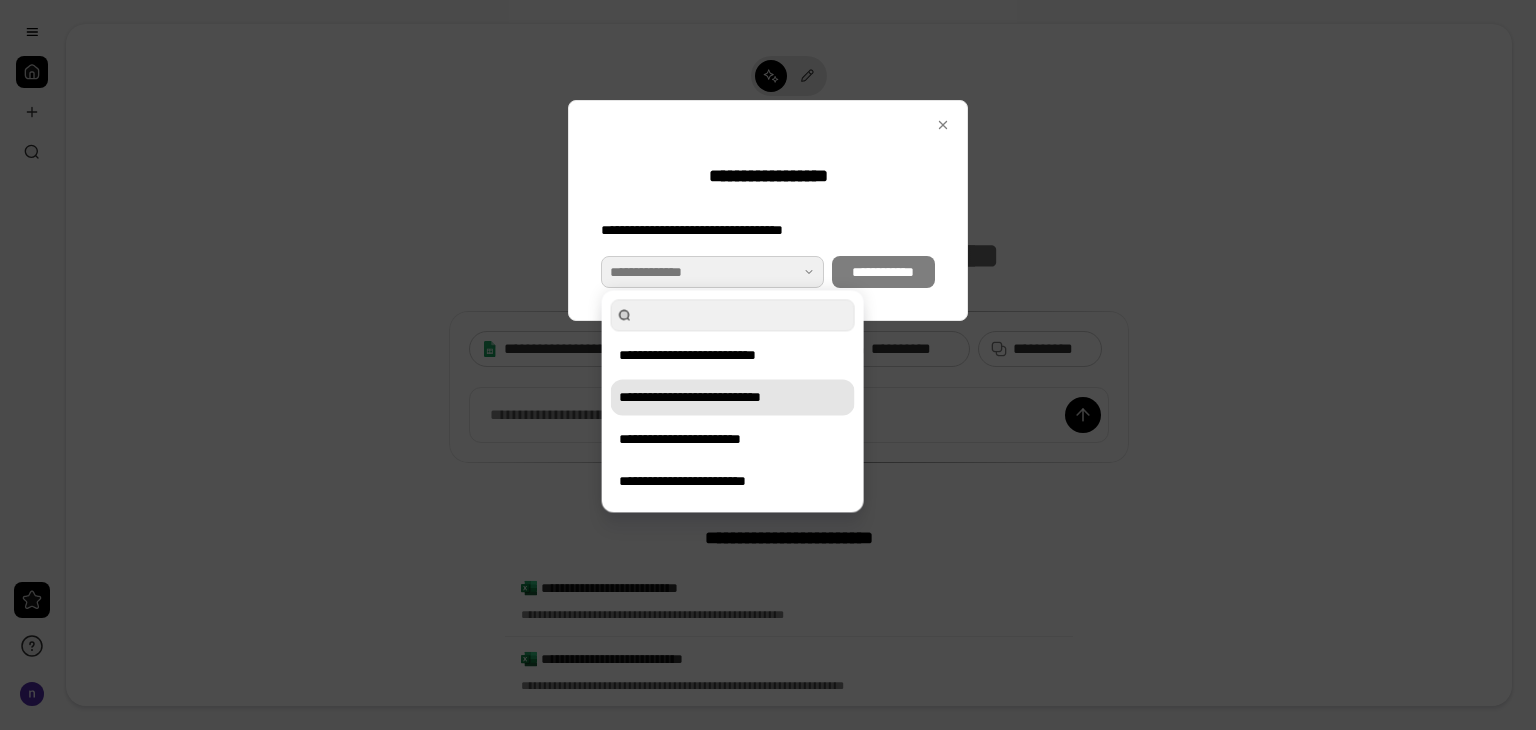 click on "**********" at bounding box center [733, 397] 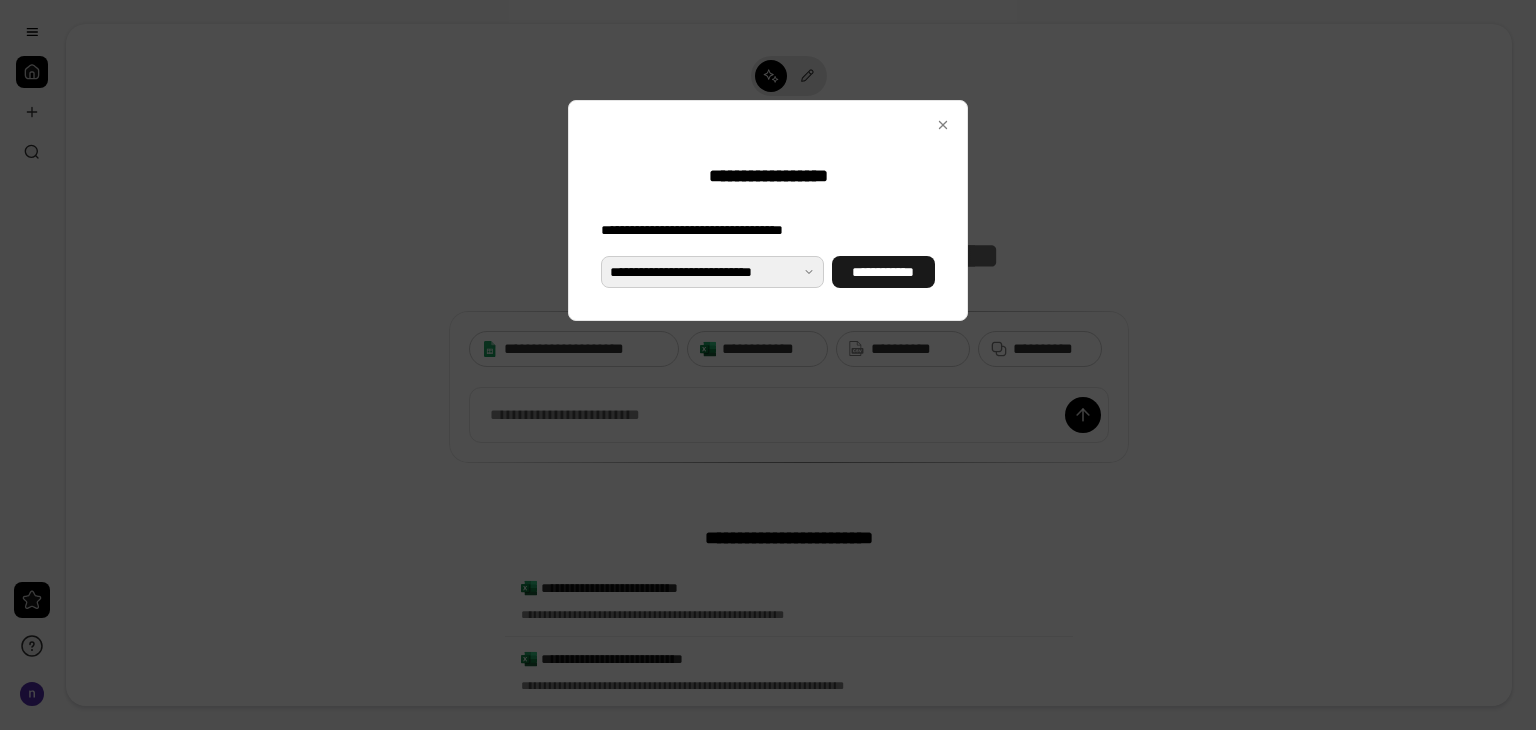 click on "**********" at bounding box center (883, 272) 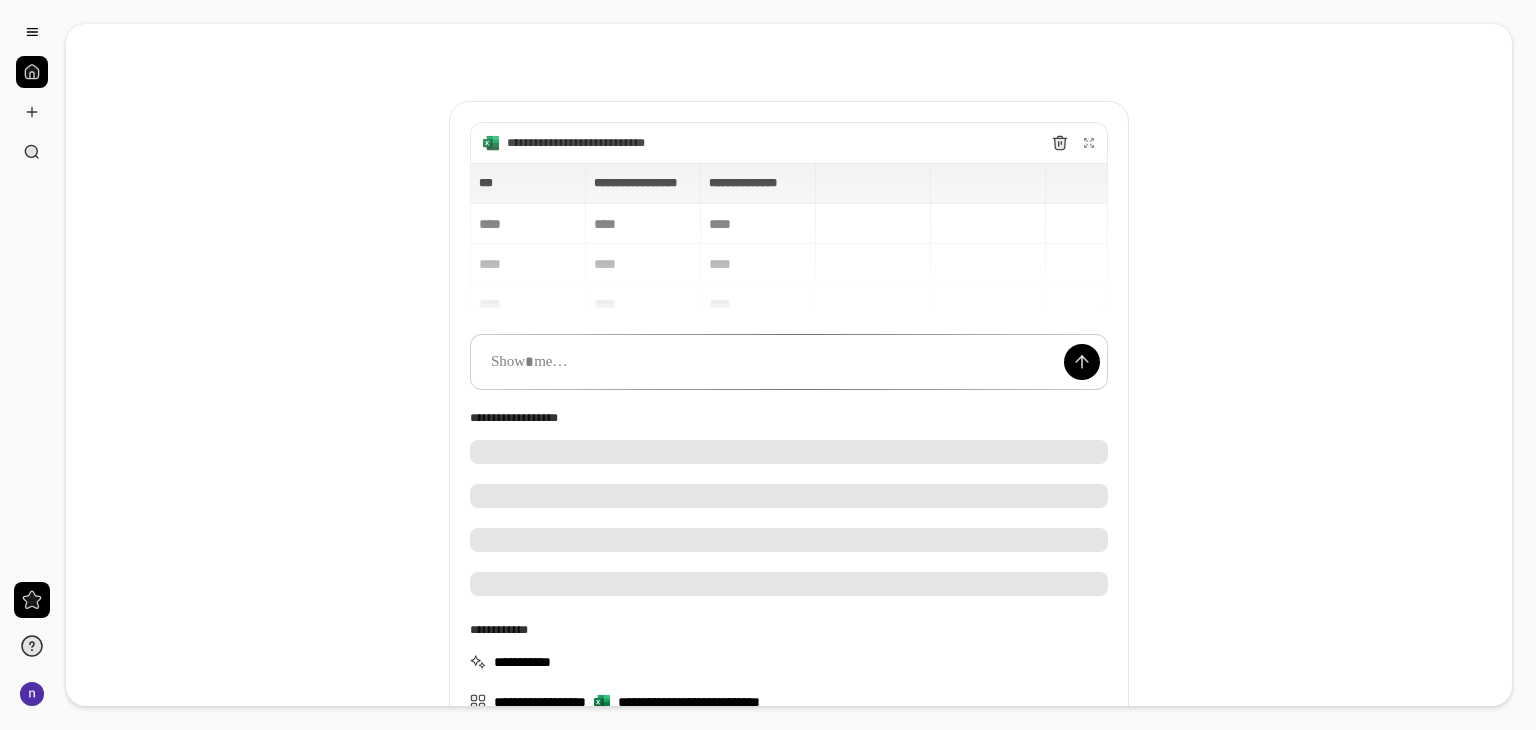 scroll, scrollTop: 57, scrollLeft: 0, axis: vertical 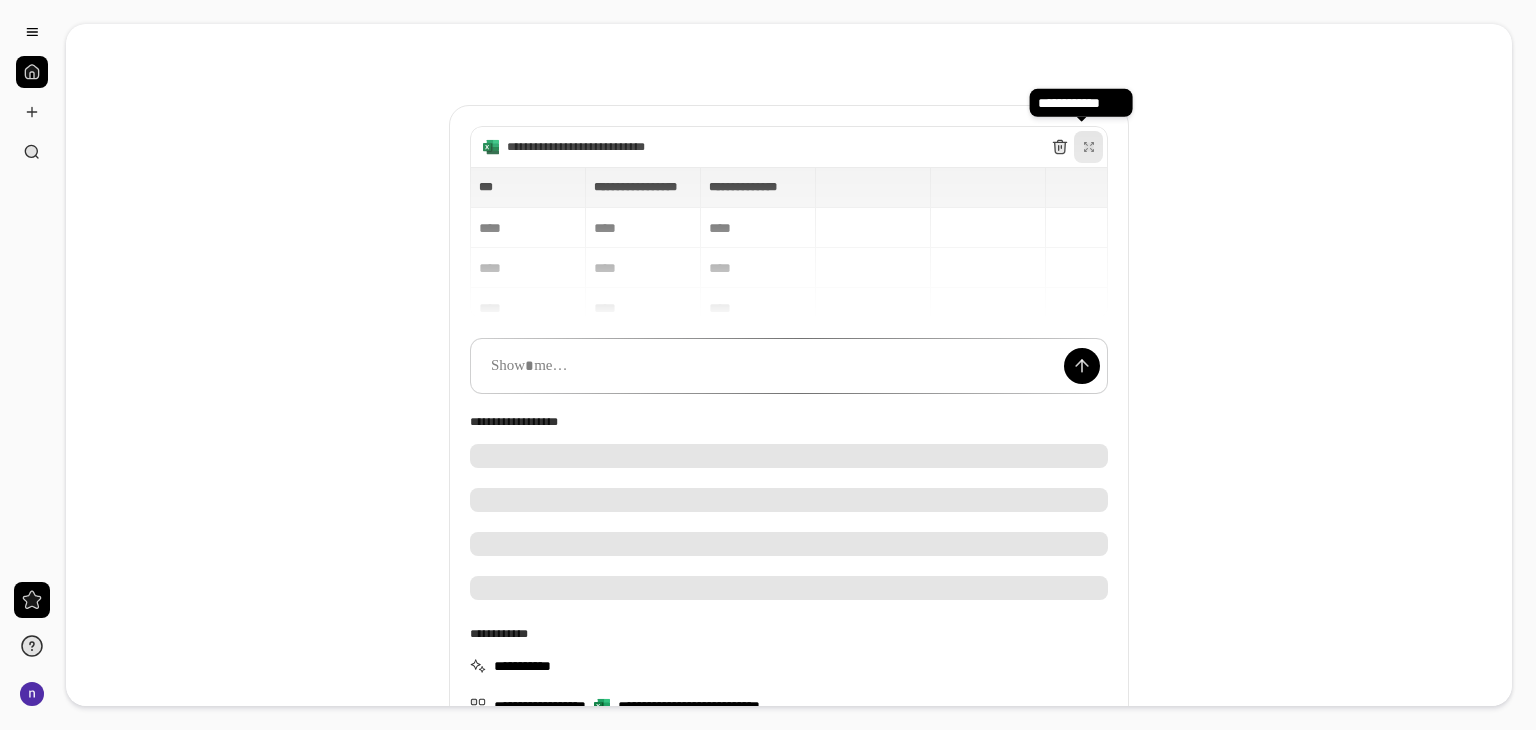 click 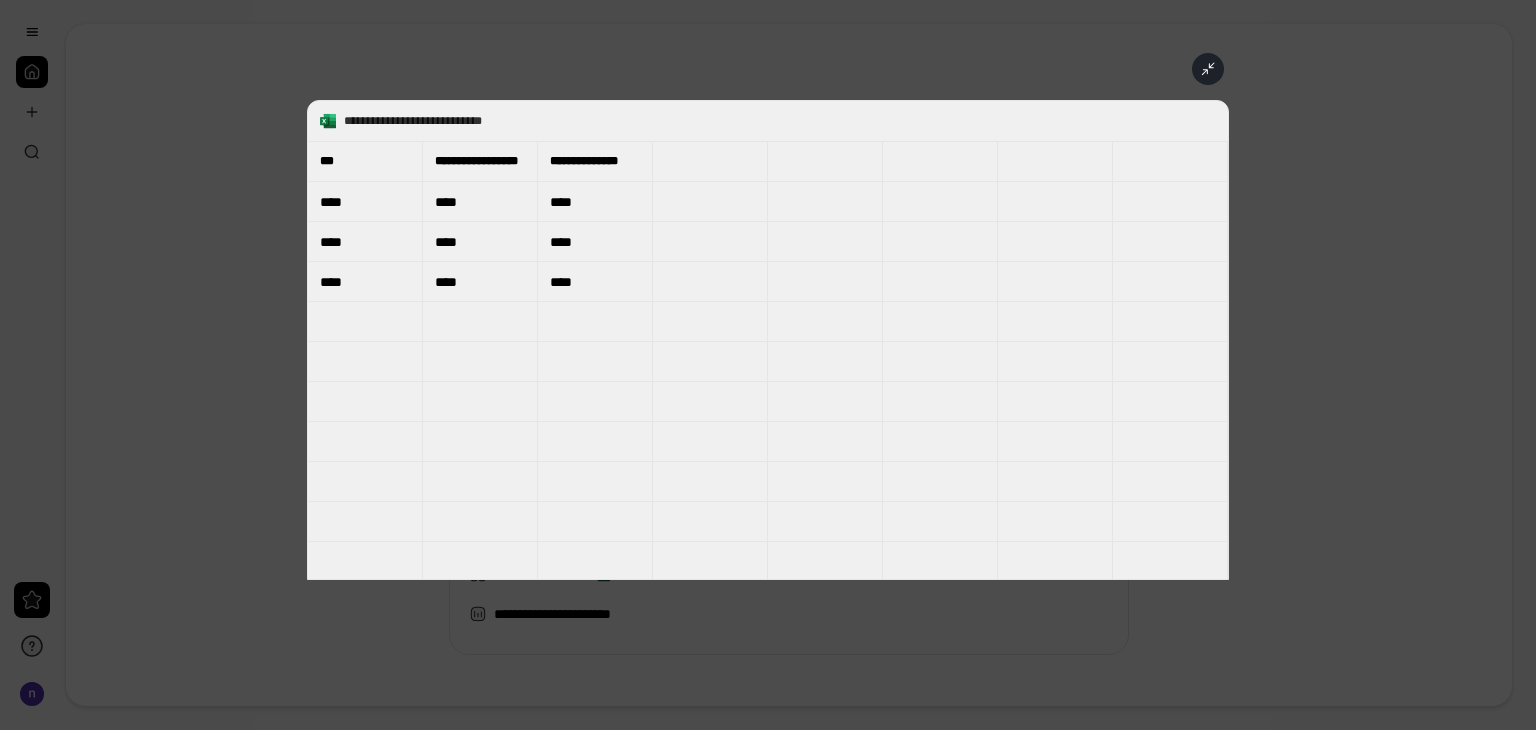 click on "**********" at bounding box center (768, 340) 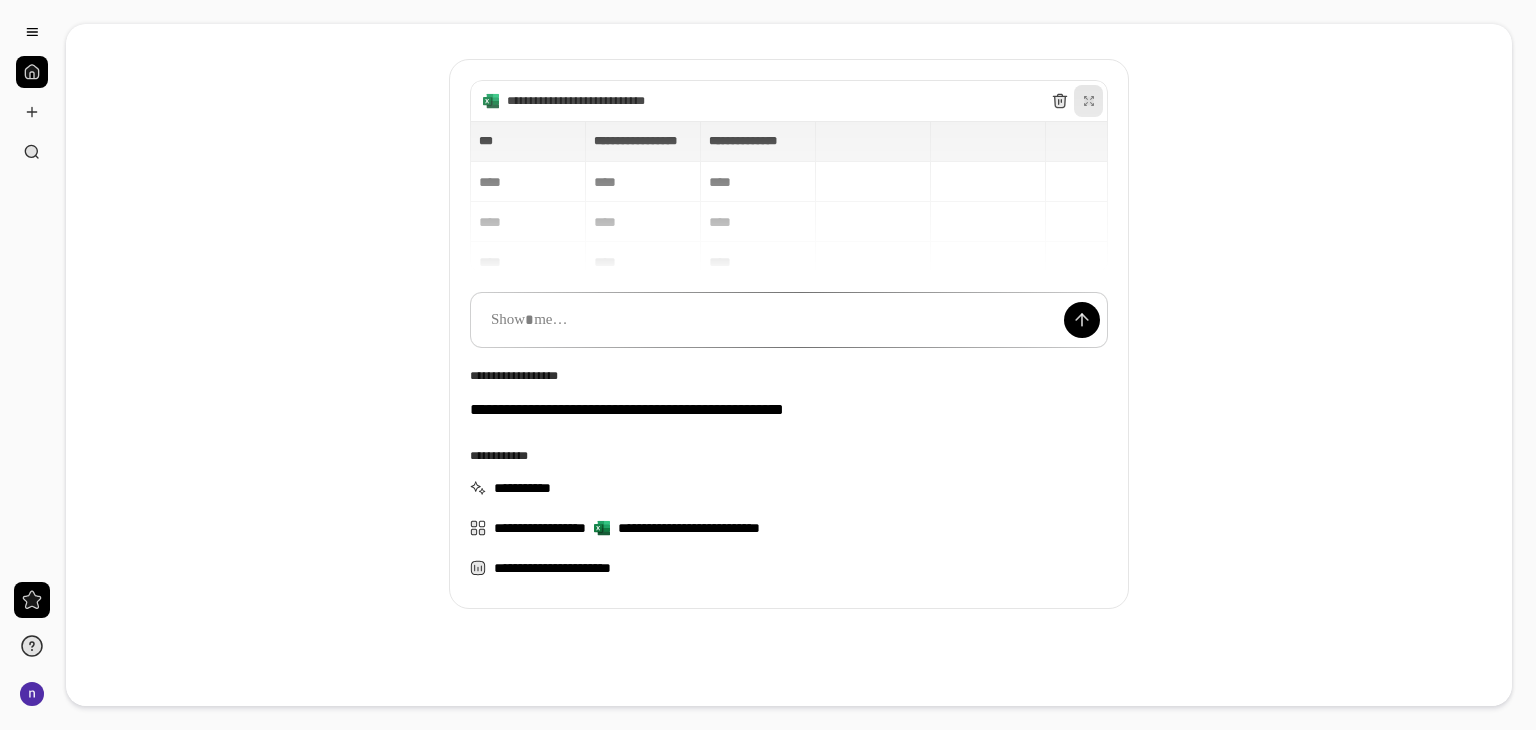 scroll, scrollTop: 125, scrollLeft: 0, axis: vertical 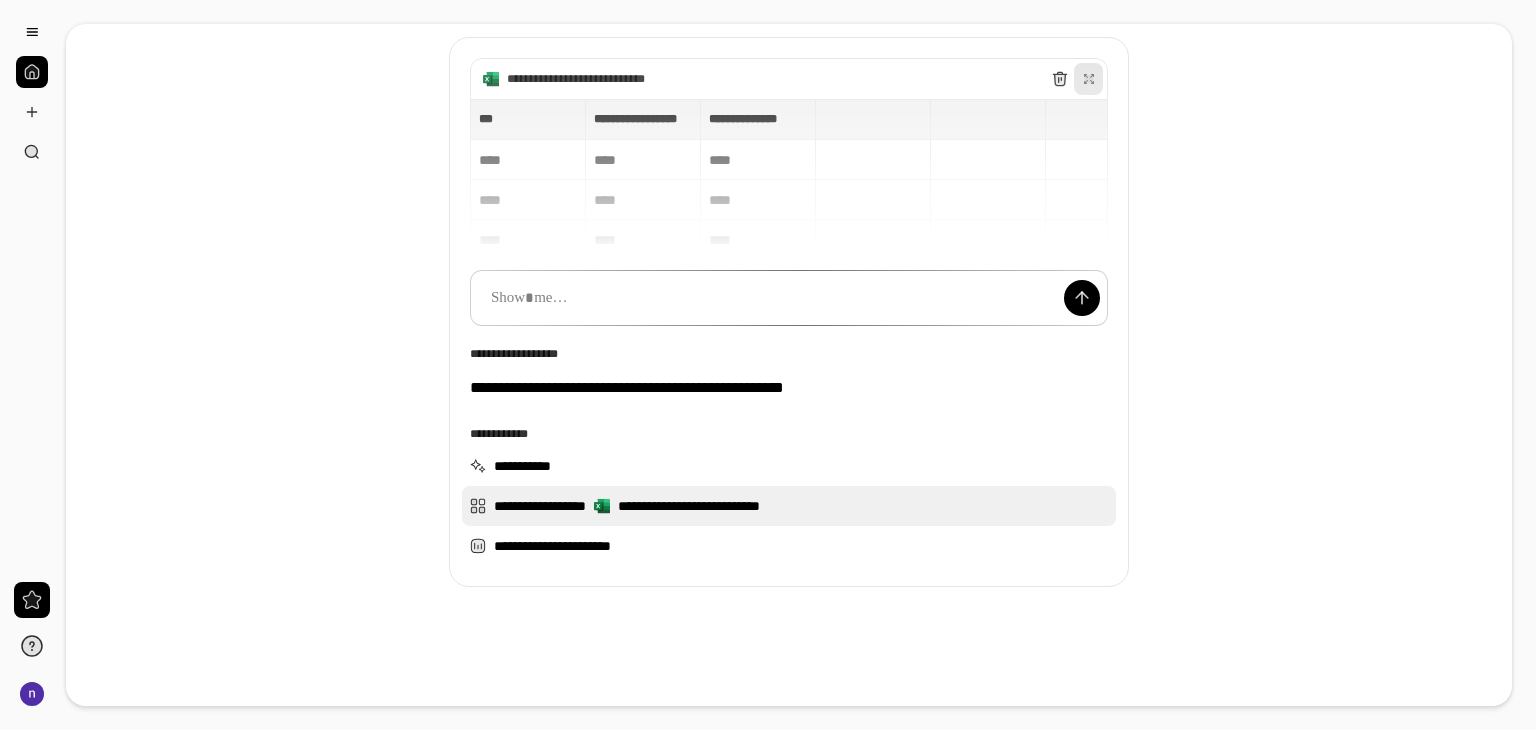 click on "**********" at bounding box center (789, 506) 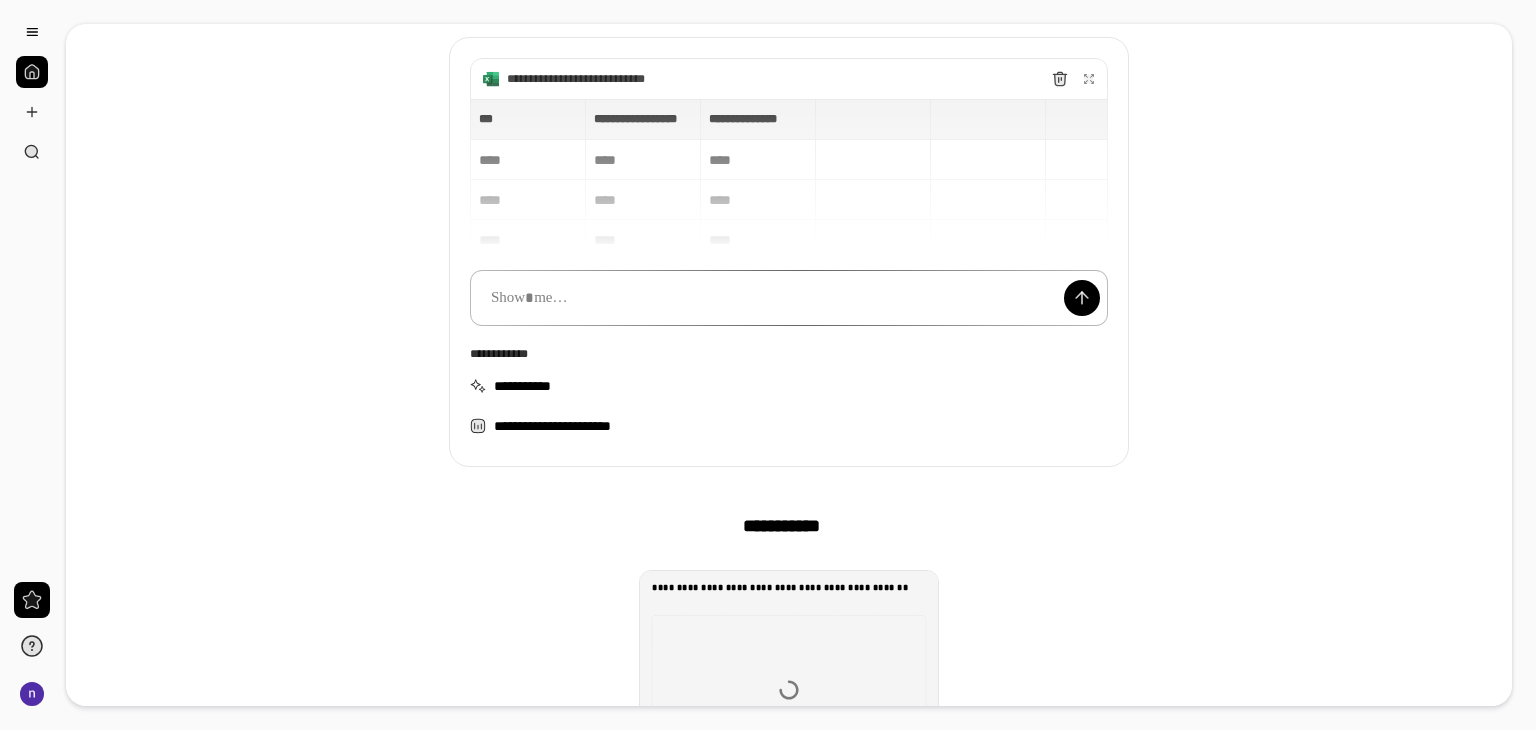 scroll, scrollTop: 468, scrollLeft: 0, axis: vertical 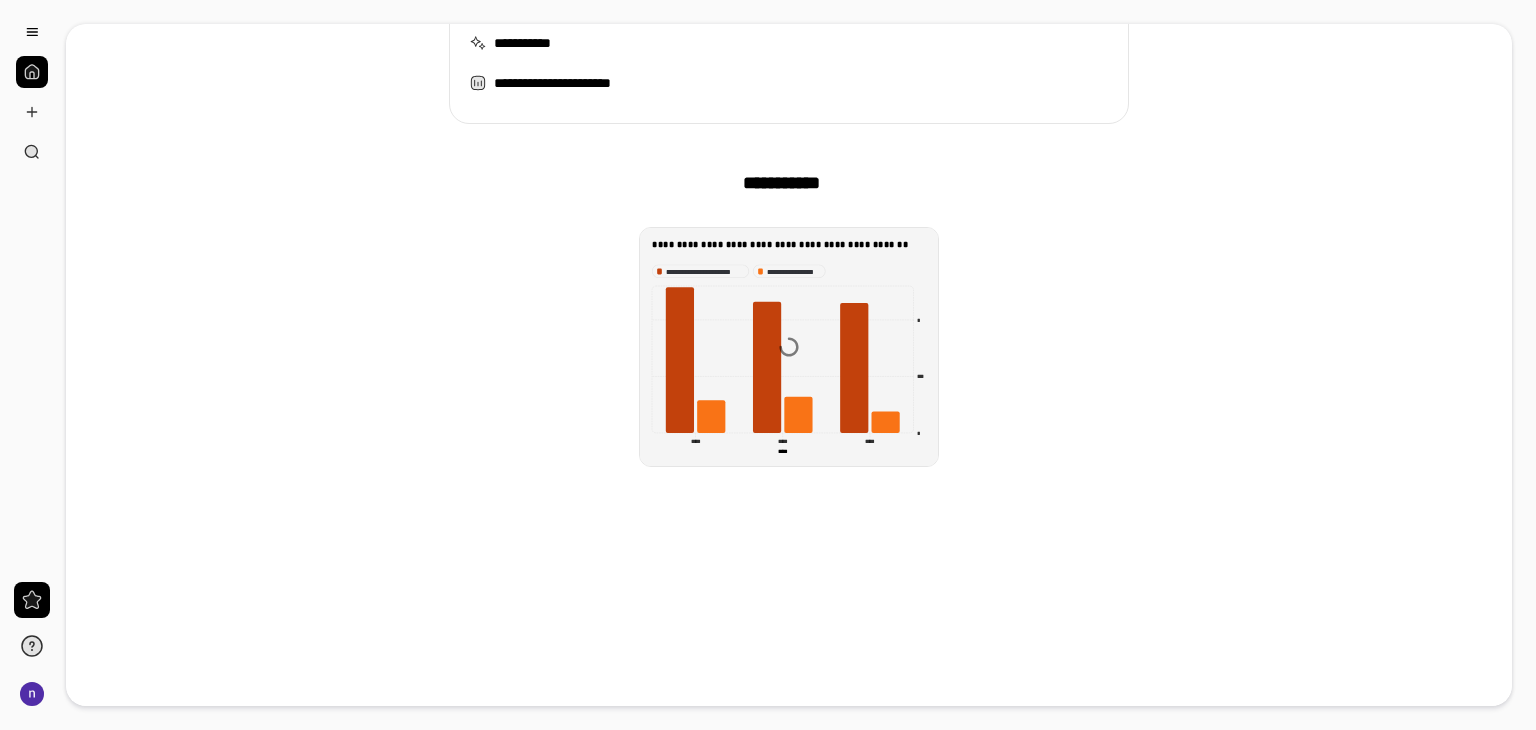 click on "**********" at bounding box center (789, 270) 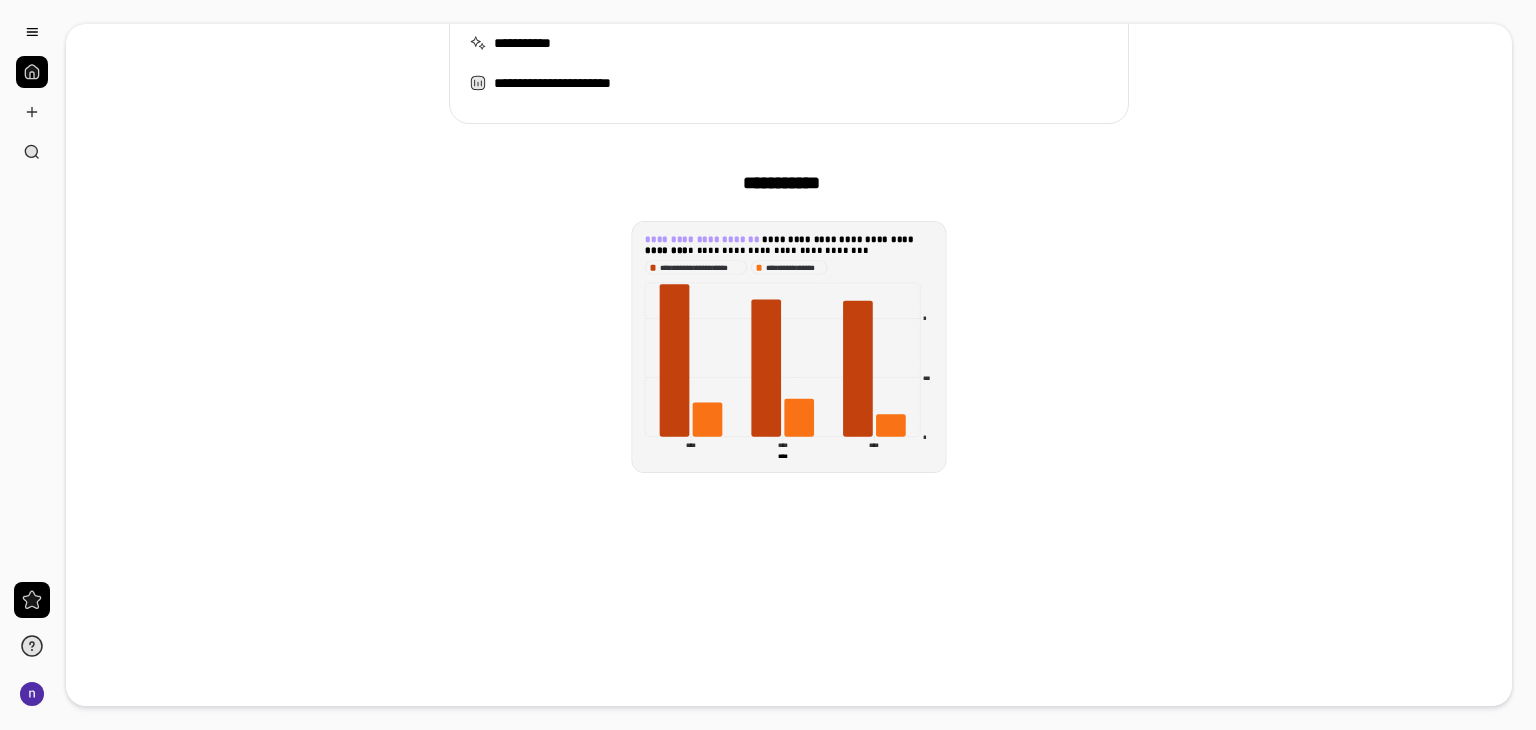 click on "**********" at bounding box center [789, 267] 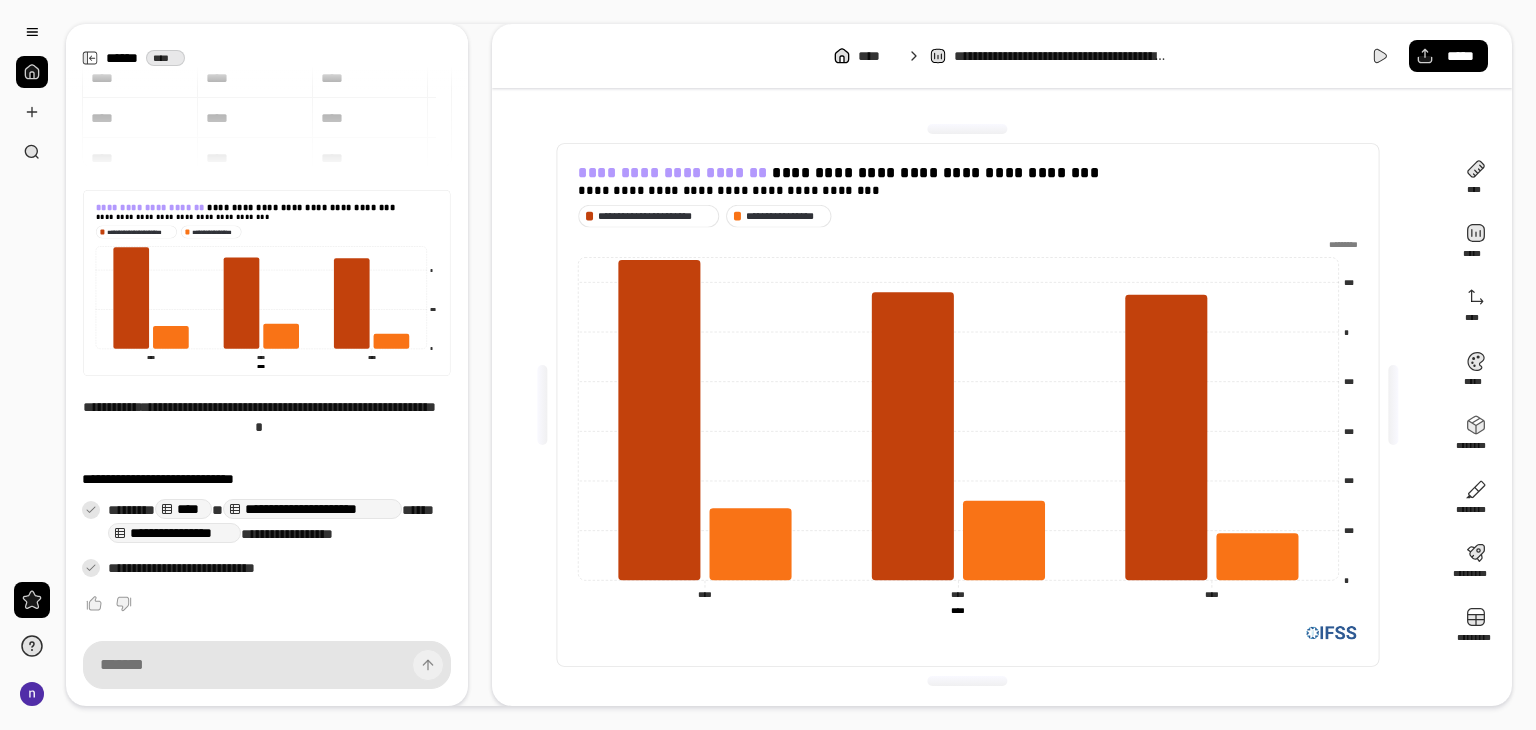 scroll, scrollTop: 0, scrollLeft: 0, axis: both 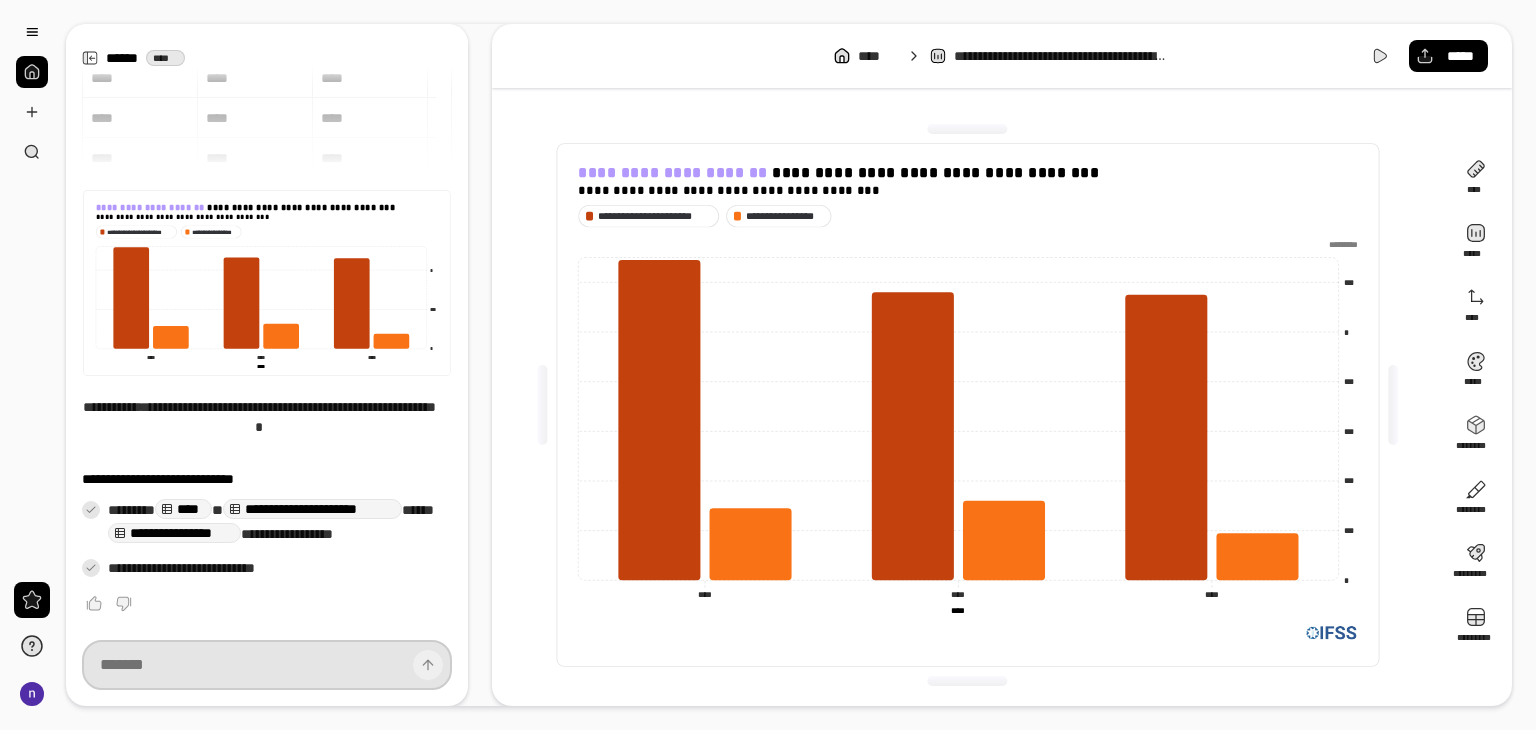 click at bounding box center [267, 665] 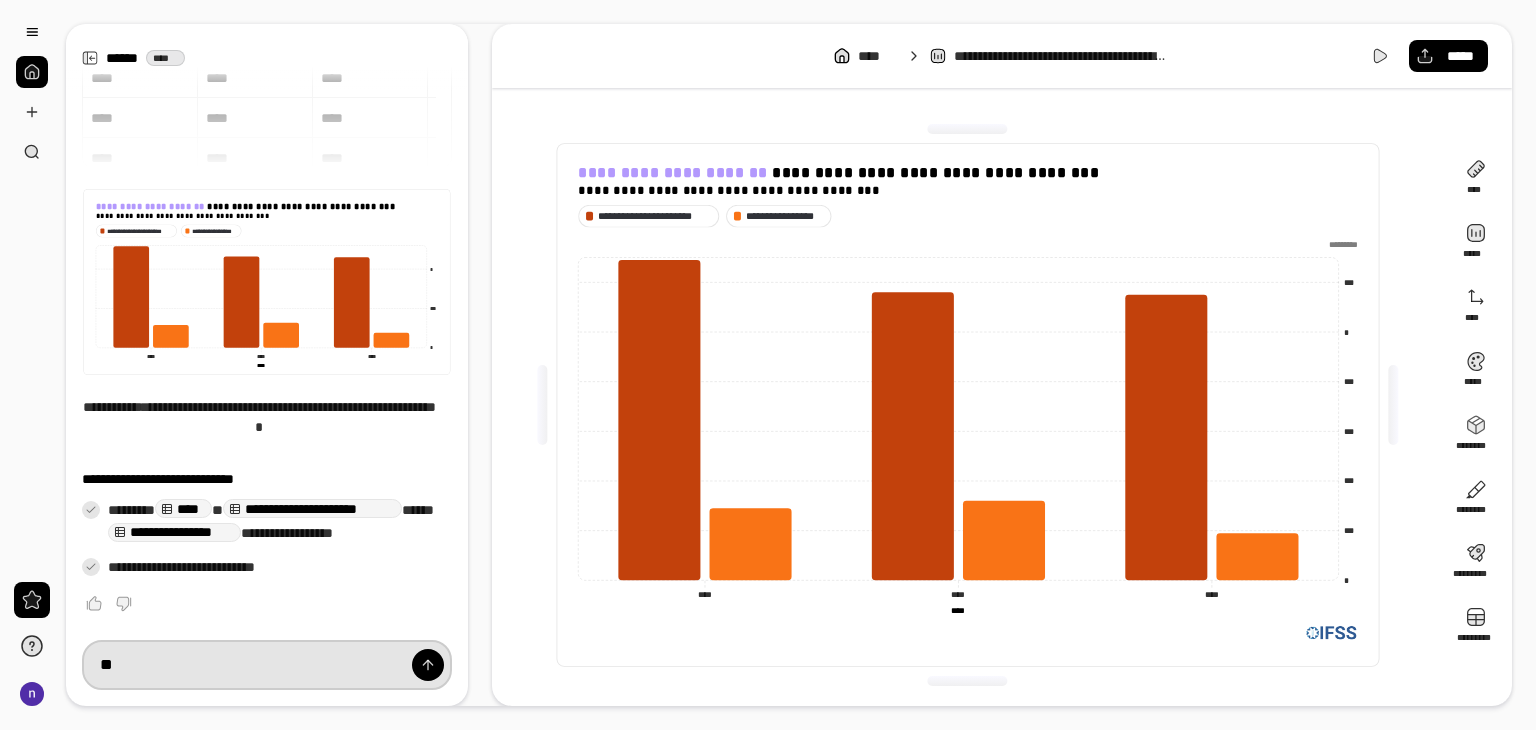 type on "*" 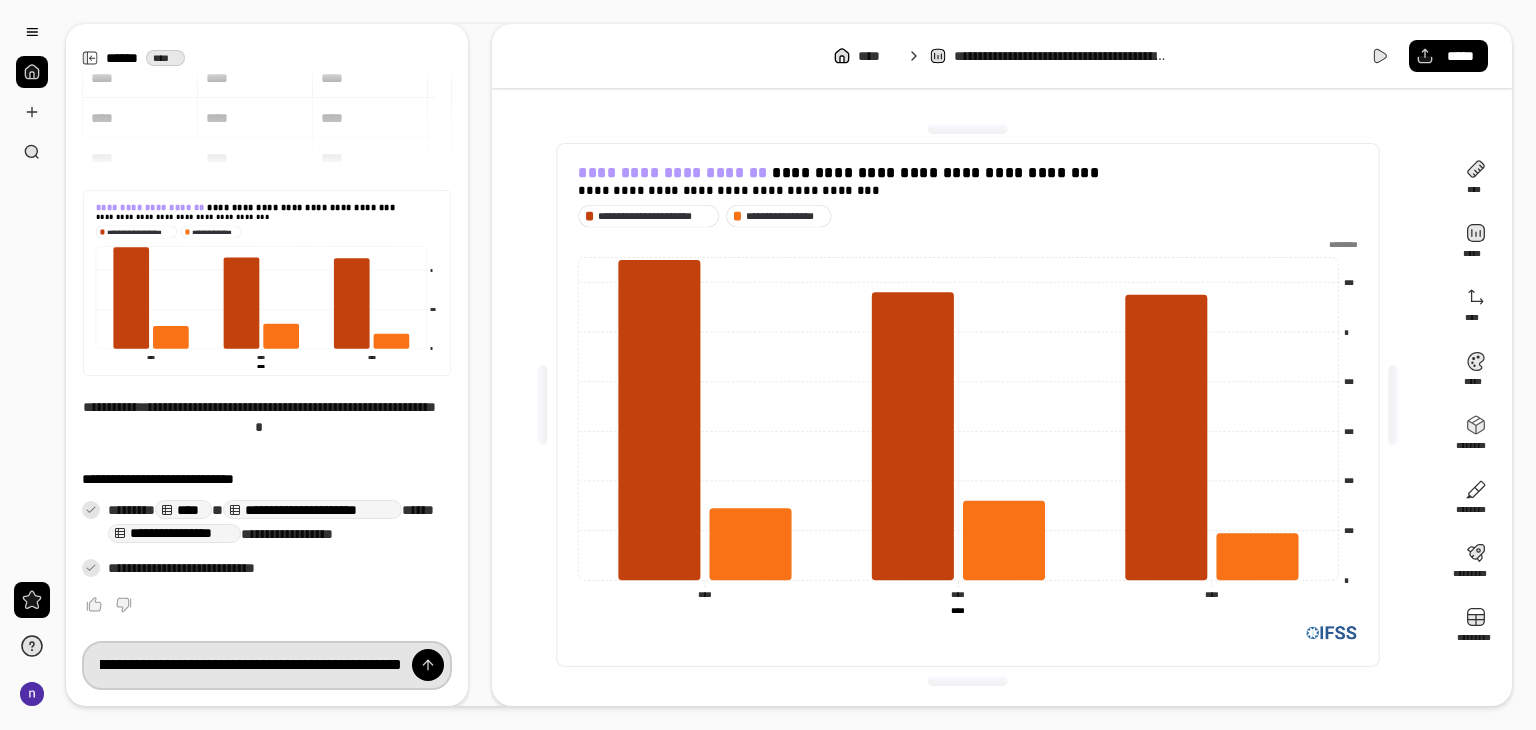 scroll, scrollTop: 0, scrollLeft: 169, axis: horizontal 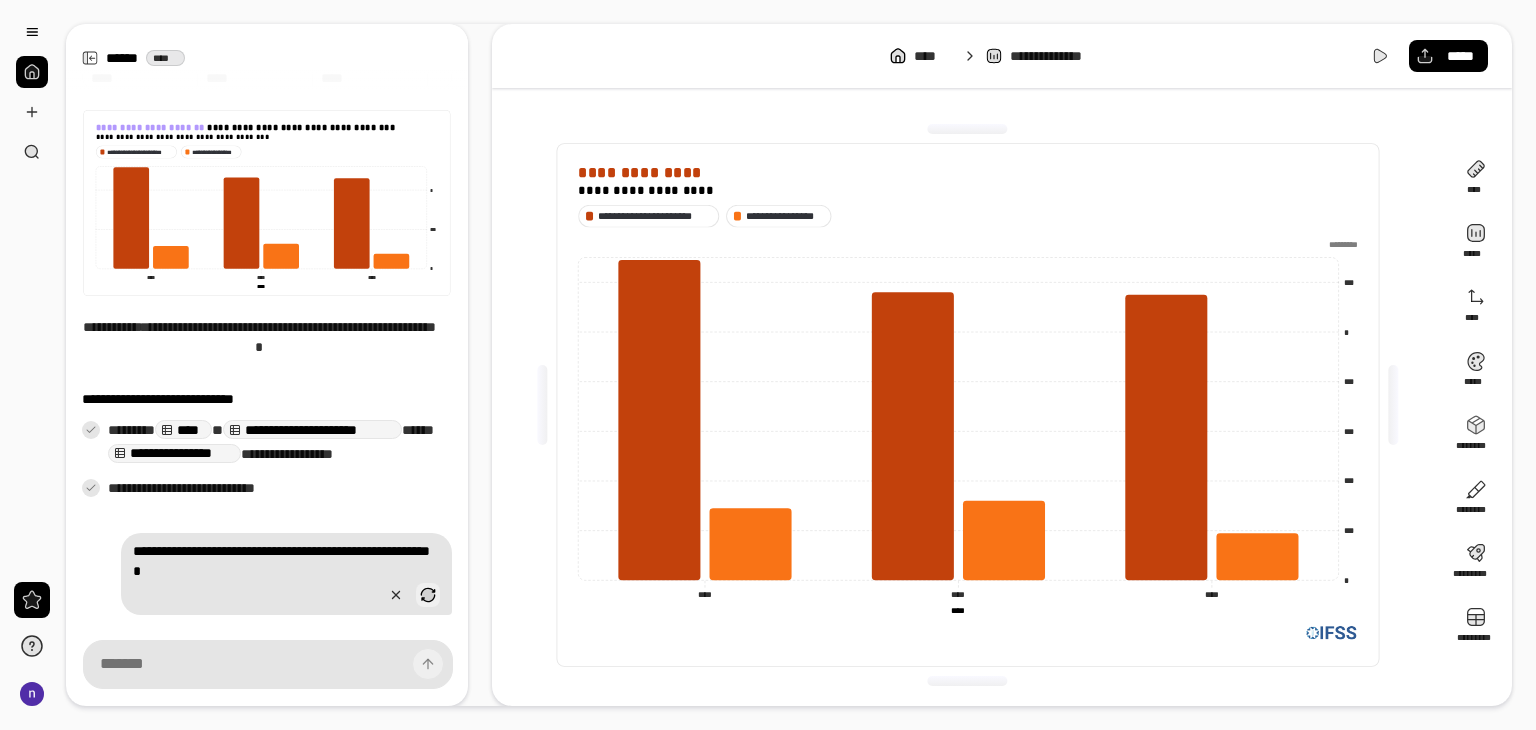 click at bounding box center [428, 595] 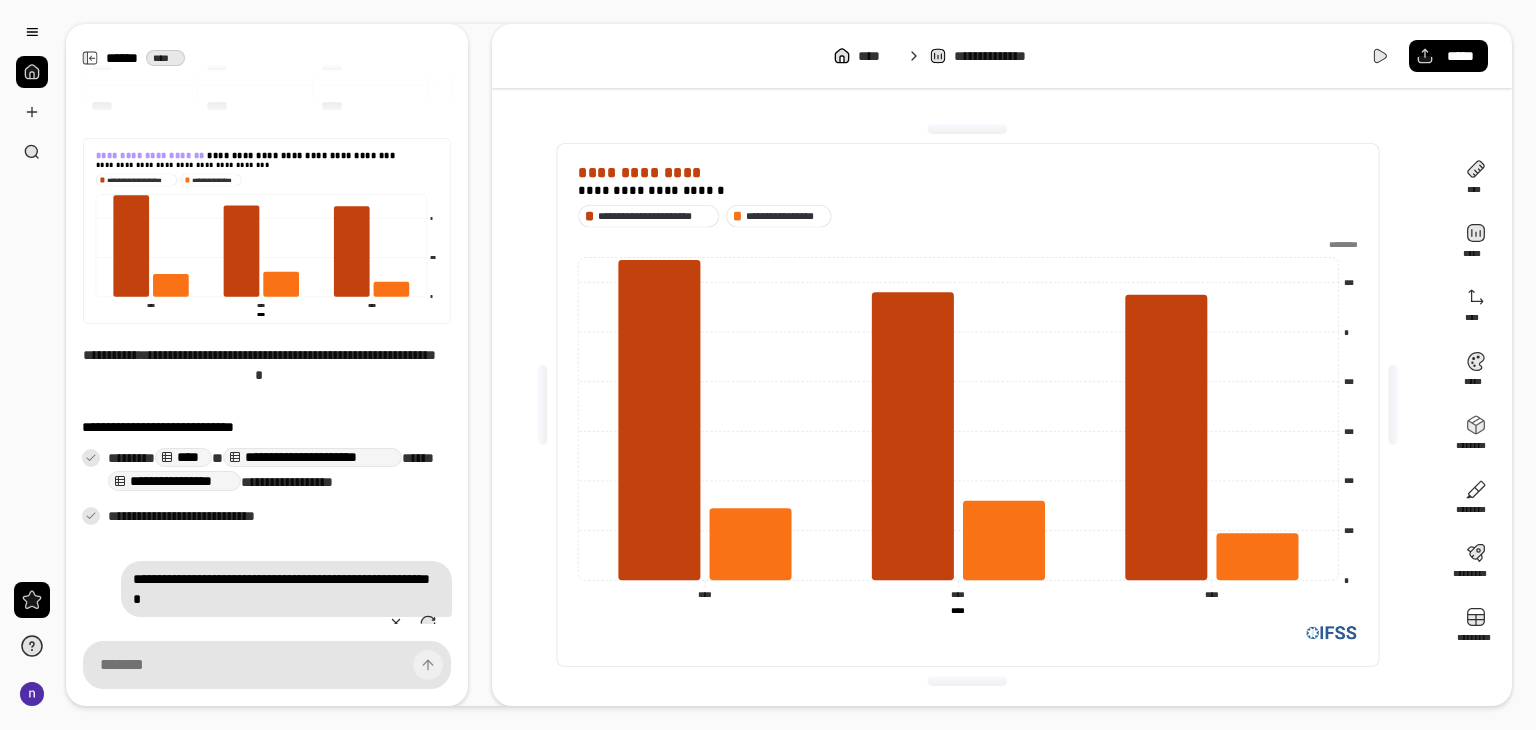 scroll, scrollTop: 244, scrollLeft: 0, axis: vertical 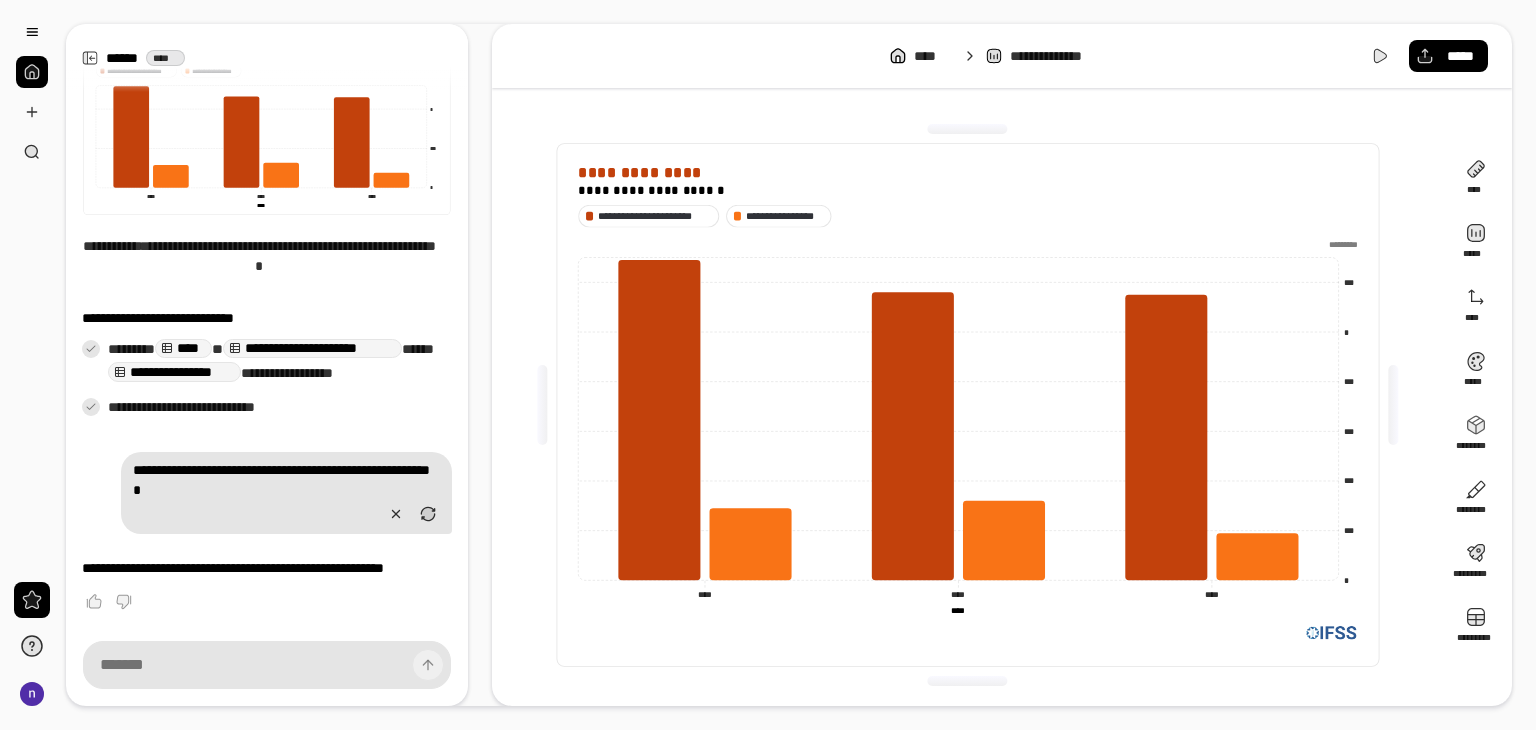 drag, startPoint x: 180, startPoint y: 546, endPoint x: 304, endPoint y: 555, distance: 124.32619 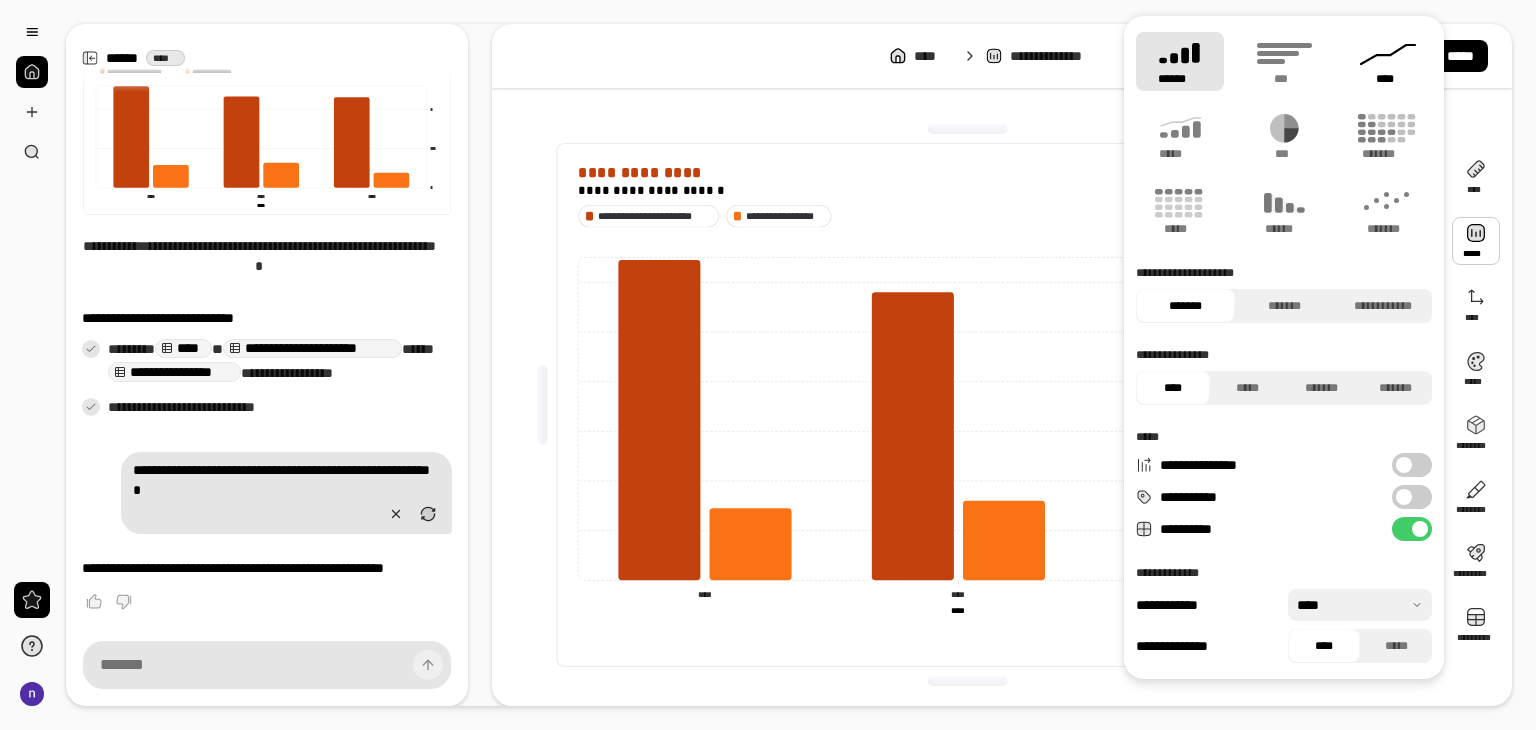 click 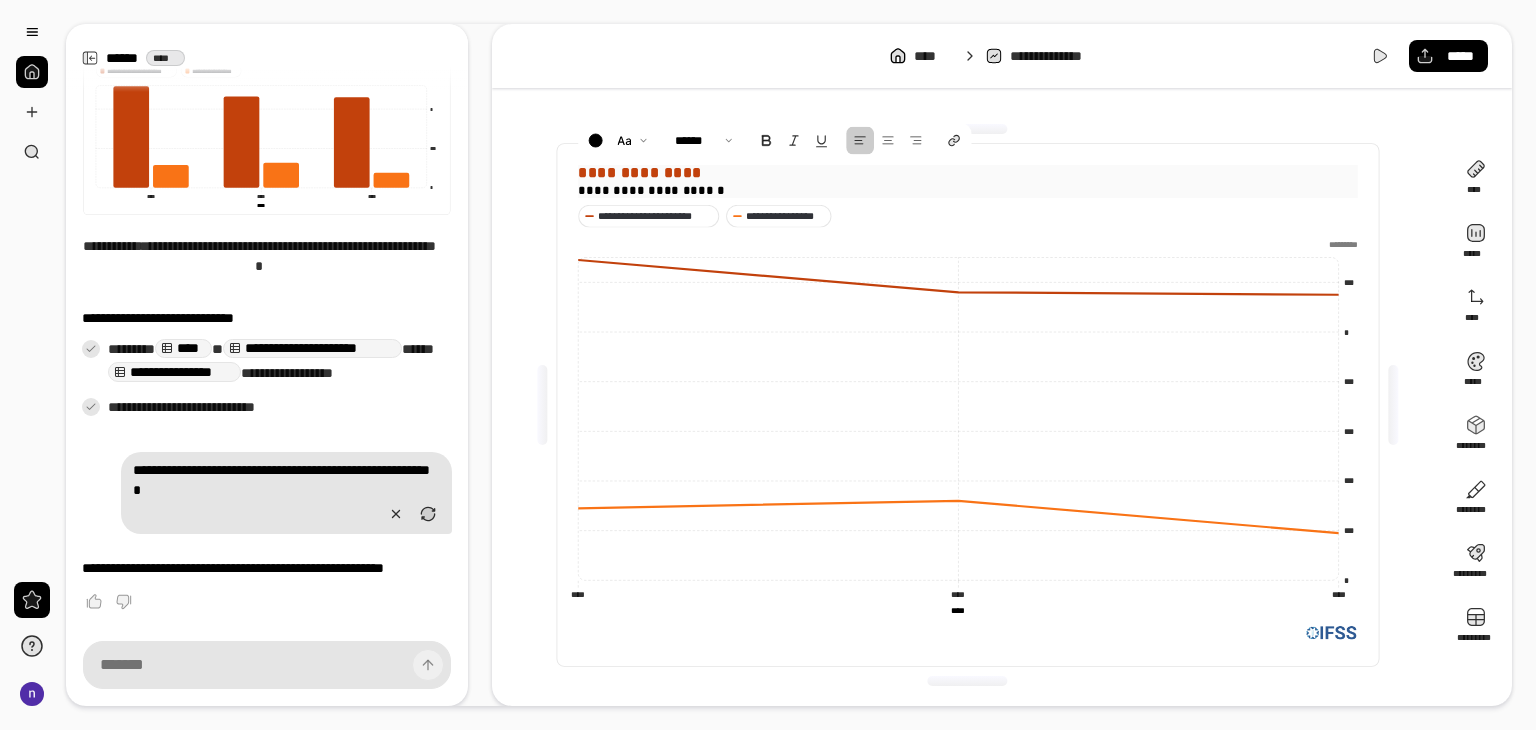 click on "**********" at bounding box center (968, 190) 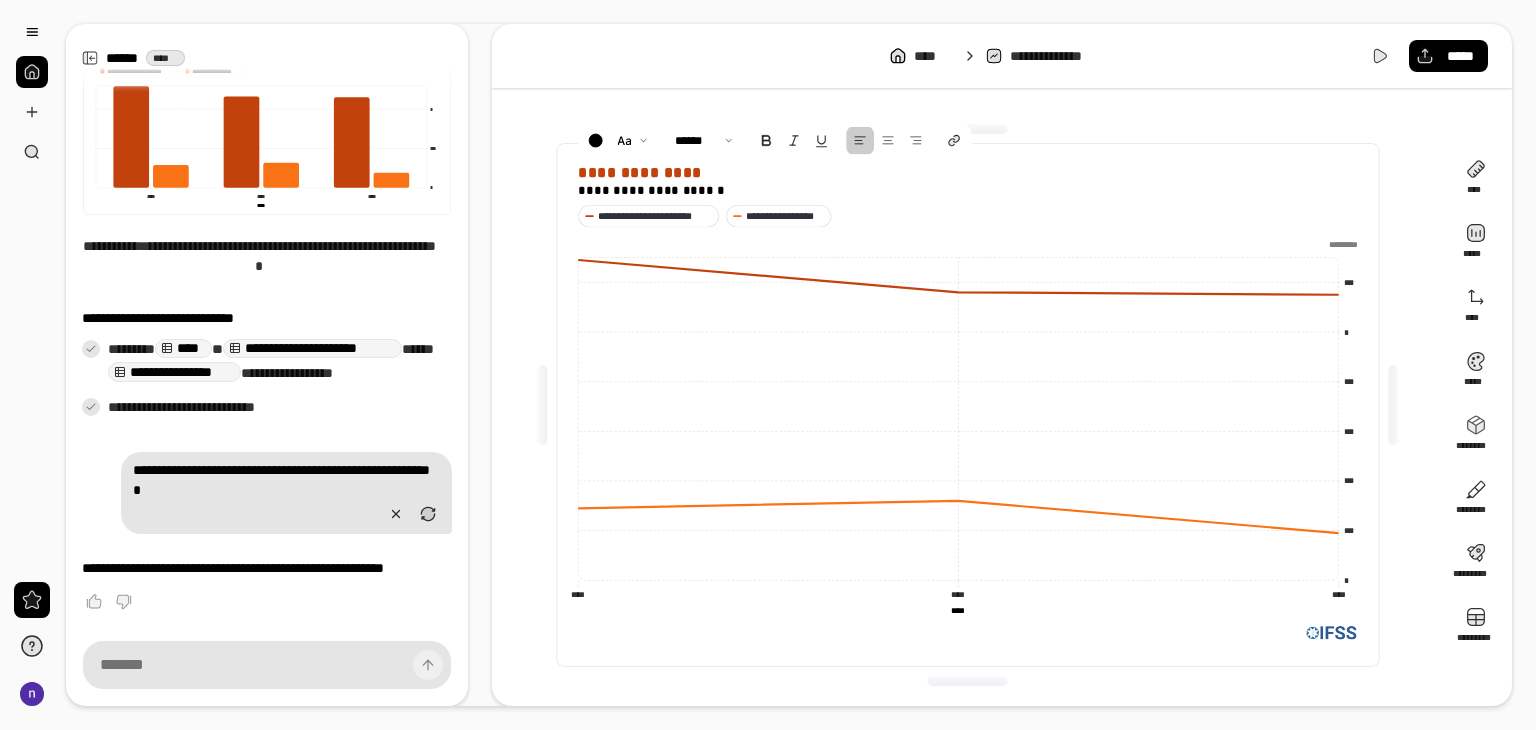 click on "**********" at bounding box center (648, 216) 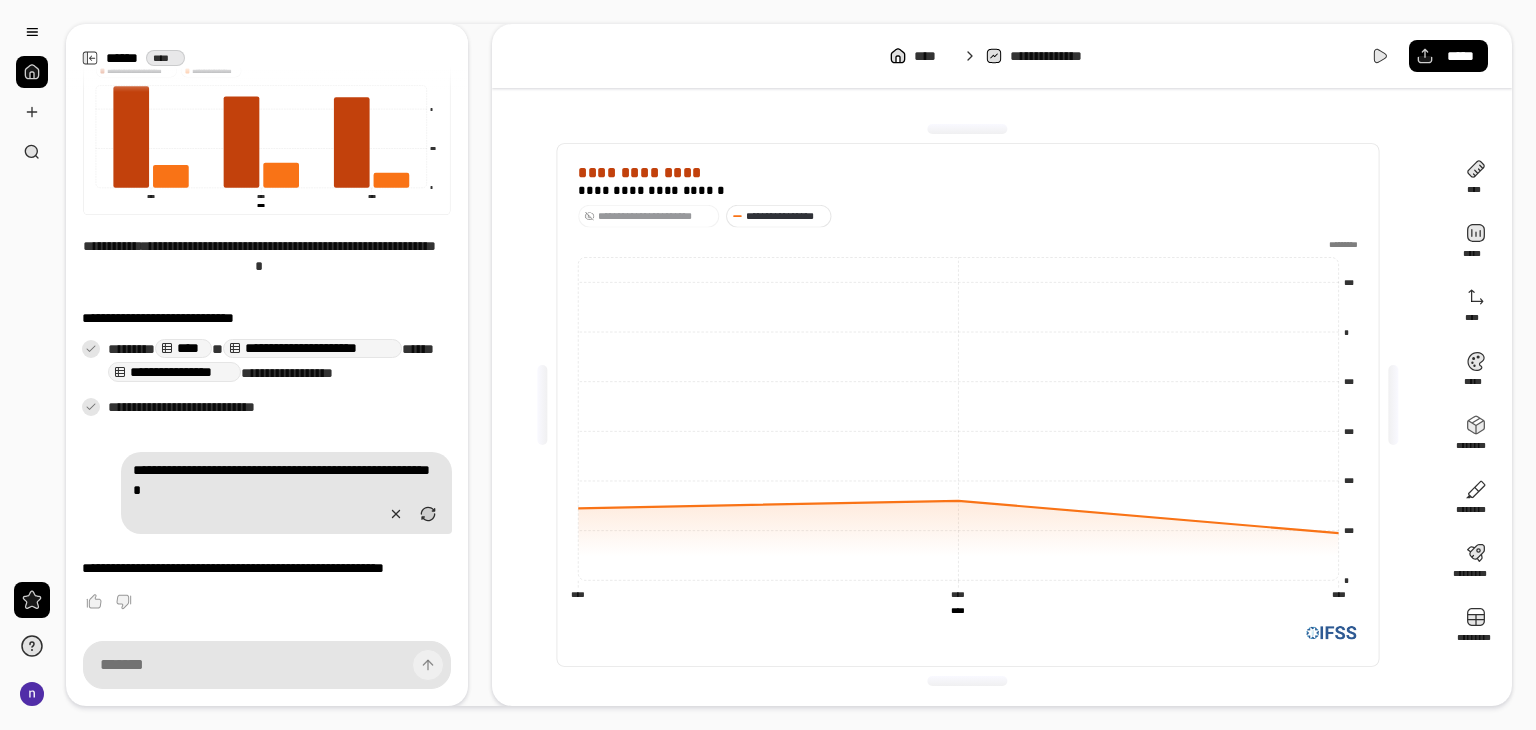 click on "**********" at bounding box center [655, 215] 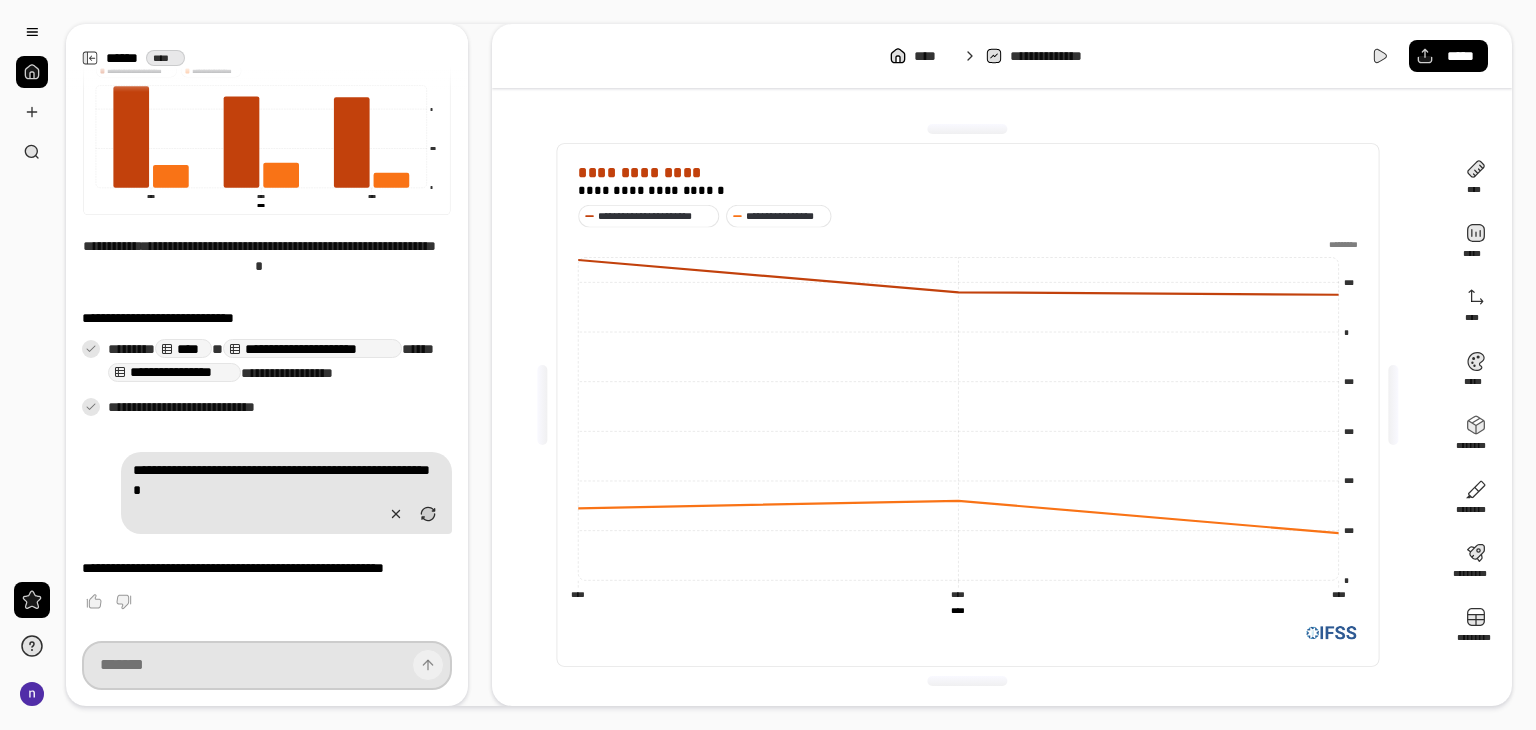 scroll, scrollTop: 243, scrollLeft: 0, axis: vertical 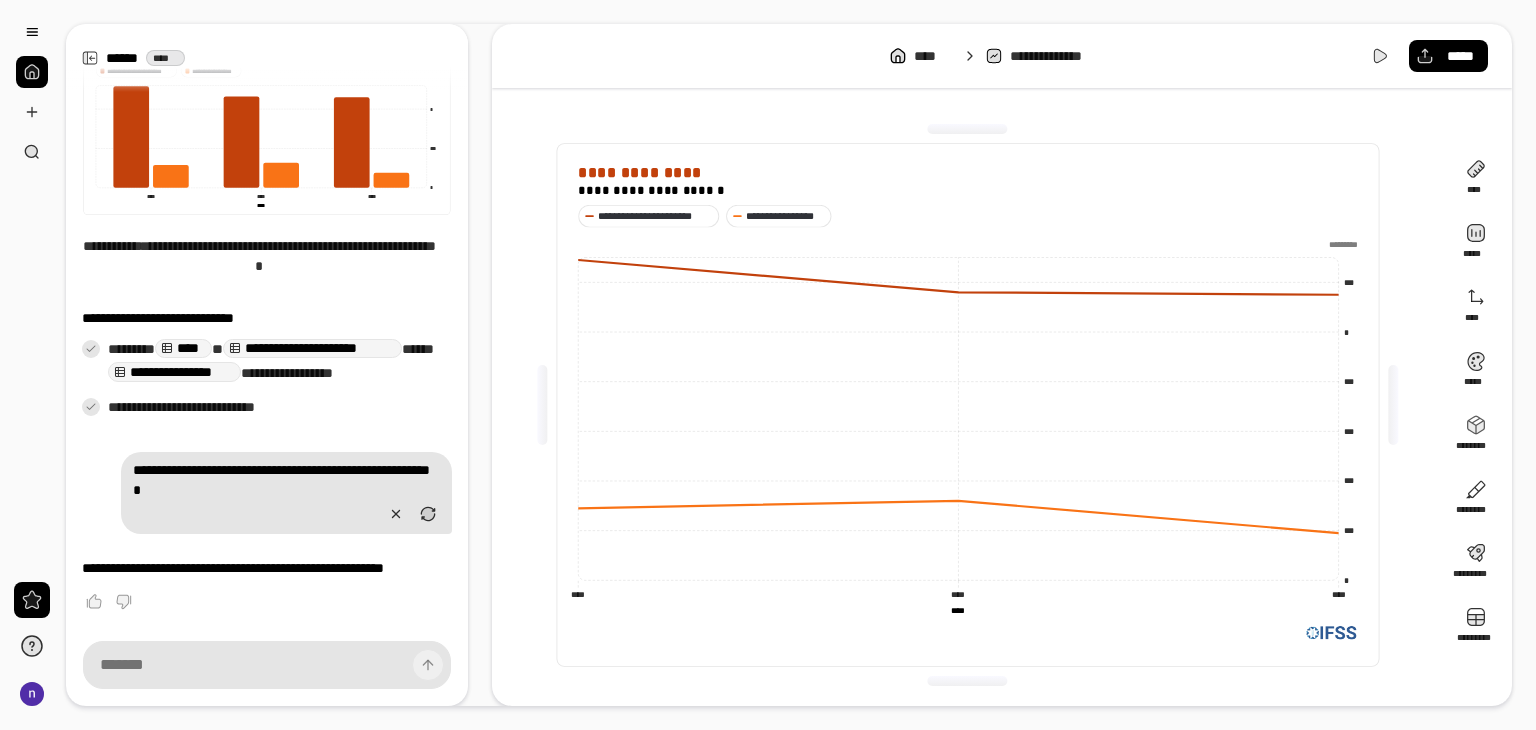 click at bounding box center [32, 72] 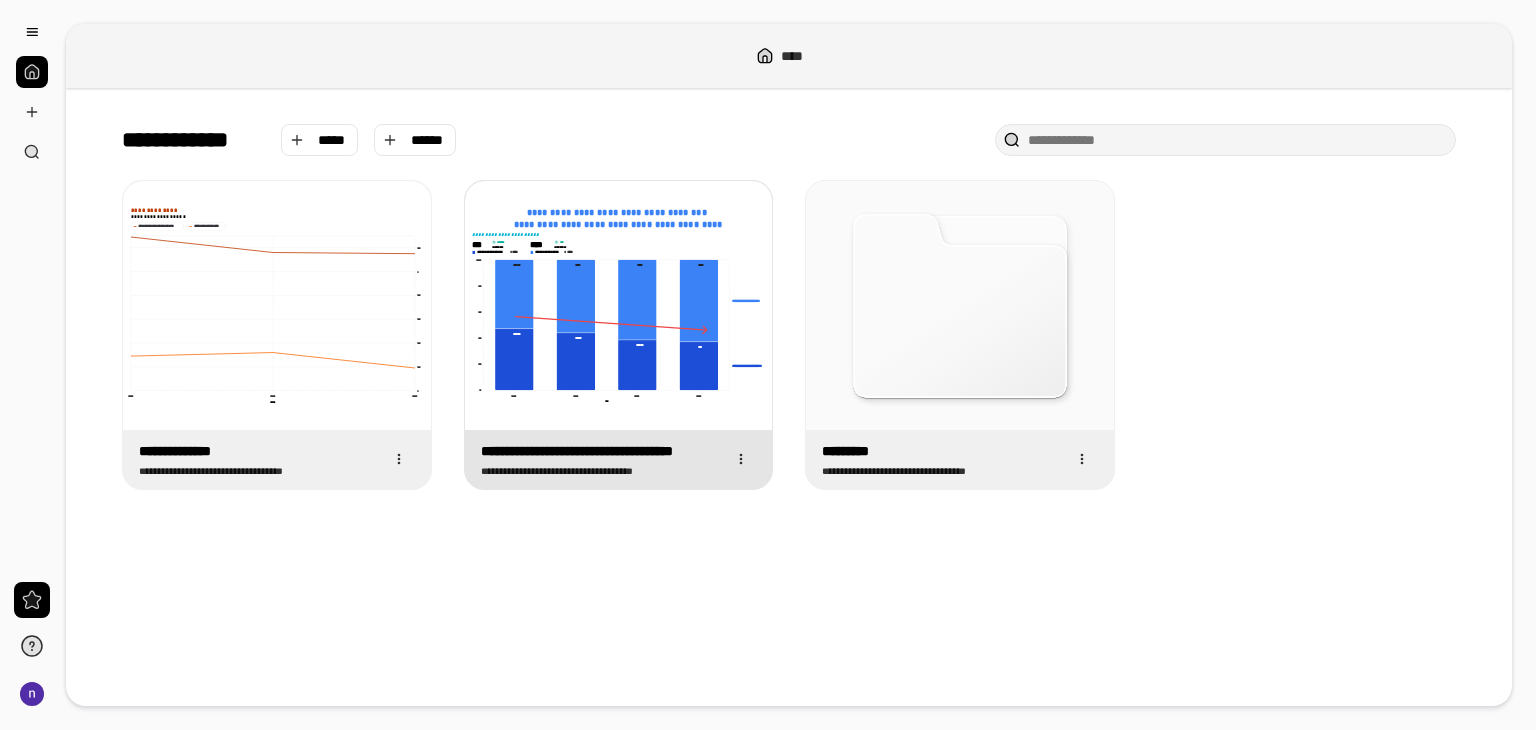 click on "**********" at bounding box center (619, 305) 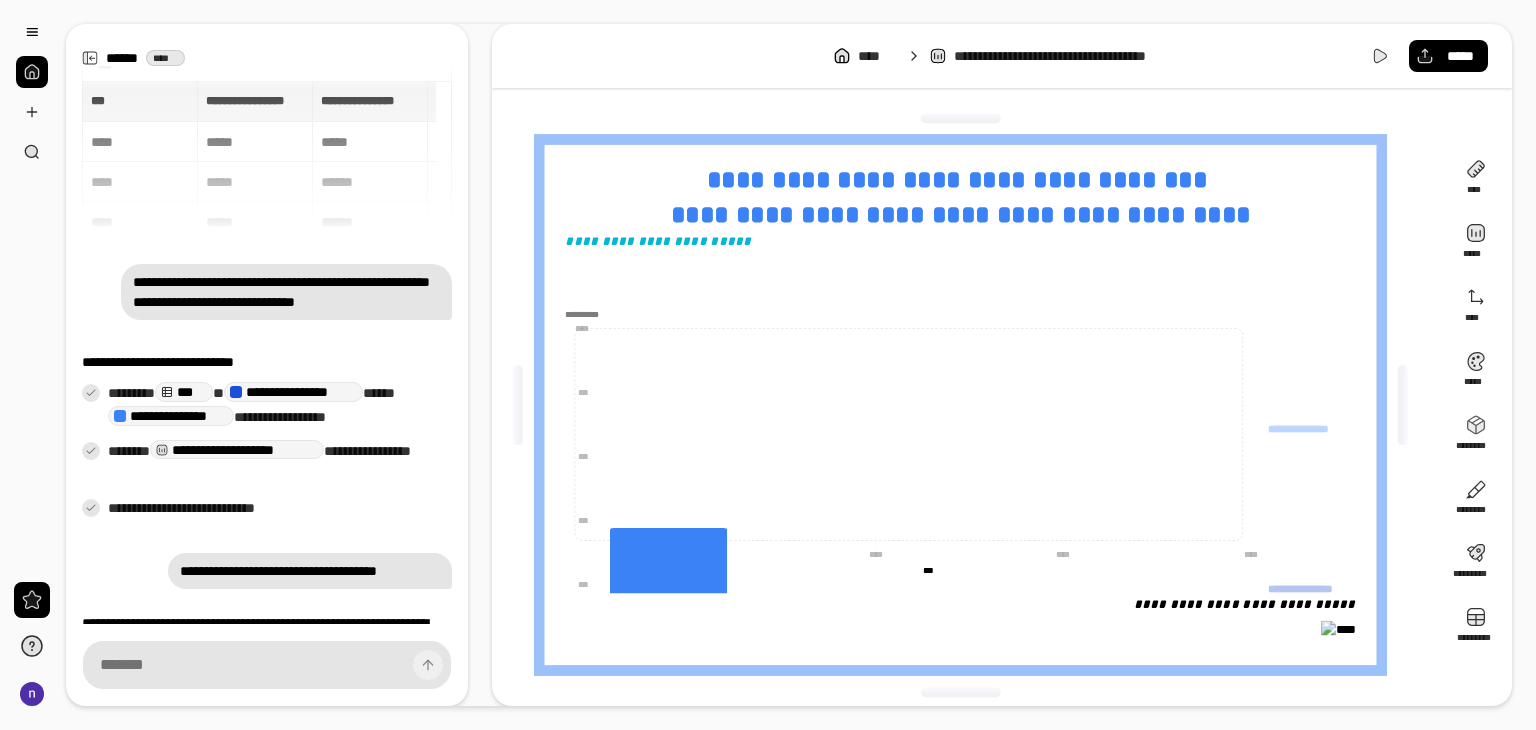 scroll, scrollTop: 1096, scrollLeft: 0, axis: vertical 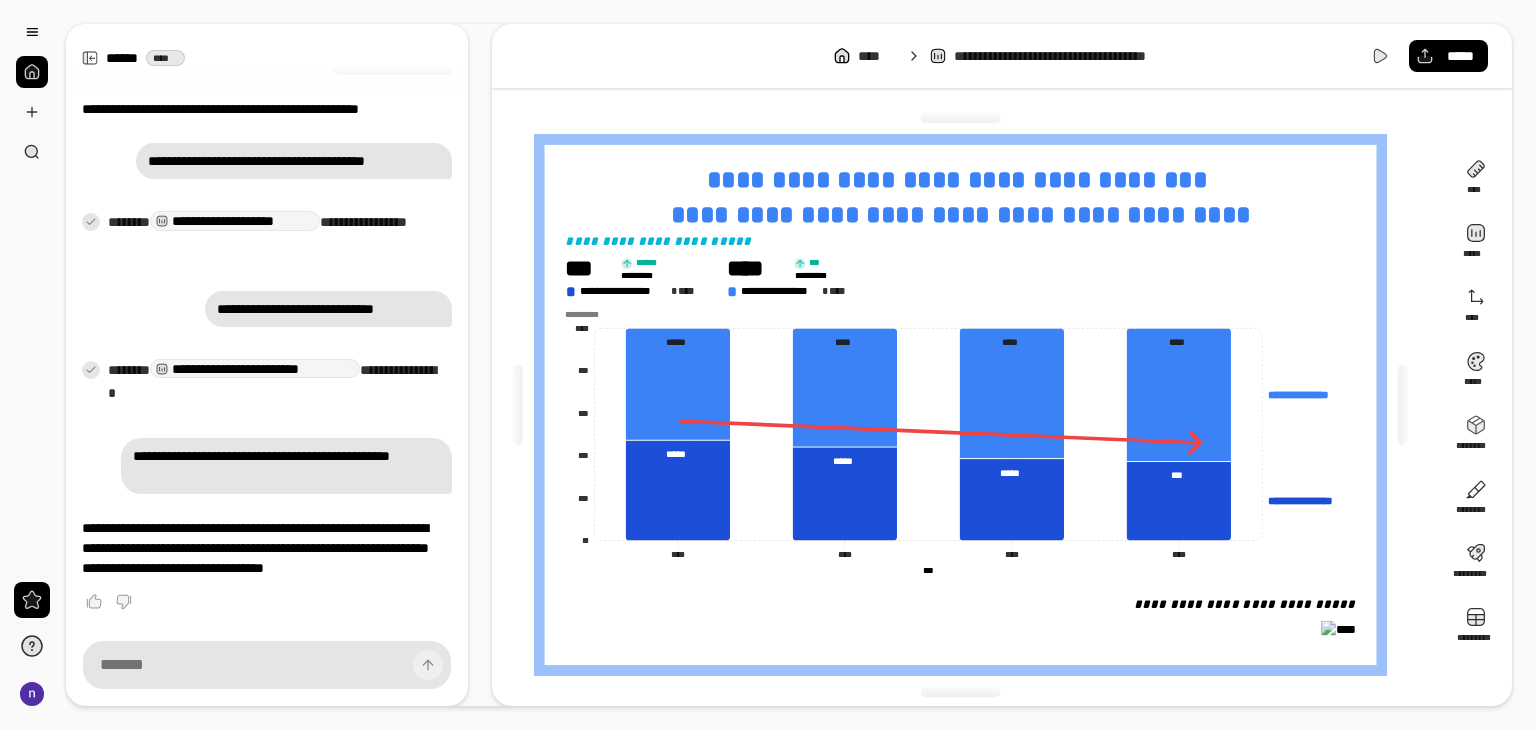 click on "**********" at bounding box center [961, 405] 